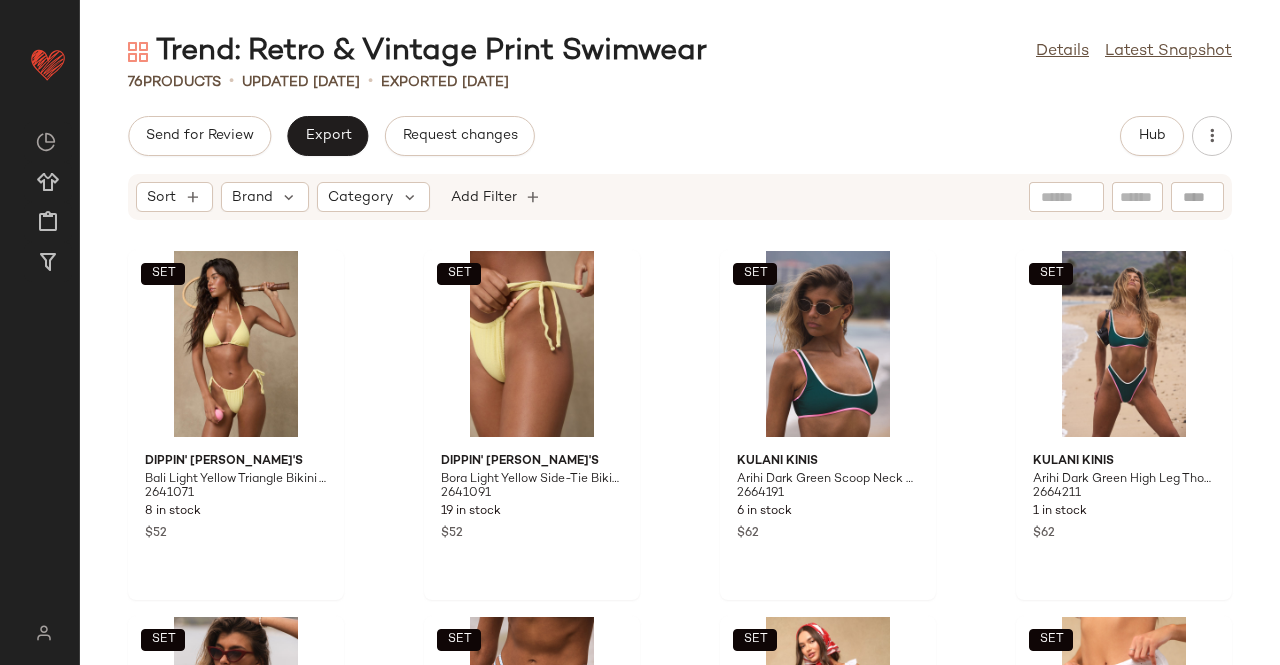 scroll, scrollTop: 0, scrollLeft: 0, axis: both 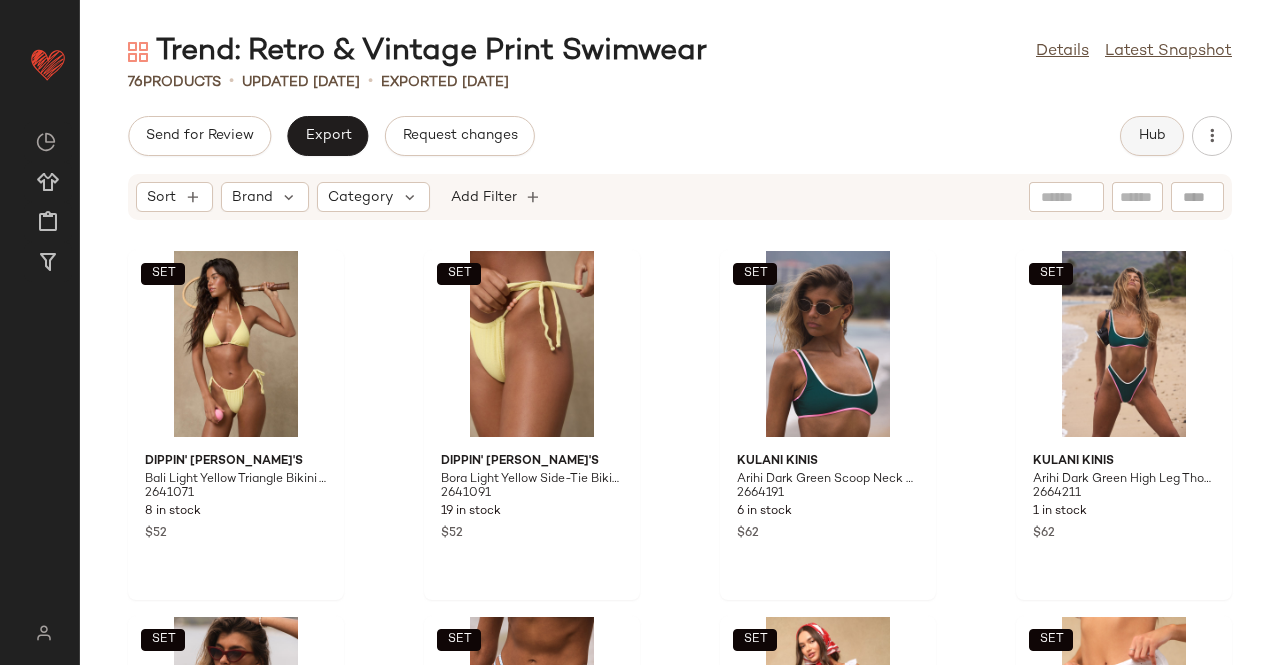 click on "Hub" at bounding box center [1152, 136] 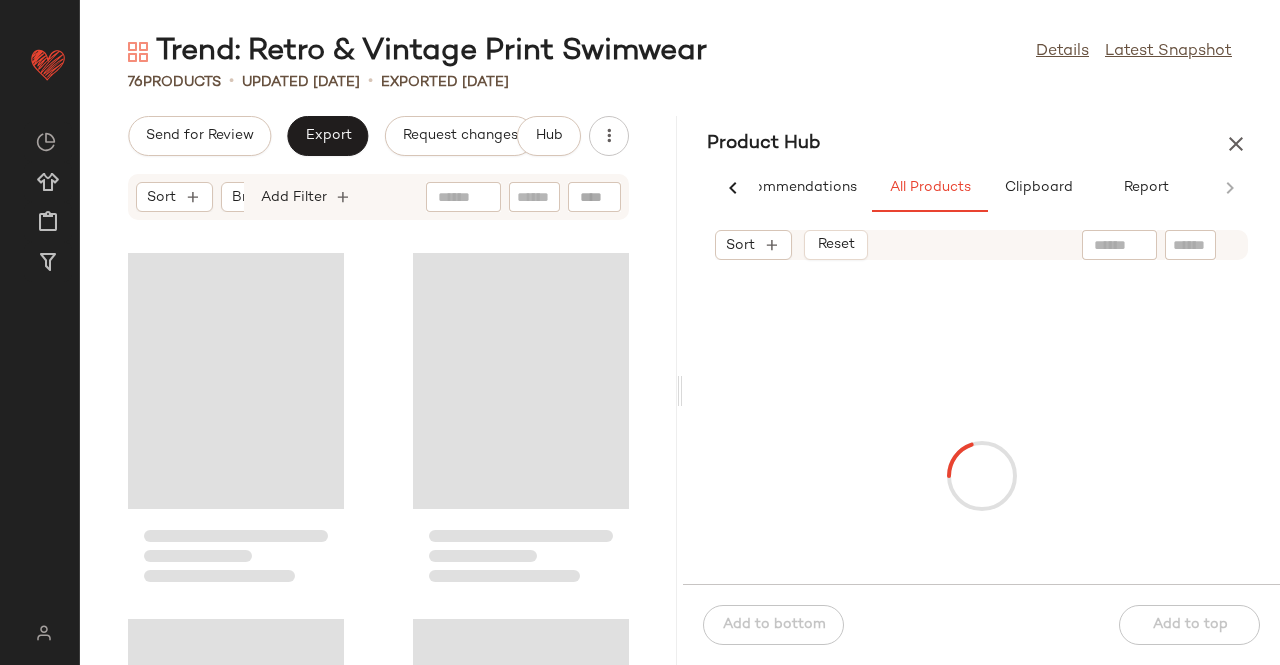 scroll, scrollTop: 0, scrollLeft: 62, axis: horizontal 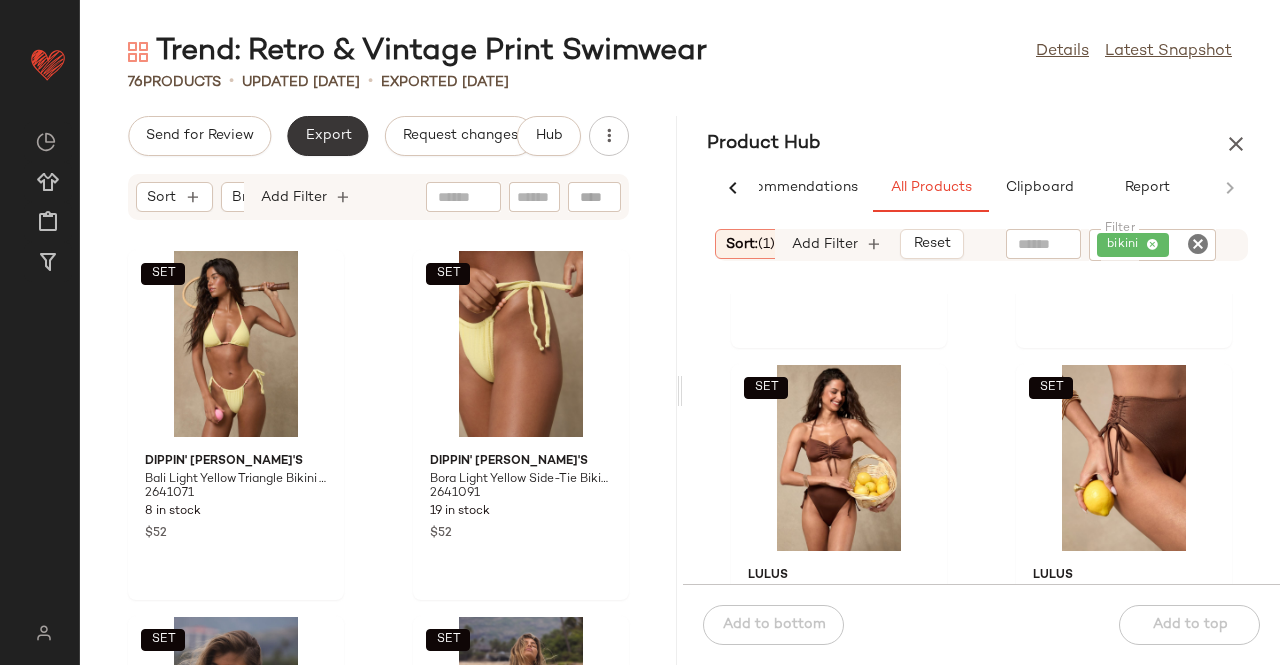 click on "Export" 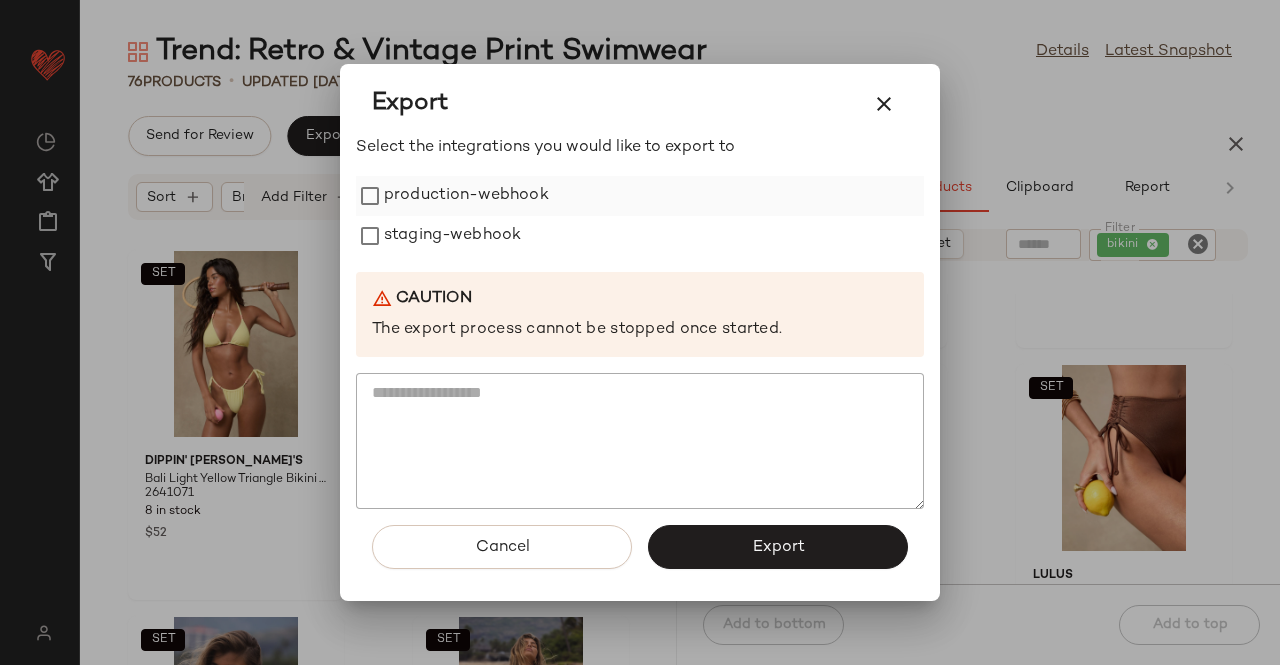 click on "production-webhook" at bounding box center (466, 196) 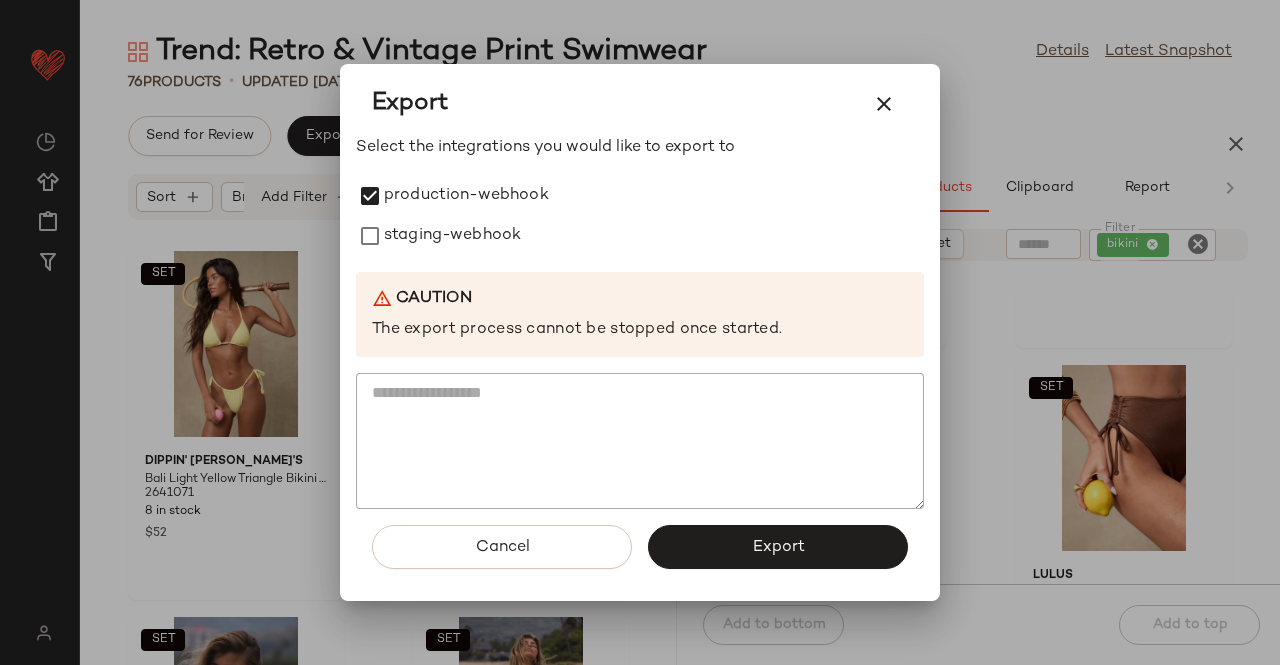 drag, startPoint x: 421, startPoint y: 226, endPoint x: 587, endPoint y: 380, distance: 226.43321 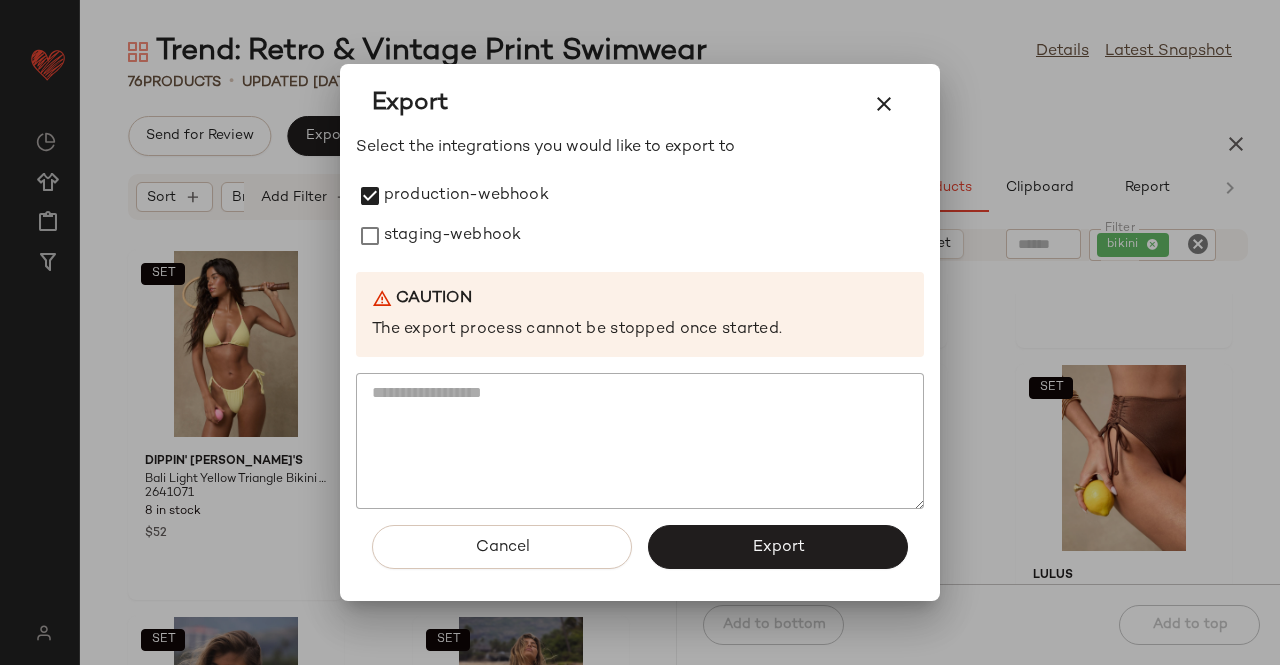 click on "staging-webhook" at bounding box center (452, 236) 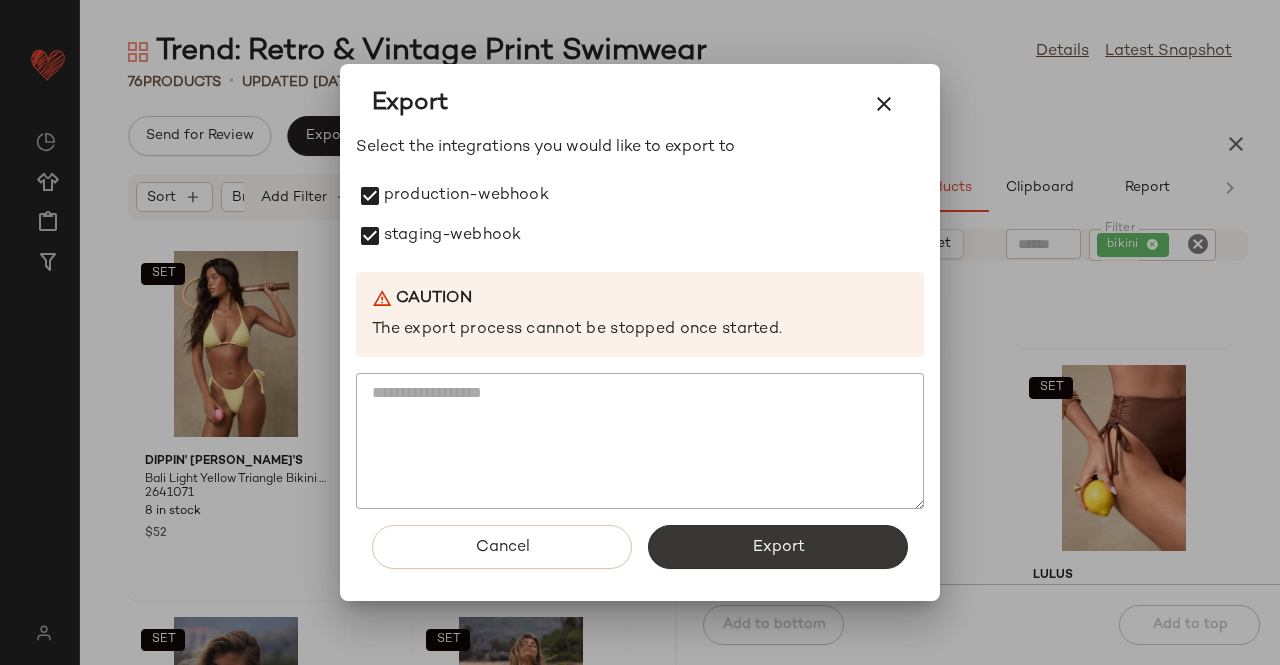 click on "Export" 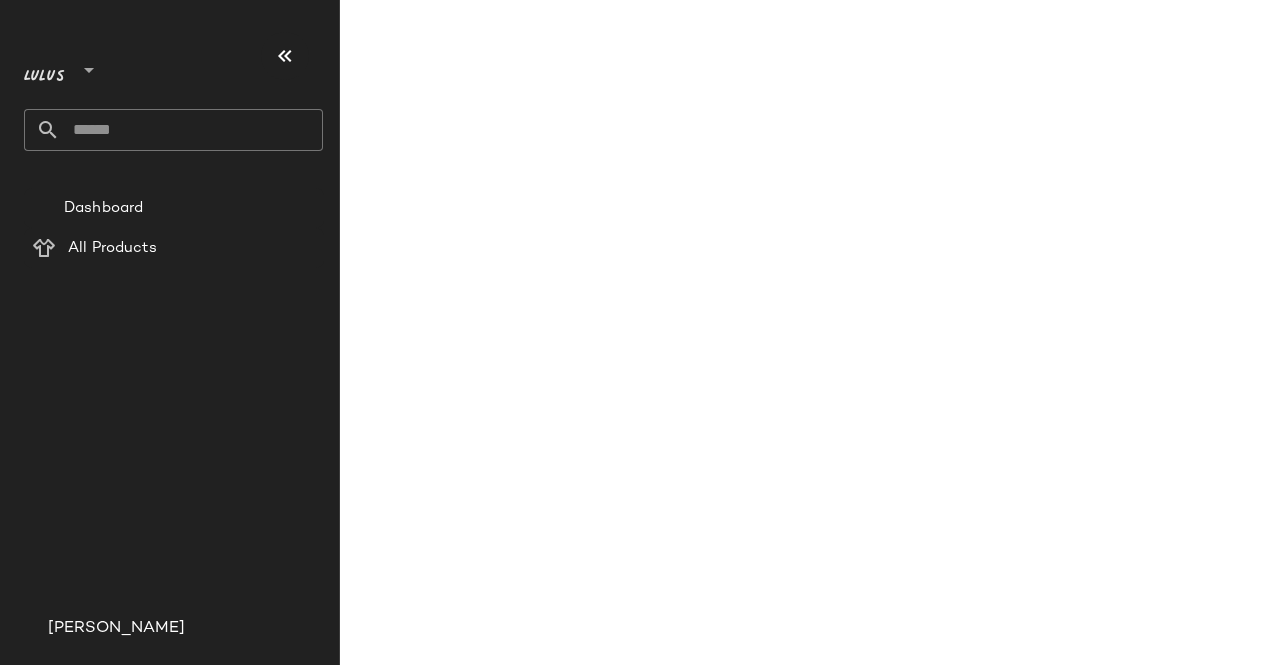 scroll, scrollTop: 0, scrollLeft: 0, axis: both 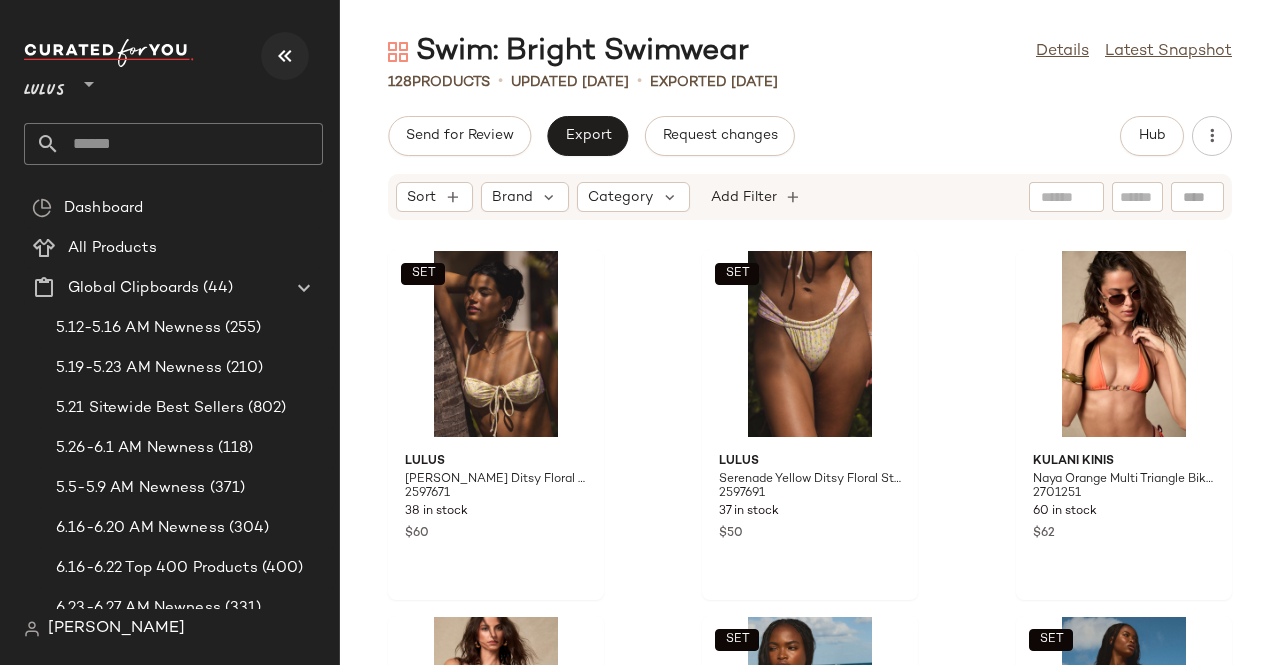 click at bounding box center (285, 56) 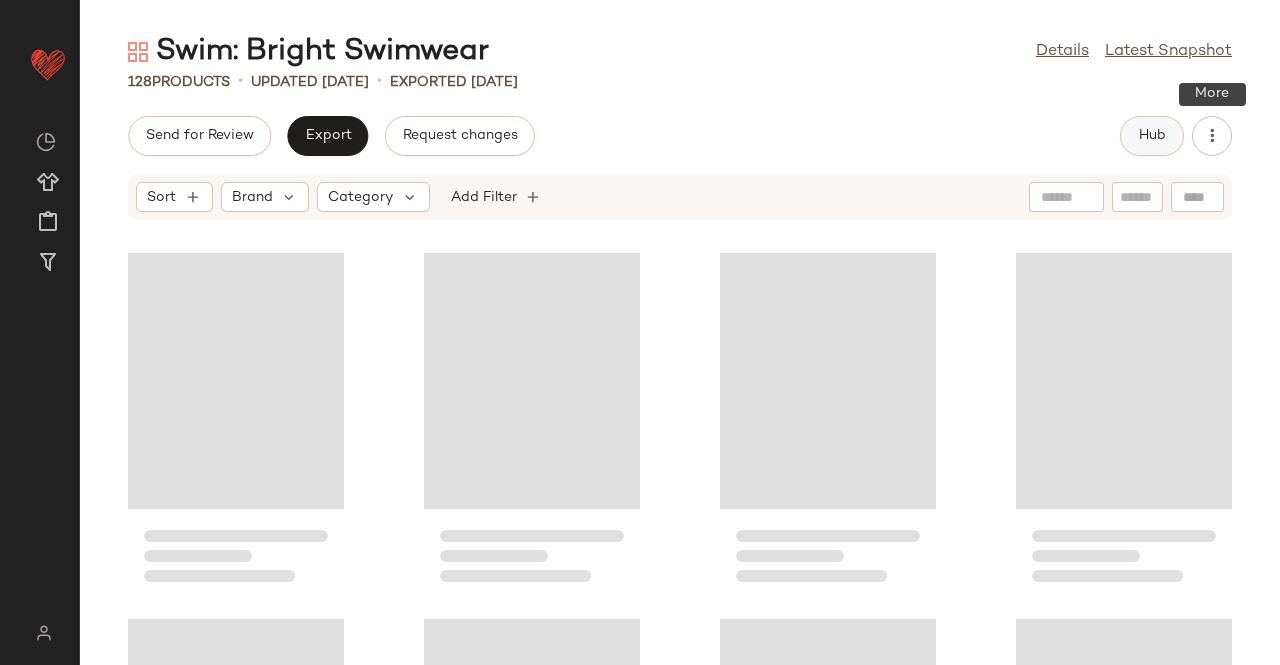 click on "Hub" at bounding box center [1152, 136] 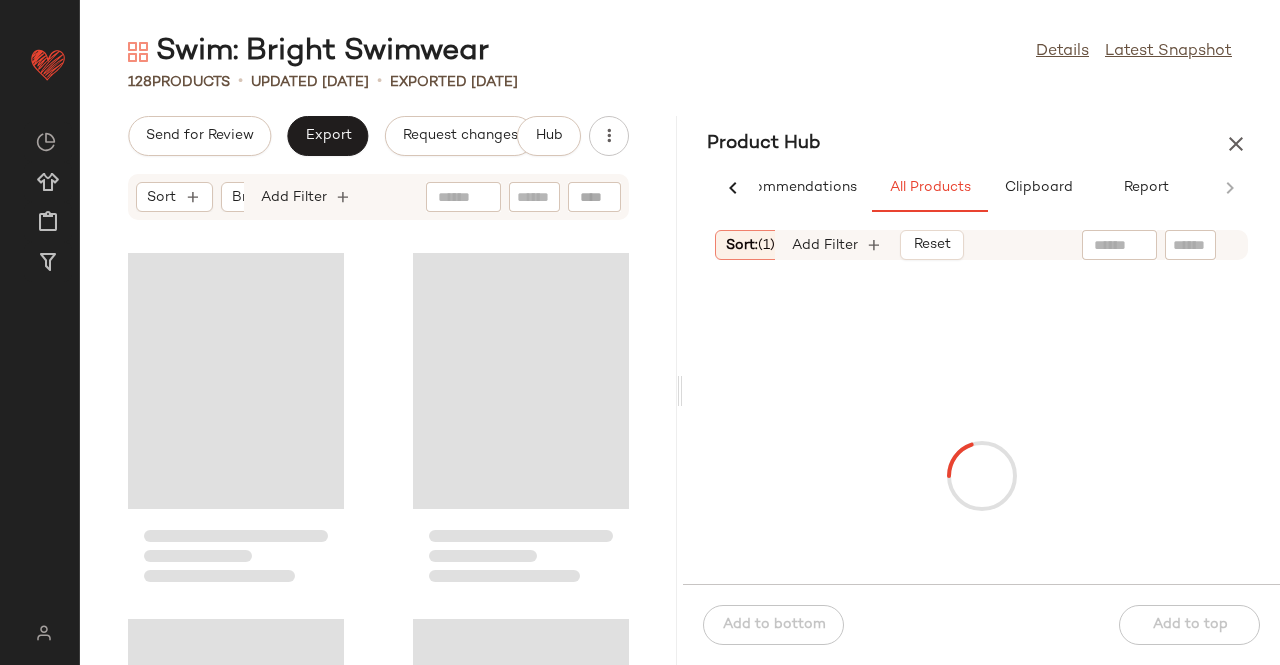 scroll, scrollTop: 0, scrollLeft: 62, axis: horizontal 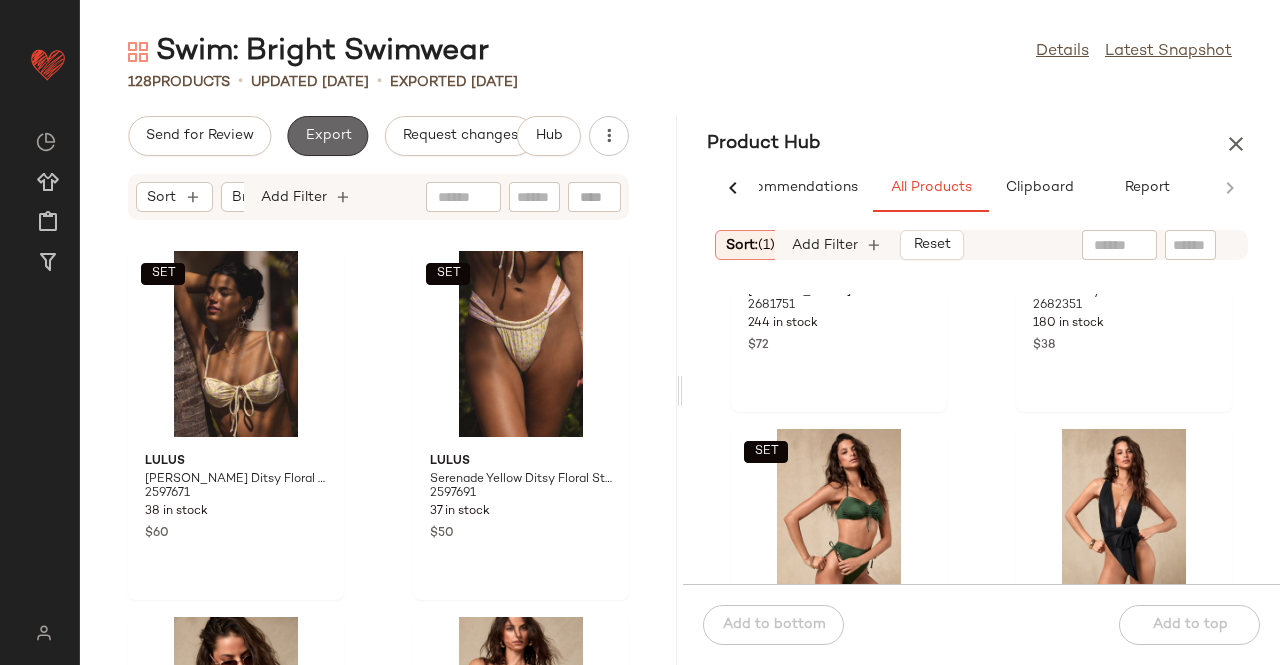 click on "Export" 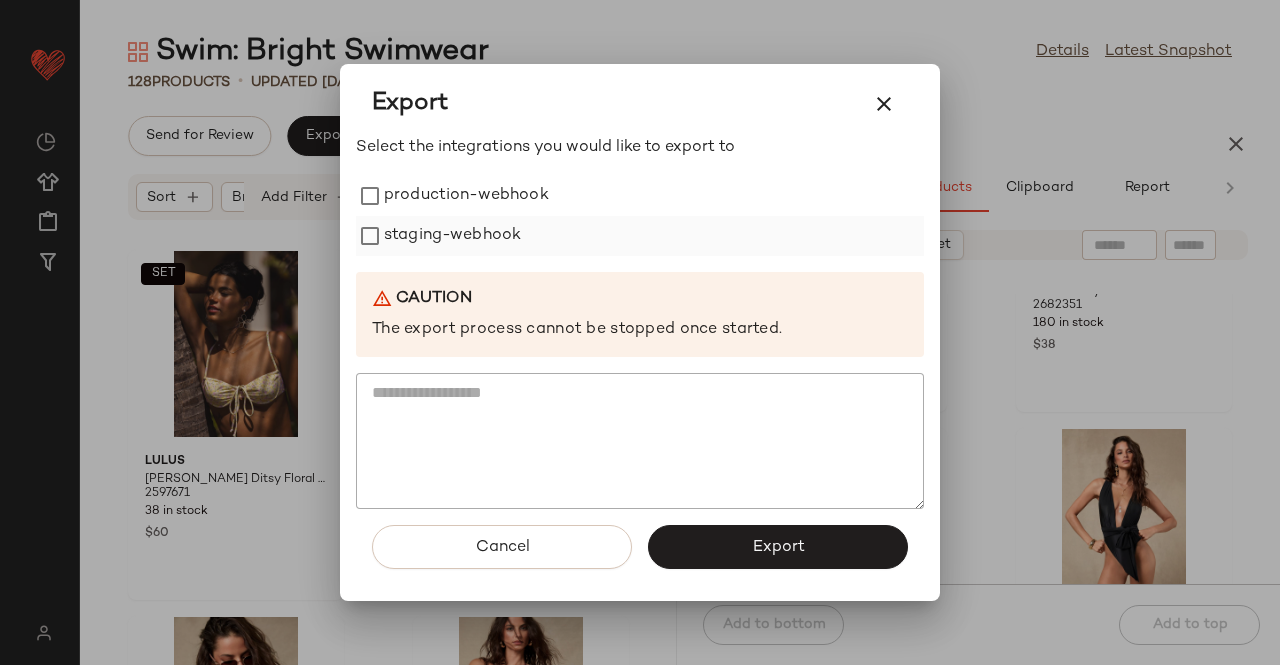 drag, startPoint x: 436, startPoint y: 208, endPoint x: 433, endPoint y: 221, distance: 13.341664 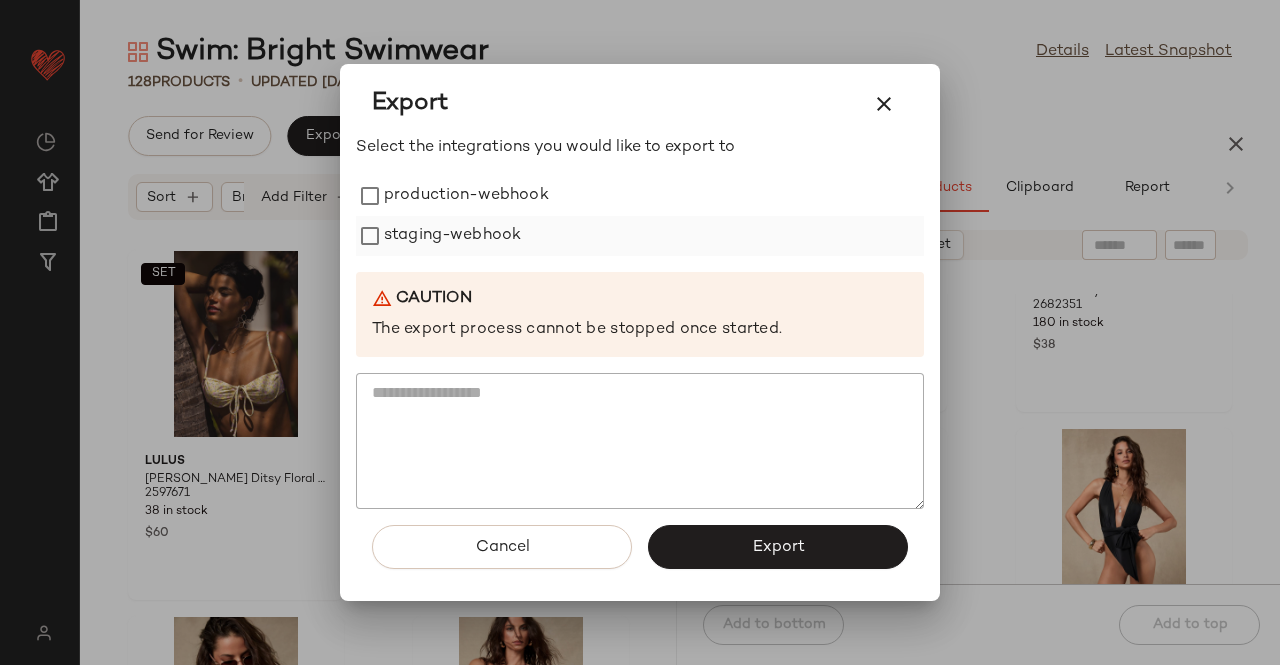 click on "production-webhook" at bounding box center [466, 196] 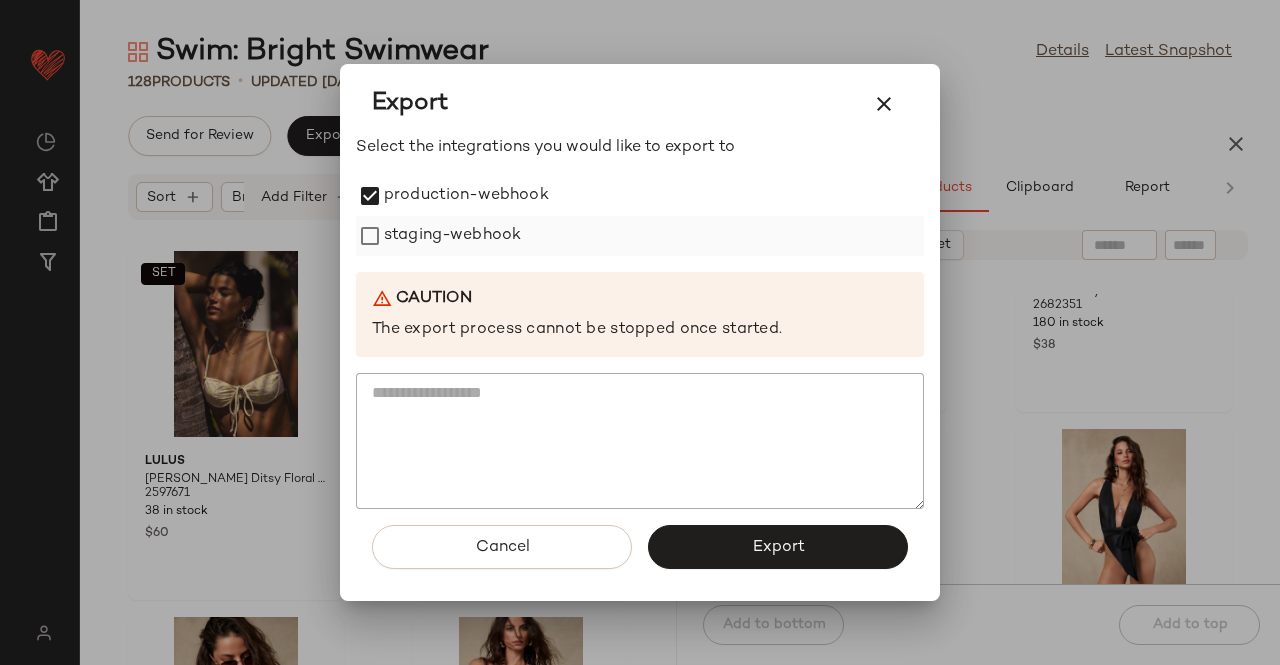 click on "staging-webhook" at bounding box center [452, 236] 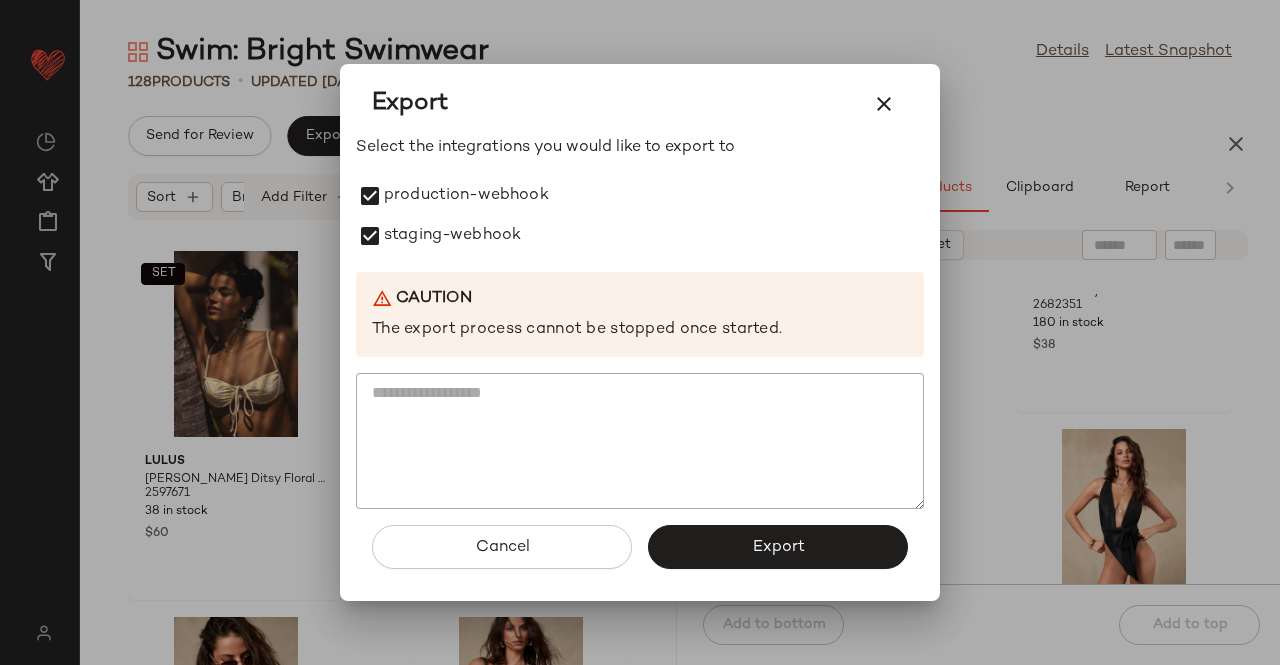 click on "Cancel   Export" at bounding box center [640, 555] 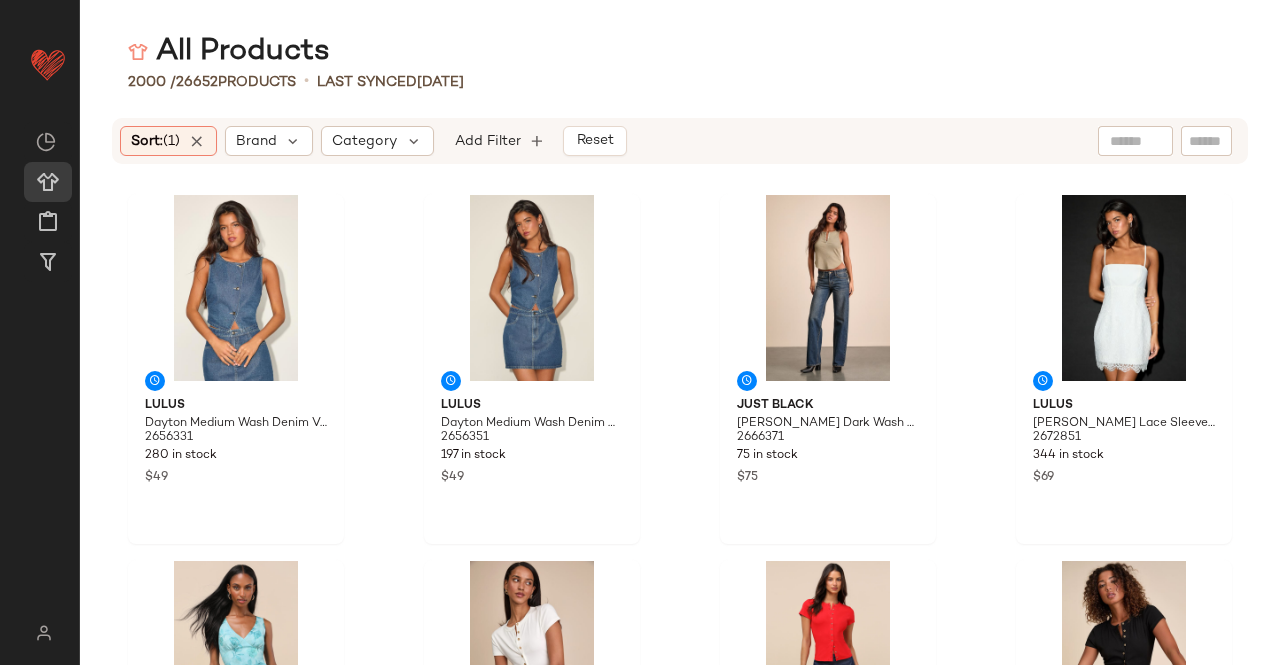 scroll, scrollTop: 0, scrollLeft: 0, axis: both 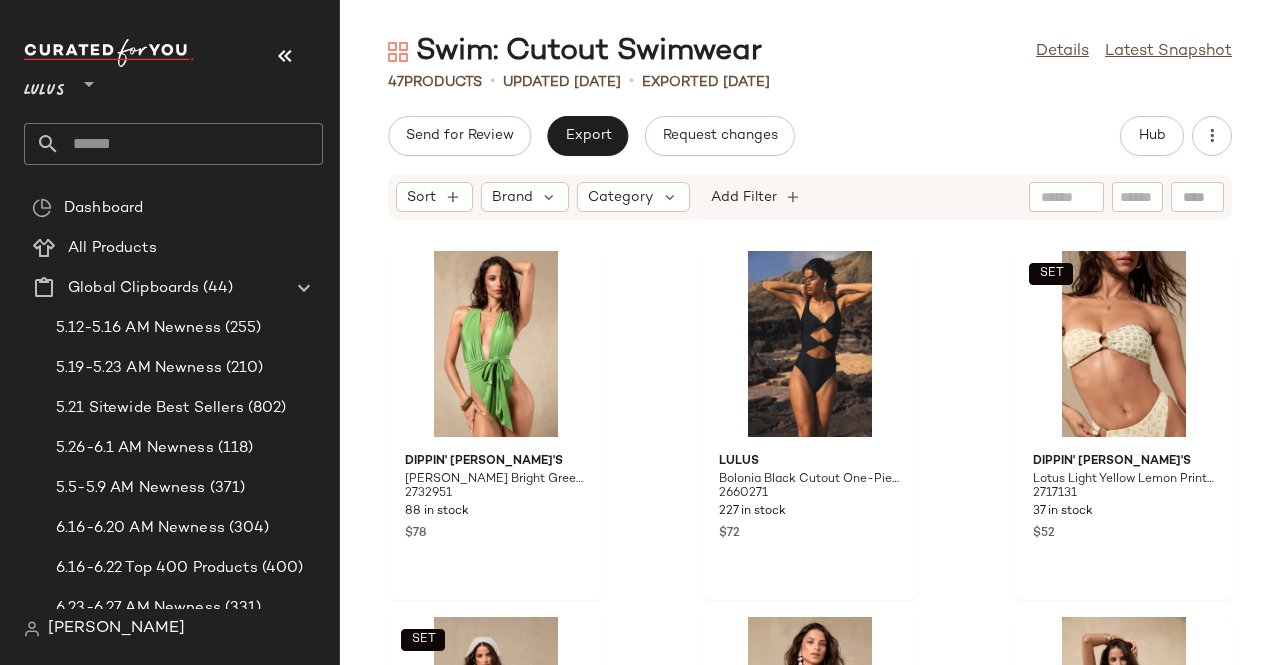 click at bounding box center [285, 56] 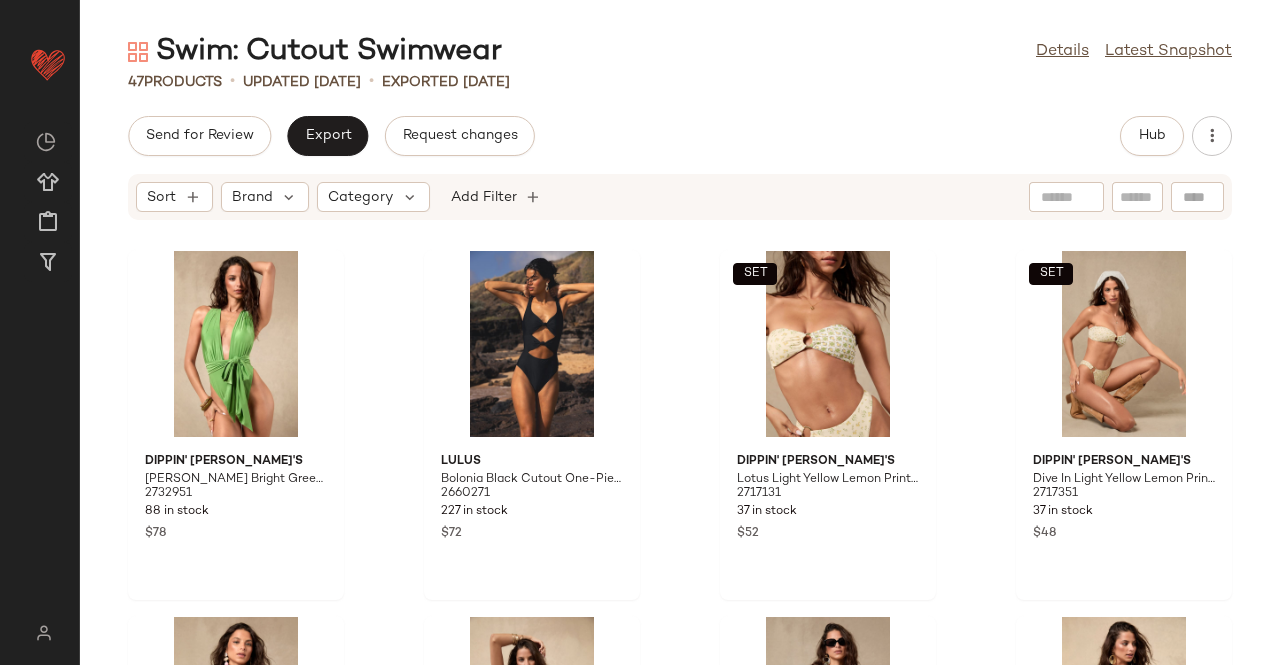 click on "Swim: Cutout Swimwear  Details   Latest Snapshot  47   Products   •   updated Jul 7th  •  Exported Jul 7th  Send for Review   Export   Request changes   Hub  Sort  Brand  Category  Add Filter  Dippin' Daisy's Peros Bright Green Plunging One-Piece Swimsuit 2732951 88 in stock $78 Lulus Bolonia Black Cutout One-Piece Swimsuit 2660271 227 in stock $72  SET  Dippin' Daisy's Lotus Light Yellow Lemon Print Bandeau Bikini Top 2717131 37 in stock $52  SET  Dippin' Daisy's Dive In Light Yellow Lemon Print Cheeky Bikini Bottoms 2717351 37 in stock $48 Lulus Zorya Red Cutout Underwire One-Piece Swimsuit 2681731 228 in stock $72 Lulus Zorya White Cutout Underwire One-Piece Swimsuit 2681751 244 in stock $72 Lulus Moorea Black Cutout One-Piece Swimsuit 2667411 176 in stock $68 Lulus Ashoria Black Ruched Cutout Swim Cover-Up Mini Skirt 2664451 162 in stock $39  SET  Kulani Kinis Kiama Orange and Pink Floral O-Ring Bikini Top 2572091 71 in stock $62  SET  Kulani Kinis 2572111 88 in stock $48 $60 Sale  SET  Lulus $35" at bounding box center (680, 348) 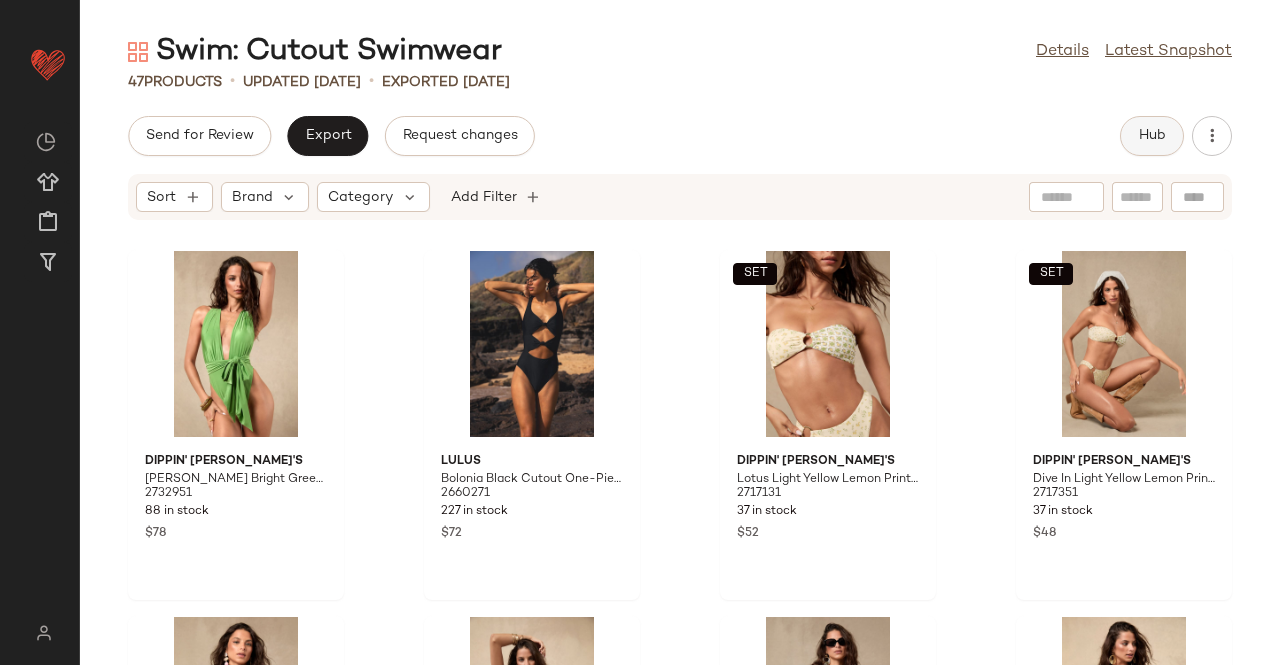 drag, startPoint x: 1135, startPoint y: 164, endPoint x: 1146, endPoint y: 149, distance: 18.601076 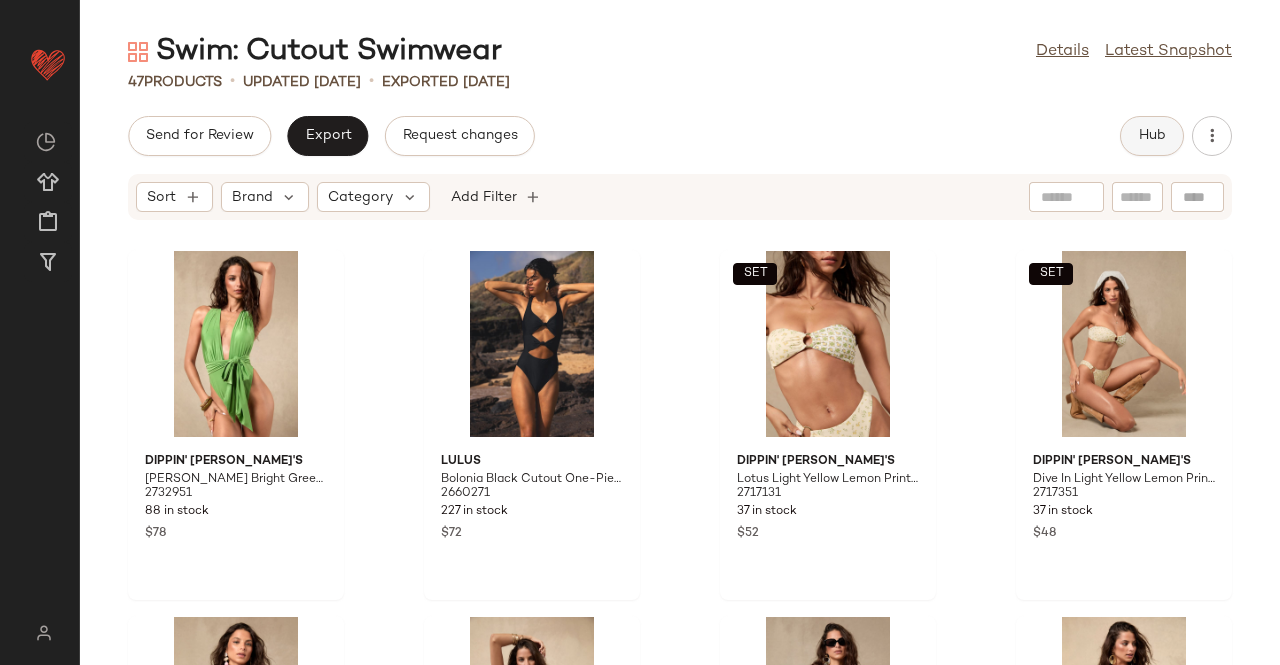 click on "Hub" 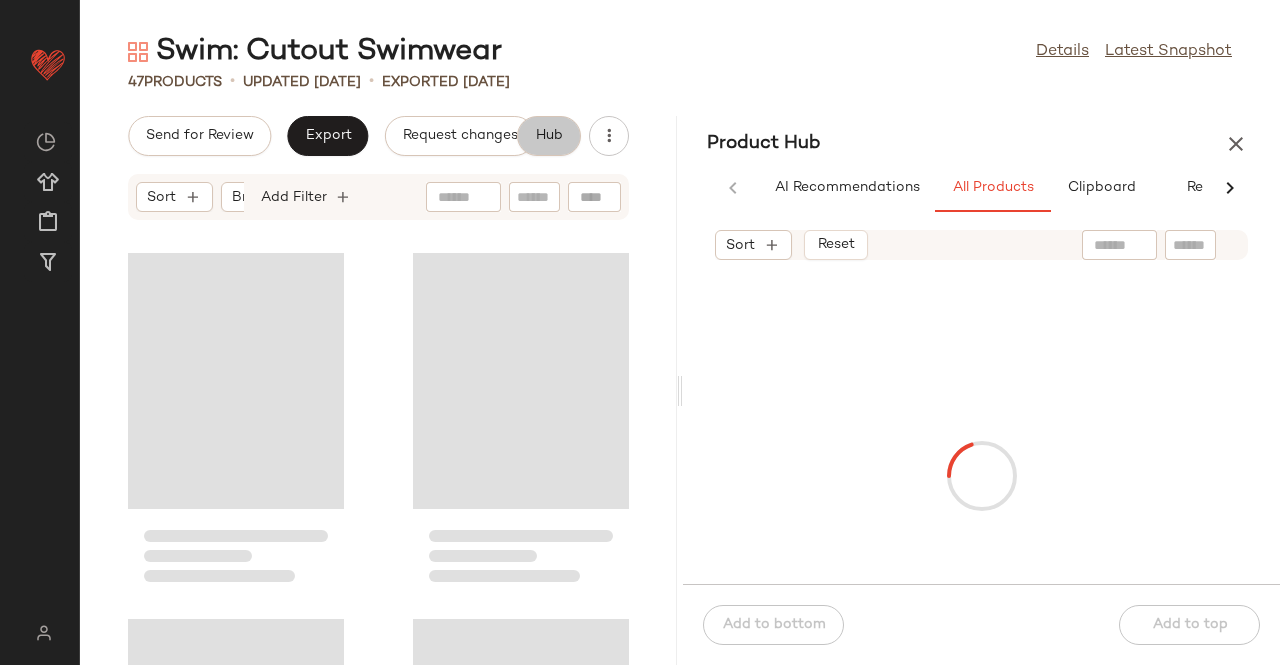scroll, scrollTop: 0, scrollLeft: 62, axis: horizontal 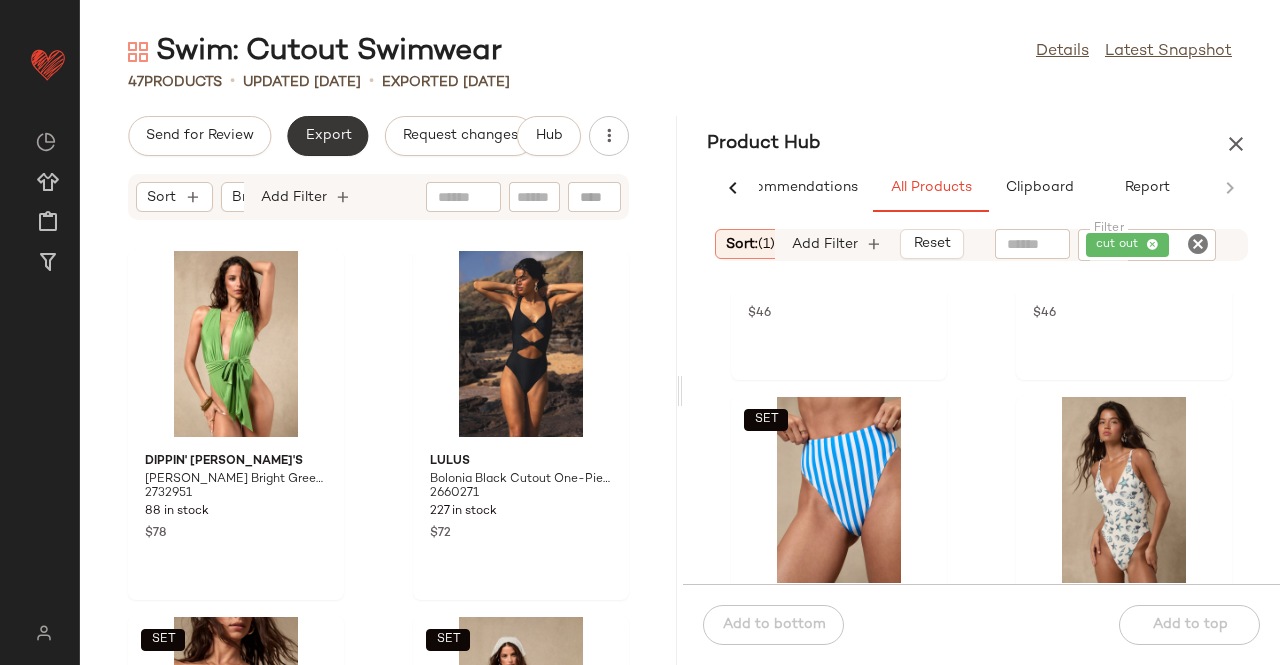 click on "Export" 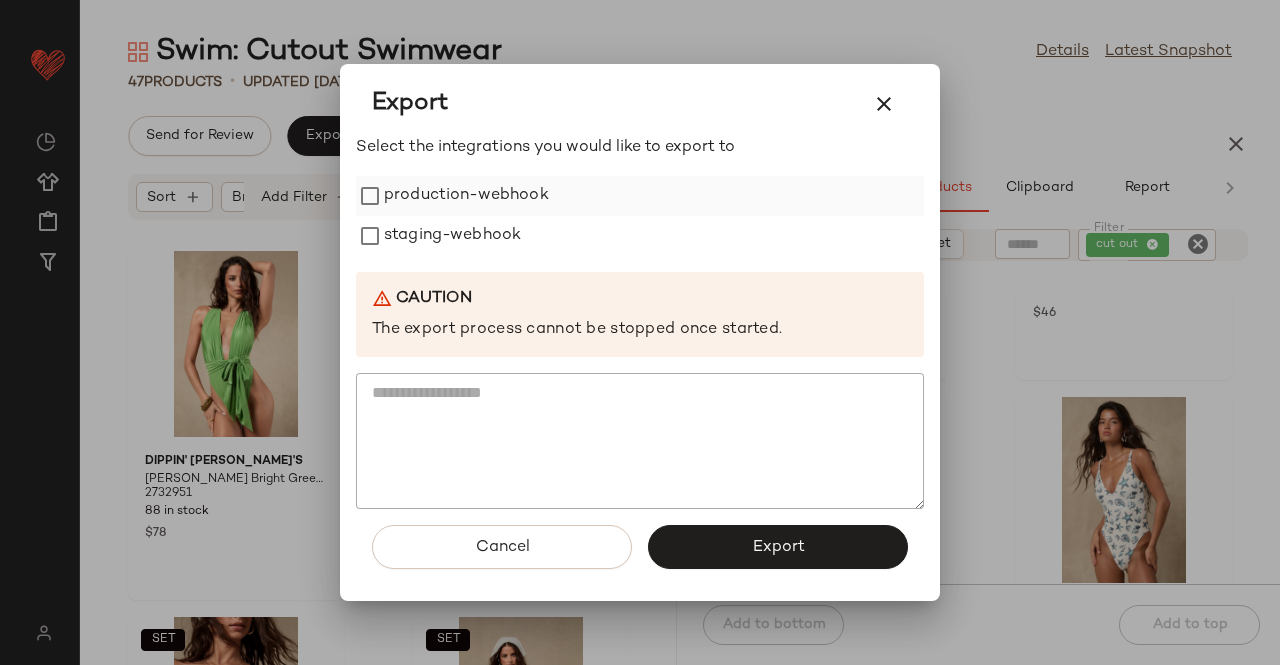 drag, startPoint x: 490, startPoint y: 241, endPoint x: 490, endPoint y: 209, distance: 32 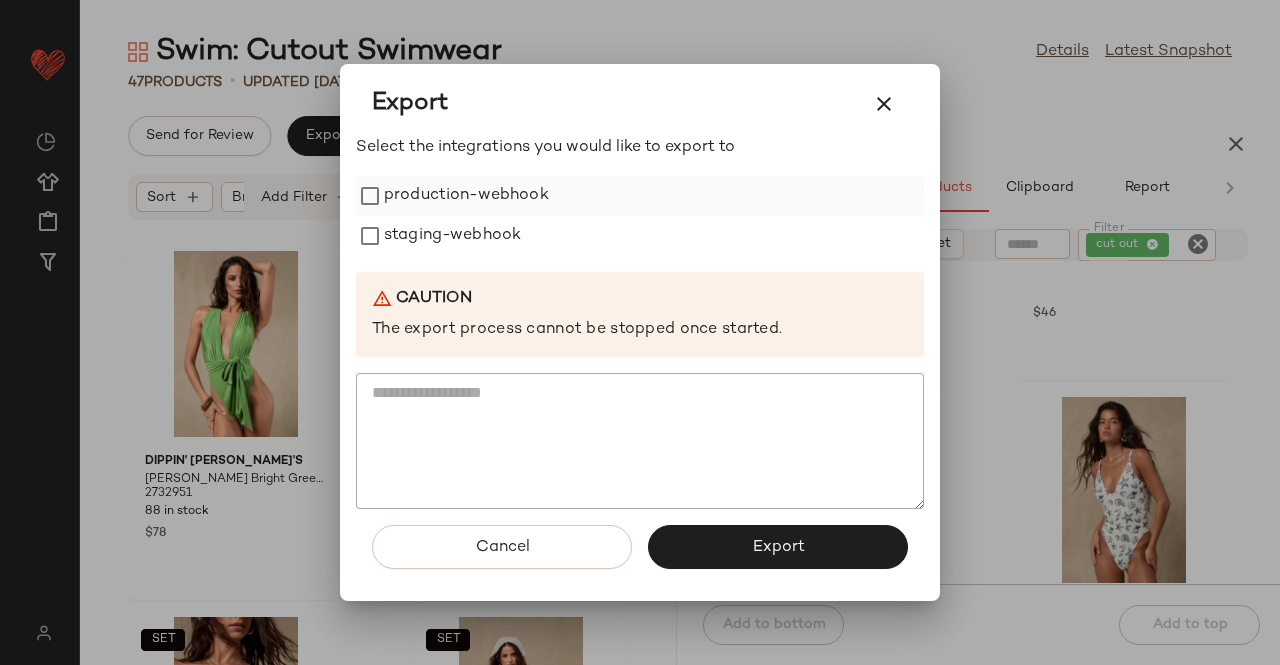 click on "staging-webhook" at bounding box center [452, 236] 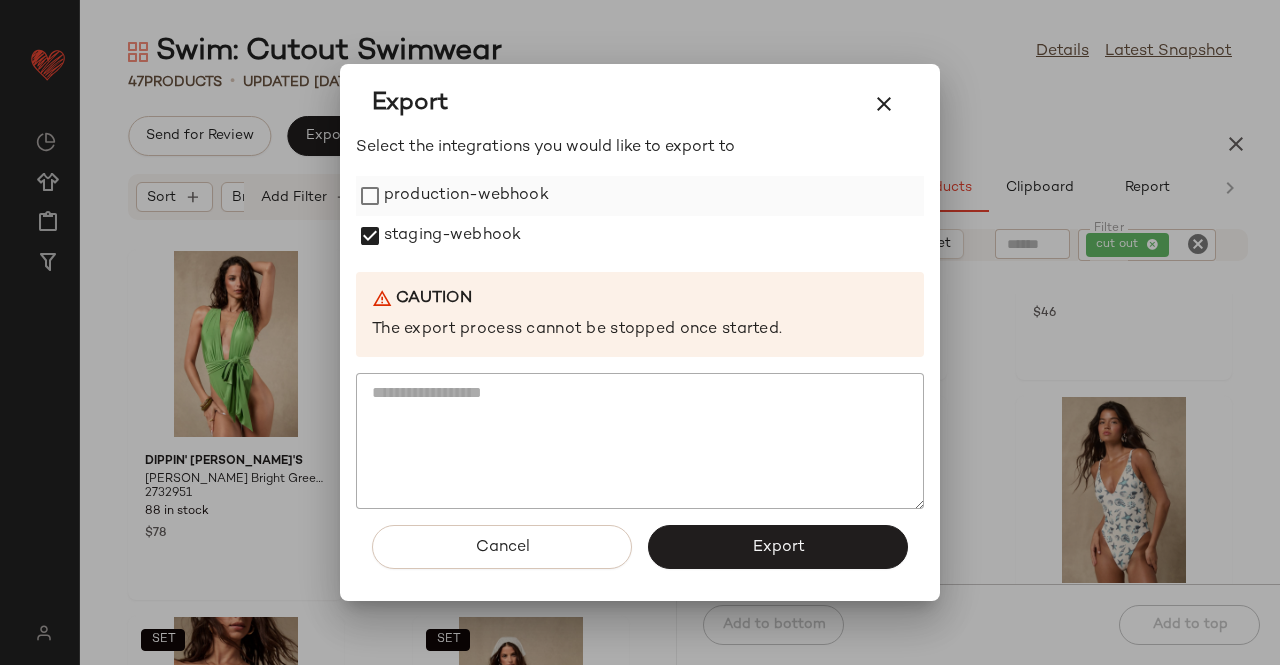 click on "production-webhook" at bounding box center (466, 196) 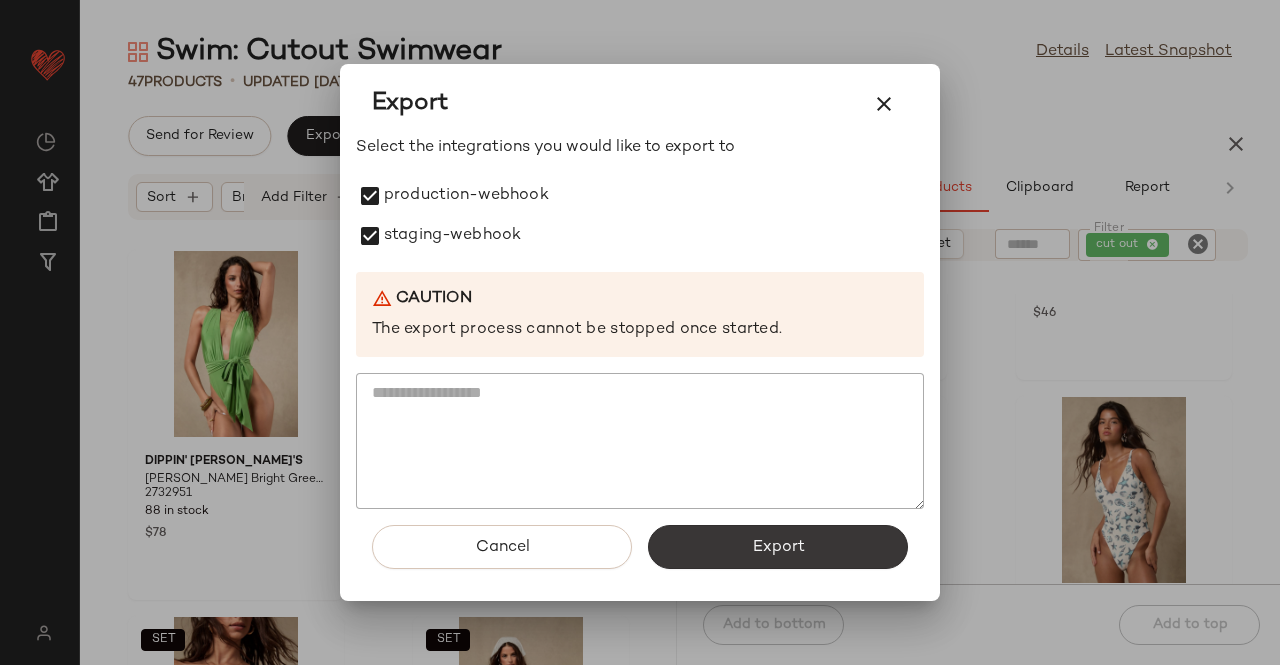 click on "Export" at bounding box center (778, 547) 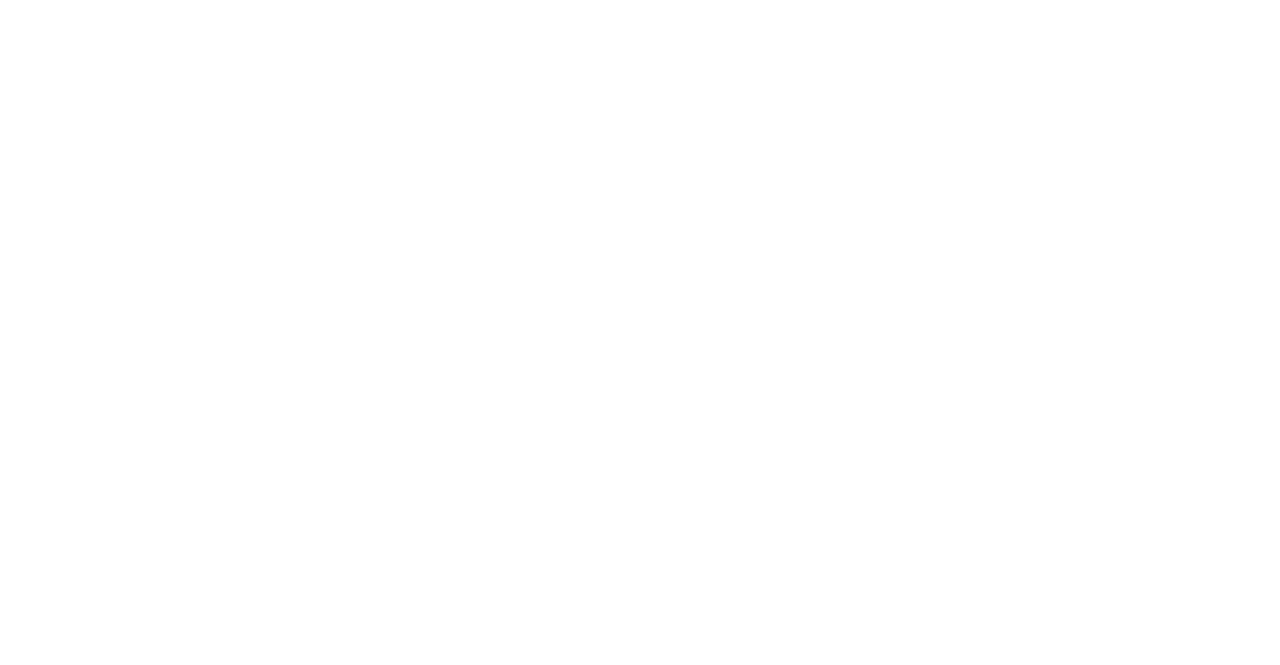 scroll, scrollTop: 0, scrollLeft: 0, axis: both 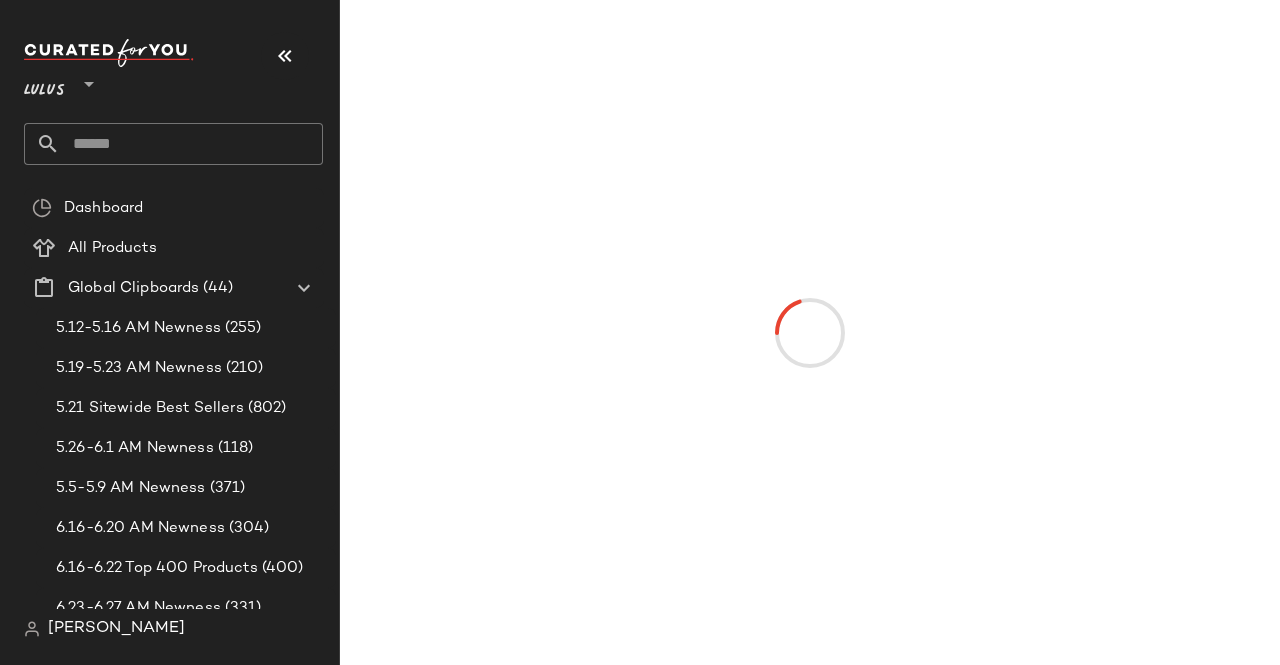 click at bounding box center [285, 56] 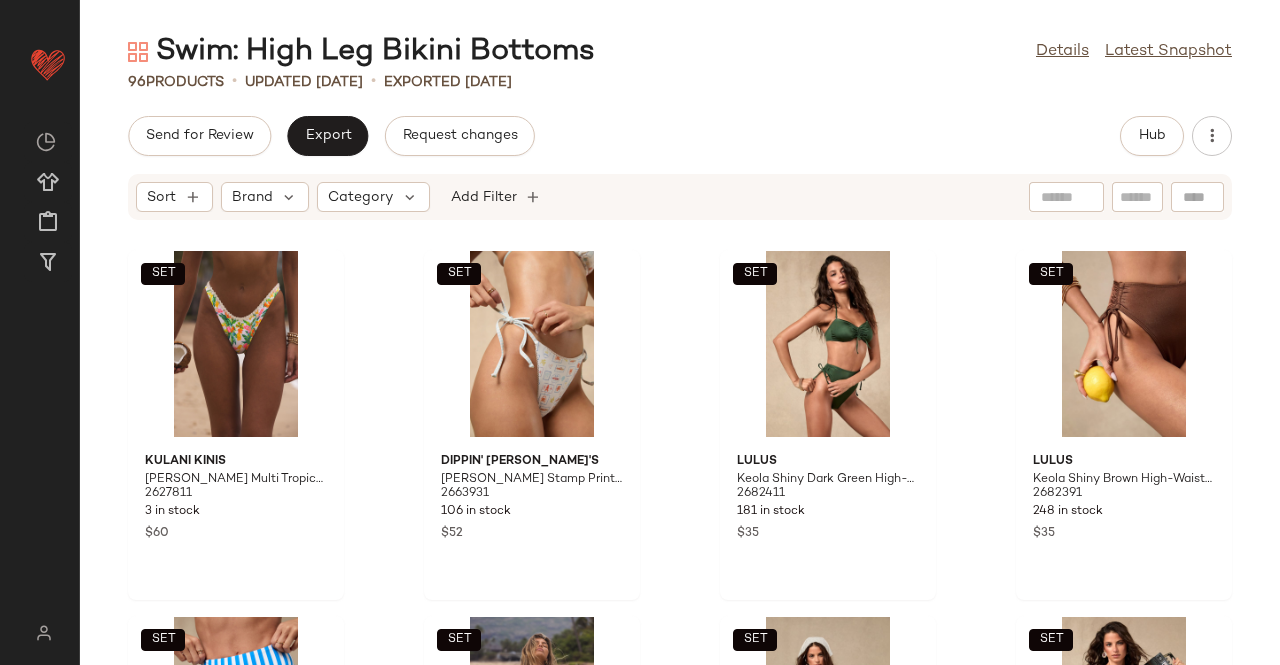 click on "Send for Review   Export   Request changes   Hub" 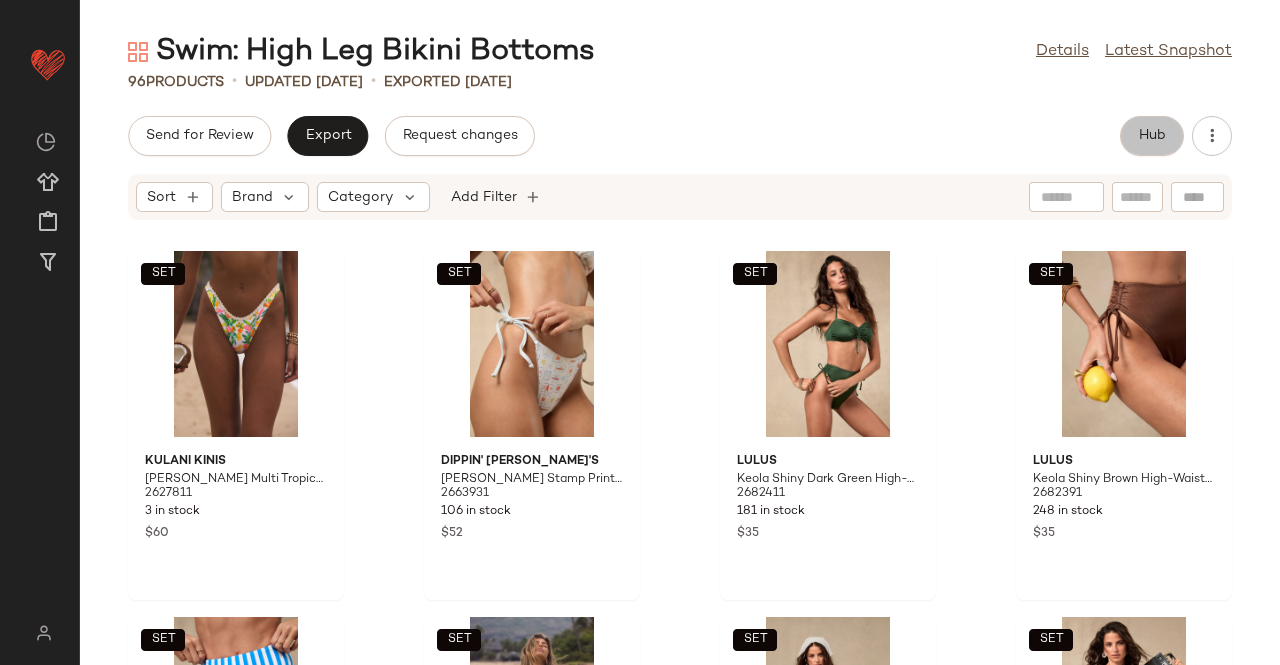 click on "Hub" 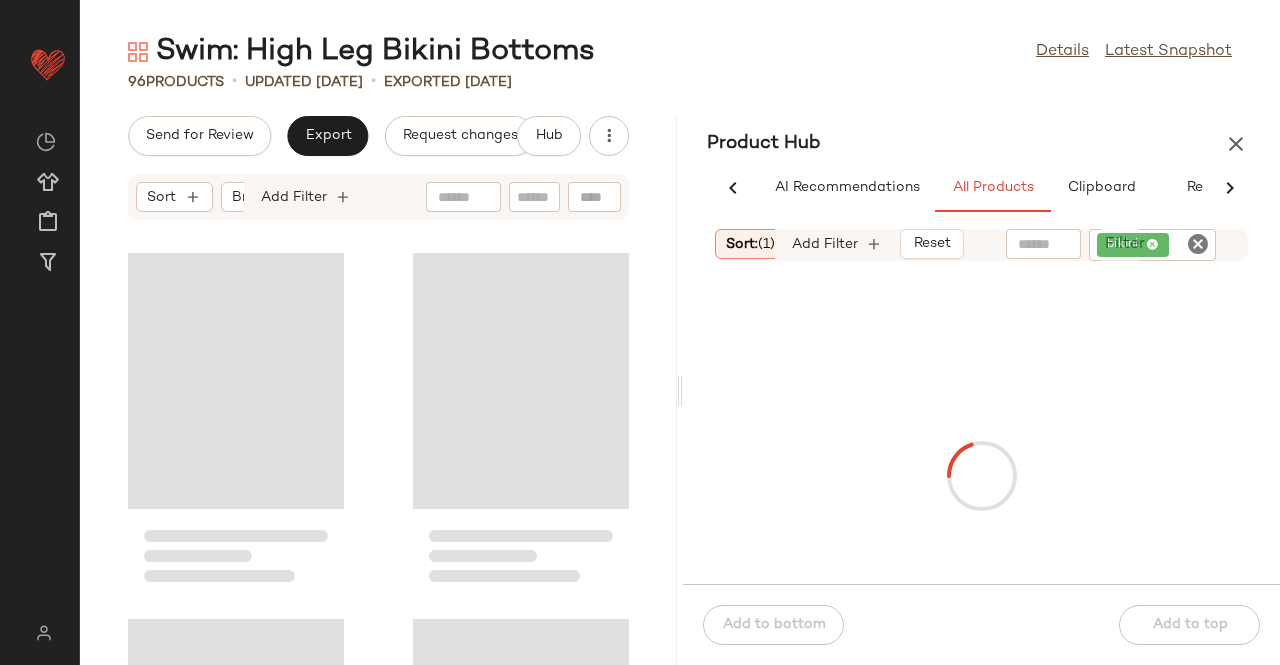 scroll, scrollTop: 0, scrollLeft: 62, axis: horizontal 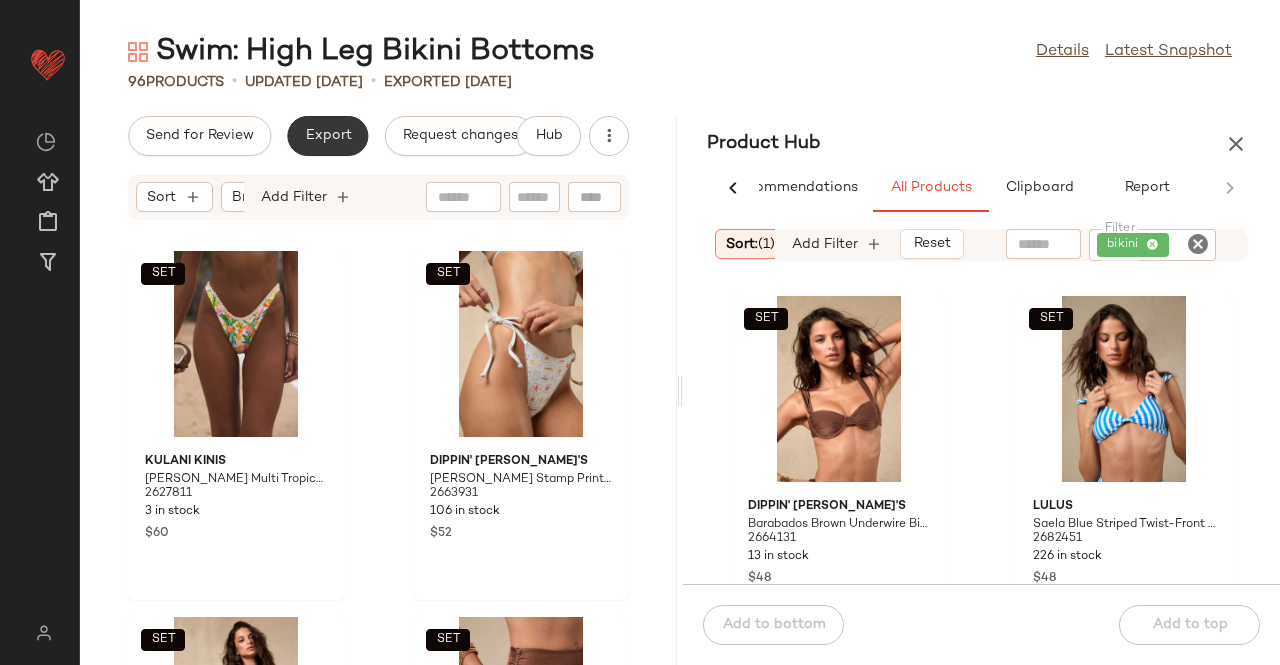 click on "Export" 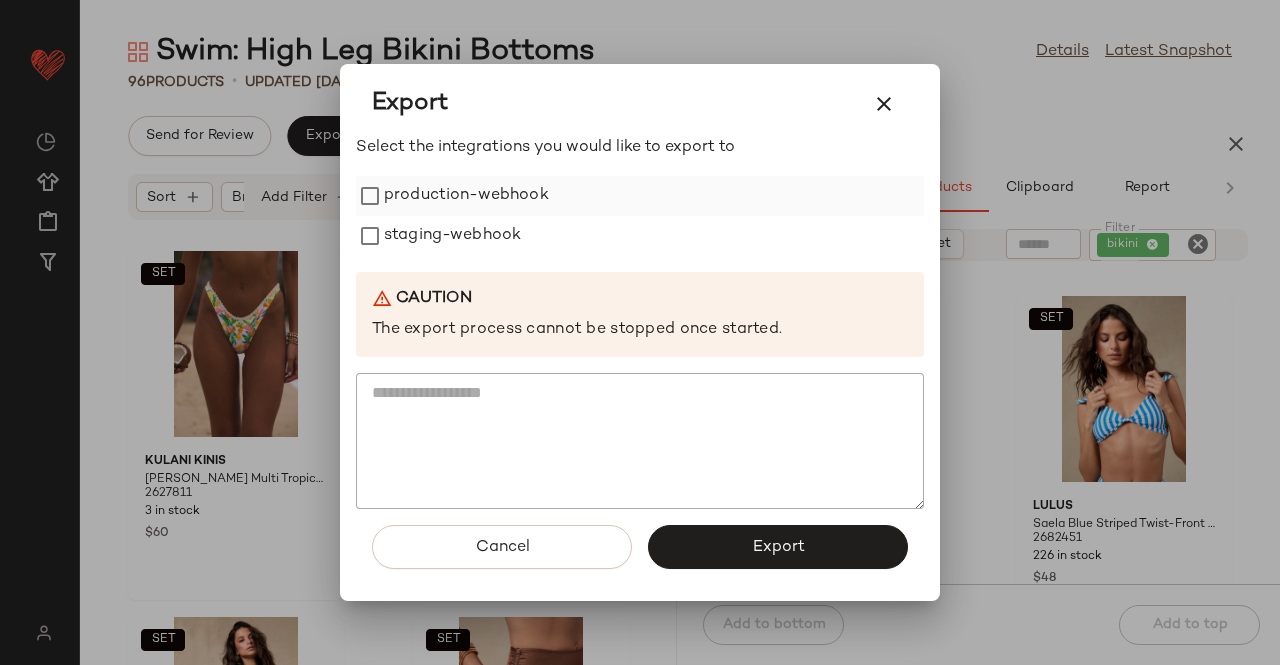 click on "production-webhook" at bounding box center (466, 196) 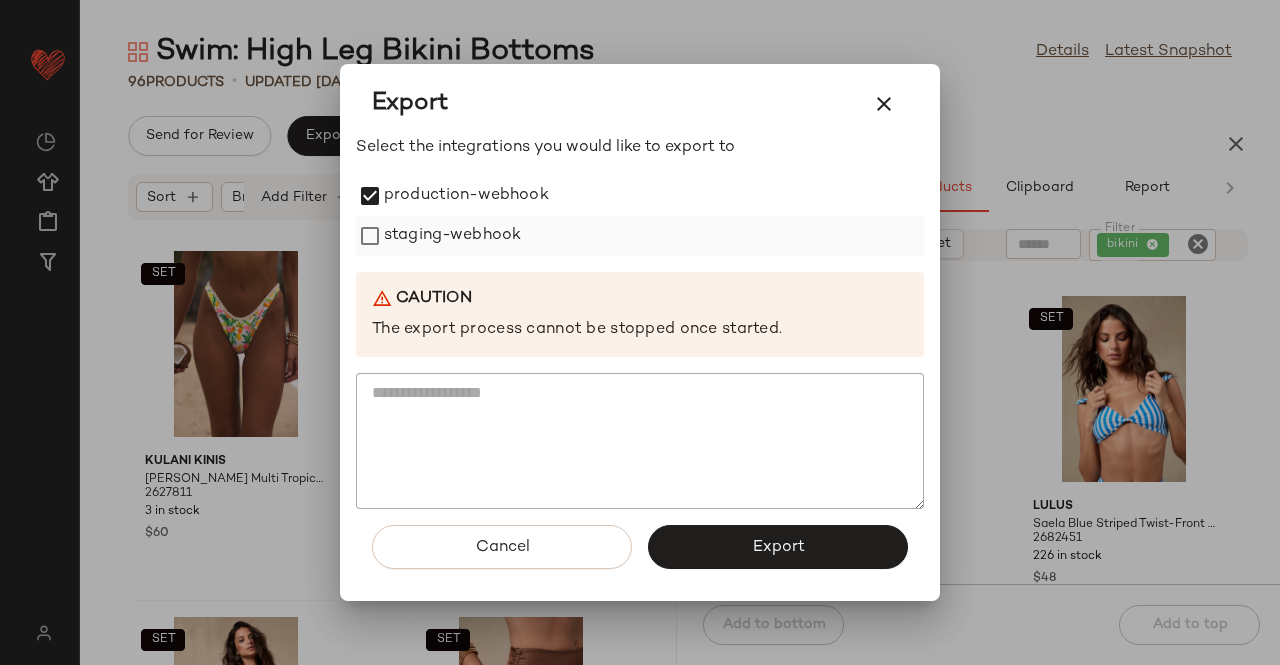 click on "staging-webhook" at bounding box center [452, 236] 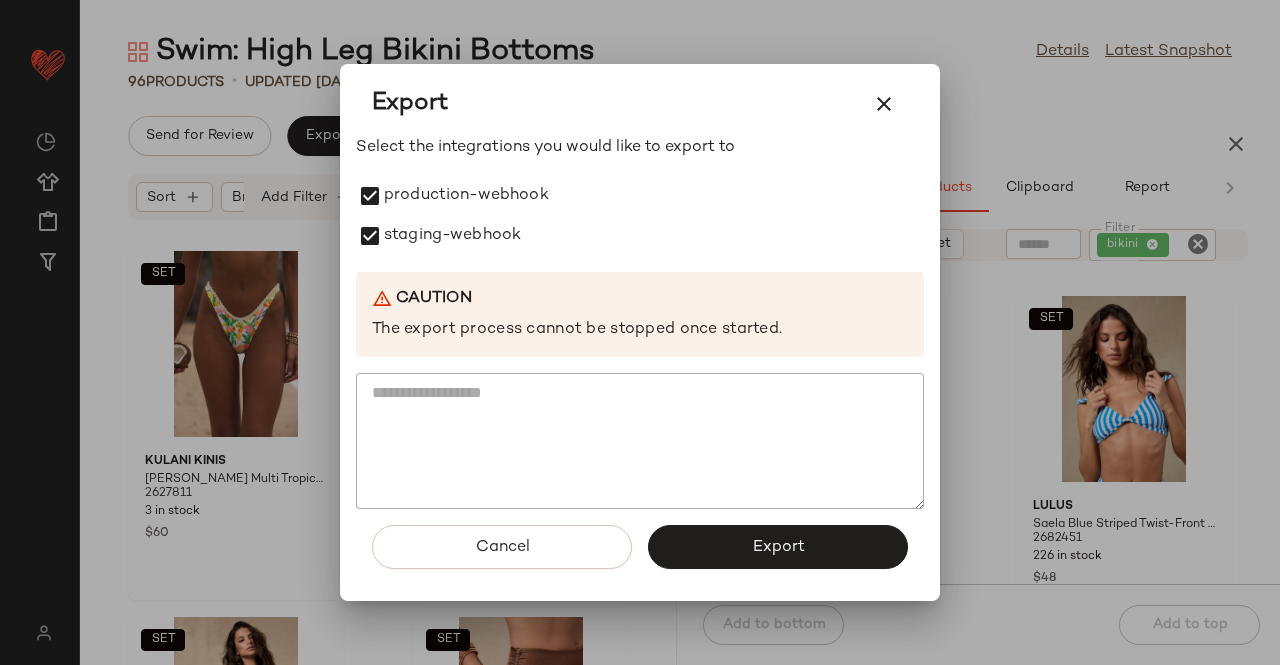 click on "Export" at bounding box center [778, 547] 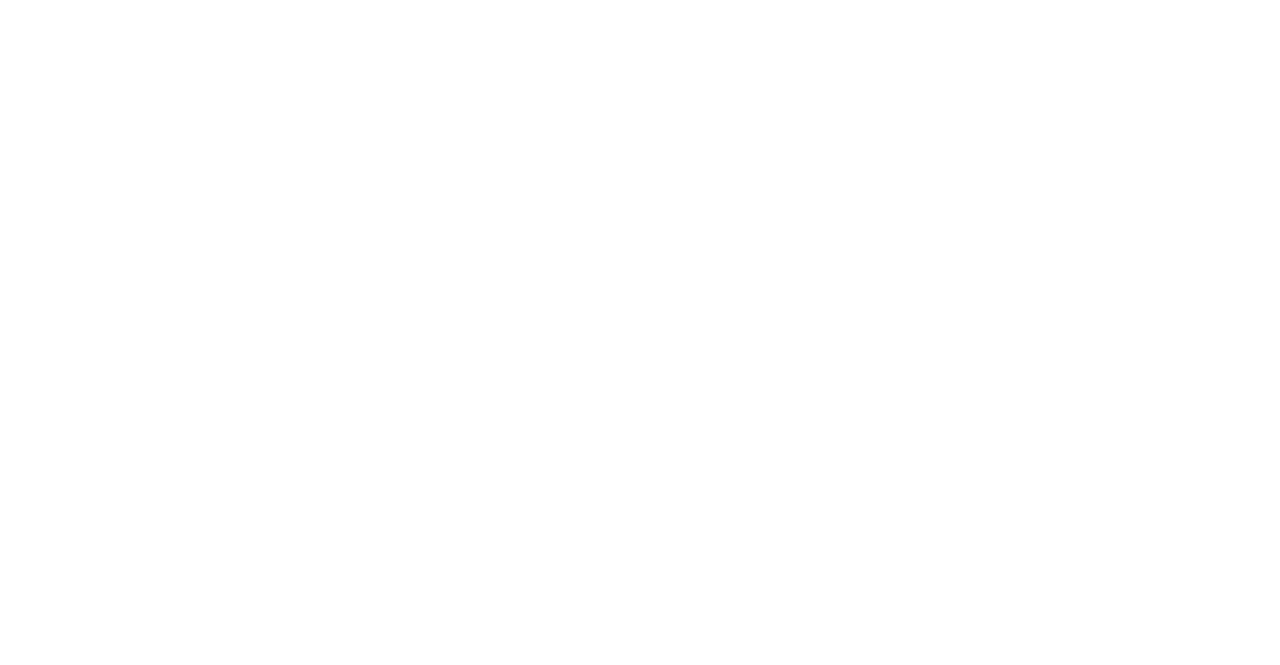 scroll, scrollTop: 0, scrollLeft: 0, axis: both 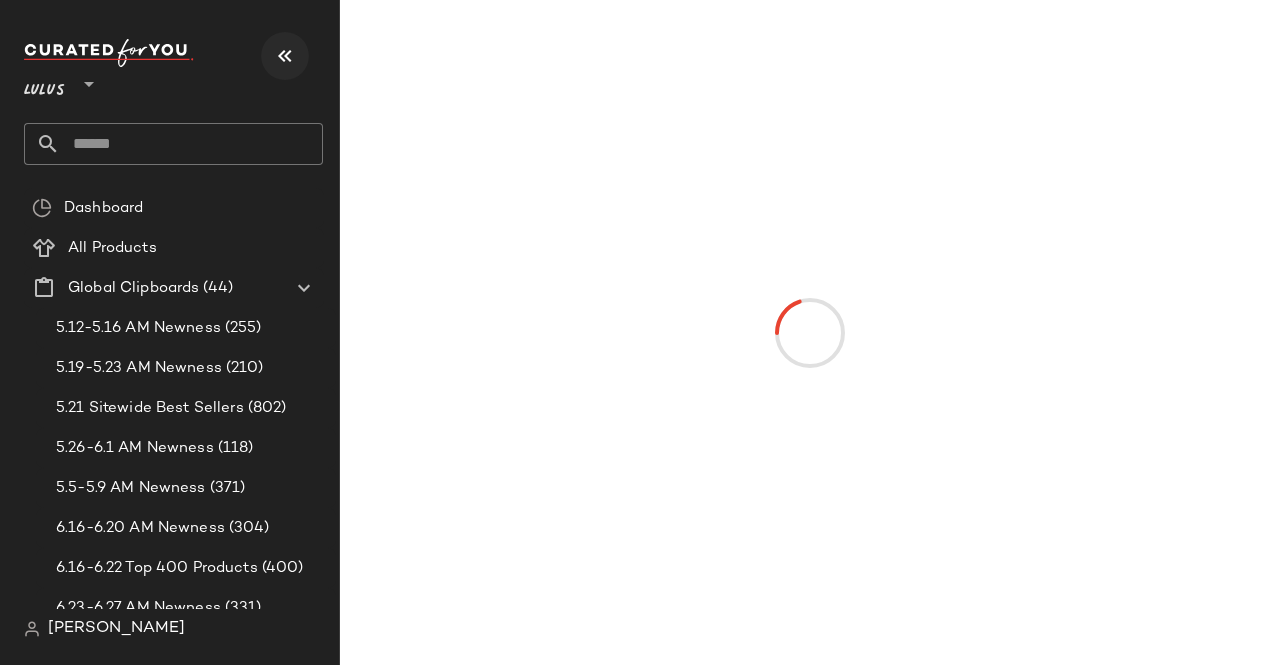 click at bounding box center (285, 56) 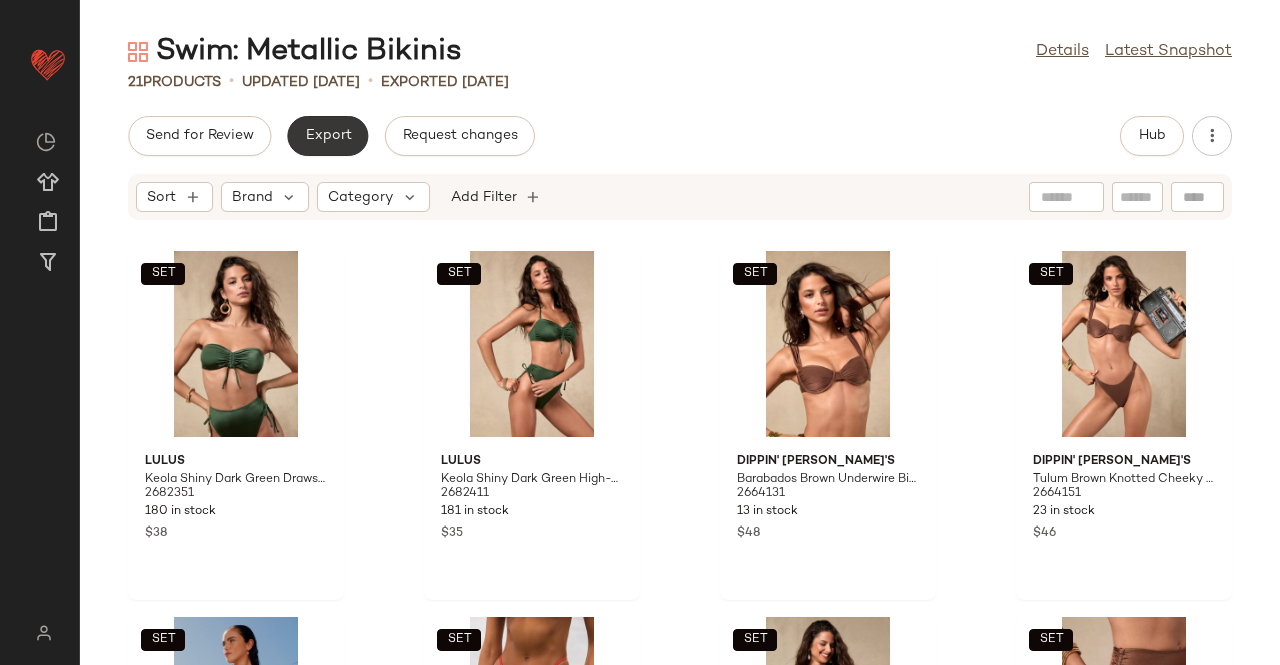 click on "Export" 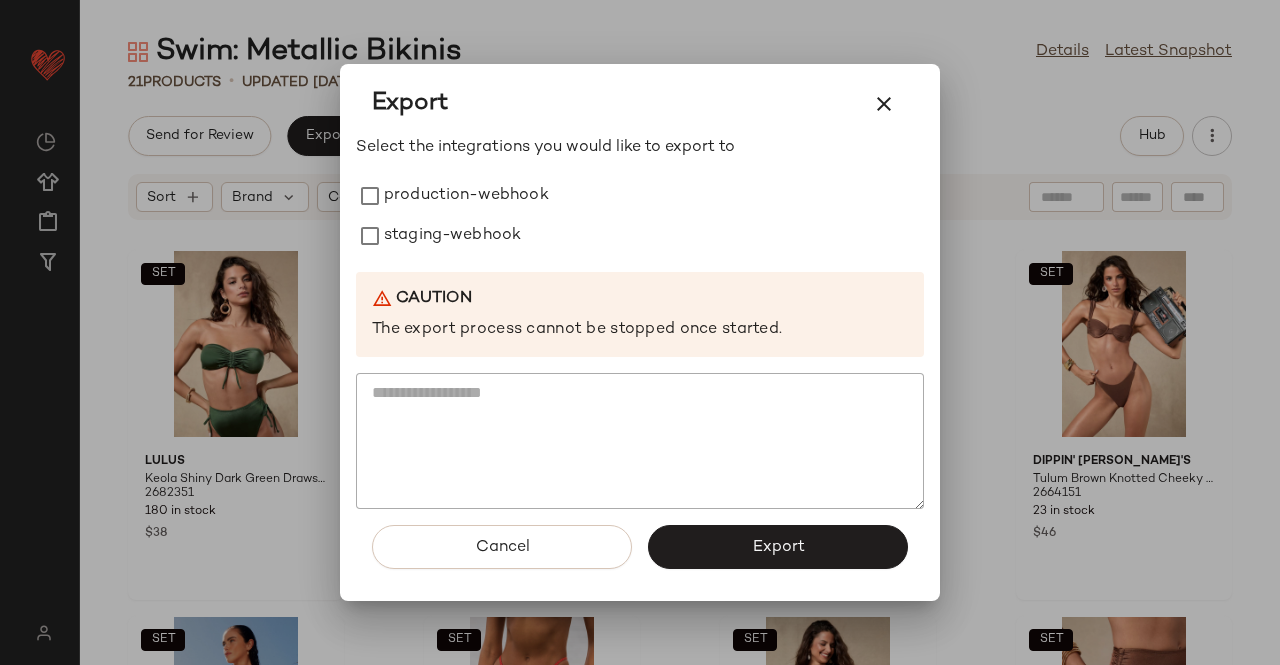 click on "Export" 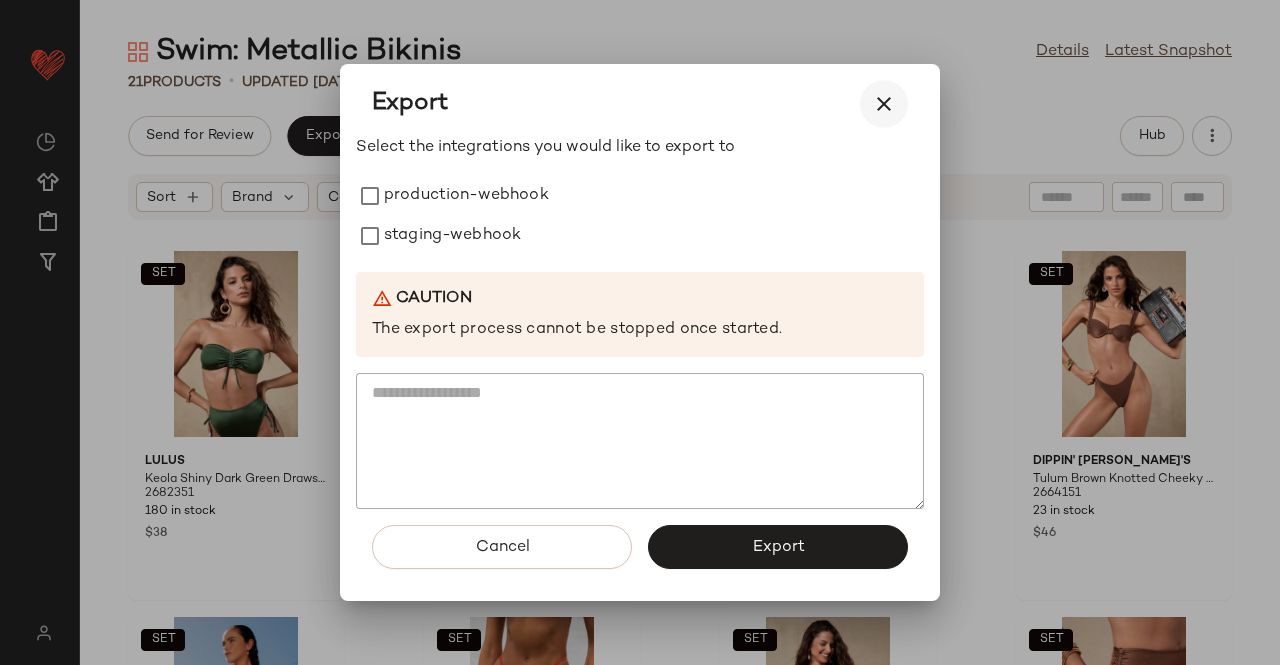 click at bounding box center [884, 104] 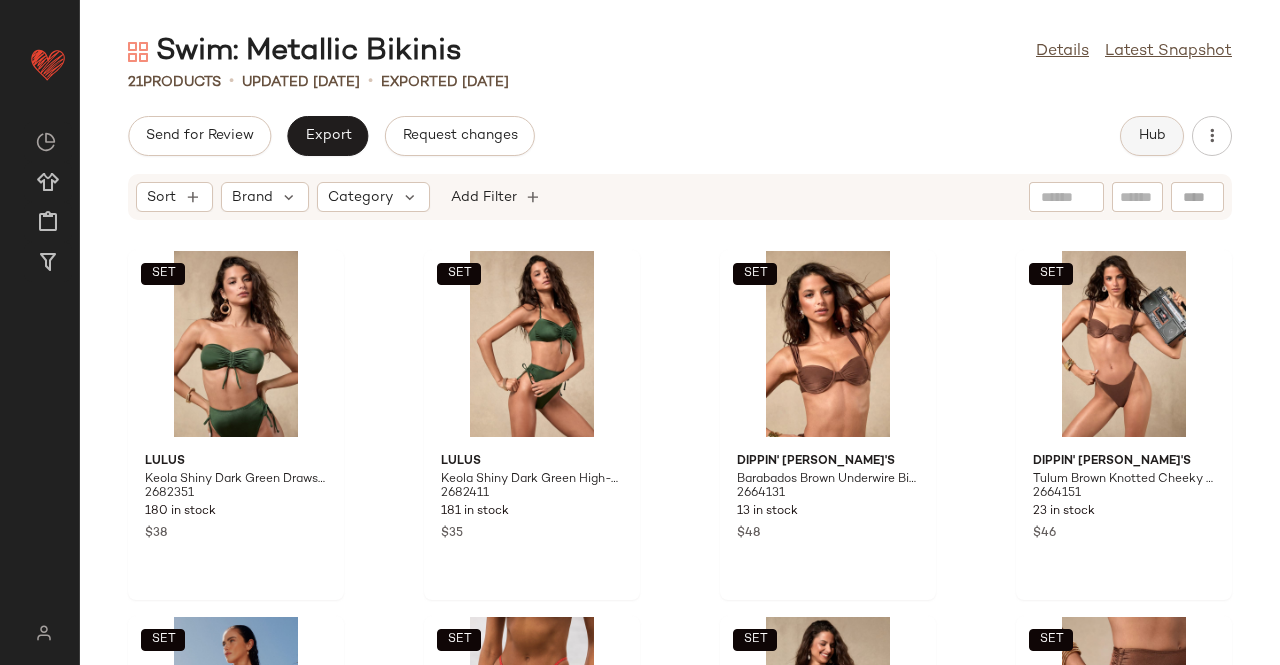 drag, startPoint x: 1118, startPoint y: 134, endPoint x: 1130, endPoint y: 139, distance: 13 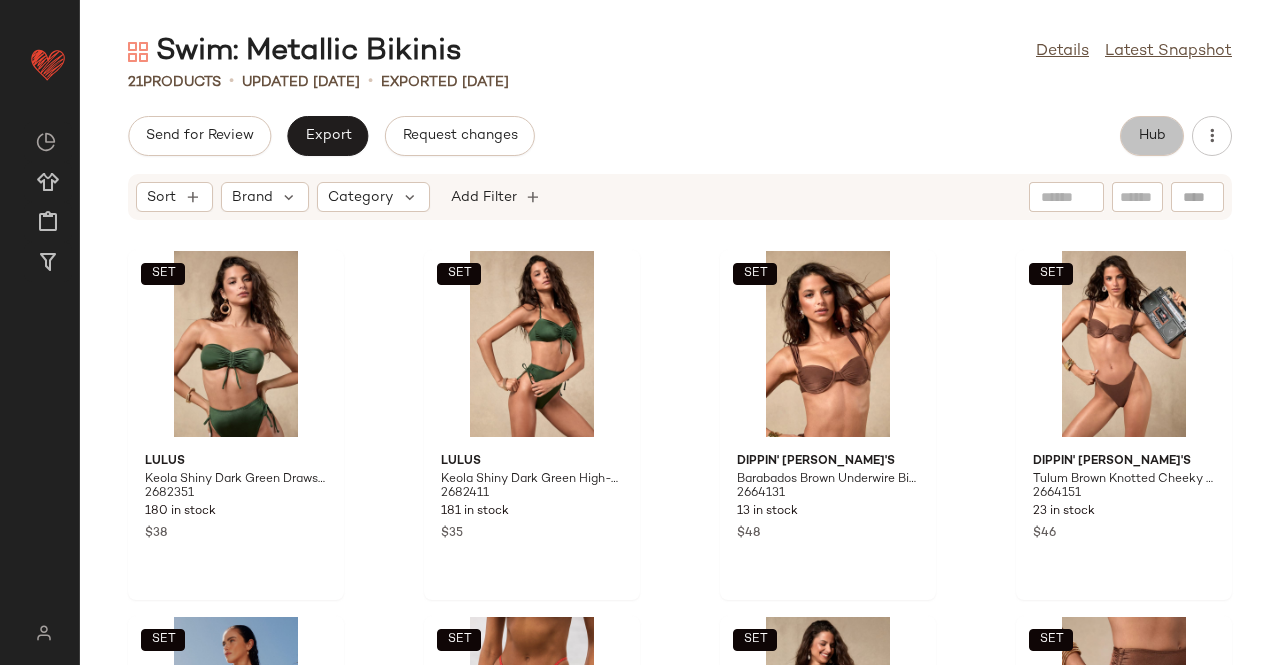 click on "Hub" at bounding box center [1152, 136] 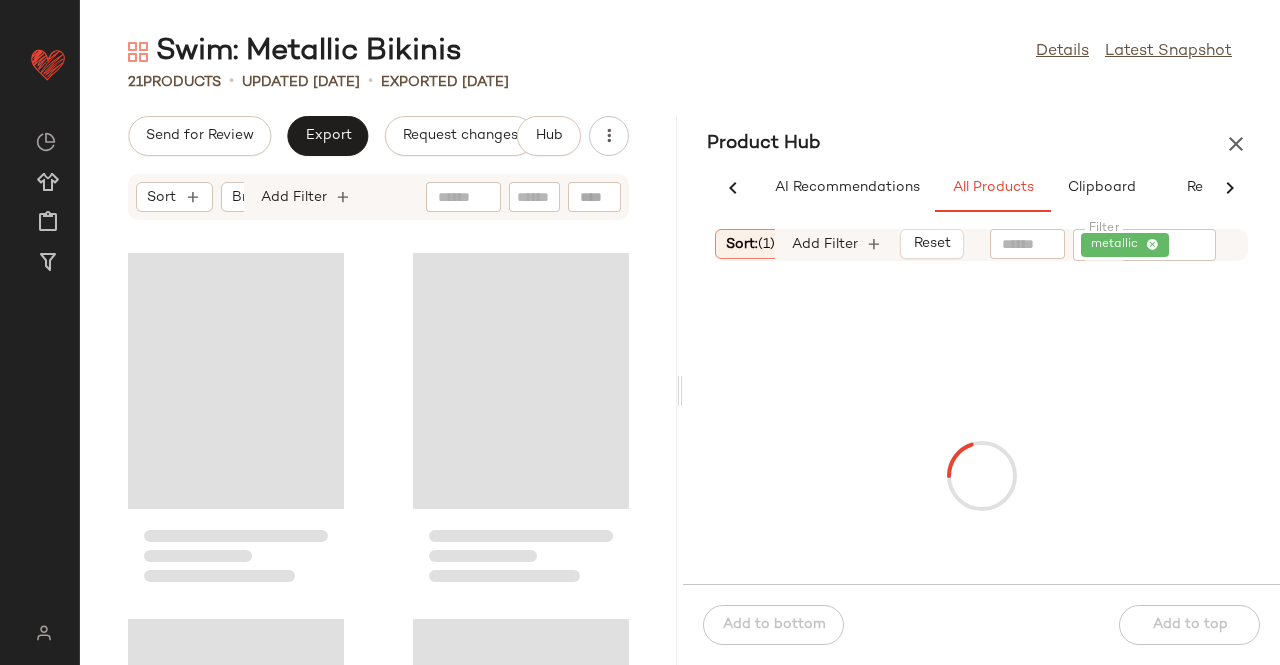 scroll, scrollTop: 0, scrollLeft: 62, axis: horizontal 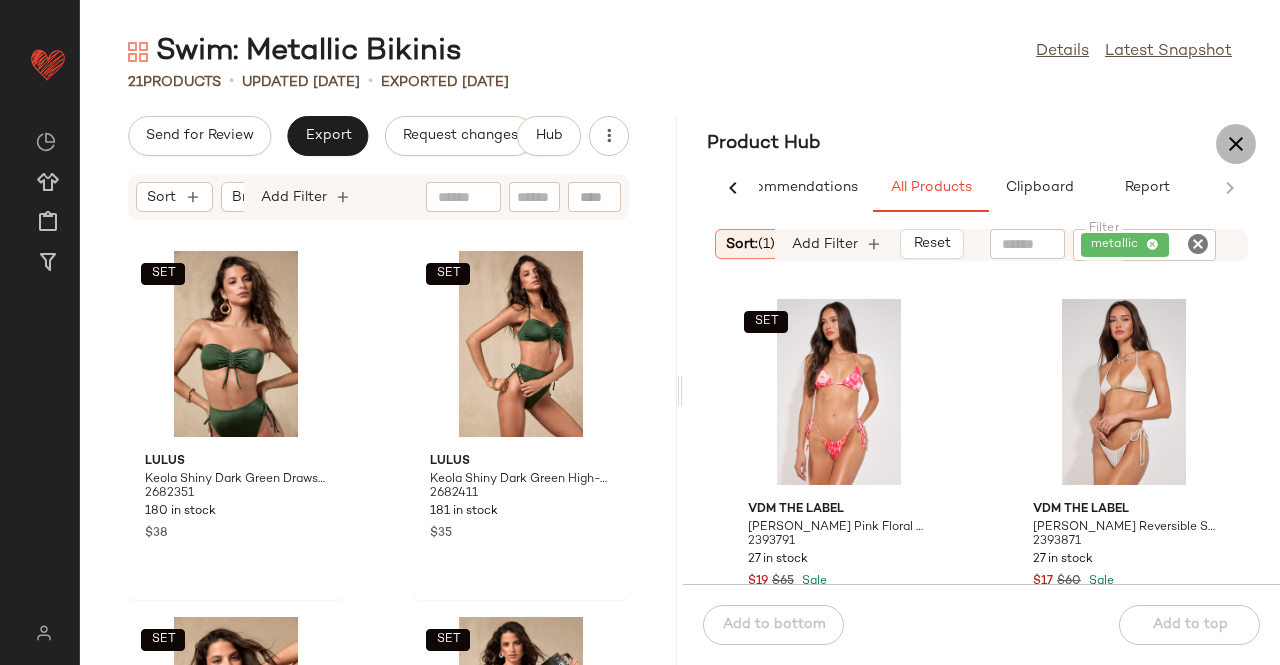 click at bounding box center (1236, 144) 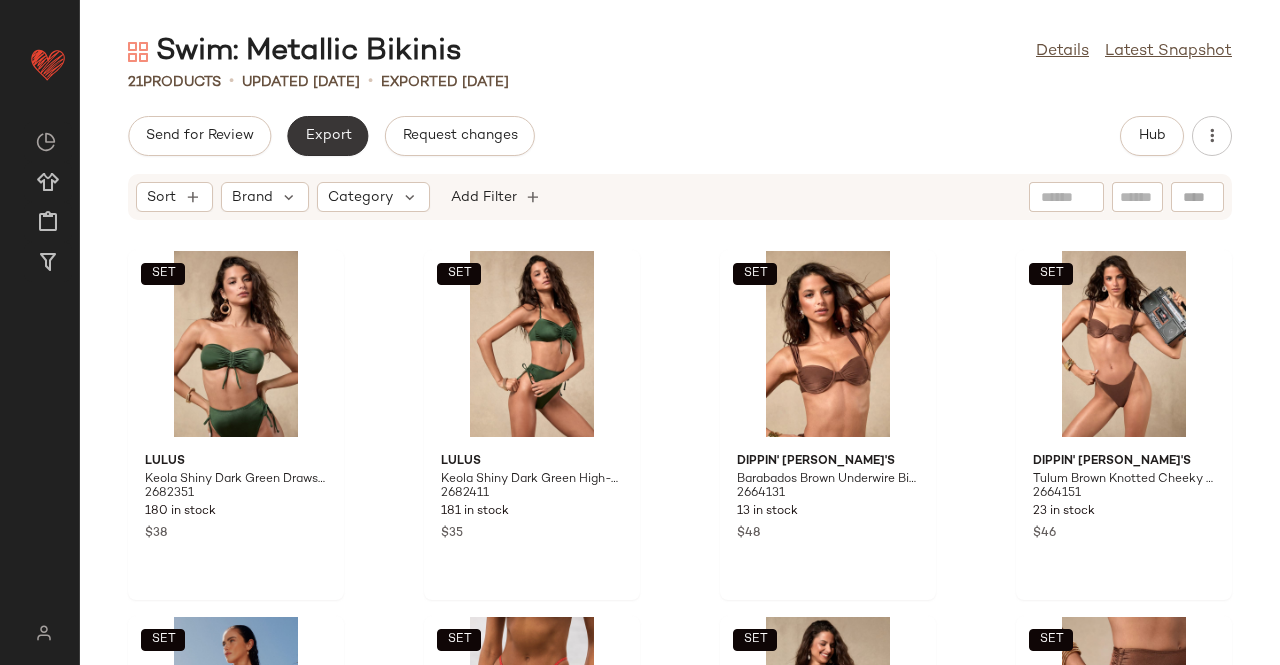 click on "Export" at bounding box center [327, 136] 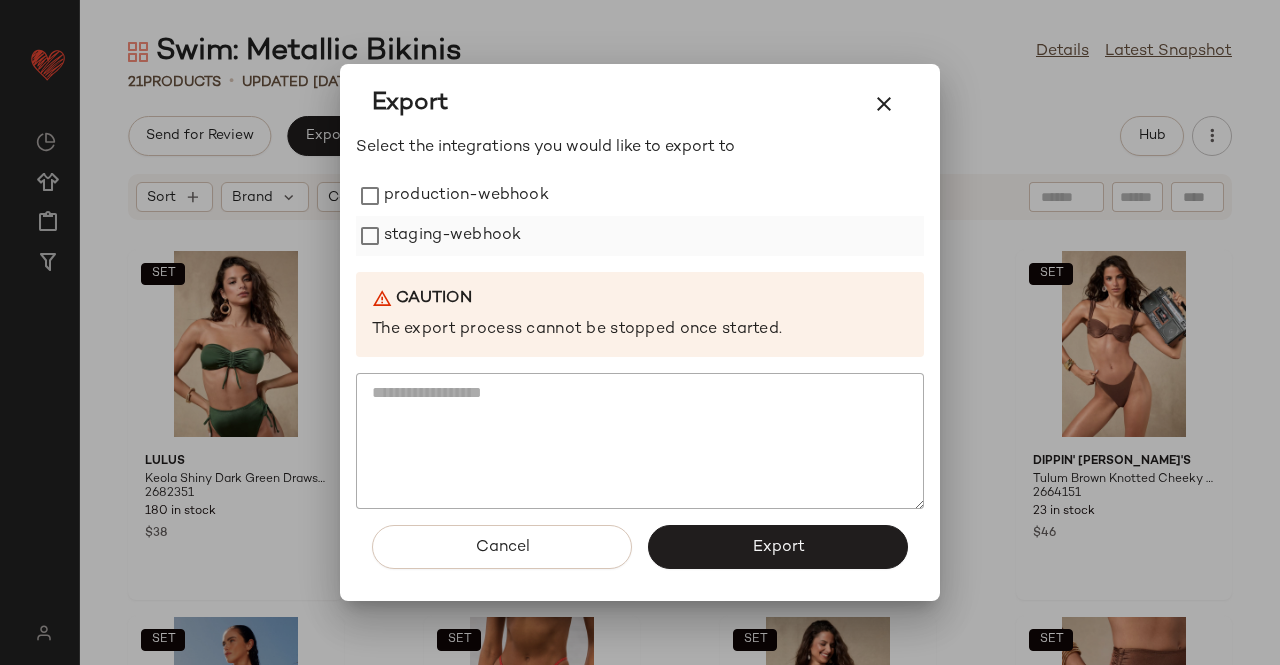 drag, startPoint x: 412, startPoint y: 201, endPoint x: 426, endPoint y: 249, distance: 50 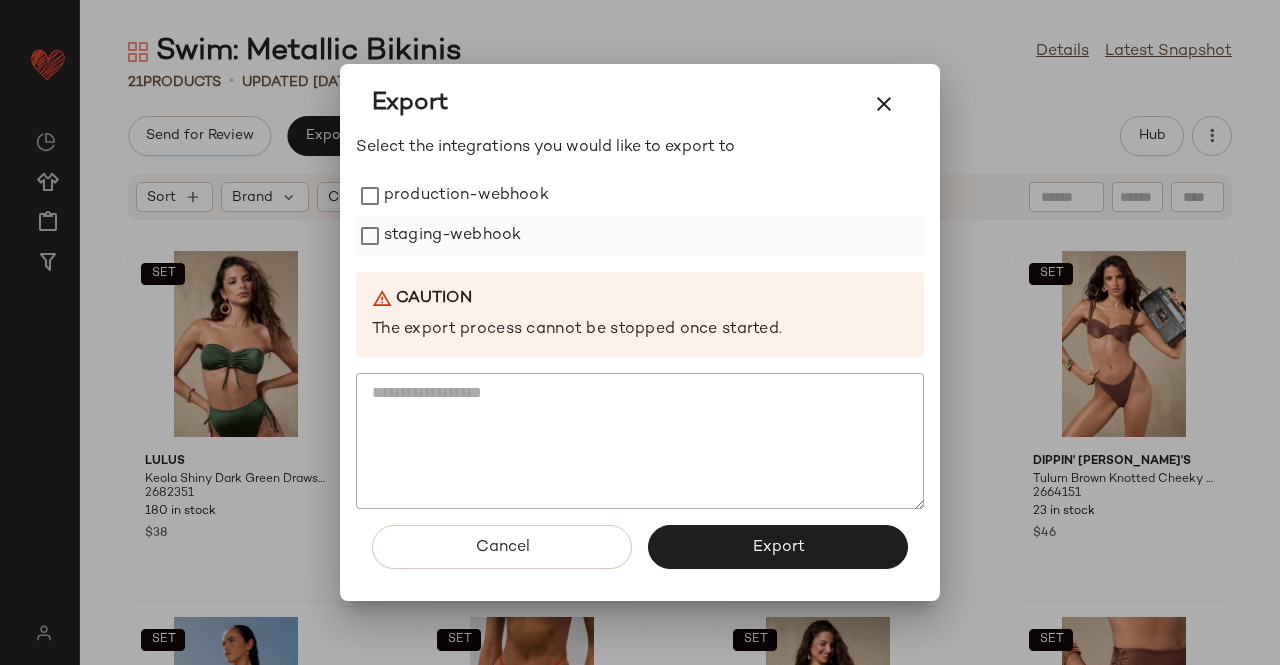 click on "production-webhook" at bounding box center [466, 196] 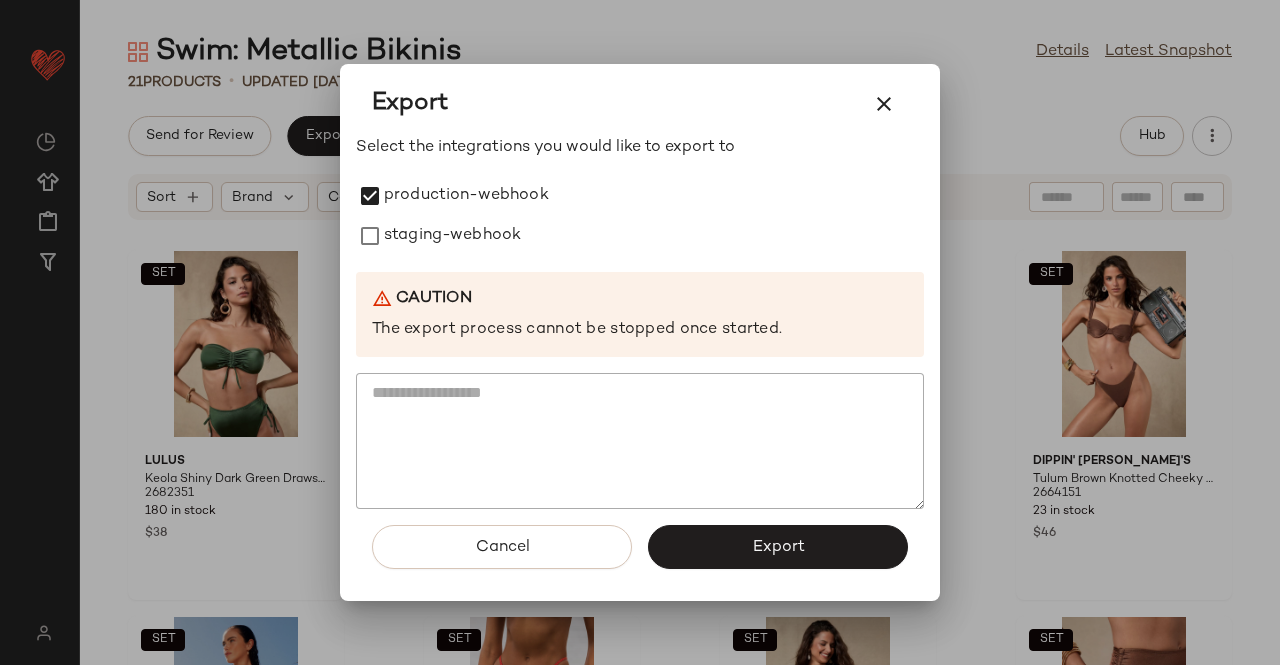 drag, startPoint x: 426, startPoint y: 249, endPoint x: 539, endPoint y: 322, distance: 134.52881 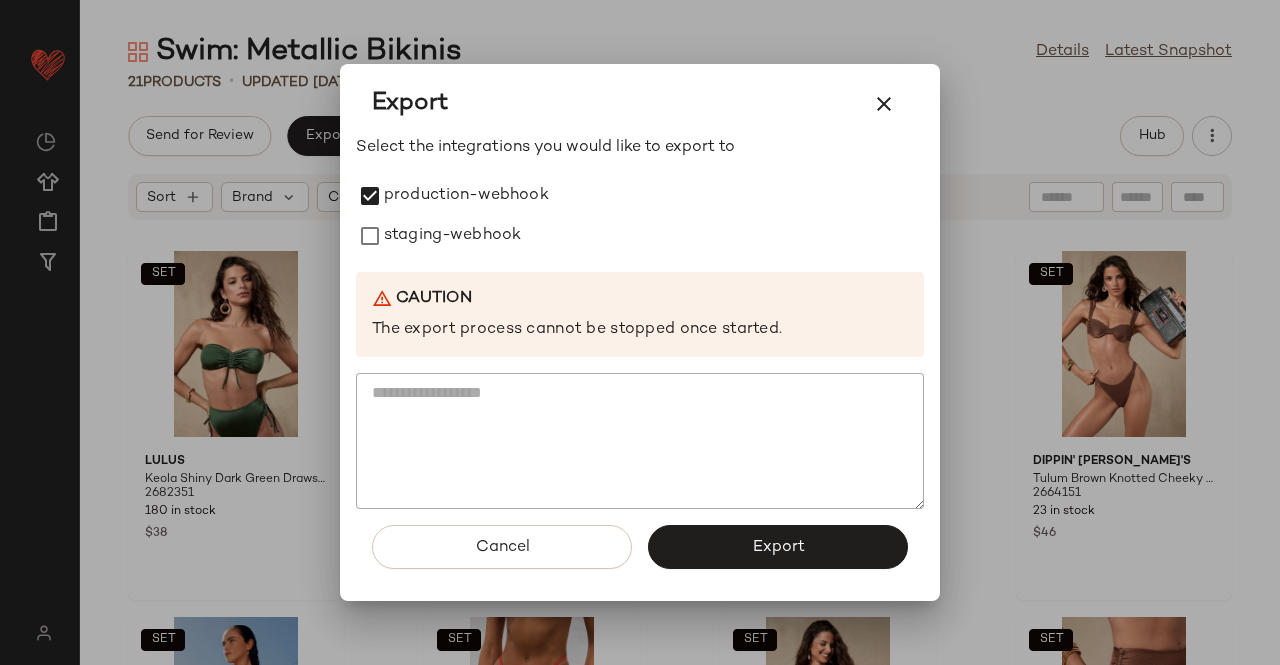 click on "staging-webhook" at bounding box center [452, 236] 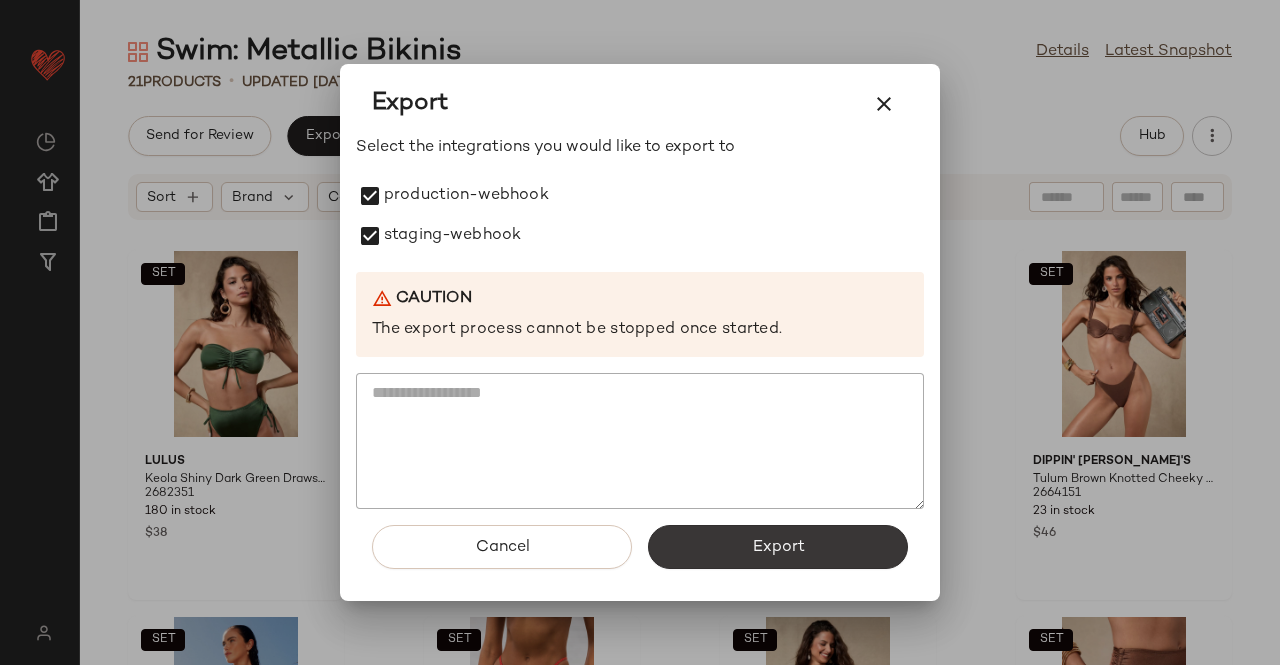 click on "Export" 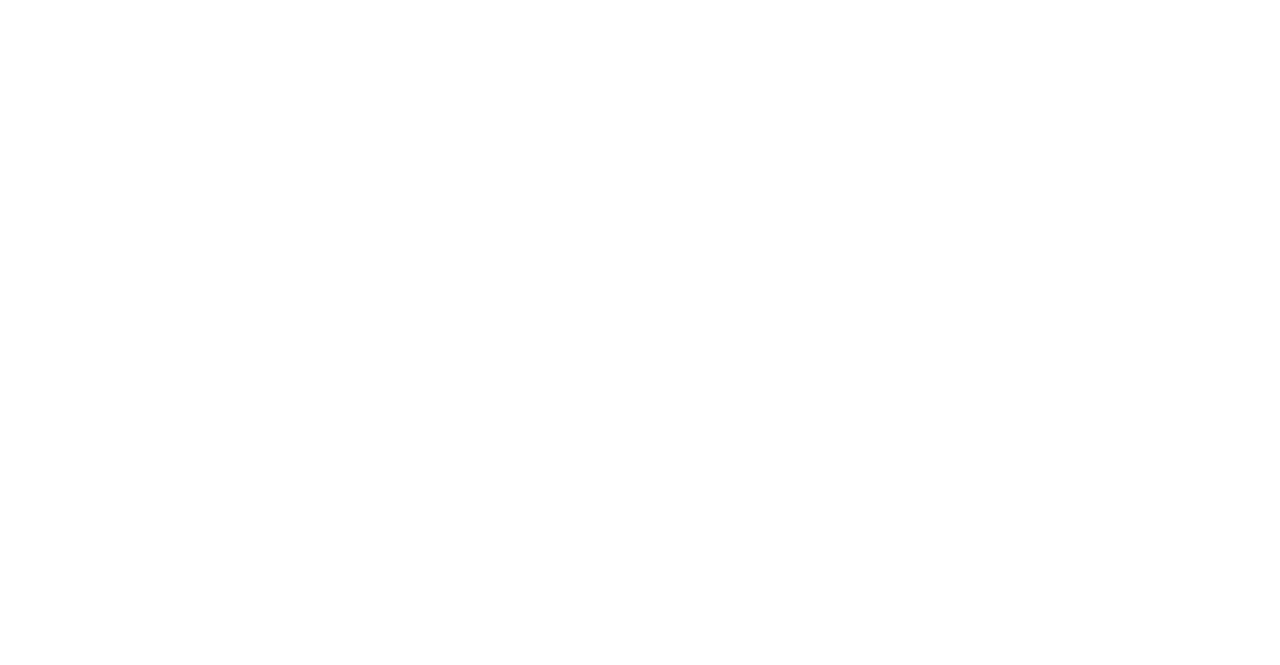 scroll, scrollTop: 0, scrollLeft: 0, axis: both 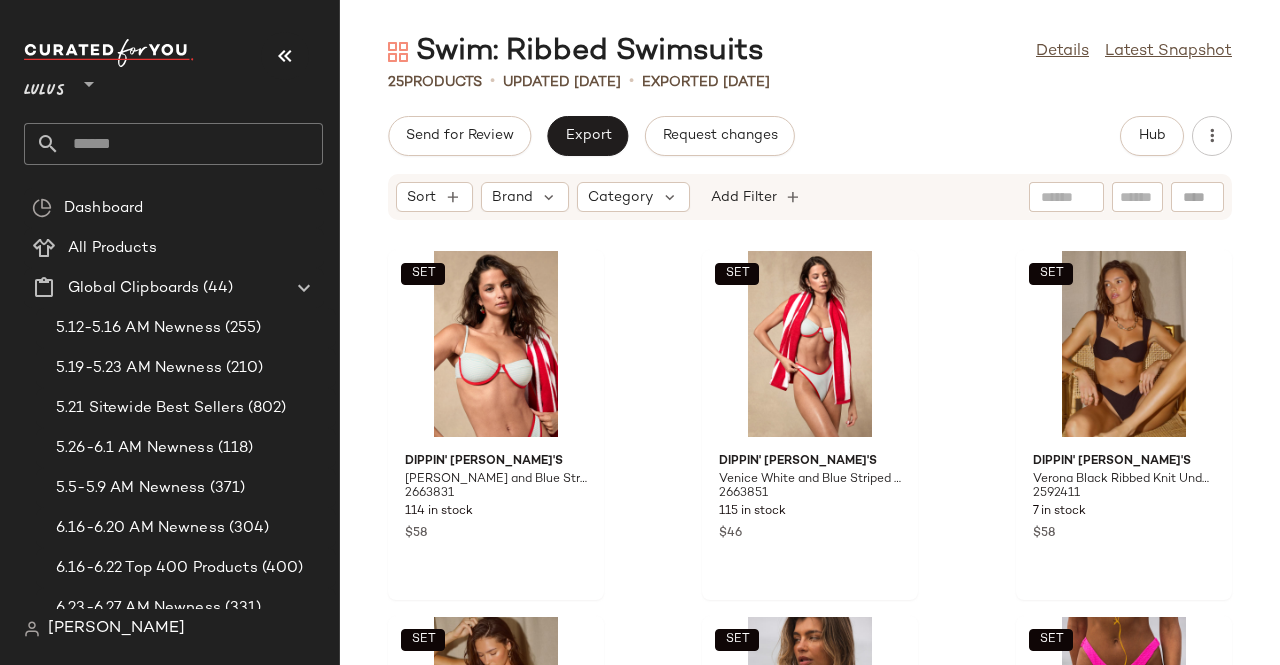 click at bounding box center (285, 56) 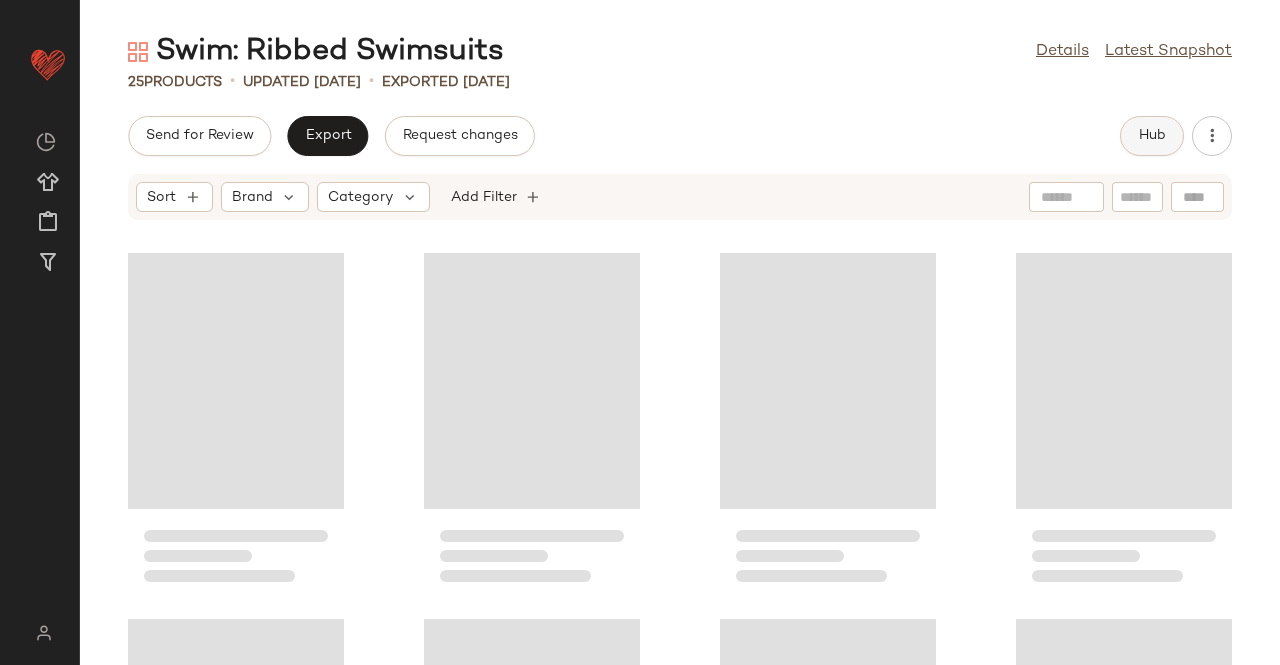 click on "Hub" 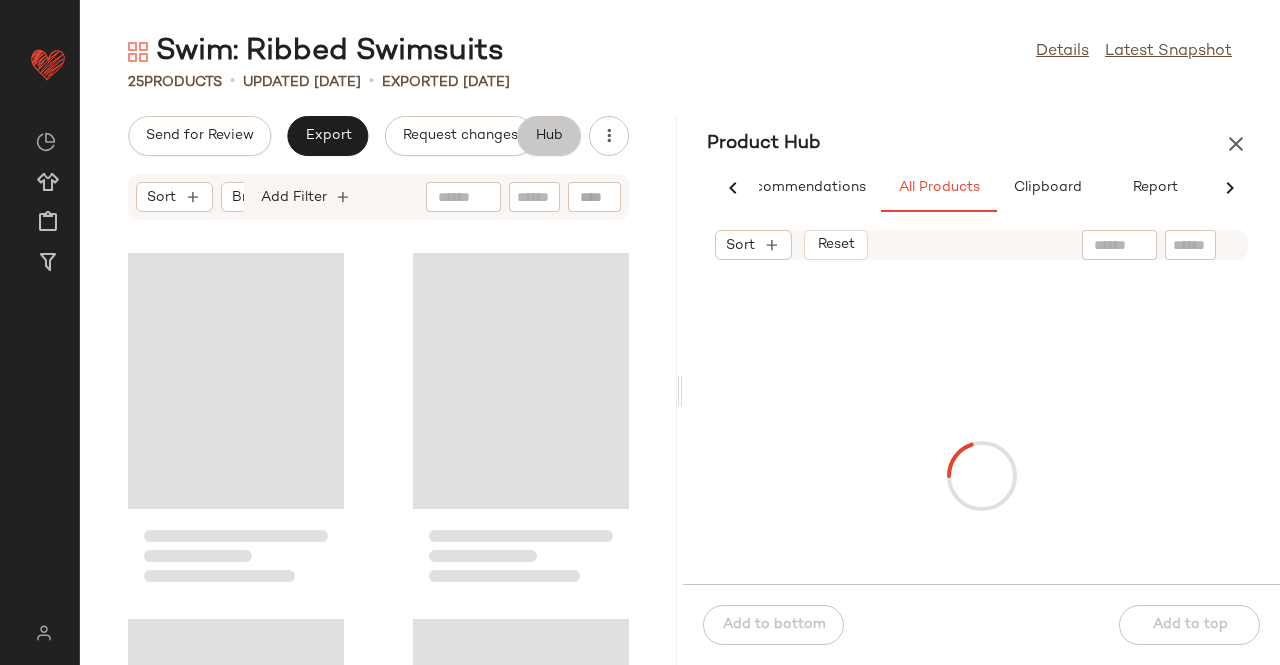 scroll, scrollTop: 0, scrollLeft: 62, axis: horizontal 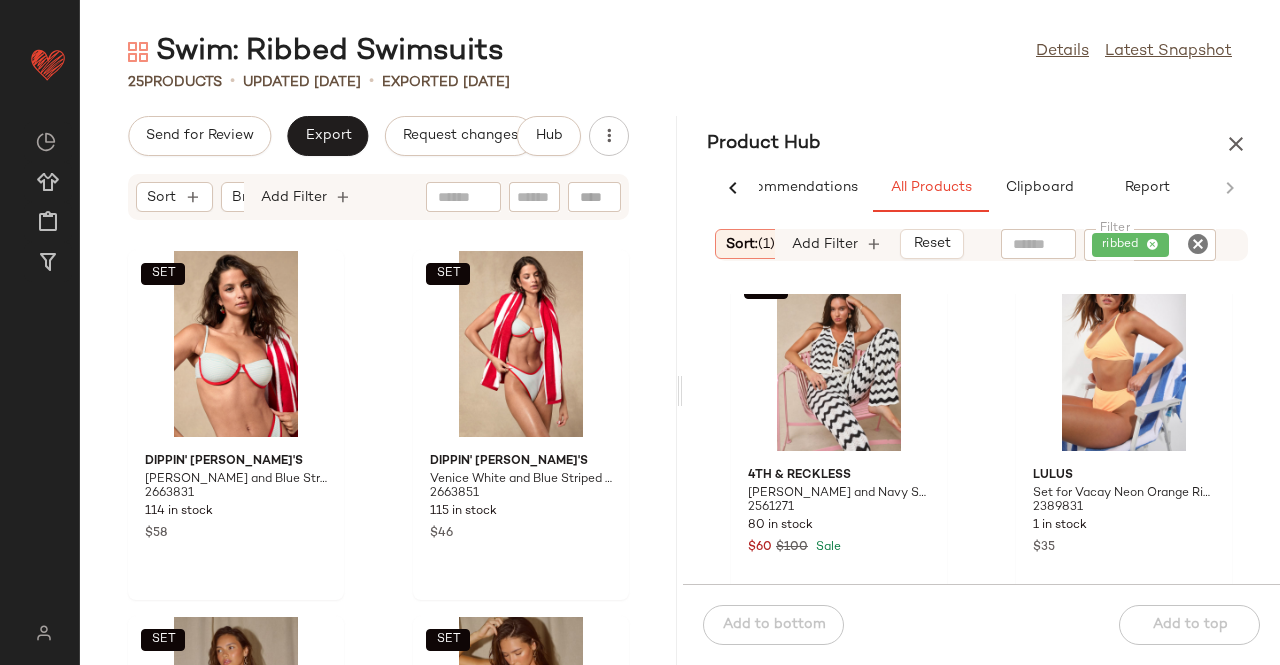 click on "Send for Review   Export   Request changes" at bounding box center (322, 136) 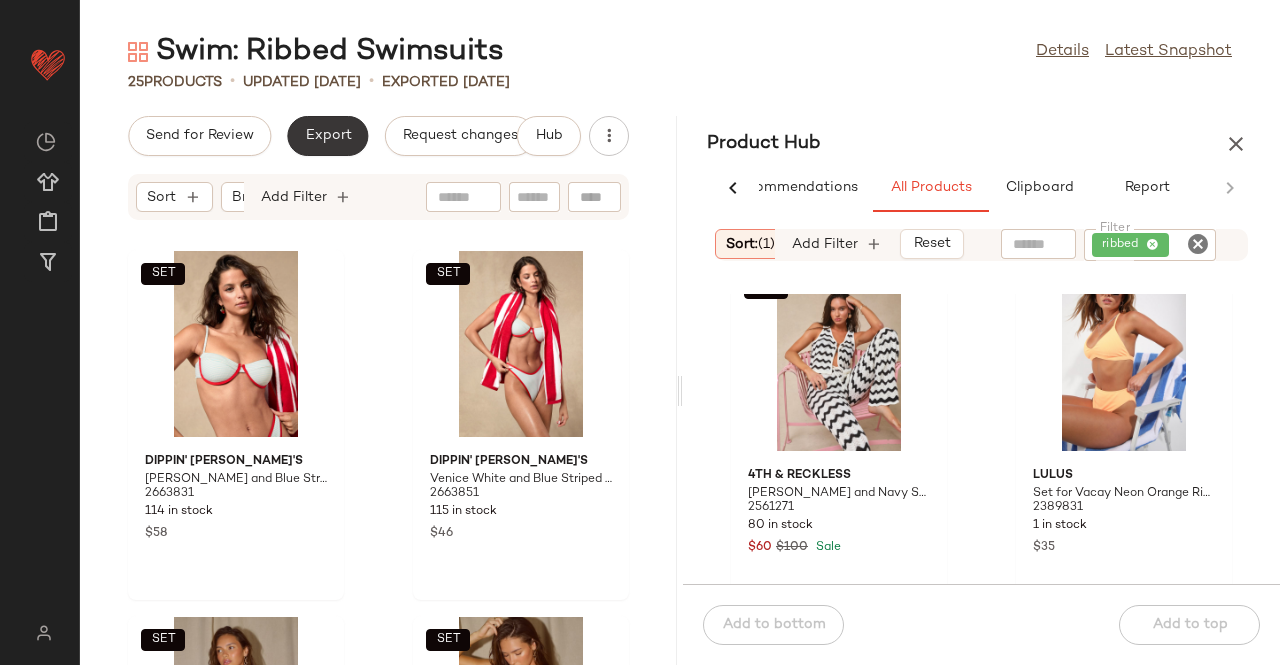 click on "Export" 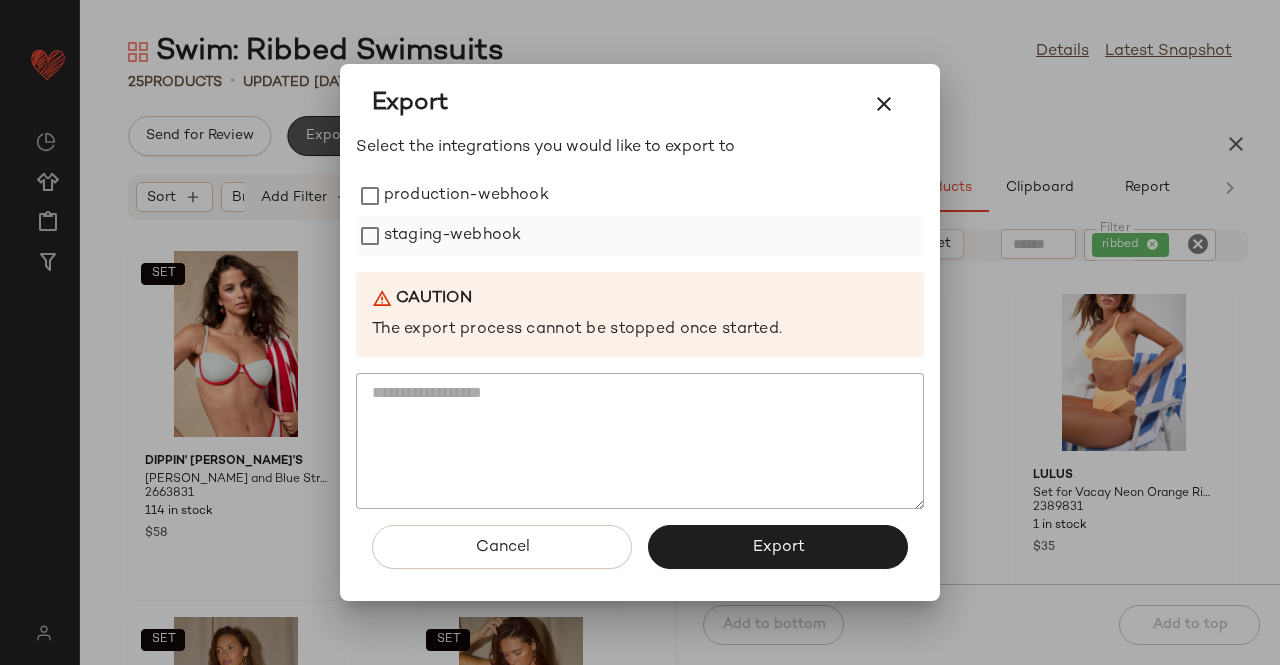 click on "staging-webhook" at bounding box center [452, 236] 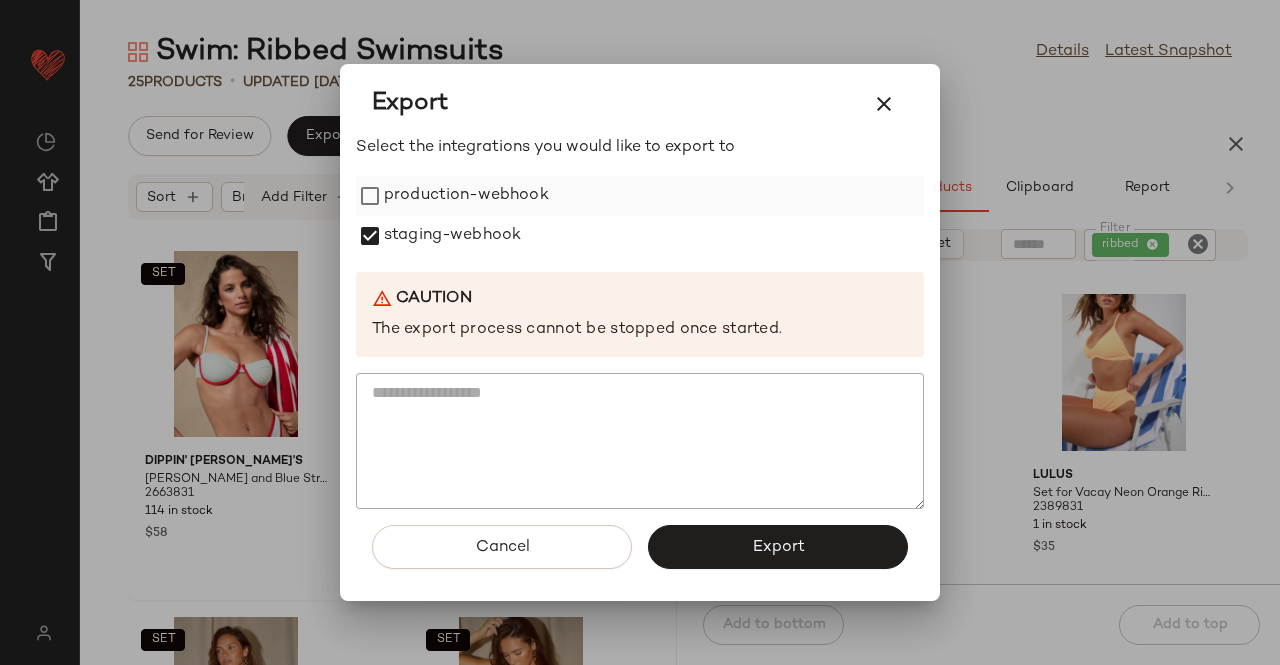 click on "production-webhook" at bounding box center (466, 196) 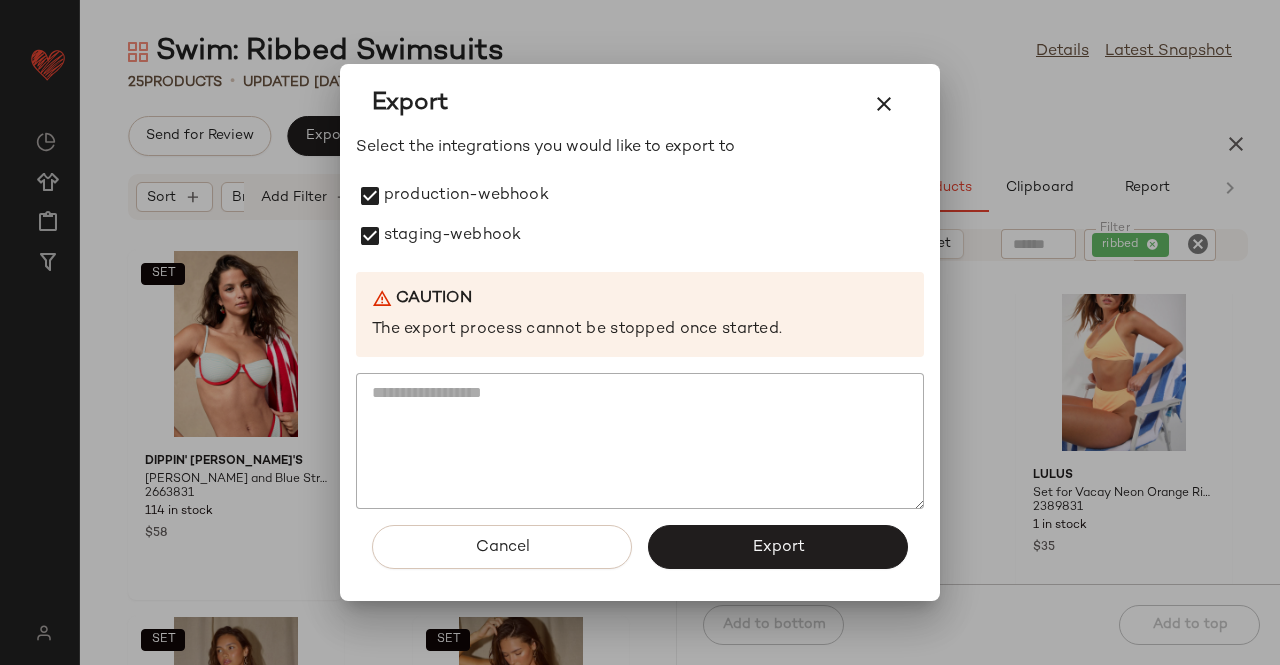 drag, startPoint x: 792, startPoint y: 549, endPoint x: 790, endPoint y: 516, distance: 33.06055 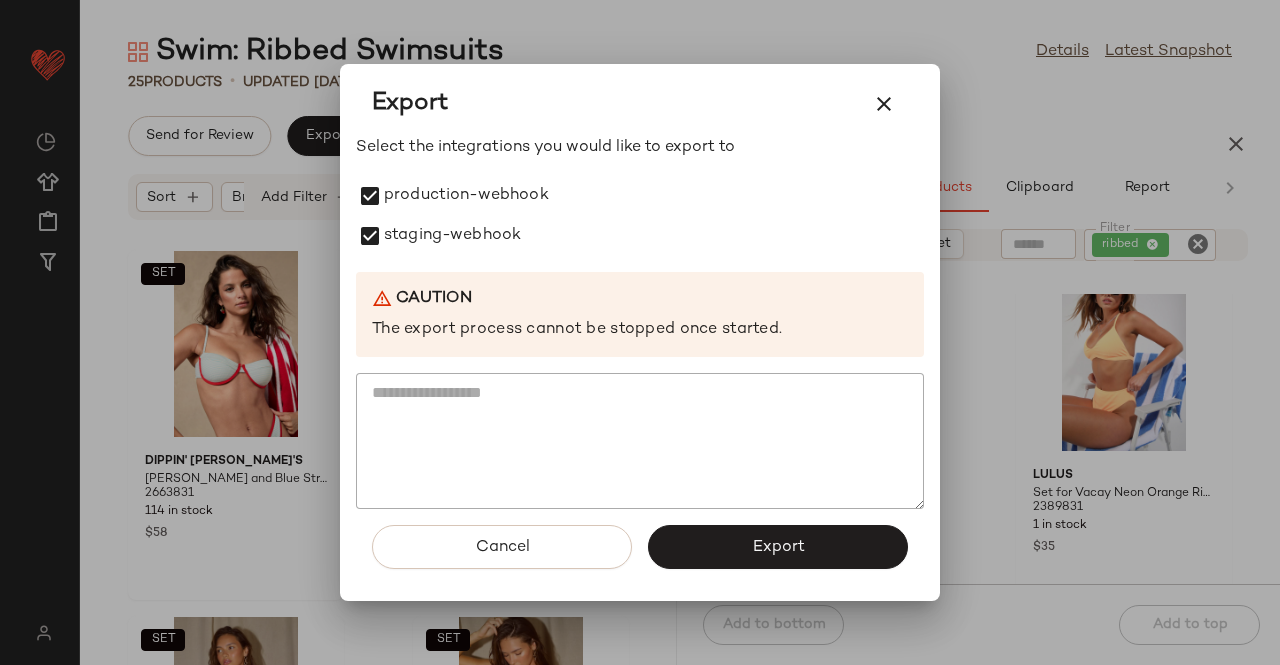 click on "Export" 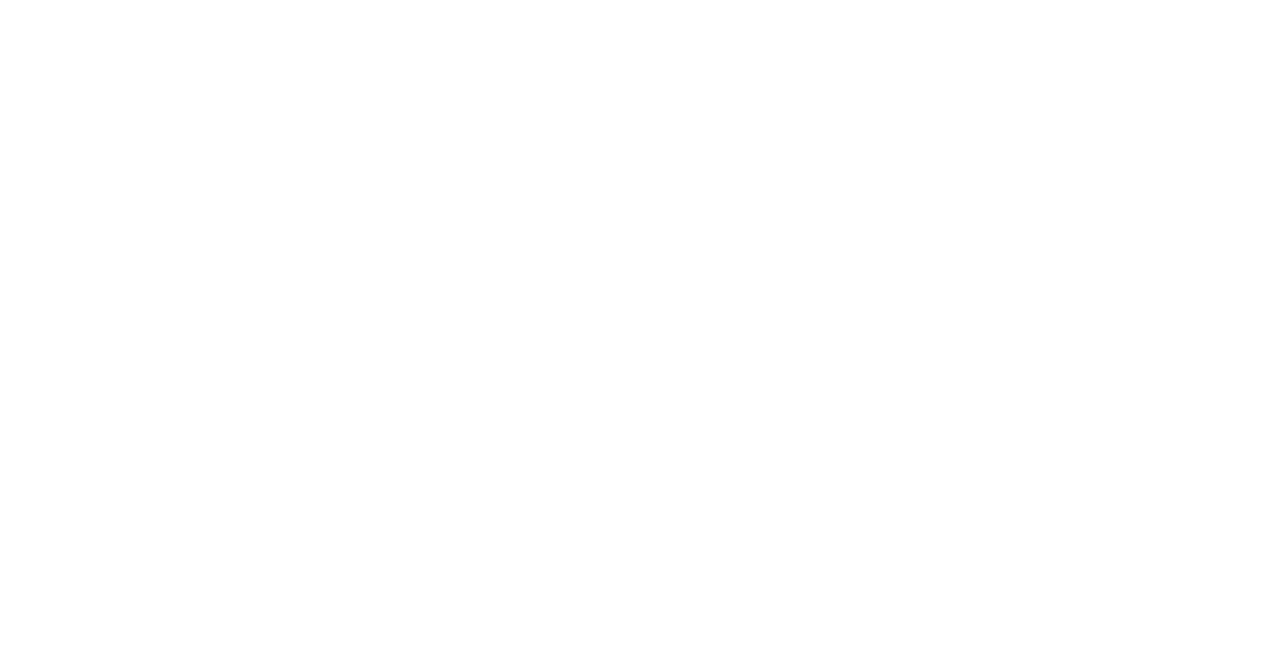 scroll, scrollTop: 0, scrollLeft: 0, axis: both 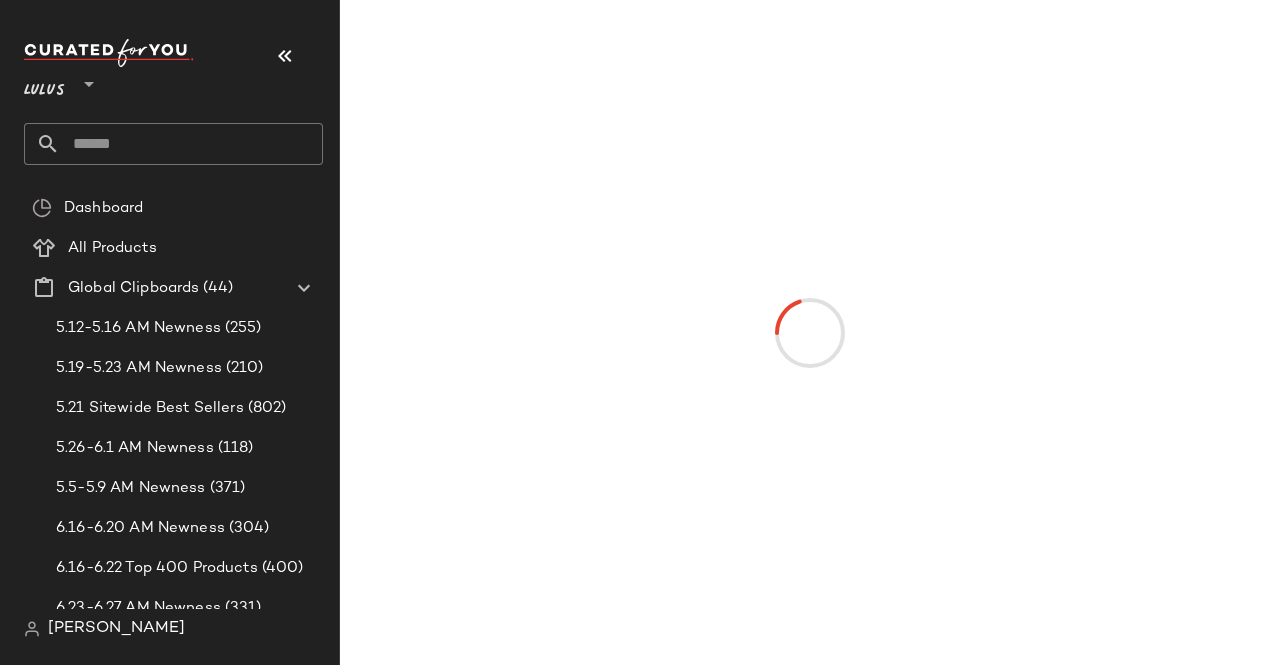 click at bounding box center [285, 56] 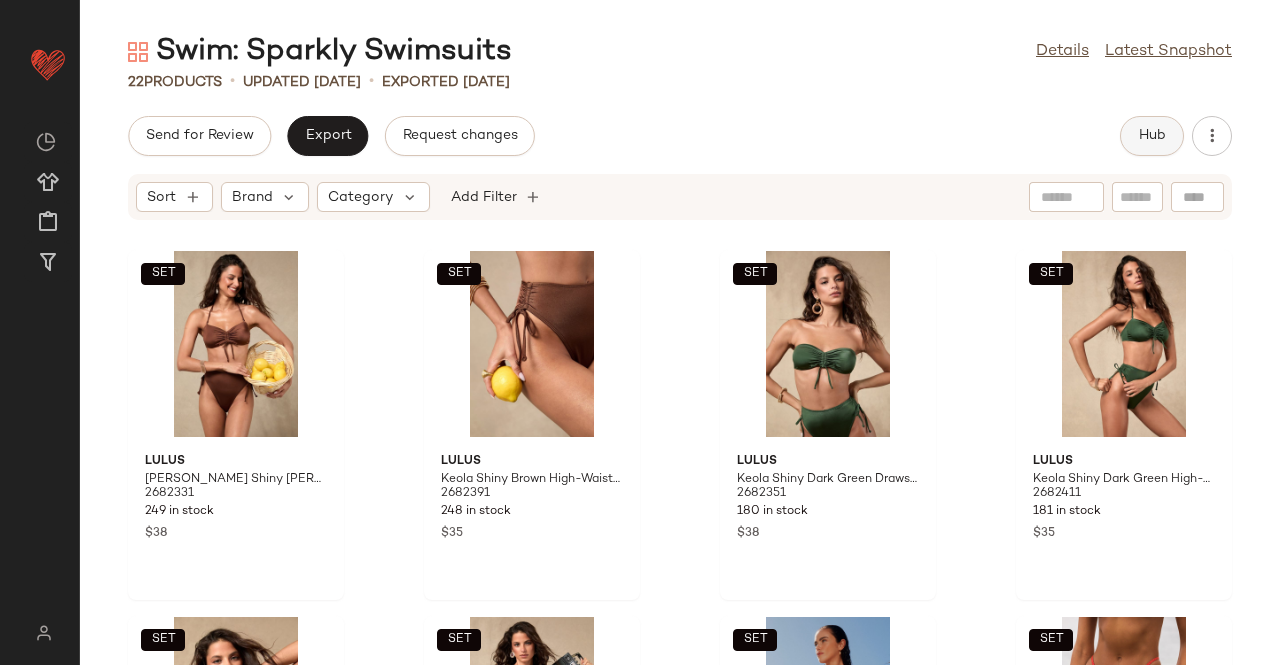 click on "Hub" at bounding box center [1152, 136] 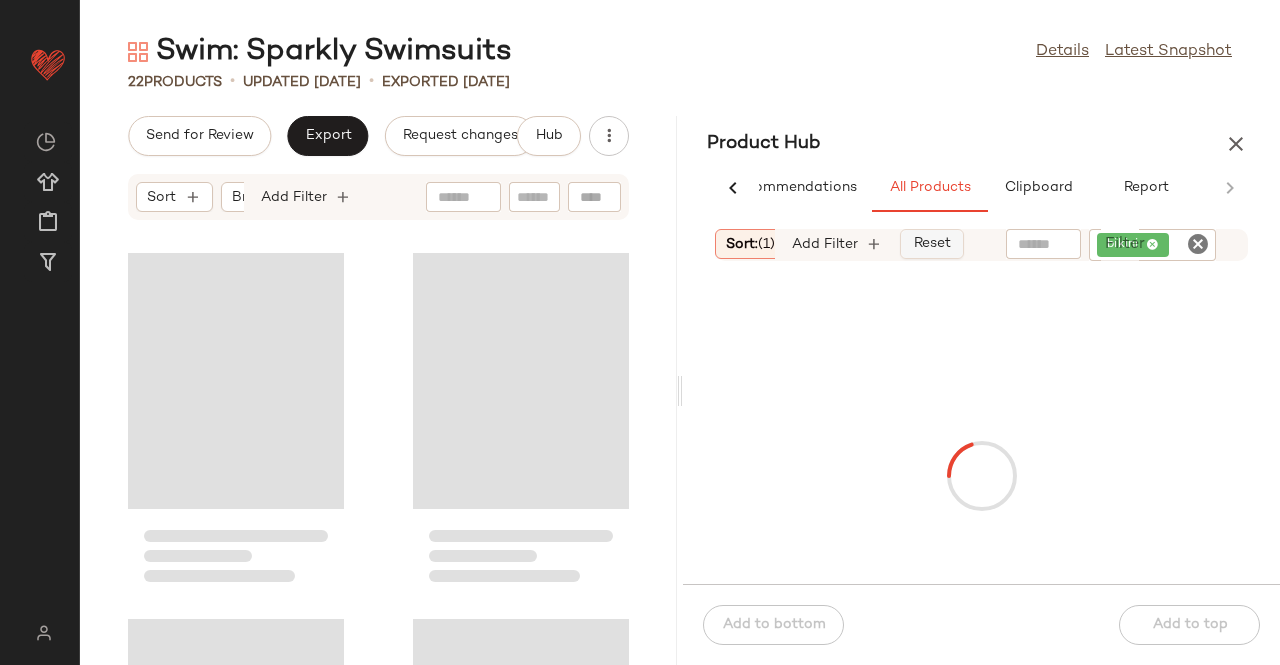 scroll, scrollTop: 0, scrollLeft: 62, axis: horizontal 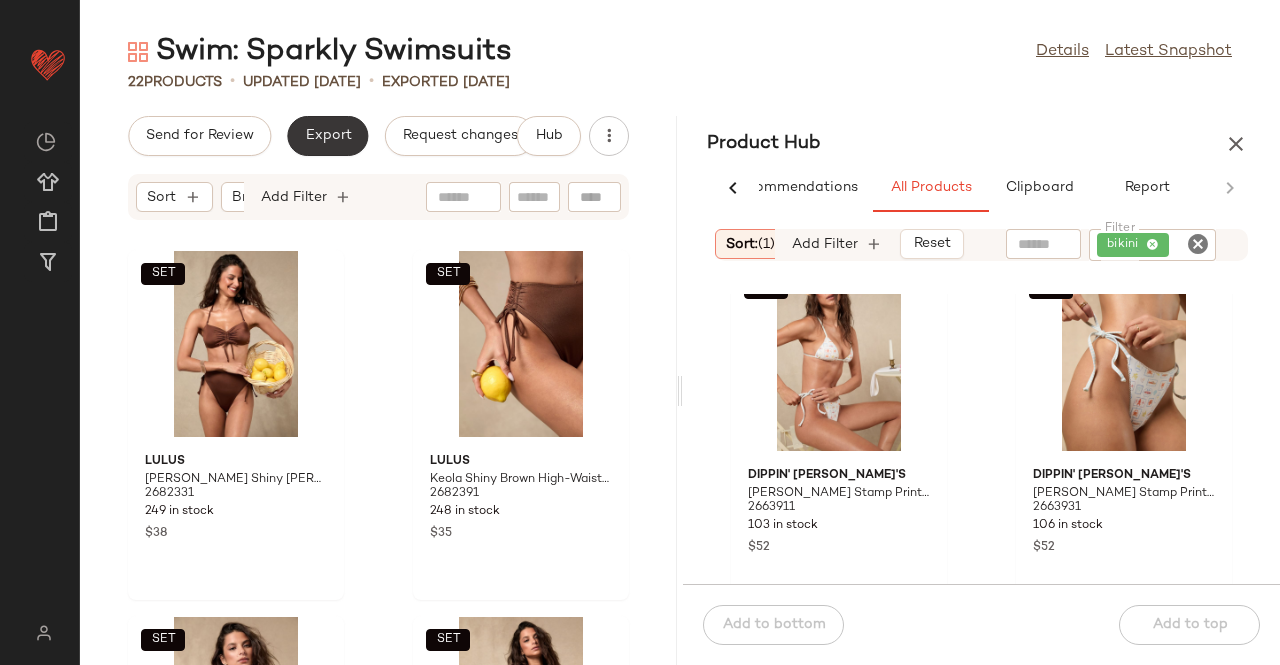 click on "Export" at bounding box center [327, 136] 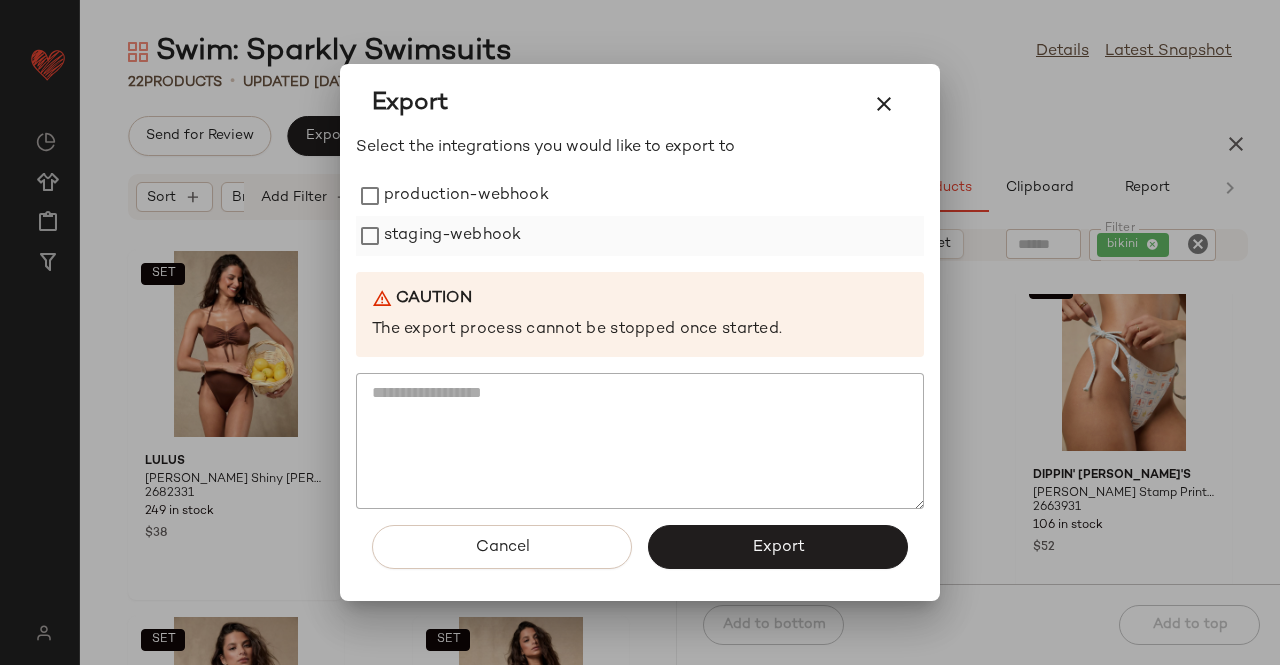 click on "Select the integrations you would like to export to production-webhook staging-webhook Caution The export process cannot be stopped once started." at bounding box center [640, 323] 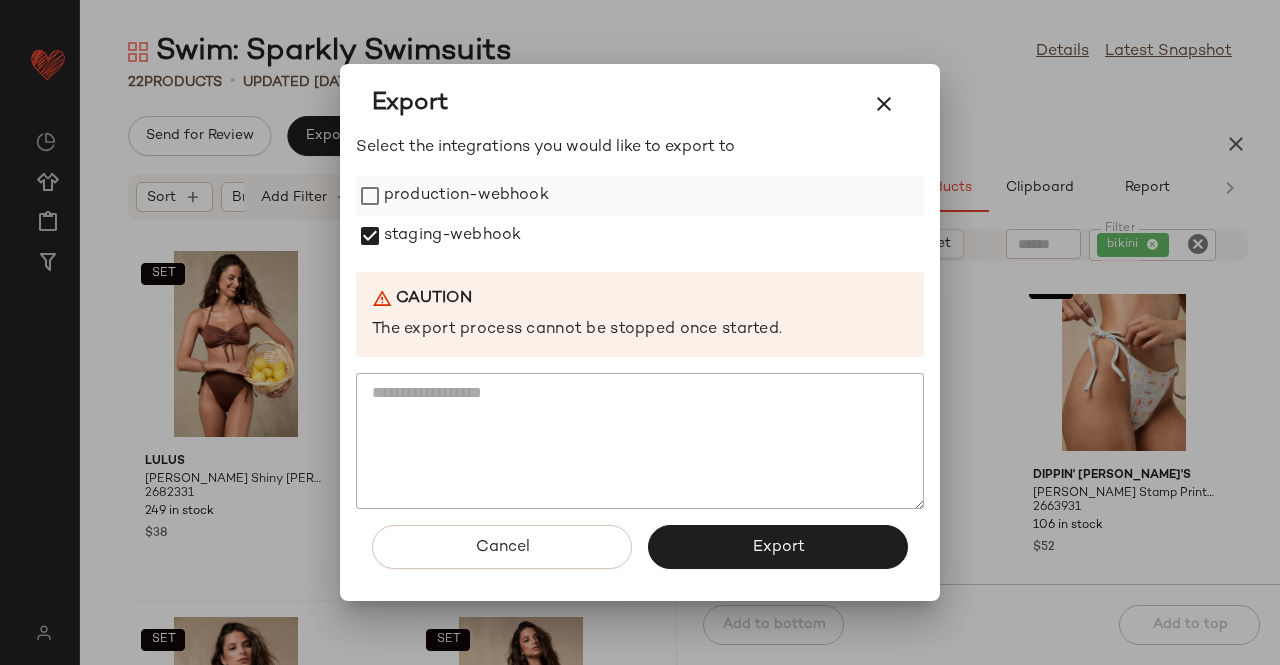 click on "production-webhook" at bounding box center [466, 196] 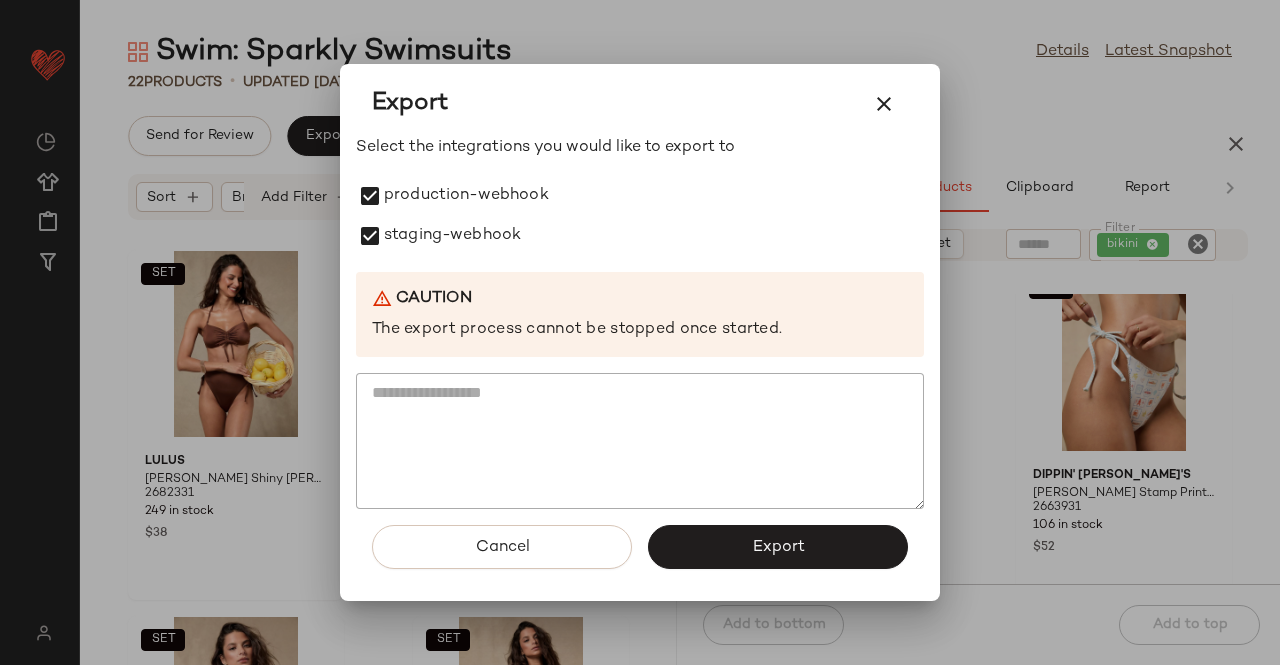 click on "Export" at bounding box center [778, 547] 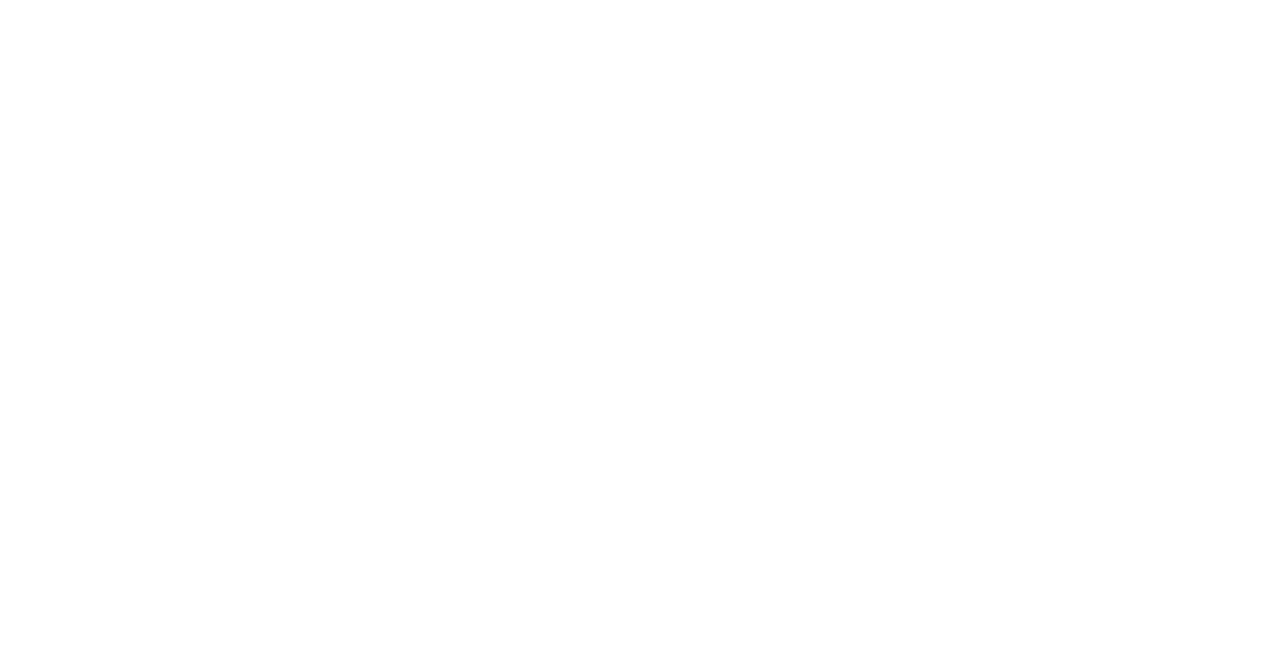 scroll, scrollTop: 0, scrollLeft: 0, axis: both 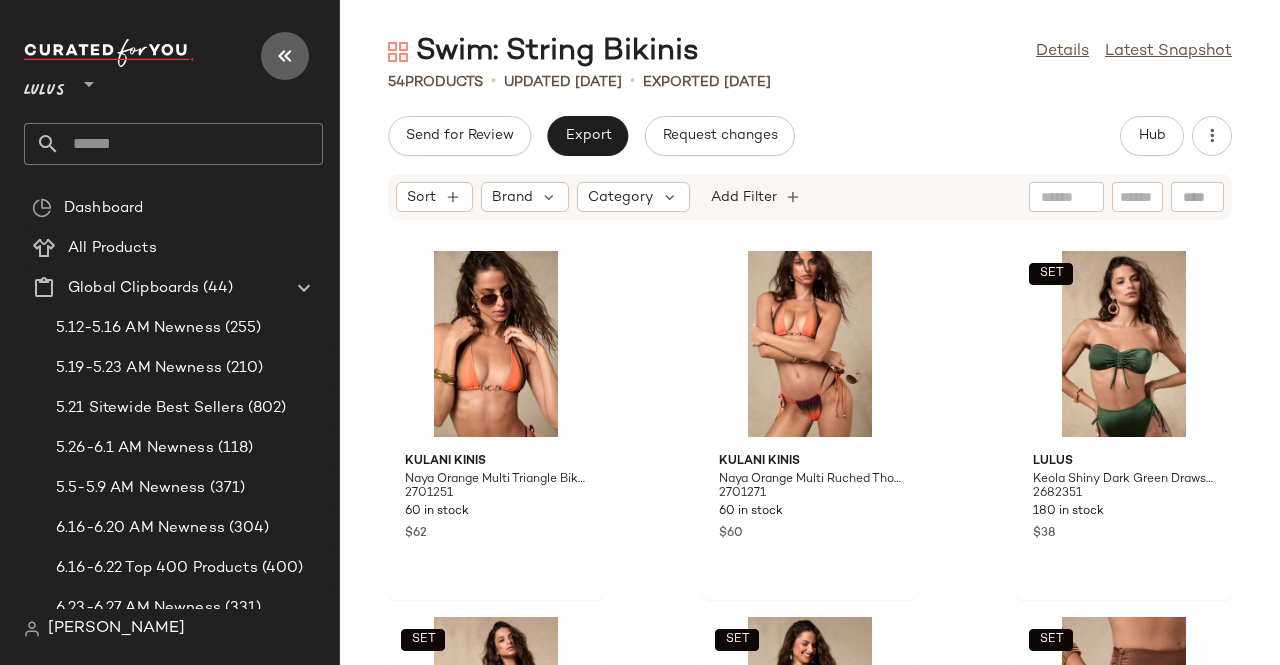 click at bounding box center (285, 56) 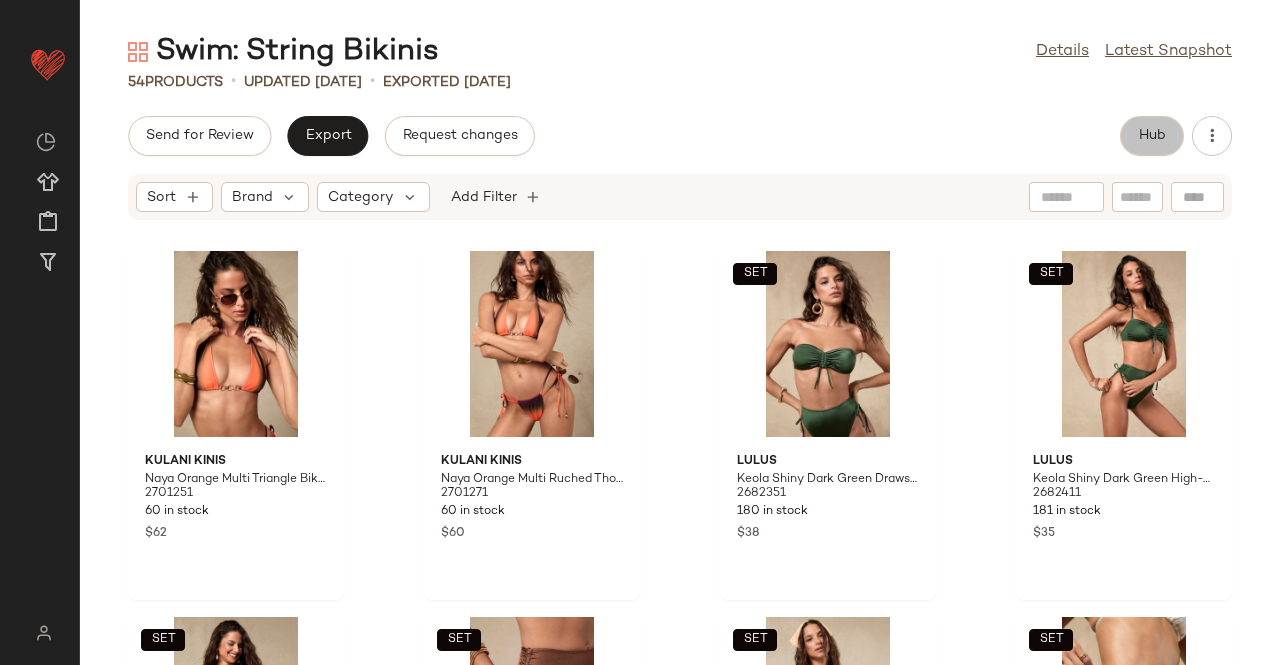 click on "Hub" 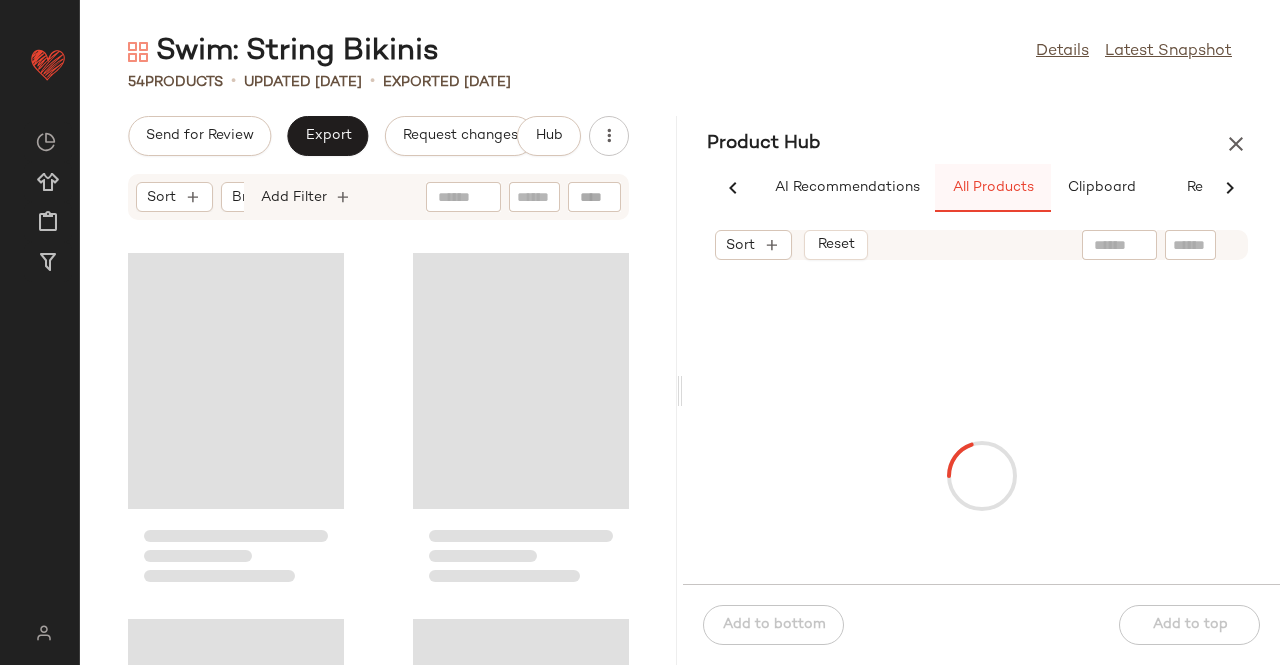 scroll, scrollTop: 0, scrollLeft: 62, axis: horizontal 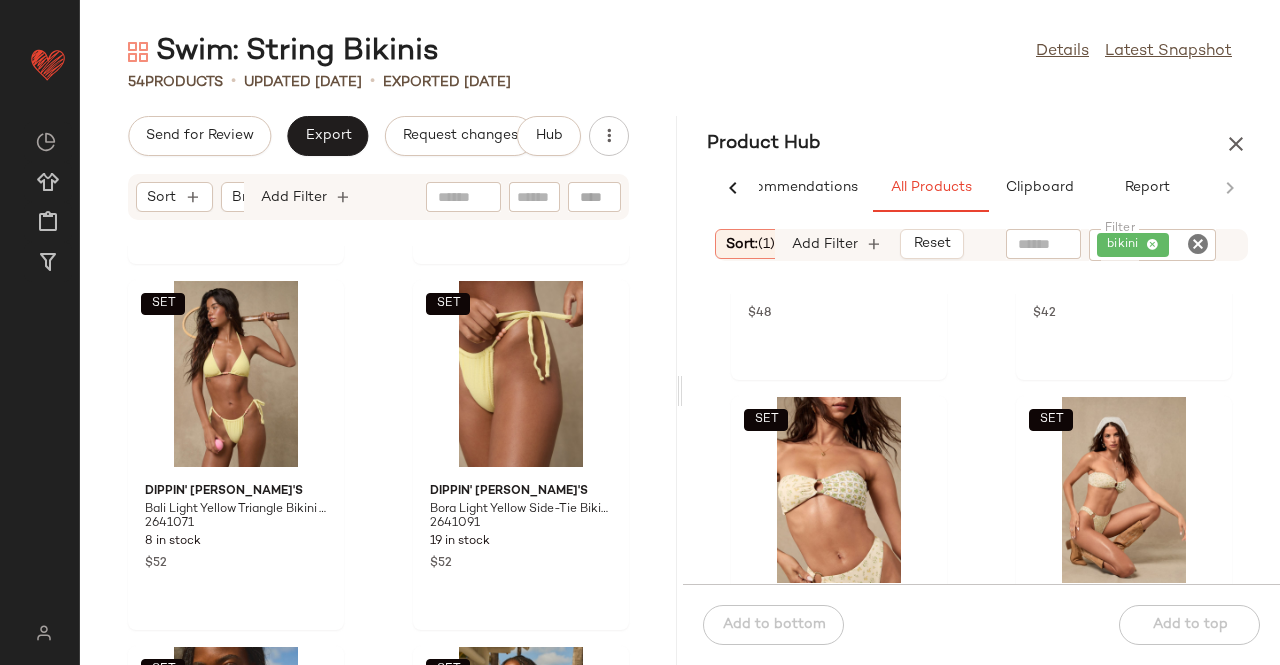 click on "bikini" 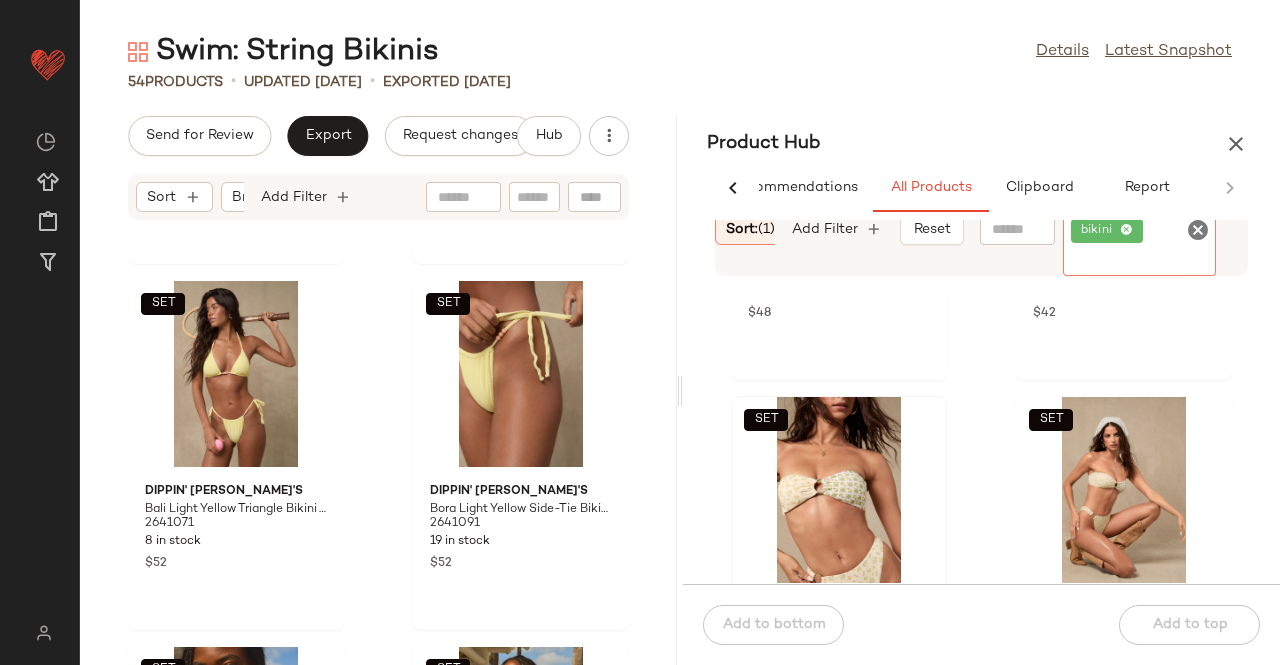 scroll, scrollTop: 988, scrollLeft: 0, axis: vertical 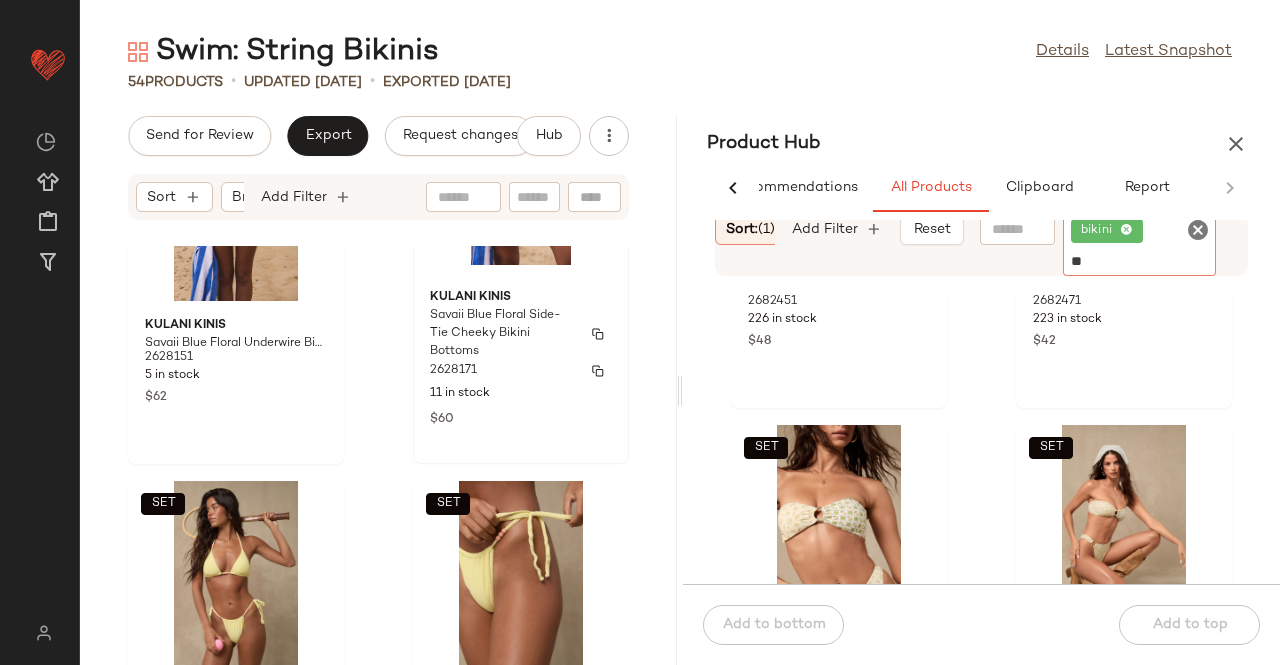 type on "***" 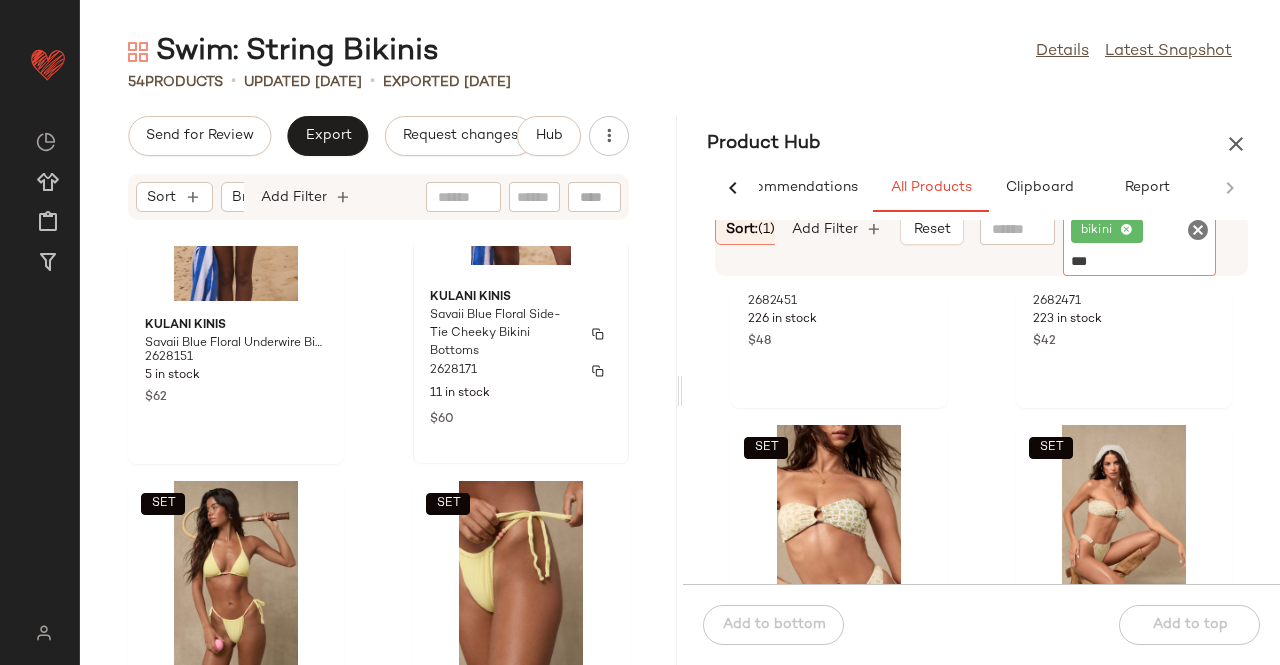 type 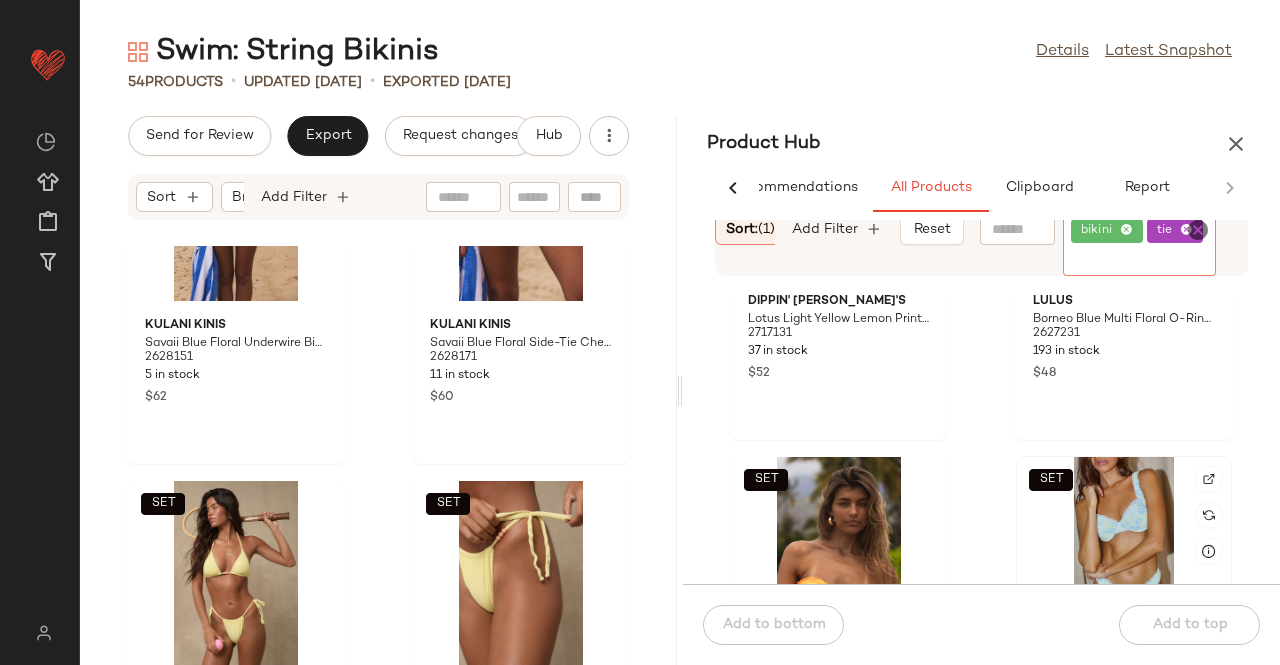 scroll, scrollTop: 0, scrollLeft: 0, axis: both 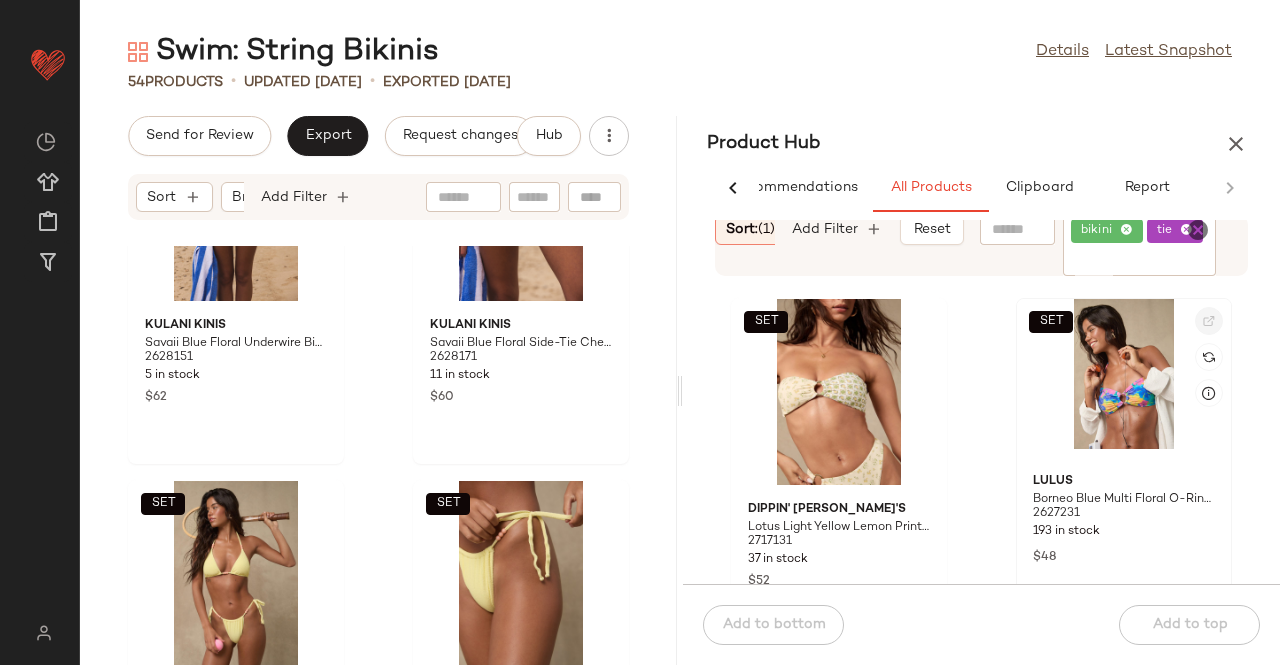 click 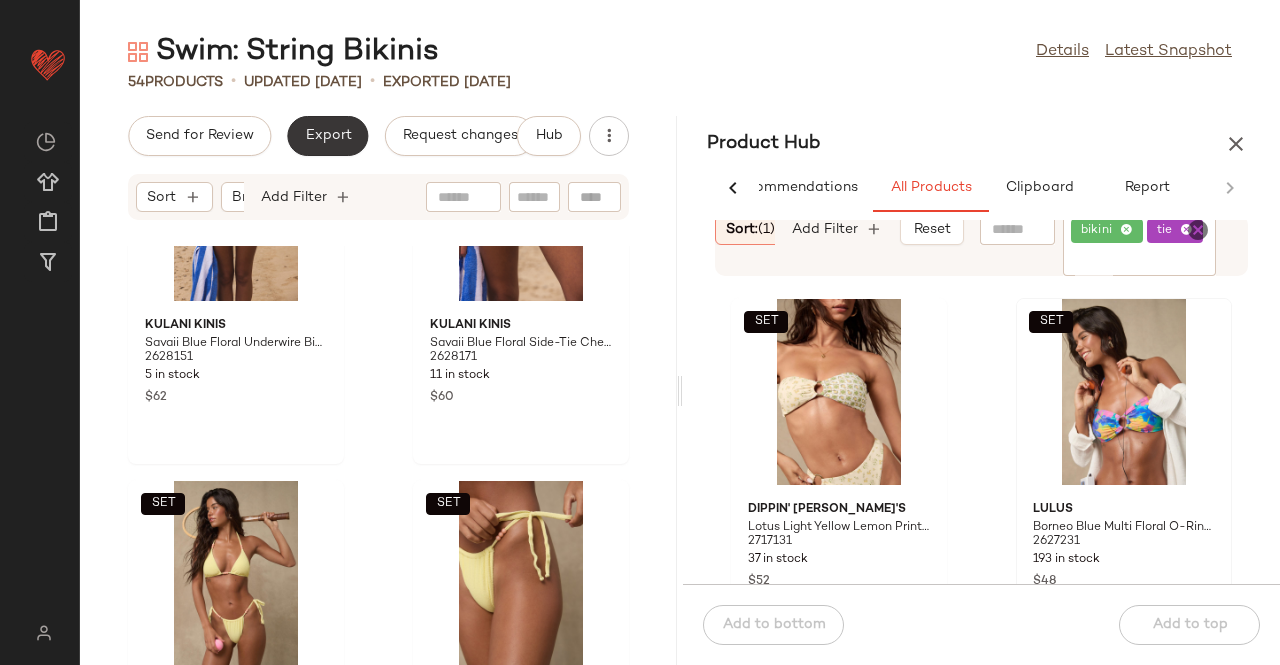 click on "Export" 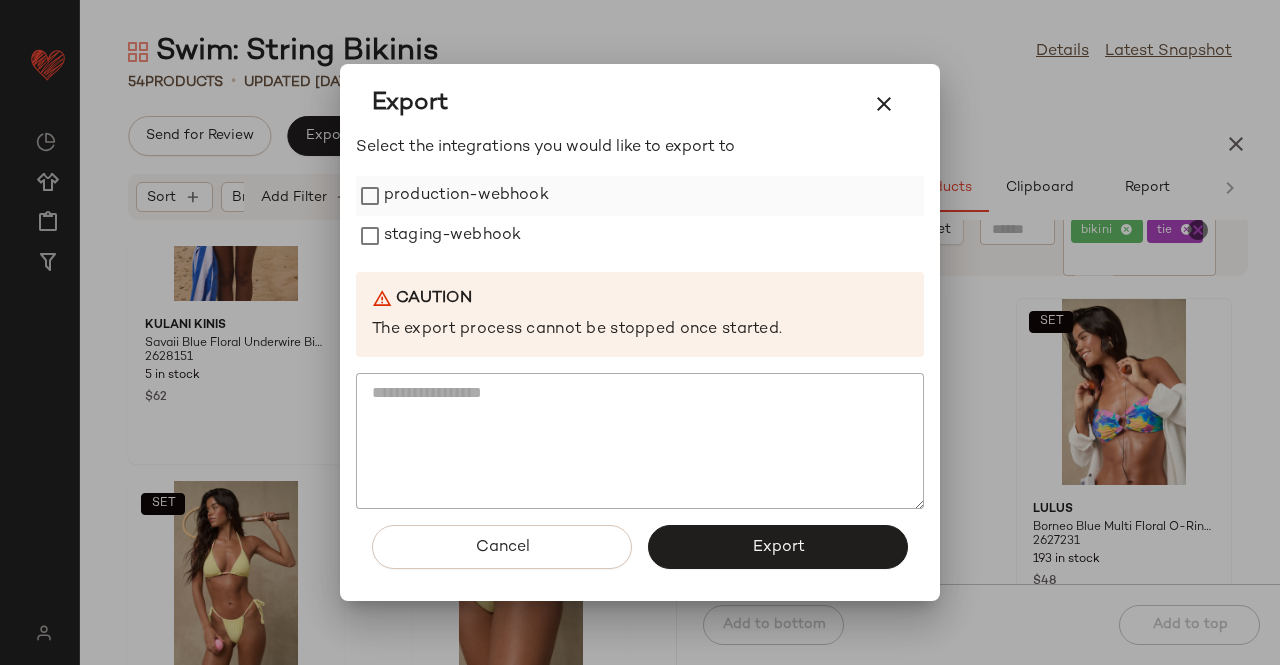 drag, startPoint x: 512, startPoint y: 212, endPoint x: 474, endPoint y: 199, distance: 40.16217 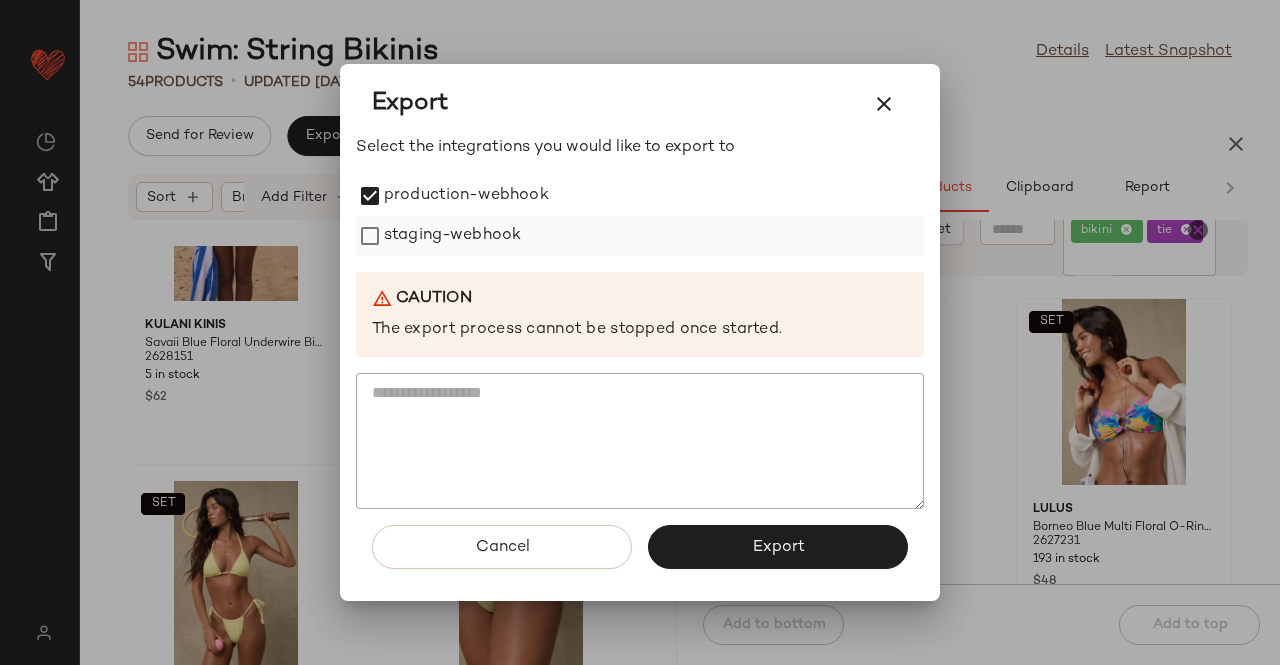 click on "staging-webhook" at bounding box center [452, 236] 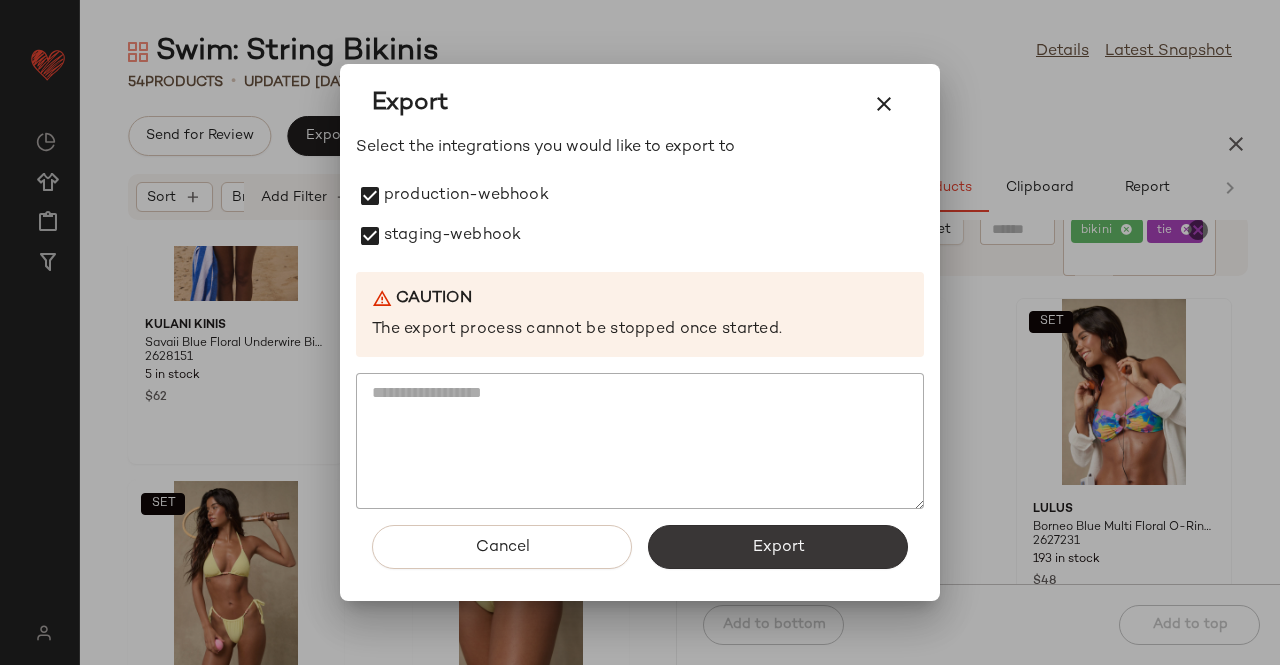 click on "Export" 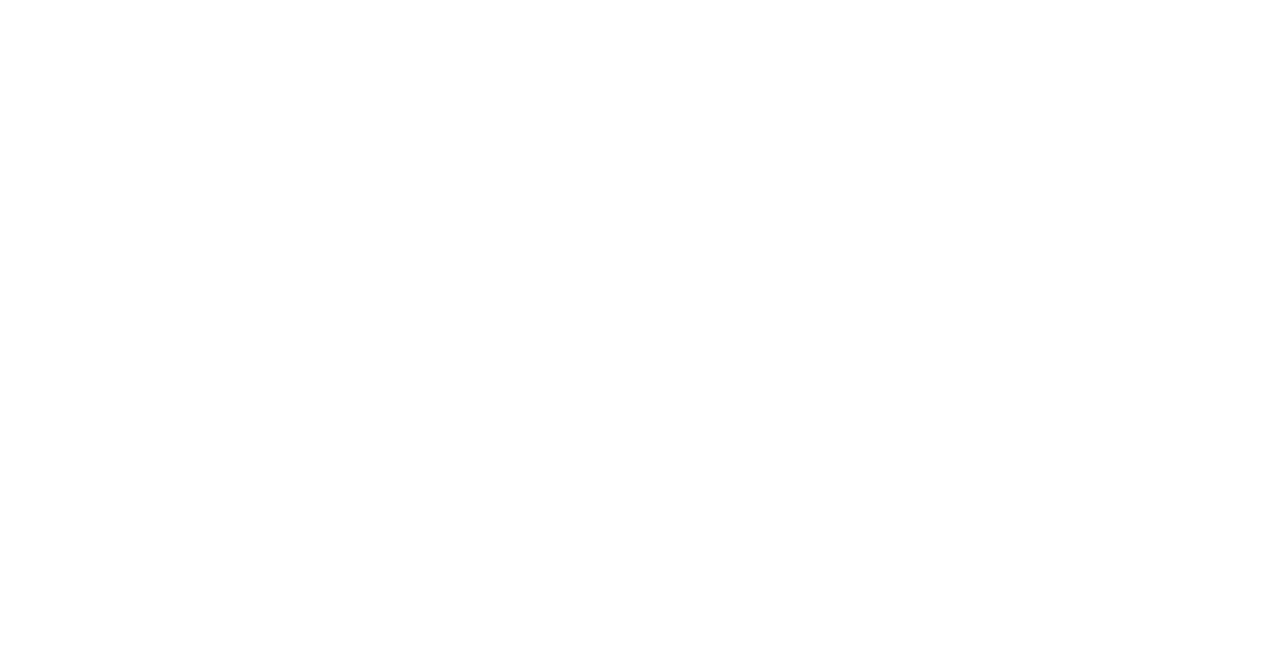 scroll, scrollTop: 0, scrollLeft: 0, axis: both 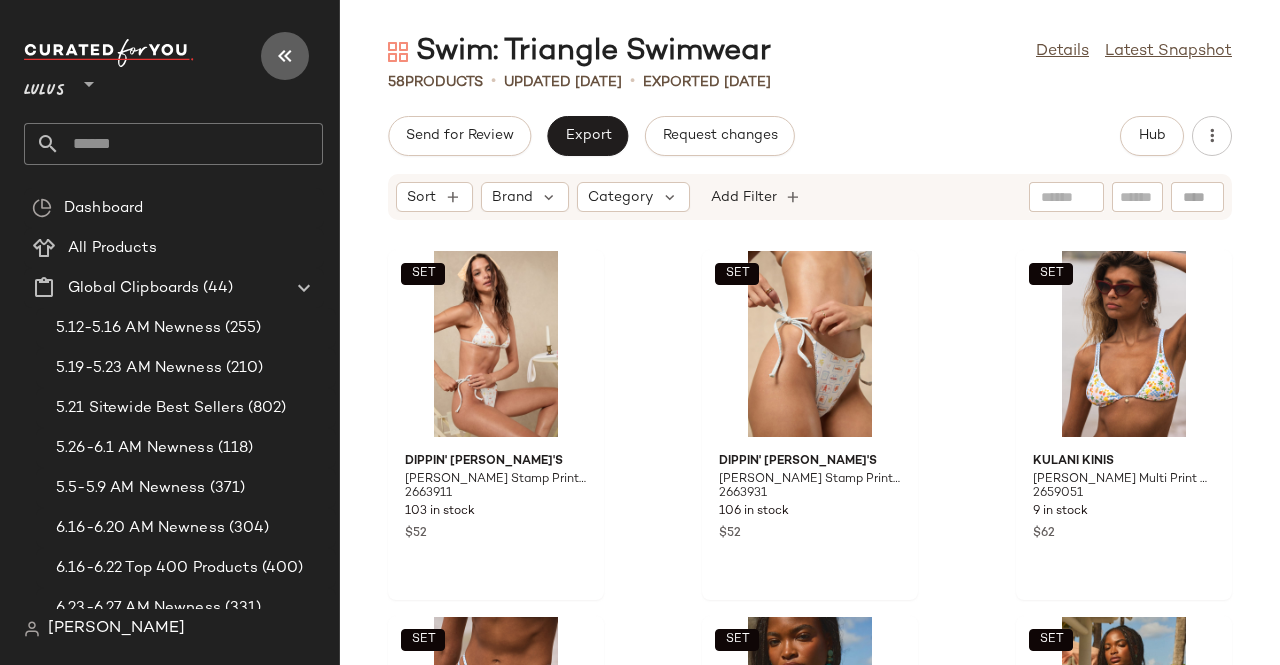 click at bounding box center [285, 56] 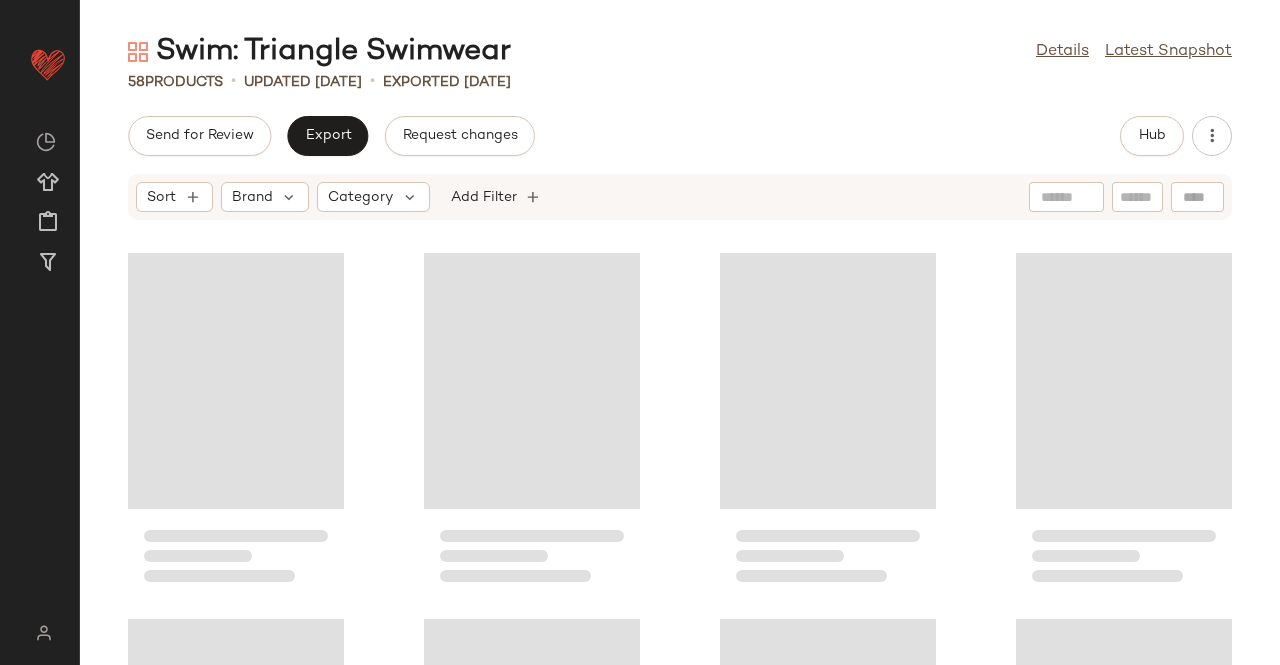 click on "Hub" at bounding box center [1176, 136] 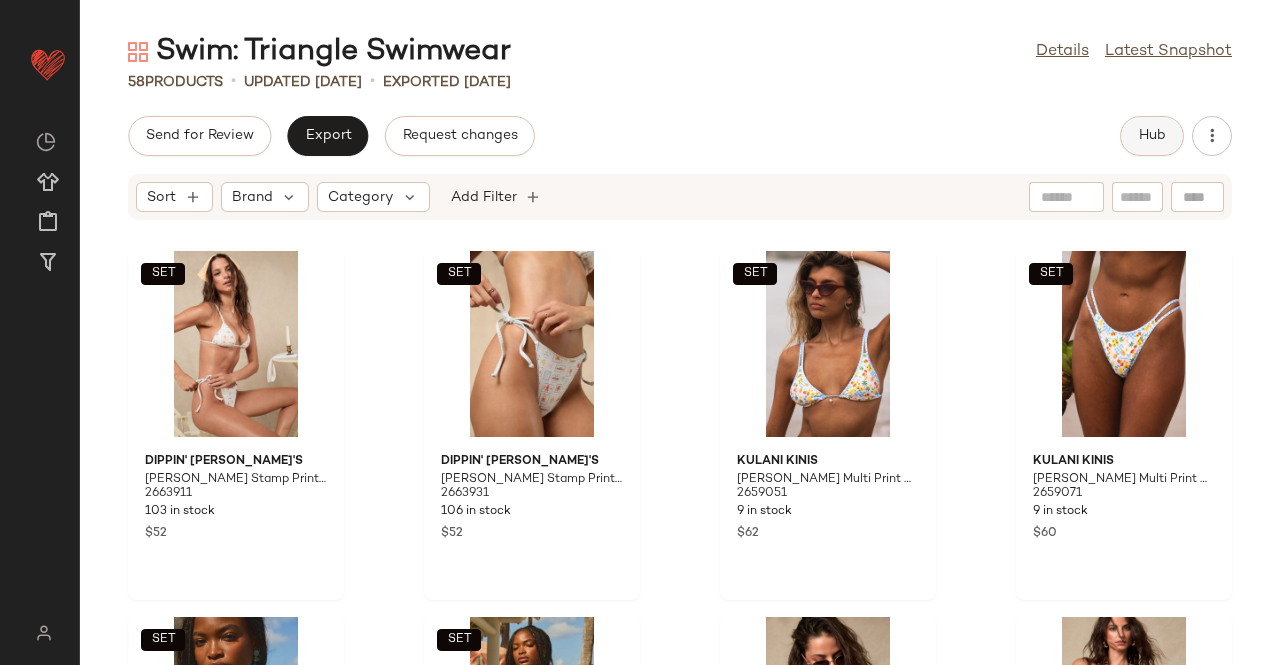 click on "Hub" 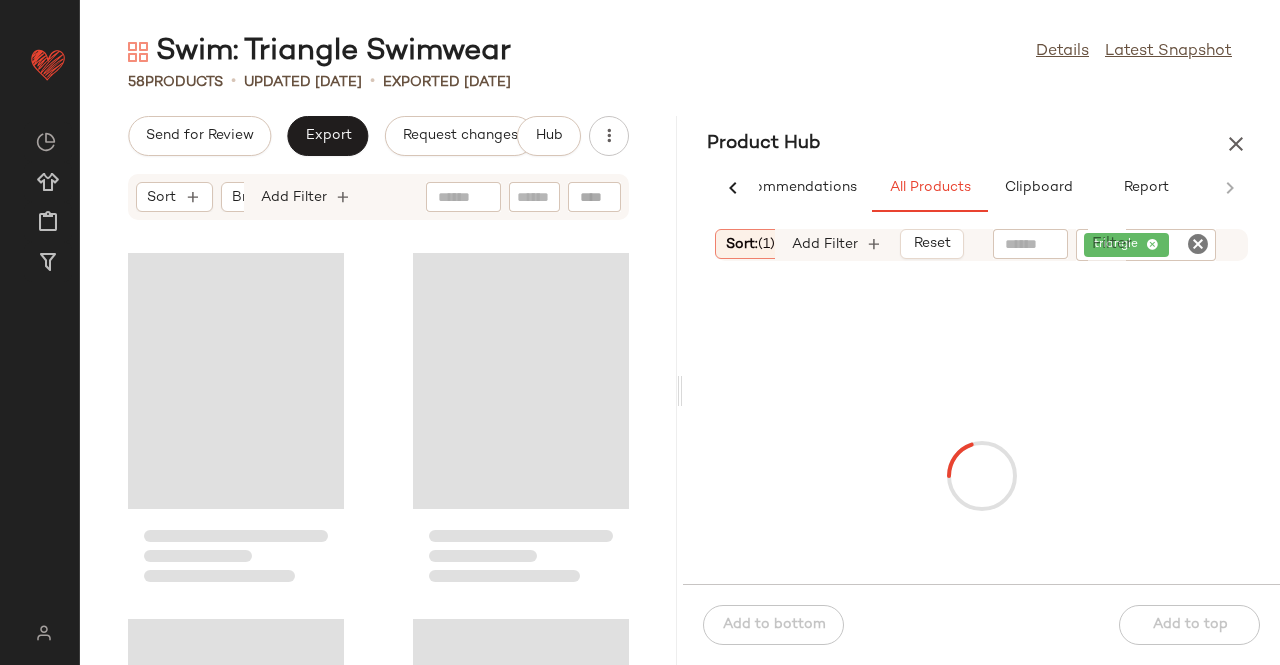 scroll, scrollTop: 0, scrollLeft: 62, axis: horizontal 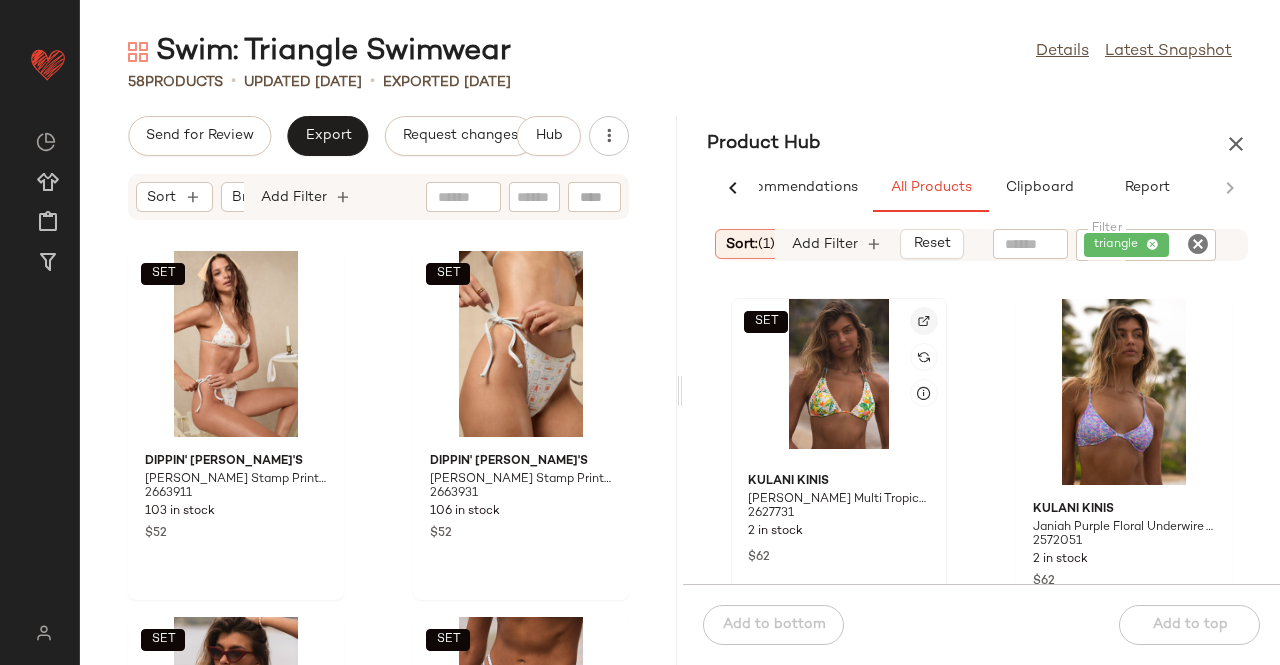 click at bounding box center (924, 321) 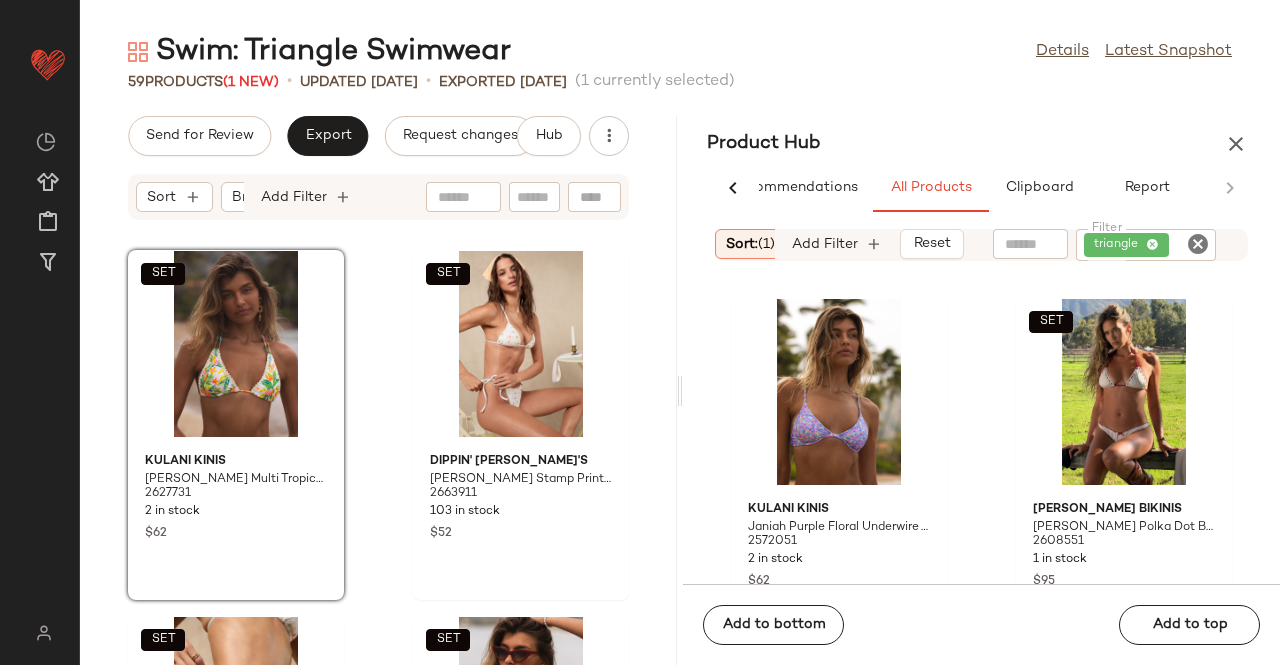 click on "triangle" 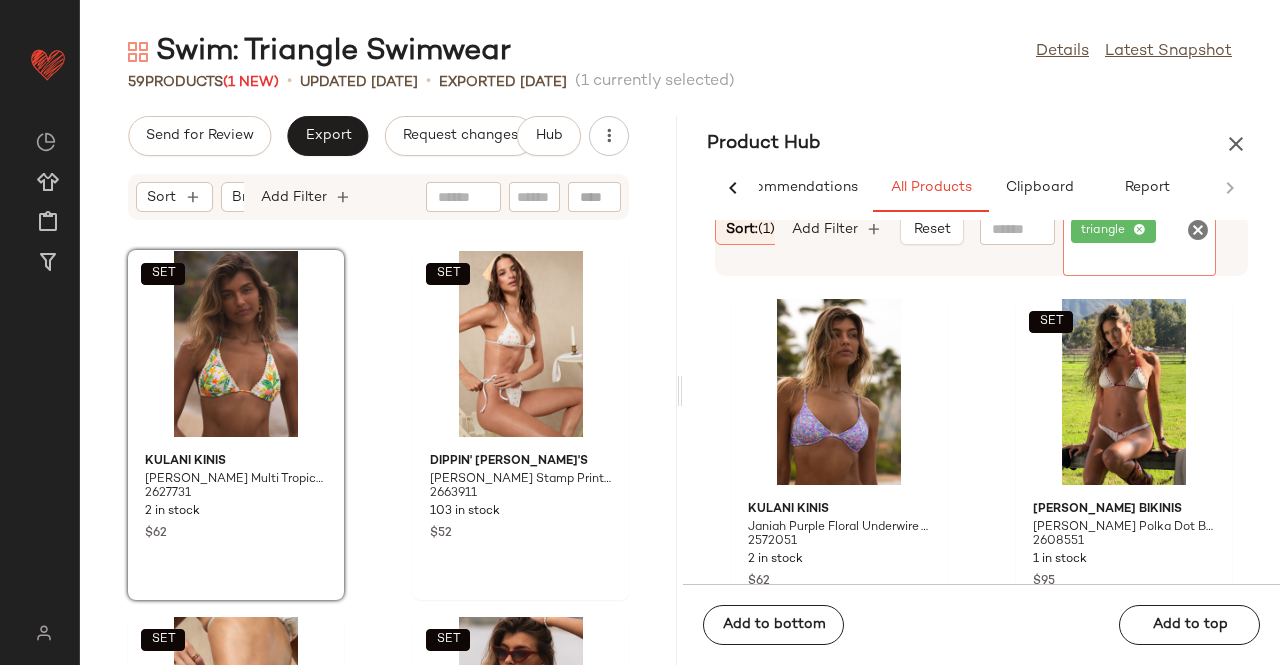 click 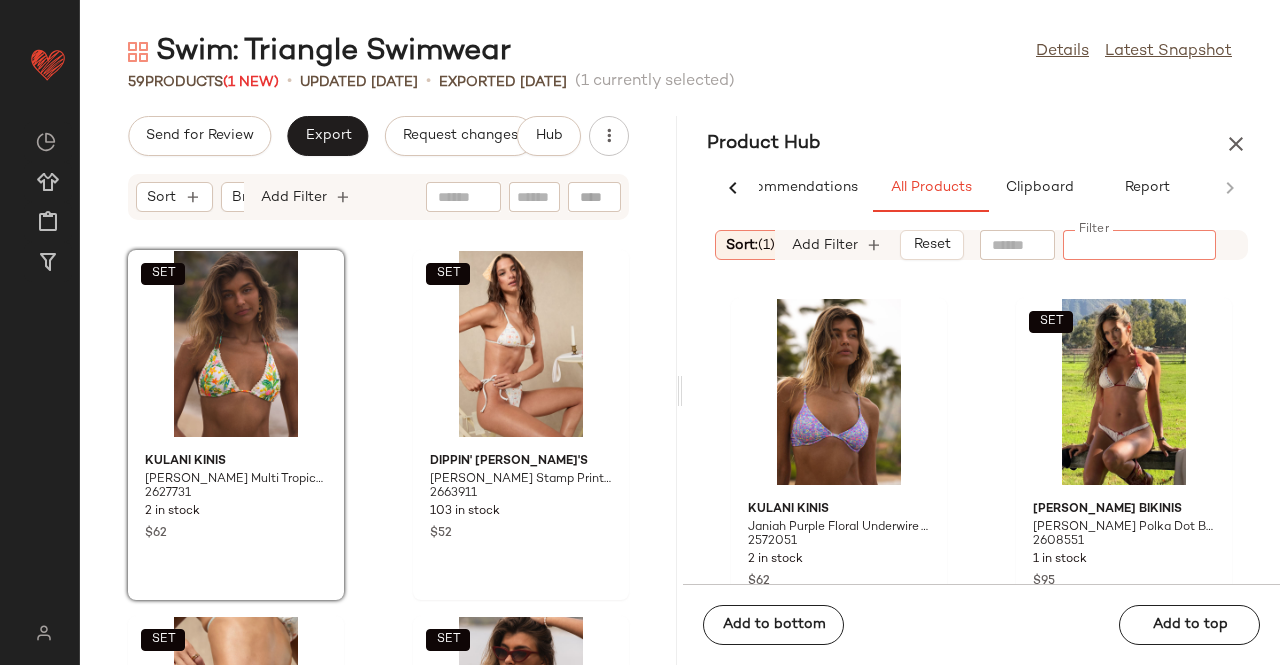 paste on "*******" 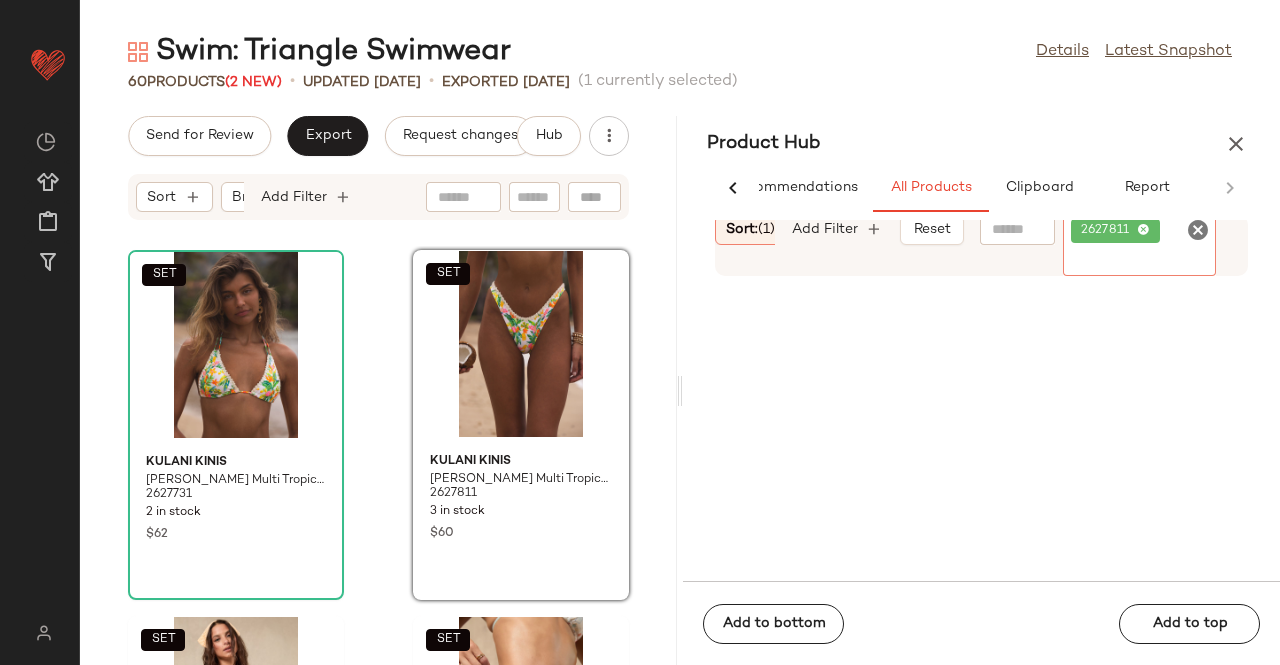 click on "2627811" 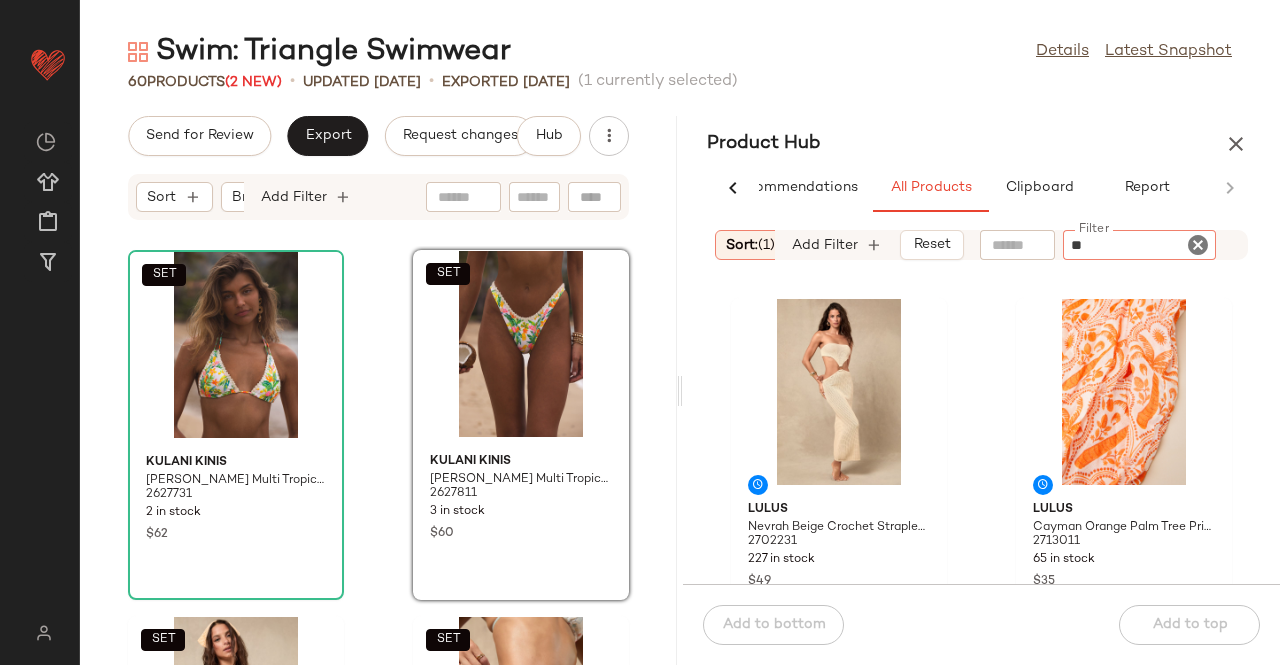 type on "*" 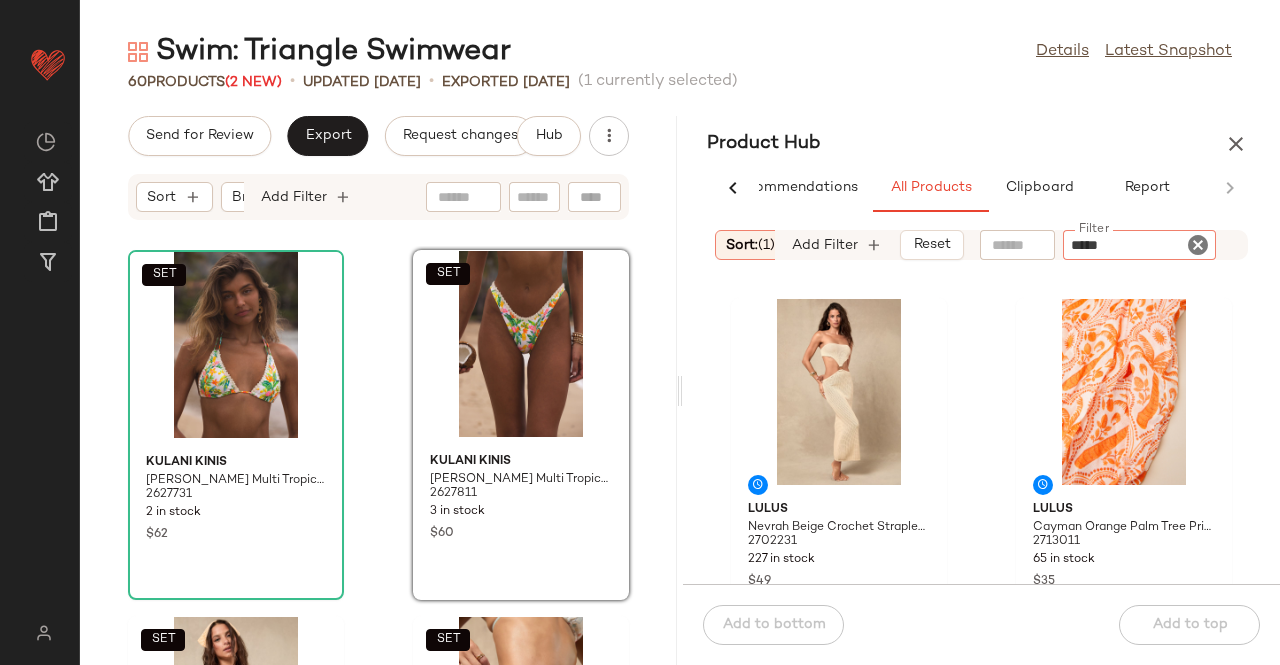 type on "******" 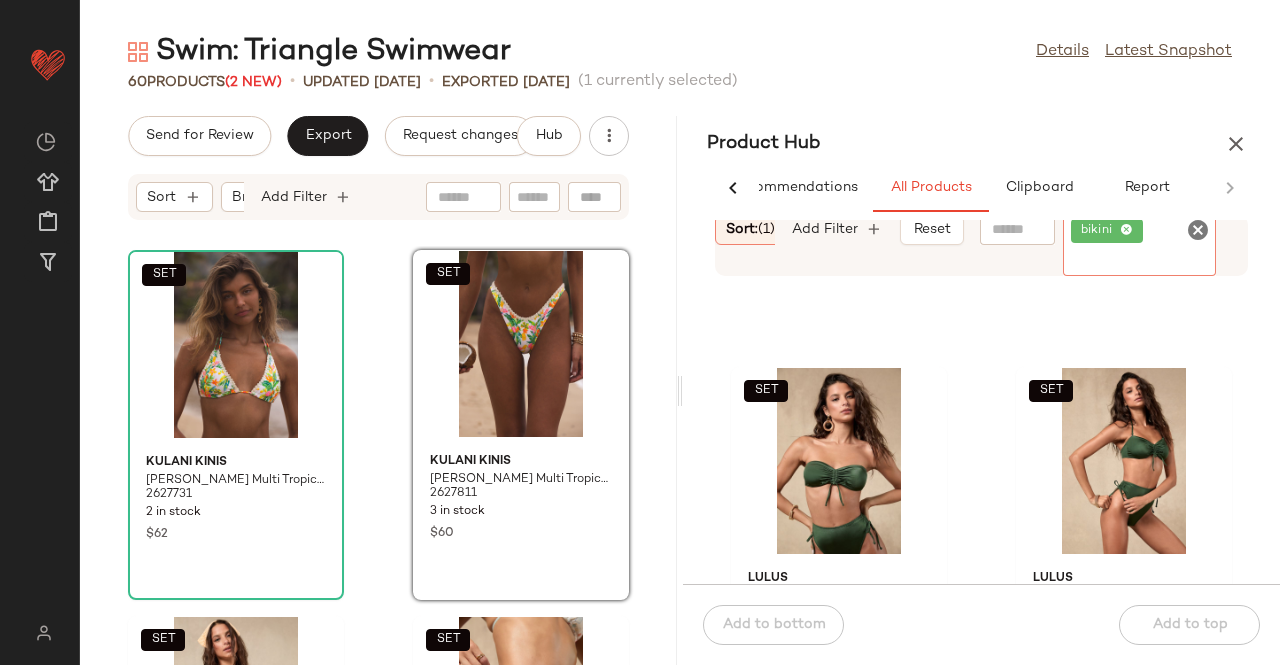 scroll, scrollTop: 200, scrollLeft: 0, axis: vertical 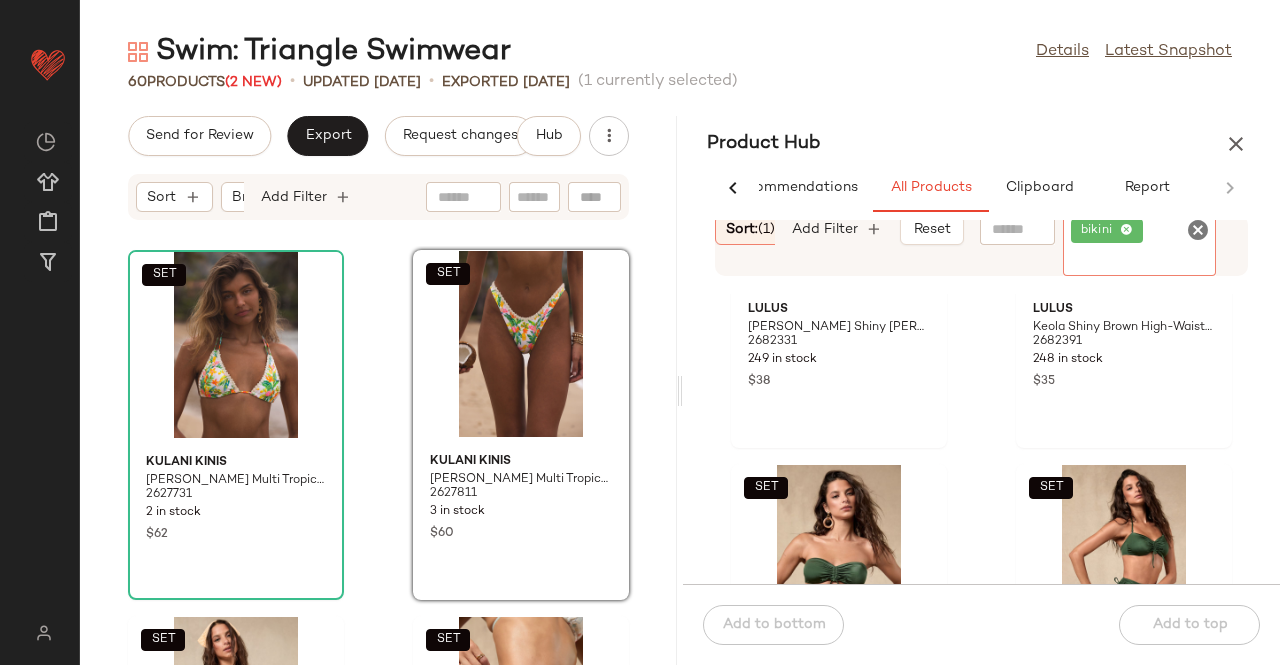 click 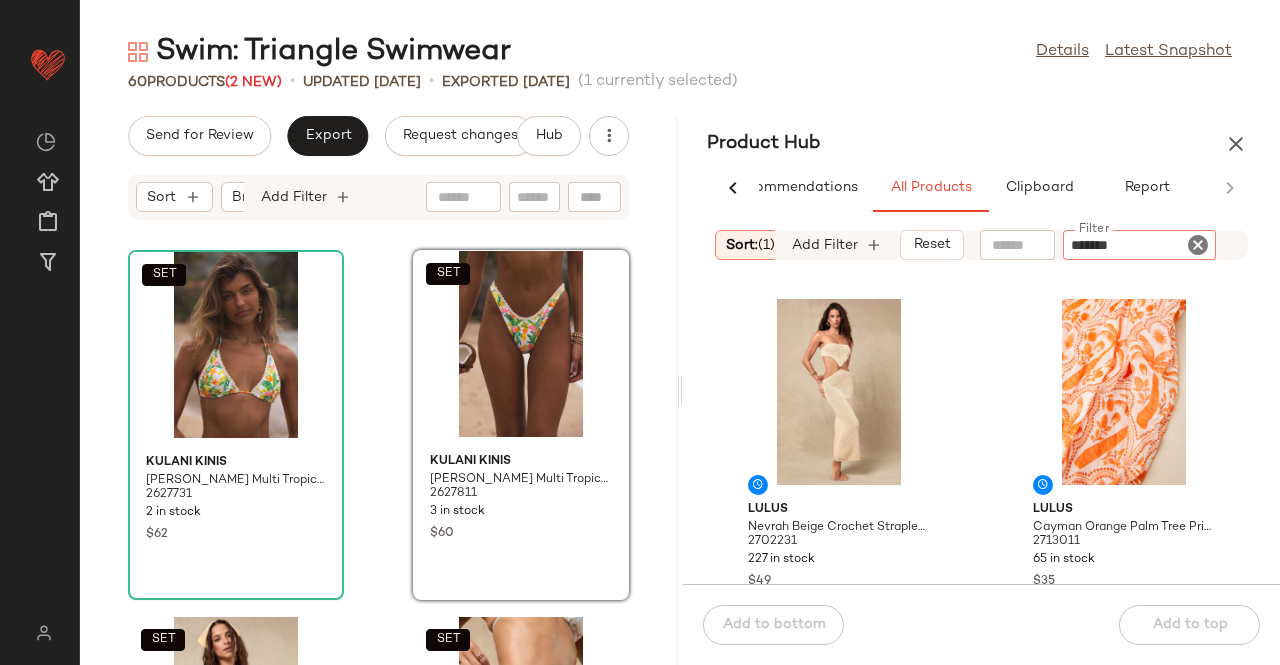 type on "********" 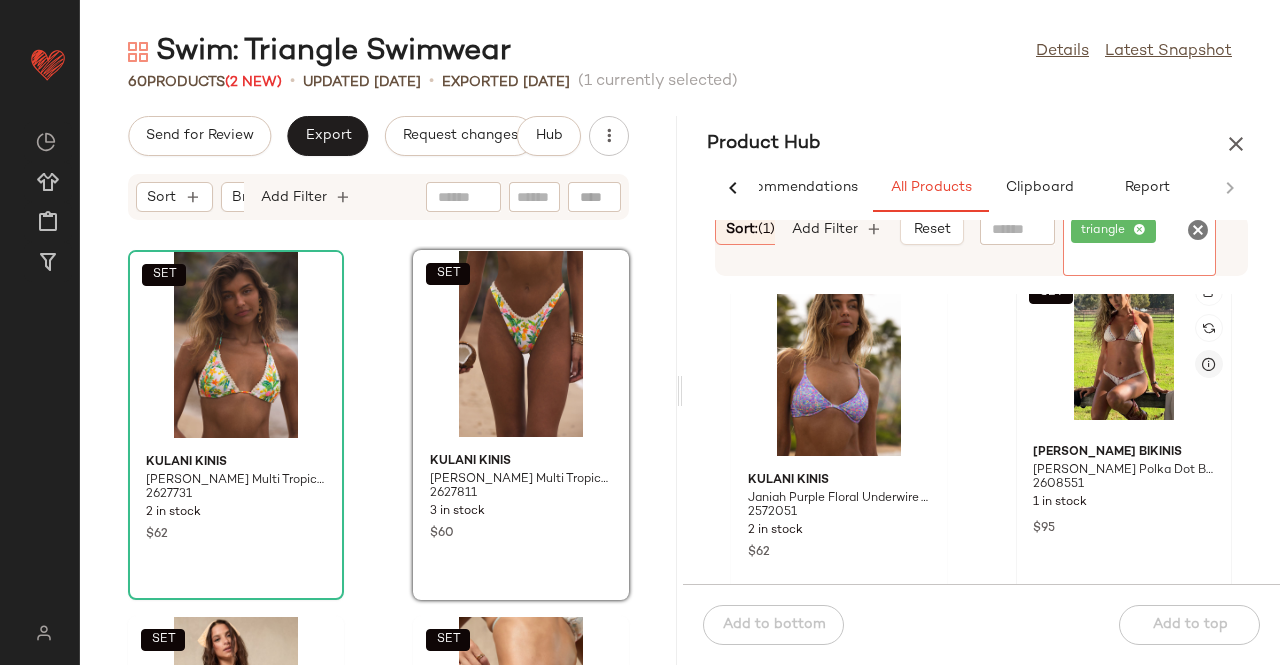 scroll, scrollTop: 0, scrollLeft: 0, axis: both 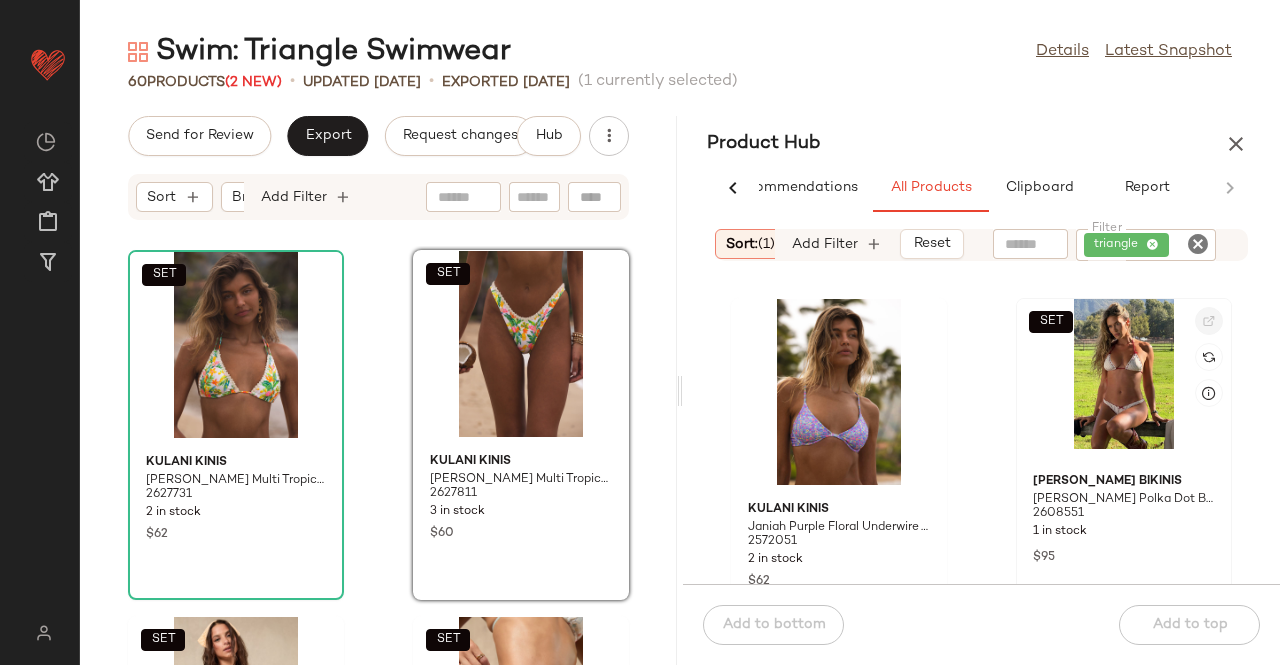 click 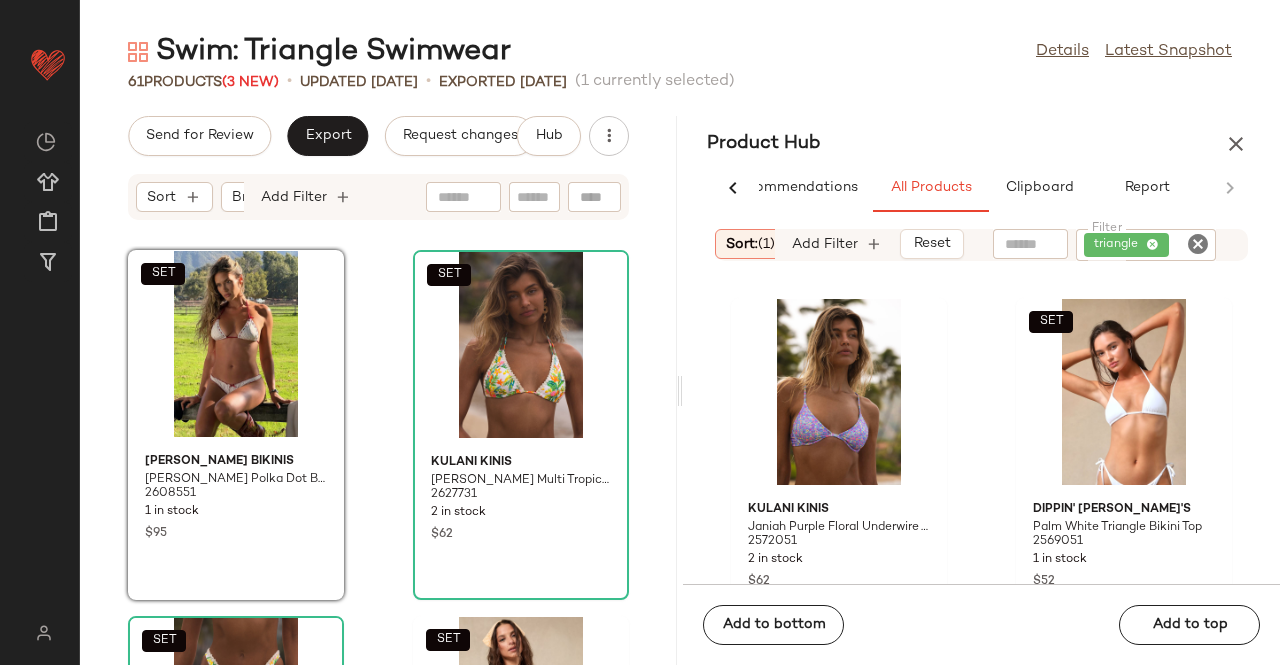 click on "triangle" 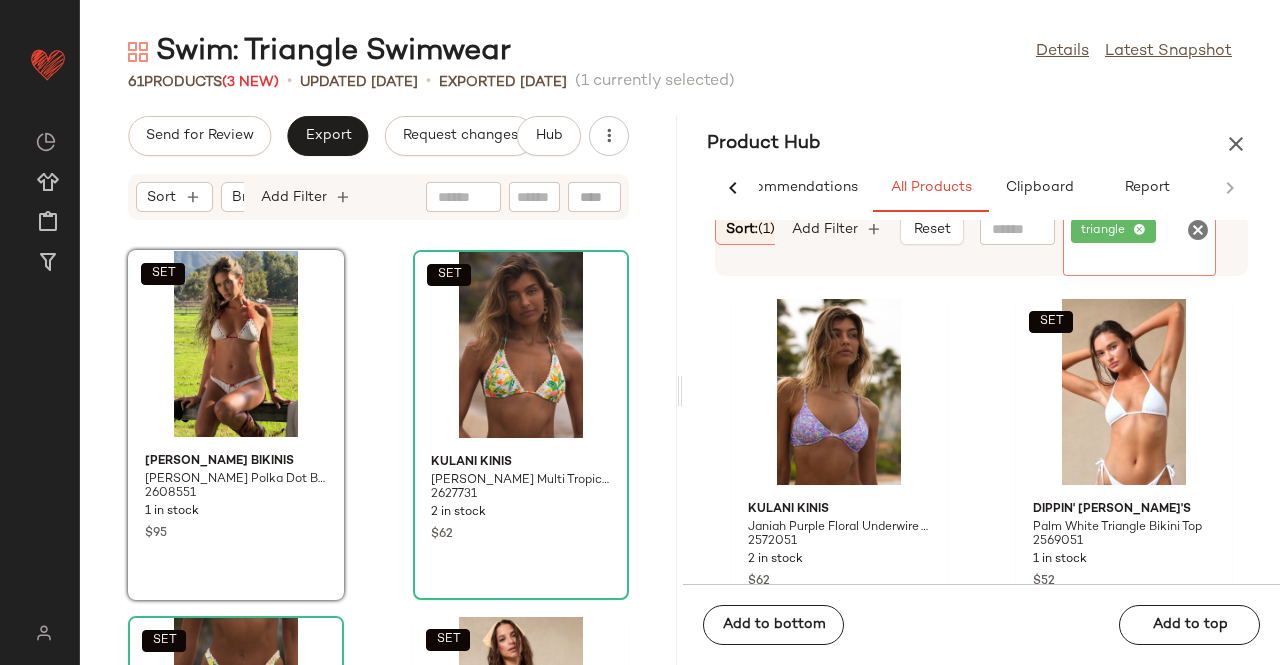 click 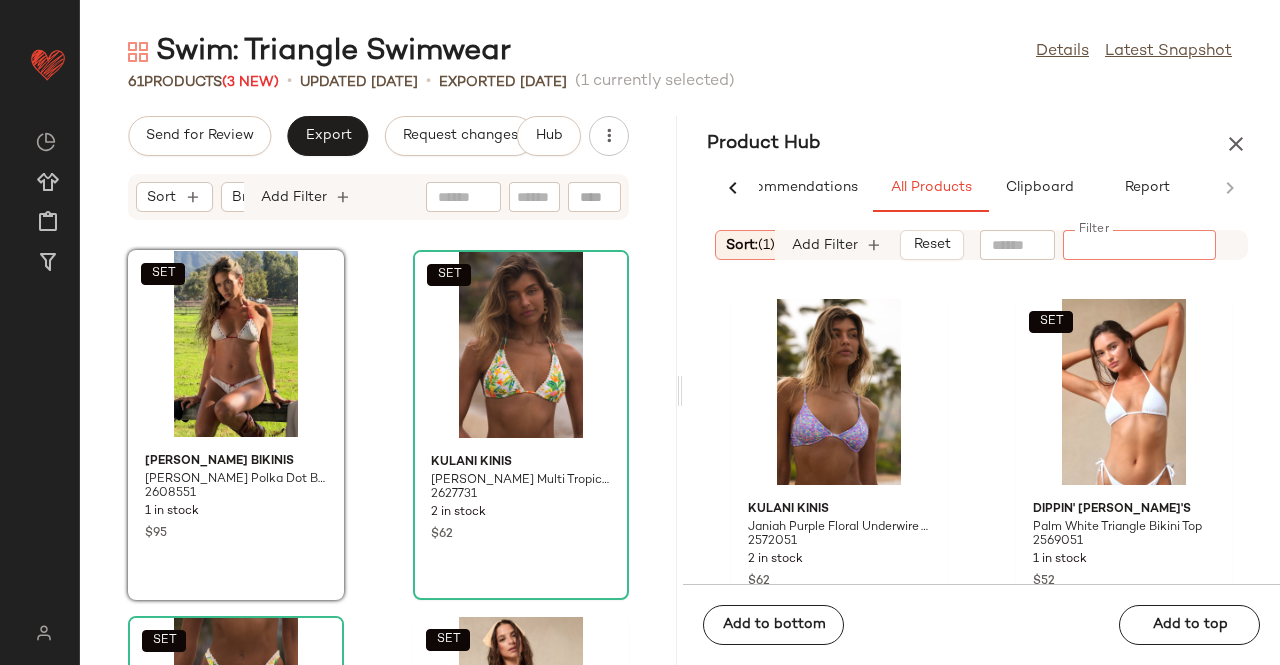 paste on "*******" 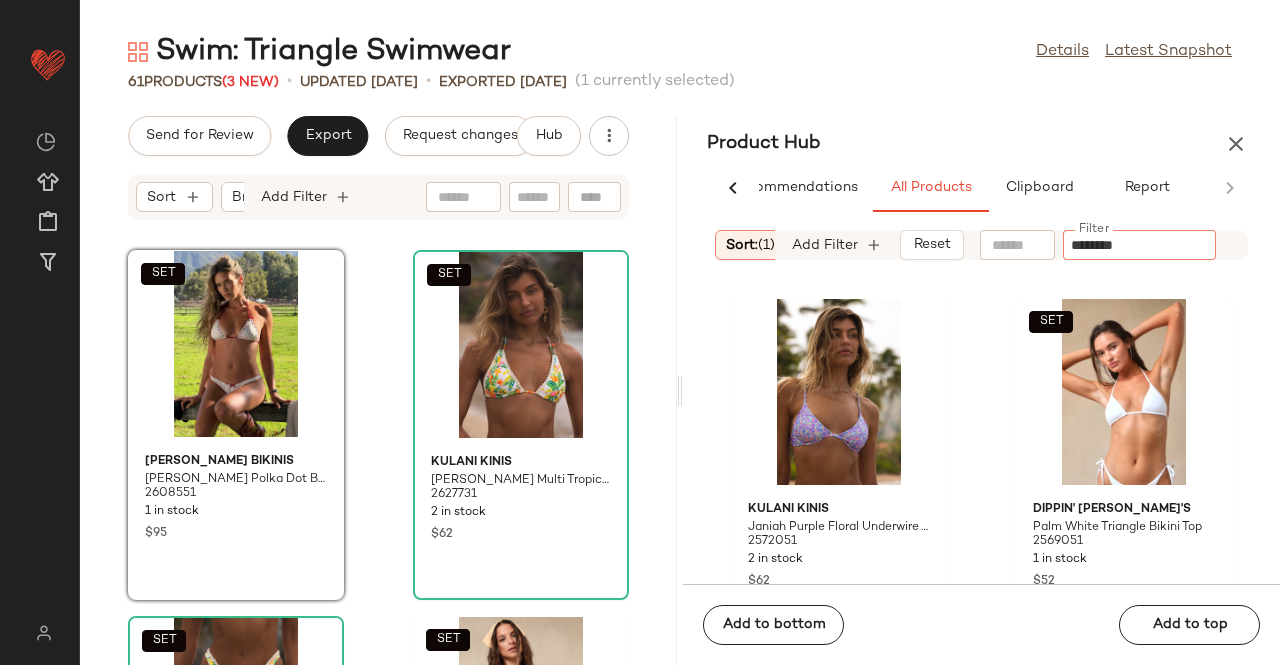 type 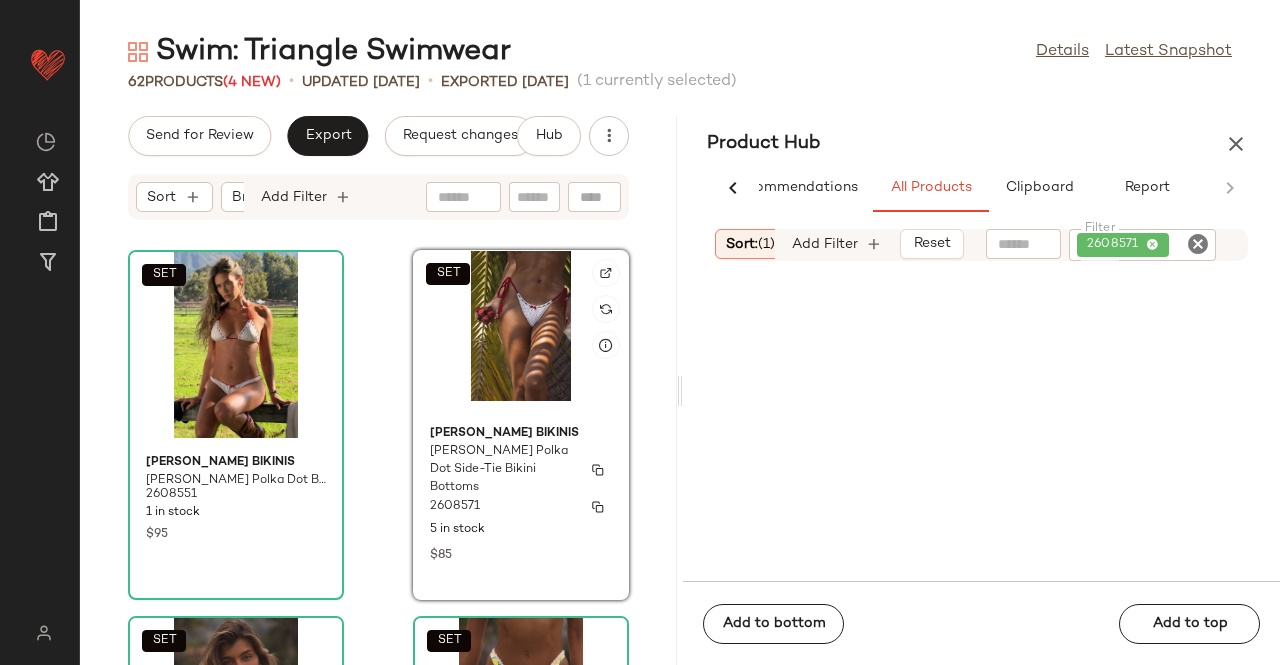 click on "Frankies Bikinis Mackenzie Red Polka Dot Side-Tie Bikini Bottoms 2608571 5 in stock $85" 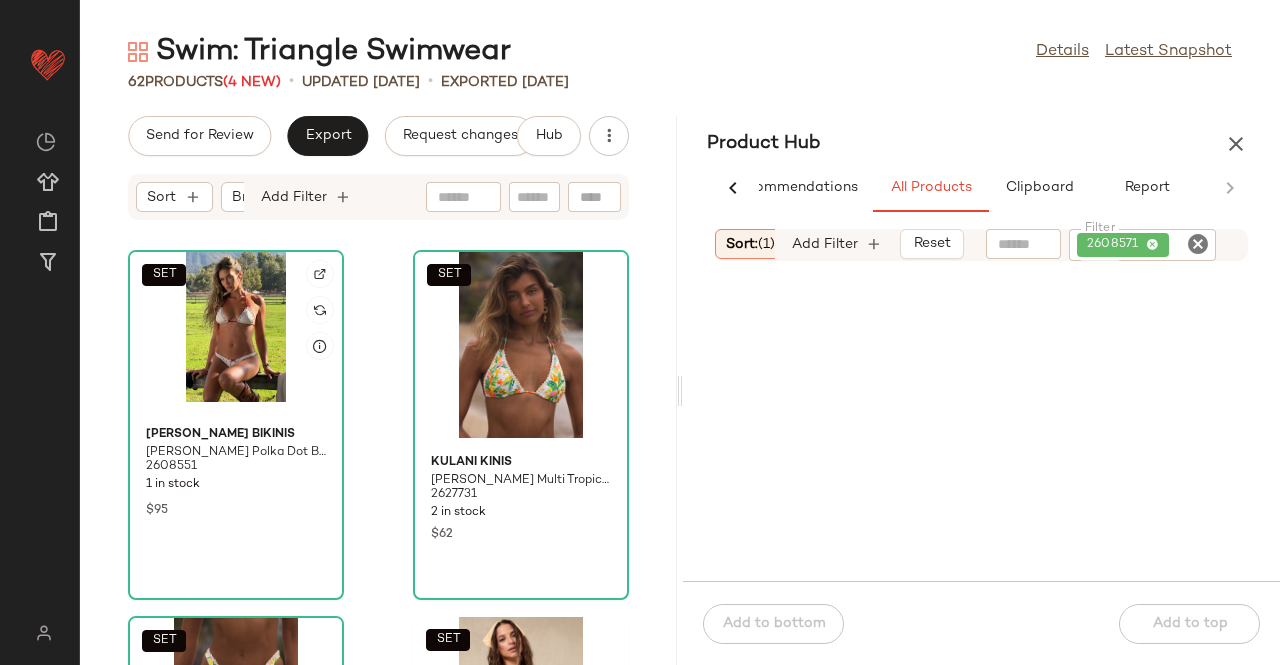 click on "SET" 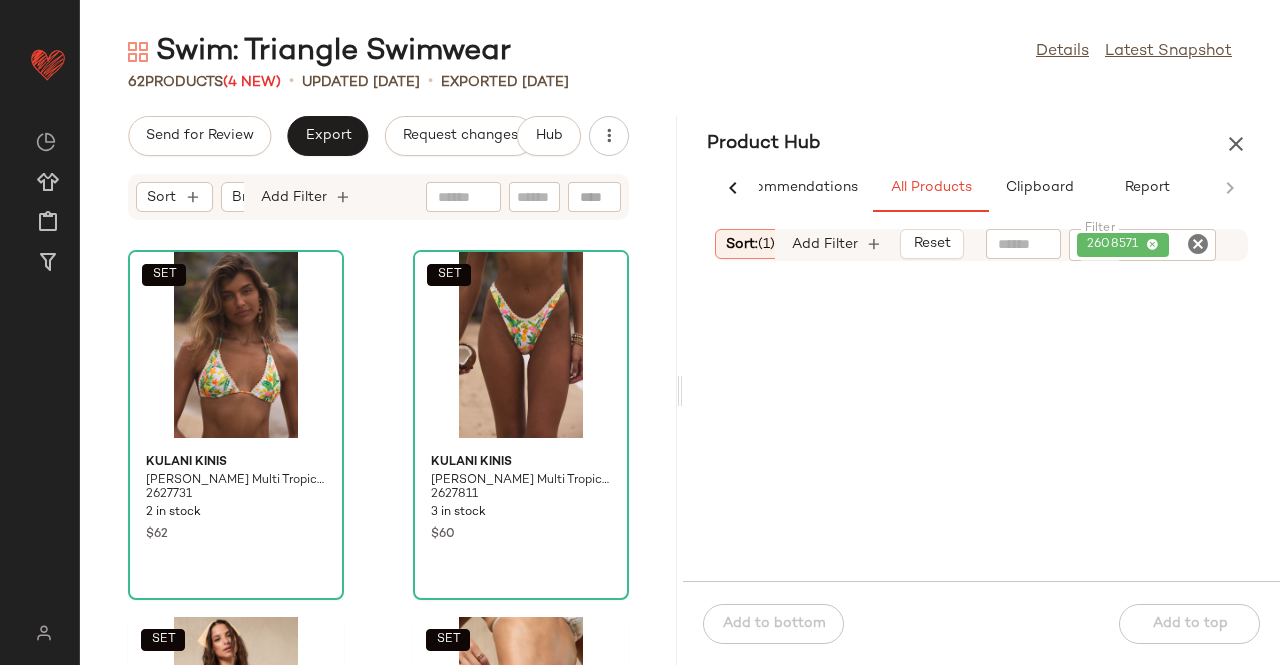 click on "2608571" 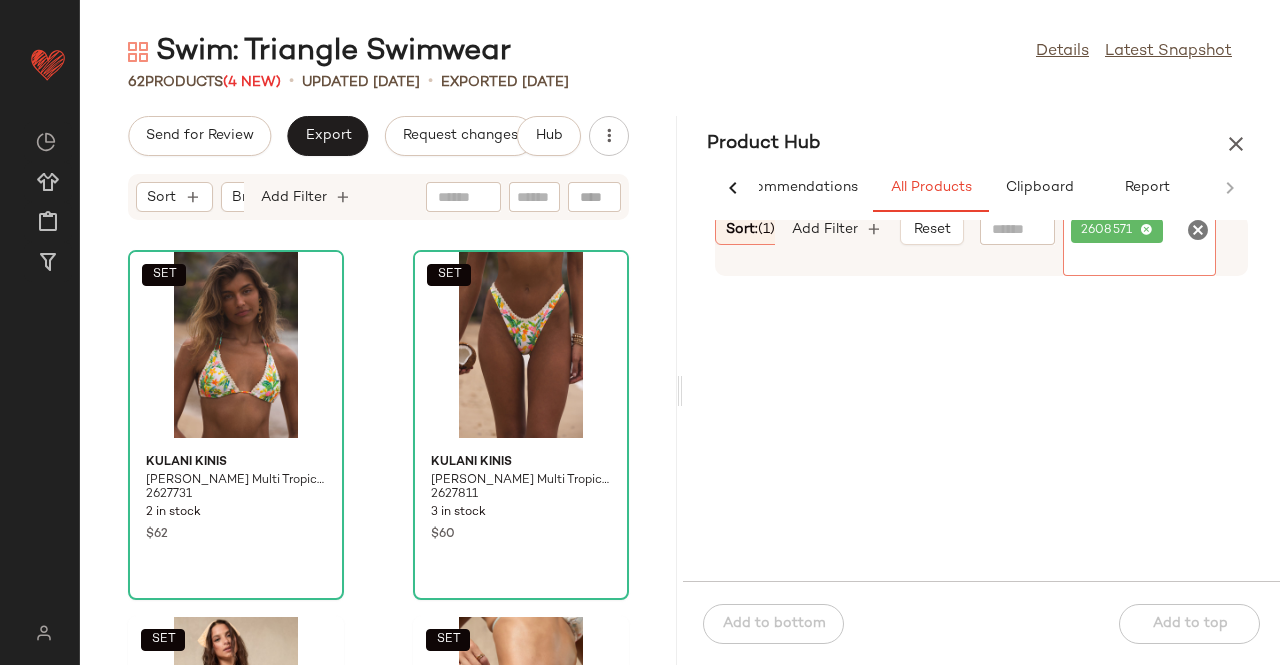 click on "2608571" 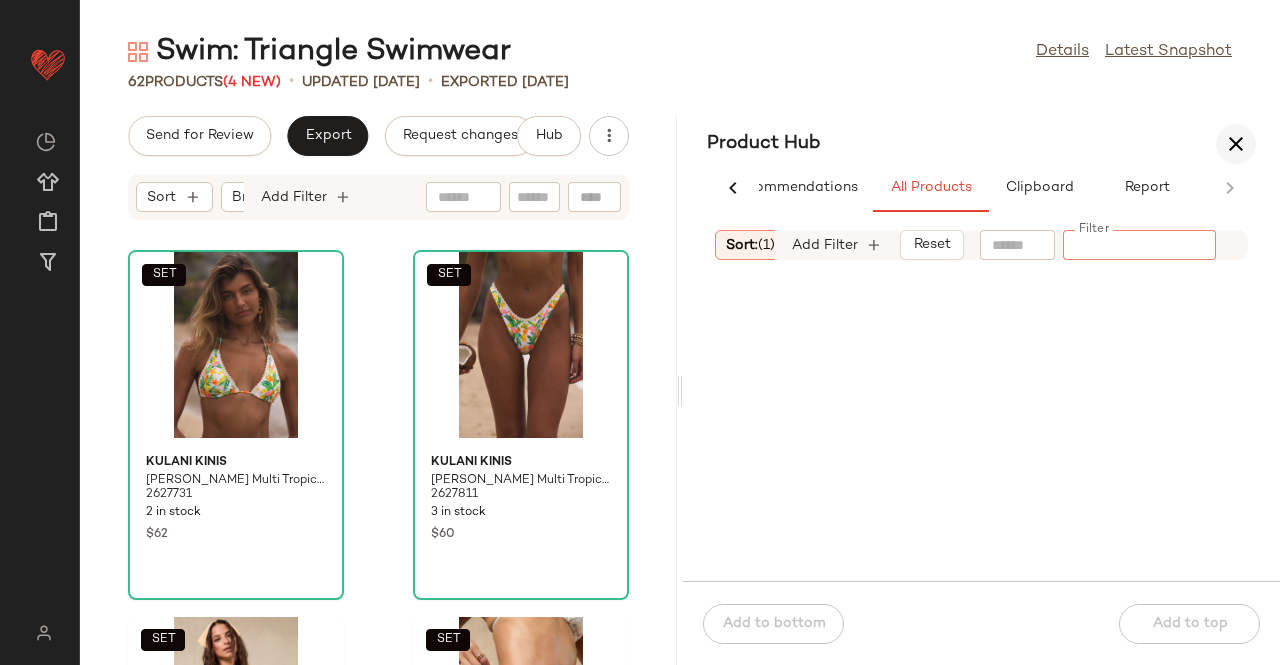 click at bounding box center (1236, 144) 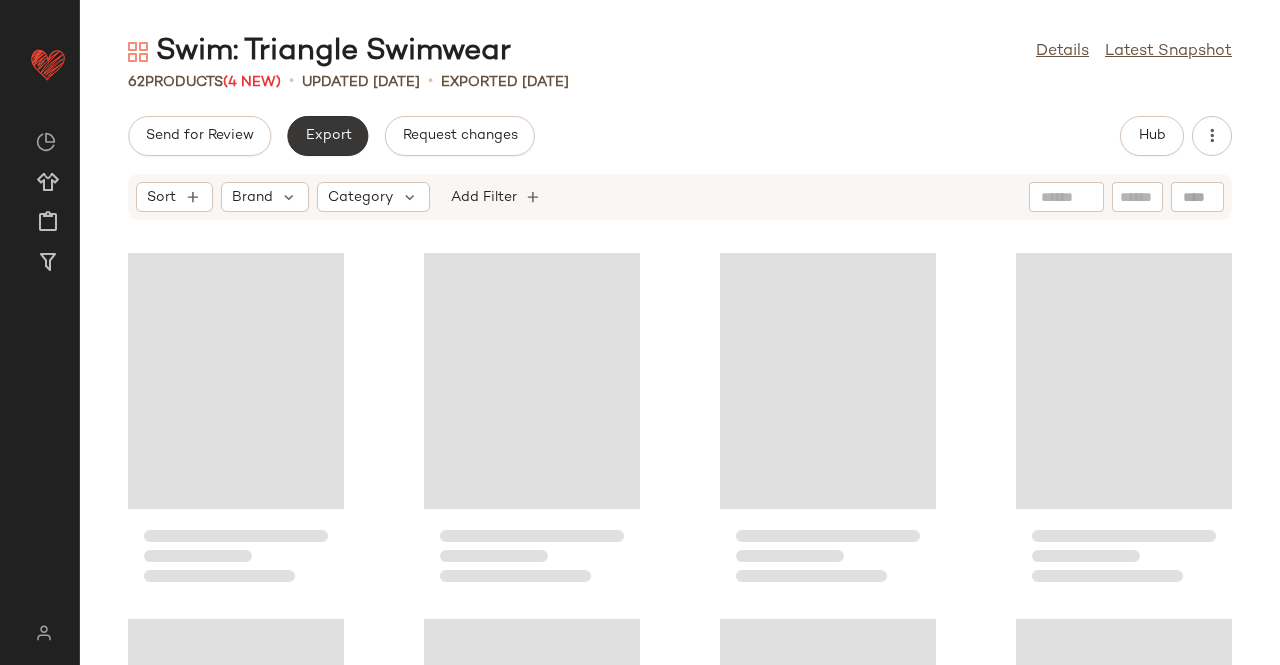 scroll, scrollTop: 5440, scrollLeft: 0, axis: vertical 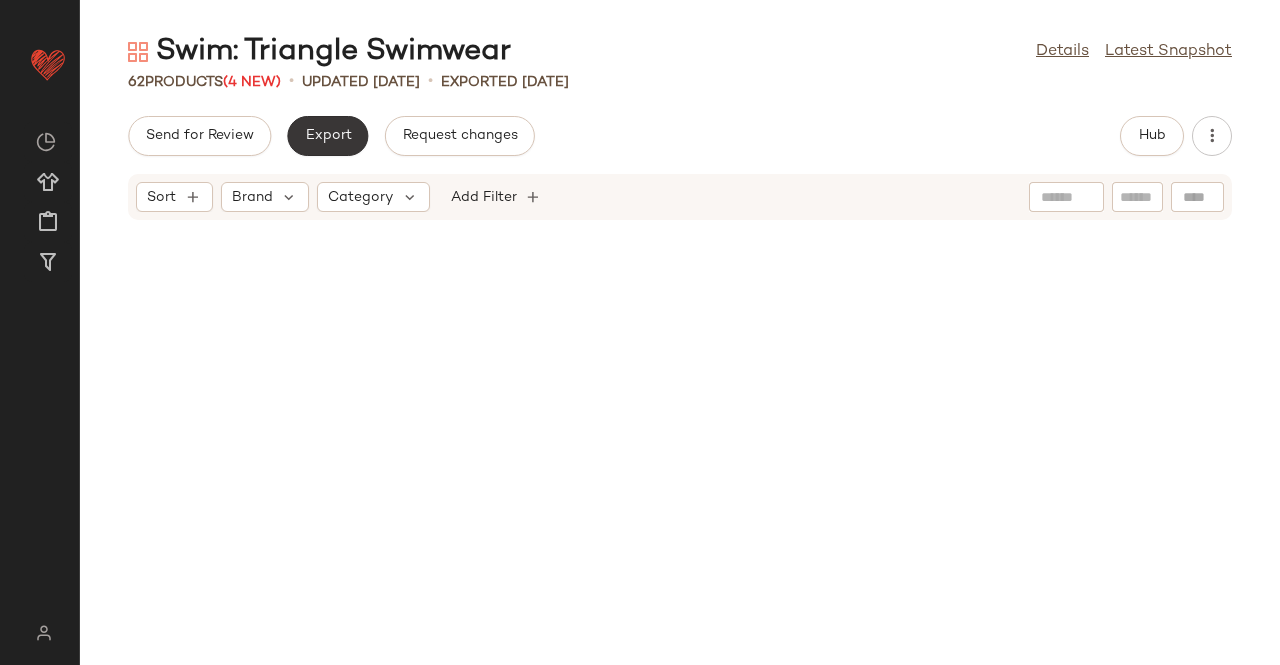 click on "Export" at bounding box center (327, 136) 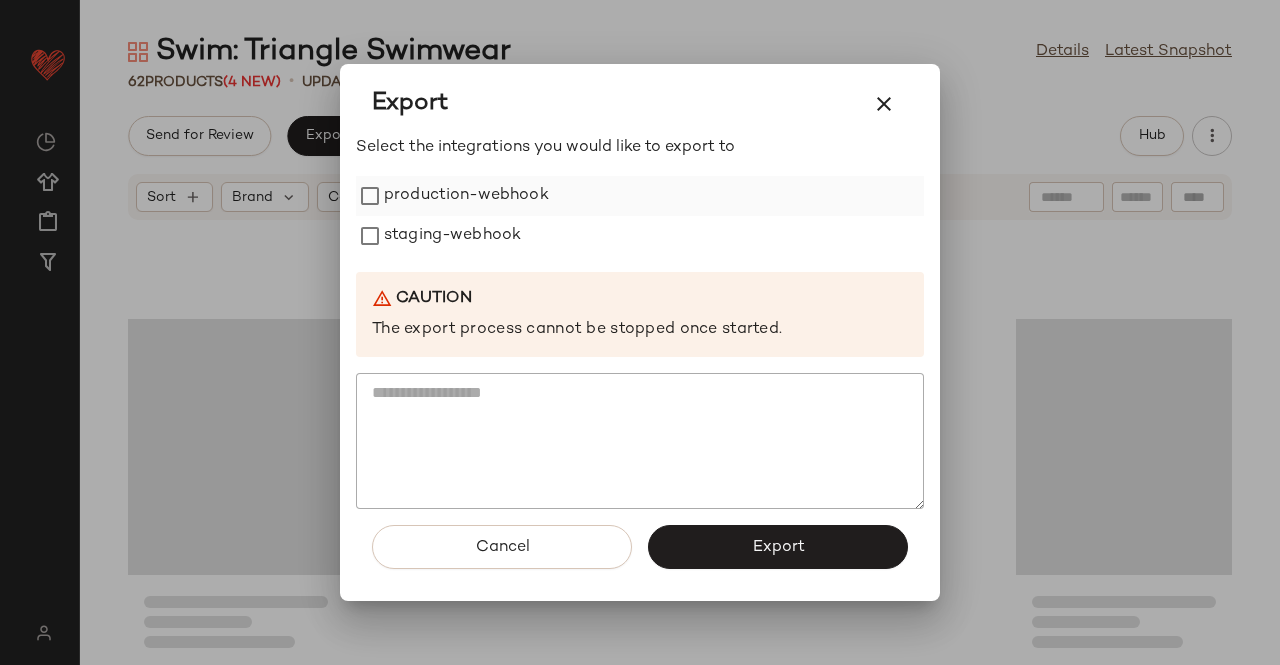 click on "production-webhook" at bounding box center (466, 196) 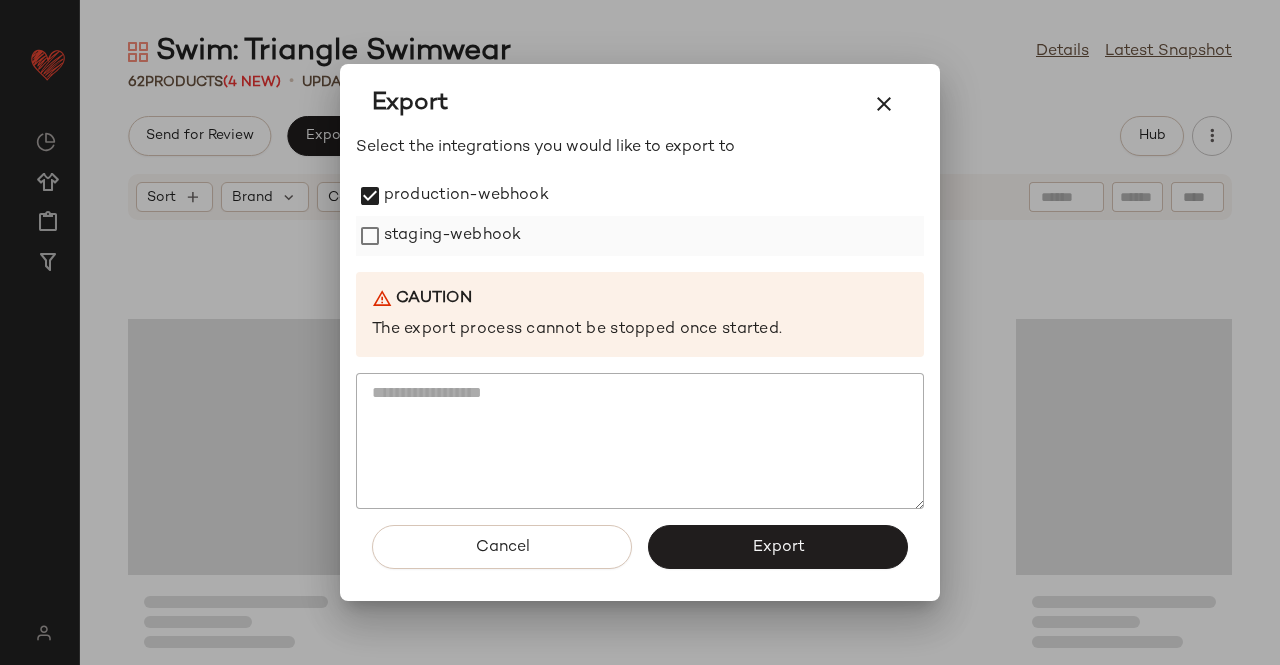 click on "staging-webhook" at bounding box center (452, 236) 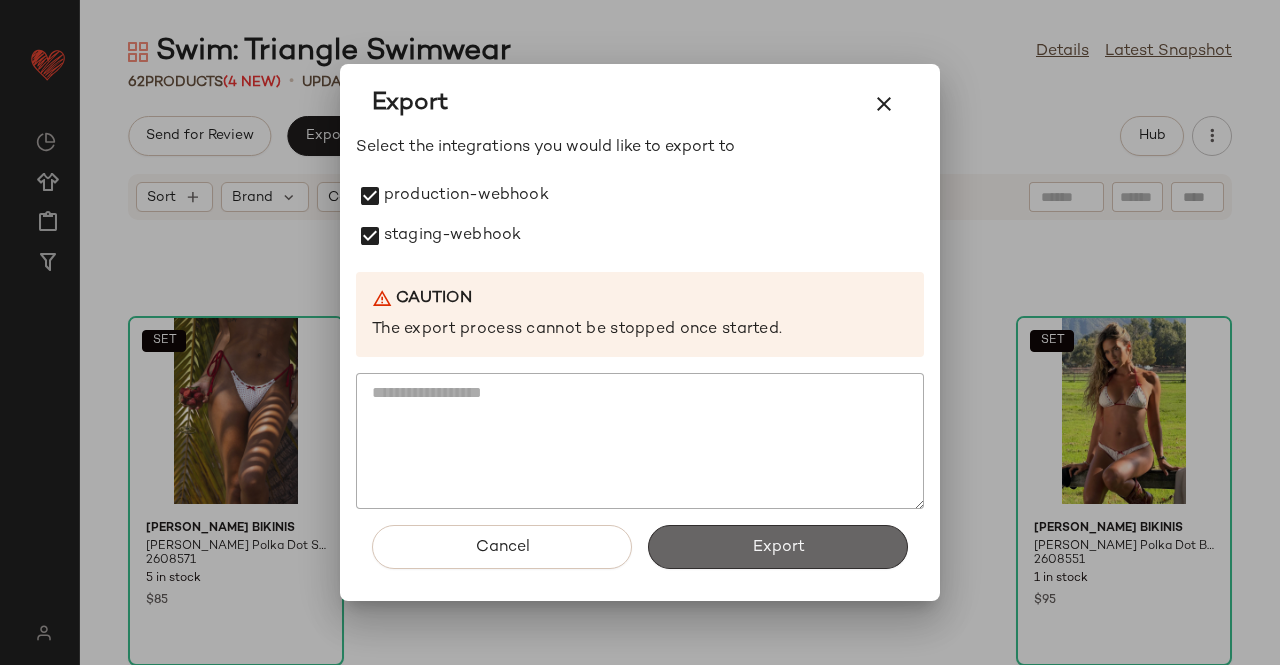 click on "Export" 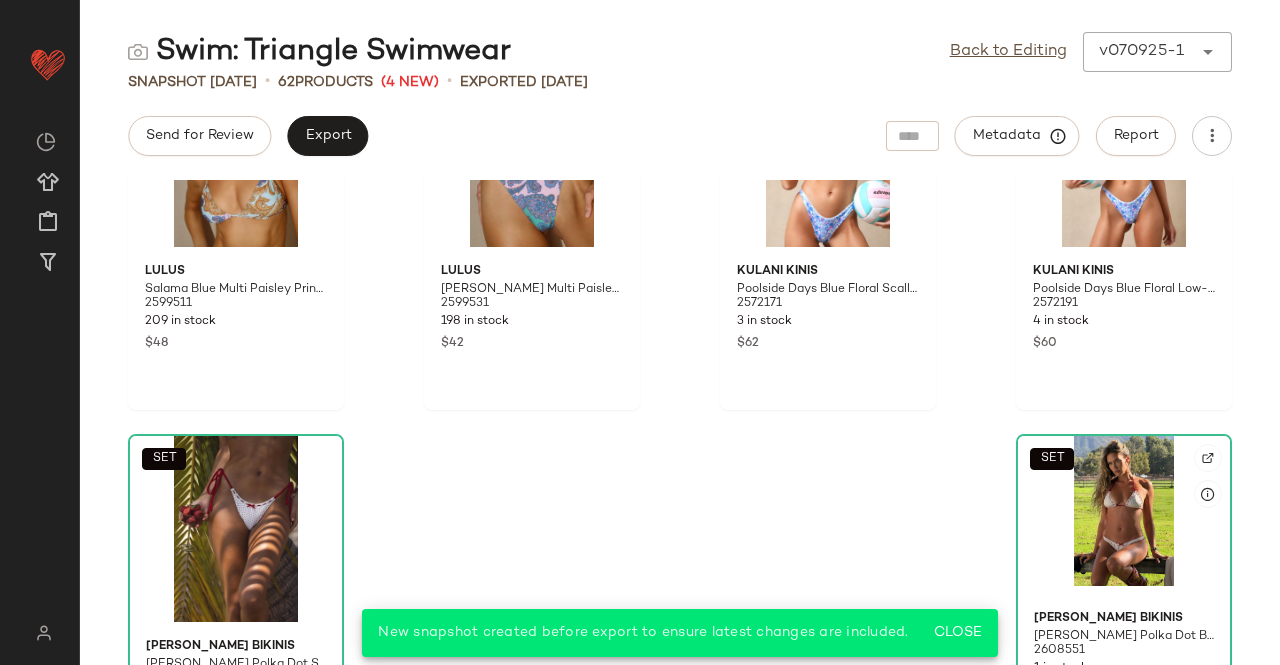 scroll, scrollTop: 5514, scrollLeft: 0, axis: vertical 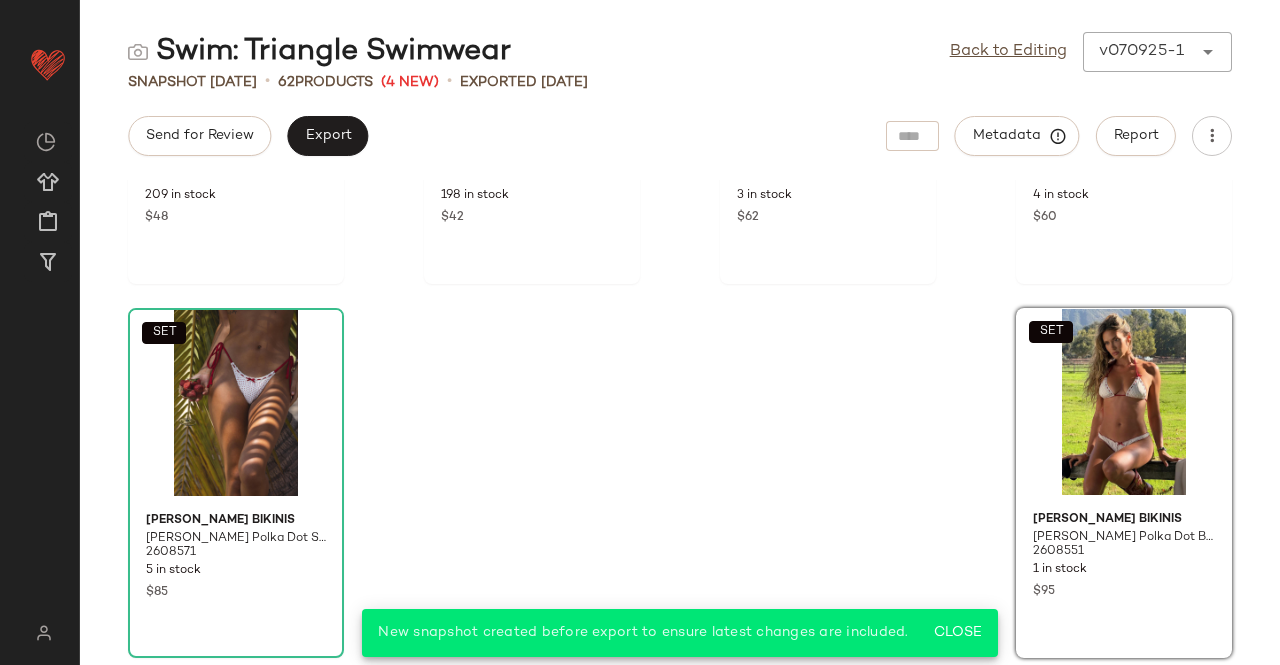 drag, startPoint x: 1030, startPoint y: 57, endPoint x: 1042, endPoint y: 71, distance: 18.439089 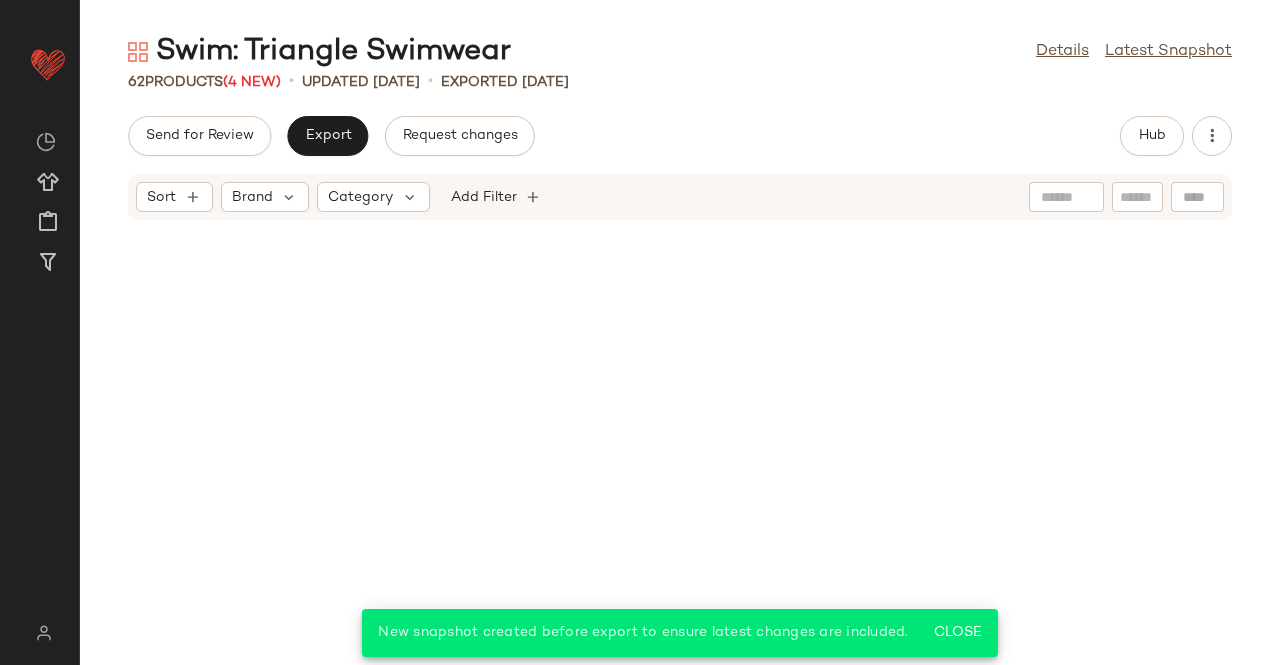 scroll, scrollTop: 5440, scrollLeft: 0, axis: vertical 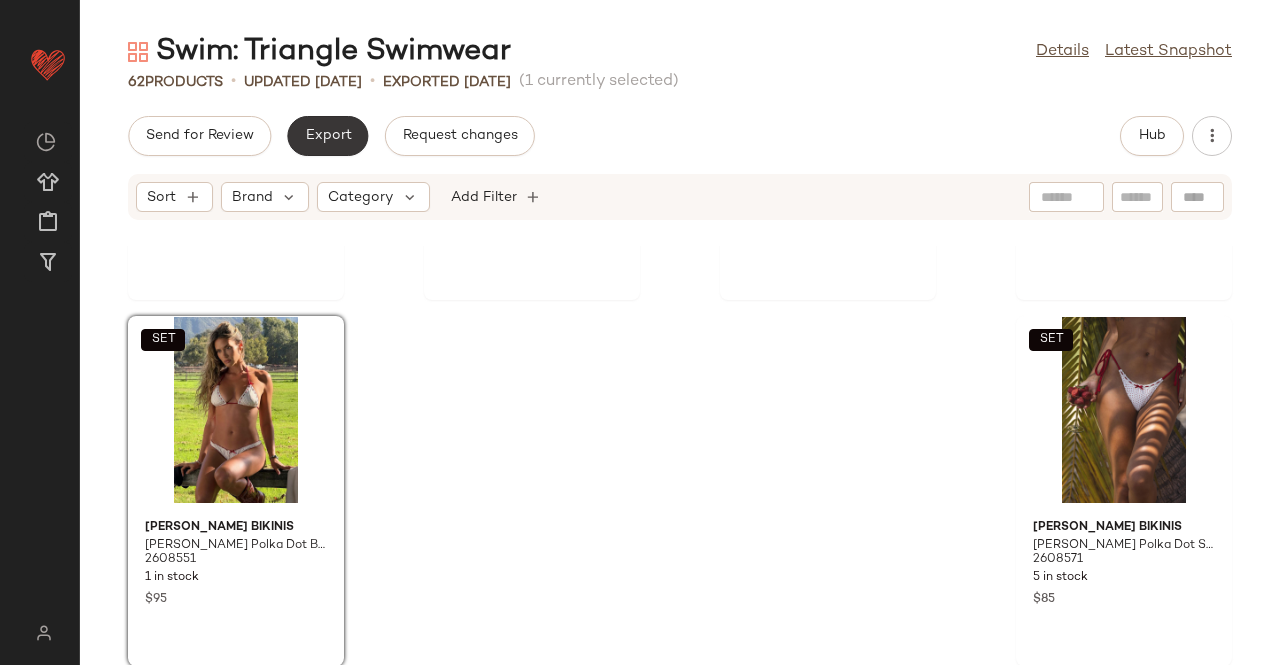 click on "Export" at bounding box center (327, 136) 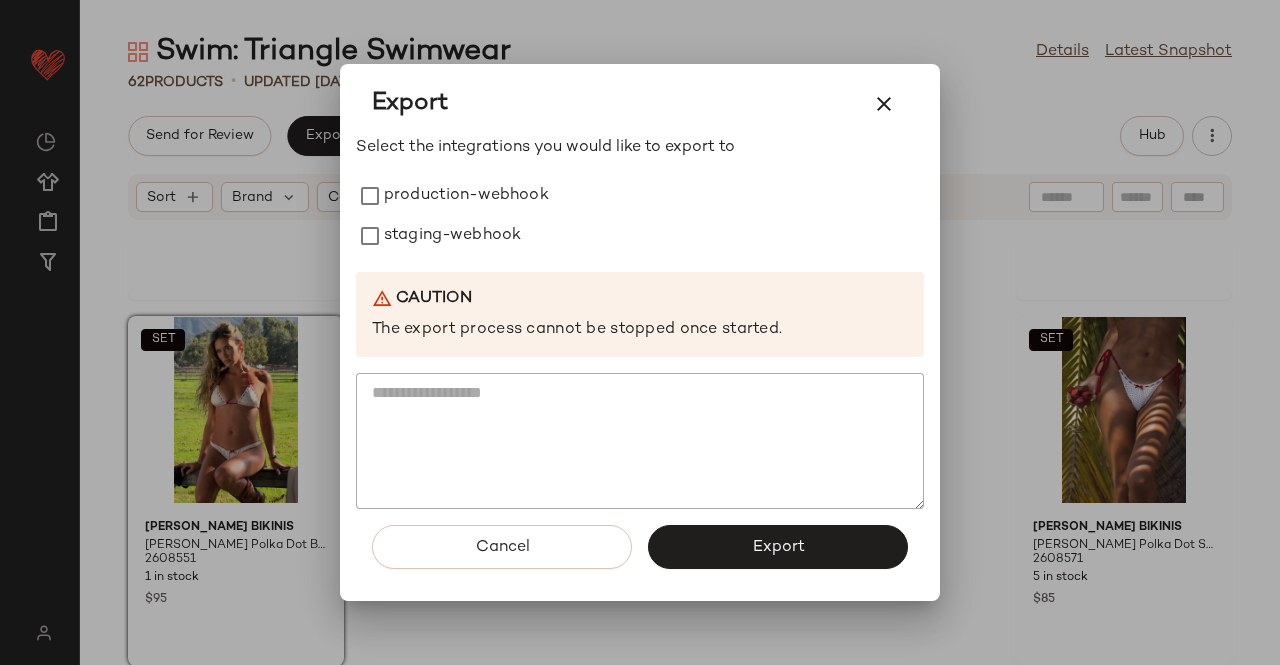 drag, startPoint x: 447, startPoint y: 216, endPoint x: 451, endPoint y: 257, distance: 41.19466 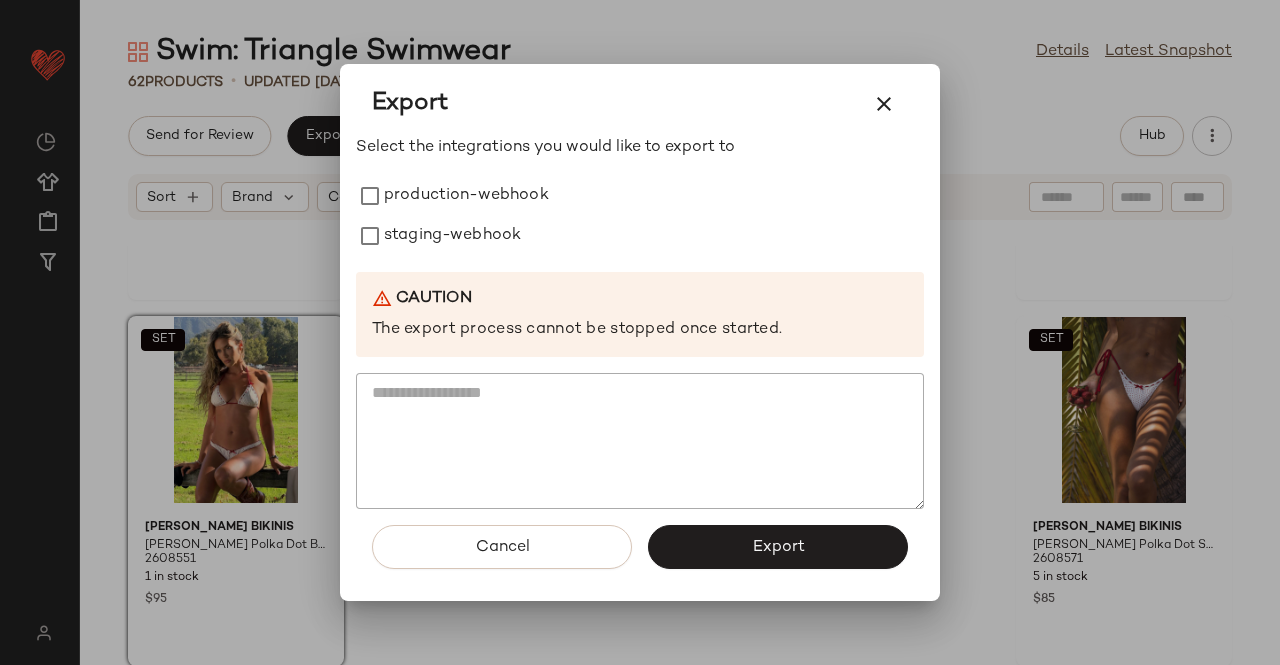 click on "staging-webhook" at bounding box center [452, 236] 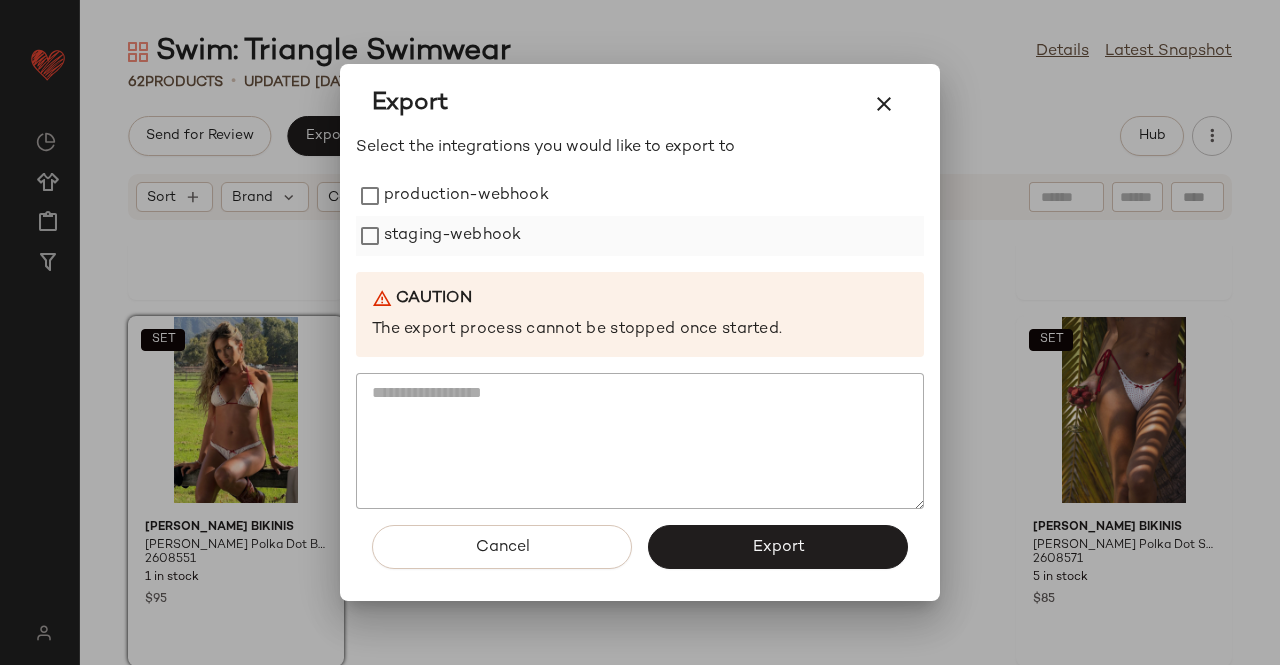 click on "Select the integrations you would like to export to production-webhook staging-webhook Caution The export process cannot be stopped once started." at bounding box center [640, 323] 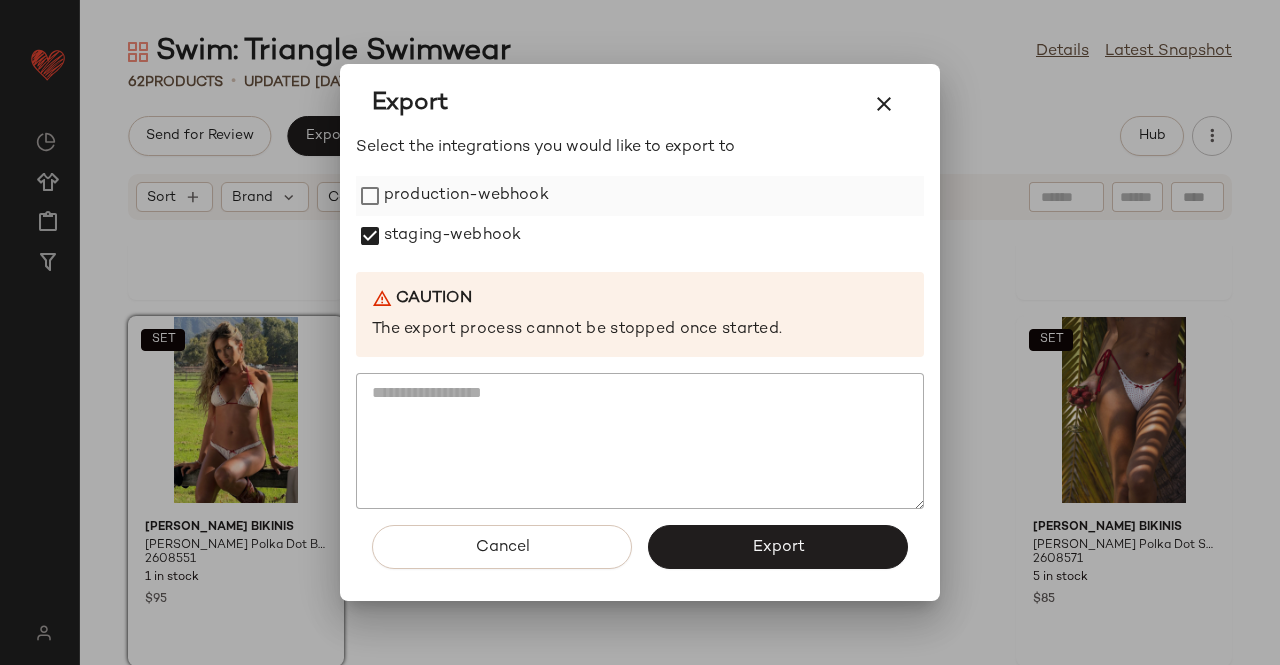 click on "production-webhook" at bounding box center [466, 196] 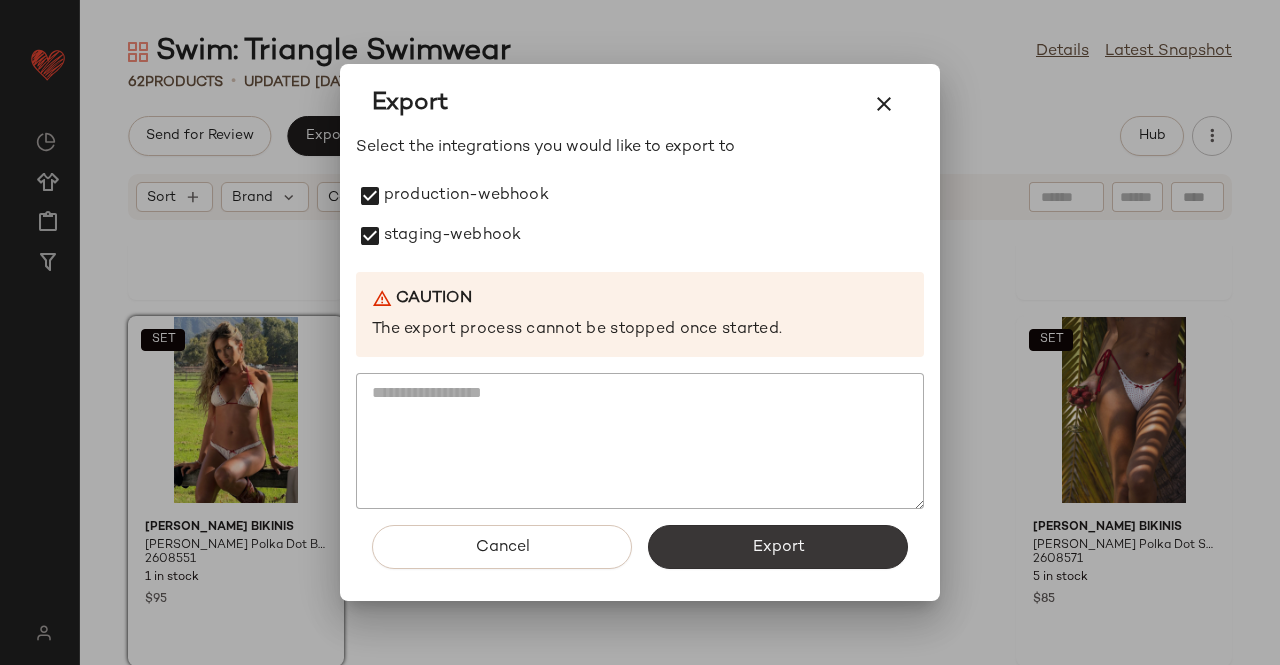 click on "Export" at bounding box center [778, 547] 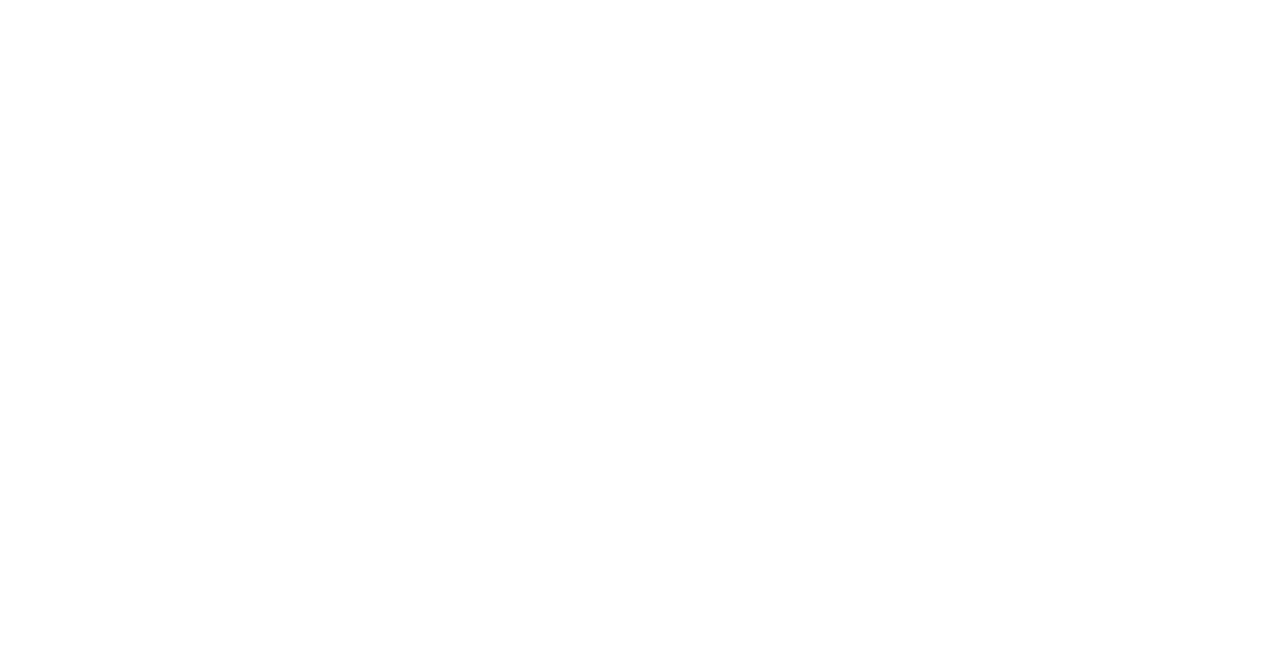 scroll, scrollTop: 0, scrollLeft: 0, axis: both 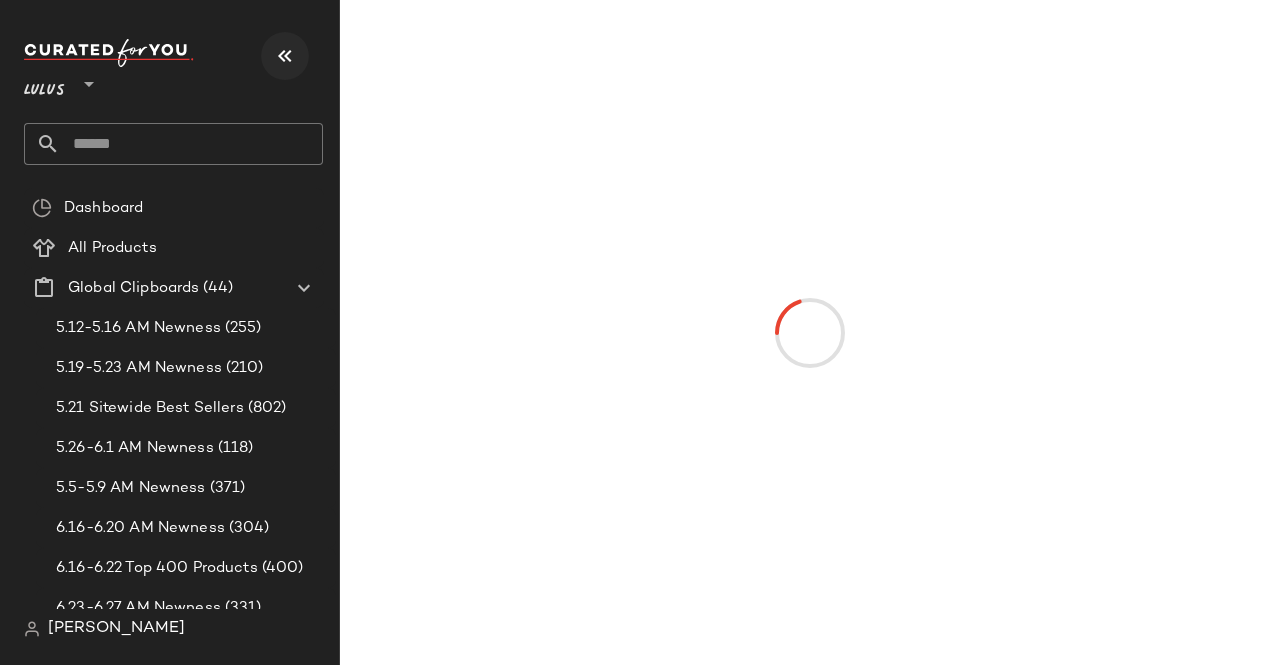 click at bounding box center (285, 56) 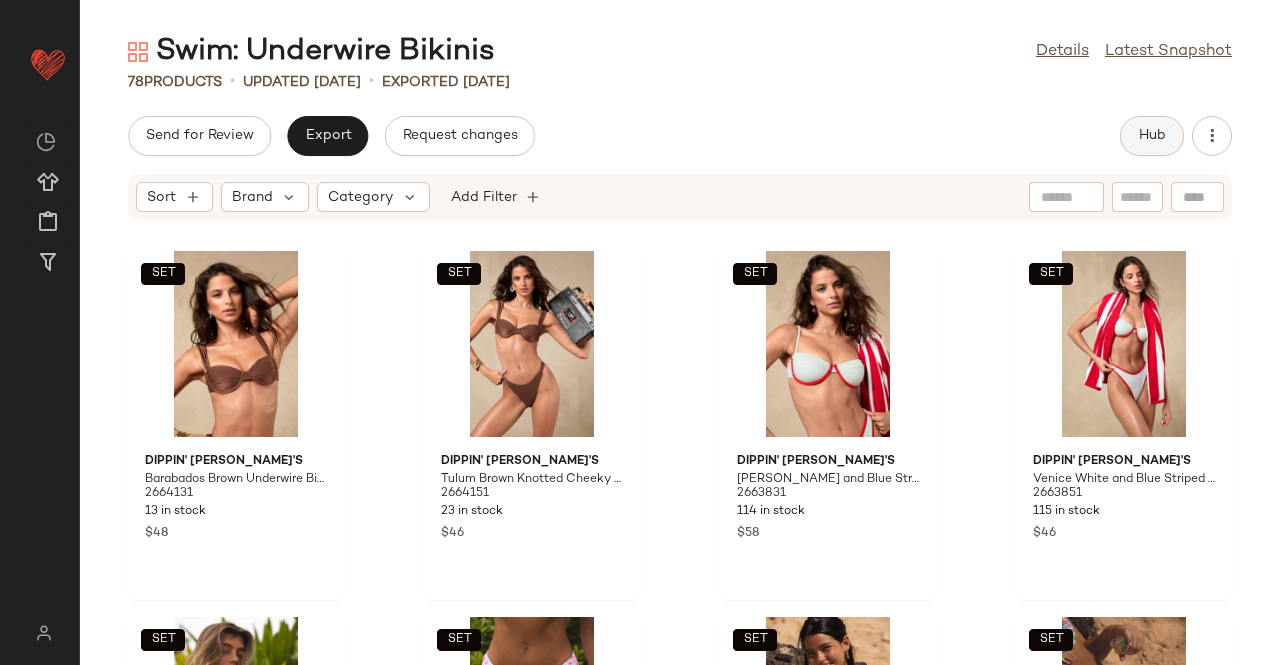 click on "Hub" at bounding box center [1152, 136] 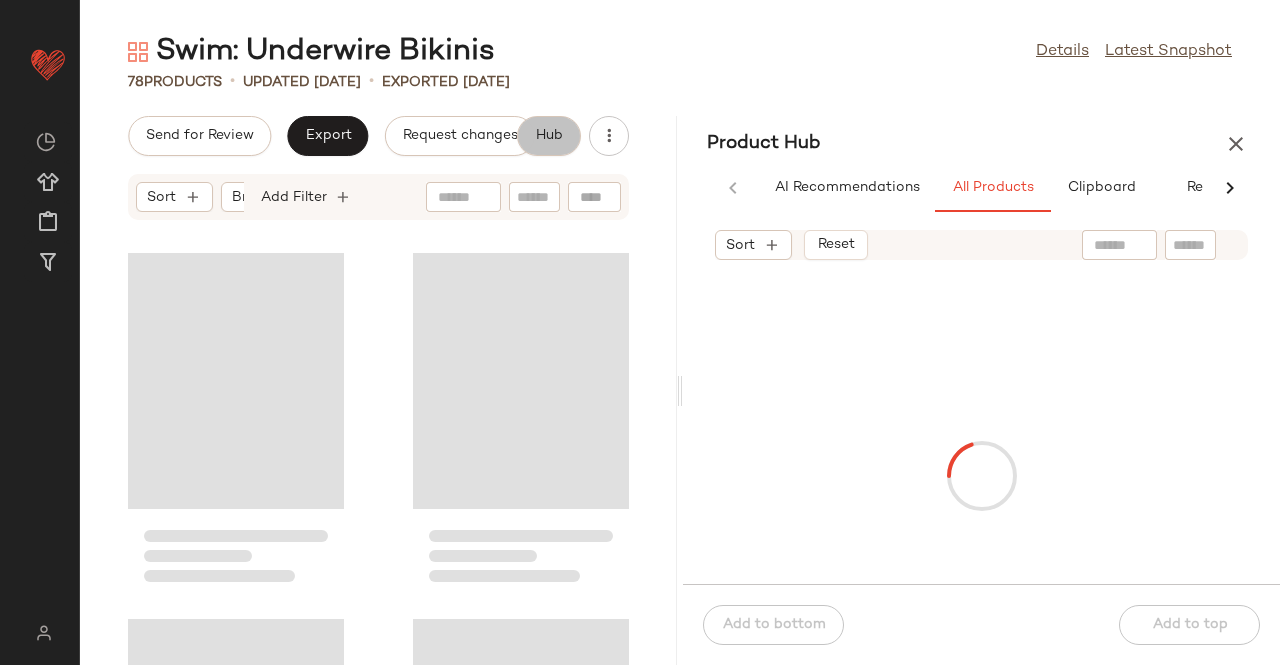 scroll, scrollTop: 0, scrollLeft: 62, axis: horizontal 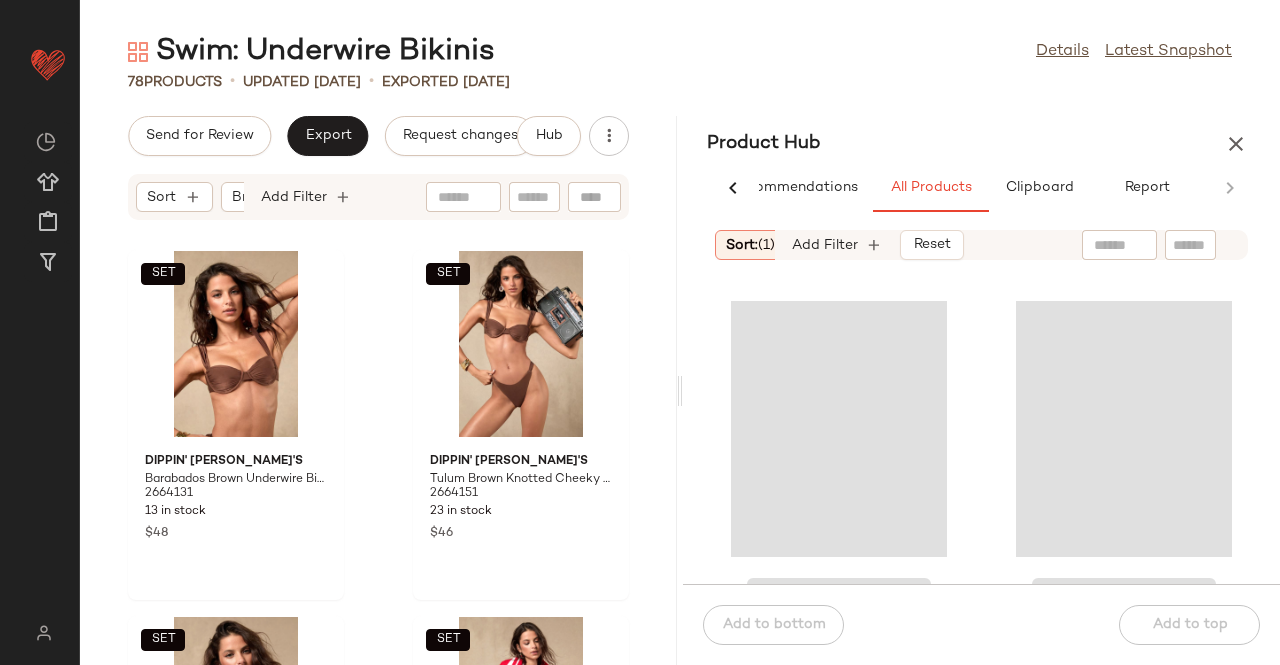 click 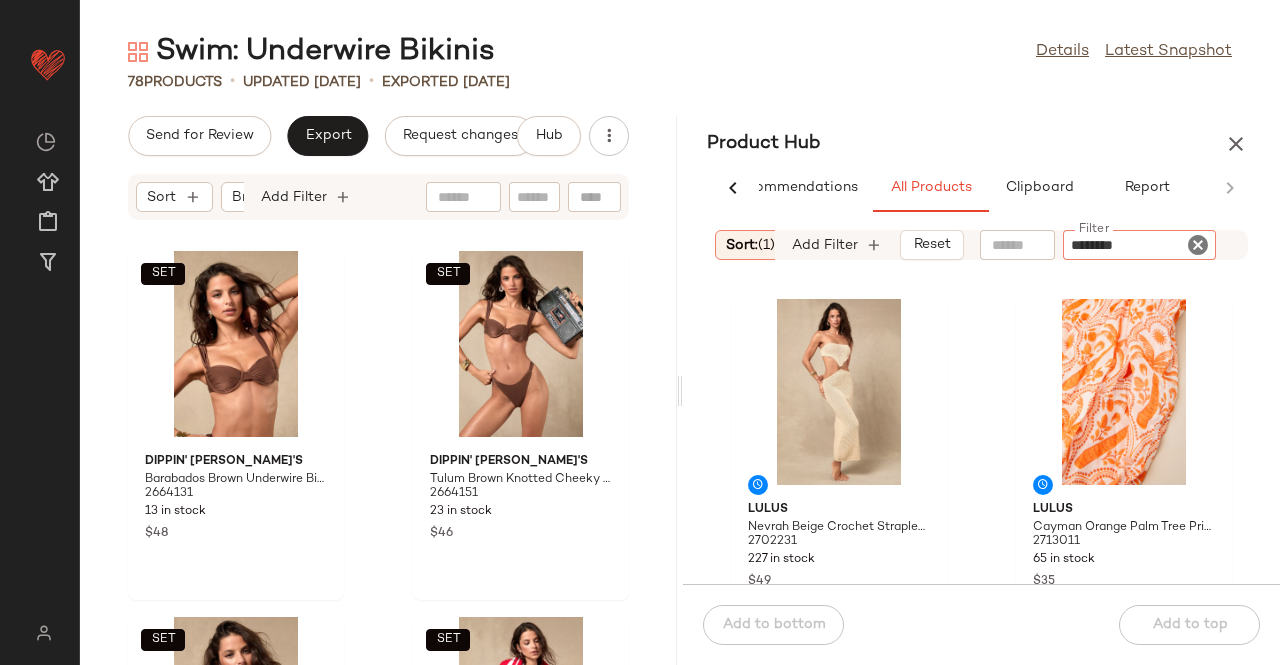 type on "*********" 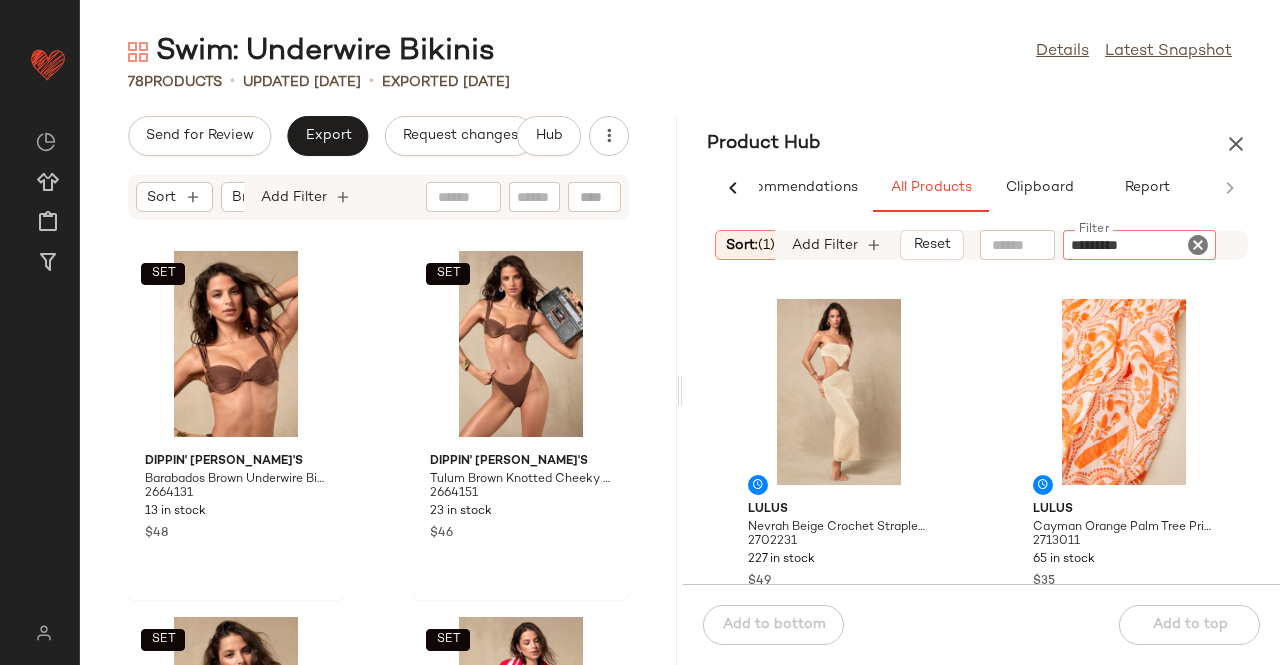 type 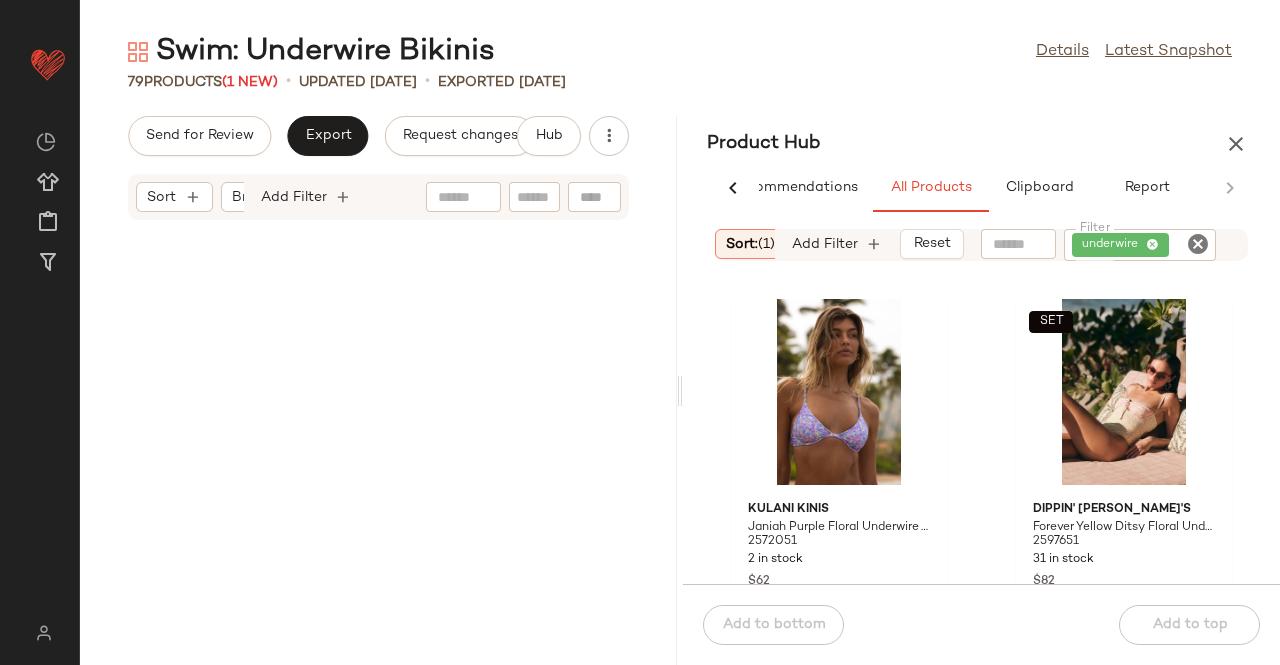 scroll, scrollTop: 14224, scrollLeft: 0, axis: vertical 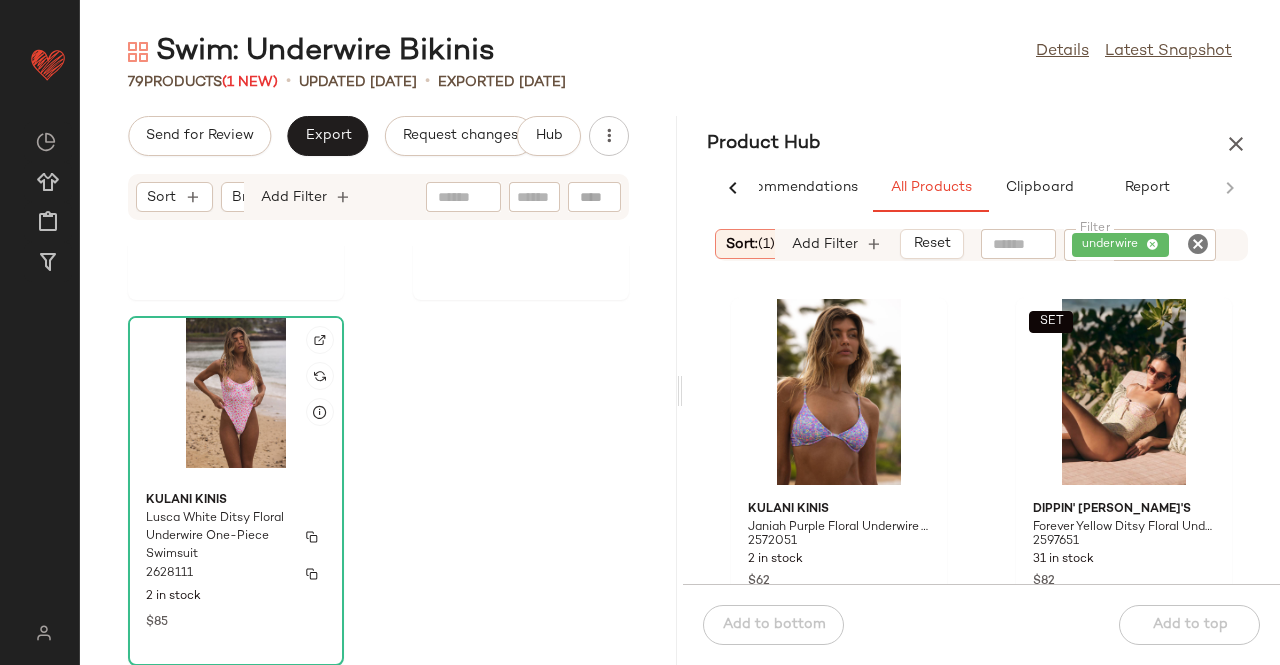 click on "Kulani Kinis Lusca White Ditsy Floral Underwire One-Piece Swimsuit 2628111 2 in stock $85" 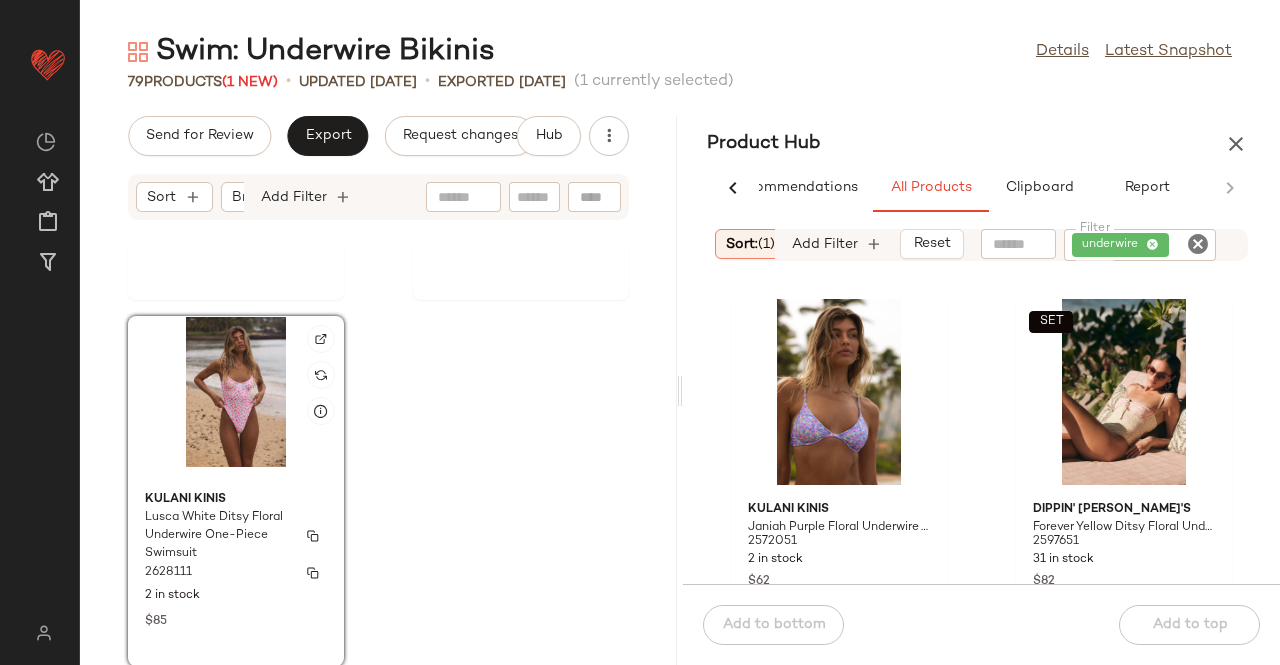 scroll, scrollTop: 13858, scrollLeft: 0, axis: vertical 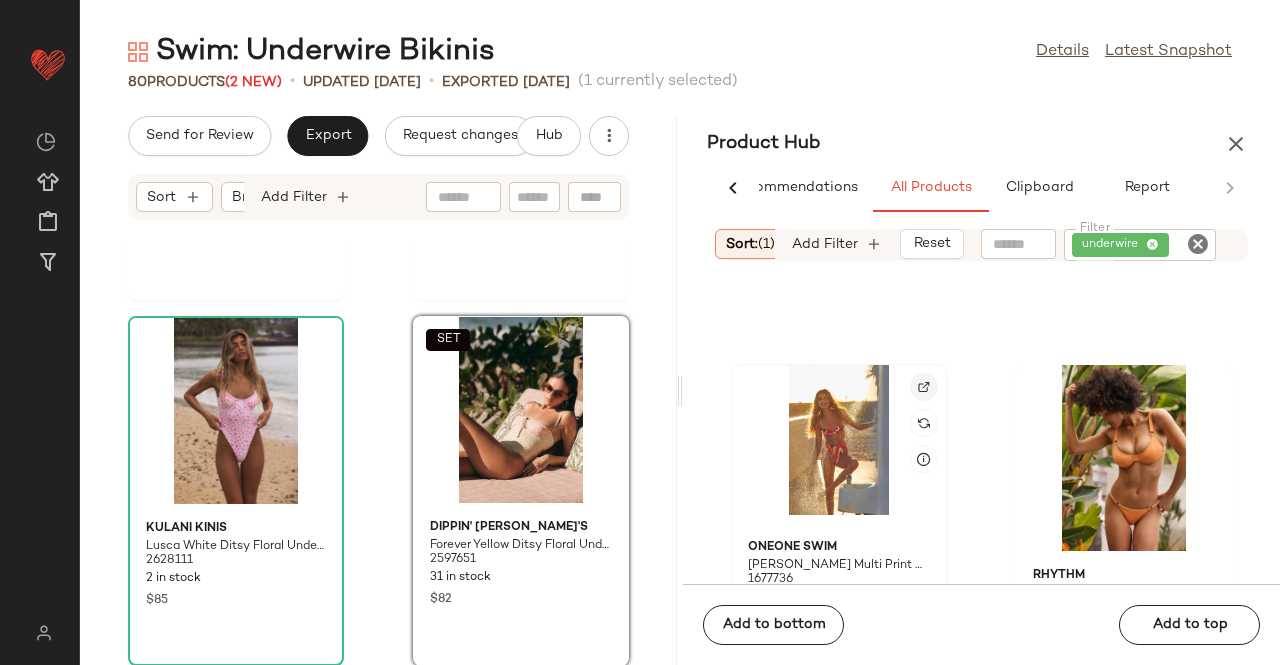 click at bounding box center (924, 387) 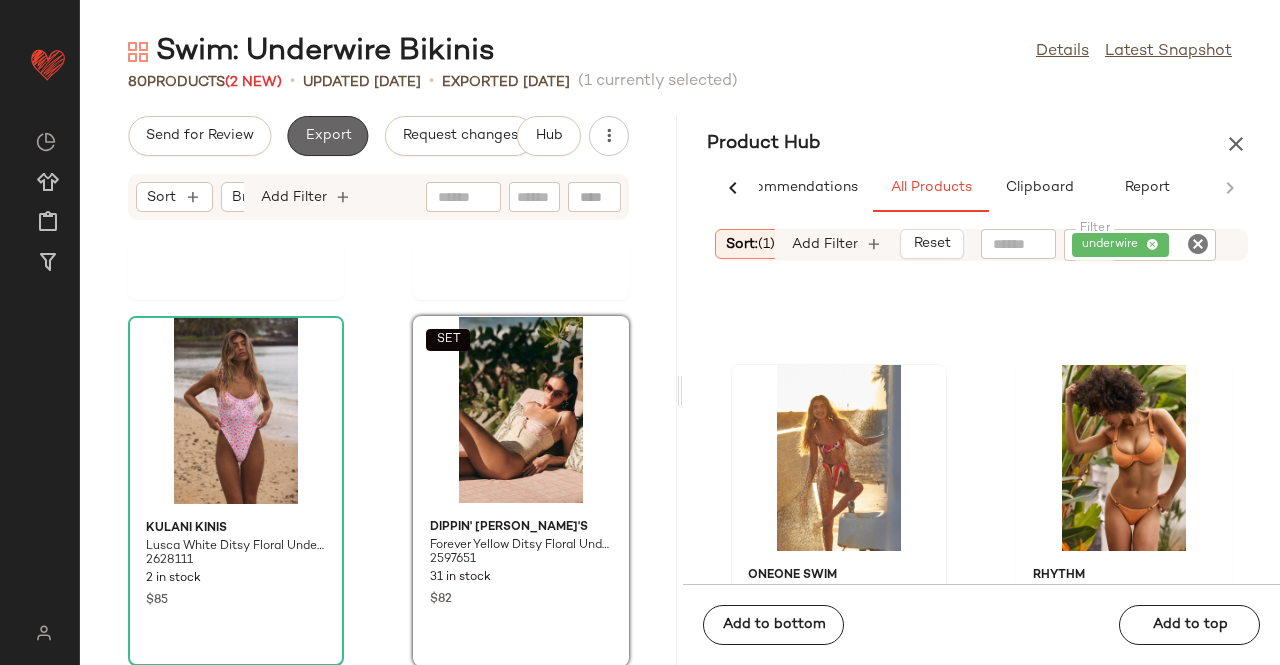 click on "Export" at bounding box center (327, 136) 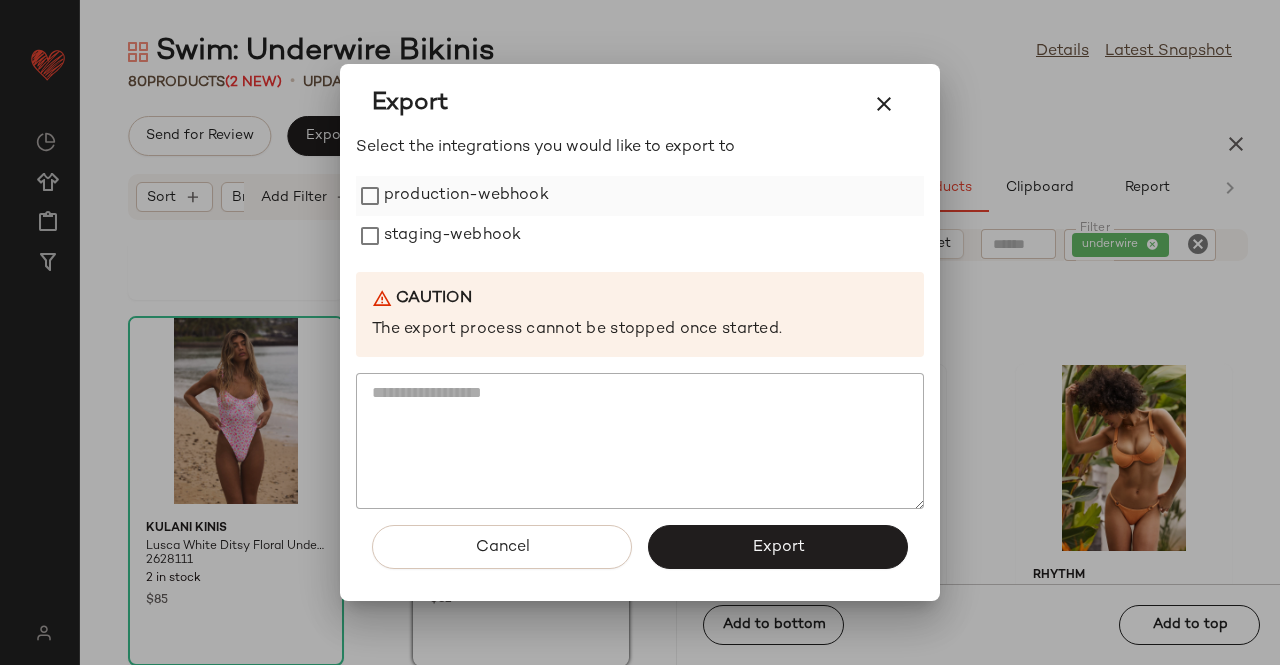 drag, startPoint x: 427, startPoint y: 188, endPoint x: 430, endPoint y: 222, distance: 34.132095 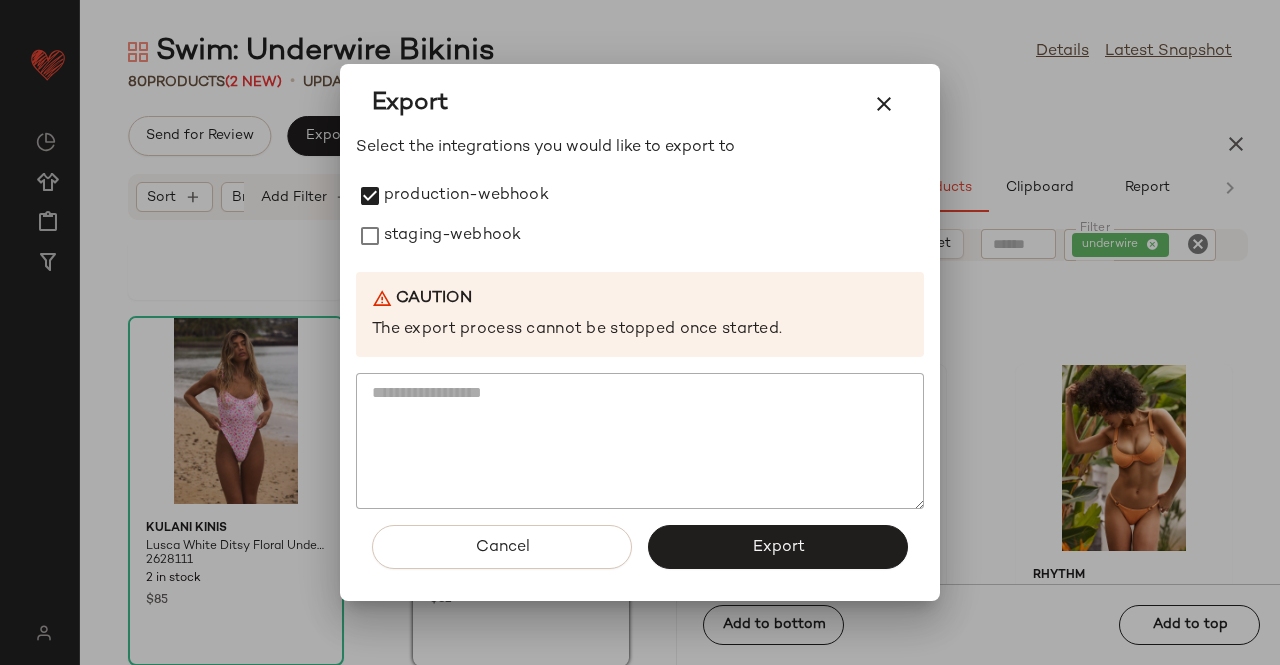 drag, startPoint x: 432, startPoint y: 234, endPoint x: 652, endPoint y: 444, distance: 304.13812 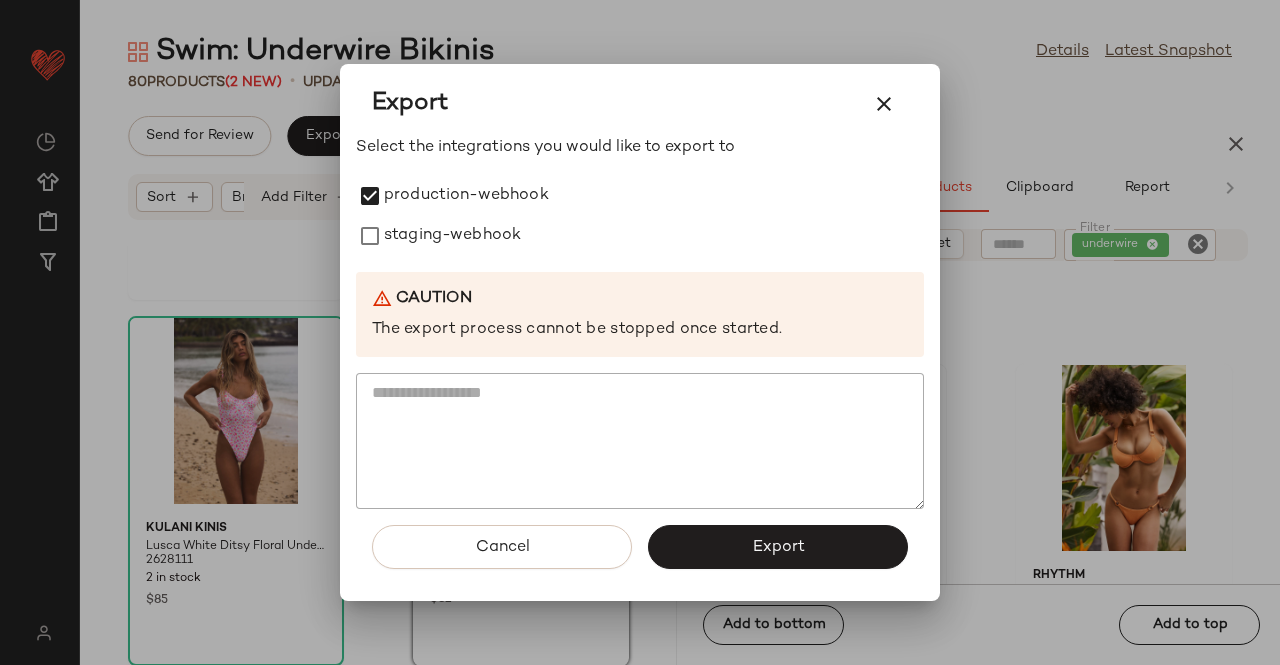 click on "staging-webhook" at bounding box center (452, 236) 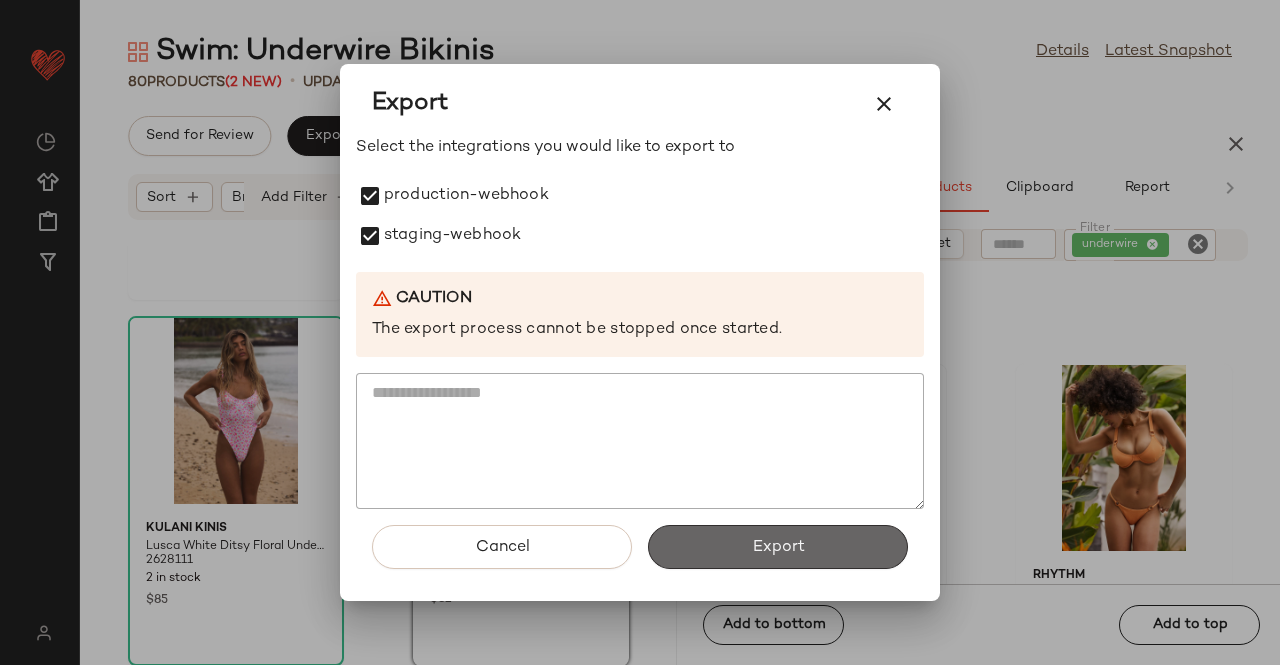 click on "Export" at bounding box center [778, 547] 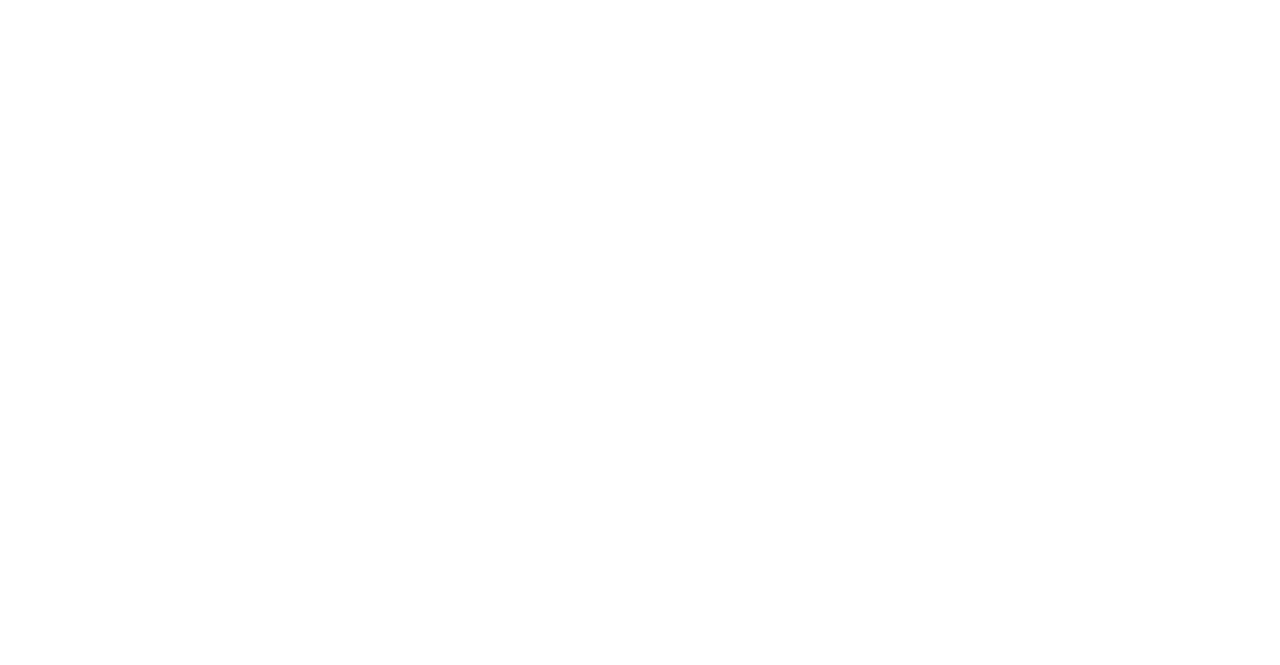 scroll, scrollTop: 0, scrollLeft: 0, axis: both 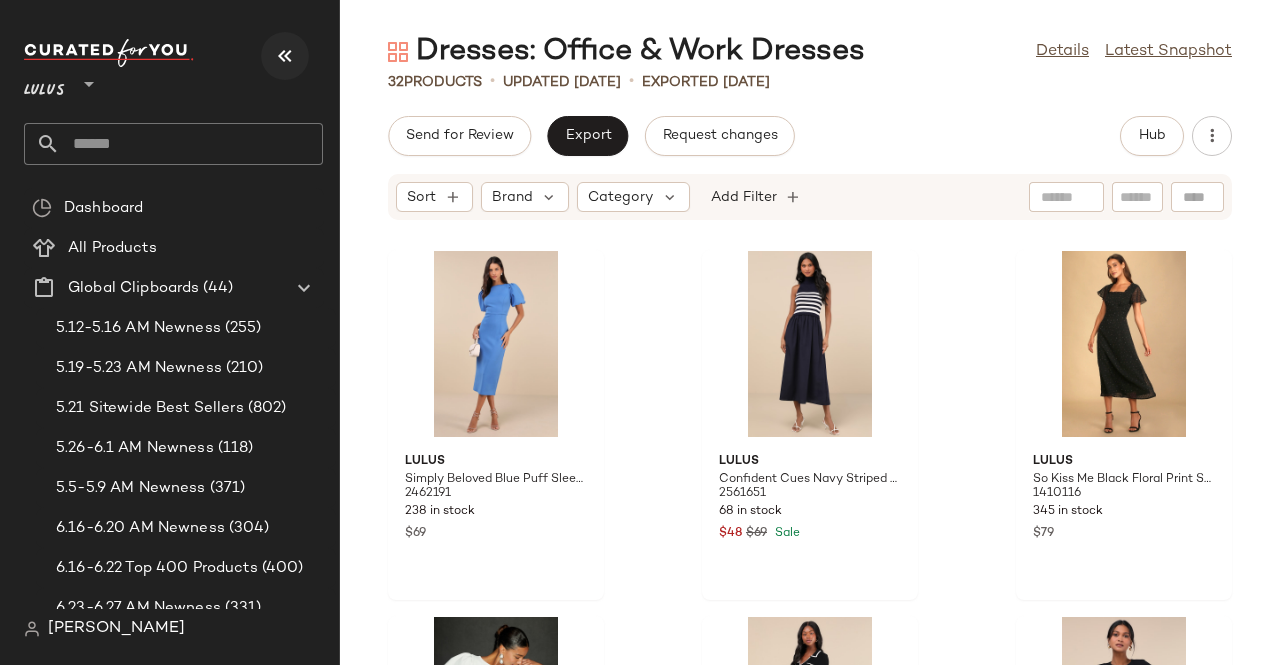 click at bounding box center [285, 56] 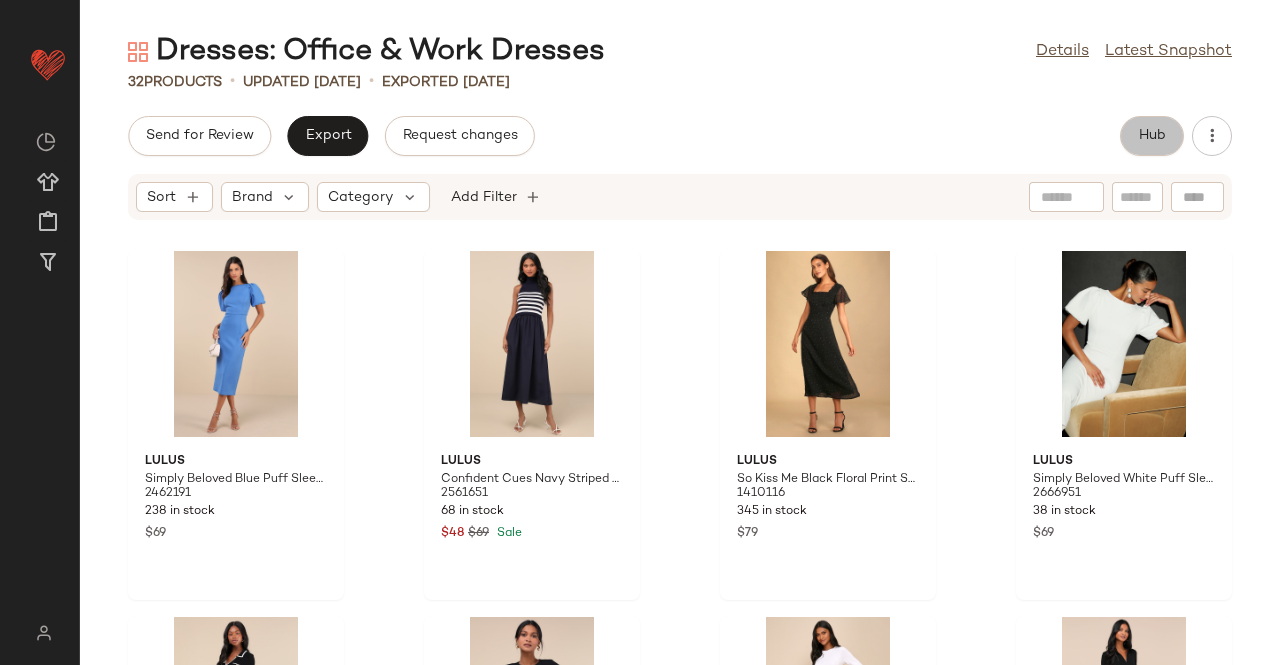 click on "Hub" 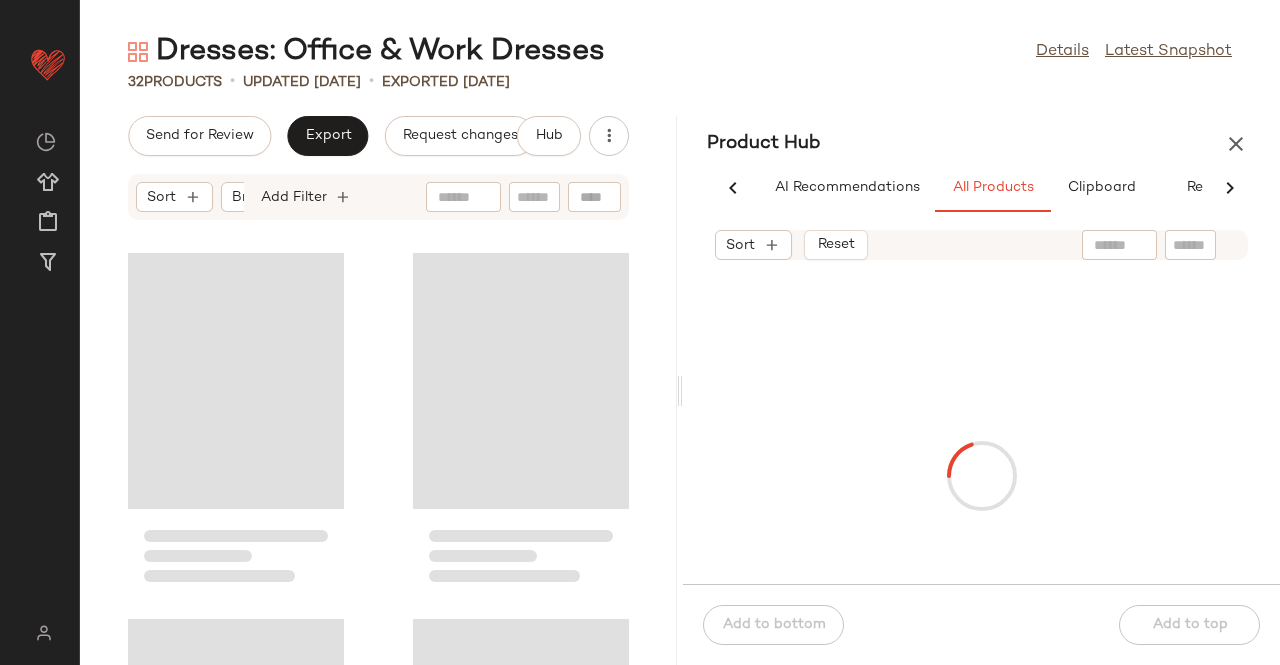 scroll, scrollTop: 0, scrollLeft: 62, axis: horizontal 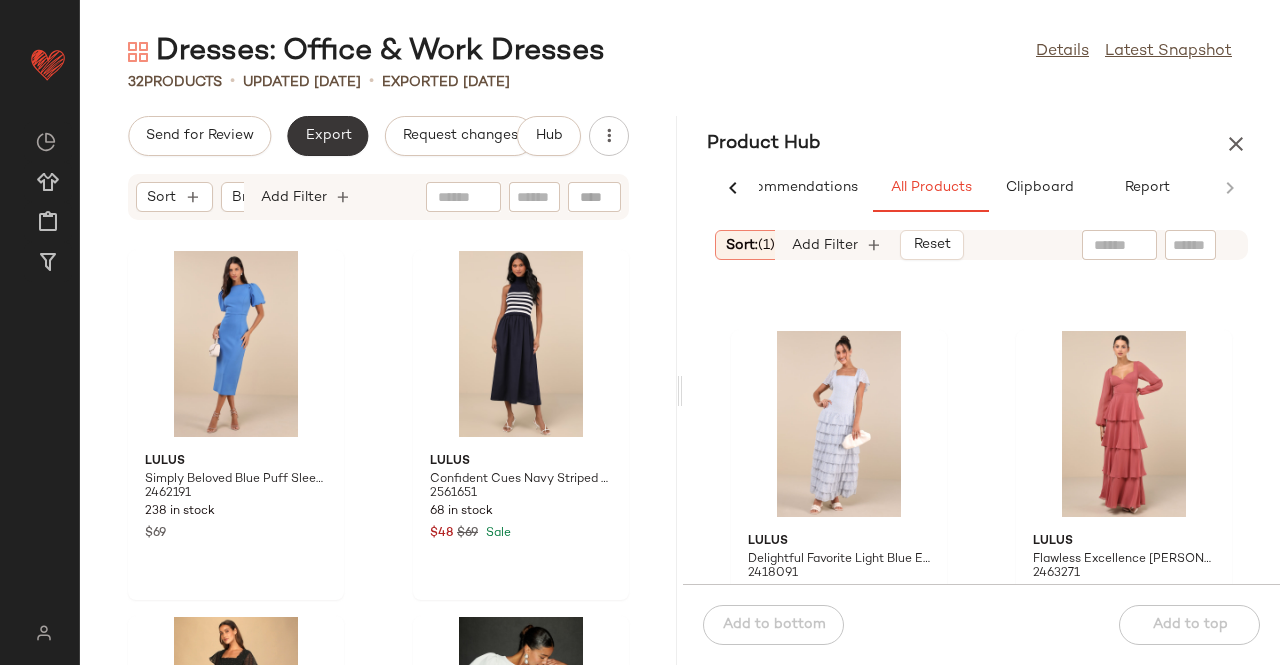 click on "Export" at bounding box center [327, 136] 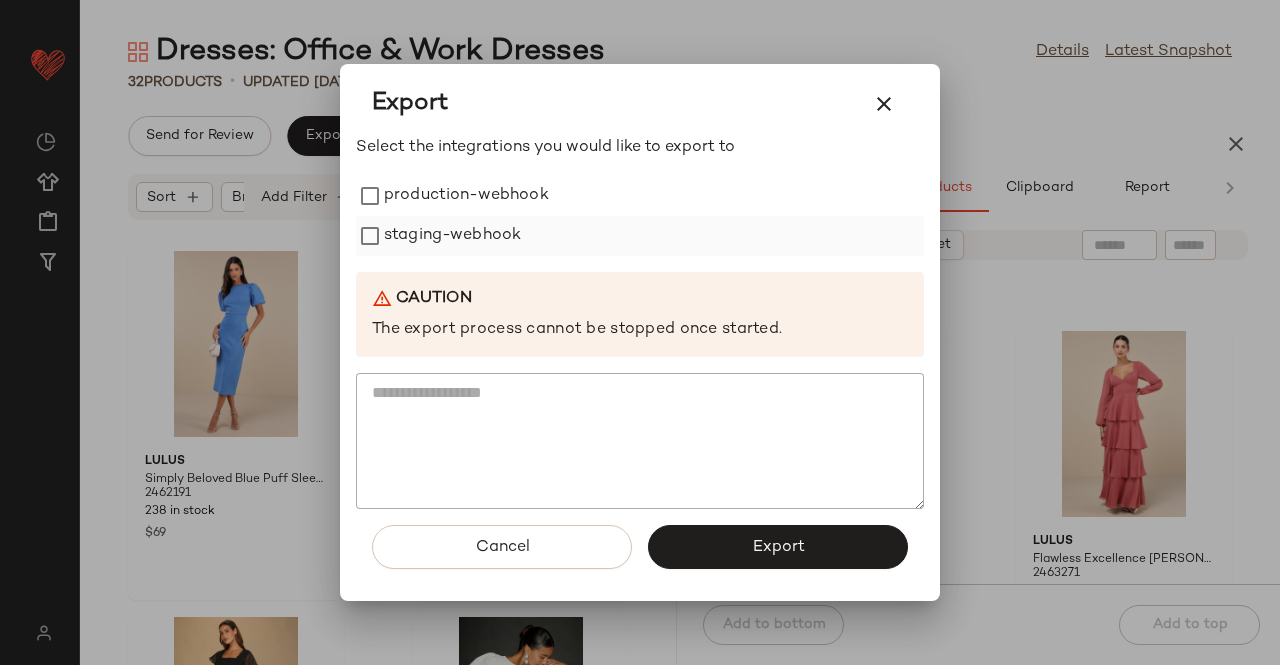 drag, startPoint x: 398, startPoint y: 216, endPoint x: 414, endPoint y: 239, distance: 28.01785 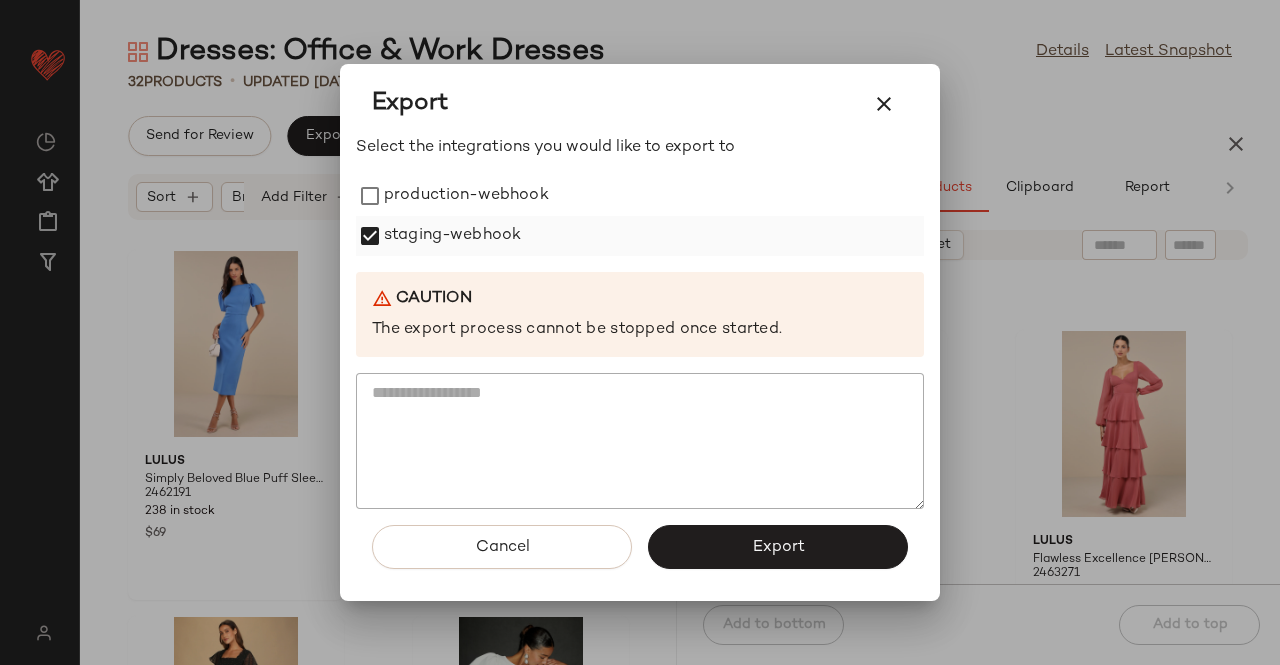 drag, startPoint x: 416, startPoint y: 204, endPoint x: 464, endPoint y: 246, distance: 63.780876 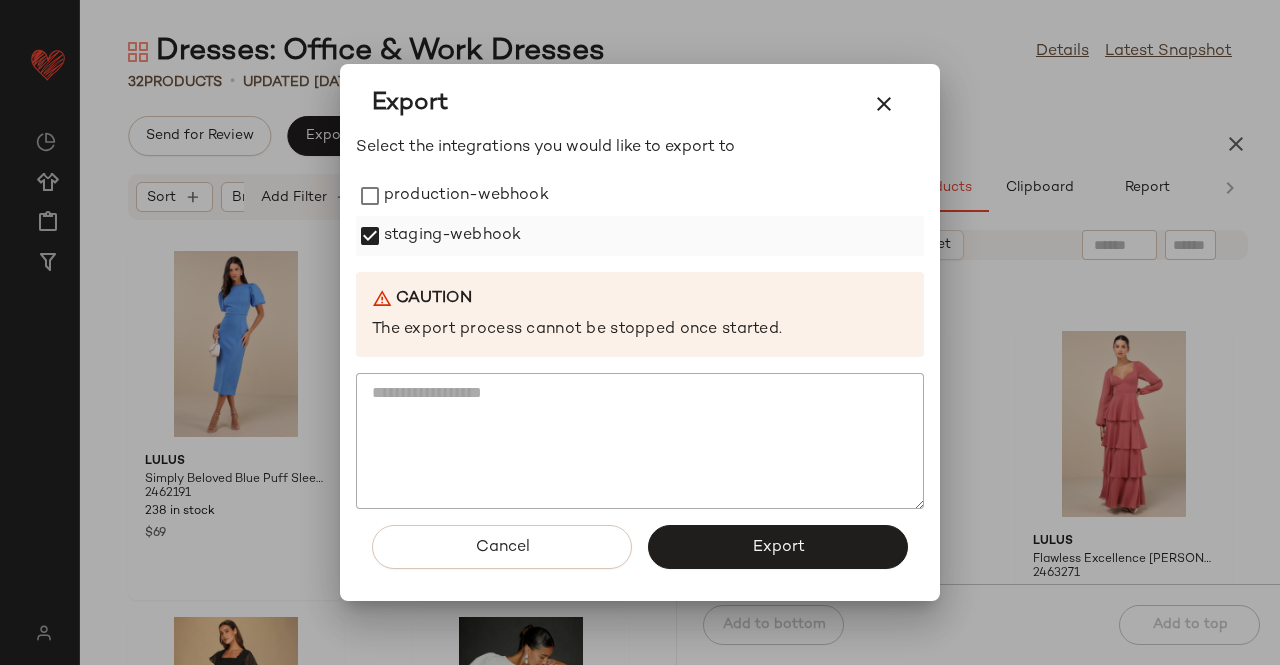 click on "production-webhook" at bounding box center (466, 196) 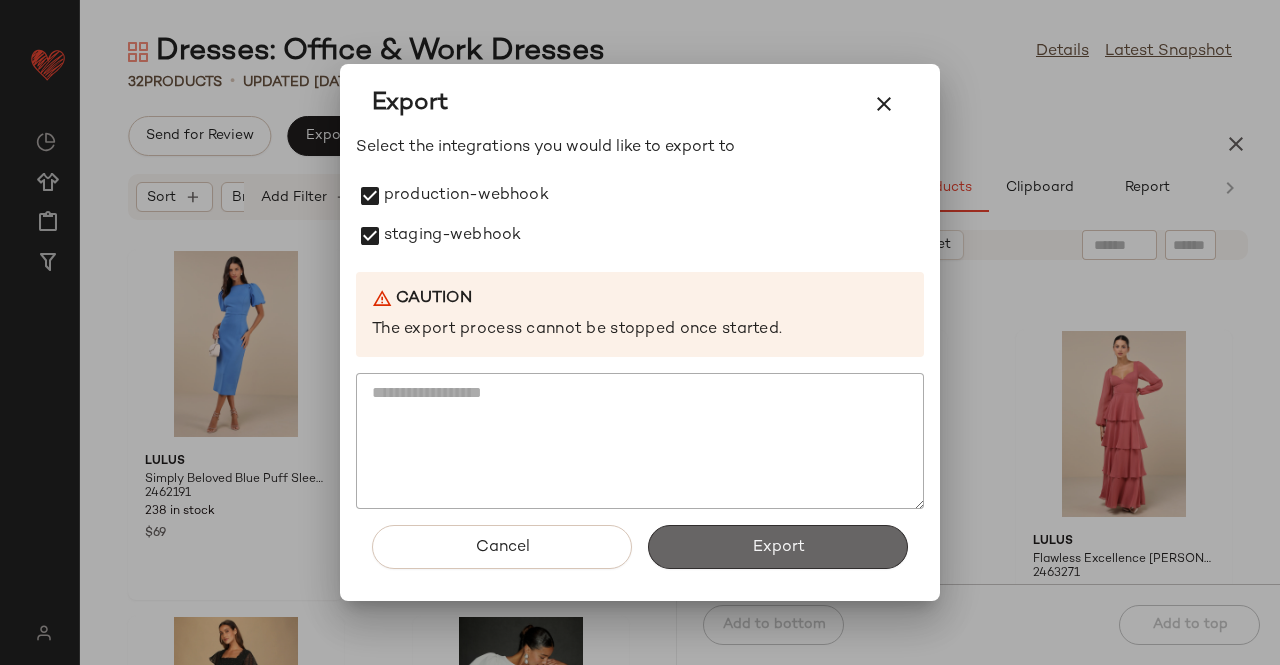click on "Export" 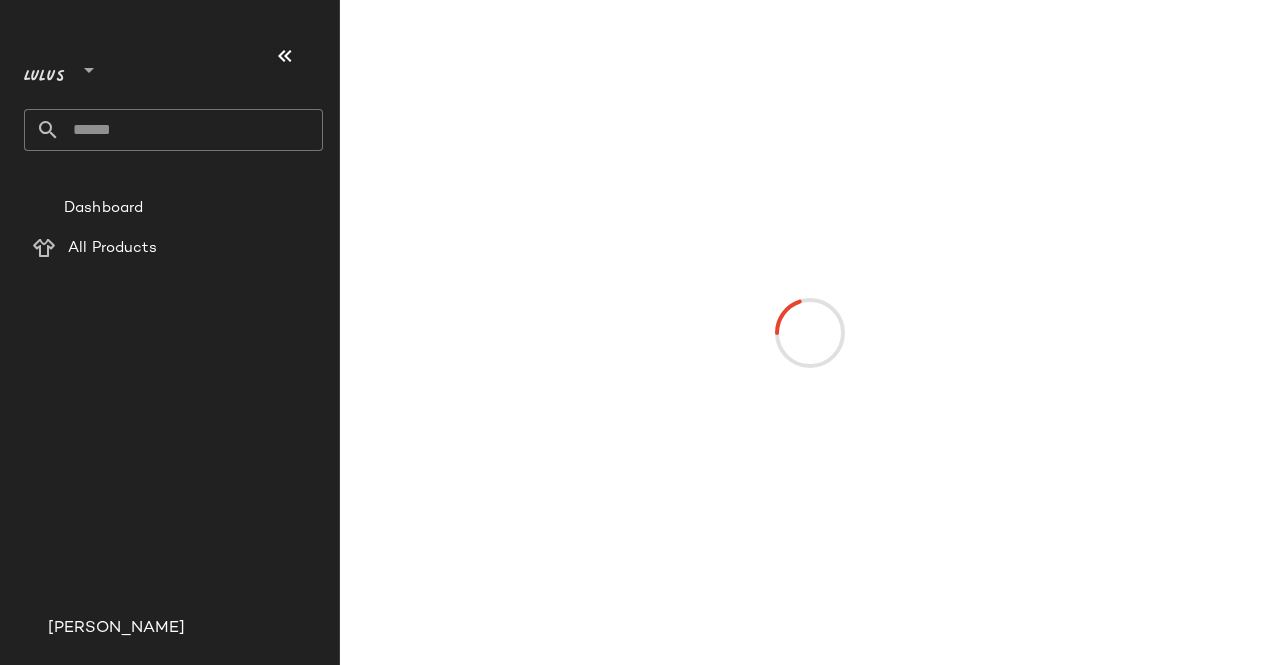 scroll, scrollTop: 0, scrollLeft: 0, axis: both 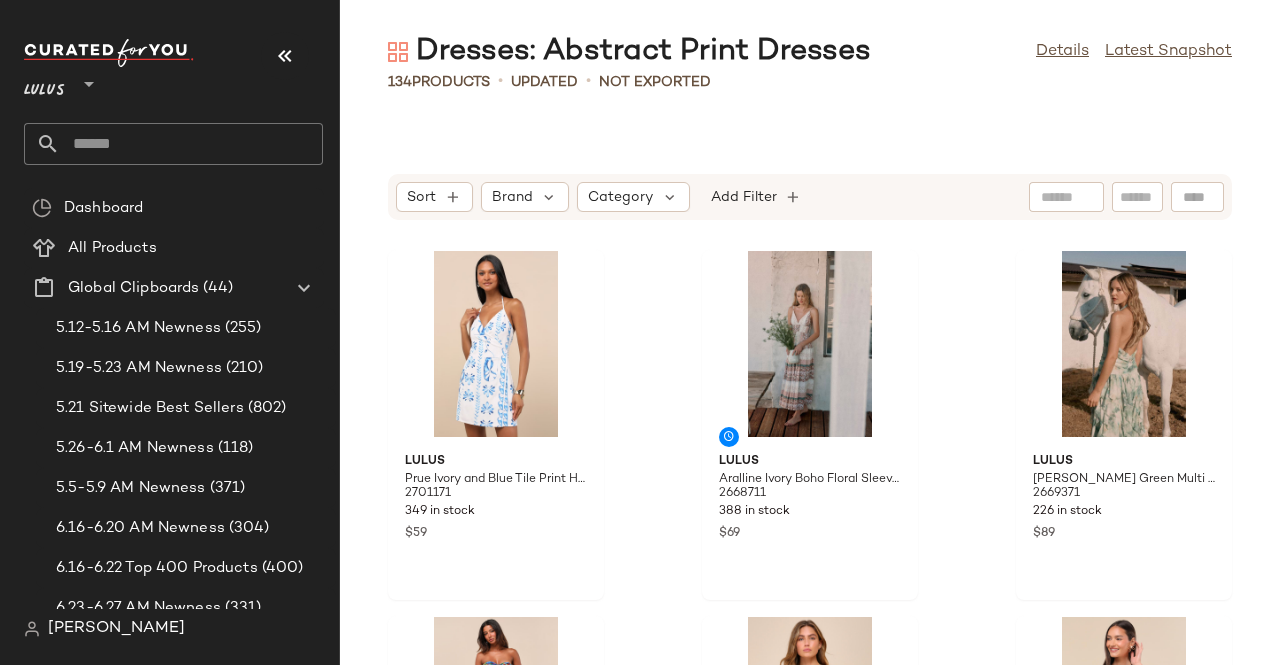 click at bounding box center (285, 56) 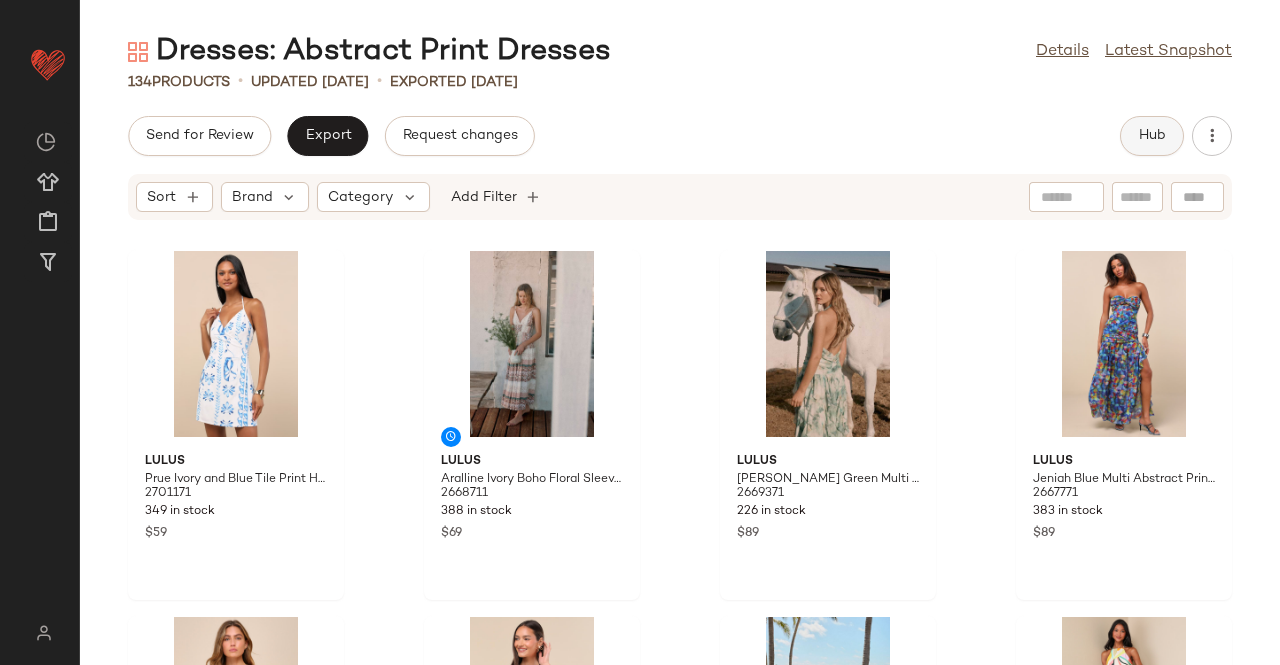 click on "Hub" 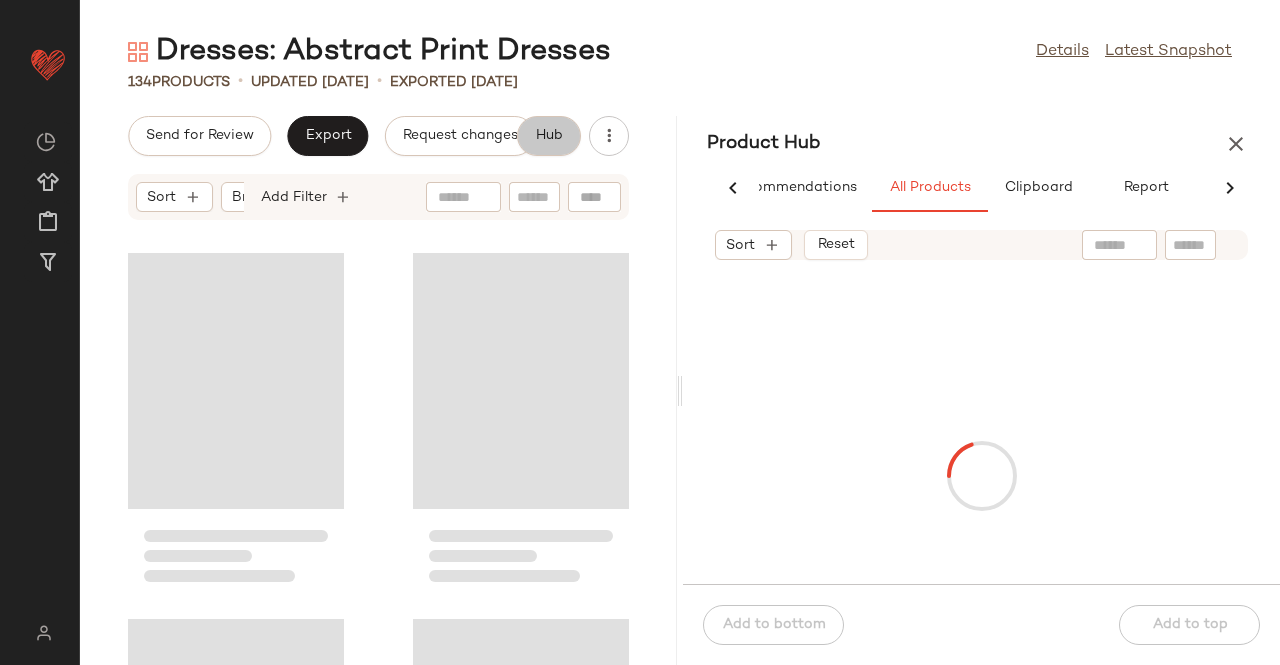 scroll, scrollTop: 0, scrollLeft: 62, axis: horizontal 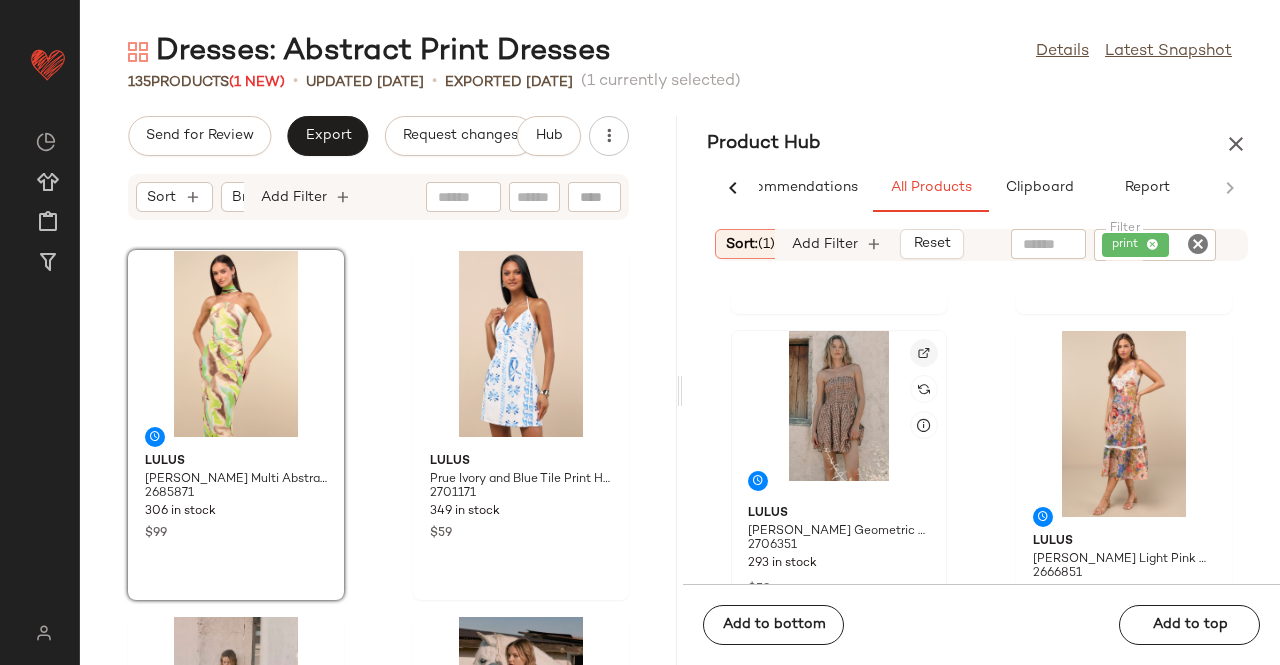 click at bounding box center (924, 353) 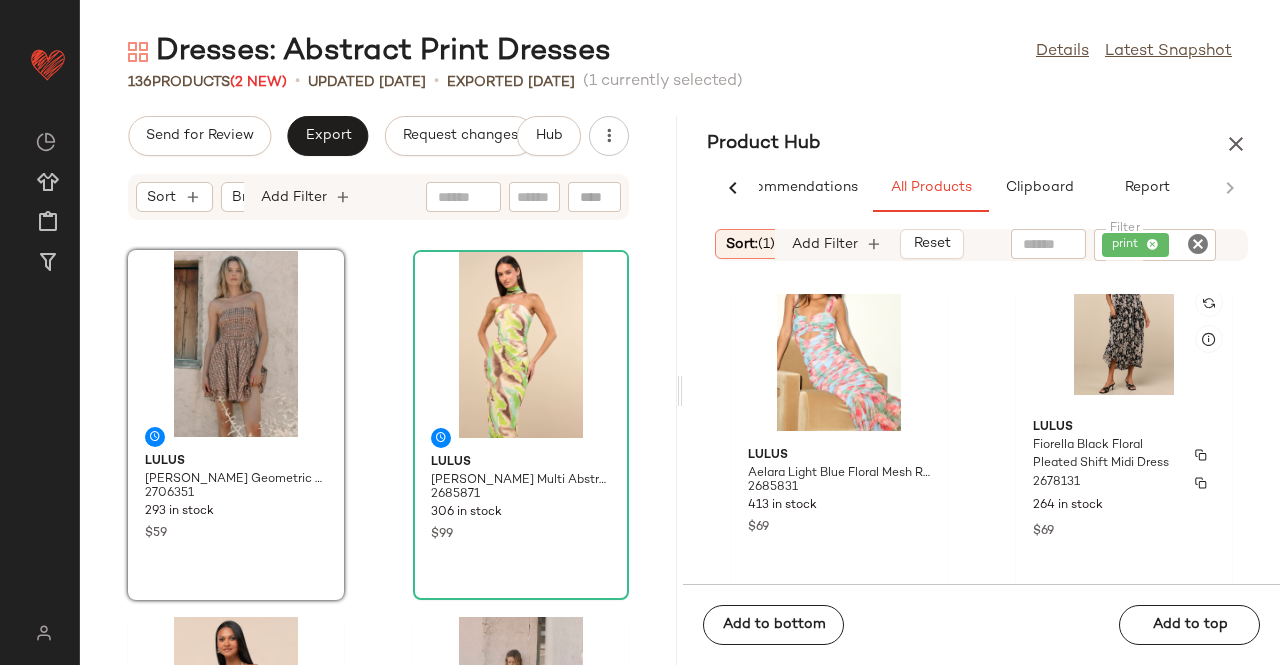scroll, scrollTop: 1792, scrollLeft: 0, axis: vertical 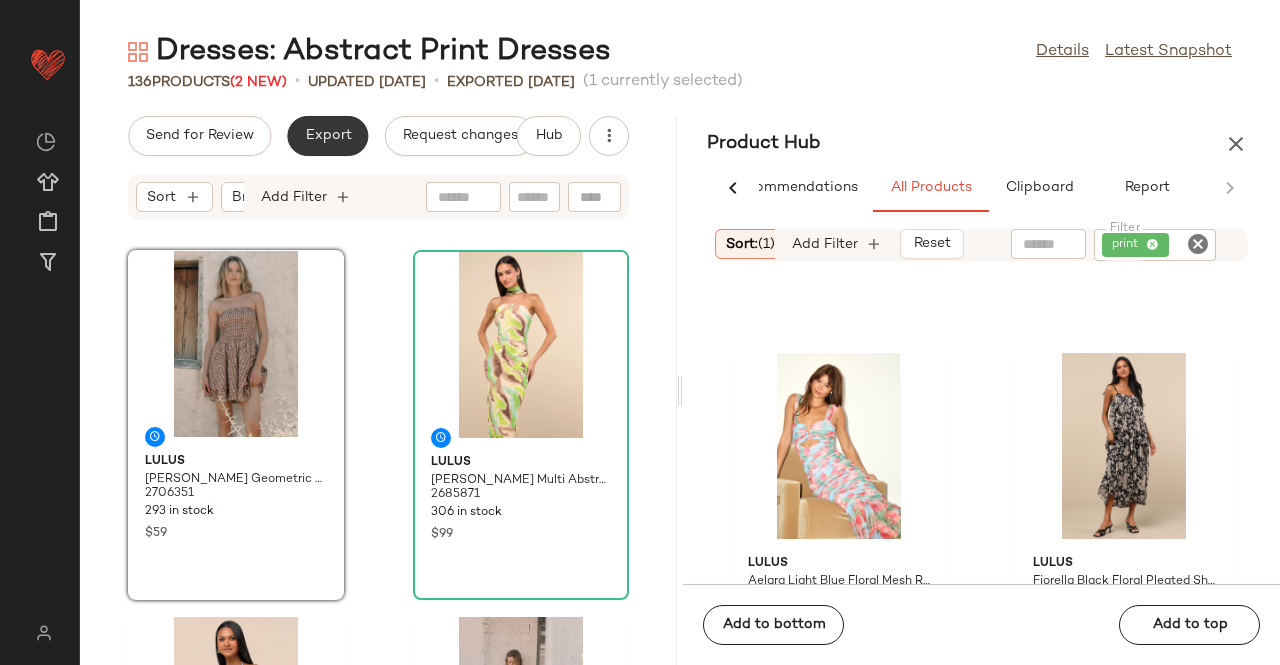 click on "Export" 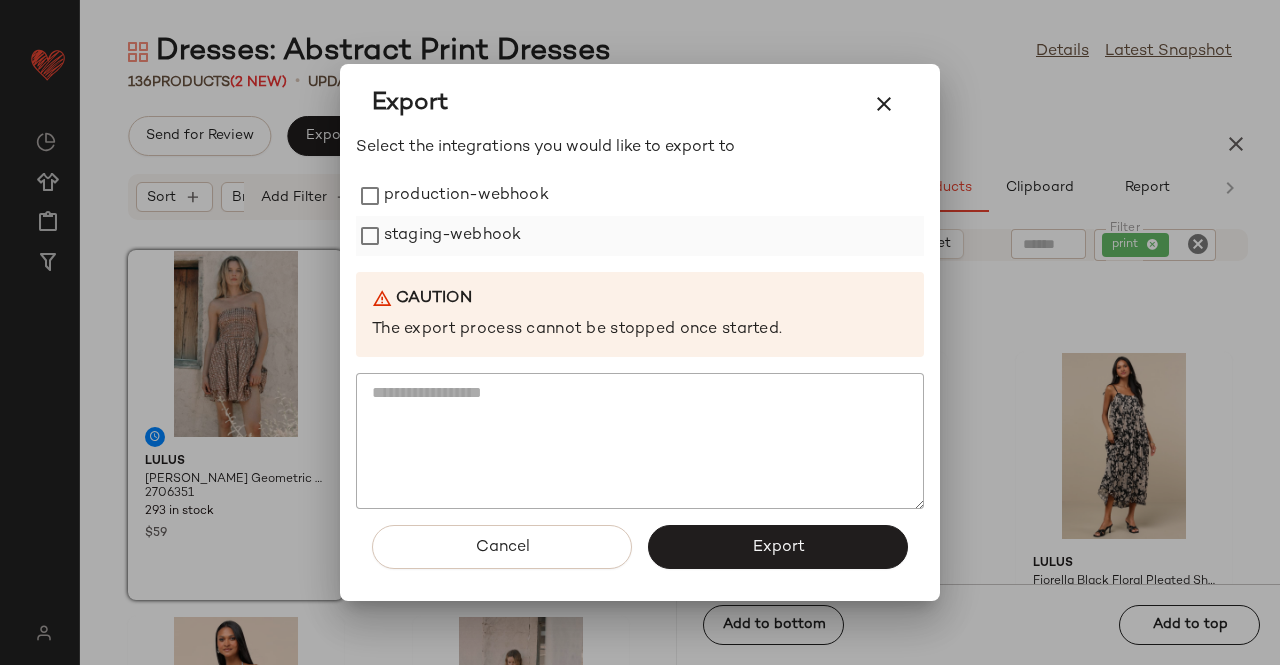 drag, startPoint x: 440, startPoint y: 207, endPoint x: 429, endPoint y: 223, distance: 19.416489 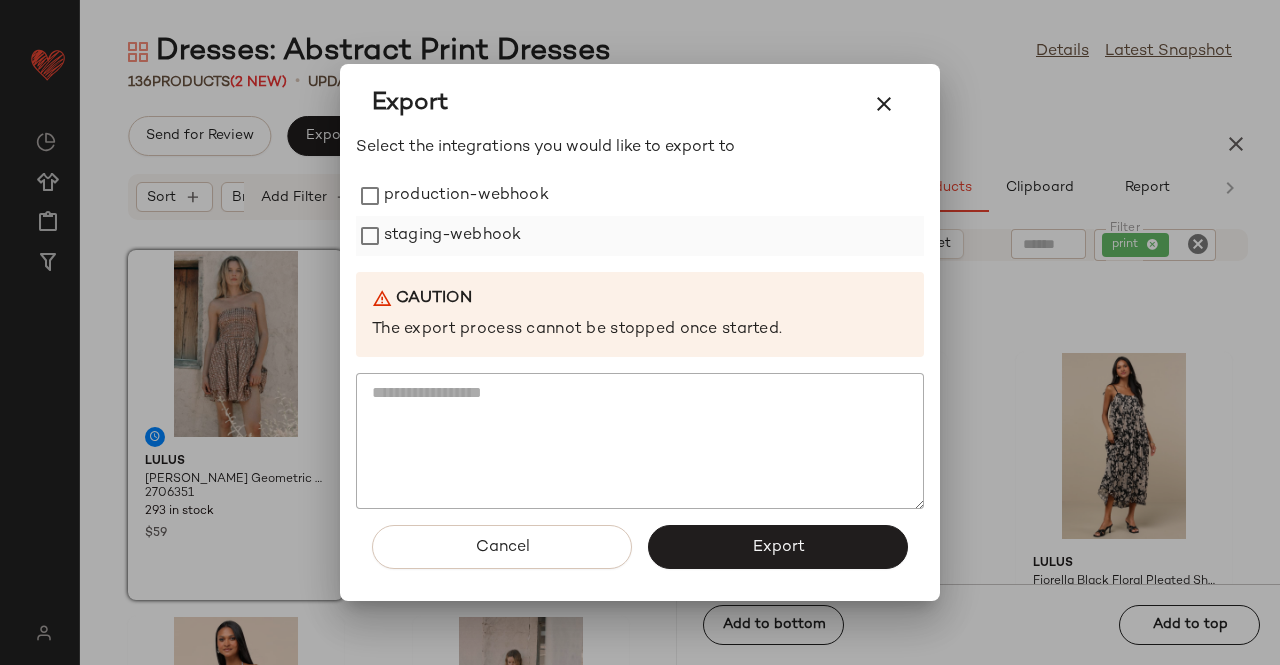 click on "production-webhook" at bounding box center [466, 196] 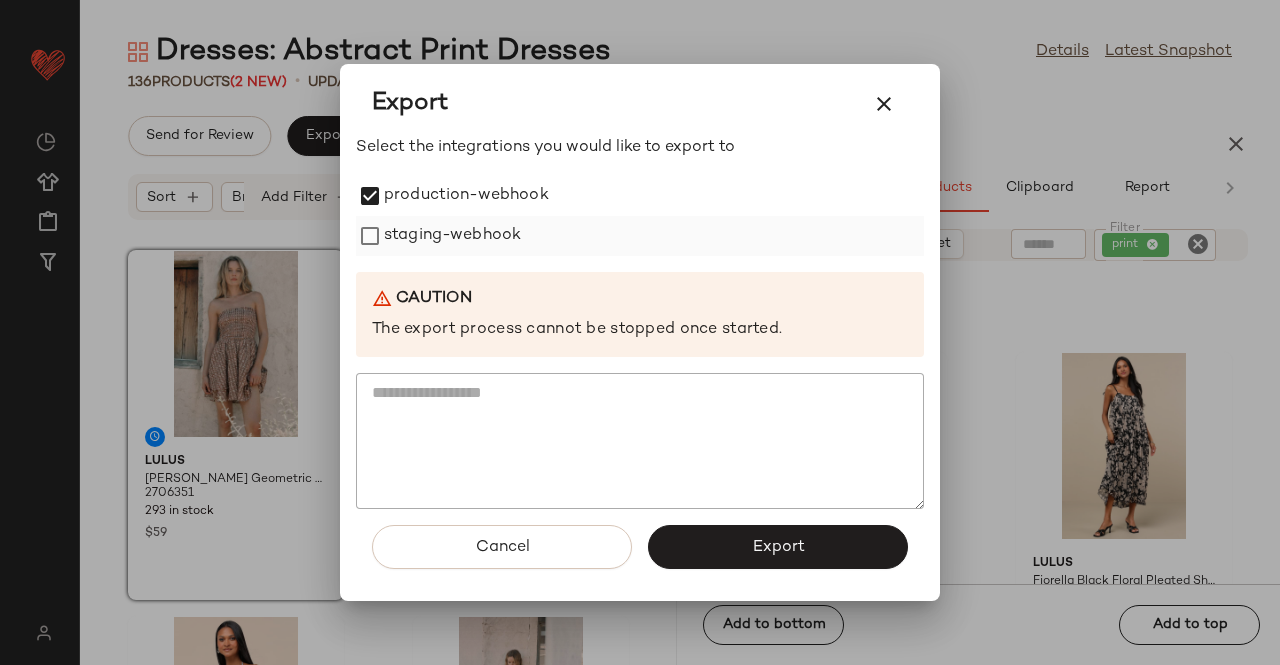 click on "staging-webhook" at bounding box center (452, 236) 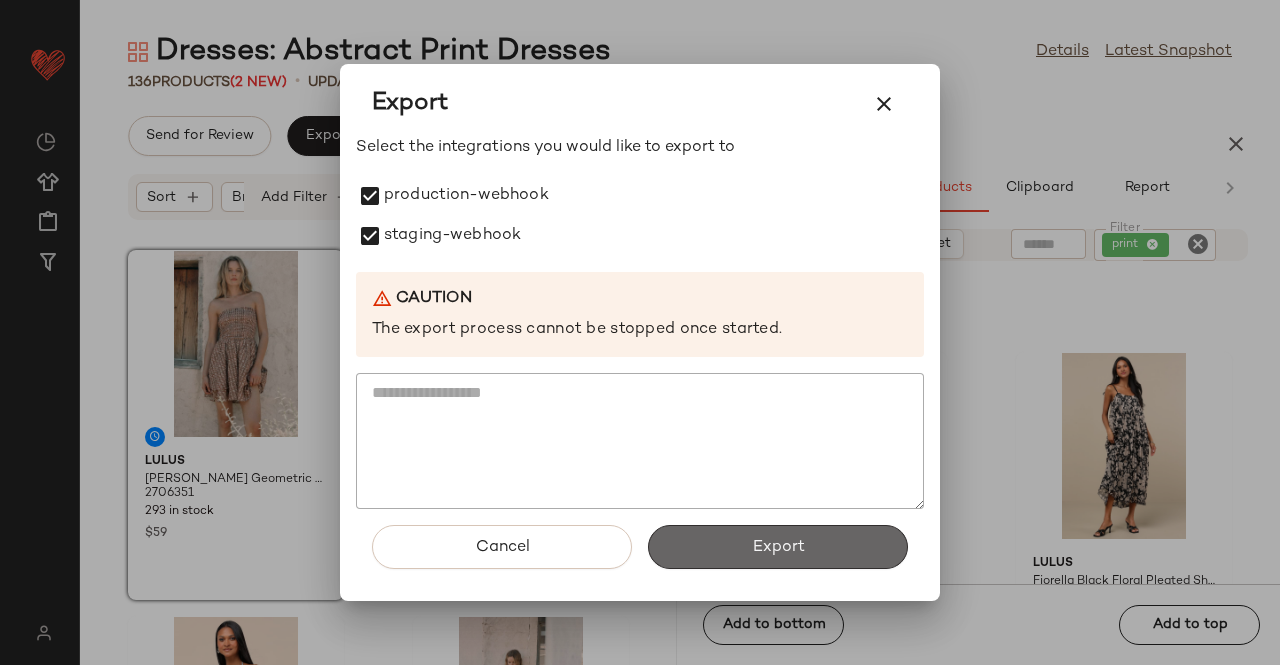 click on "Export" 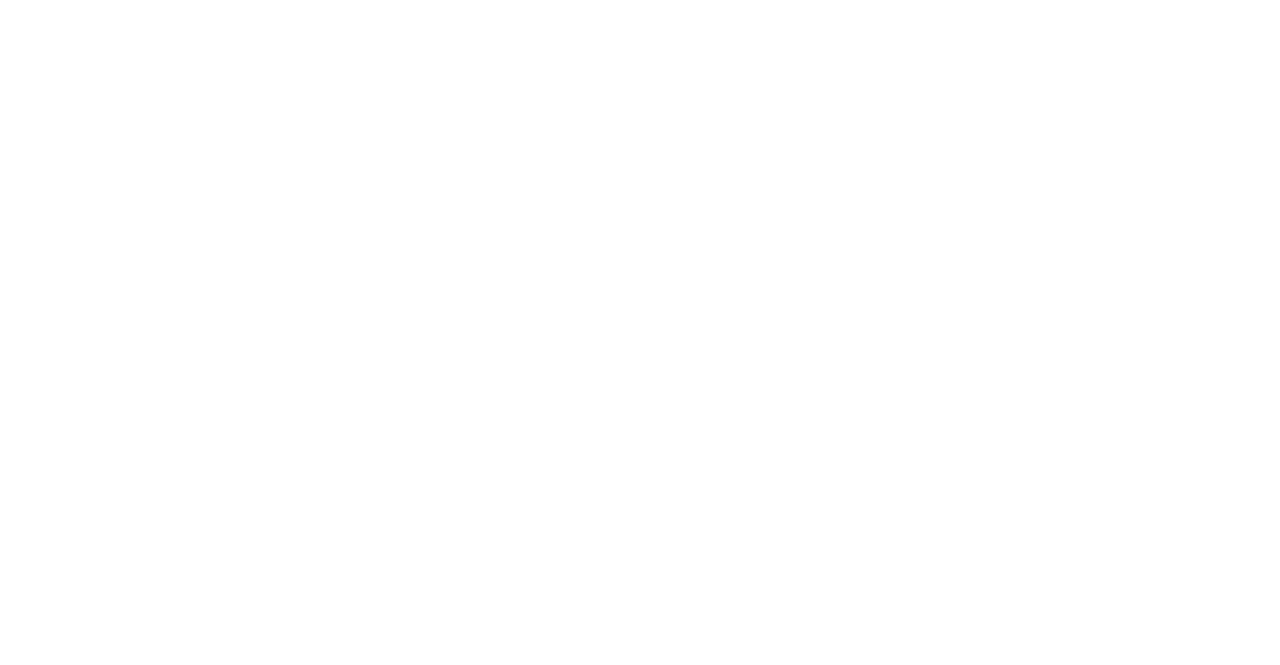 scroll, scrollTop: 0, scrollLeft: 0, axis: both 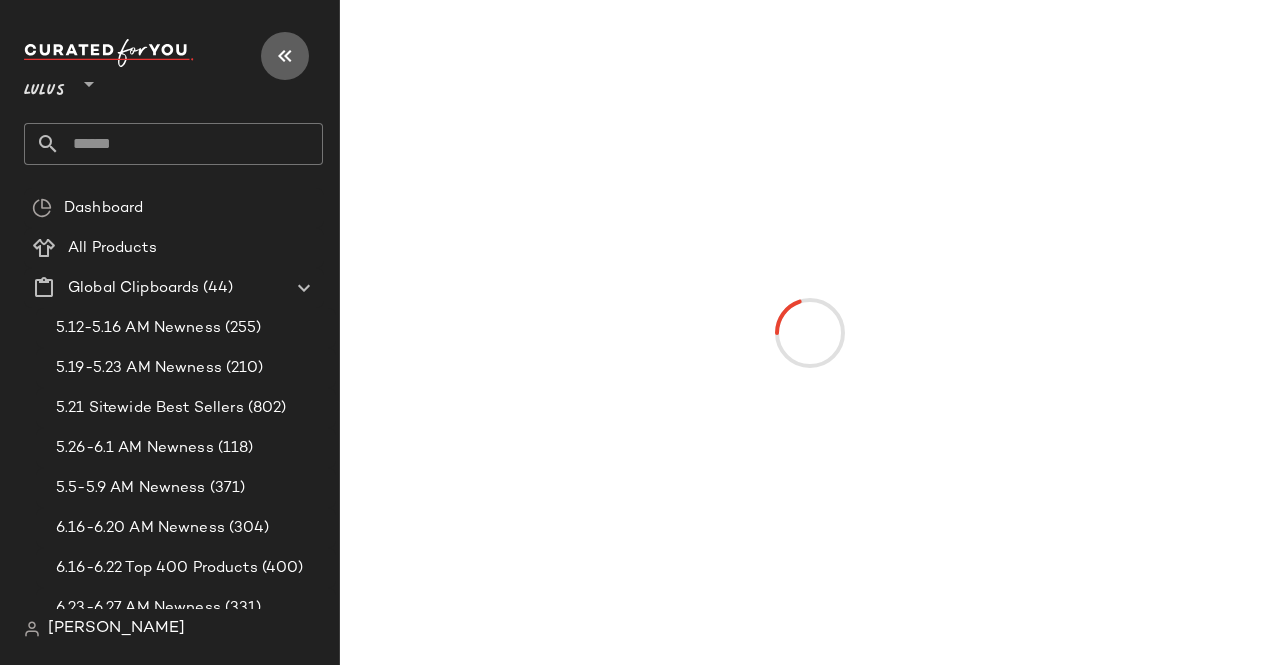 click at bounding box center (285, 56) 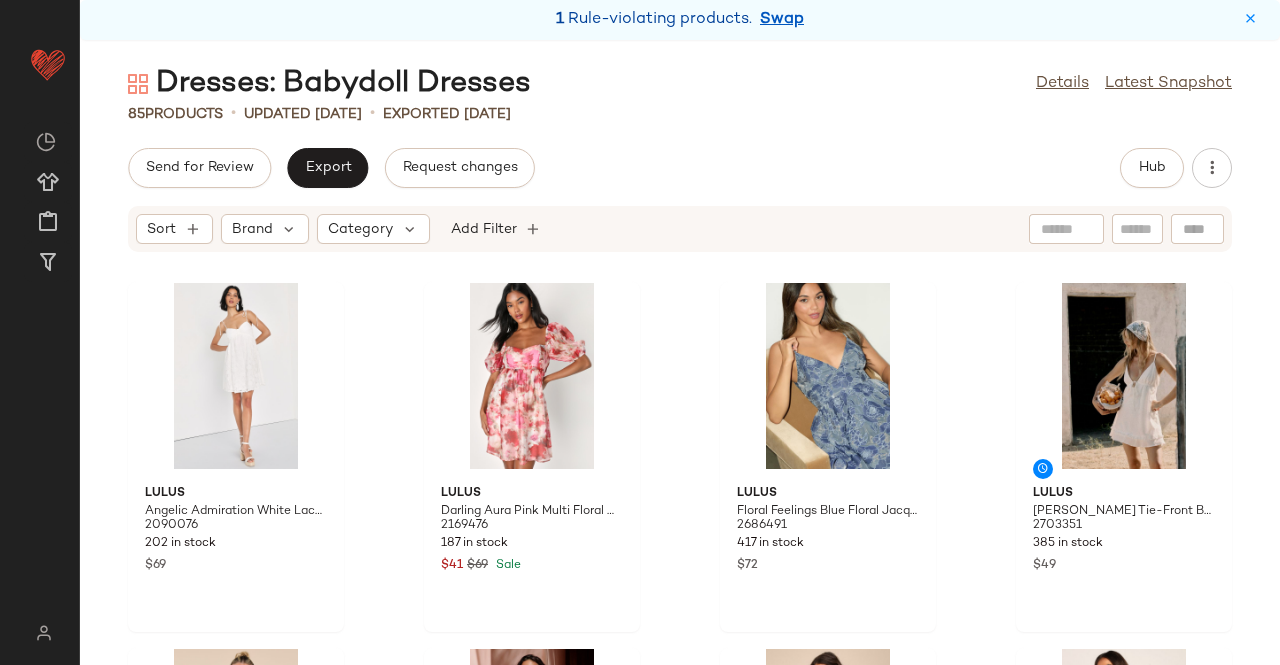 click on "Swap" at bounding box center [782, 20] 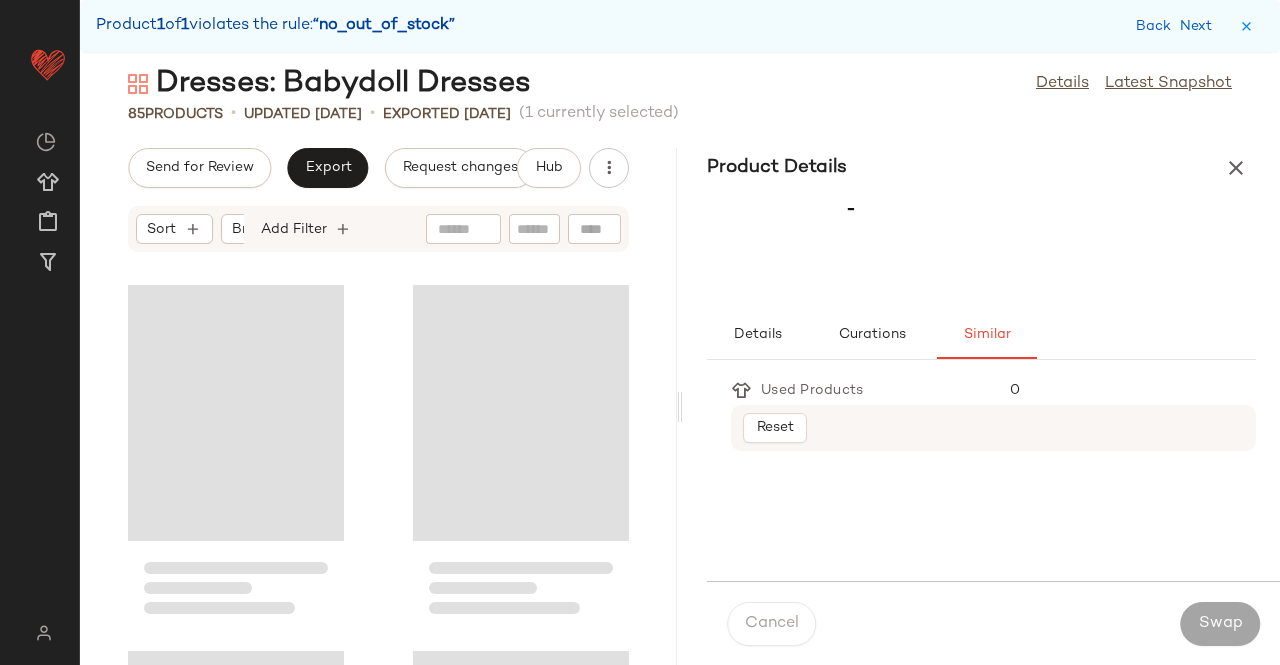 scroll, scrollTop: 15354, scrollLeft: 0, axis: vertical 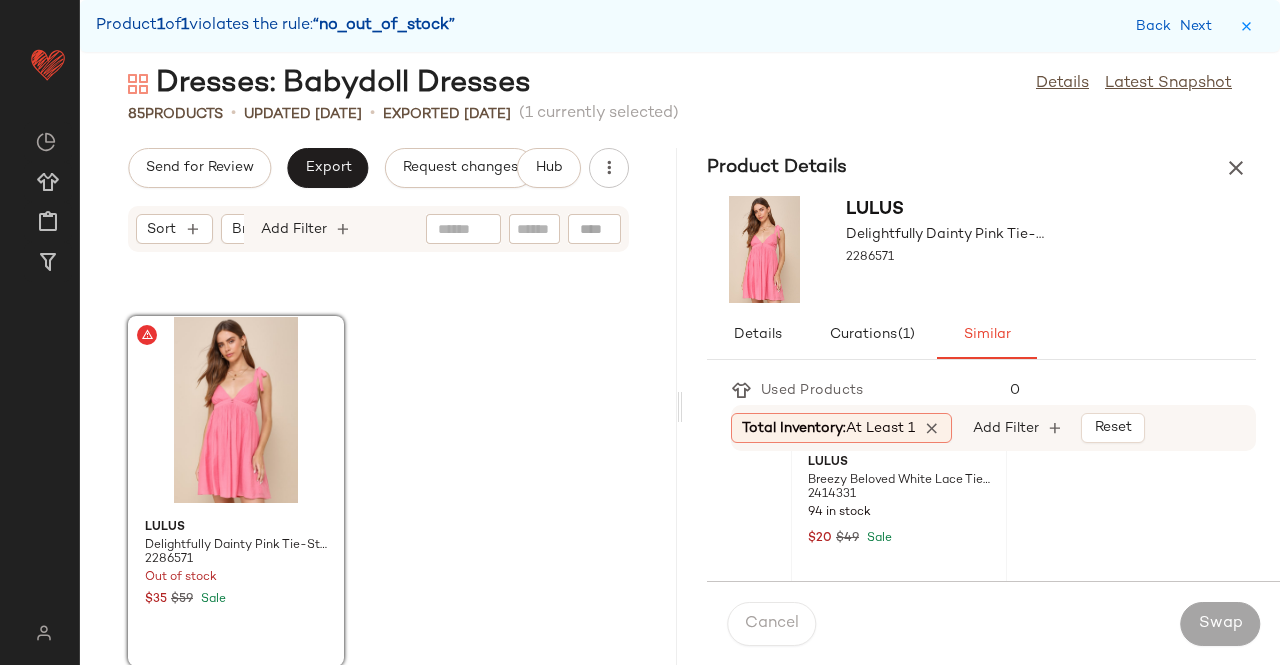 click on "Lulus Breezy Beloved White Lace Tie-Strap Shift Mini Dress 2414331 94 in stock $20 $49 Sale" 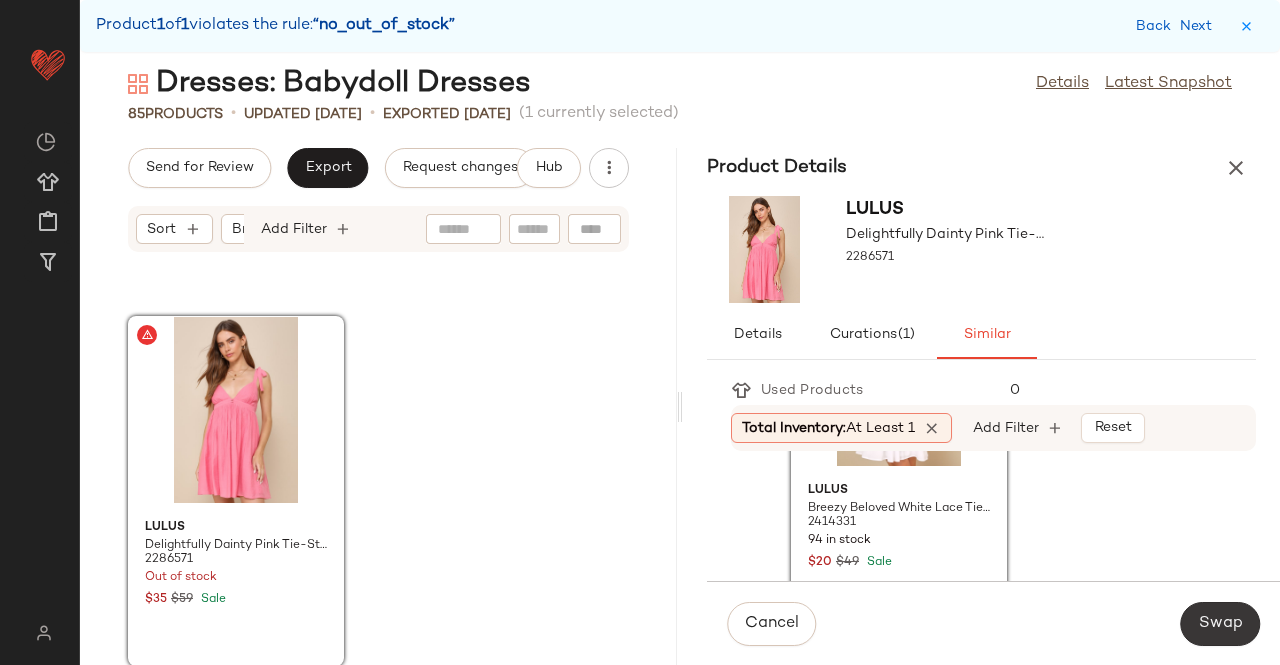 click on "Swap" 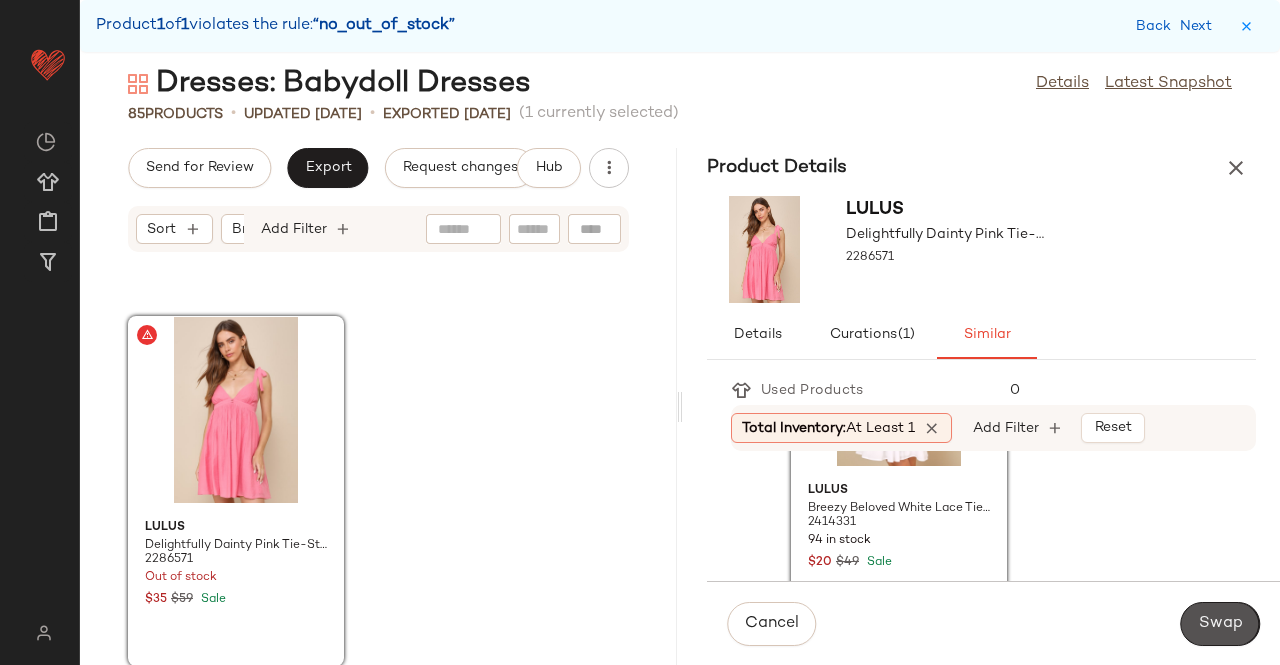 scroll, scrollTop: 15322, scrollLeft: 0, axis: vertical 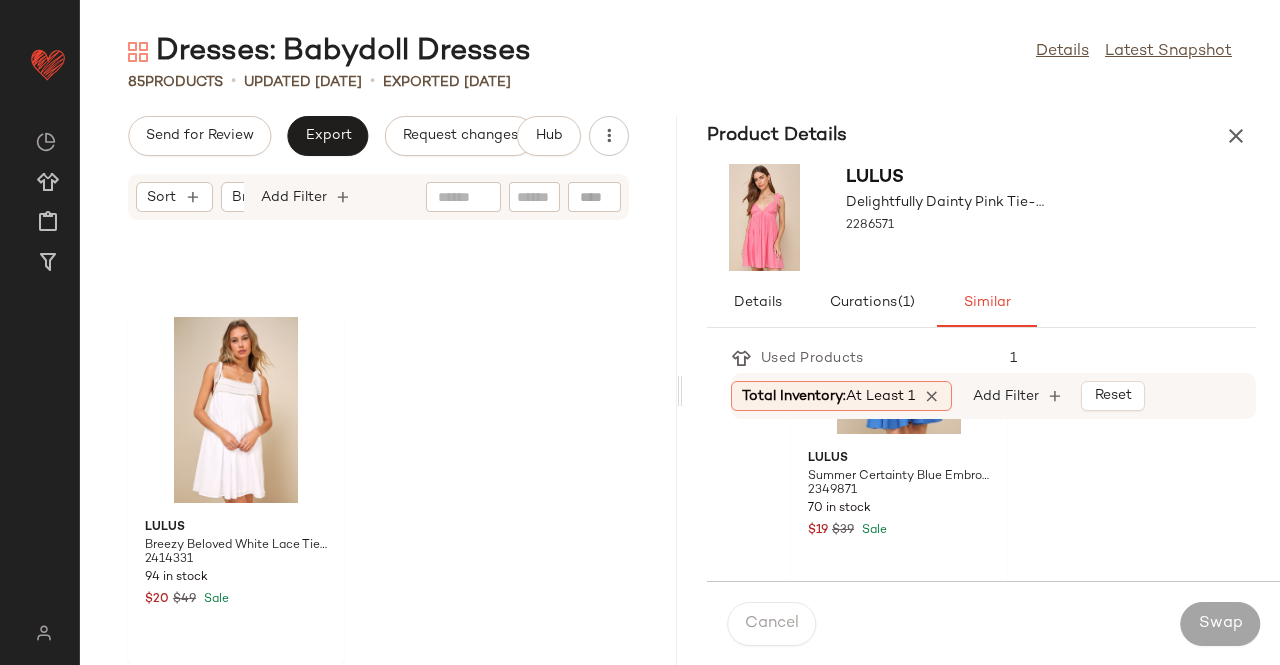 click at bounding box center (1236, 136) 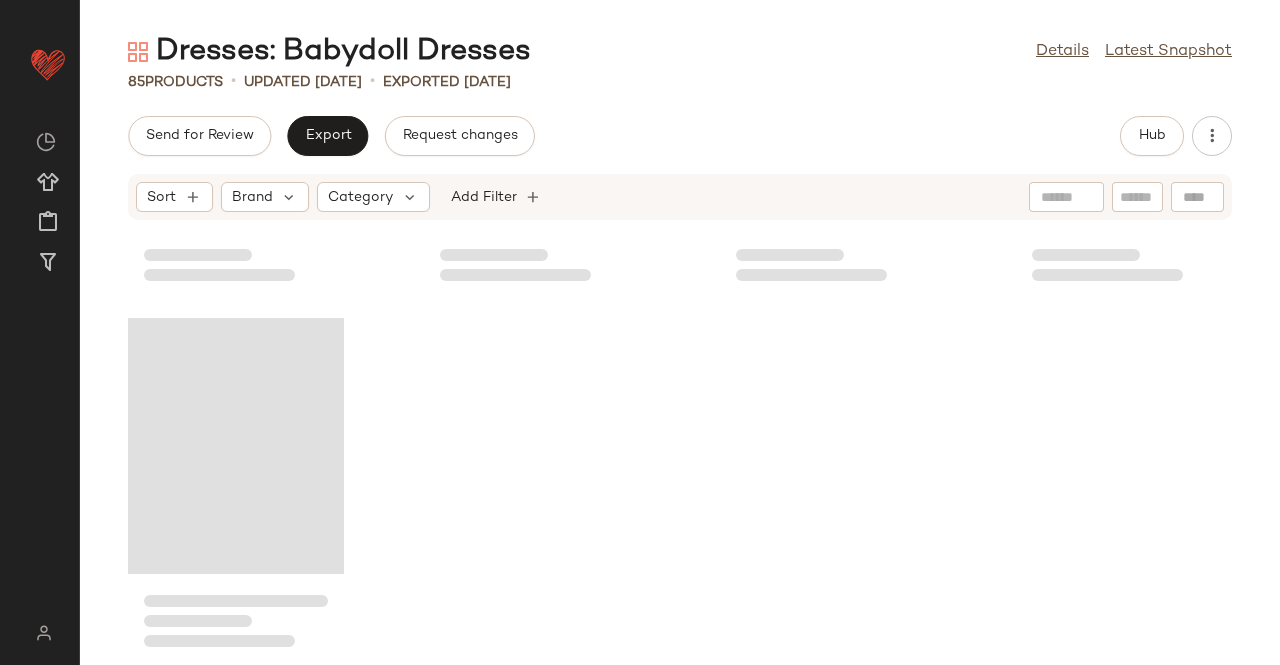 scroll, scrollTop: 7636, scrollLeft: 0, axis: vertical 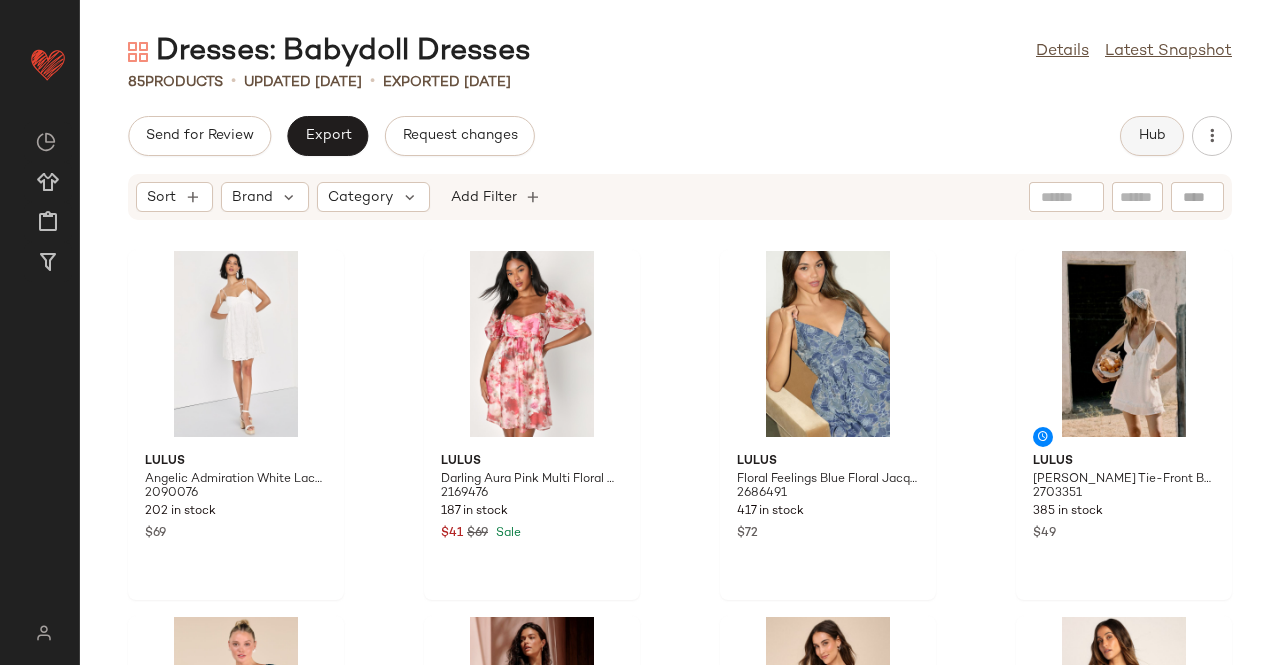 click on "Hub" at bounding box center (1152, 136) 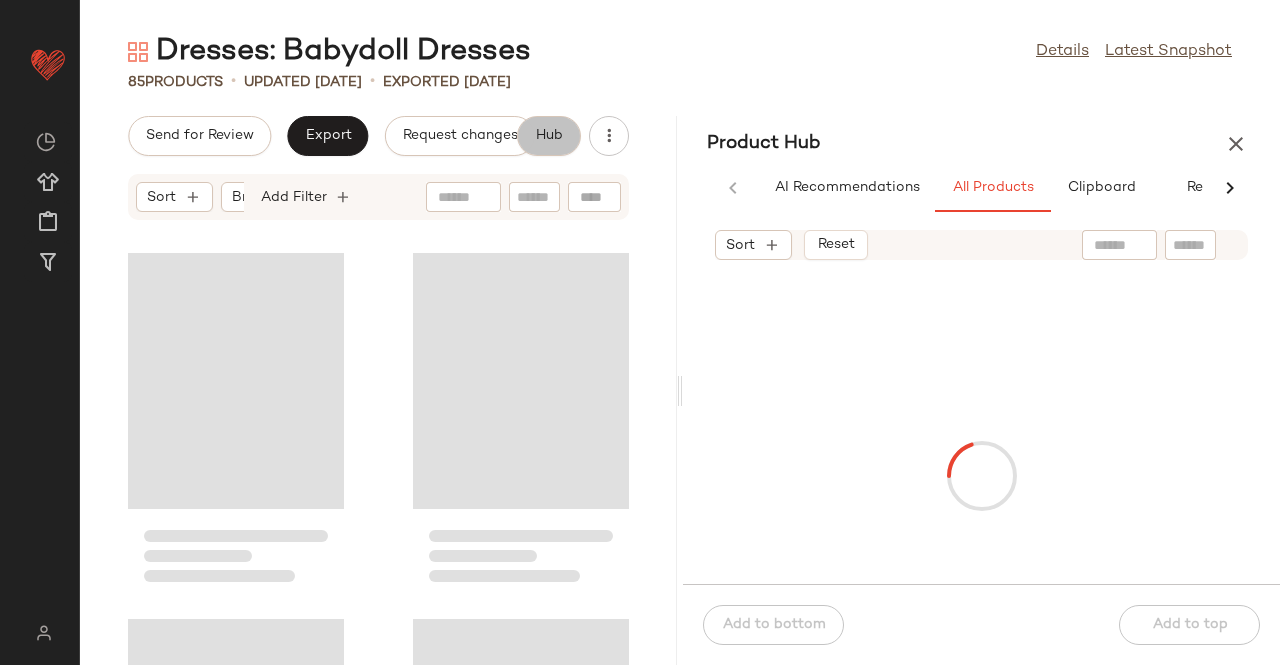 scroll, scrollTop: 0, scrollLeft: 62, axis: horizontal 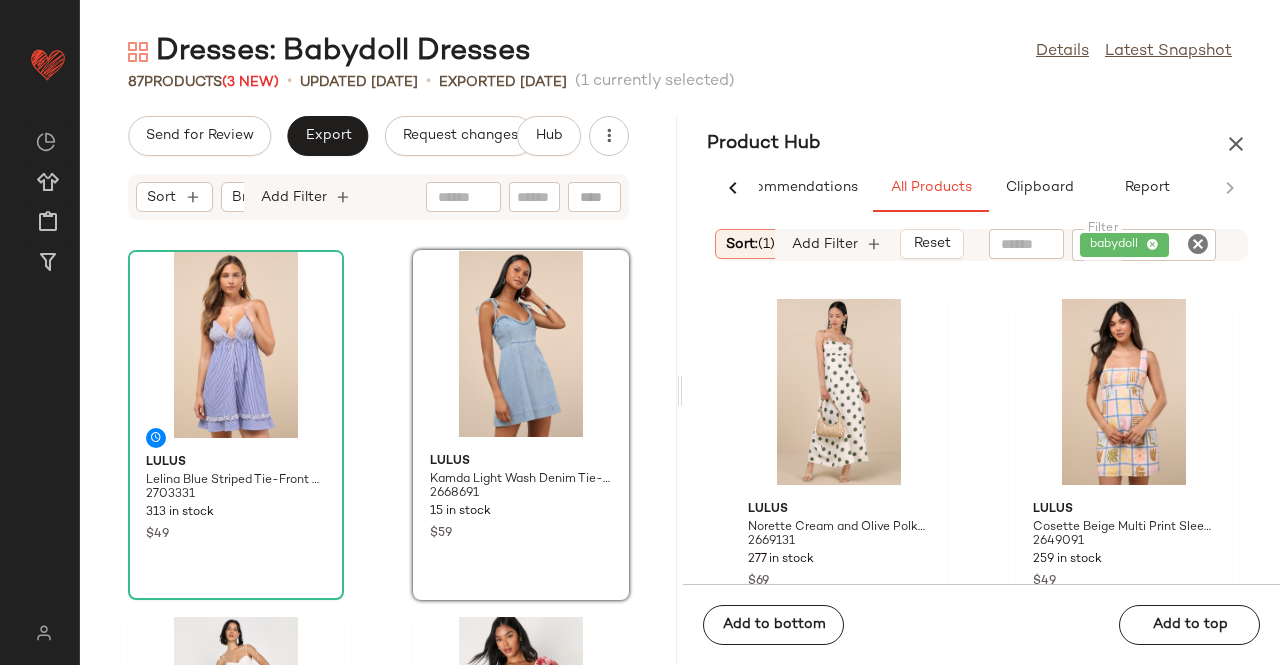 click on "babydoll" 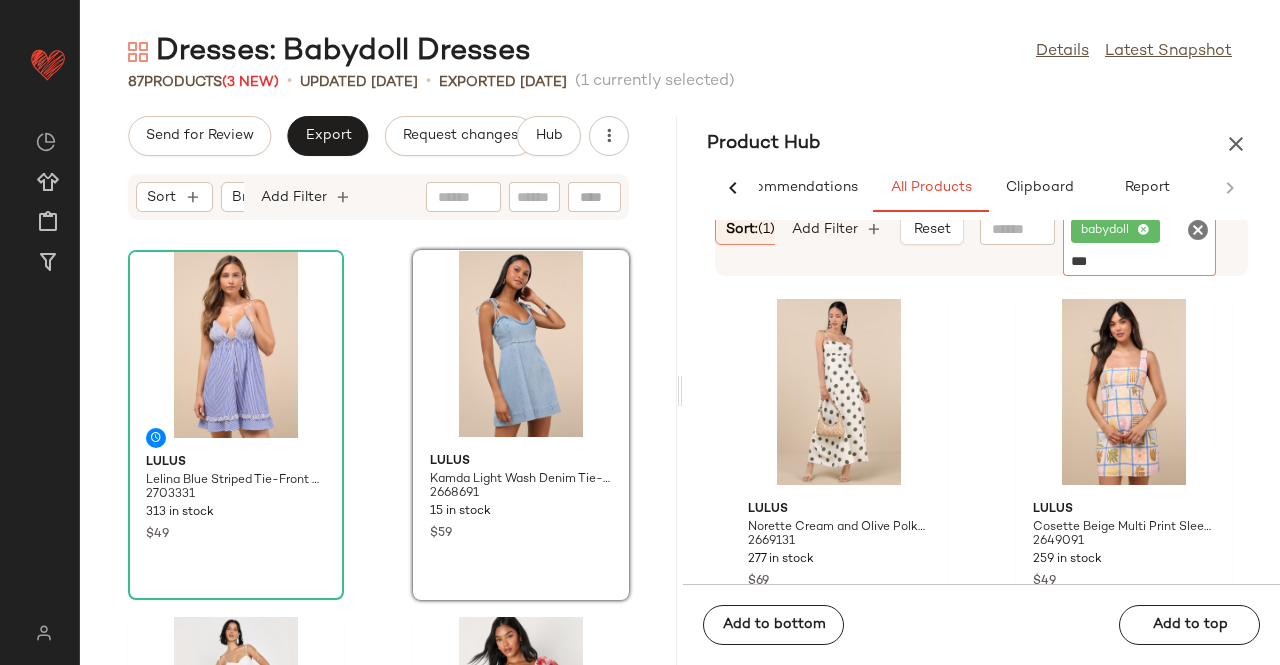 type on "****" 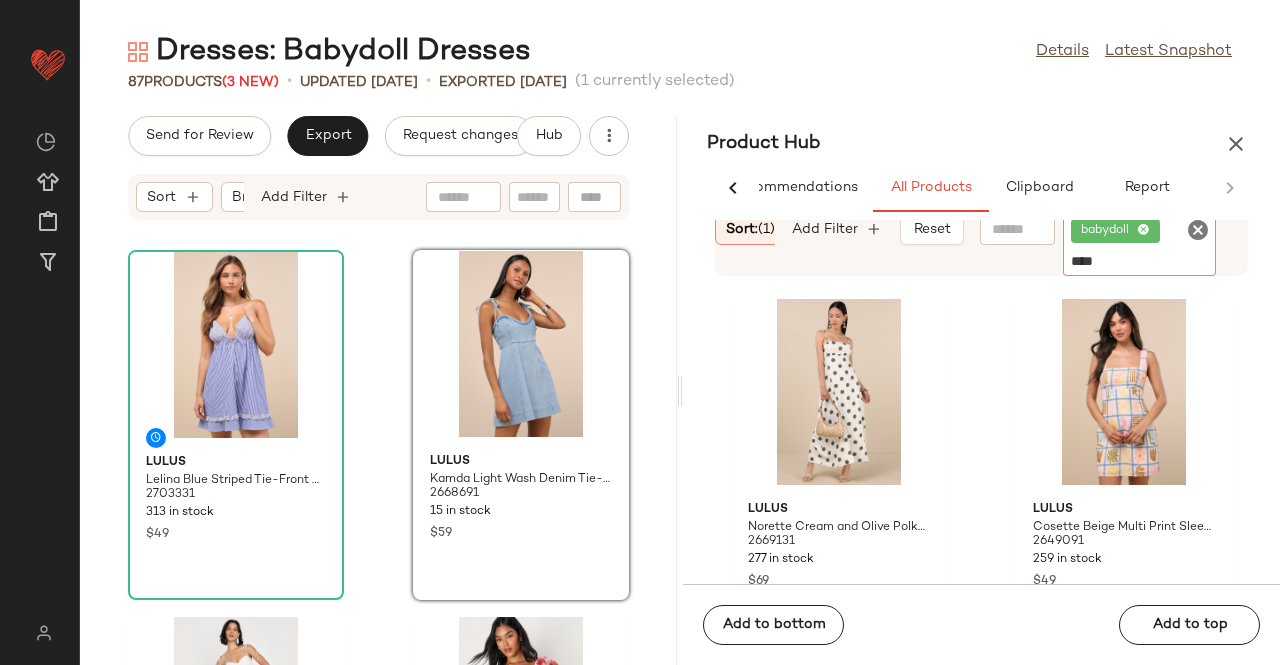 type 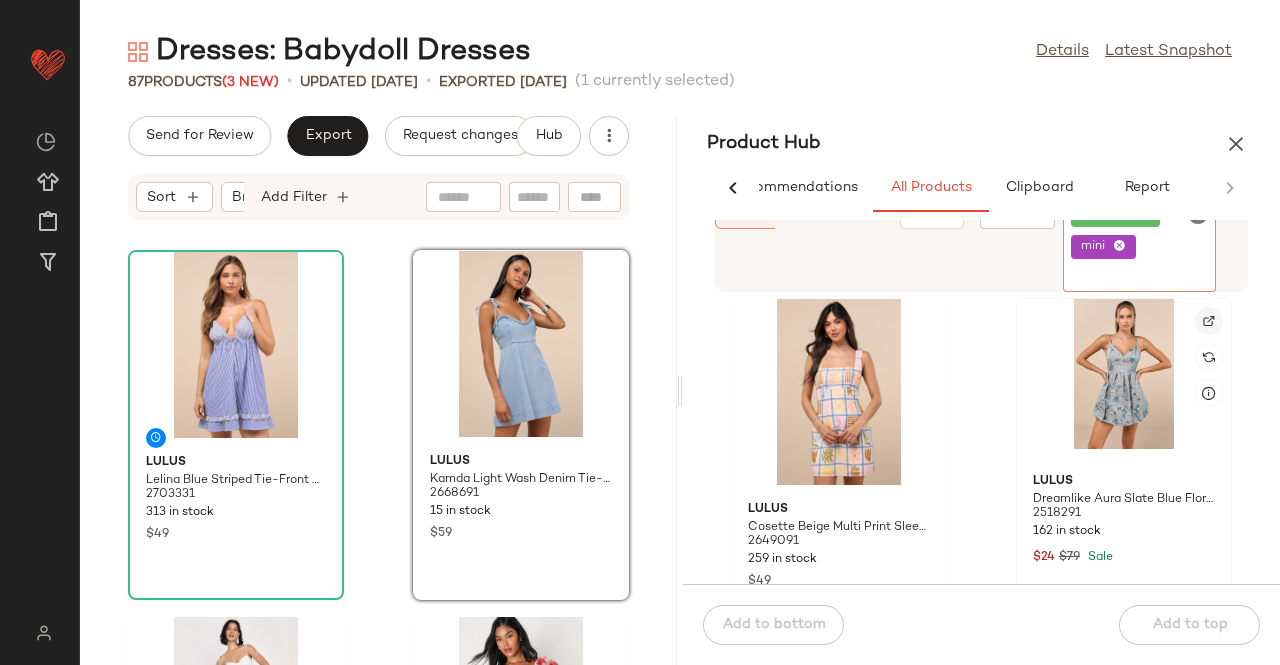 click at bounding box center [1209, 321] 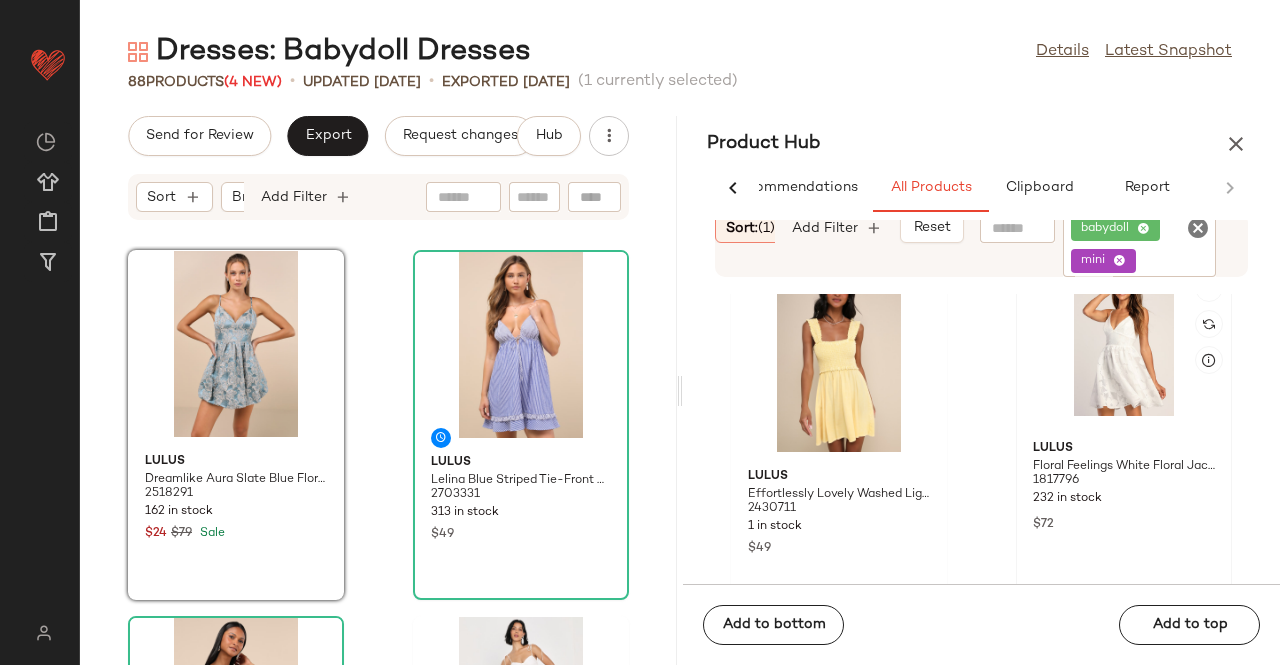scroll, scrollTop: 416, scrollLeft: 0, axis: vertical 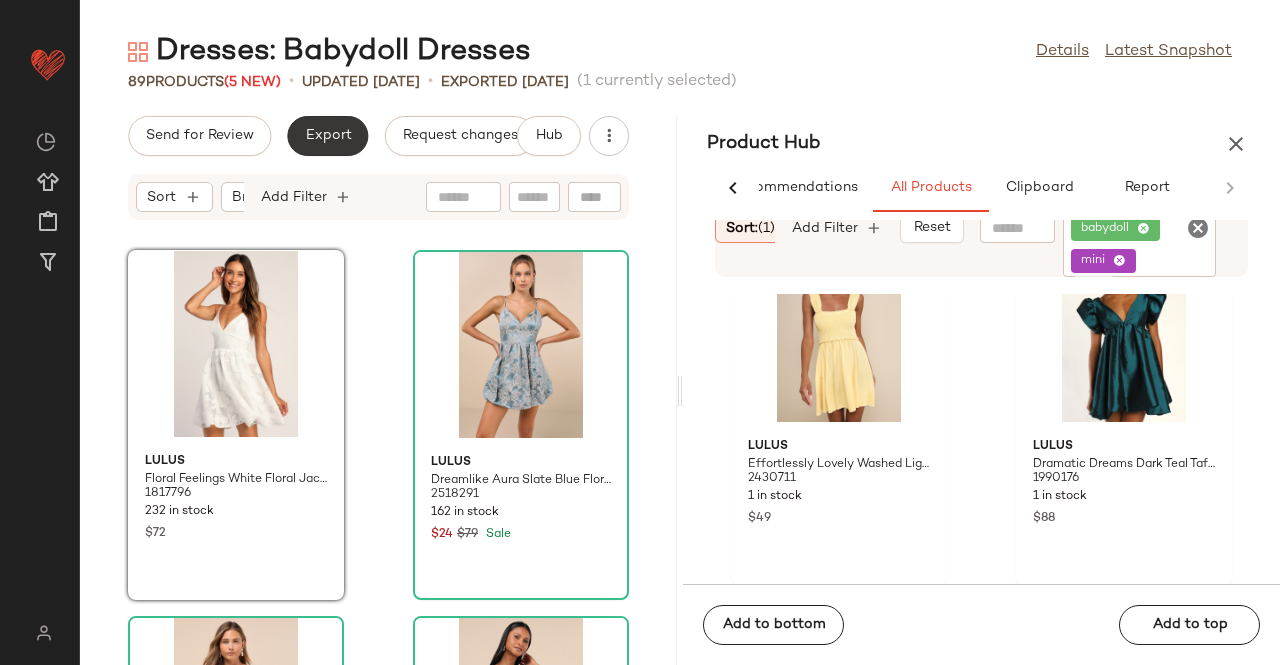 click on "Export" 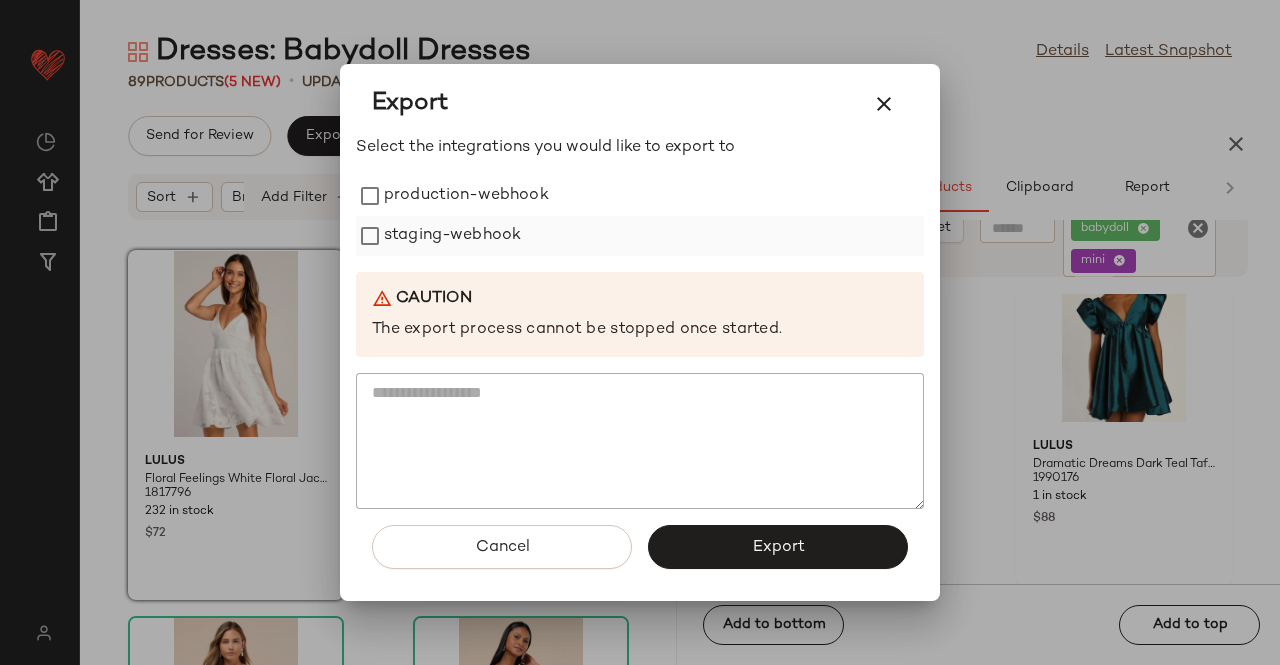drag, startPoint x: 412, startPoint y: 205, endPoint x: 415, endPoint y: 238, distance: 33.13608 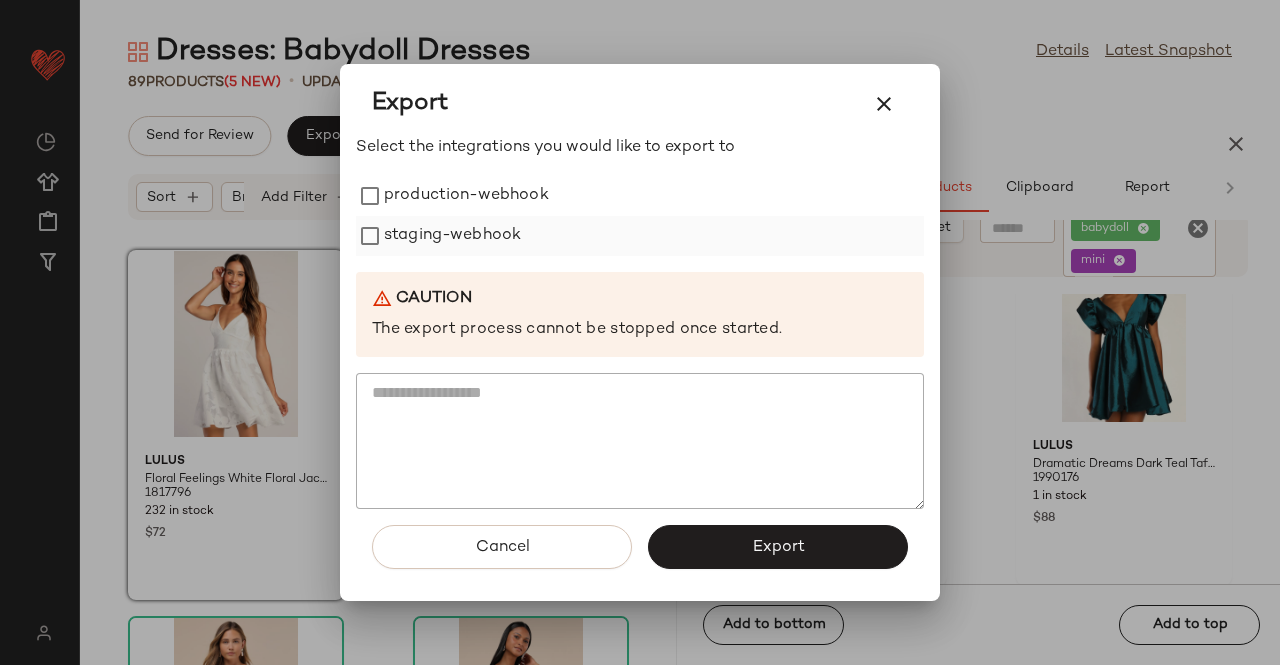 click on "production-webhook" at bounding box center (466, 196) 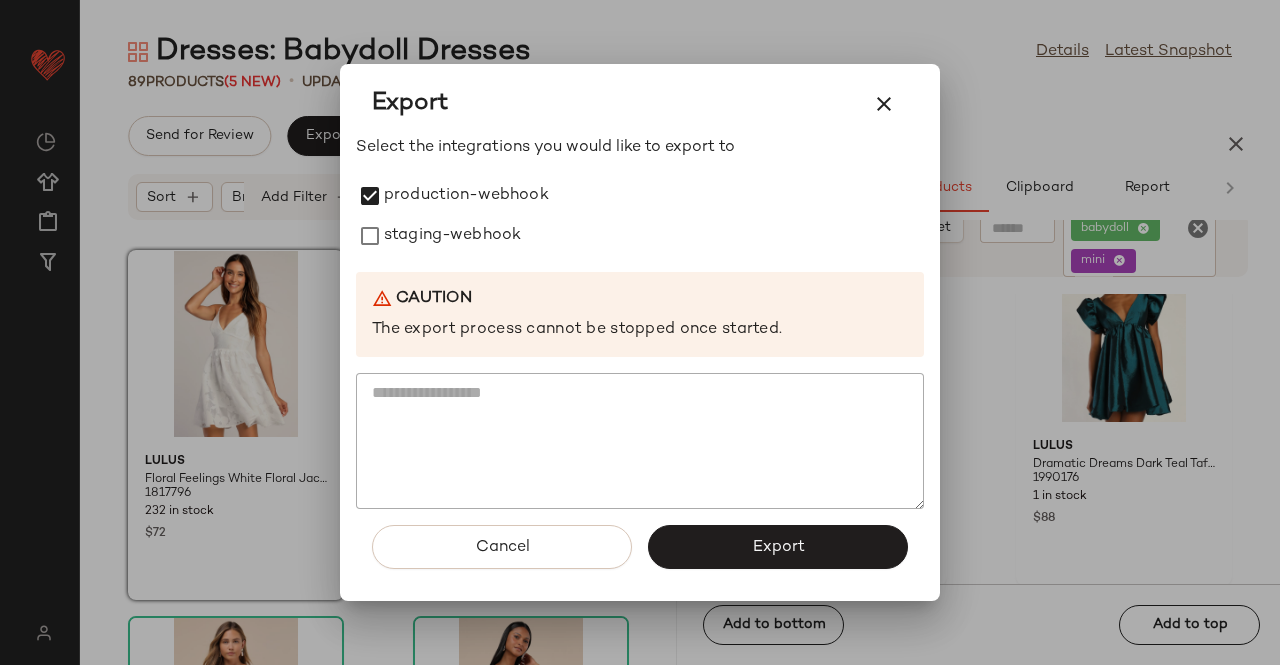 drag, startPoint x: 415, startPoint y: 239, endPoint x: 499, endPoint y: 338, distance: 129.8345 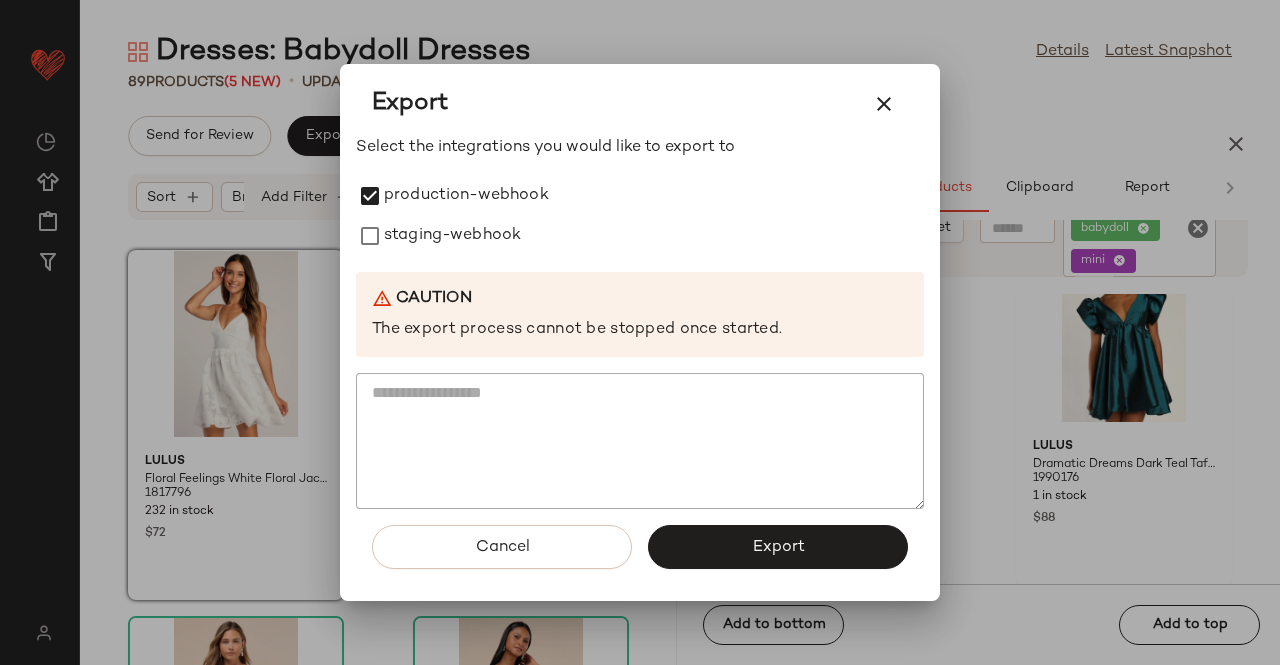 click on "staging-webhook" at bounding box center (452, 236) 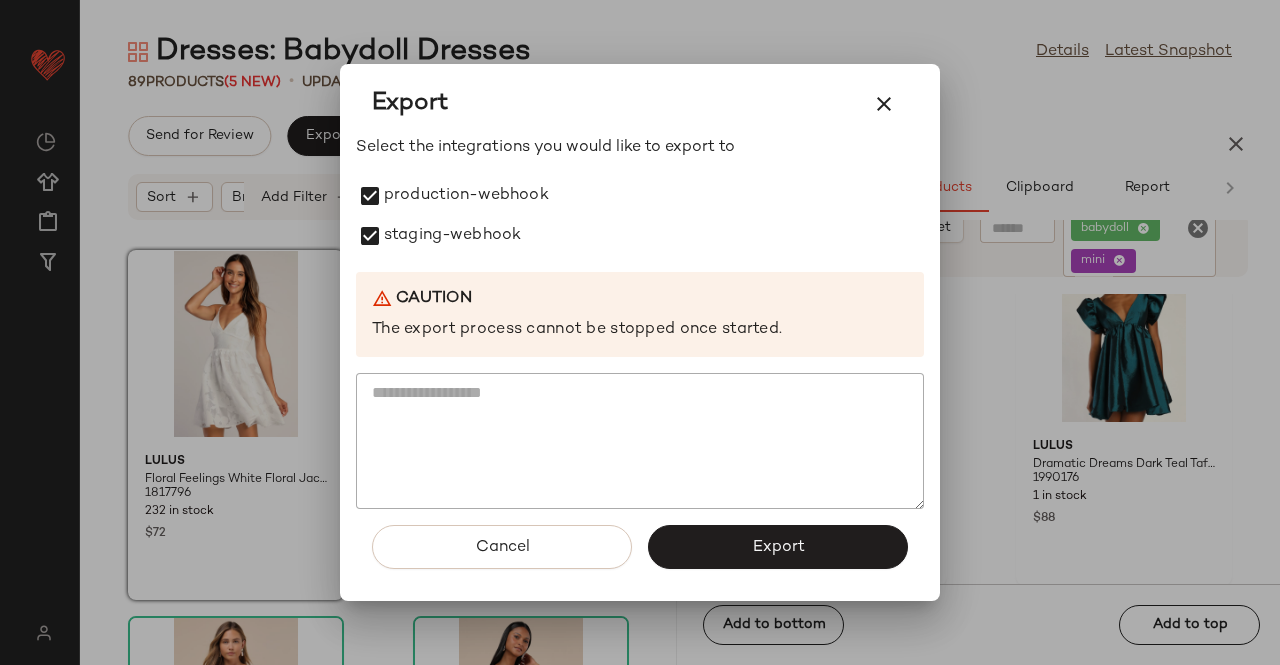 click on "Export" at bounding box center [778, 547] 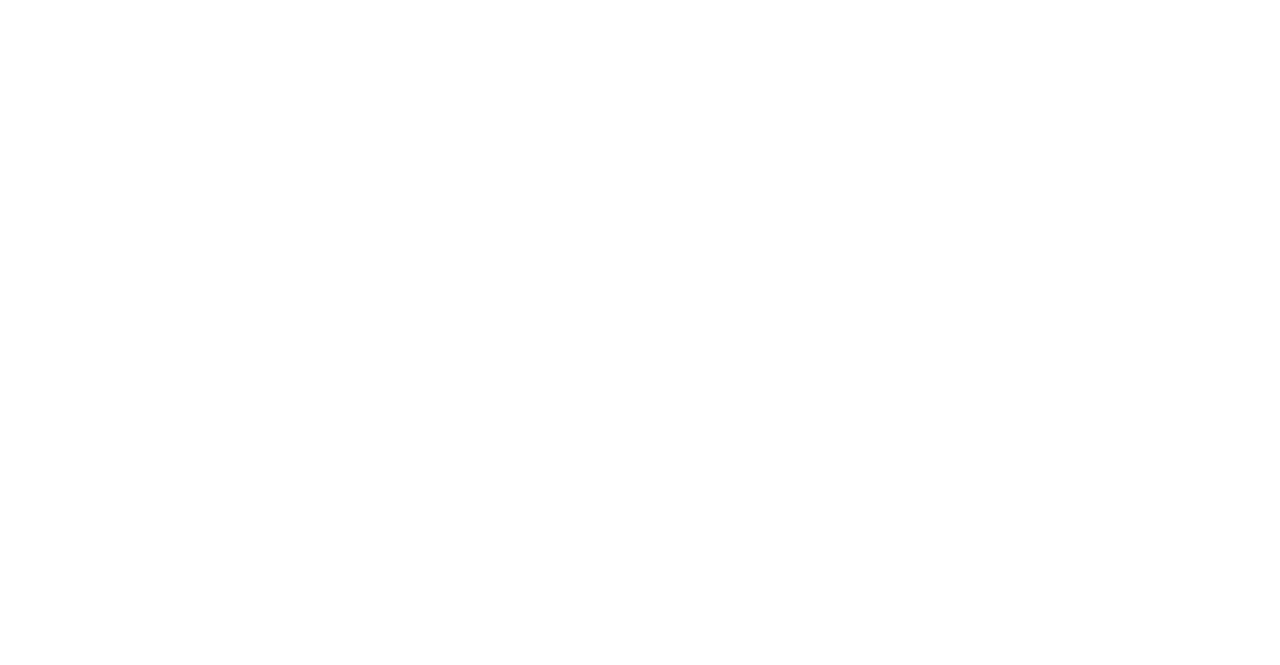 scroll, scrollTop: 0, scrollLeft: 0, axis: both 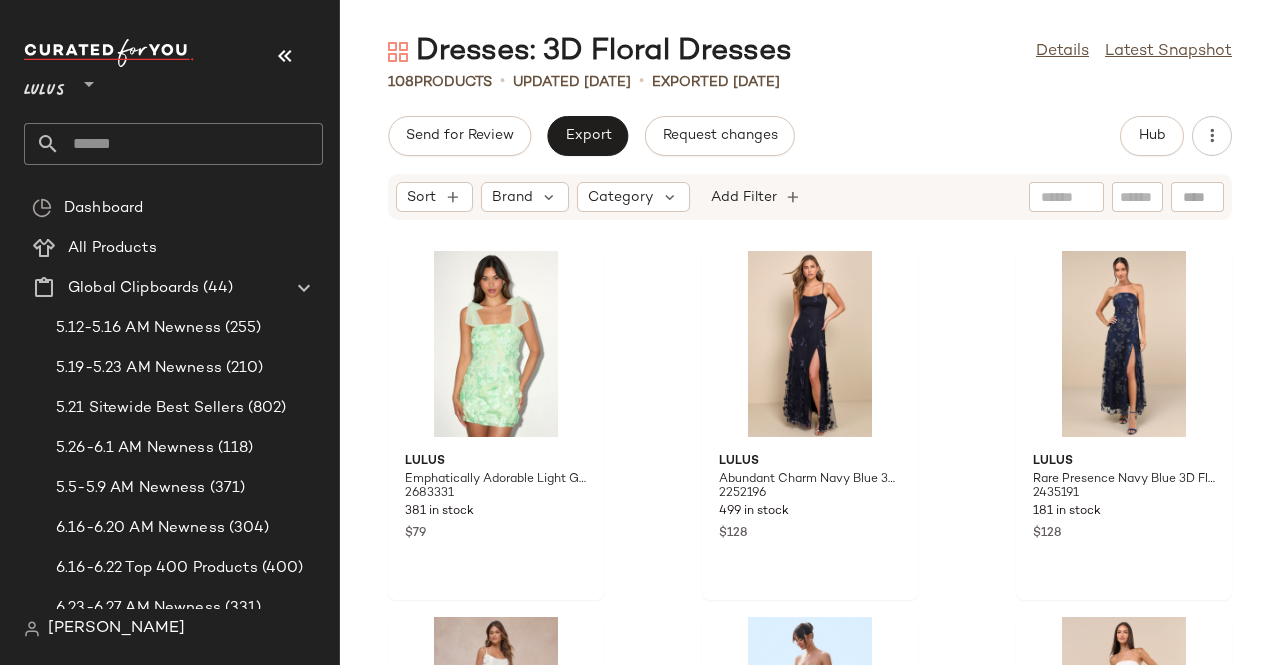 click at bounding box center (285, 56) 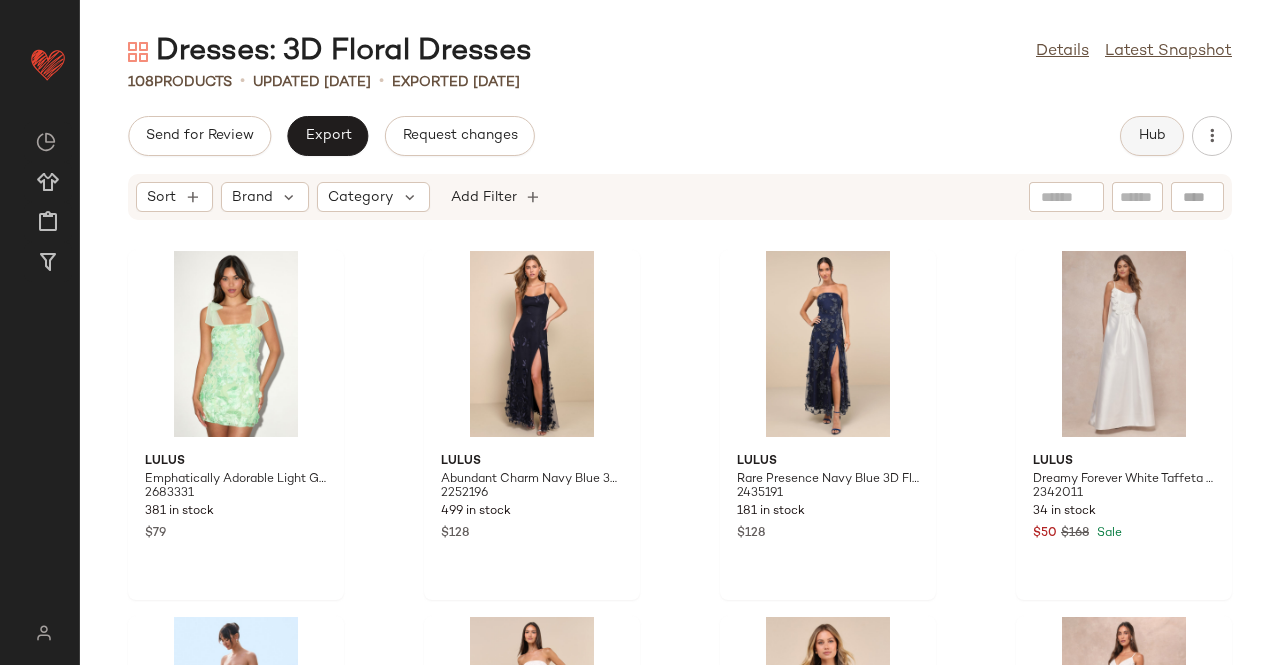 click on "Hub" at bounding box center [1152, 136] 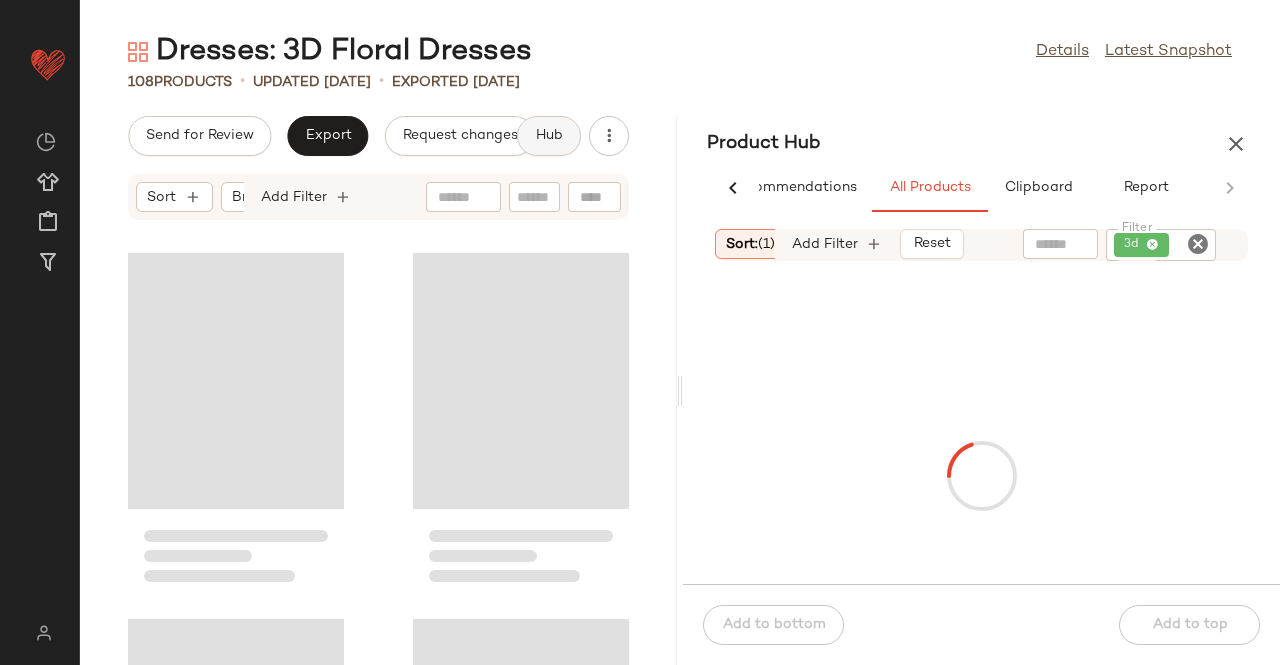 scroll, scrollTop: 0, scrollLeft: 62, axis: horizontal 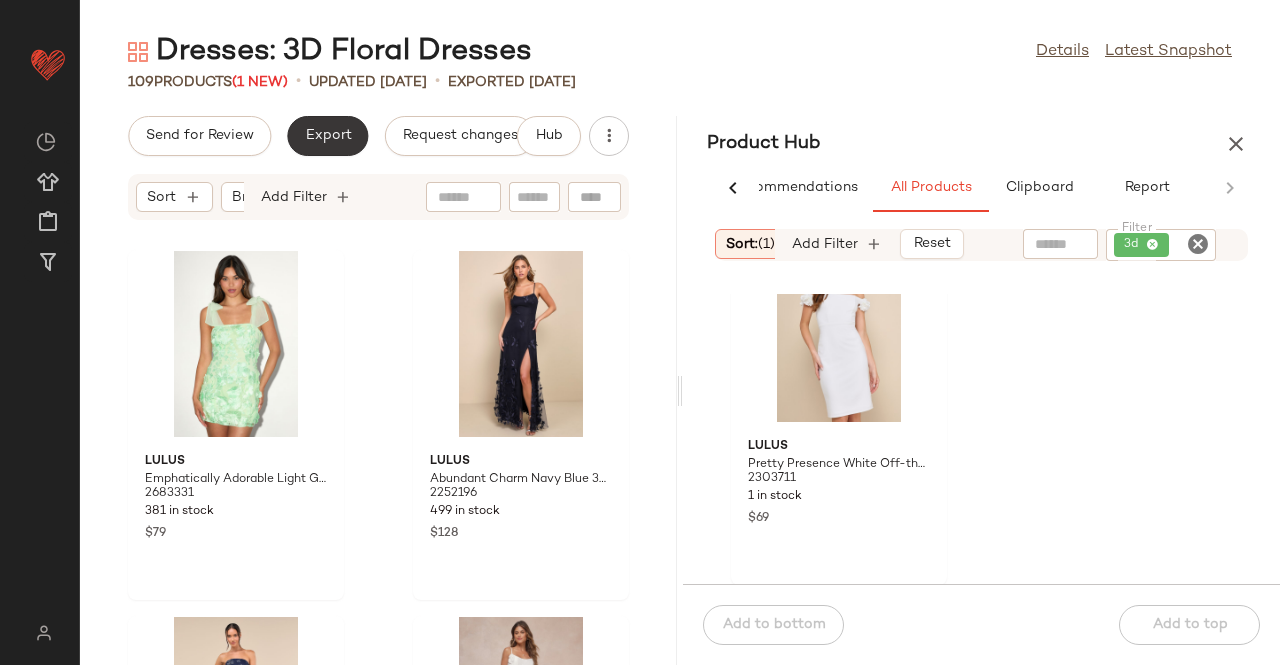 click on "Export" 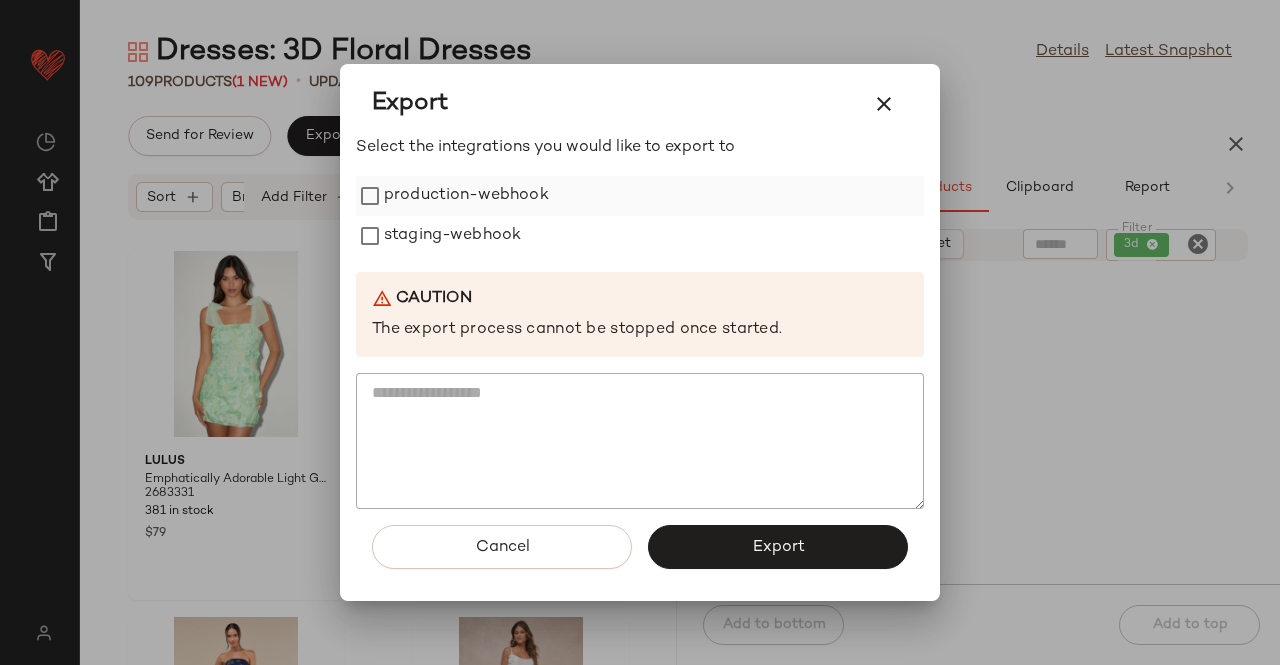 click on "production-webhook" at bounding box center [466, 196] 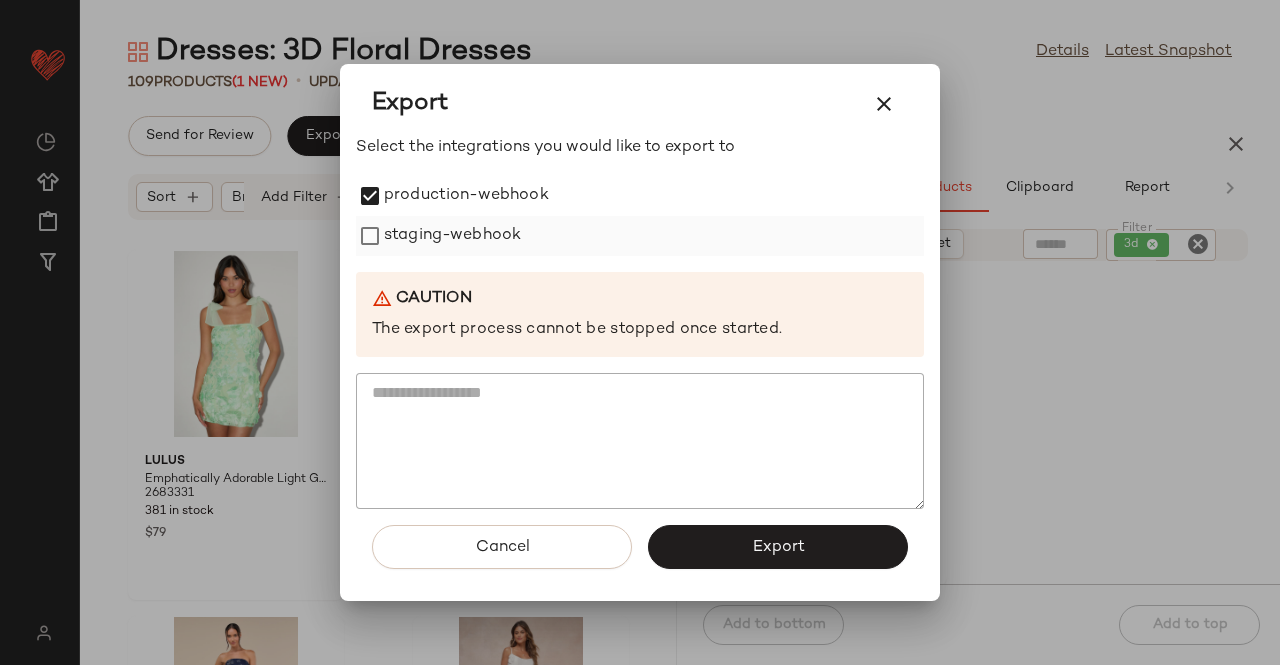 click on "staging-webhook" at bounding box center (452, 236) 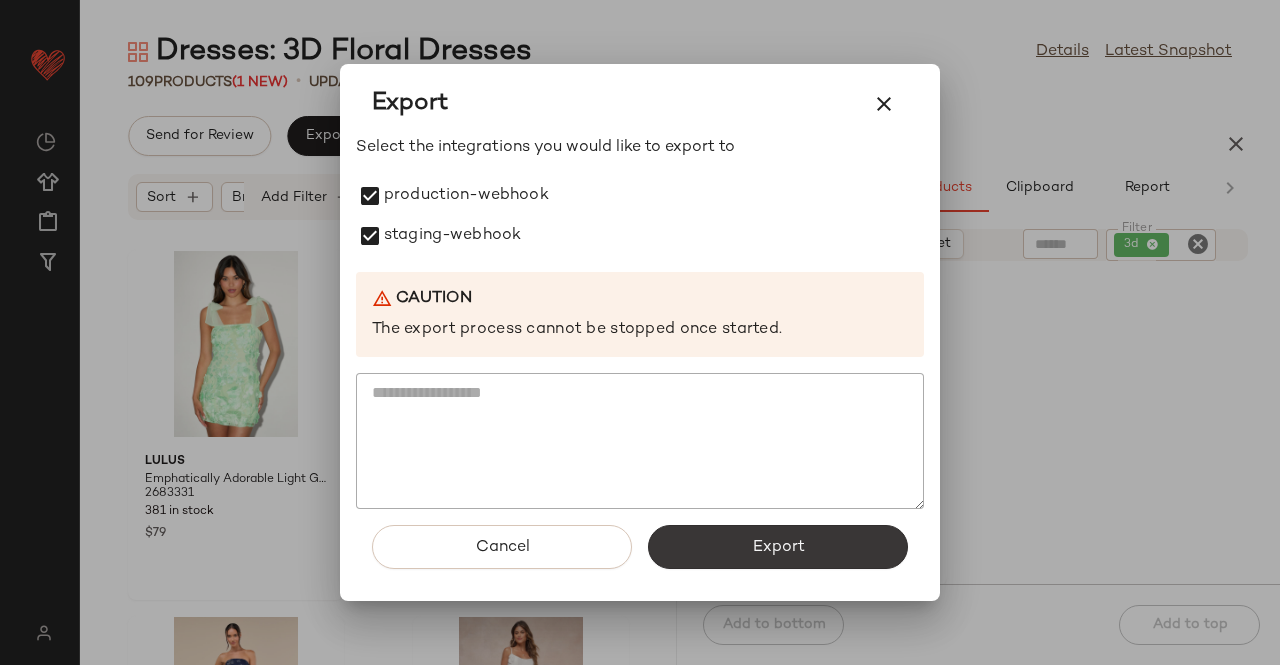 click on "Export" 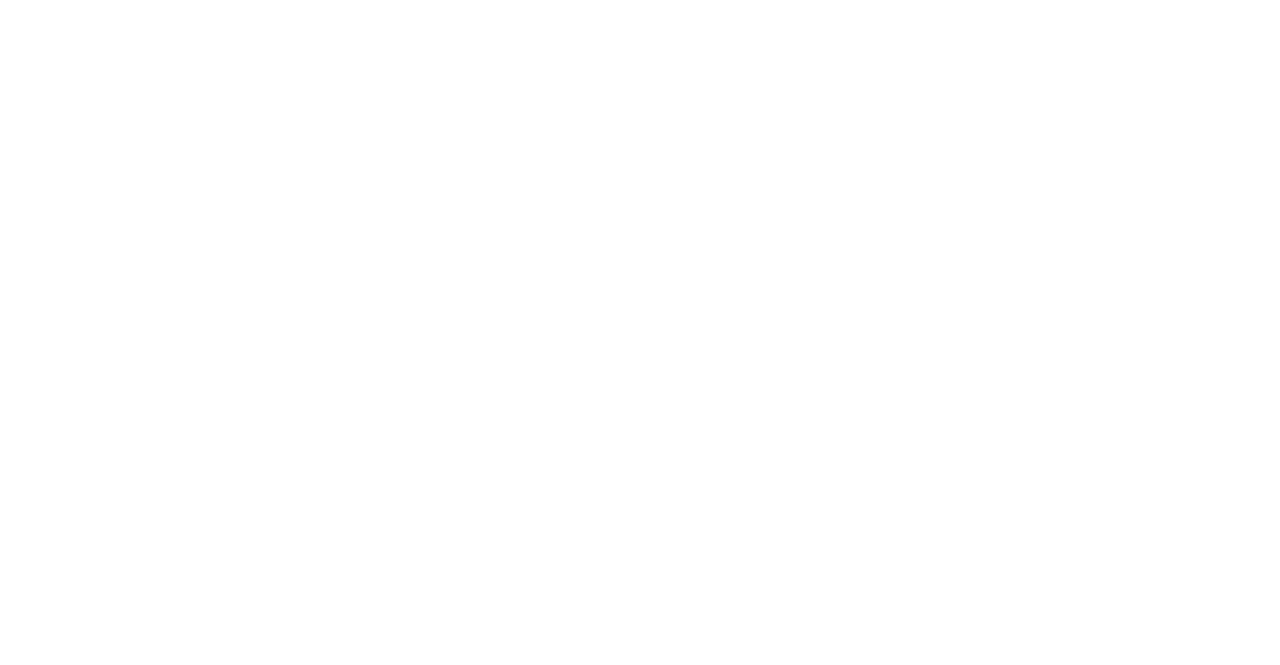 scroll, scrollTop: 0, scrollLeft: 0, axis: both 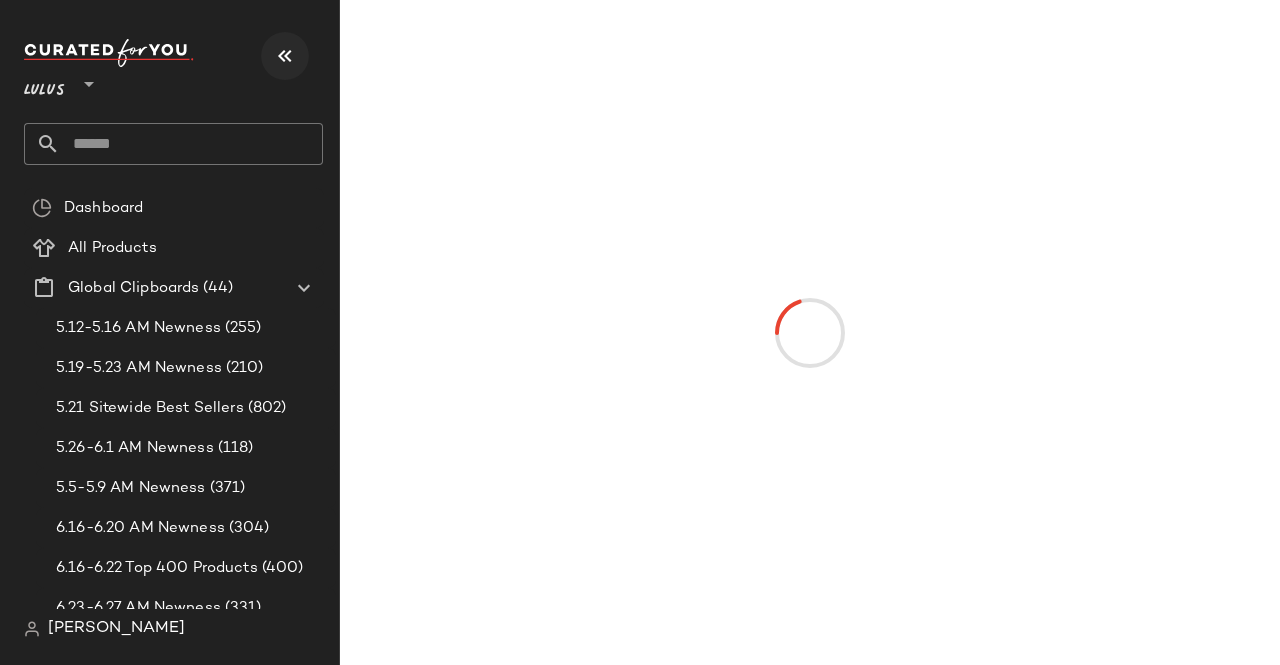 click at bounding box center (285, 56) 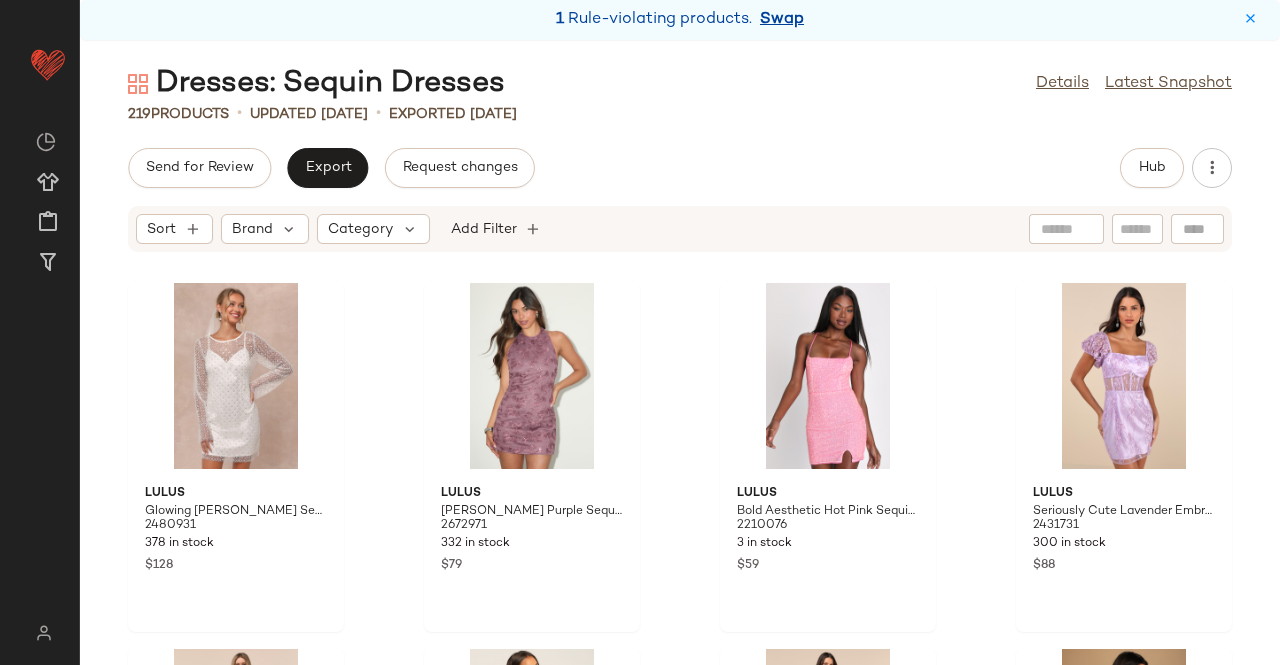 click on "Swap" at bounding box center (782, 20) 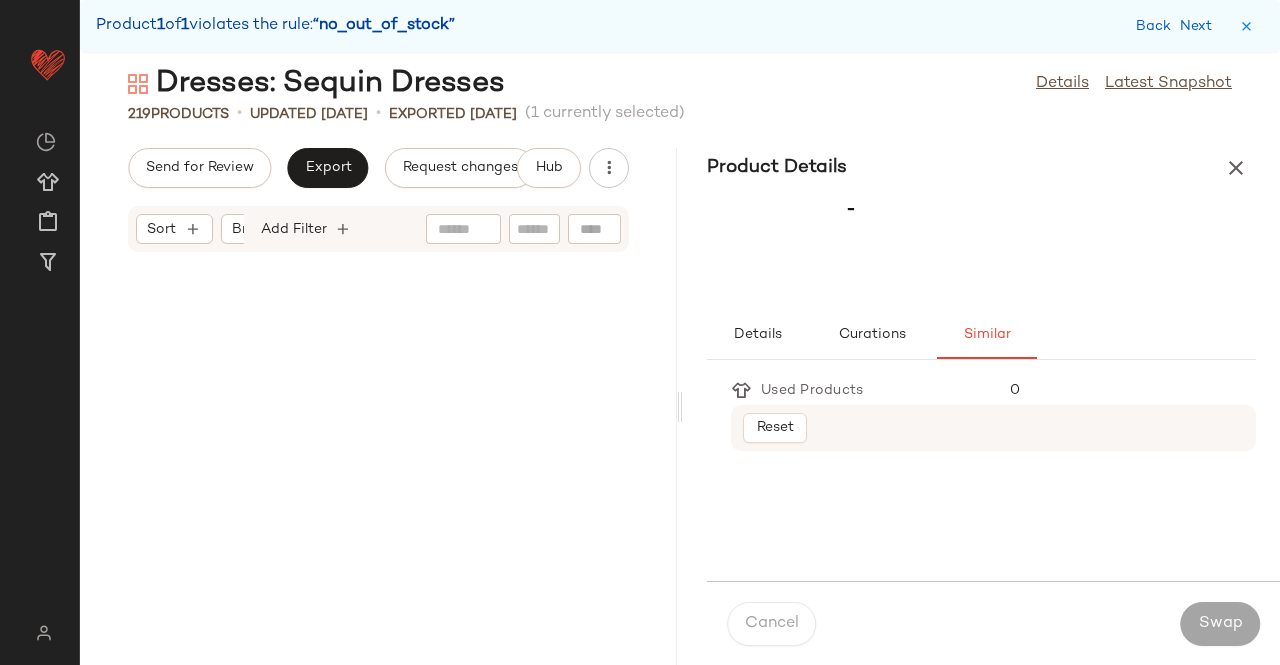 scroll, scrollTop: 3660, scrollLeft: 0, axis: vertical 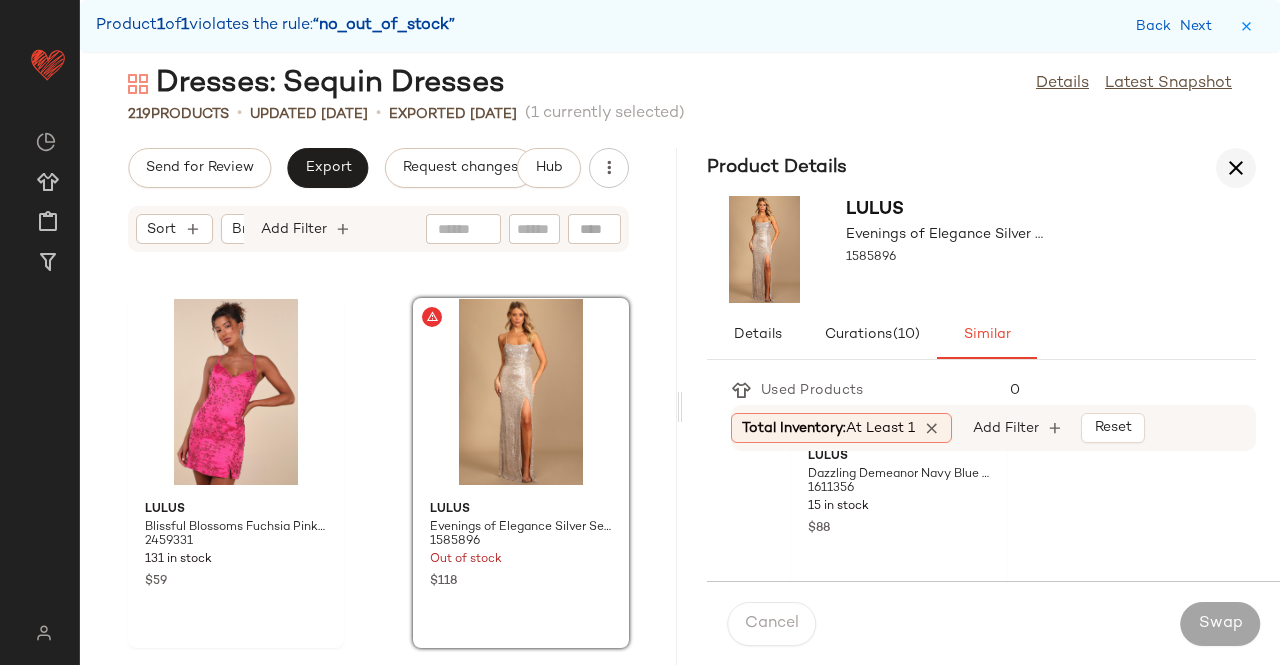 click at bounding box center [1236, 168] 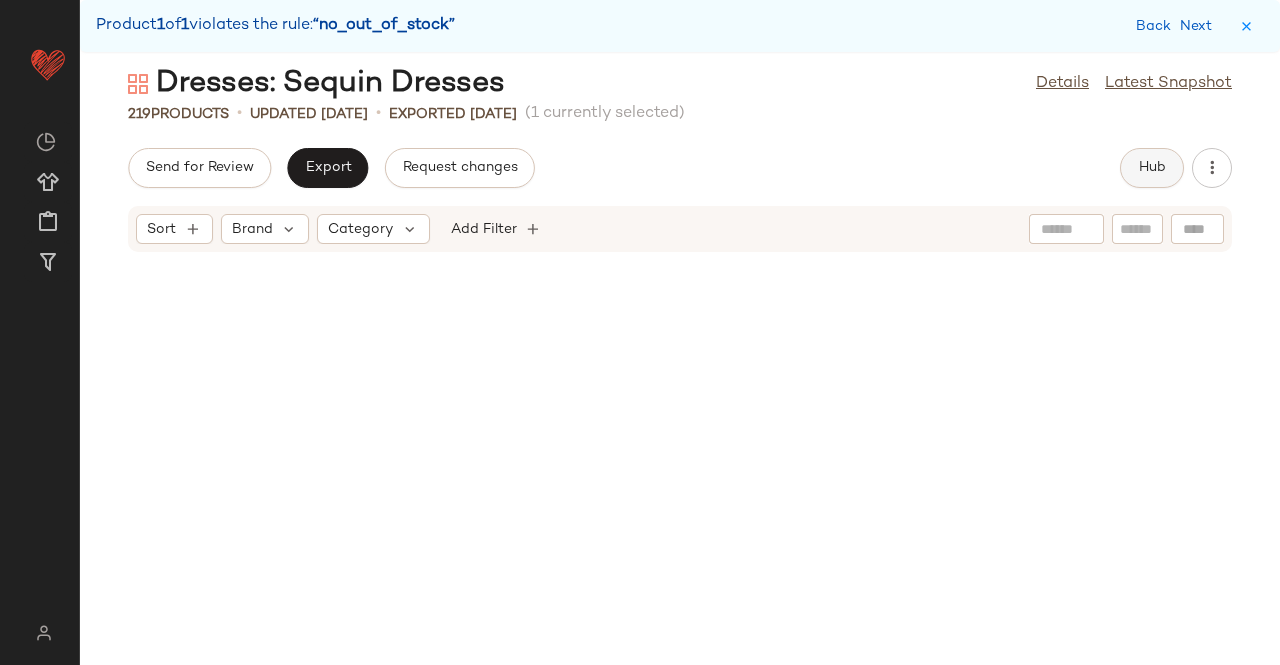 click on "Hub" at bounding box center (1152, 168) 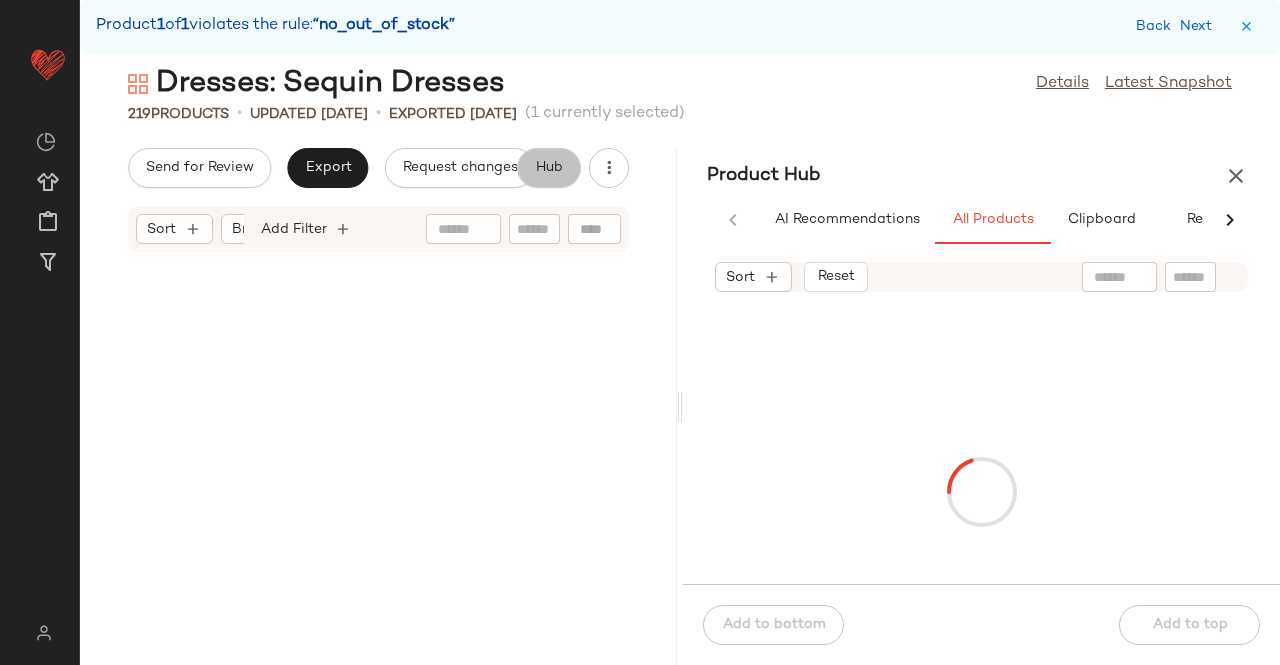 scroll, scrollTop: 4758, scrollLeft: 0, axis: vertical 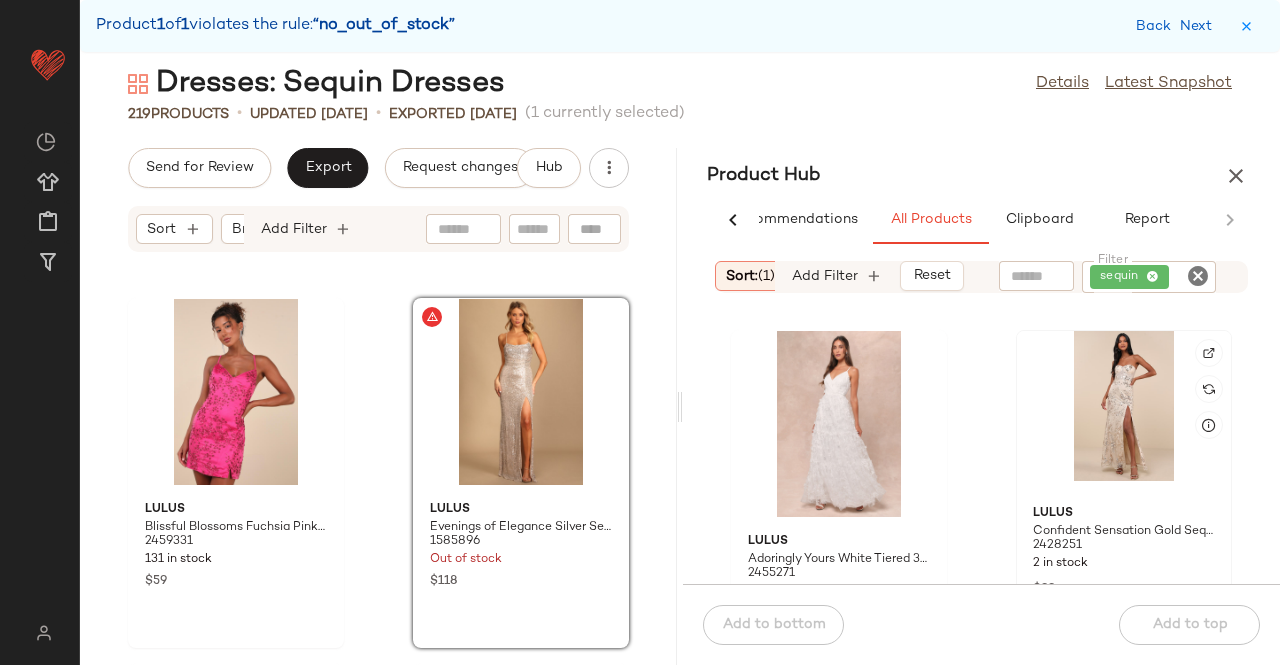 click 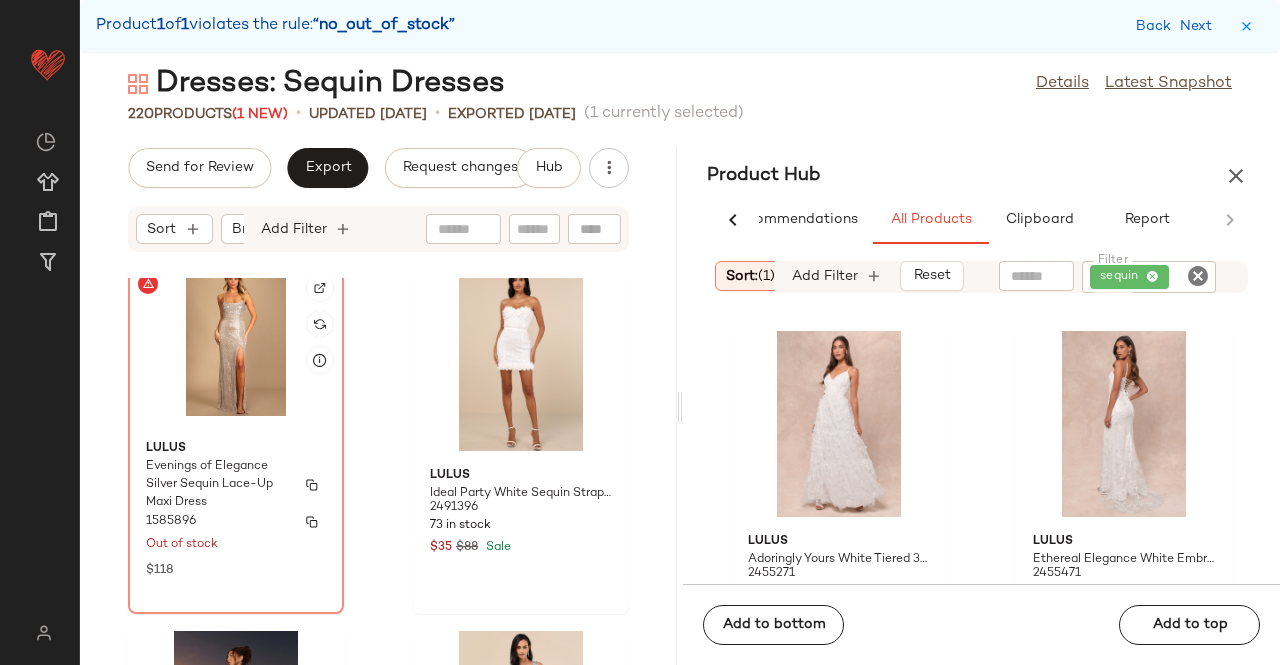 click on "Lulus Evenings of Elegance Silver Sequin Lace-Up Maxi Dress 1585896 Out of stock $118" 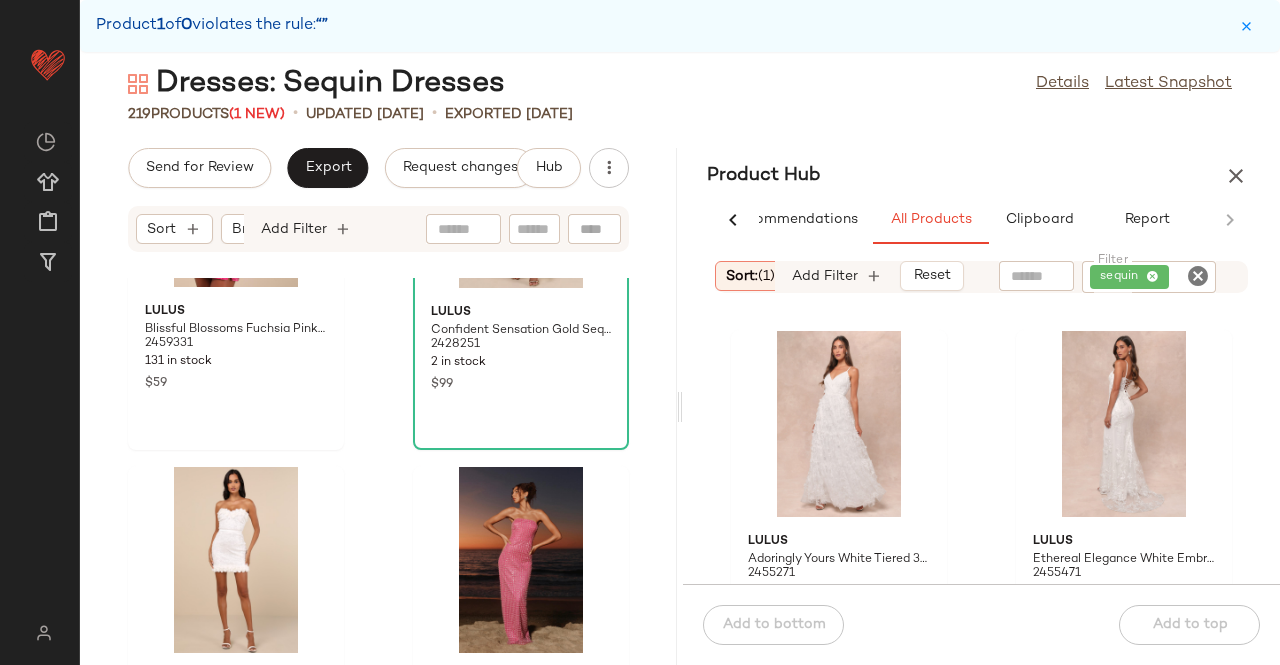 scroll, scrollTop: 3558, scrollLeft: 0, axis: vertical 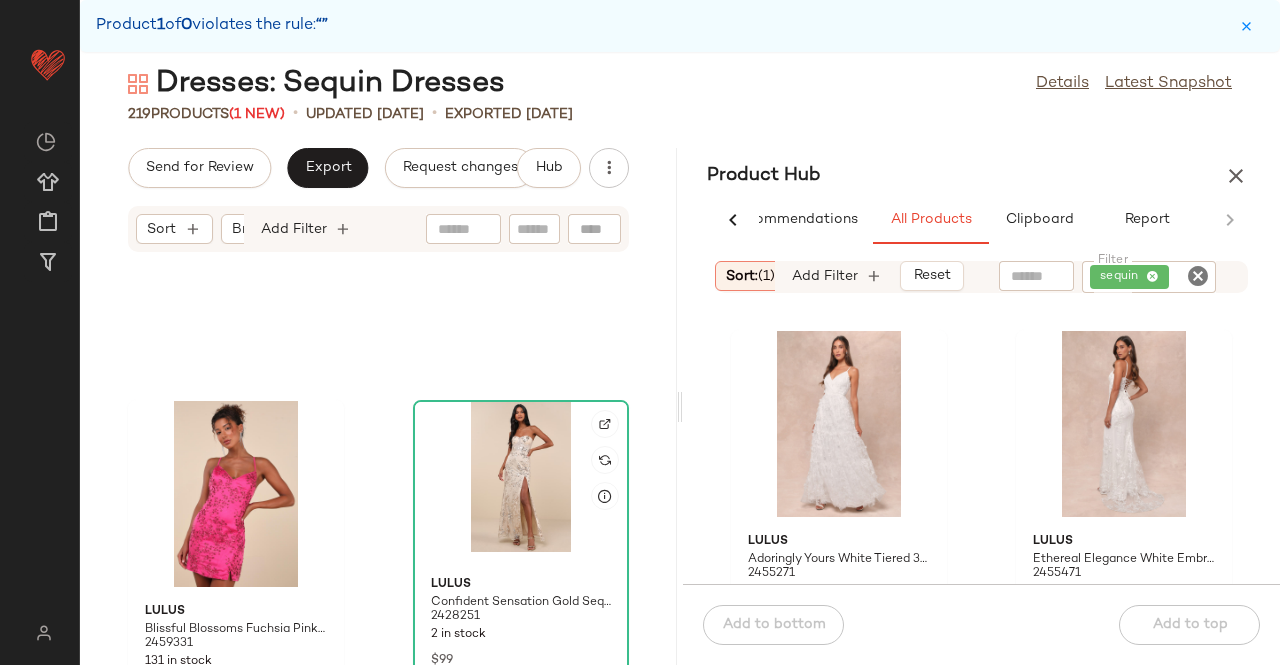 click 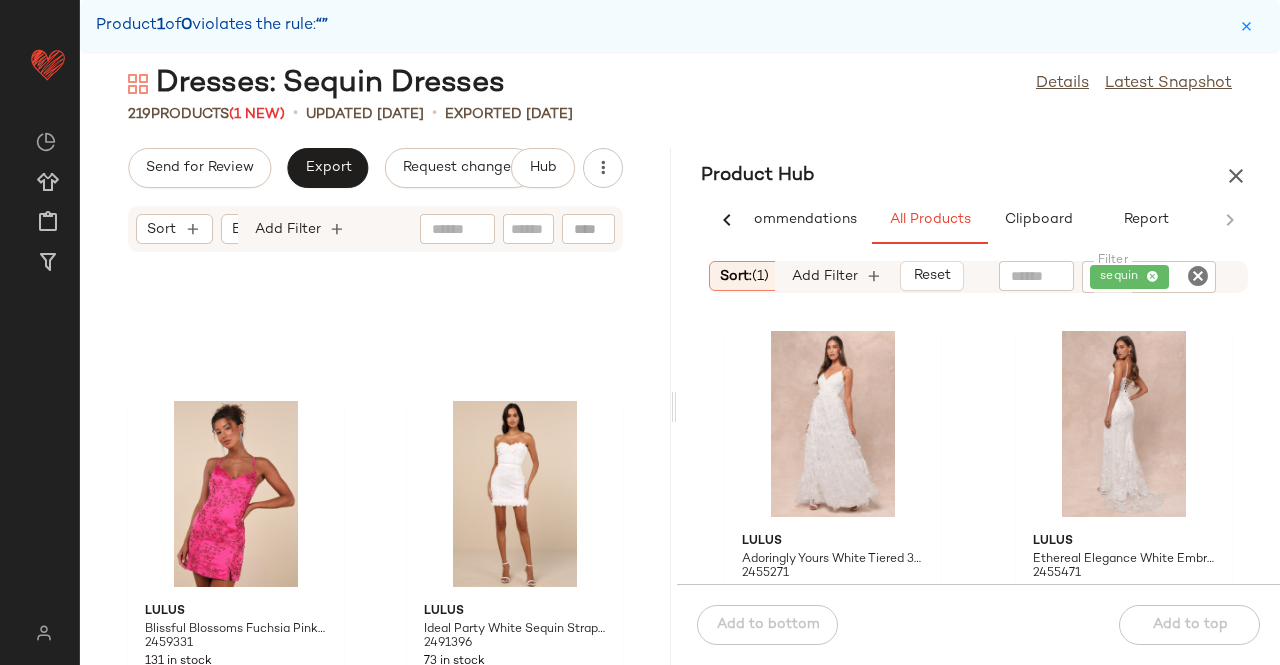 drag, startPoint x: 676, startPoint y: 325, endPoint x: 669, endPoint y: 280, distance: 45.54119 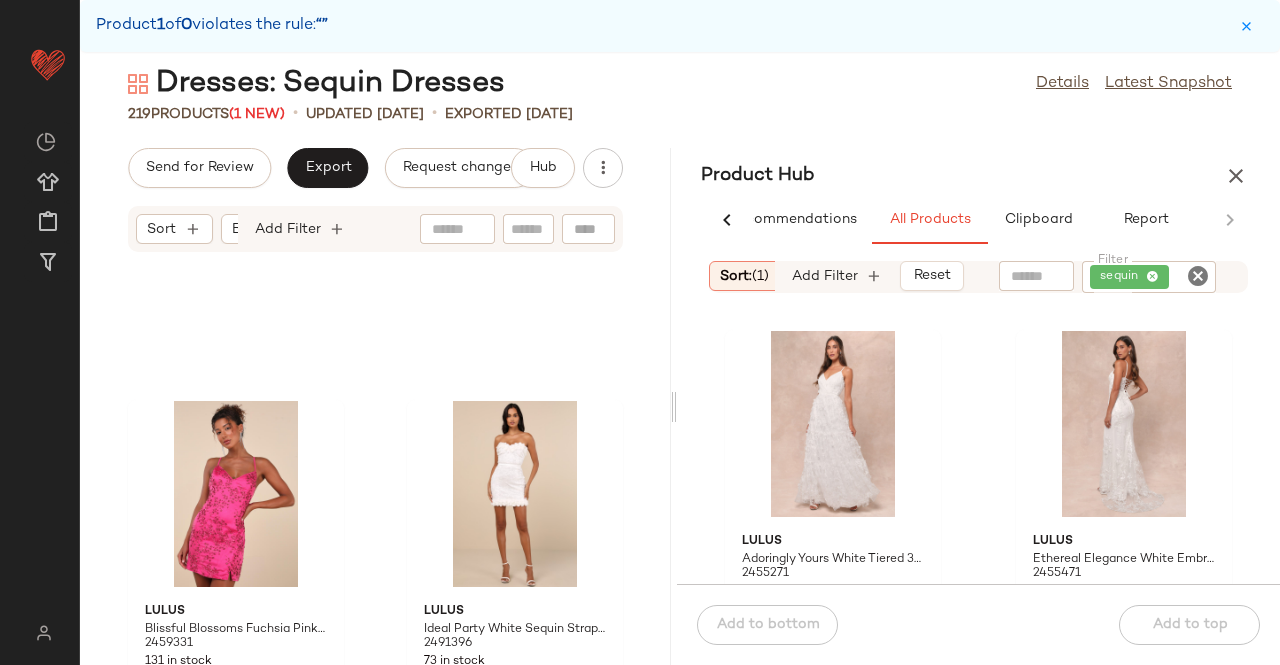 scroll, scrollTop: 0, scrollLeft: 52, axis: horizontal 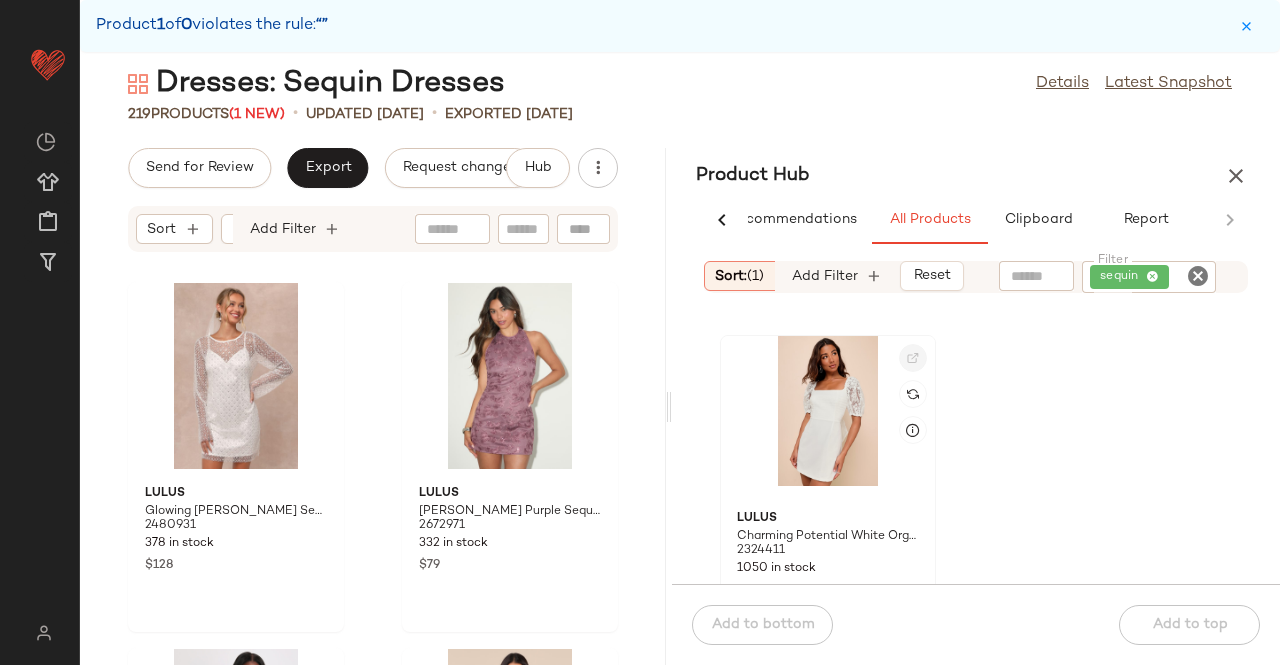 click at bounding box center (913, 358) 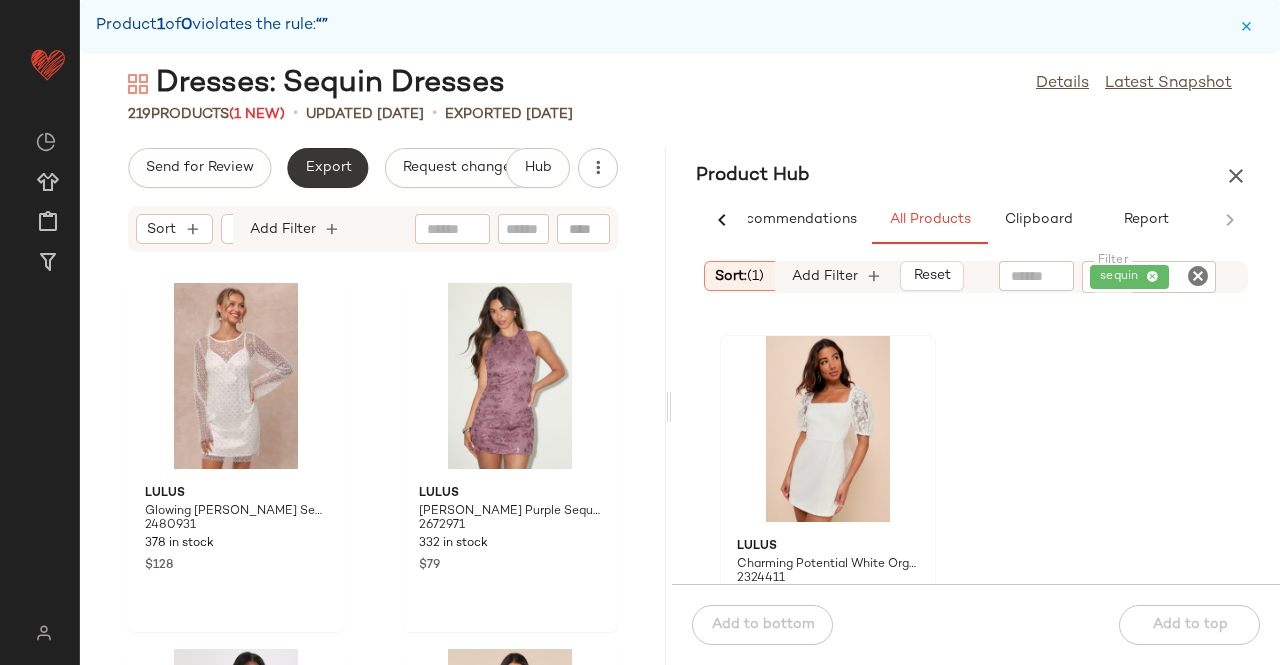 click on "Export" 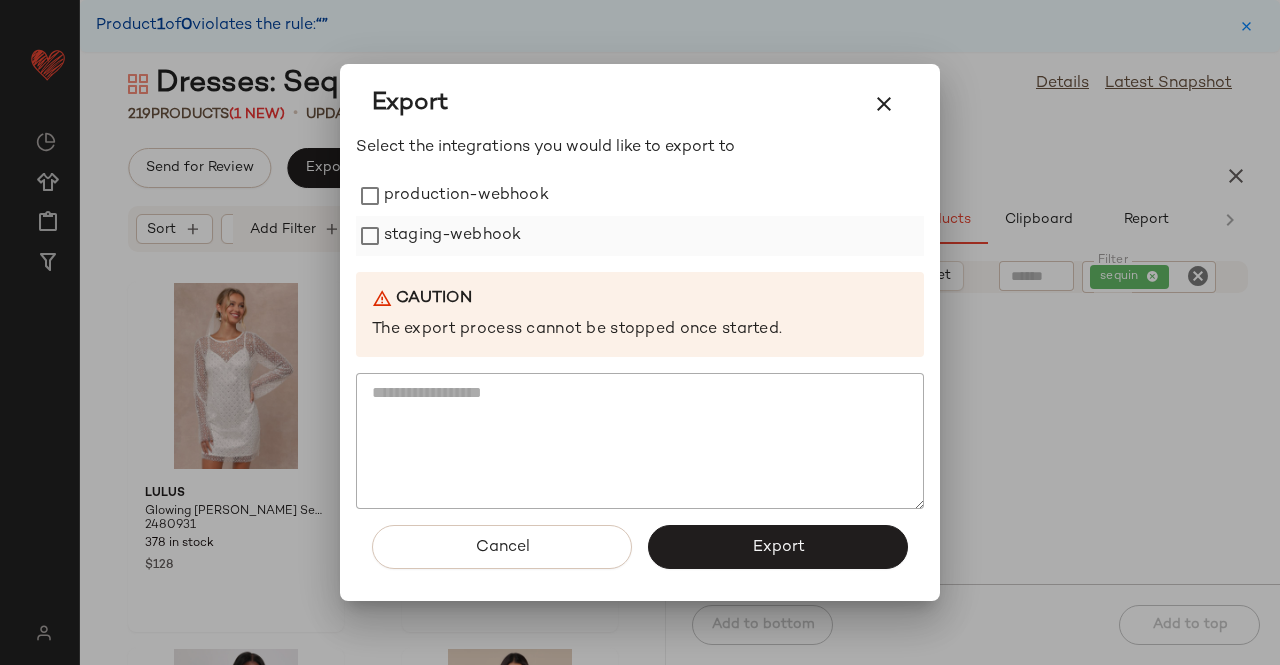 click on "production-webhook" at bounding box center (466, 196) 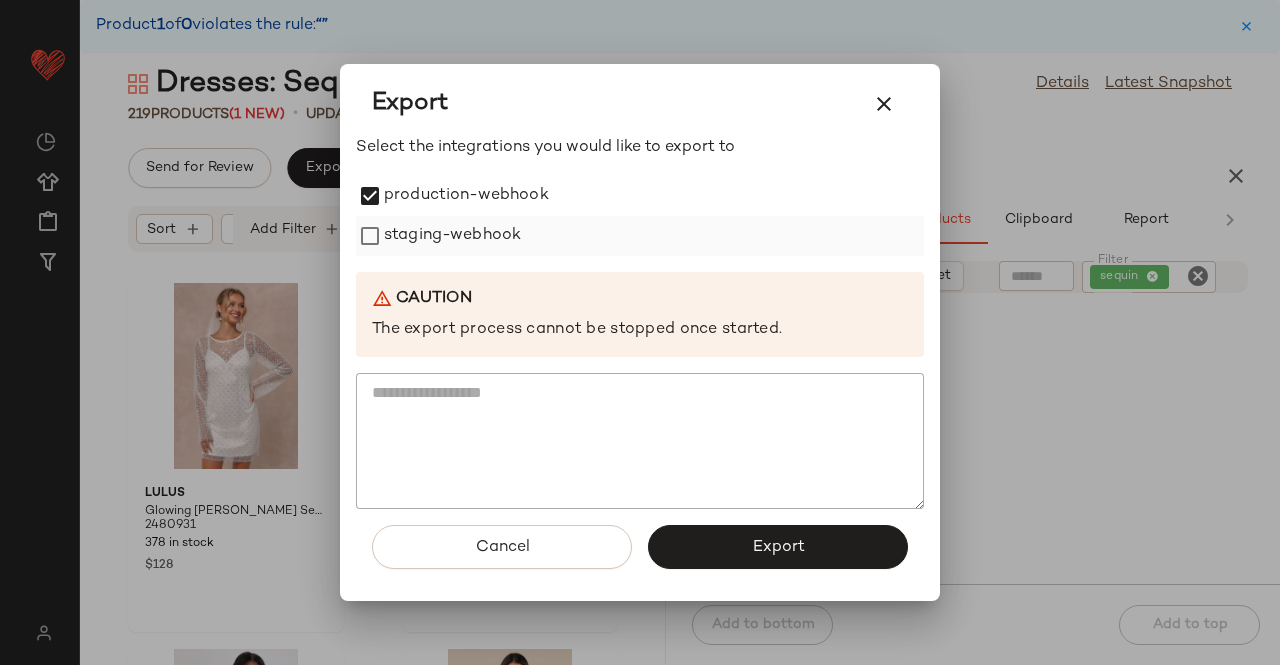 click on "staging-webhook" at bounding box center [452, 236] 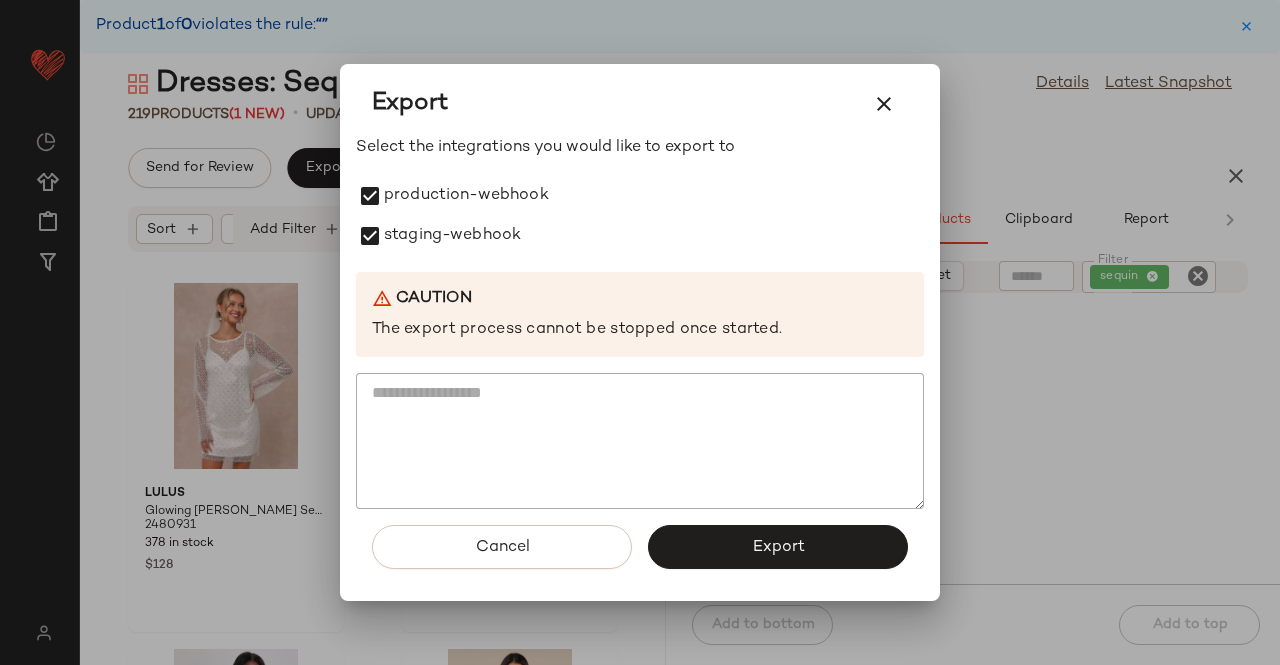 click on "Cancel   Export" at bounding box center (640, 555) 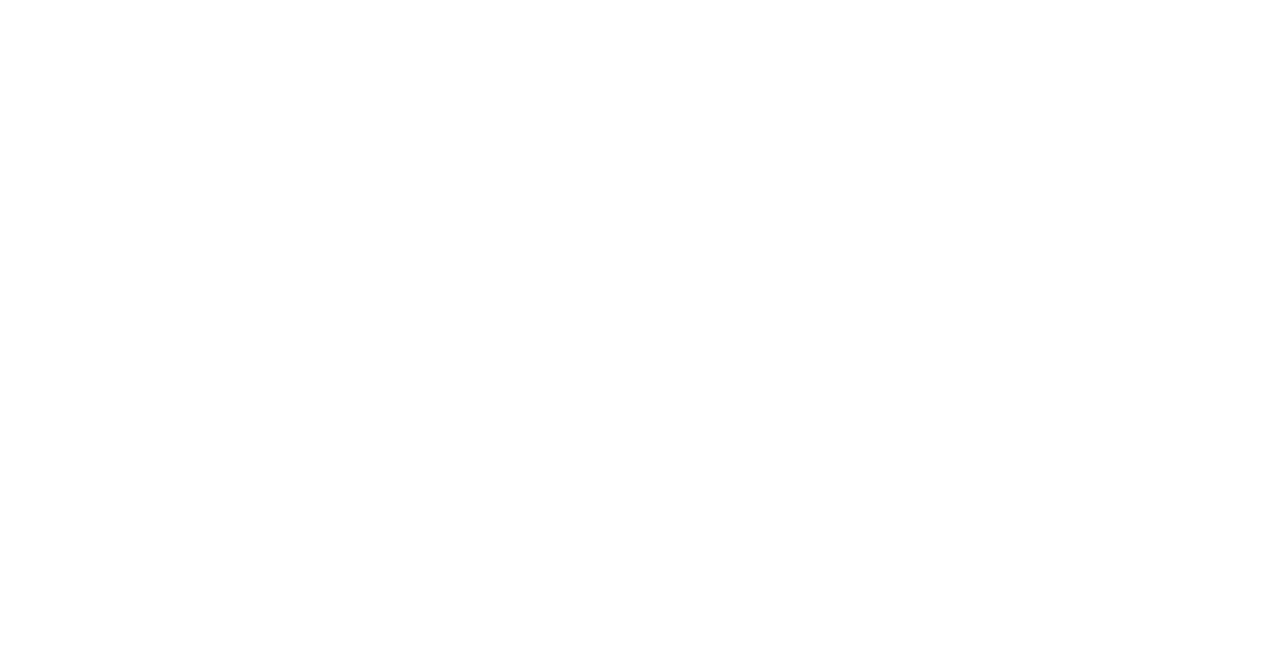 scroll, scrollTop: 0, scrollLeft: 0, axis: both 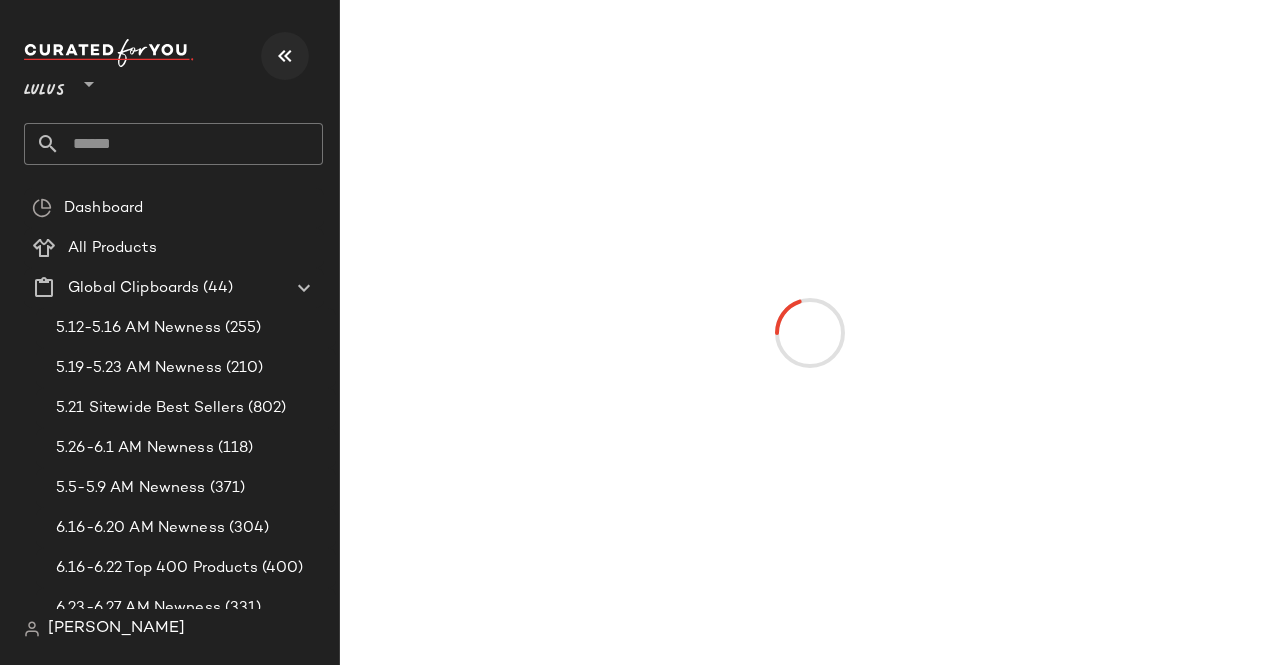 click at bounding box center [285, 56] 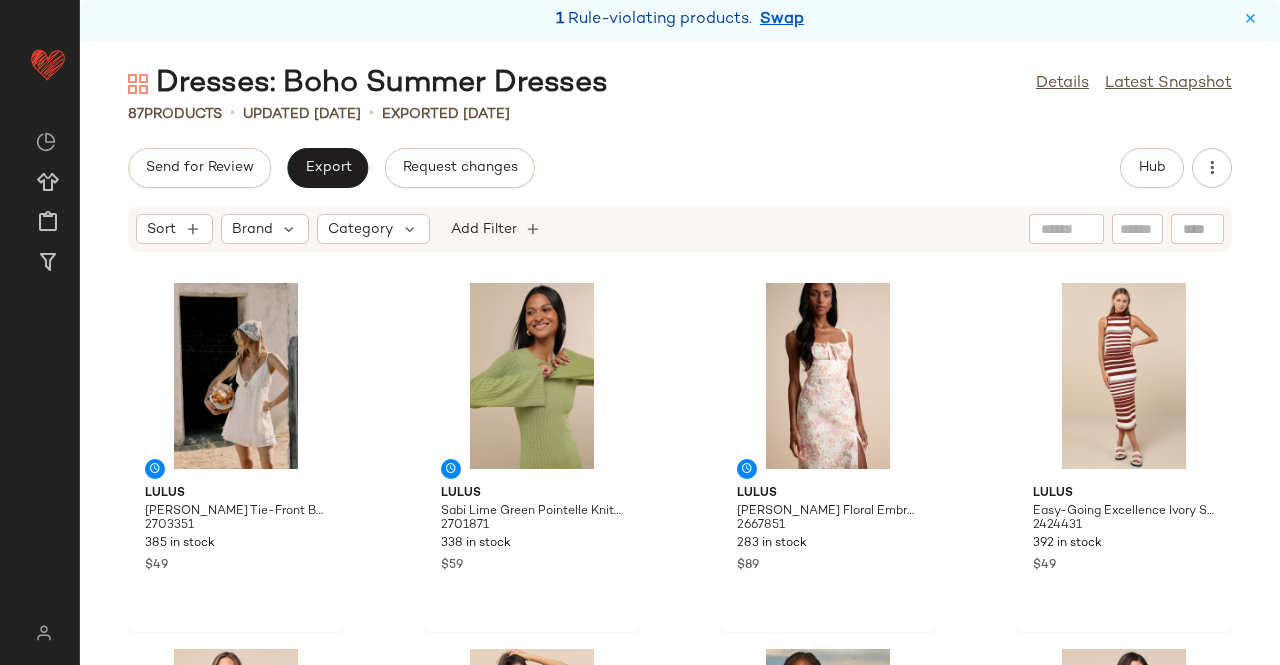 click on "Swap" at bounding box center (782, 20) 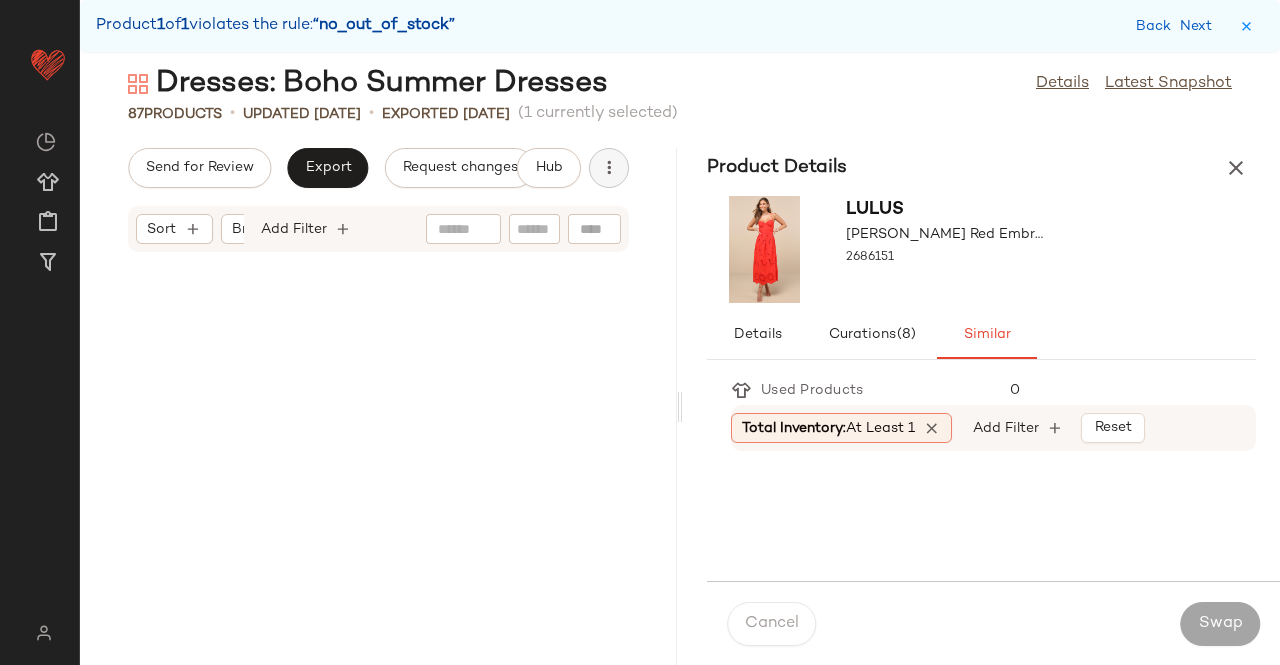 scroll, scrollTop: 1830, scrollLeft: 0, axis: vertical 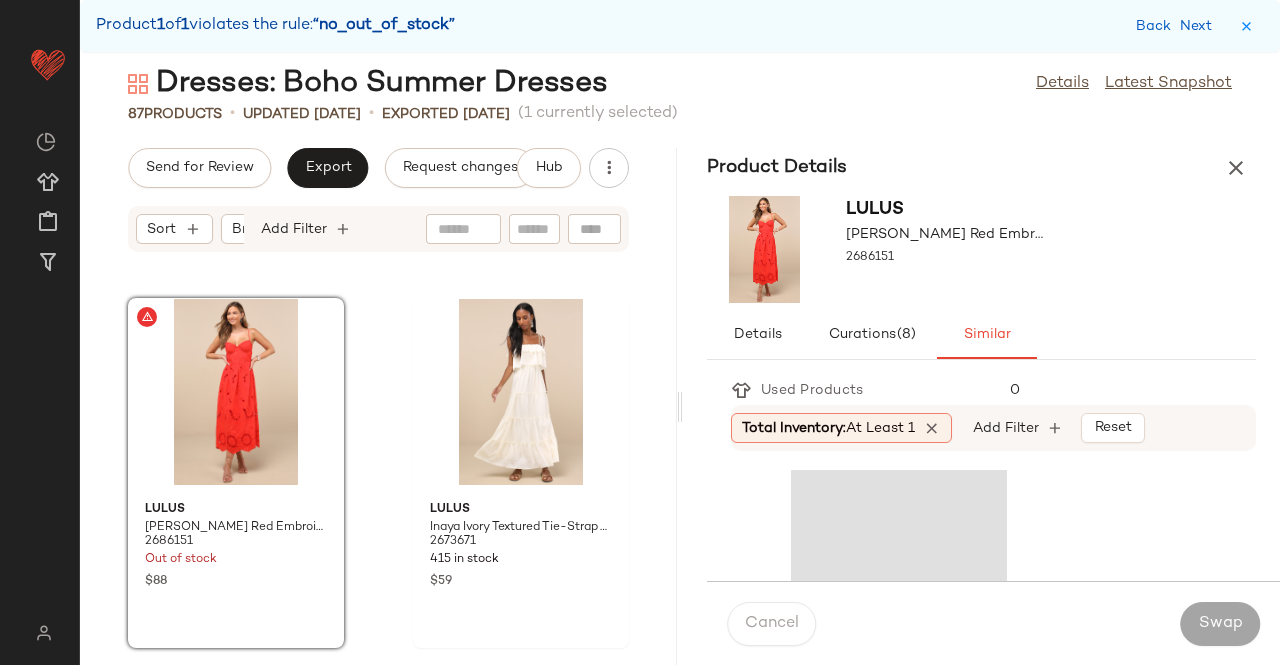 click at bounding box center (1236, 168) 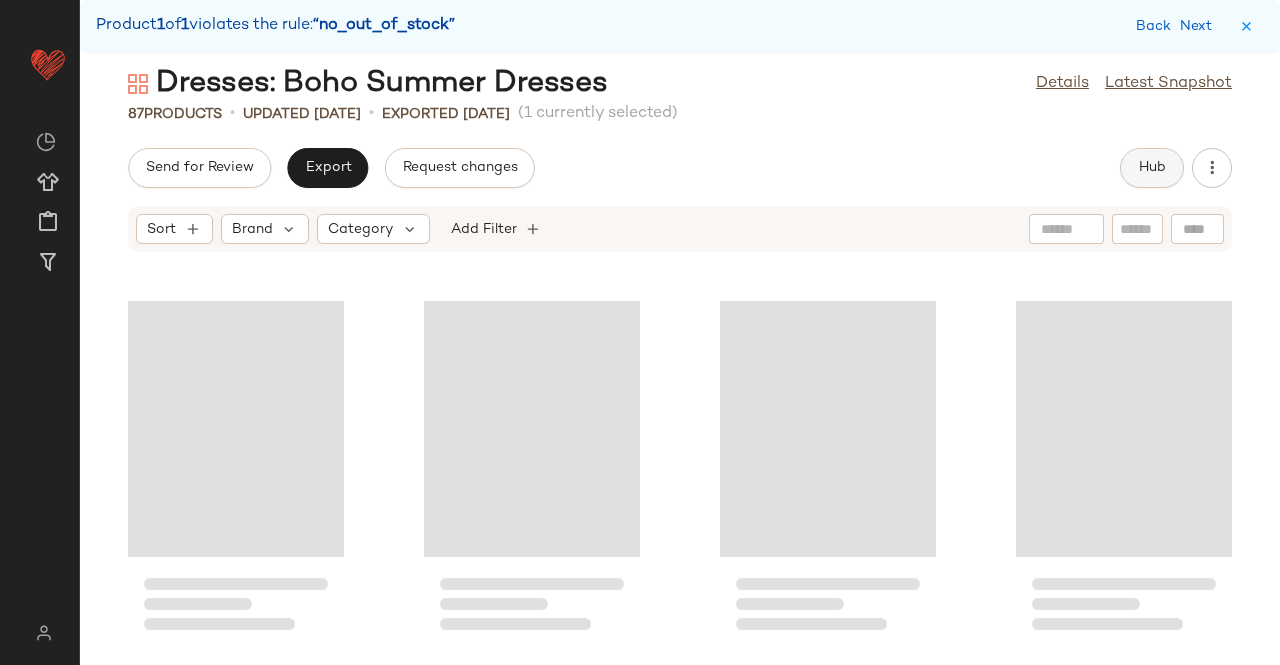 click on "Hub" 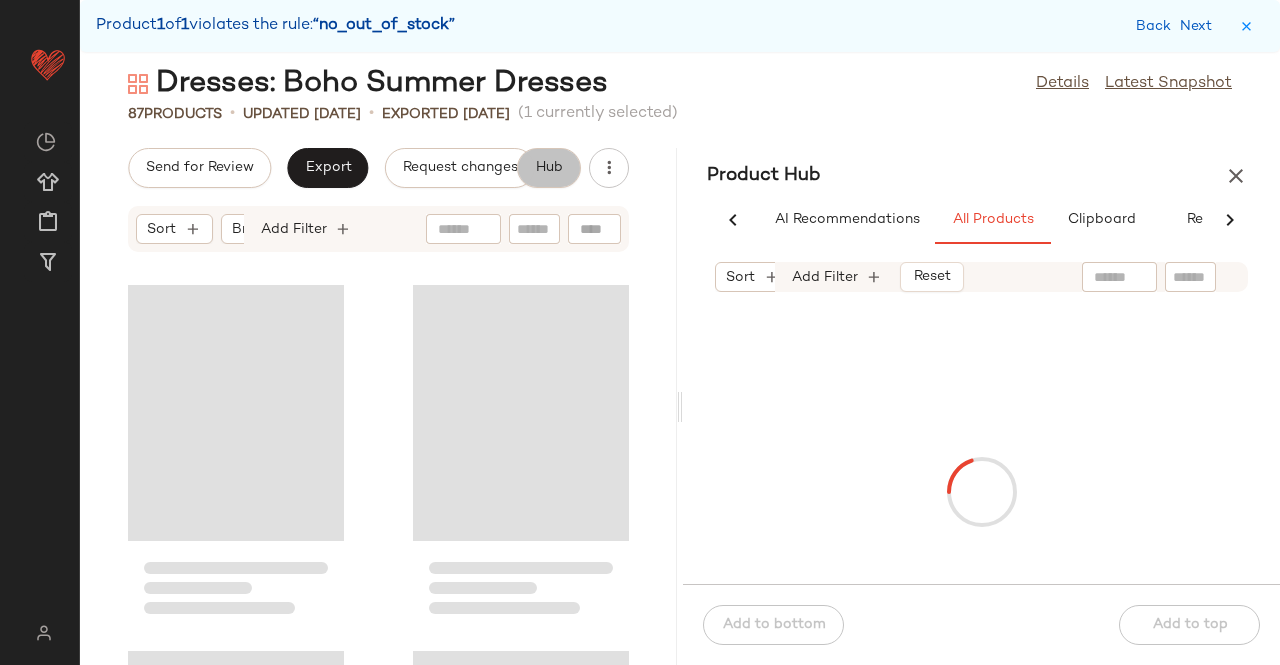 scroll, scrollTop: 1114, scrollLeft: 0, axis: vertical 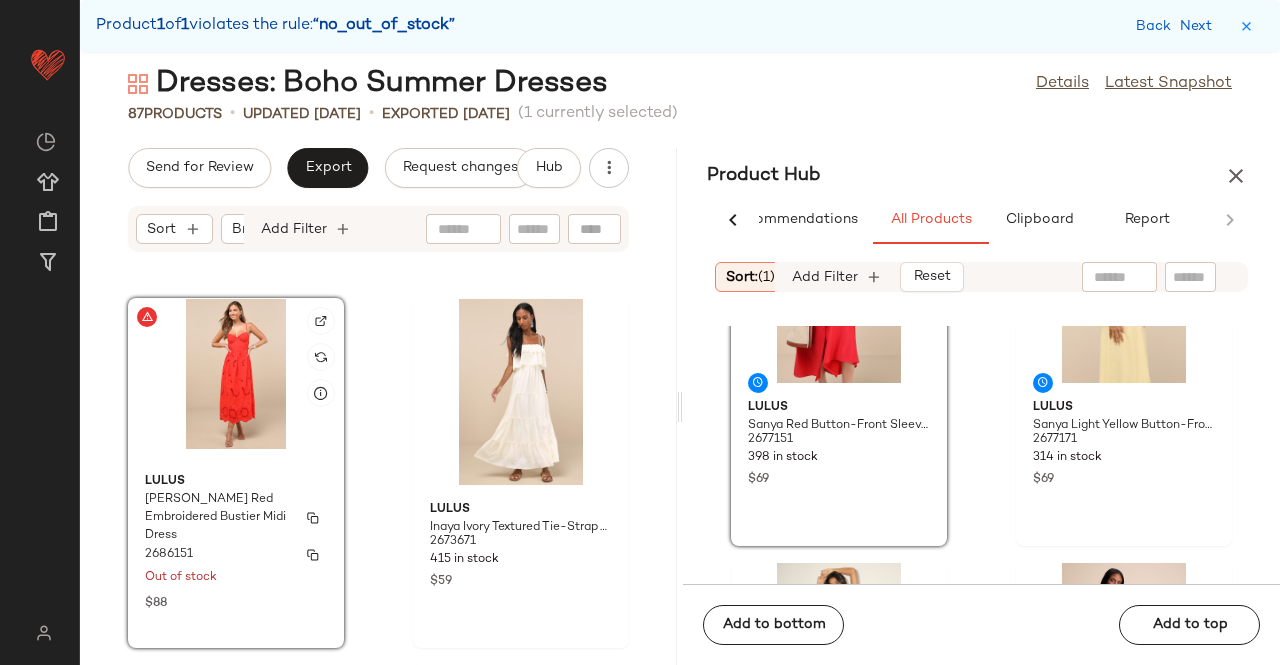 click on "Lulus Jenora Bright Red Embroidered Bustier Midi Dress 2686151 Out of stock $88" 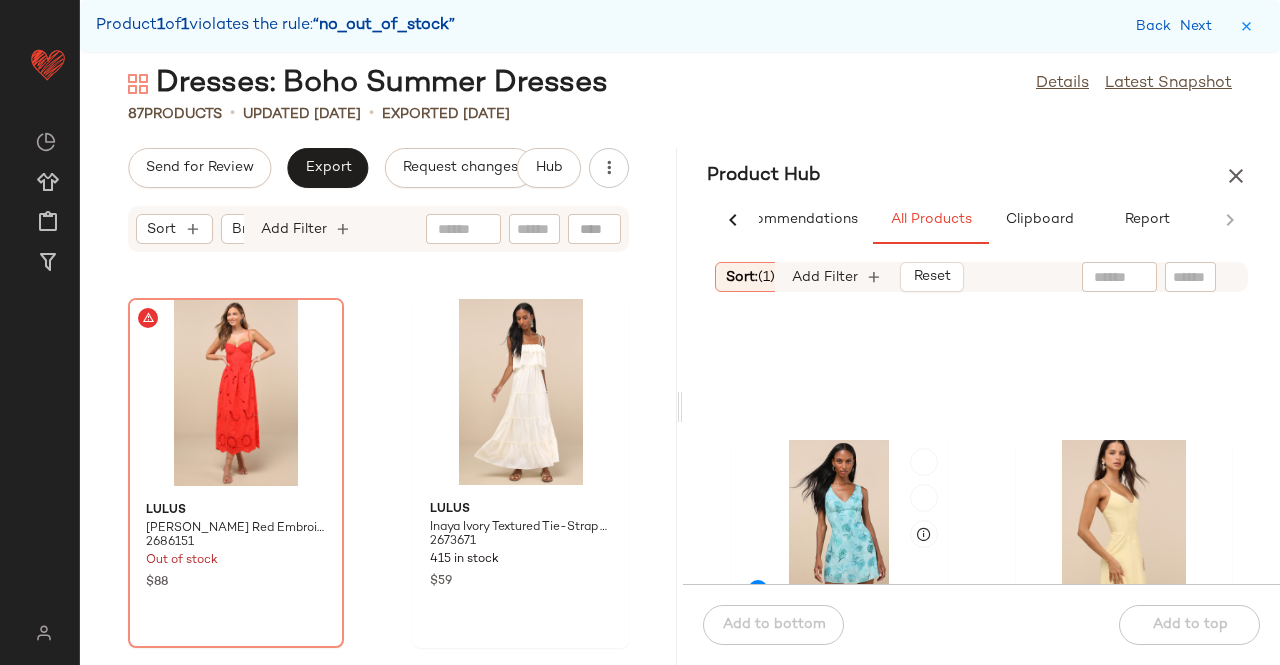 scroll, scrollTop: 0, scrollLeft: 0, axis: both 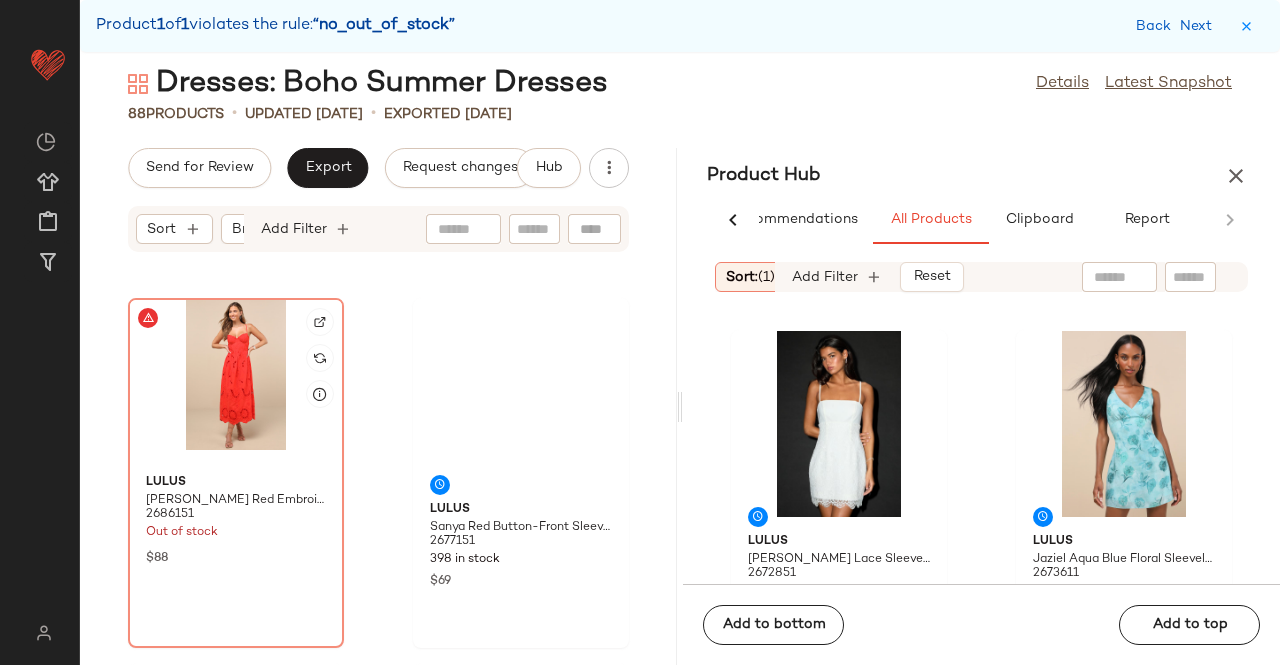 click 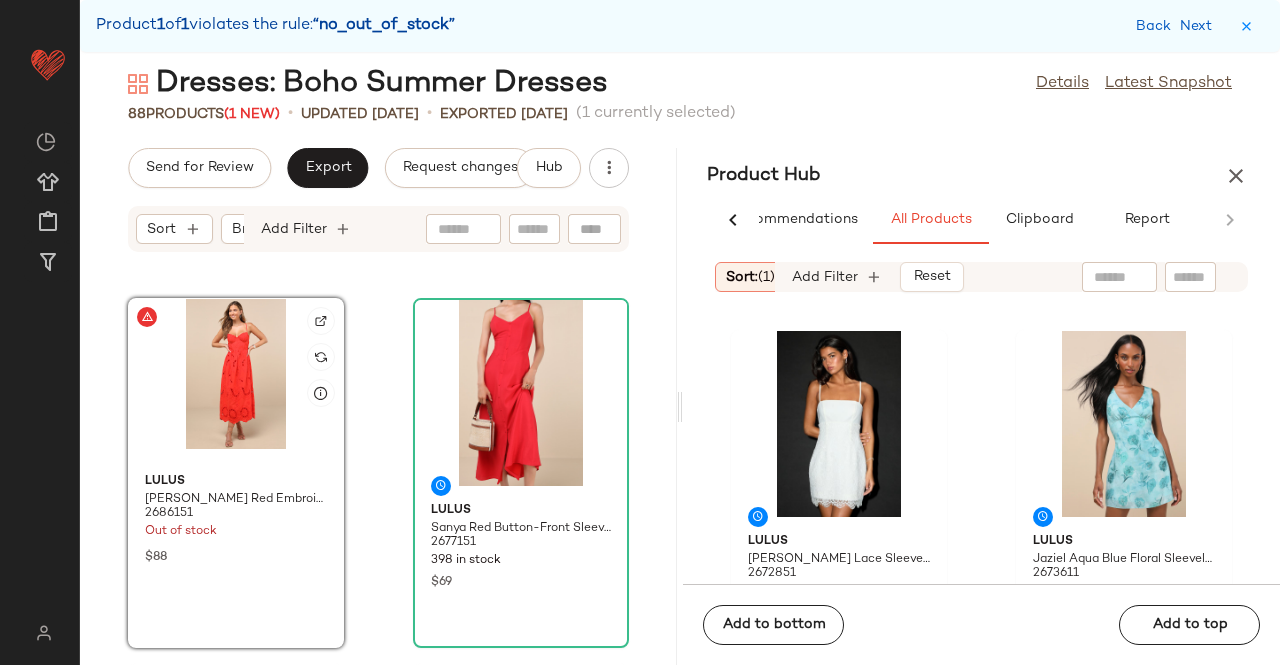 click 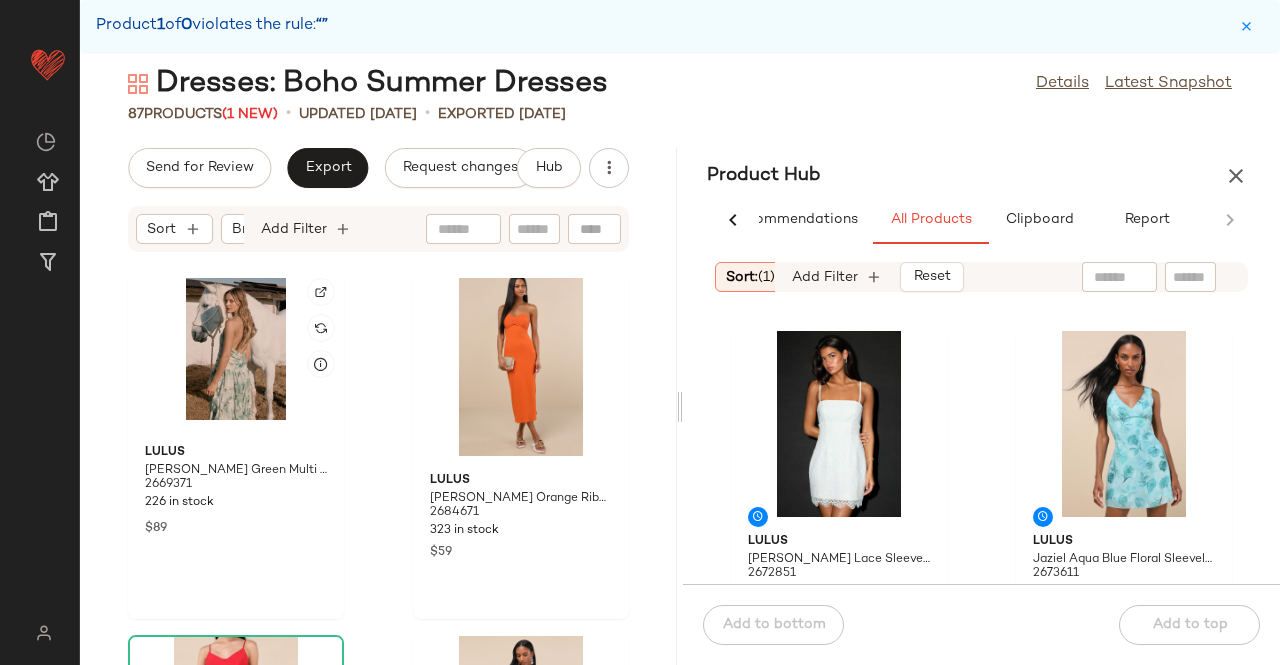scroll, scrollTop: 1330, scrollLeft: 0, axis: vertical 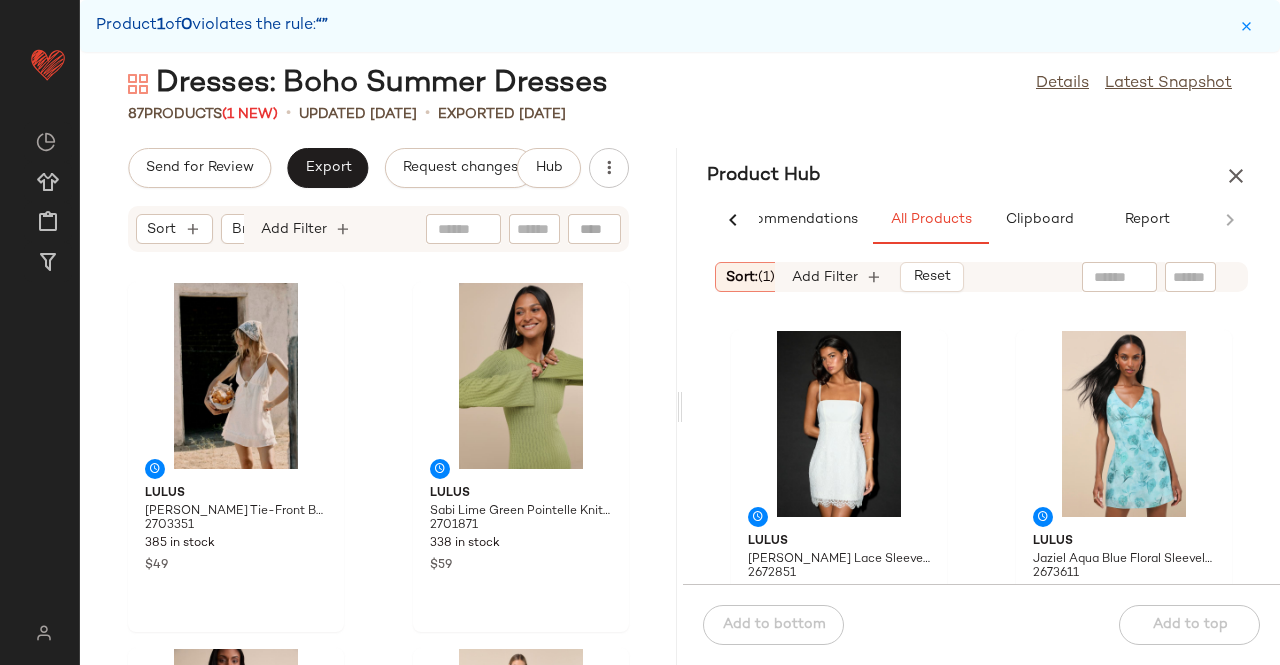 click on "Sort:   (1)" at bounding box center [750, 277] 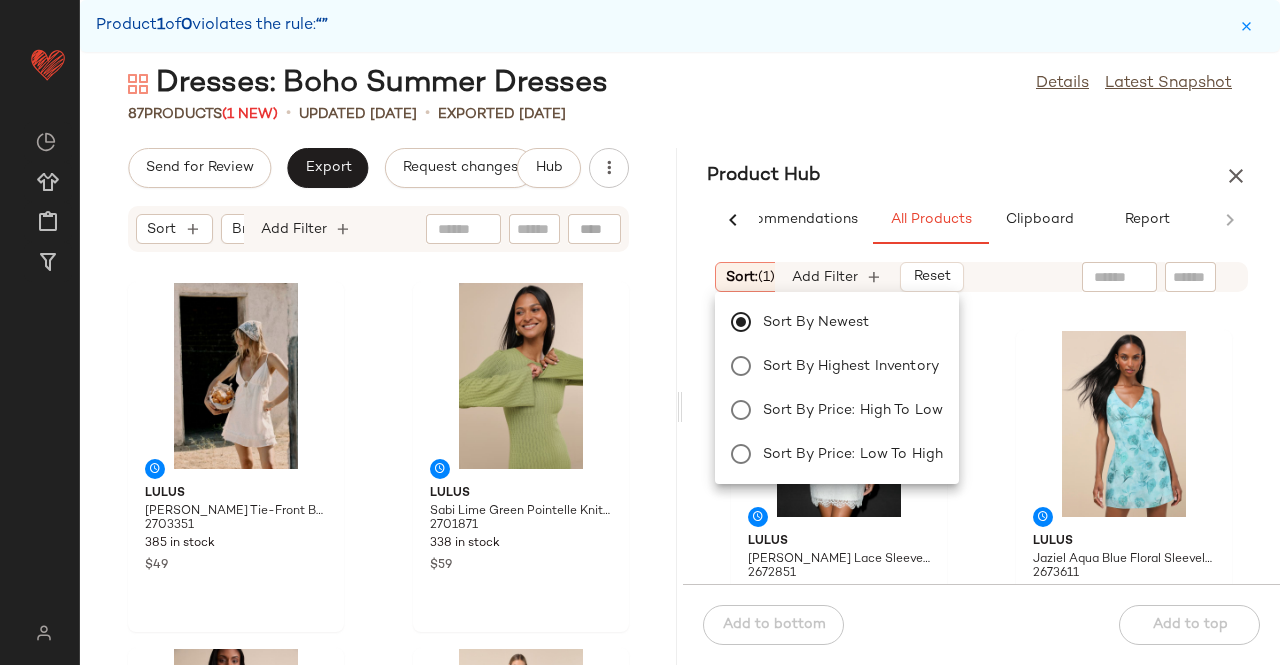 click on "87   Products  (1 New)  •   updated Jul 9th  •  Exported Jul 7th" 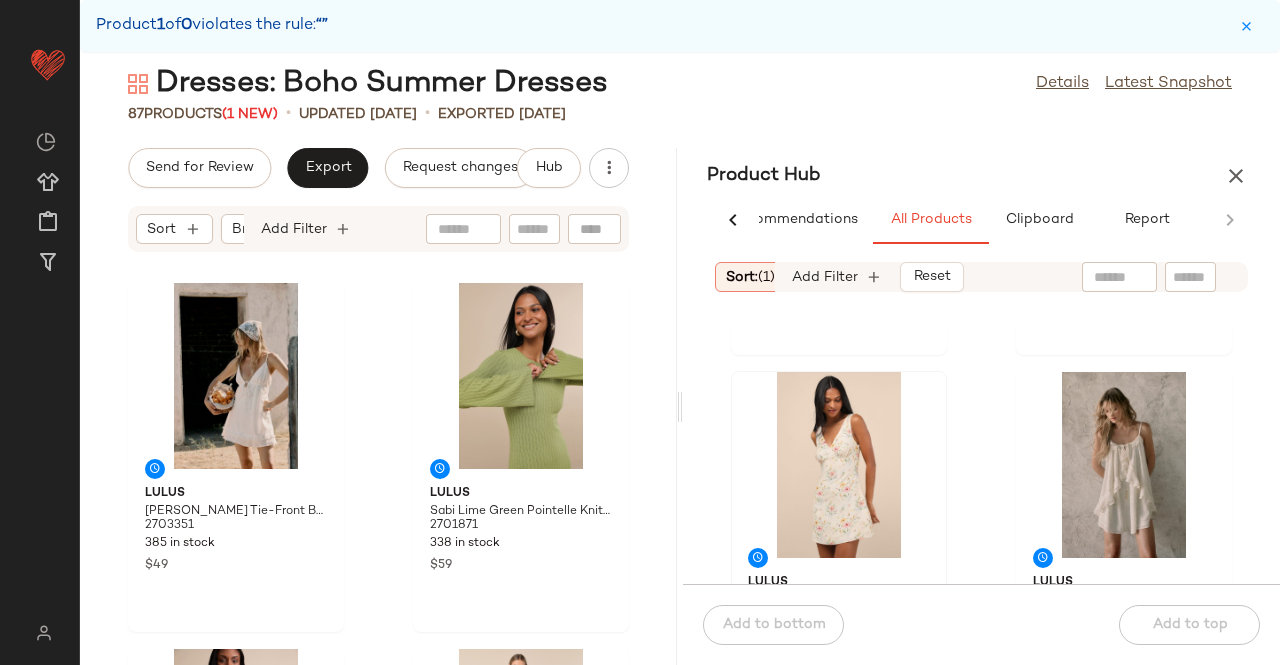 scroll, scrollTop: 1516, scrollLeft: 0, axis: vertical 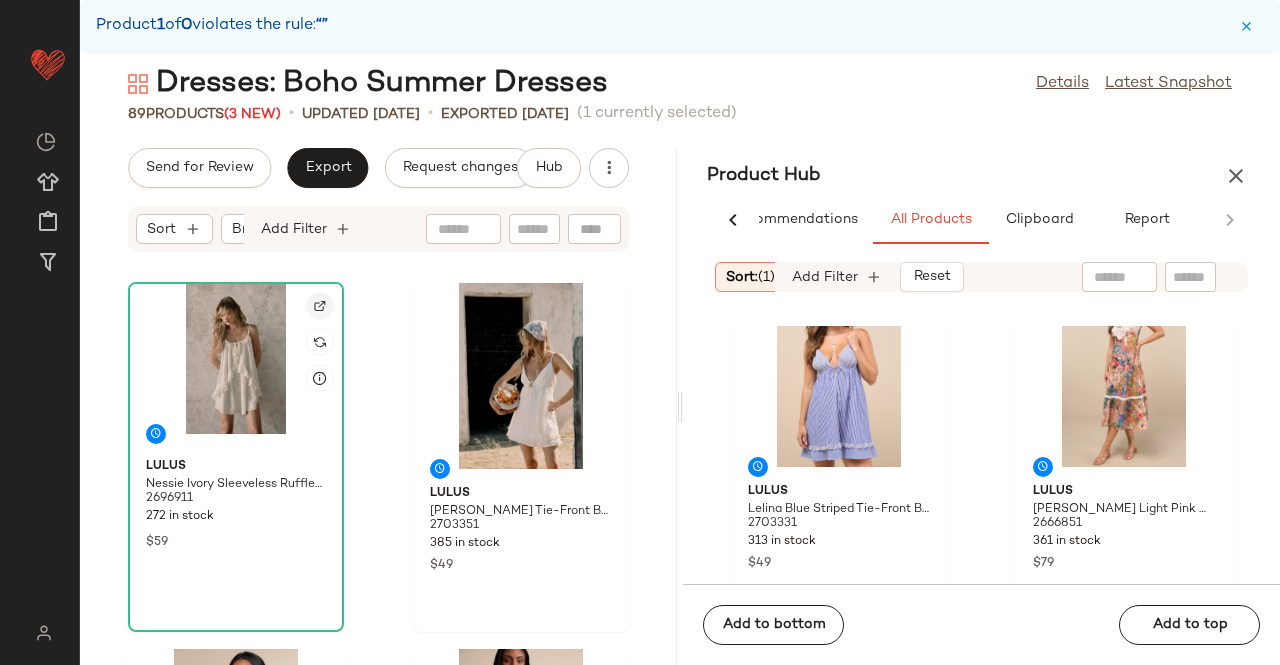 click 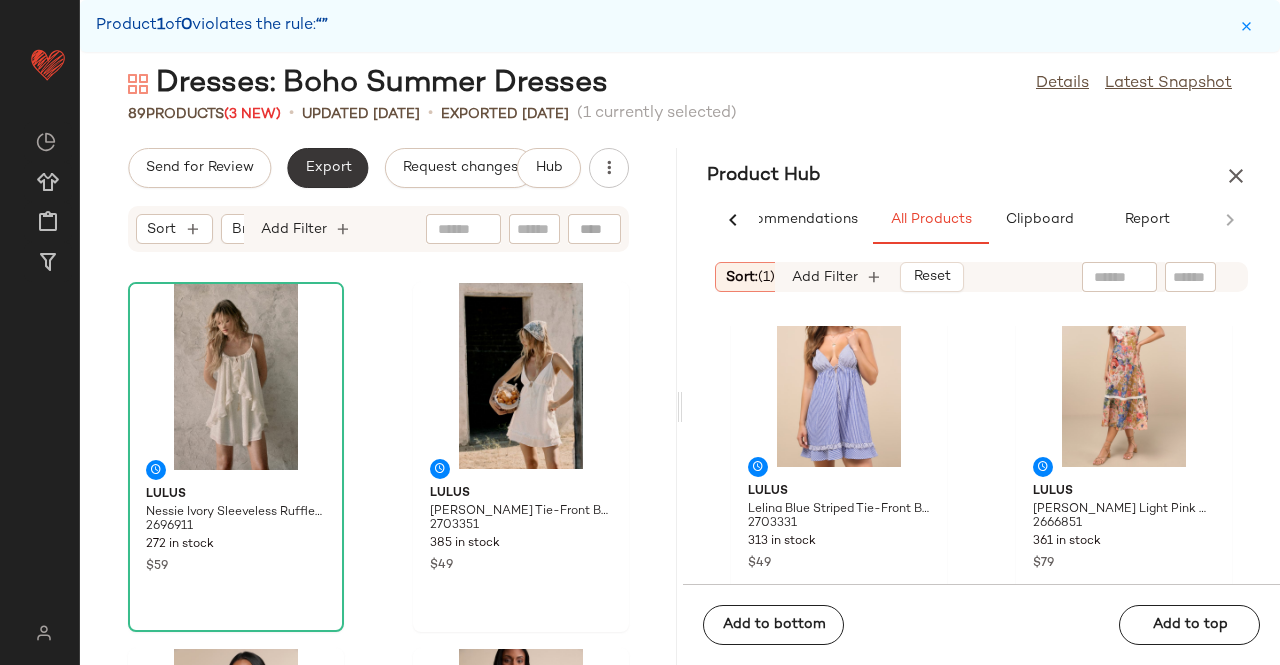 click on "Export" at bounding box center (327, 168) 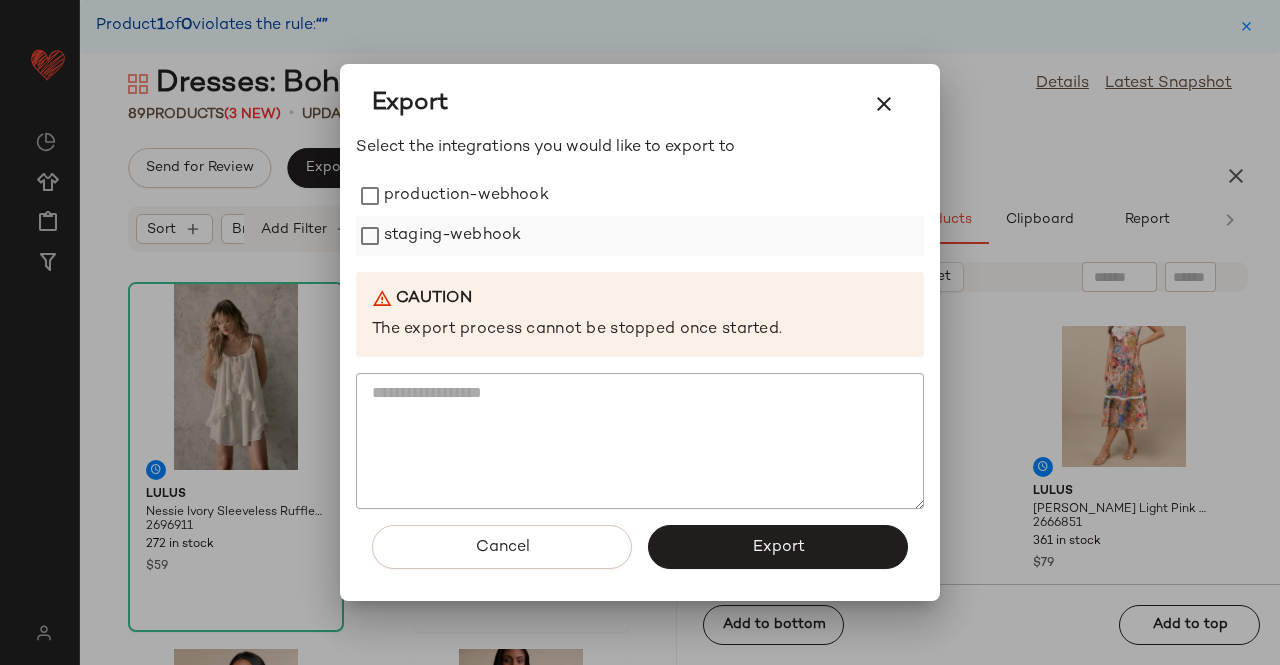 click on "staging-webhook" at bounding box center [452, 236] 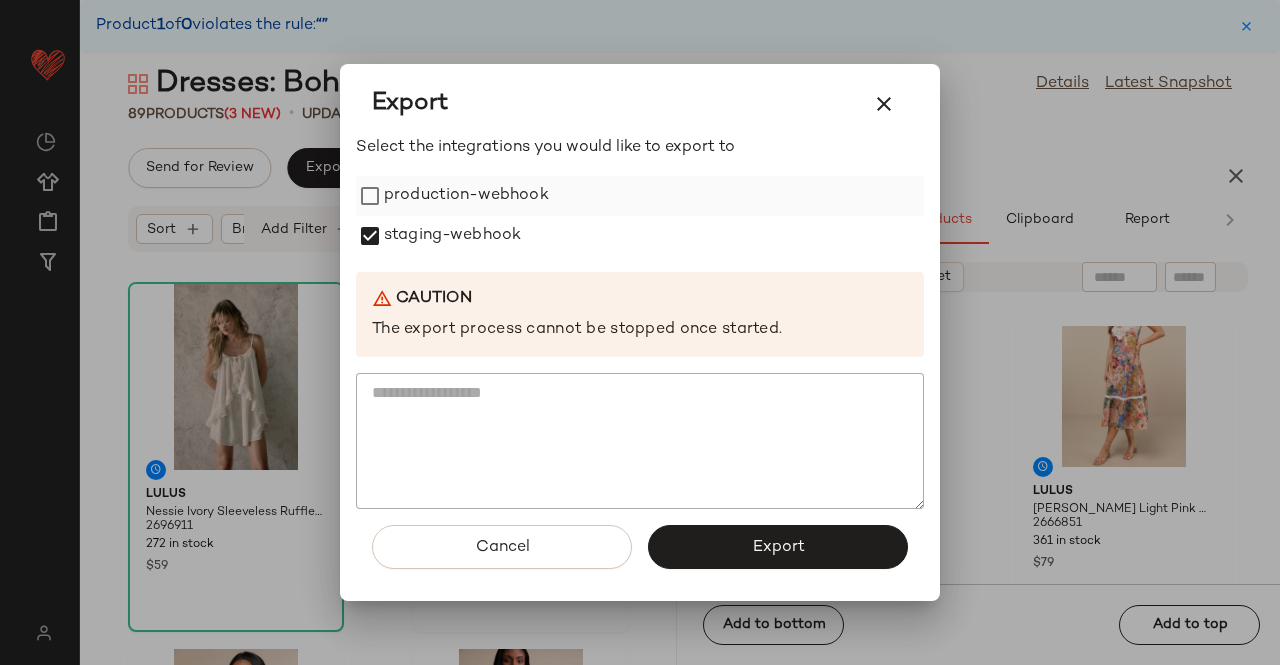 click on "production-webhook" at bounding box center [466, 196] 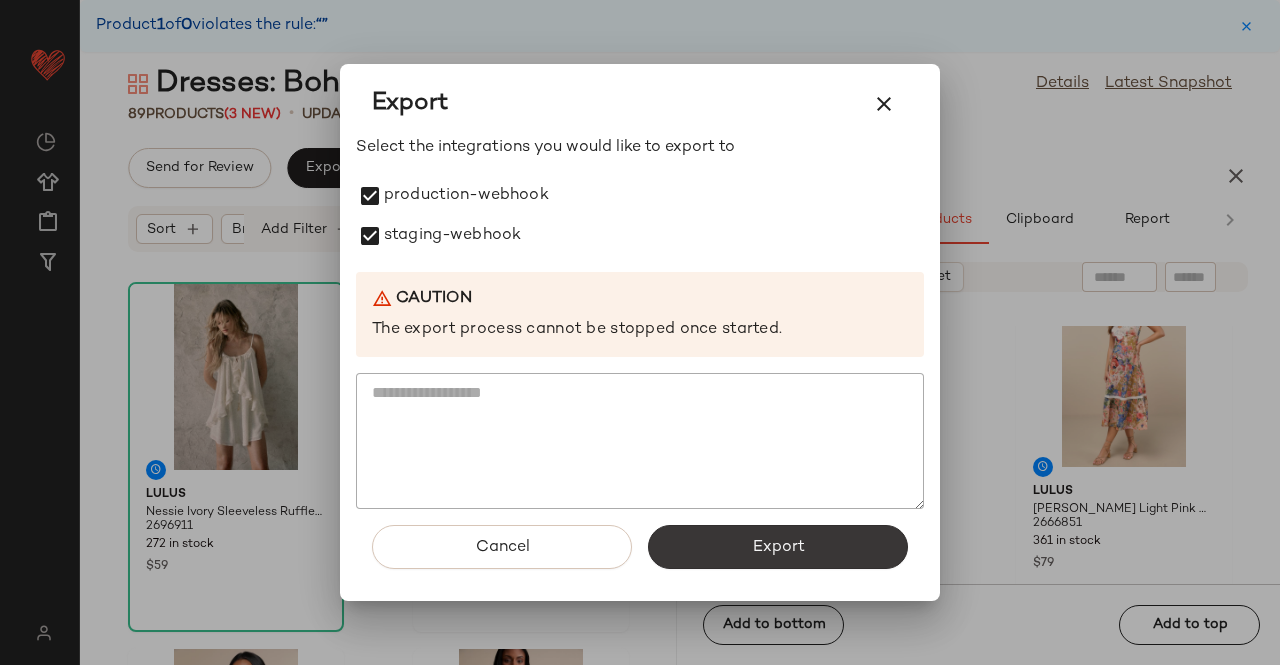 click on "Export" at bounding box center (778, 547) 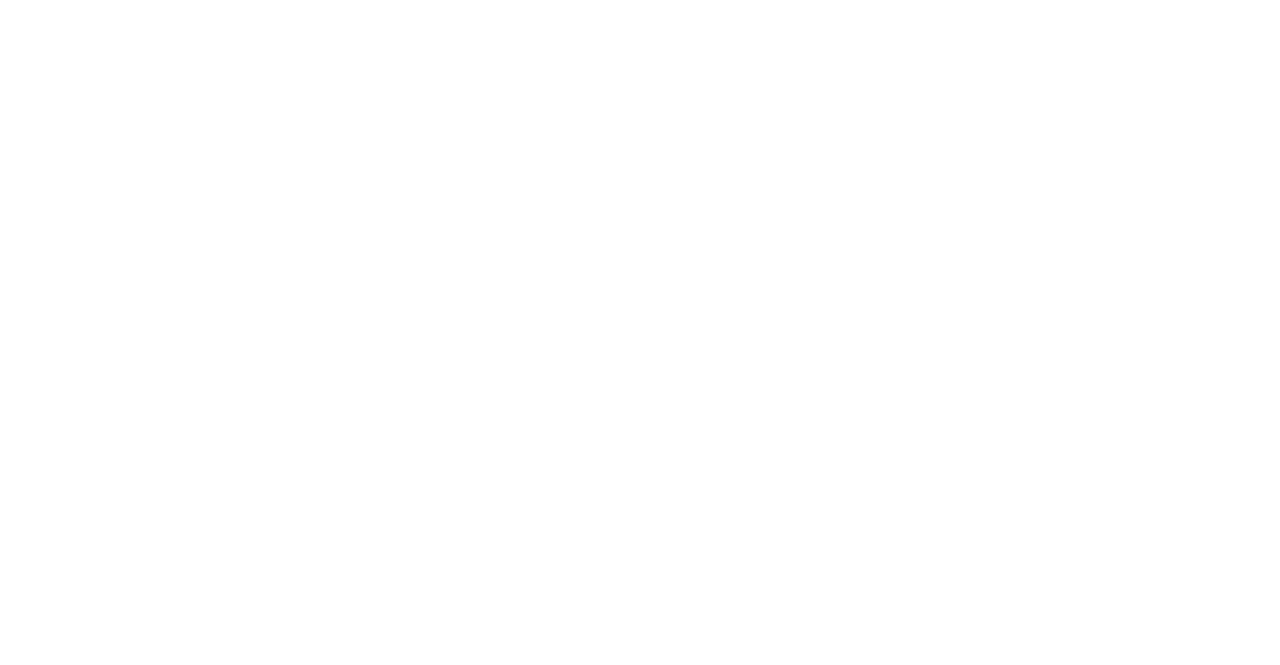 scroll, scrollTop: 0, scrollLeft: 0, axis: both 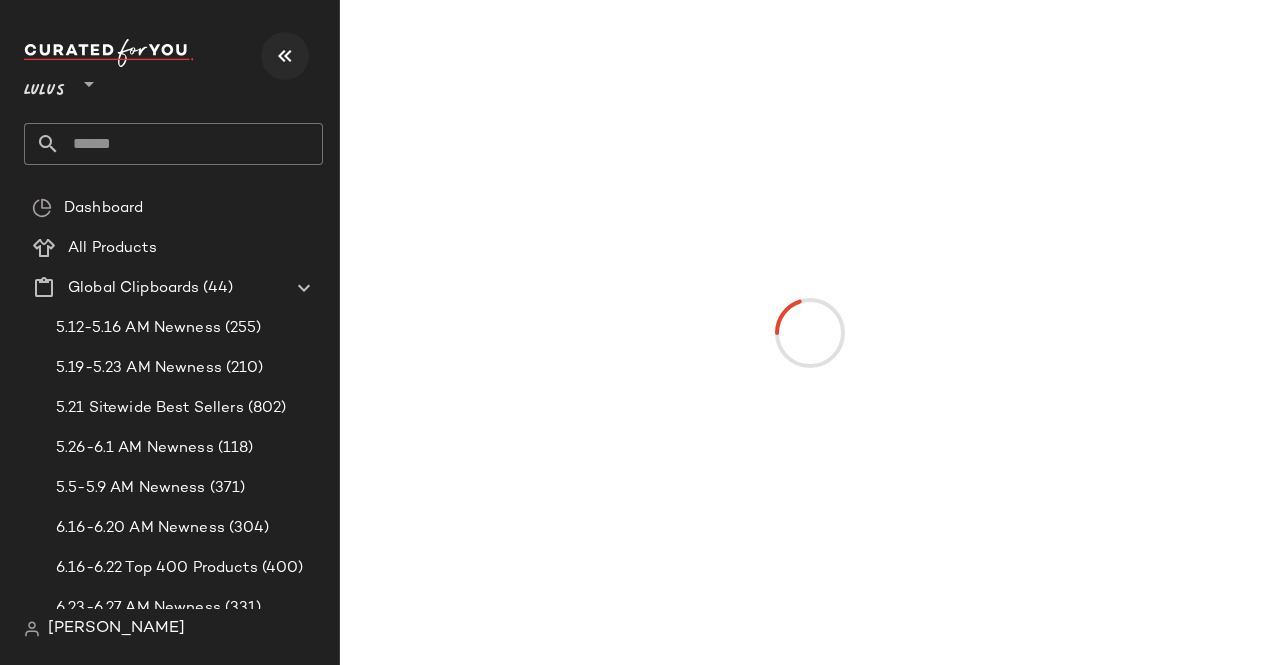 click at bounding box center [285, 56] 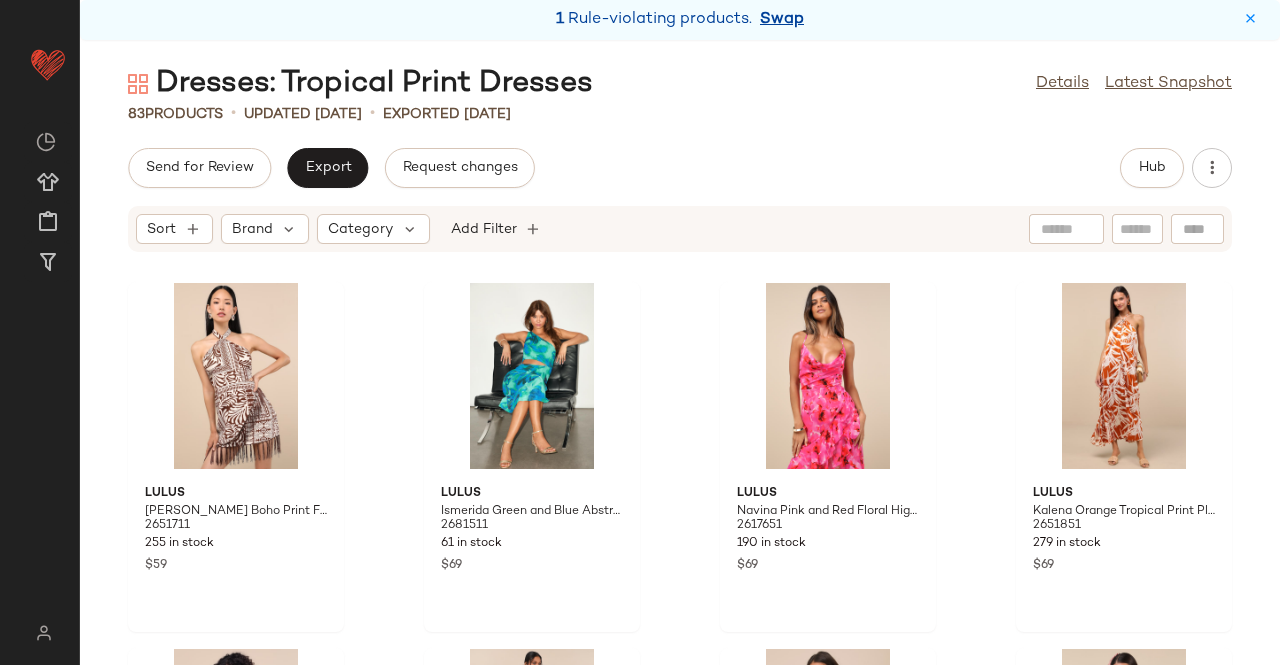 click on "Swap" at bounding box center [782, 20] 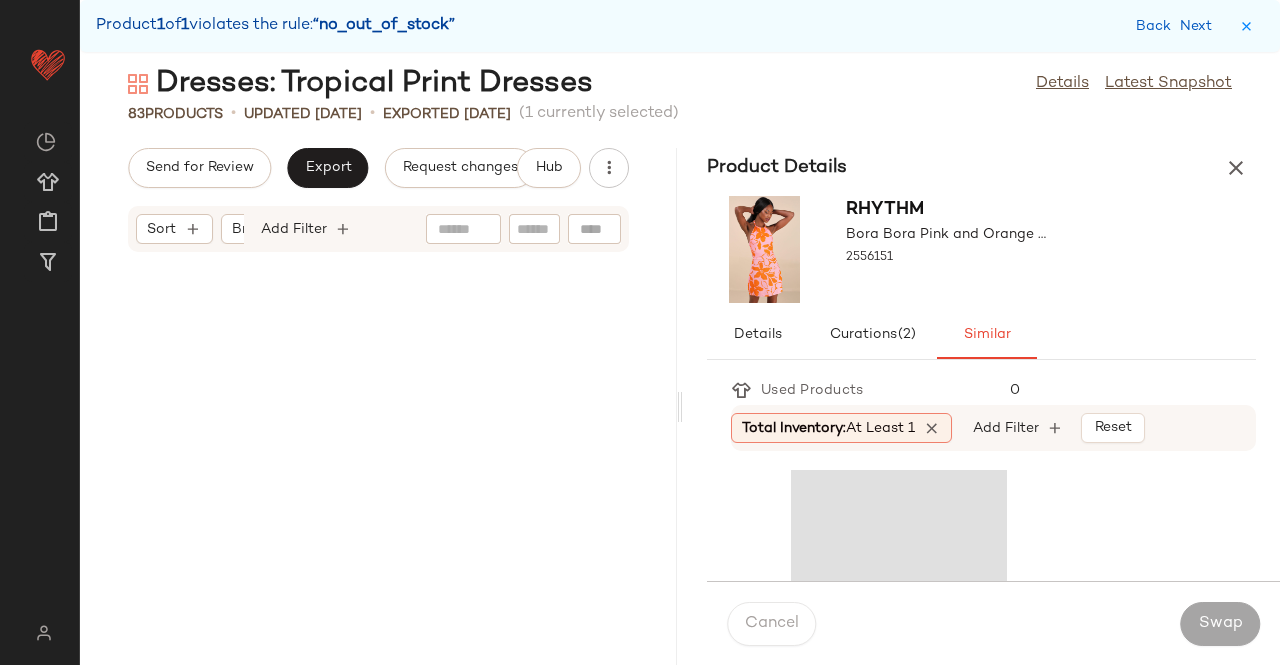 scroll, scrollTop: 13542, scrollLeft: 0, axis: vertical 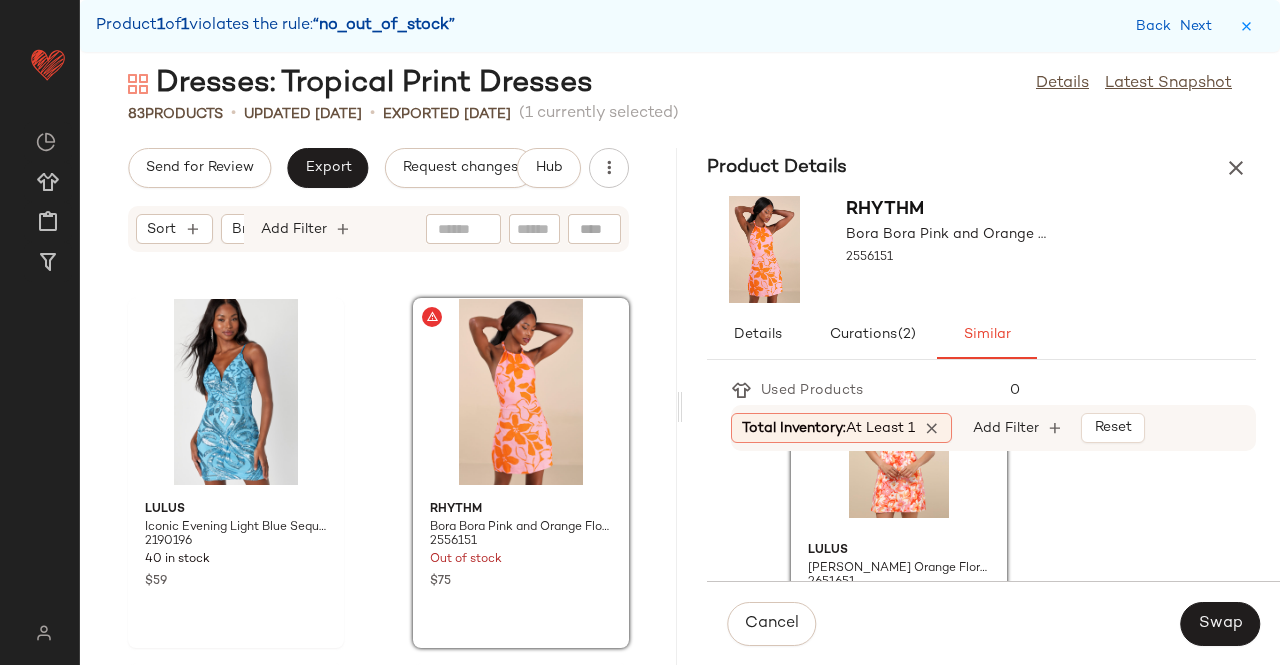 click 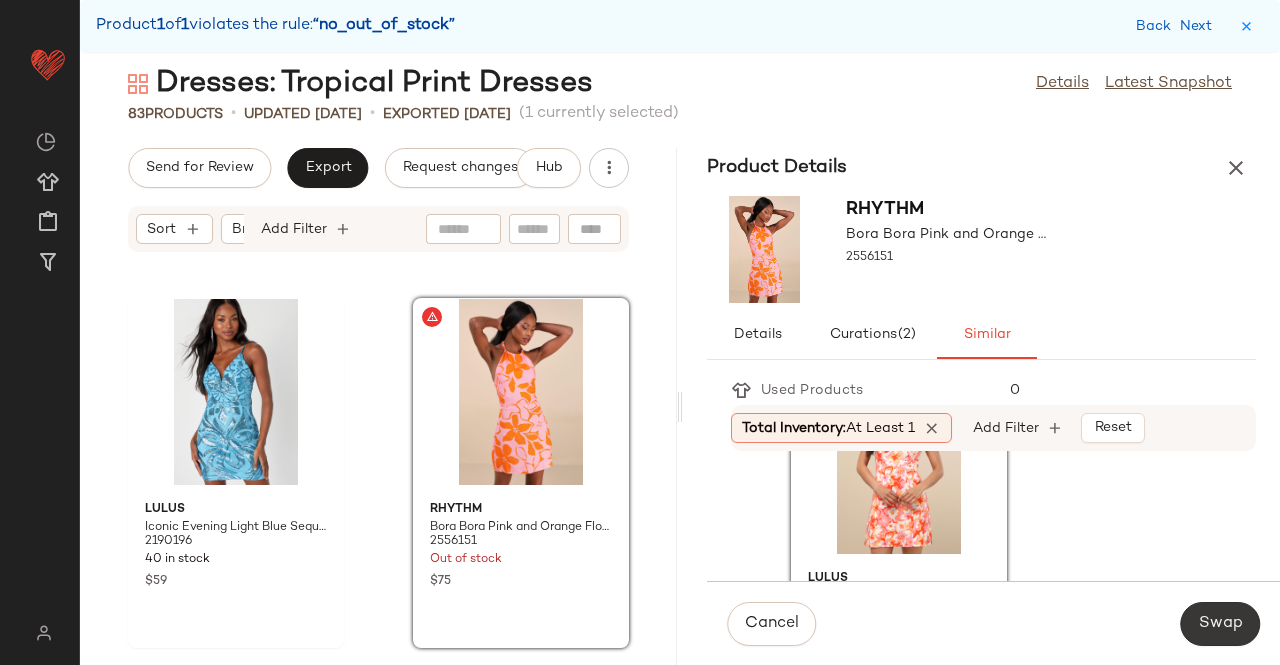 click on "Swap" 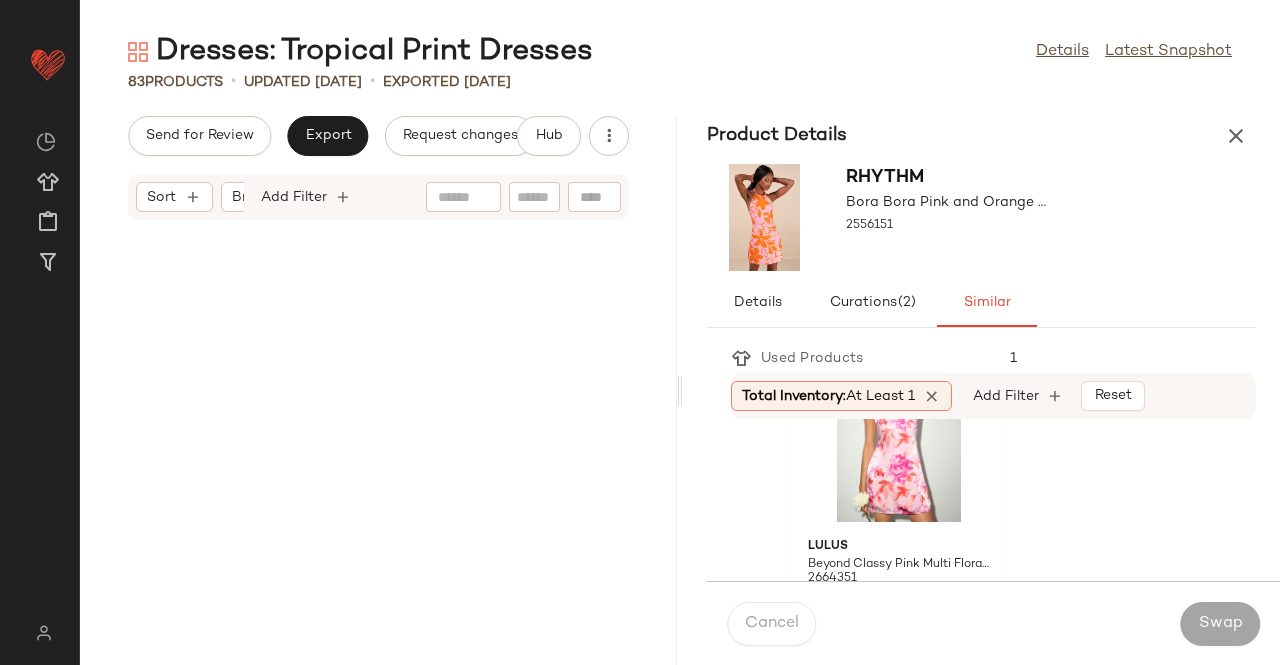 scroll, scrollTop: 0, scrollLeft: 0, axis: both 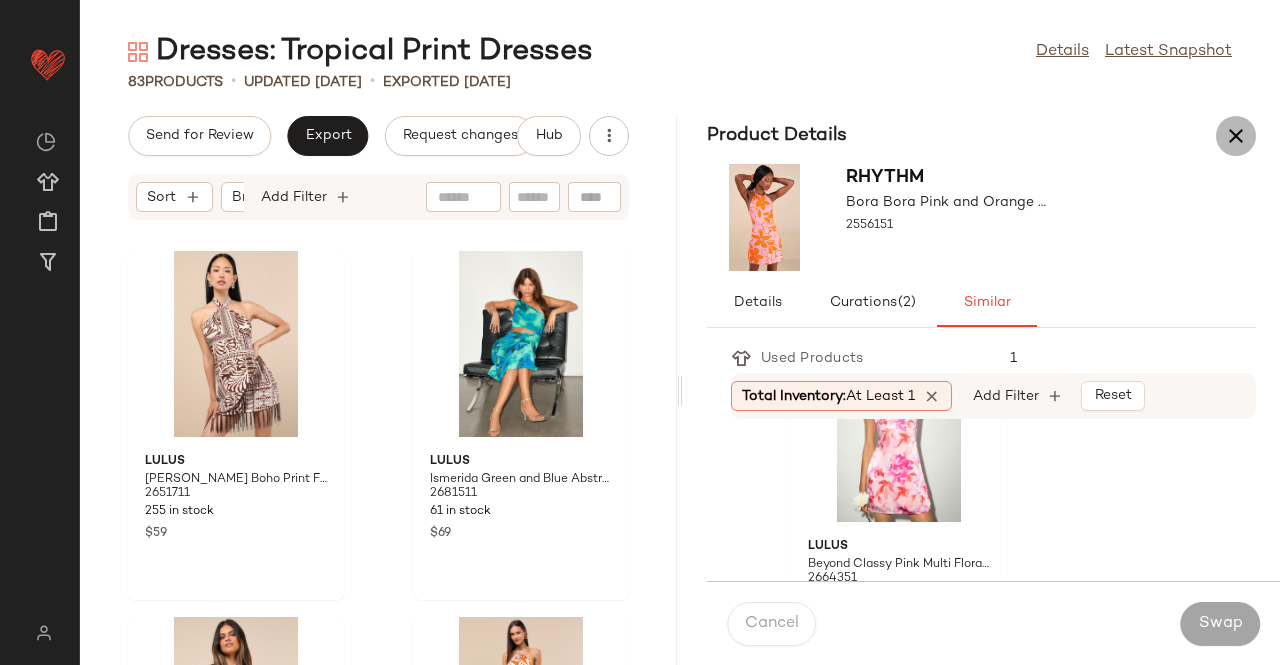 drag, startPoint x: 1232, startPoint y: 119, endPoint x: 1214, endPoint y: 137, distance: 25.455845 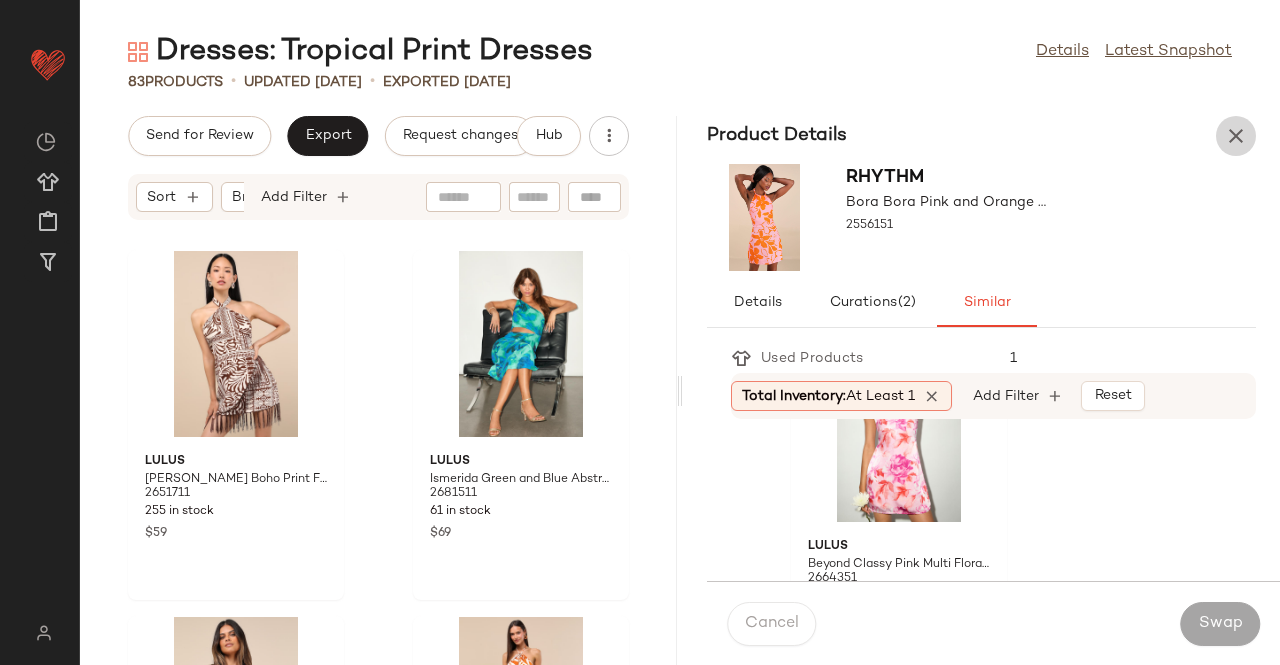 click at bounding box center [1236, 136] 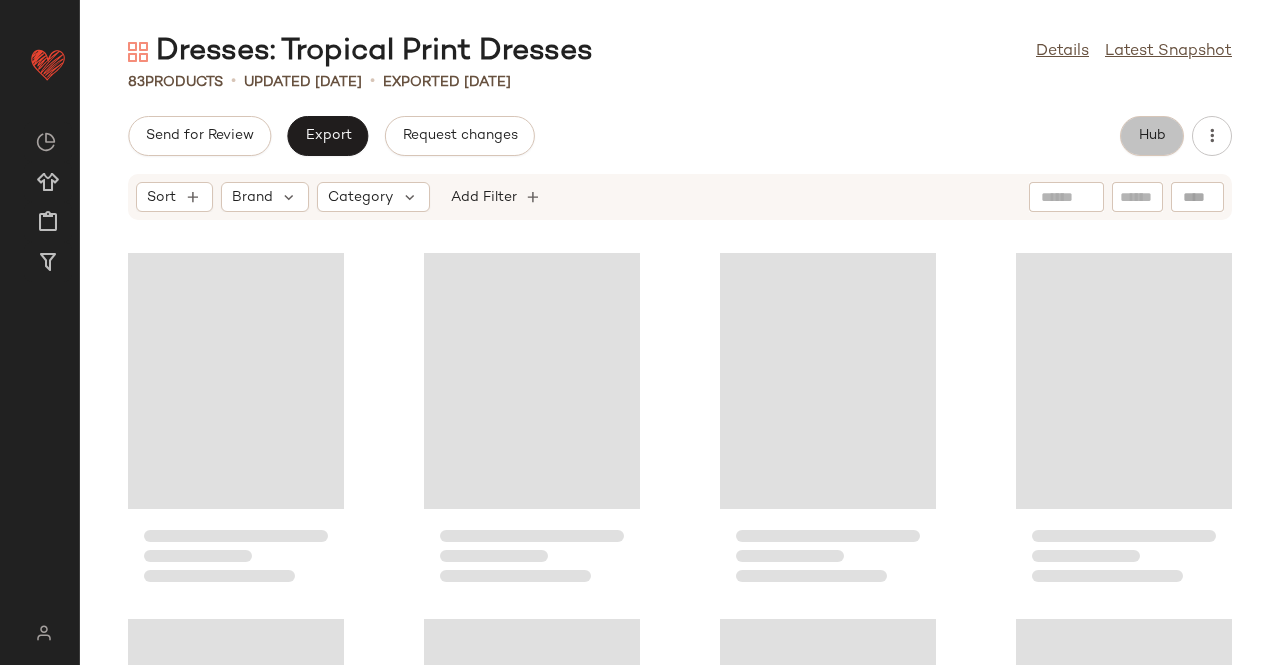 click on "Hub" 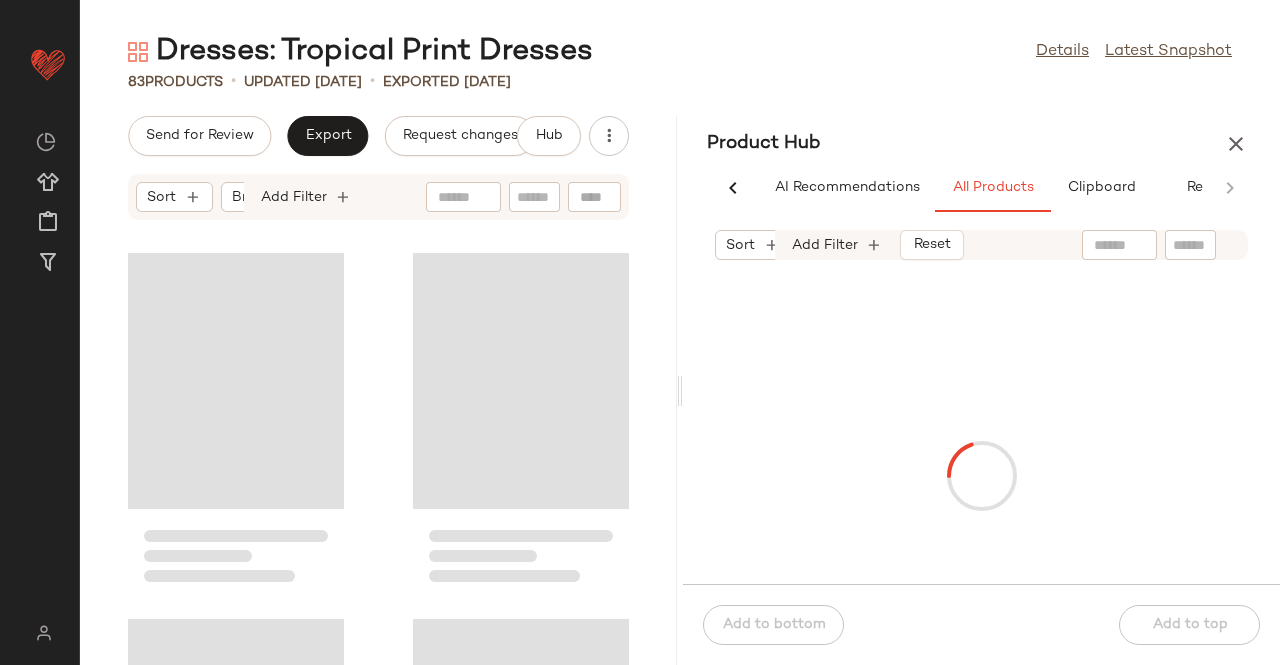 scroll, scrollTop: 0, scrollLeft: 62, axis: horizontal 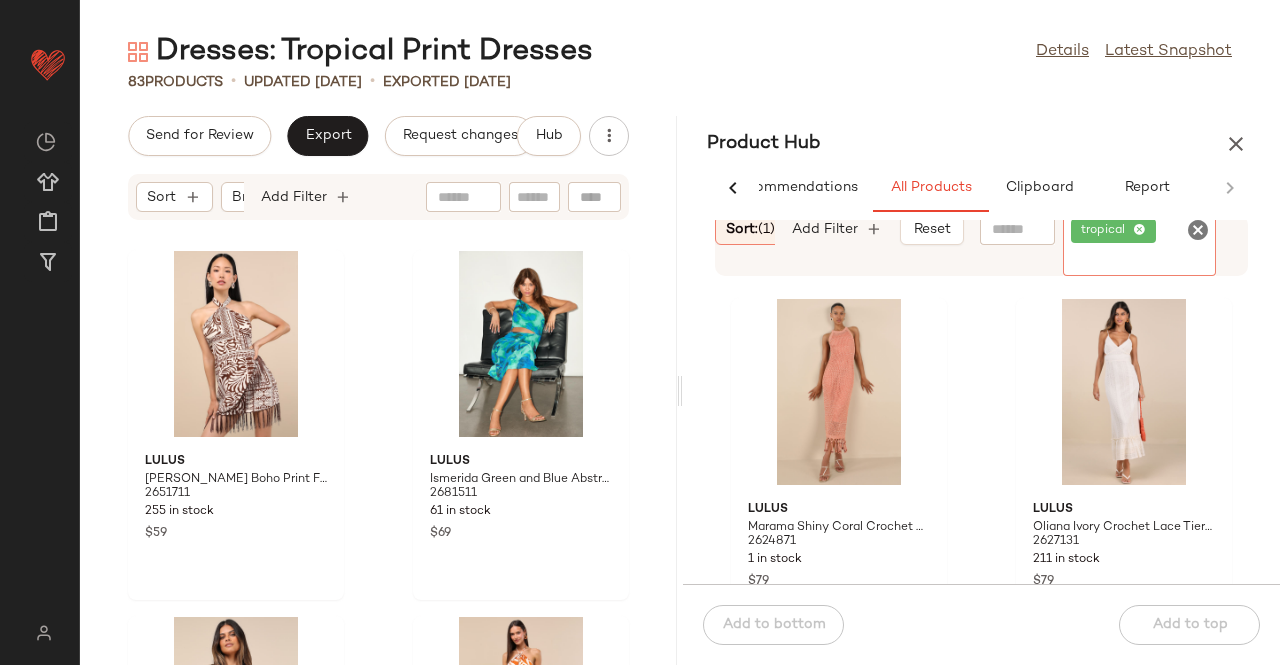 drag, startPoint x: 1150, startPoint y: 232, endPoint x: 1166, endPoint y: 233, distance: 16.03122 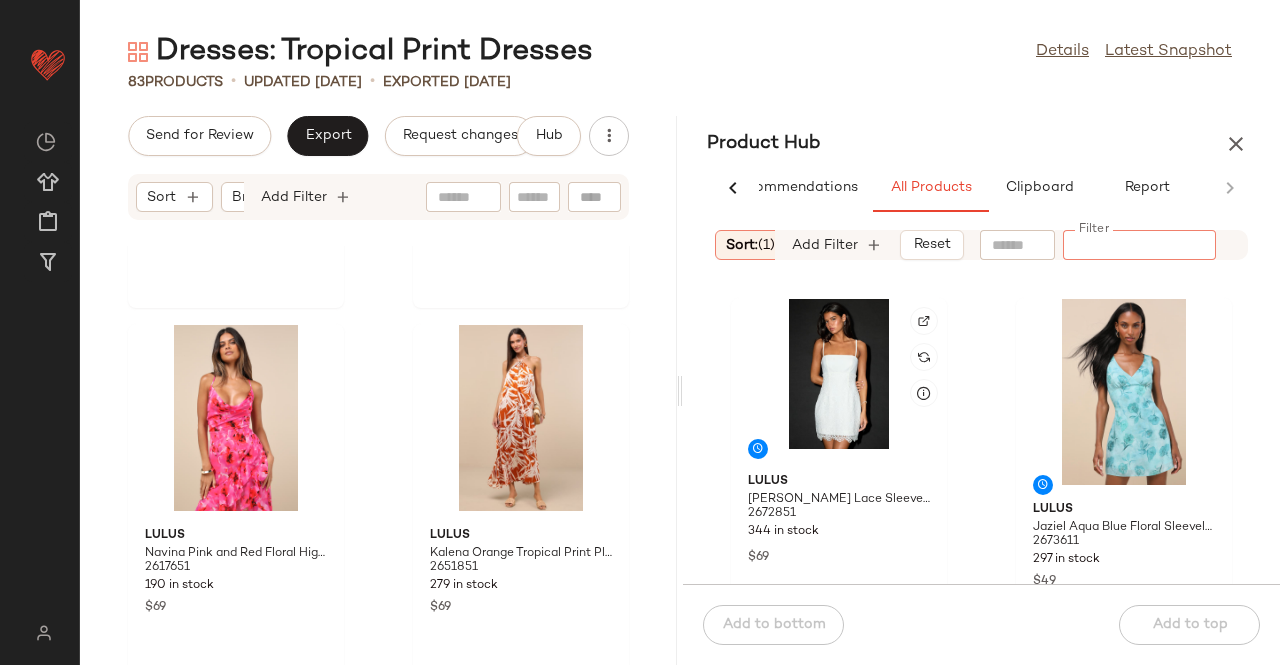 scroll, scrollTop: 300, scrollLeft: 0, axis: vertical 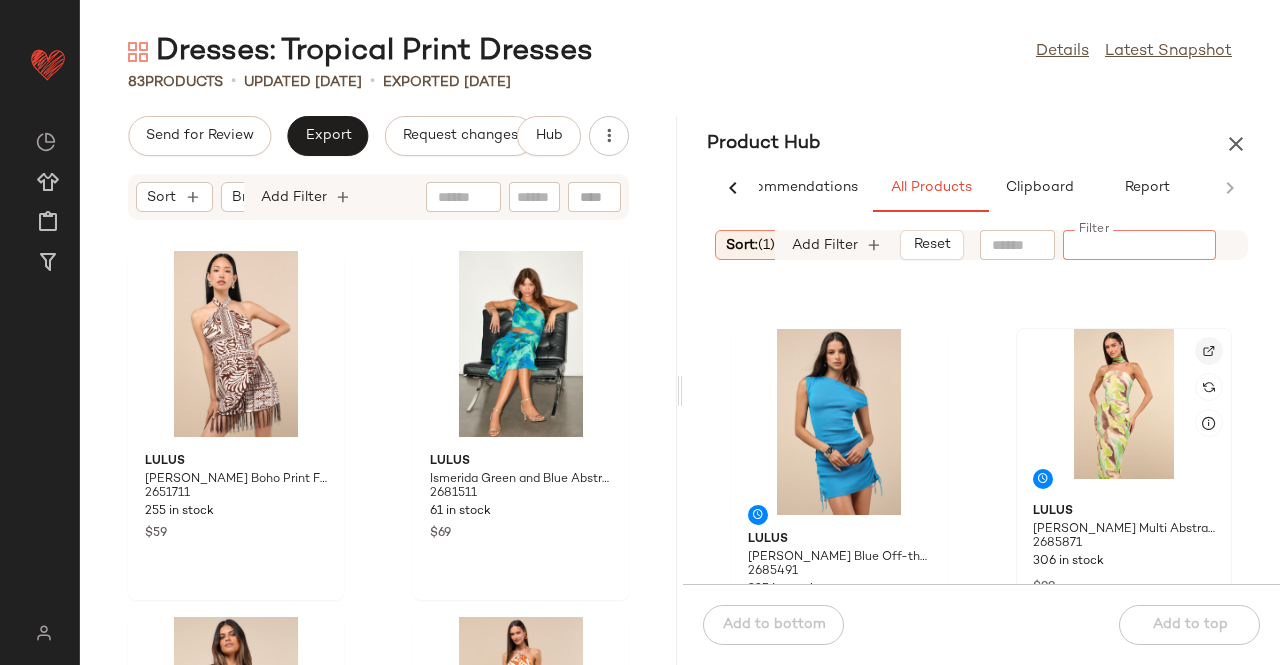 click at bounding box center (1209, 351) 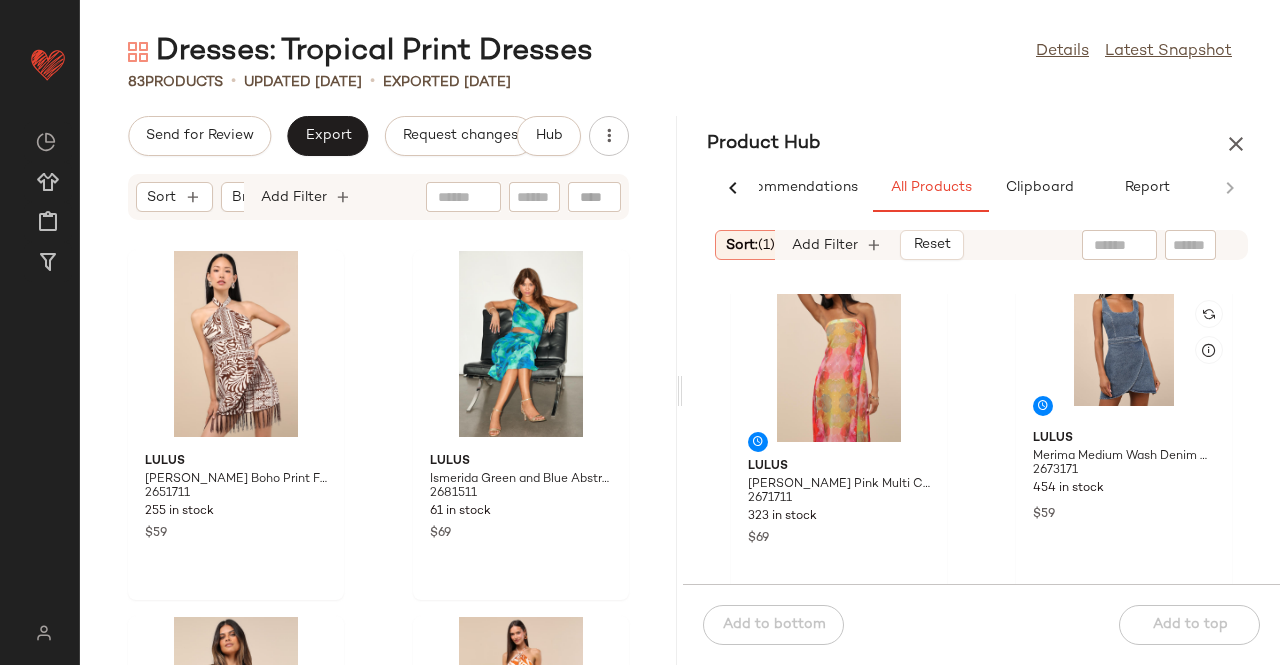 scroll, scrollTop: 4116, scrollLeft: 0, axis: vertical 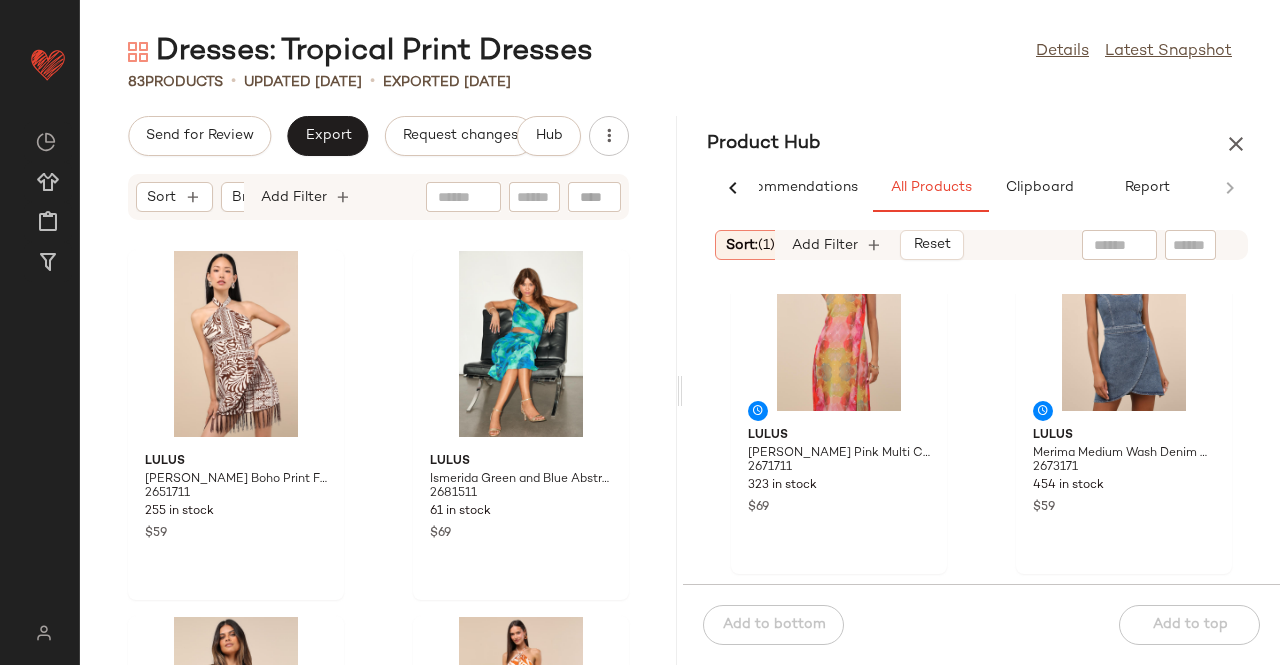 click on "Dresses: Tropical Print Dresses  Details   Latest Snapshot  83   Products   •   updated Jul 7th  •  Exported Jul 7th  Send for Review   Export   Request changes   Hub  Sort  Brand  Category  Add Filter  Lulus Nahia Brown Boho Print Fringe Faux-Wrap Halter Mini Dress 2651711 255 in stock $59 Lulus Ismerida Green and Blue Abstract Mesh One-Shoulder Midi Dress 2681511 61 in stock $69 Lulus Navina Pink and Red Floral High-Low Midi Dress 2617651 190 in stock $69 Lulus Kalena Orange Tropical Print Pleated Halter Maxi Dress 2651851 279 in stock $69 Lulus Cloelia Ivory Abstract Floral Button-Front Halter Mini Dress 2627471 215 in stock $41 $59 Sale Lulus Layton Pink and Cream Floral Halter Maxi Dress 2585131 367 in stock $99 Lulus Flawlessly Breezy Ivory Palm Tree Embroidered Mini Dress 2383531 41 in stock $59 Lulus Prue Orange Floral Halter Mini Dress 2635731 166 in stock $41 $59 Sale Product Hub  AI Recommendations   All Products   Clipboard   Report  Sort:   (1) Brand  Category:   dress In Curation?:   No" at bounding box center (680, 348) 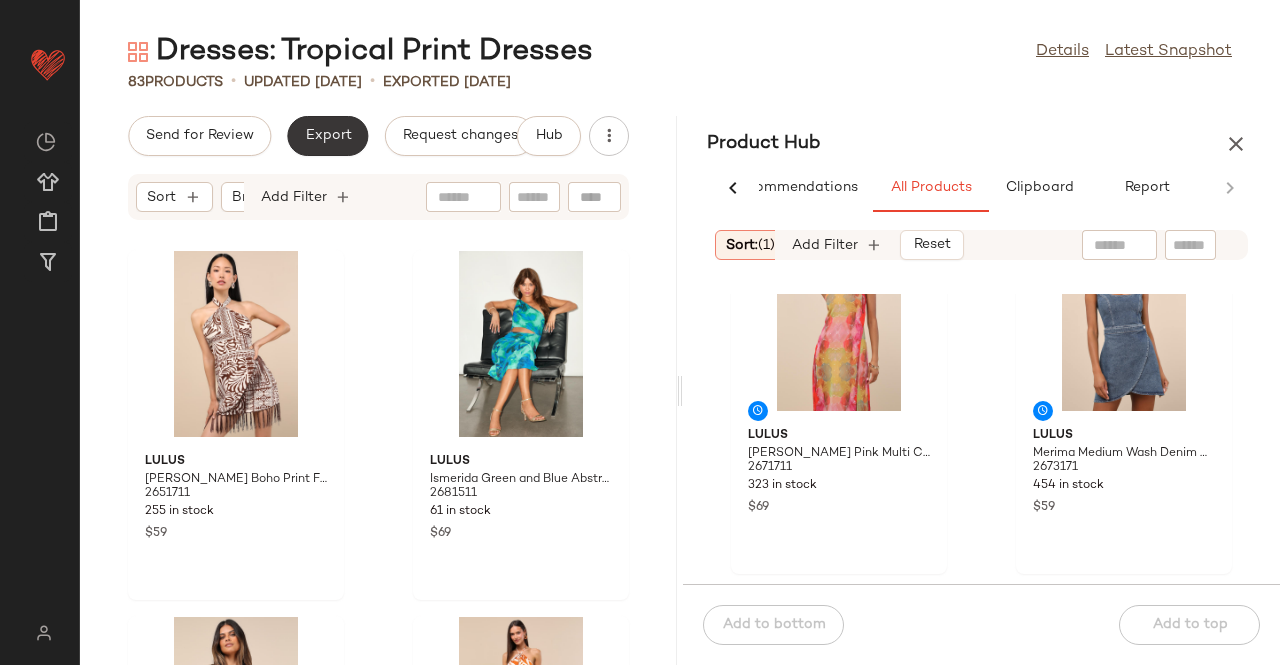 click on "Export" 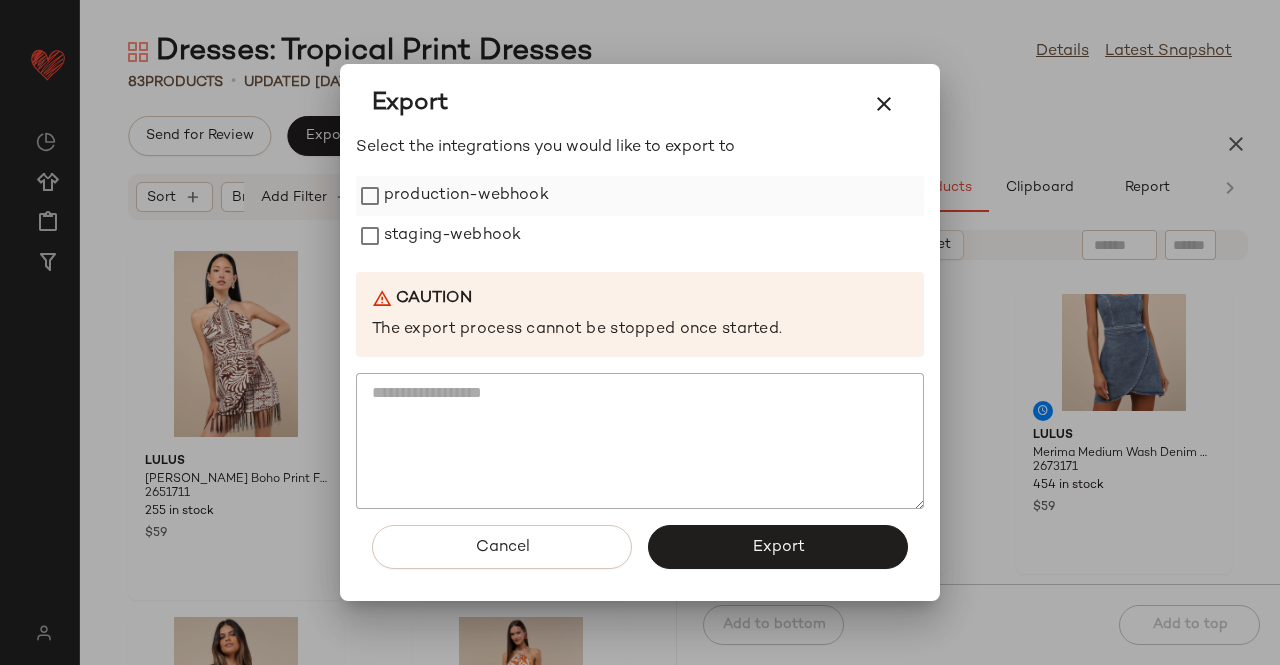 drag, startPoint x: 409, startPoint y: 165, endPoint x: 424, endPoint y: 209, distance: 46.486557 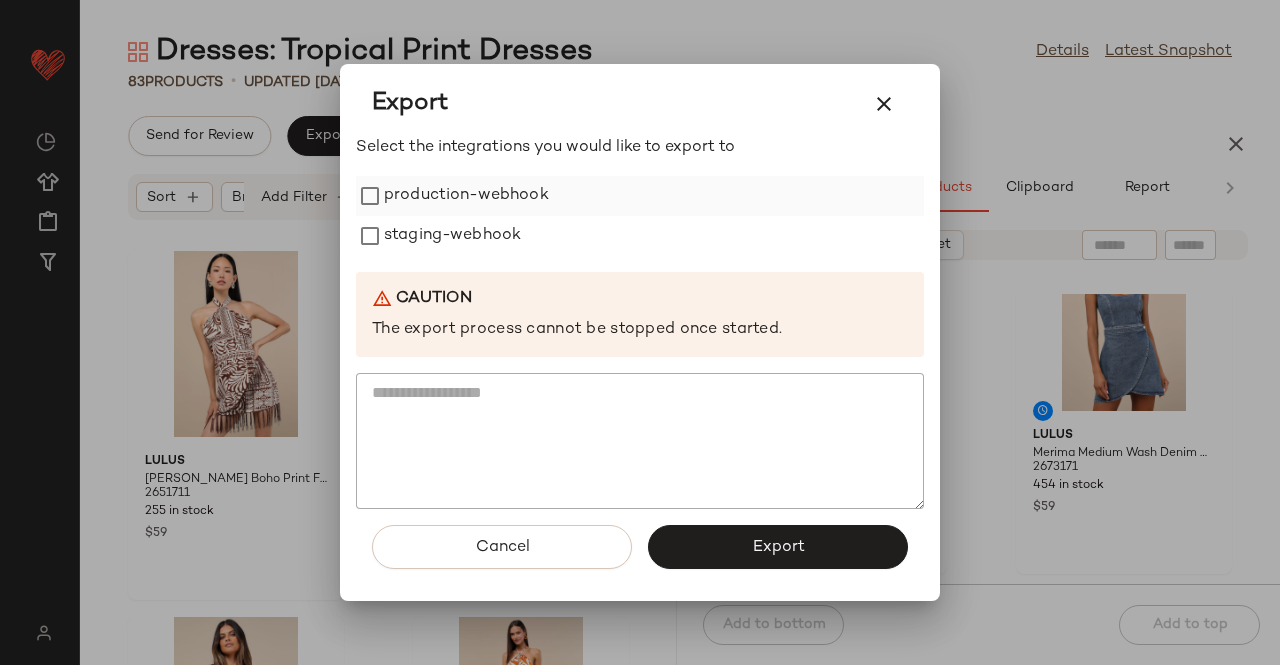 click on "Select the integrations you would like to export to production-webhook staging-webhook Caution The export process cannot be stopped once started." at bounding box center [640, 323] 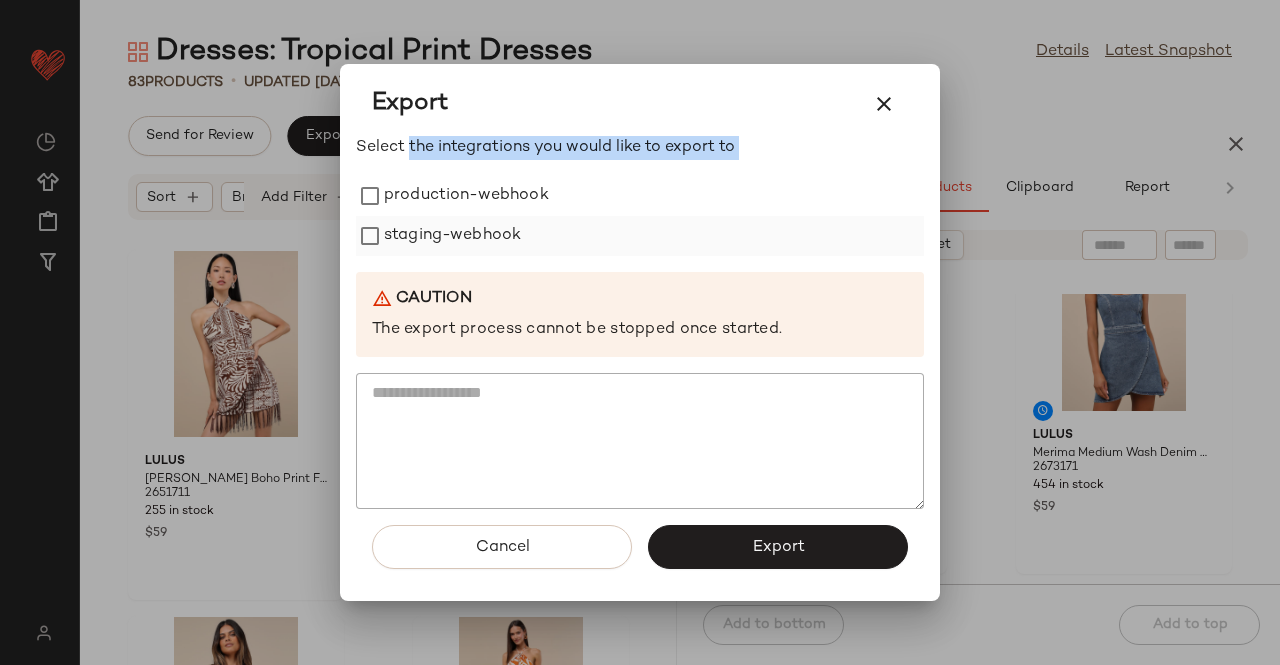 drag, startPoint x: 424, startPoint y: 209, endPoint x: 428, endPoint y: 229, distance: 20.396078 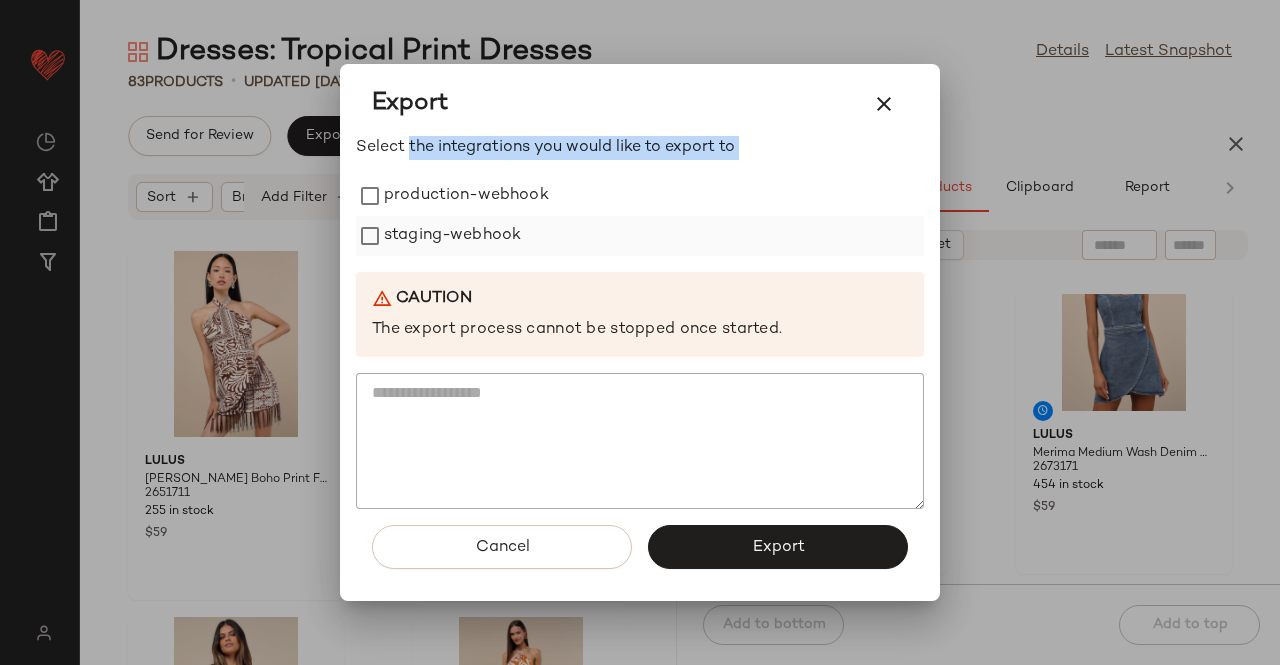 click on "production-webhook" at bounding box center [466, 196] 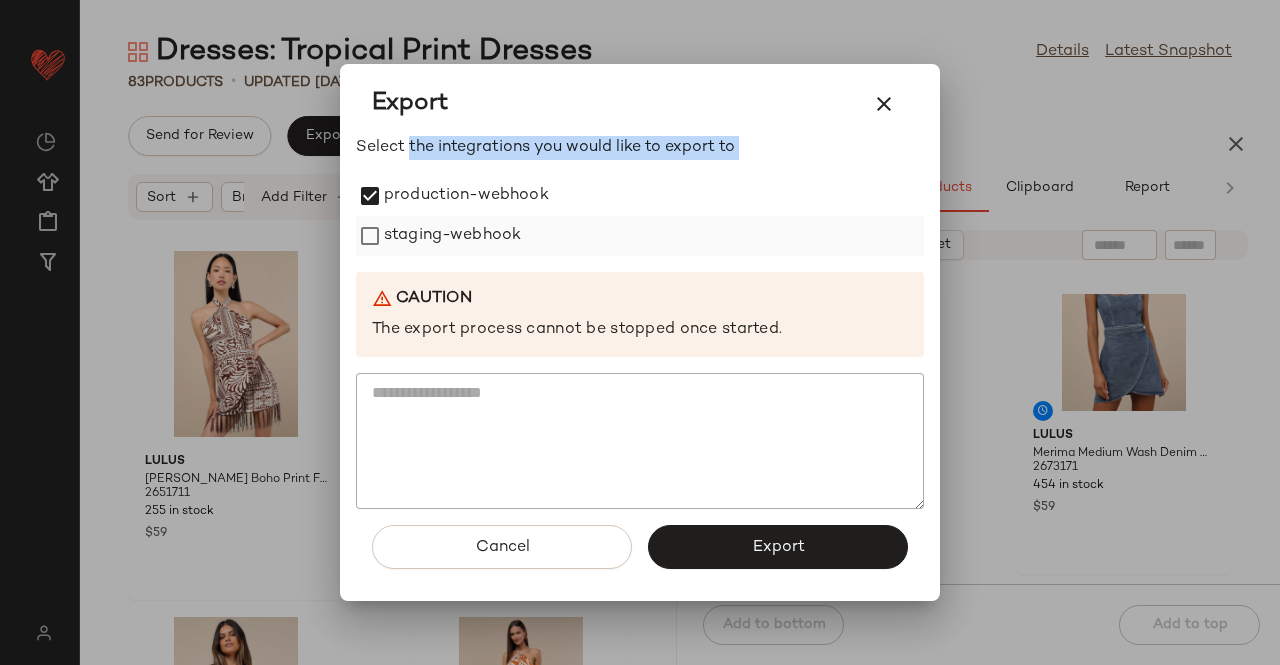 click on "staging-webhook" at bounding box center (452, 236) 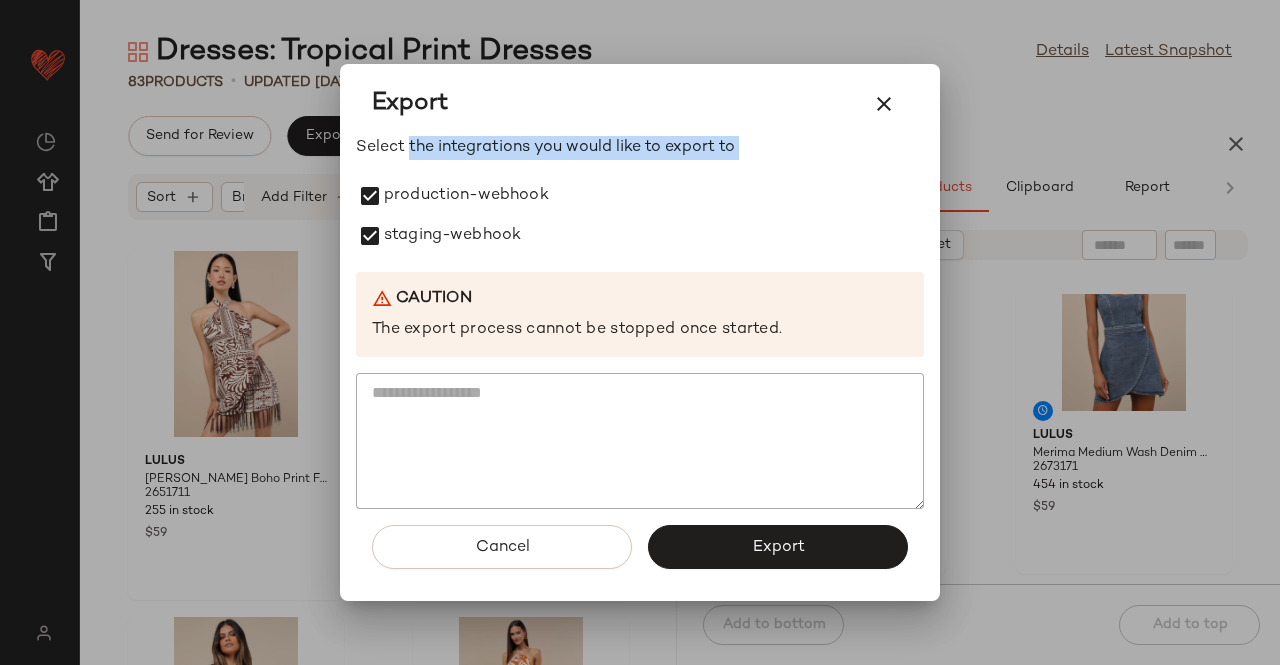 click on "Export" at bounding box center (778, 547) 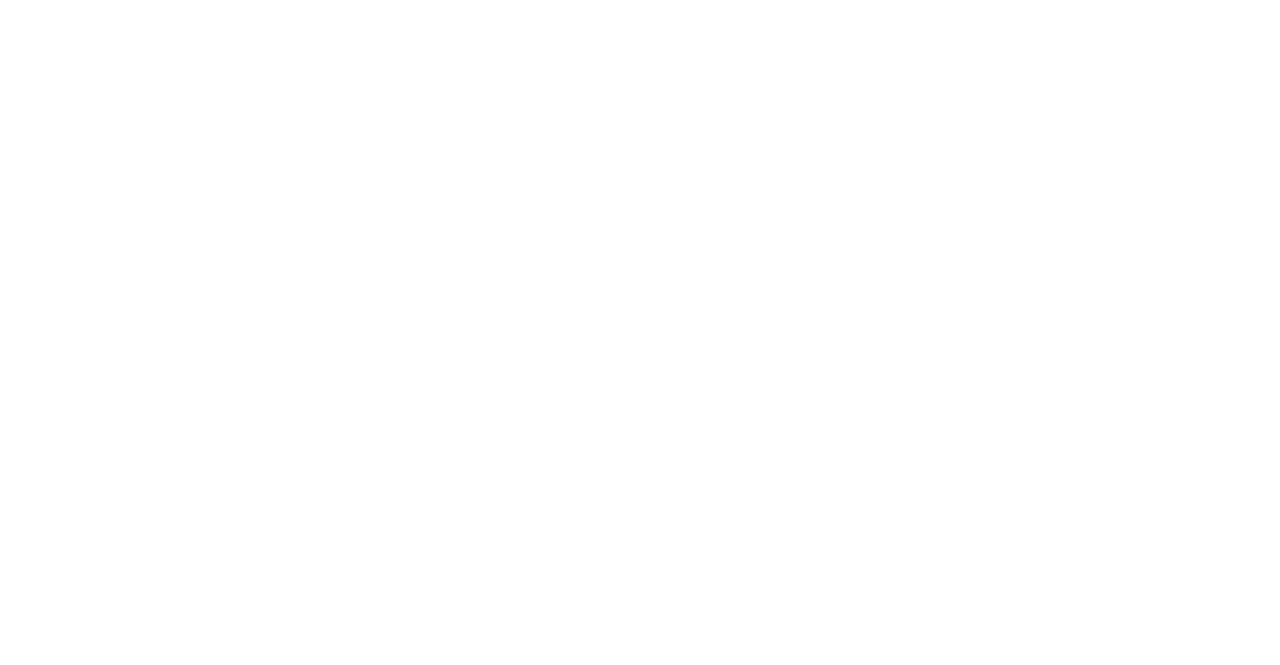 scroll, scrollTop: 0, scrollLeft: 0, axis: both 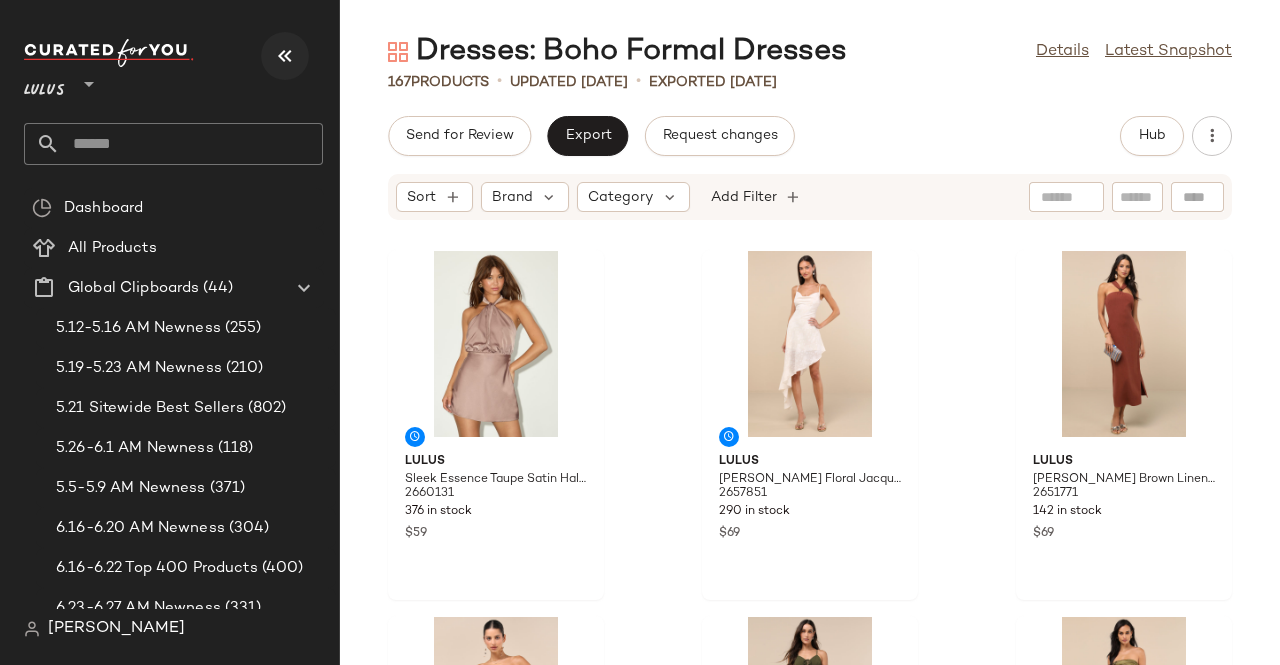 click at bounding box center (285, 56) 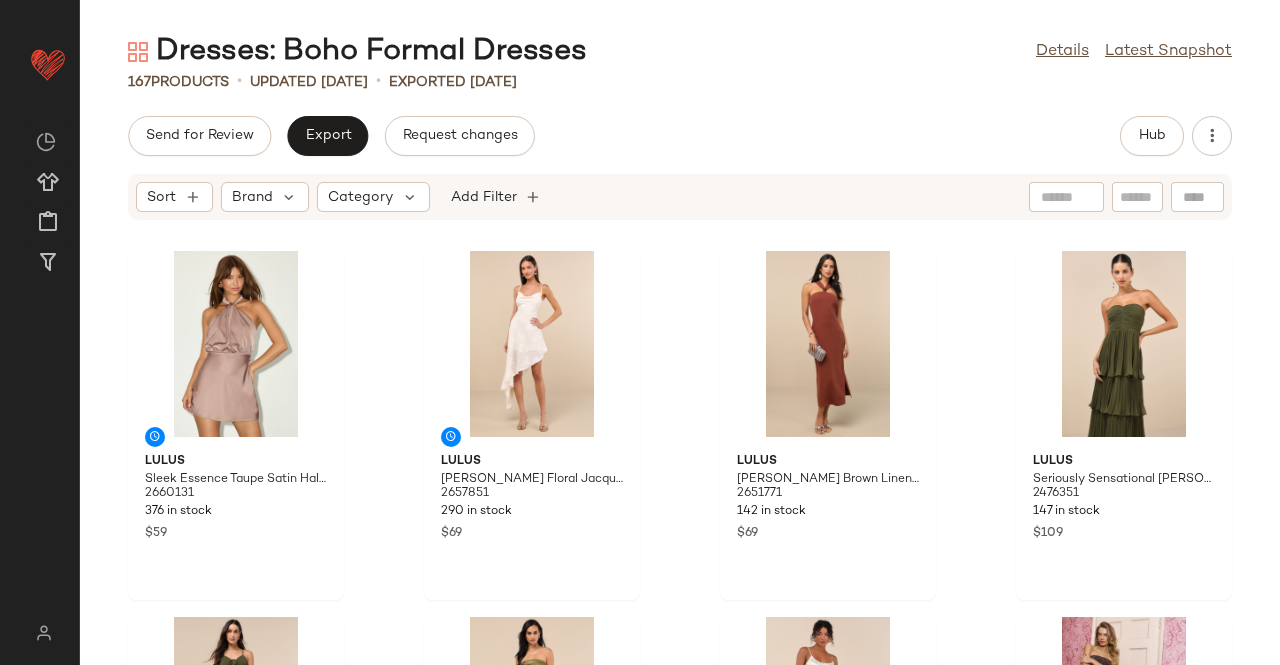 click on "Send for Review   Export   Request changes   Hub  Sort  Brand  Category  Add Filter  Lulus Sleek Essence Taupe Satin Halter Sleeveless Mini Dress 2660131 376 in stock $59 Lulus [PERSON_NAME] Floral Jacquard Asymmetrical Midi Dress 2657851 290 in stock $69 Lulus [PERSON_NAME] Brown Linen Halter Neck Midi Dress 2651771 142 in stock $69 Lulus Seriously Sensational [PERSON_NAME] Strapless Tiered Maxi Dress 2476351 147 in stock $109 Lulus Marveled Beauty [PERSON_NAME] Sleeveless Tie-Front Maxi Dress 2449451 244 in stock $89 Lulus Impressive Favorite Olive Jacquard Strapless Midi Dress 2599191 354 in stock $75 Lulus [PERSON_NAME] Floral Sleeveless Slip Maxi Dress 2627031 381 in stock $79 Lulus [PERSON_NAME] Multi Paisley Asymmetrical Midi Dress 2625631 319 in stock $48 $69 Sale Lulus Captivating Charisma Plum Ruffled Cutout Tie-Back Maxi Dress 2570811 65 in stock $20 $99 Sale  SET  Lulus Quintessa Pink Floral Crochet Lace Tiered Midi Skirt 2578831 185 in stock $59 Lulus Sintra Peach Pleated Backless Maxi Dress 2616831 $59" at bounding box center [680, 390] 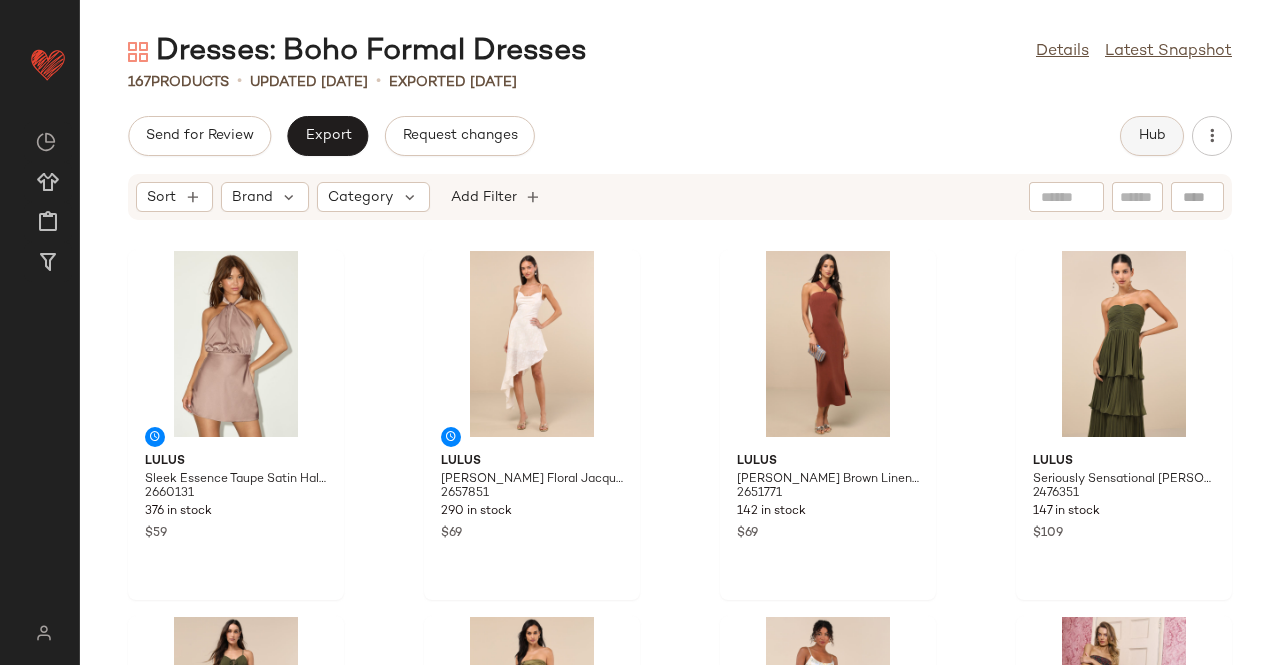 click on "Hub" 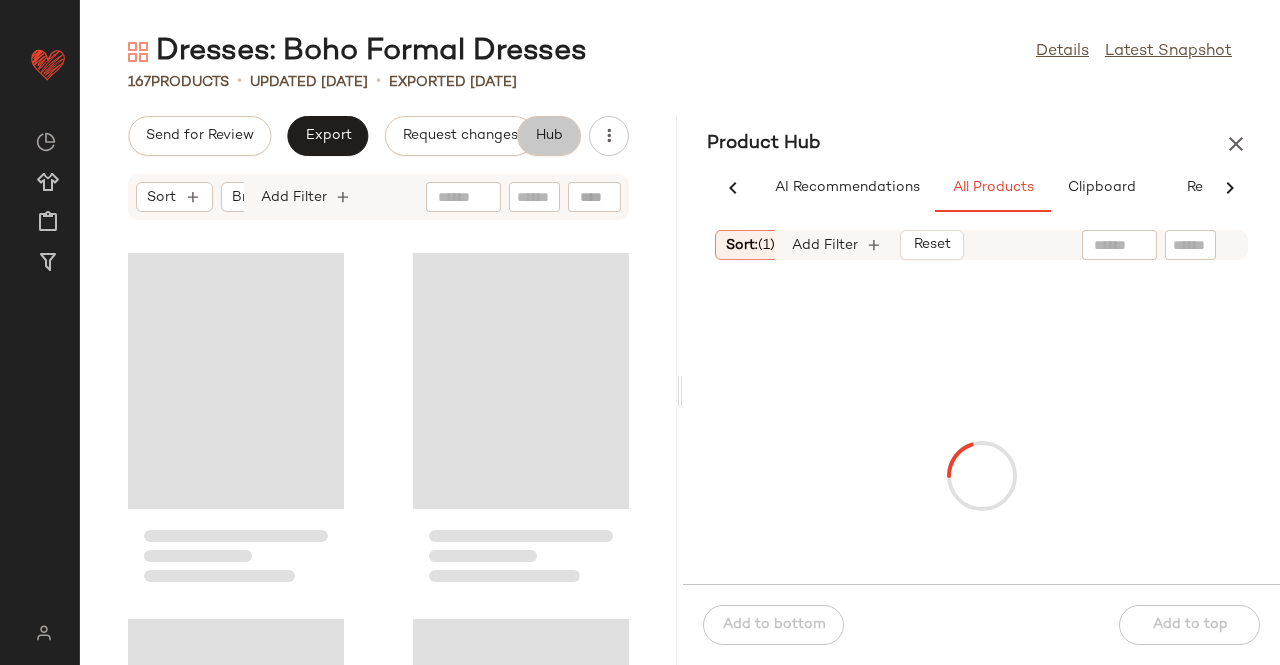 scroll, scrollTop: 0, scrollLeft: 62, axis: horizontal 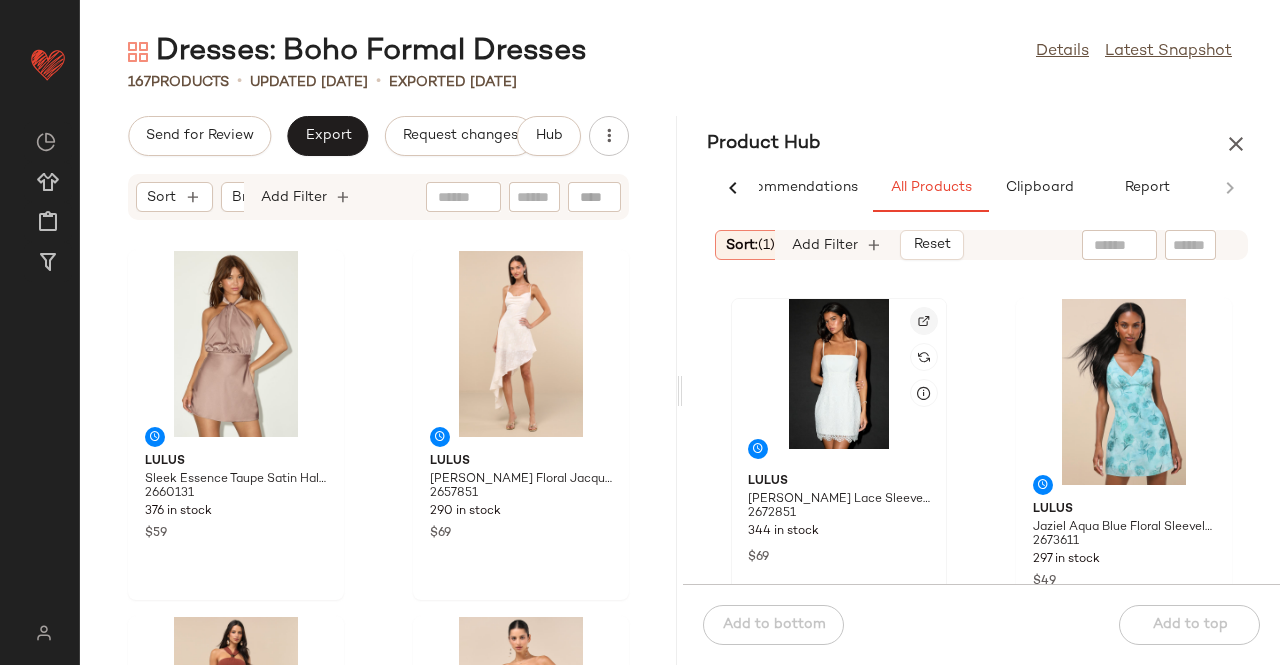 click 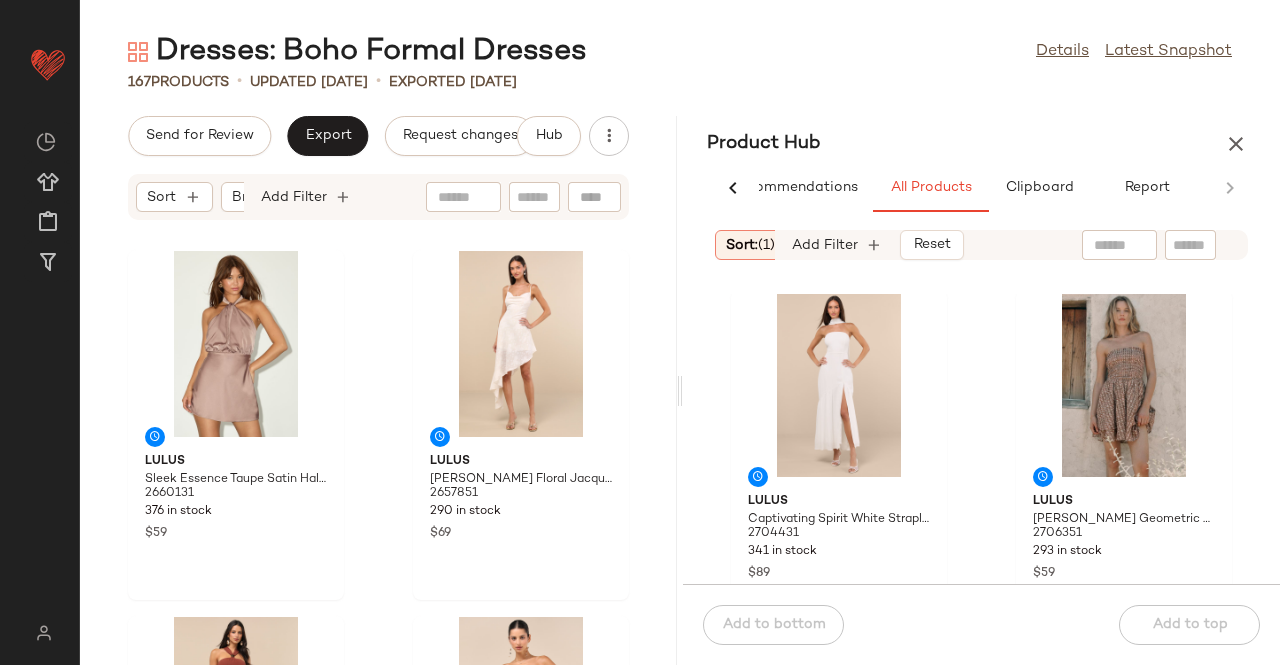 scroll, scrollTop: 3316, scrollLeft: 0, axis: vertical 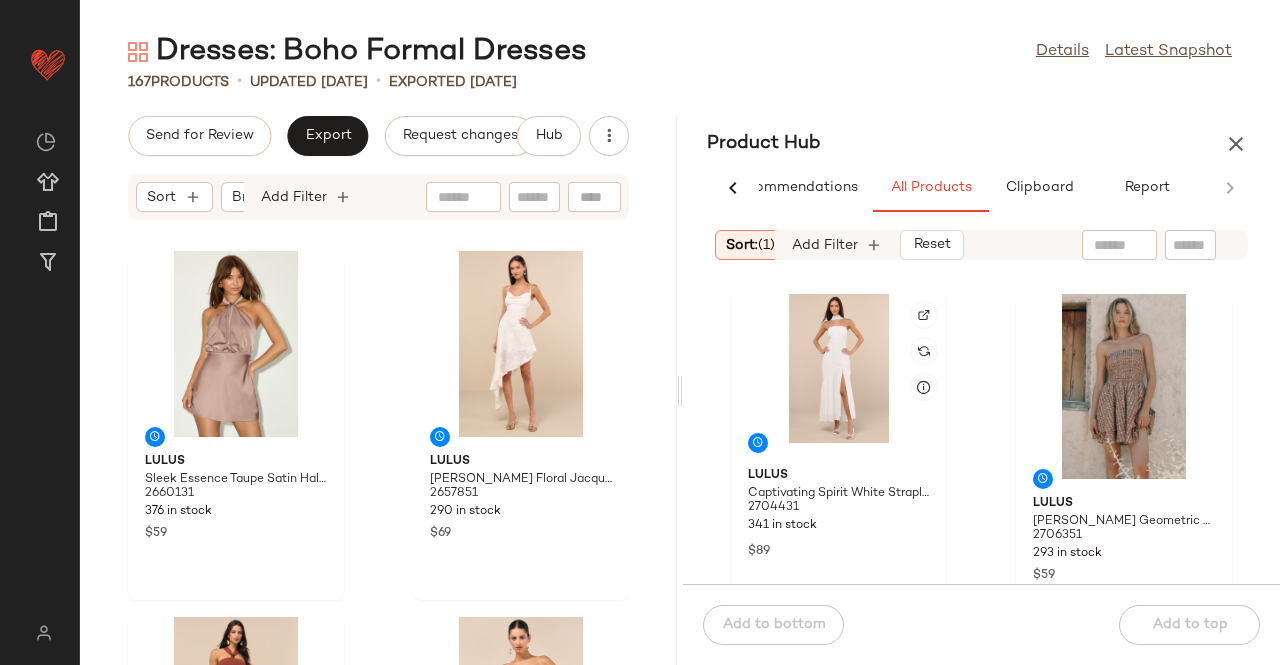 click 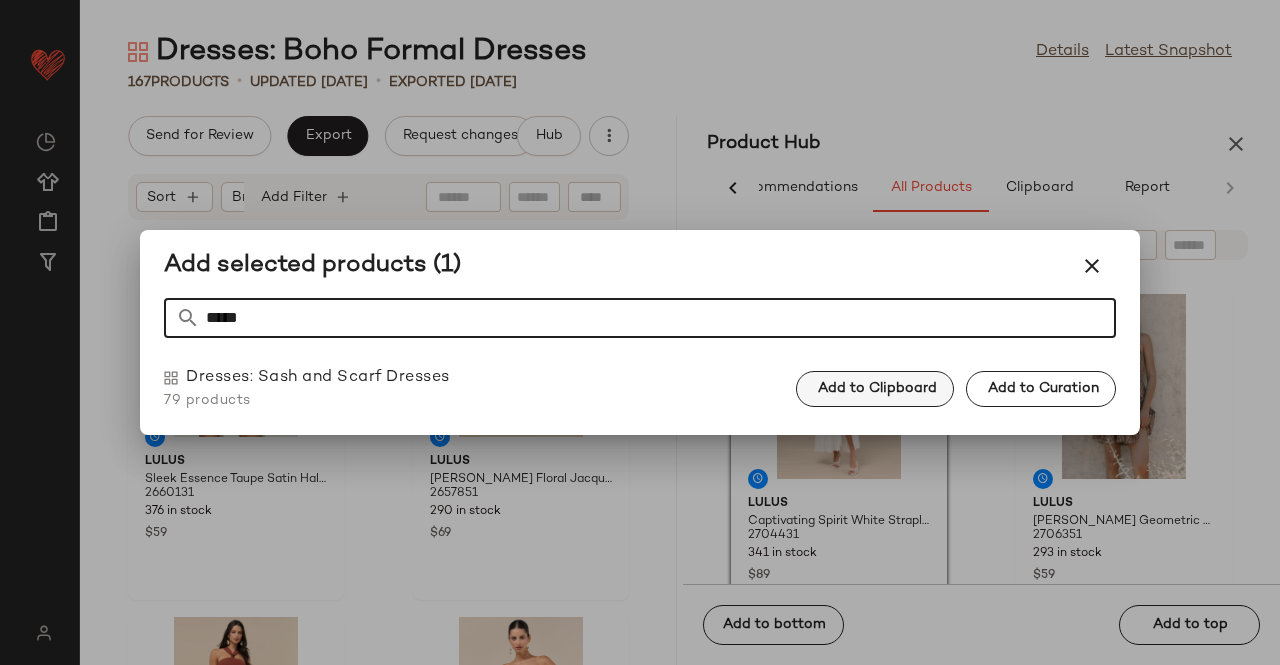 type on "*****" 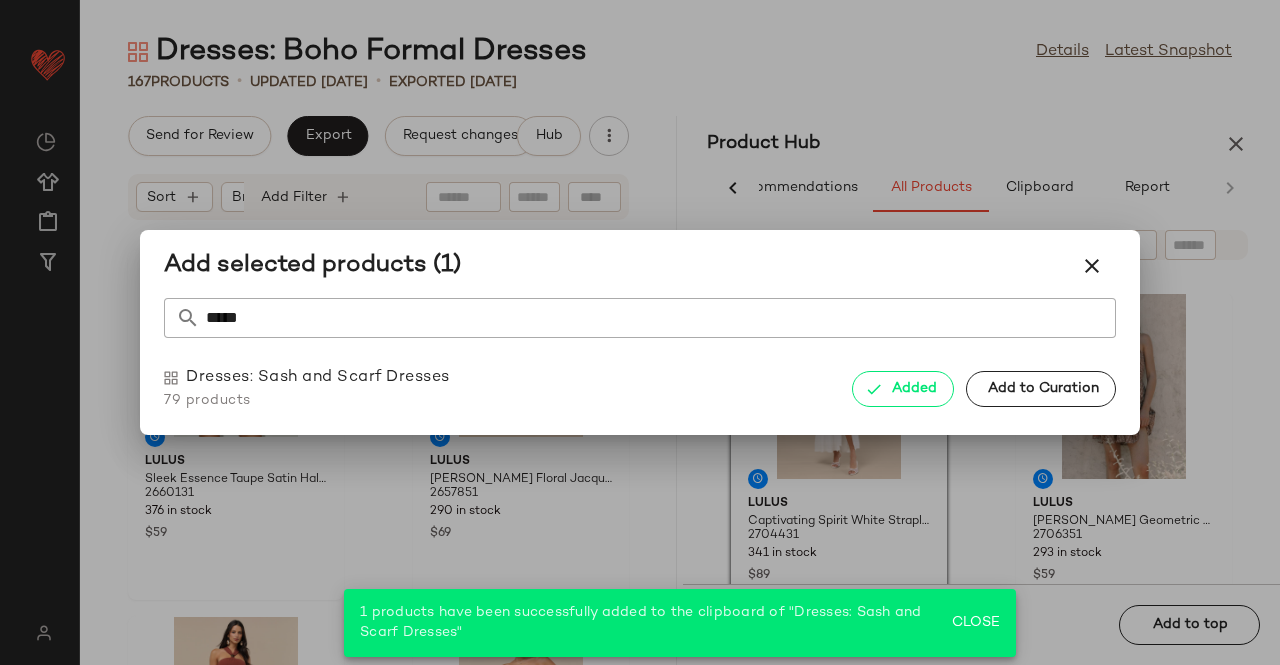 click at bounding box center [1092, 266] 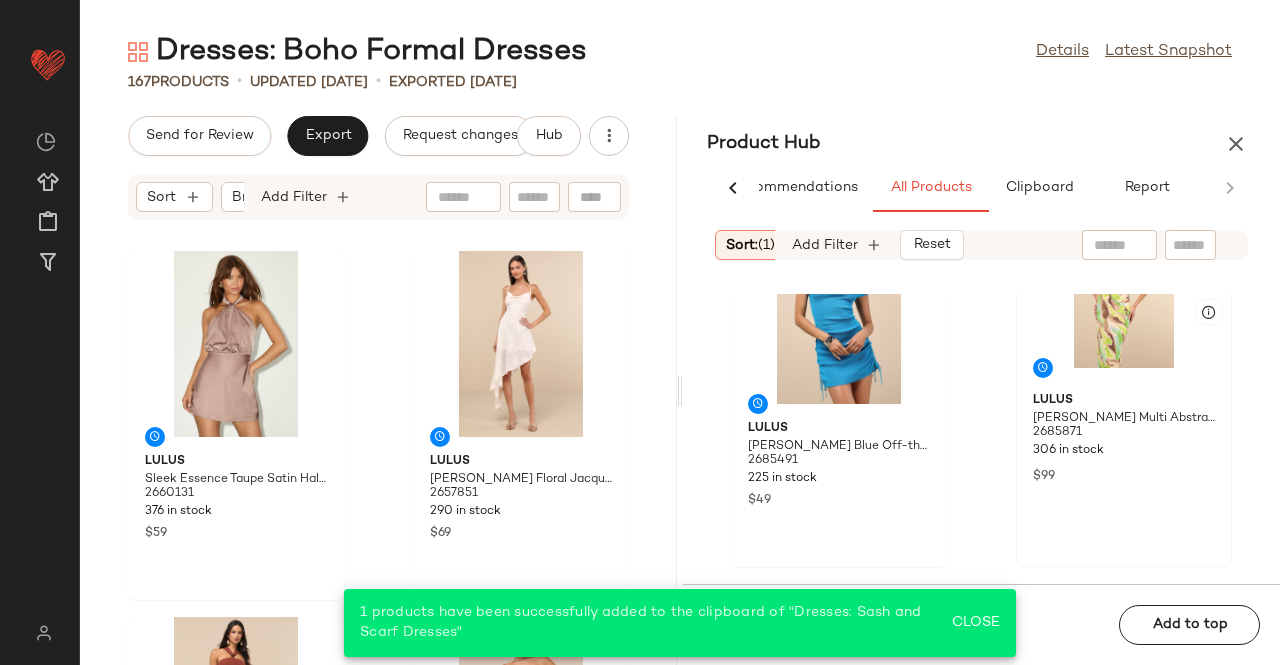 scroll, scrollTop: 1716, scrollLeft: 0, axis: vertical 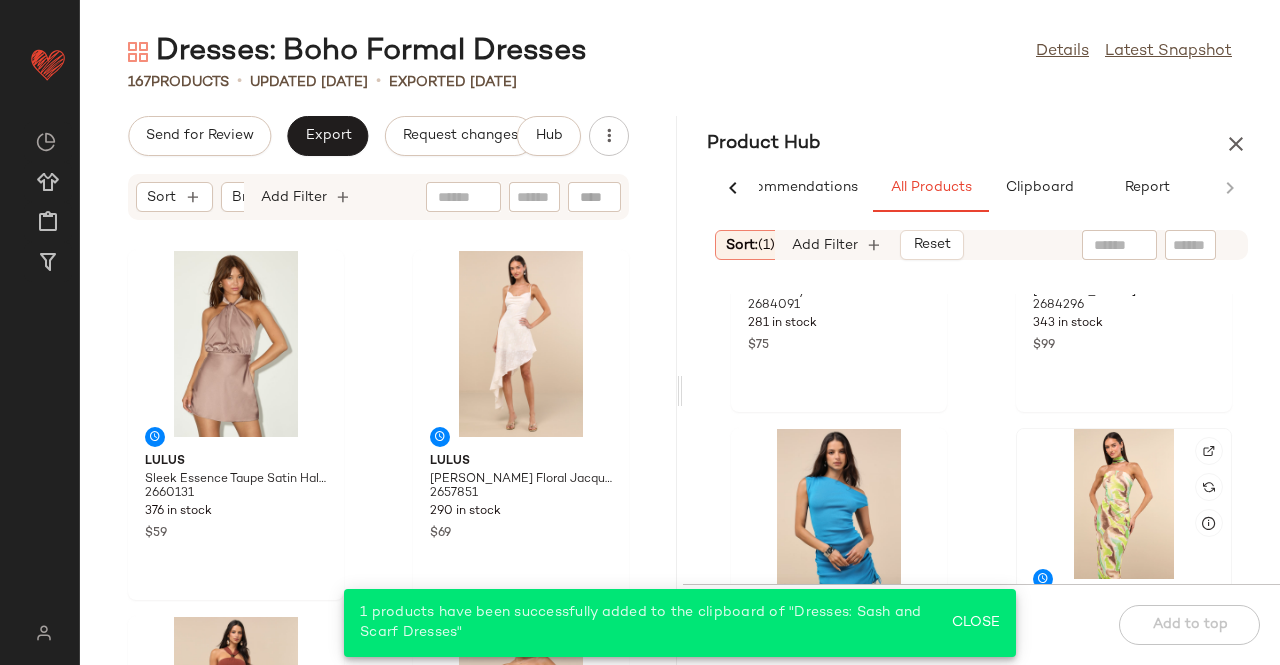 click 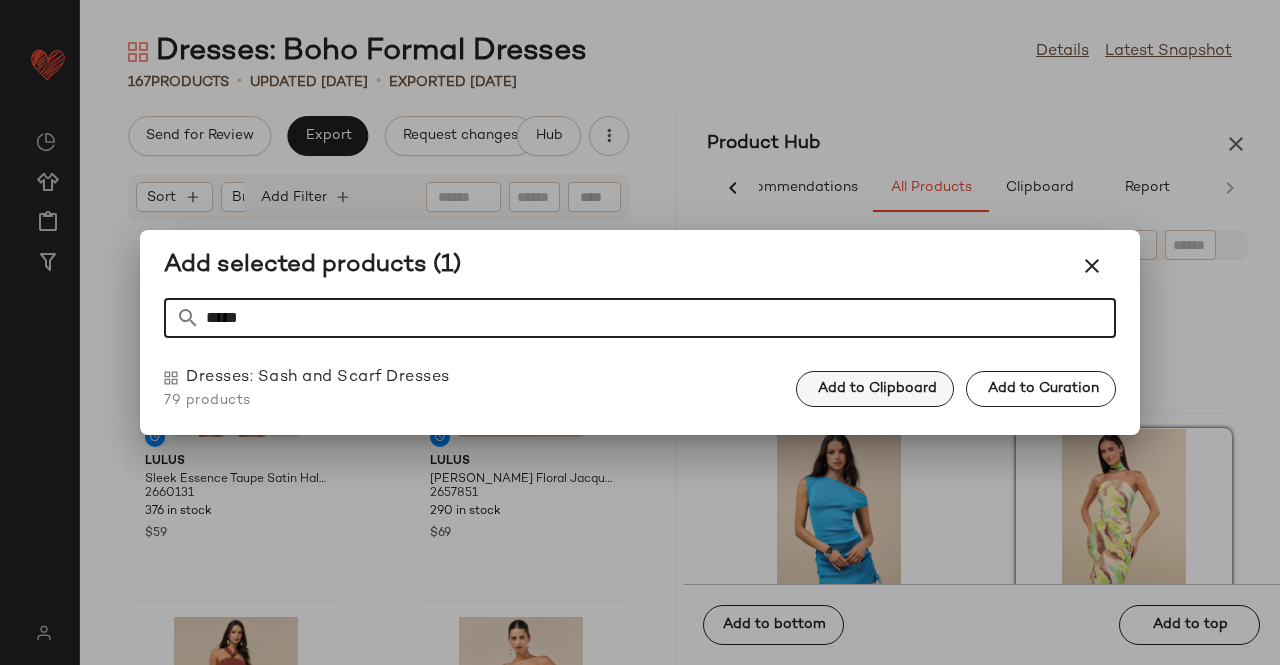 type on "*****" 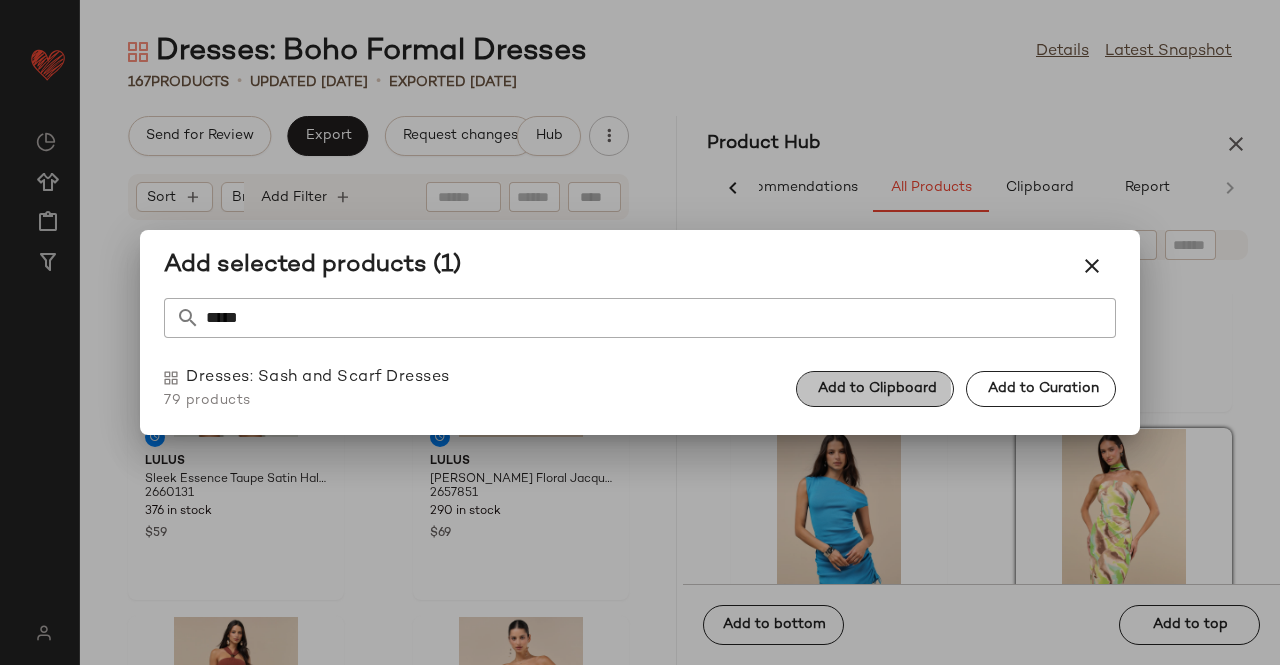 click on "Add to Clipboard" 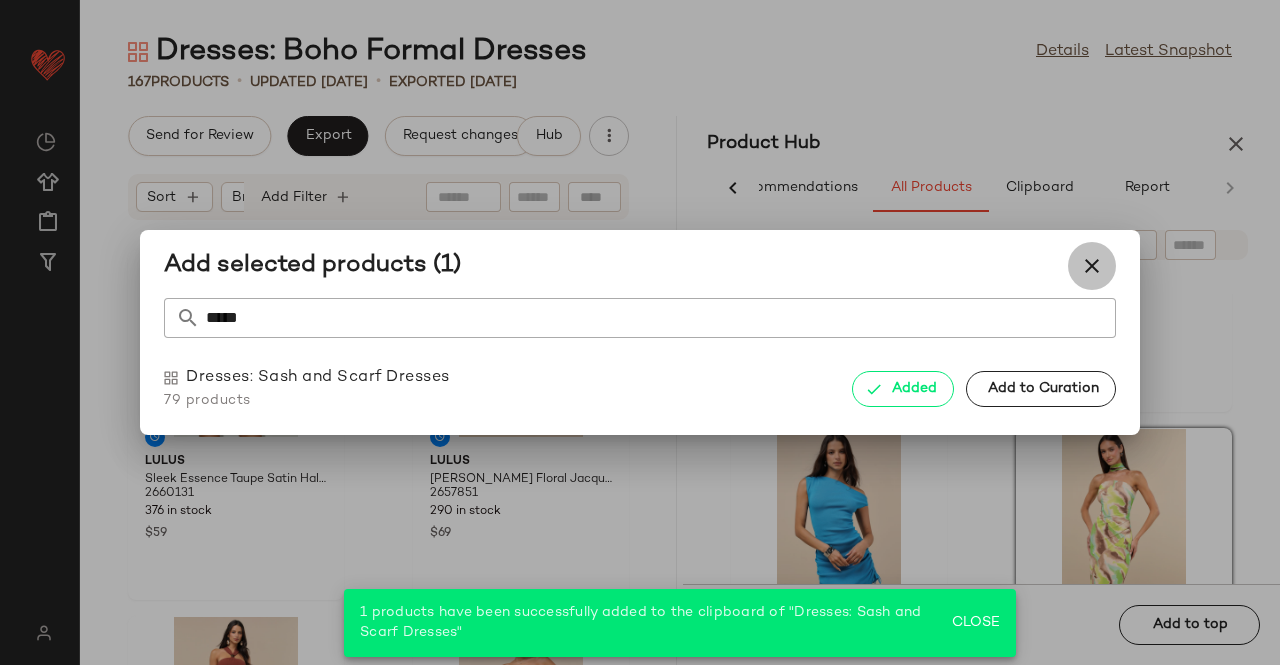 click at bounding box center [1092, 266] 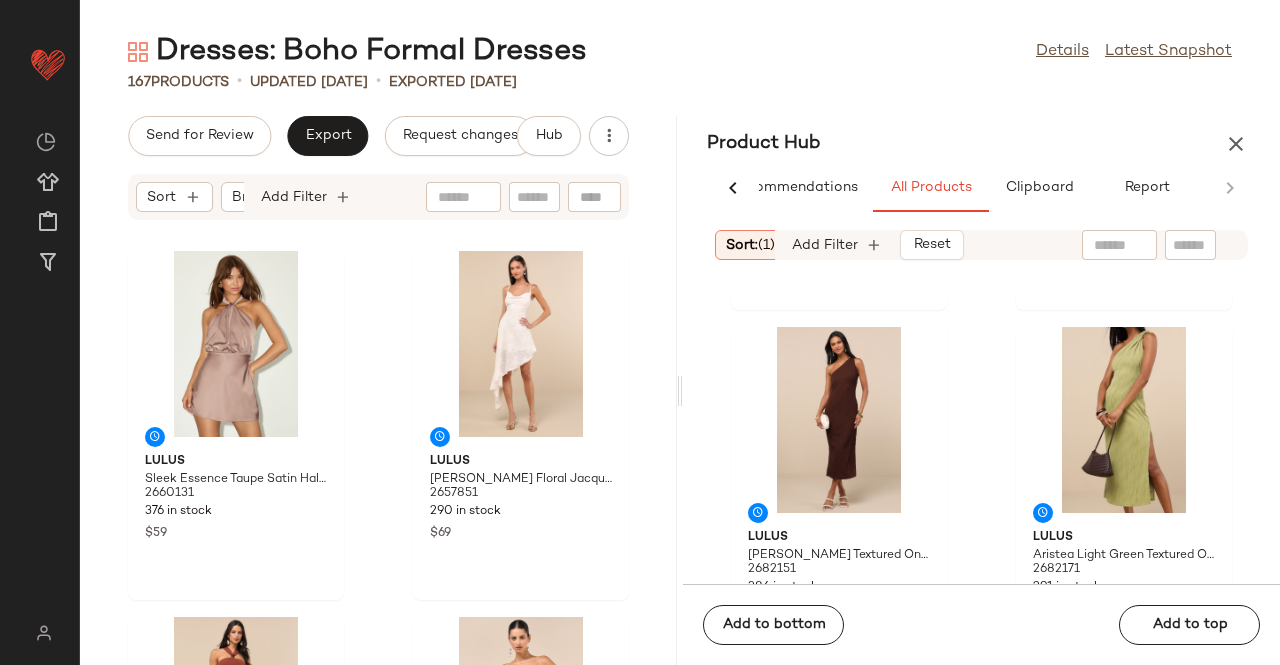 scroll, scrollTop: 5116, scrollLeft: 0, axis: vertical 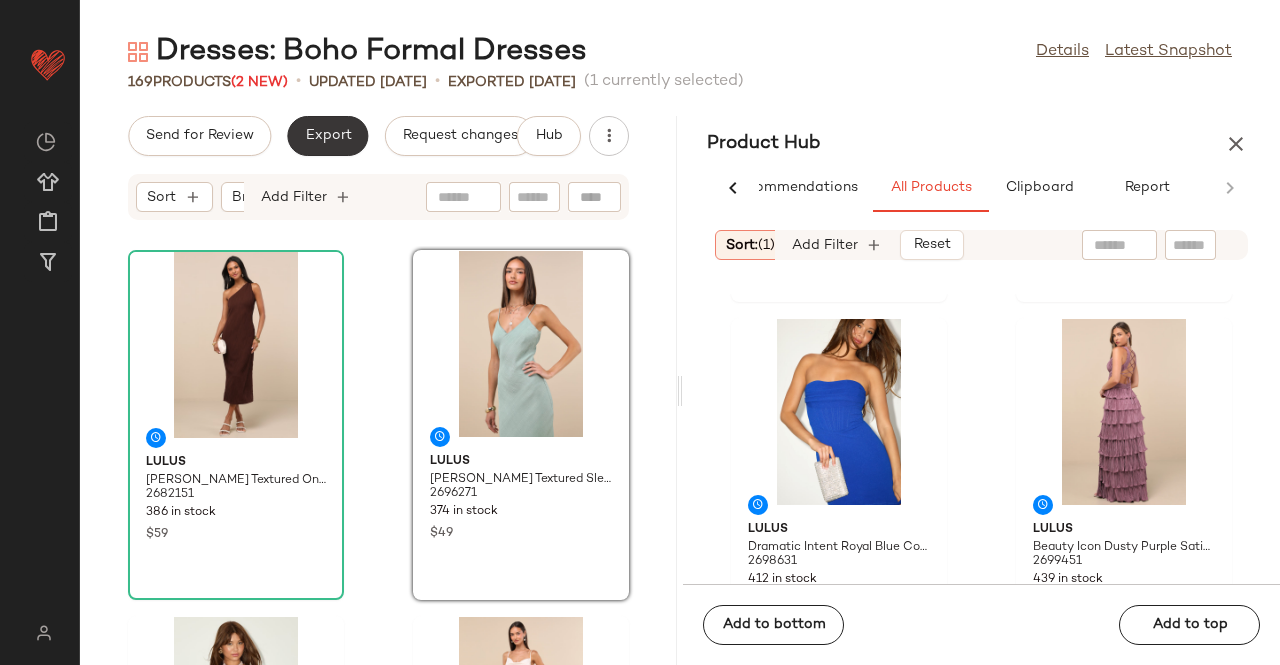 click on "Export" 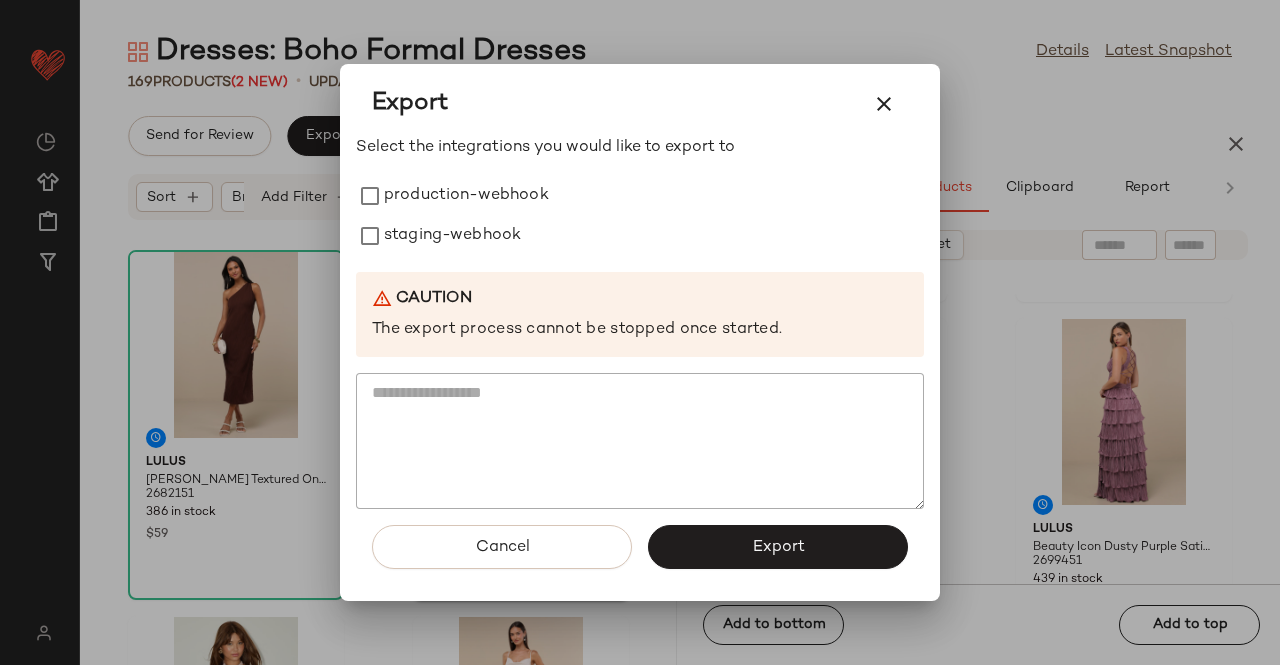 drag, startPoint x: 432, startPoint y: 163, endPoint x: 433, endPoint y: 212, distance: 49.010204 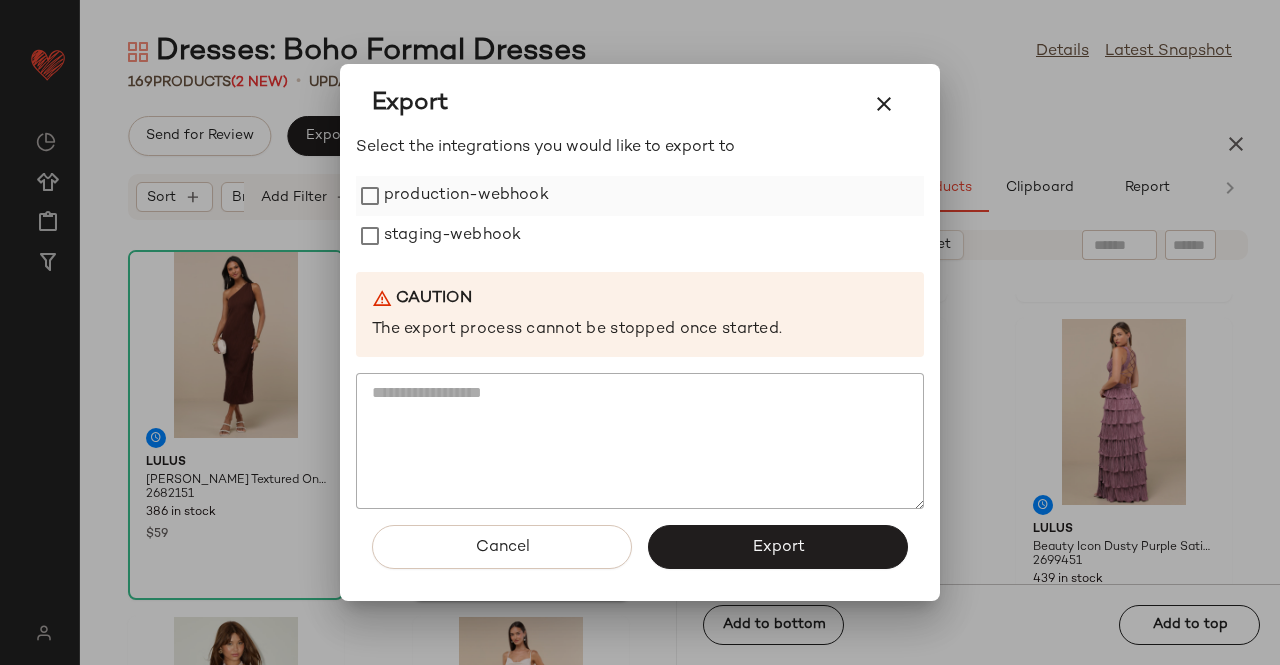 drag, startPoint x: 433, startPoint y: 212, endPoint x: 433, endPoint y: 236, distance: 24 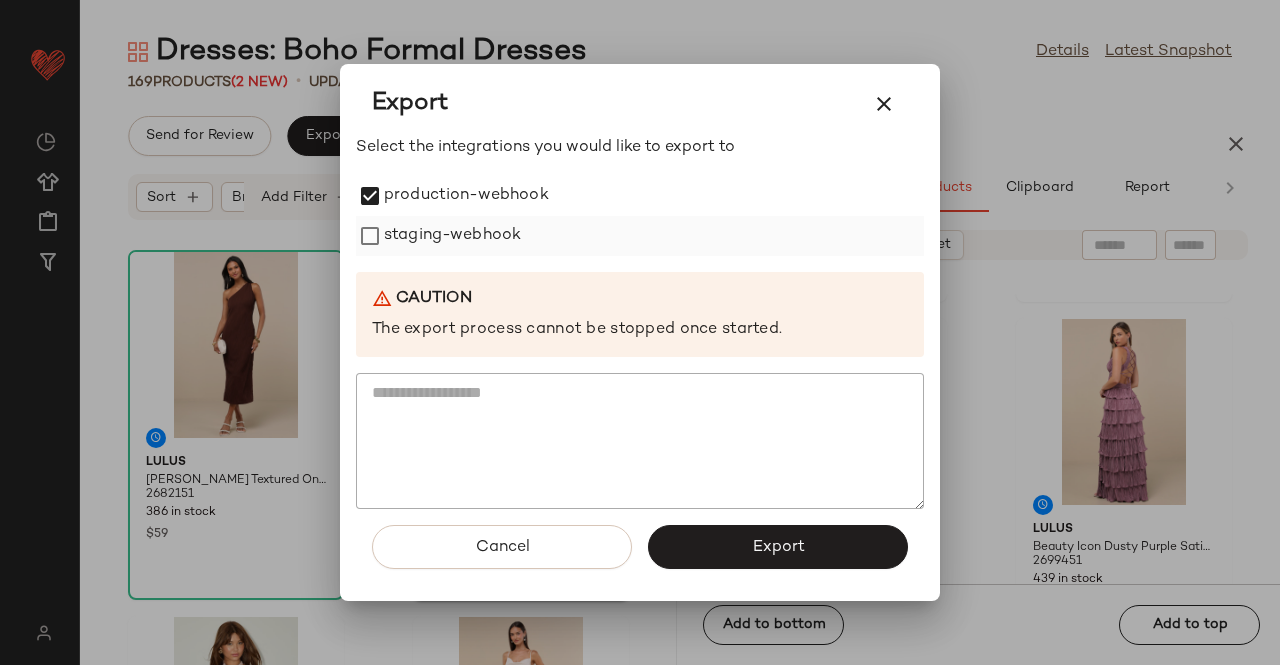click on "staging-webhook" at bounding box center (452, 236) 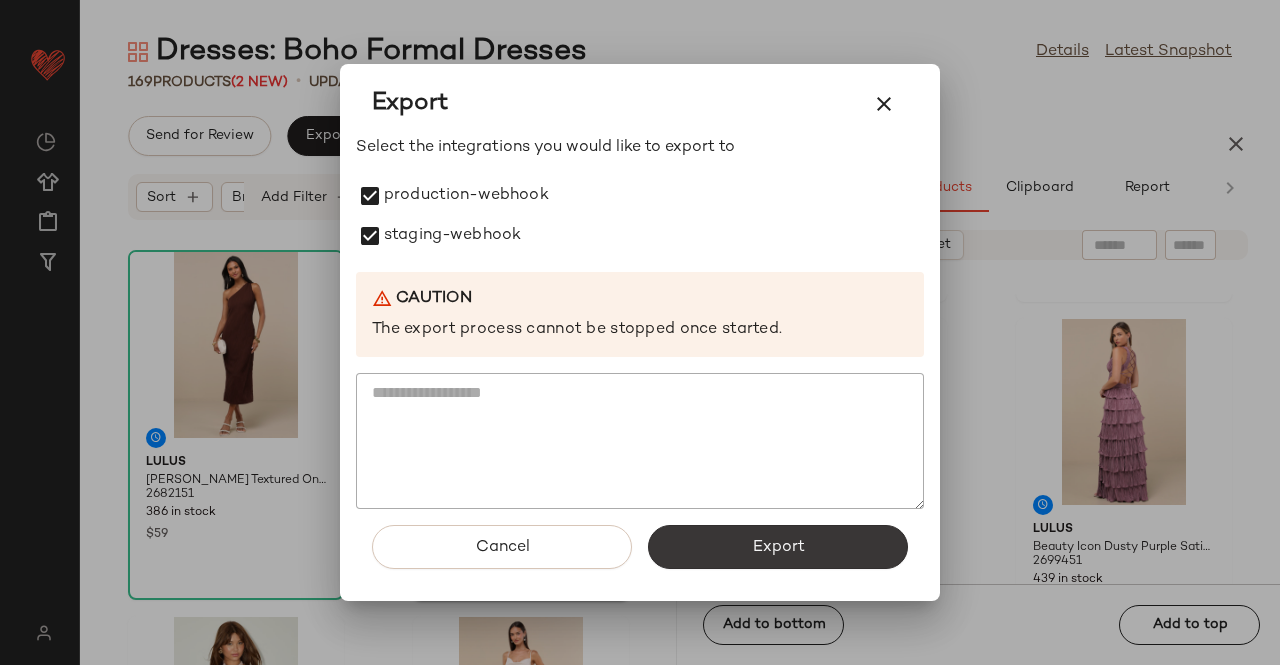 click on "Export" 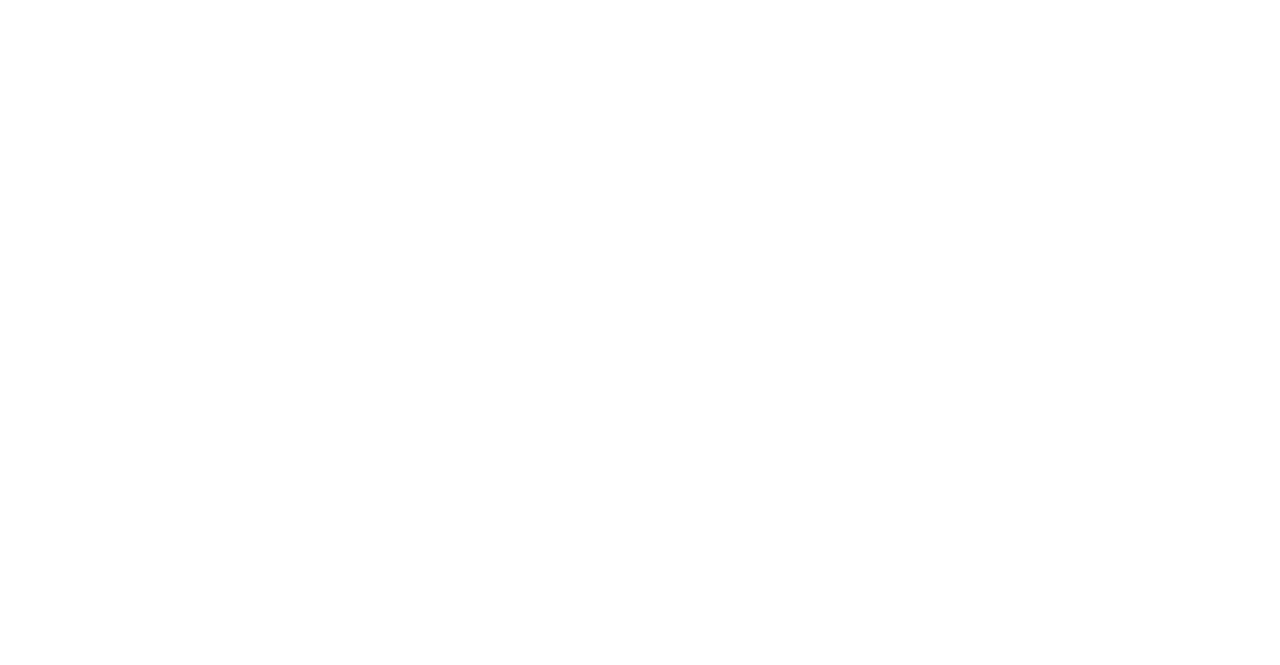 scroll, scrollTop: 0, scrollLeft: 0, axis: both 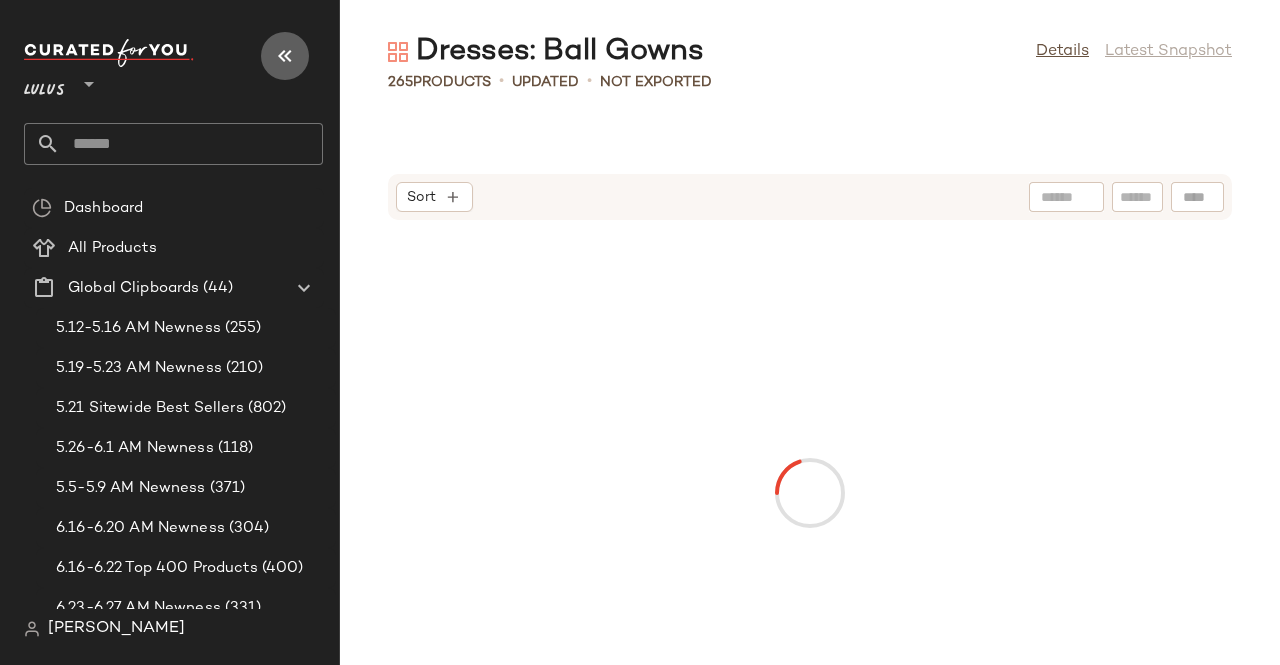 click at bounding box center [285, 56] 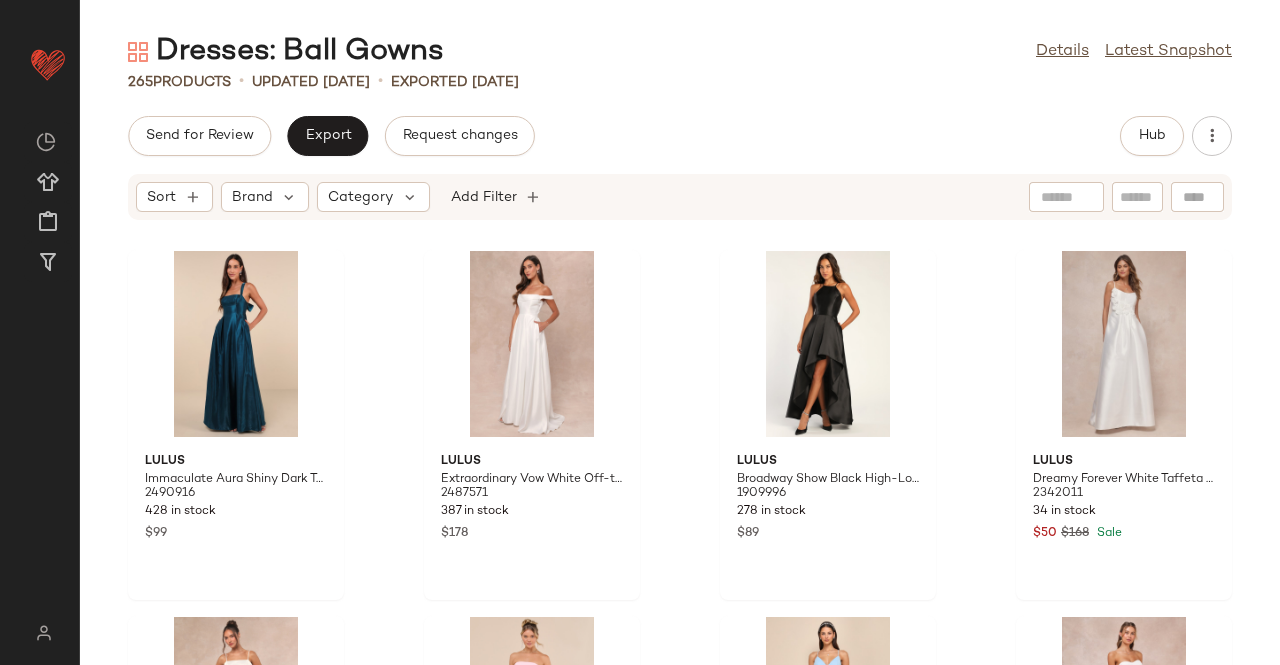 click on "Dresses: Ball Gowns  Details   Latest Snapshot  265   Products   •   updated [DATE]  •  Exported [DATE]  Send for Review   Export   Request changes   Hub  Sort  Brand  Category  Add Filter  Lulus Immaculate Aura Shiny Dark Teal Taffeta Maxi Dress With Pockets 2490916 428 in stock $99 Lulus Extraordinary Vow White Off-the-Shoulder Maxi Dress with Pockets 2487571 387 in stock $178 Lulus Broadway Show Black High-Low Gown 1909996 278 in stock $89 Lulus Dreamy Forever White Taffeta Rosette Maxi Dress with Pockets 2342011 34 in stock $50 $168 Sale Lulus [PERSON_NAME] Basque Waist Maxi Dress 2564211 352 in stock $148 Lulus Celebratory Aesthetic Blush Pink Pleated Strapless Maxi Dress 2585071 348 in stock $89 Lulus Radiant Event Light Blue Mesh Tiered Pleated Backless Maxi Dress 2277036 138 in stock $24 $118 Sale Lulus Blissful Forever White Tulle Lace Strapless Pleated Maxi Dress 2313231 198 in stock $148 Lulus Heavenly Hues Blush Maxi Dress 304822 167 in stock $99 Lulus 2295171 263 in stock $128 Lulus 2605611" at bounding box center (680, 348) 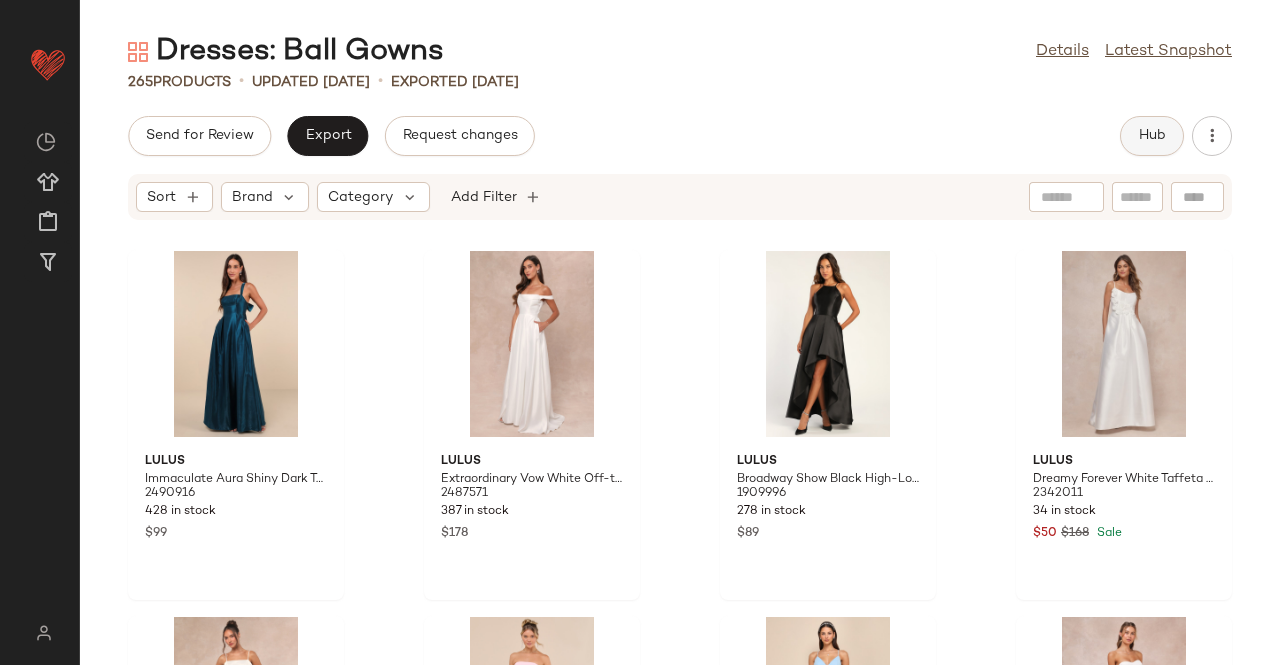 click on "Hub" 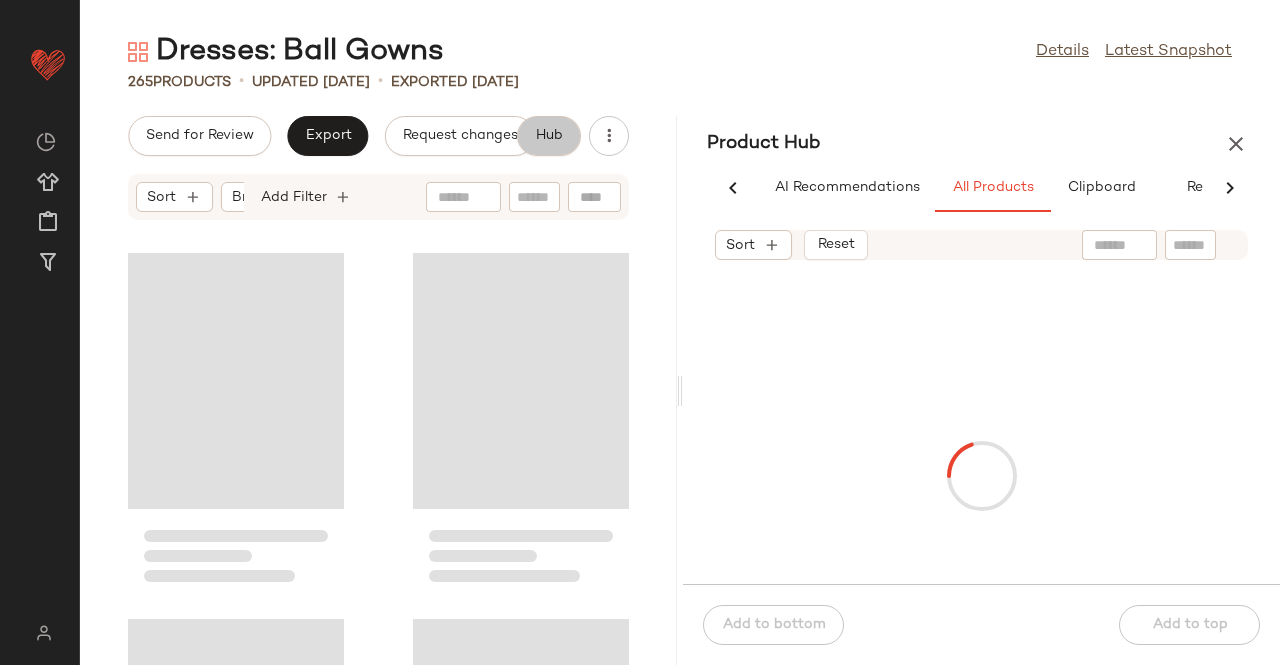 scroll, scrollTop: 0, scrollLeft: 62, axis: horizontal 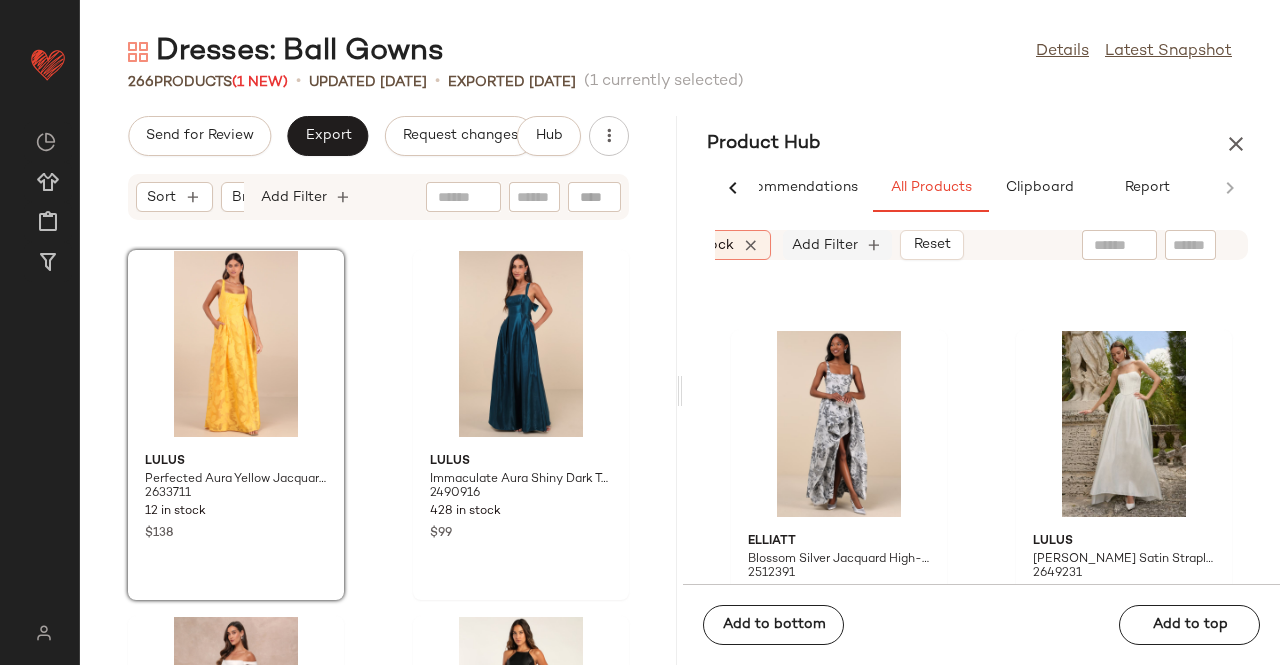 click on "Add Filter" at bounding box center [825, 245] 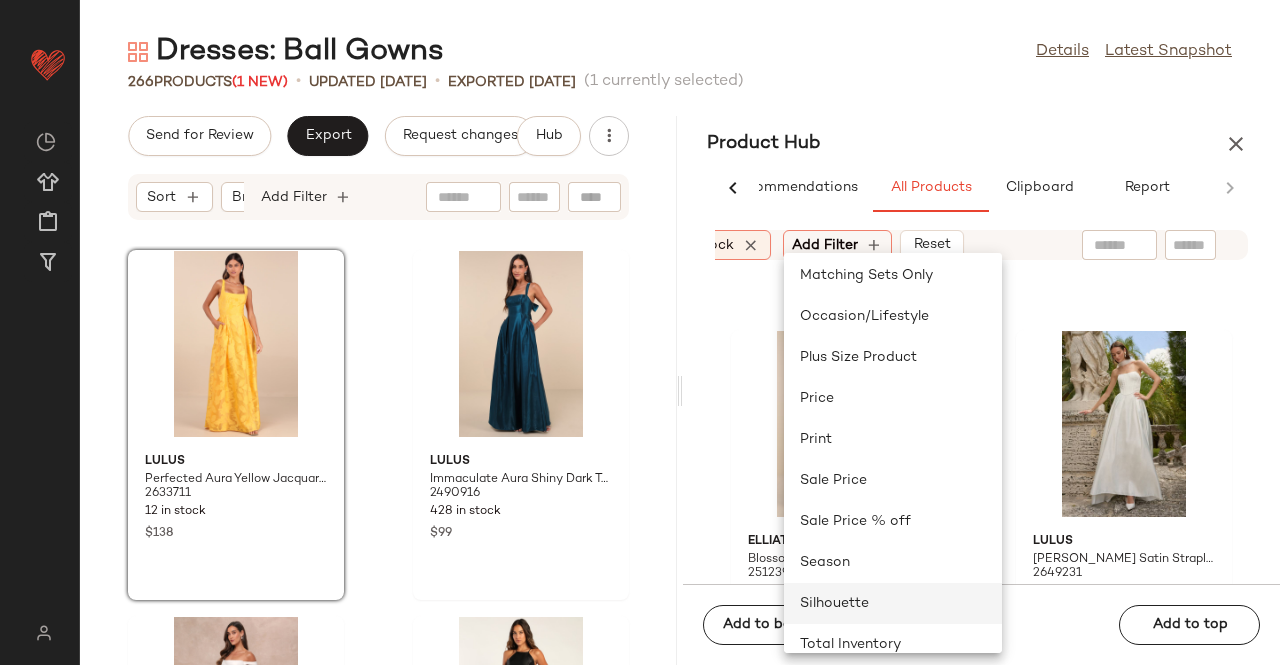 scroll, scrollTop: 354, scrollLeft: 0, axis: vertical 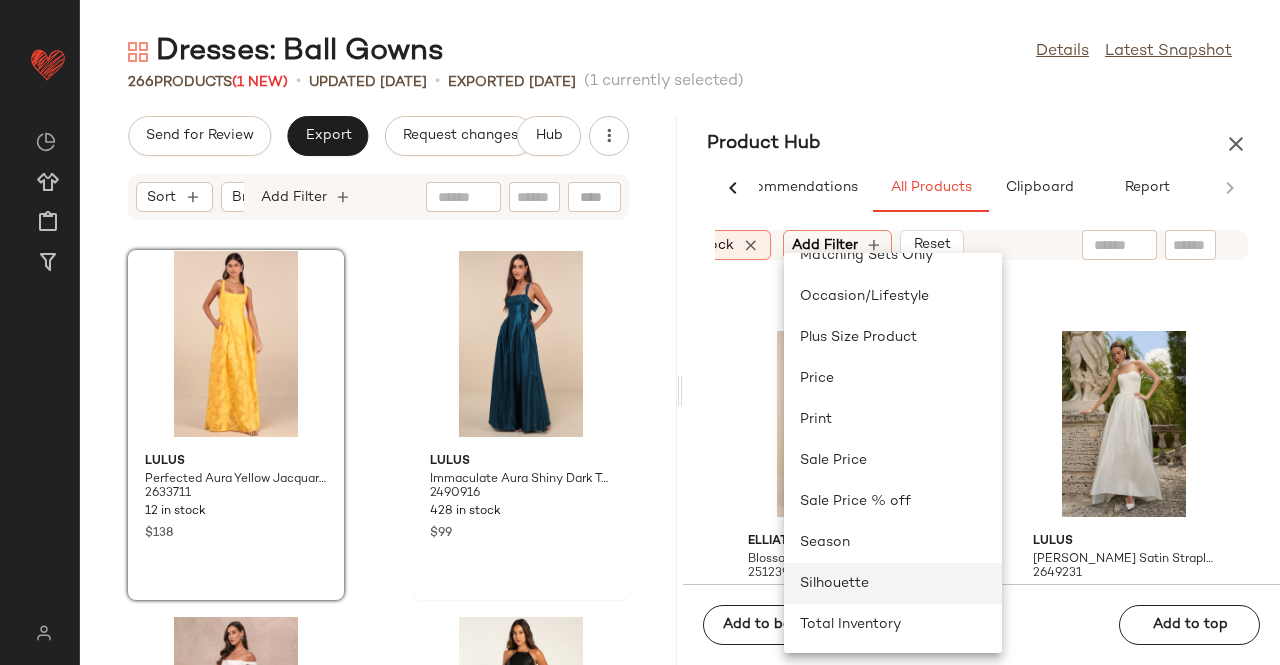 click on "Silhouette" 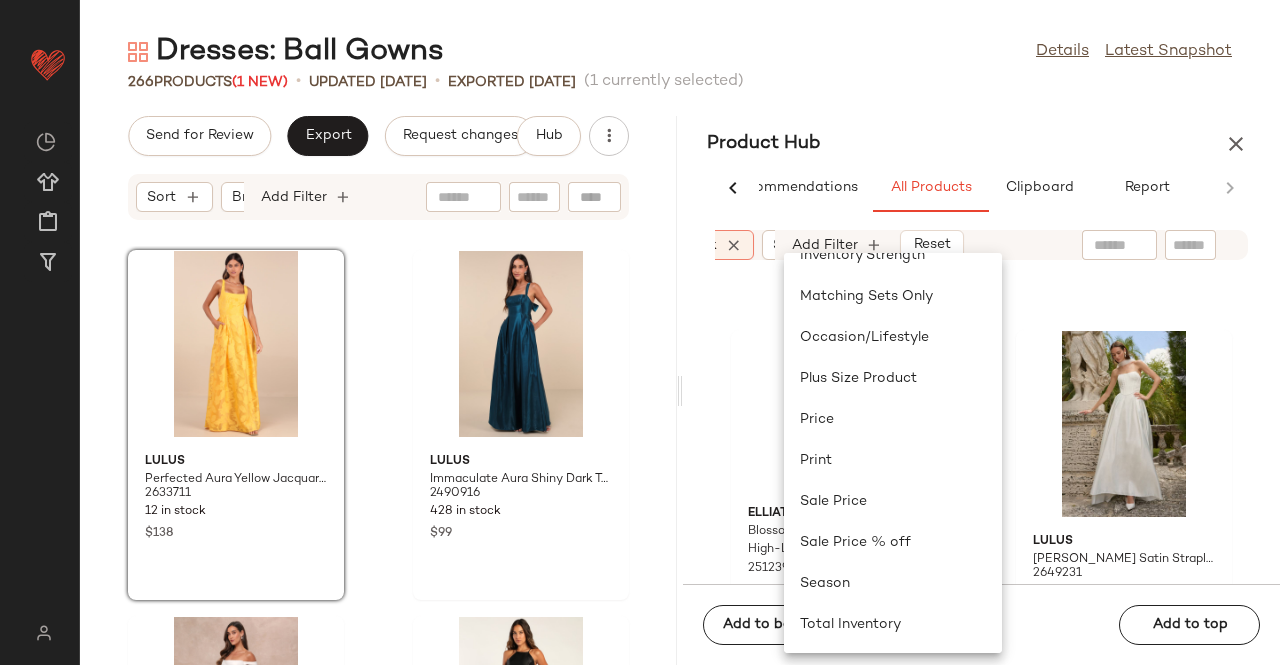 scroll, scrollTop: 313, scrollLeft: 0, axis: vertical 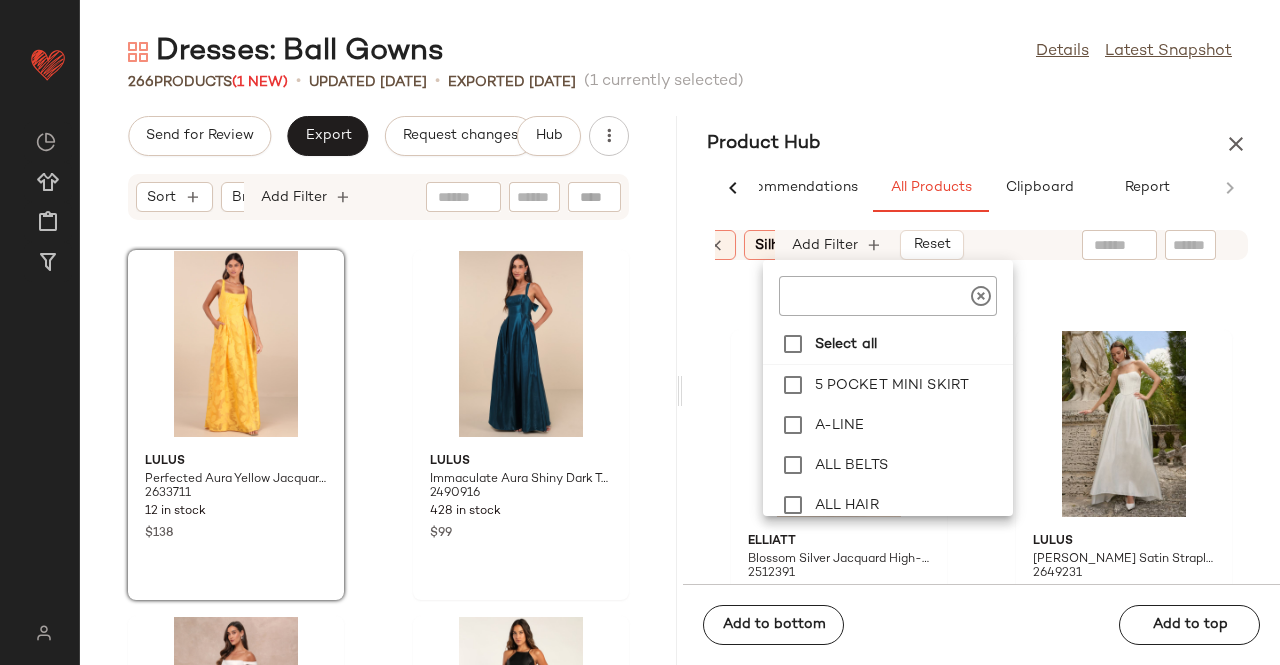 click on "Silhouette" 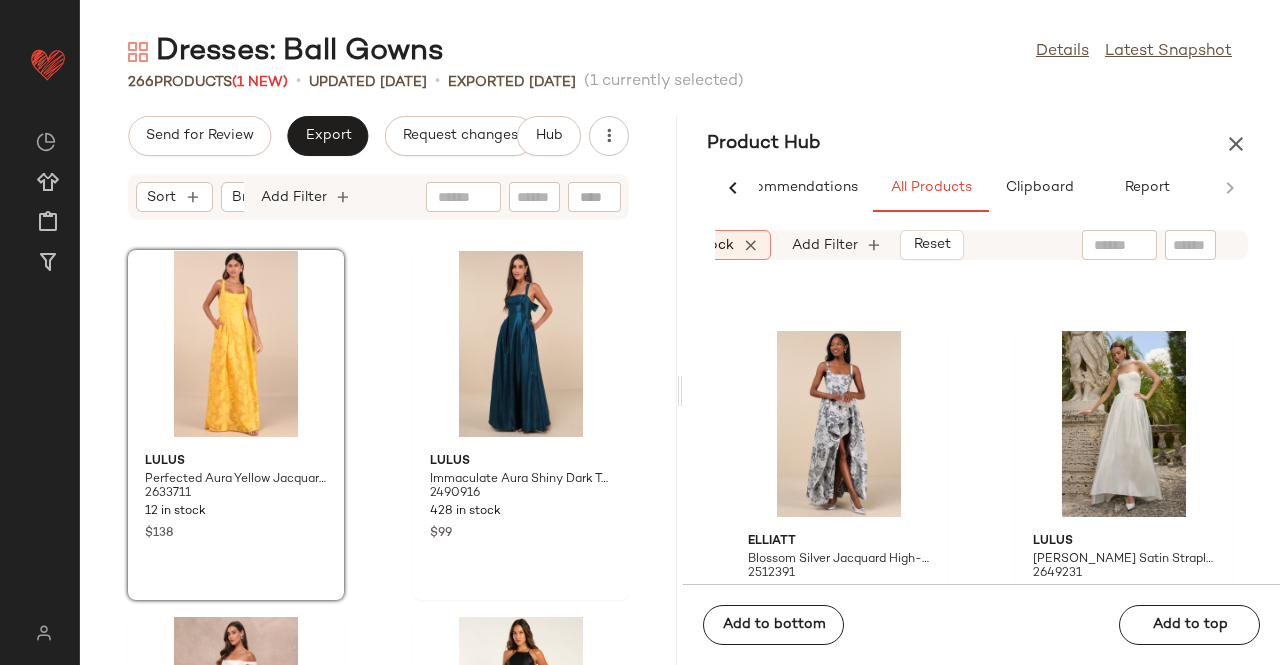 scroll, scrollTop: 0, scrollLeft: 670, axis: horizontal 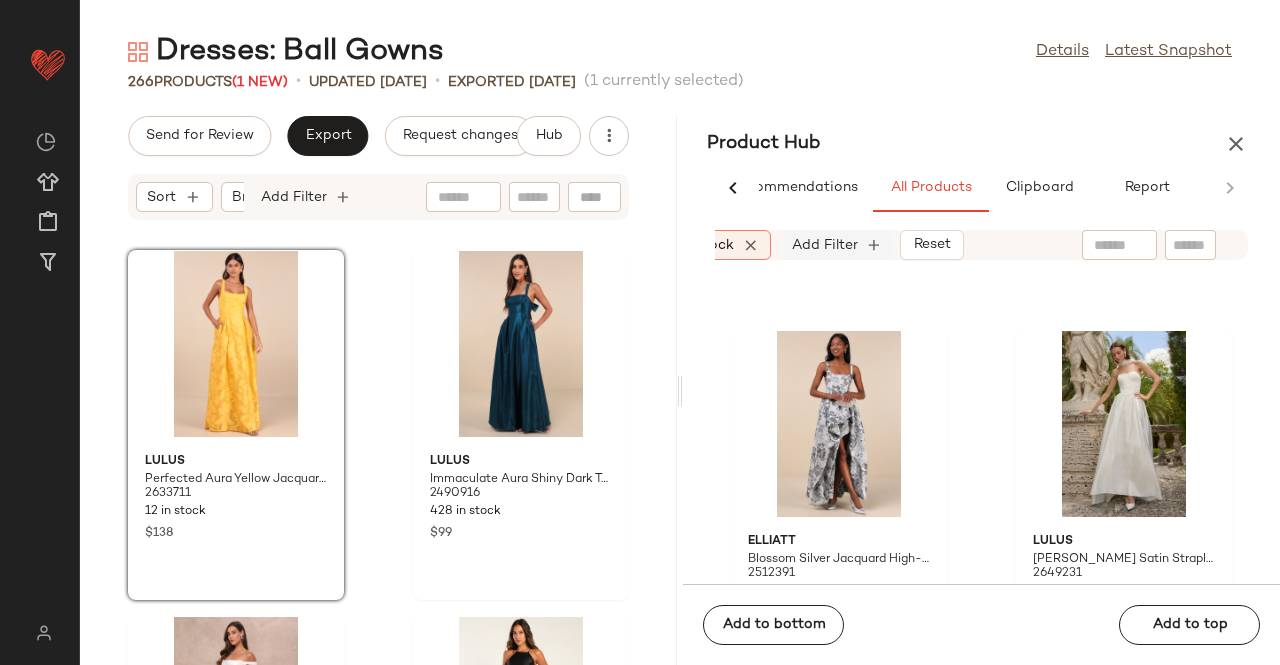 click on "Add Filter" at bounding box center [825, 245] 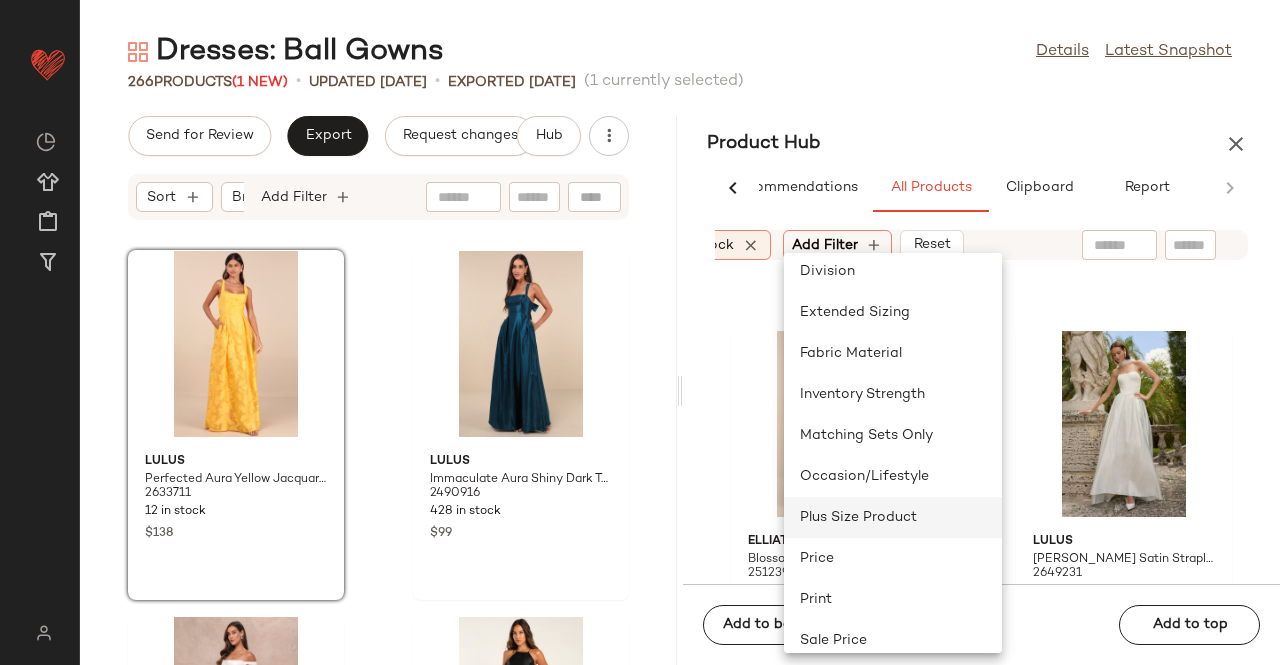 scroll, scrollTop: 200, scrollLeft: 0, axis: vertical 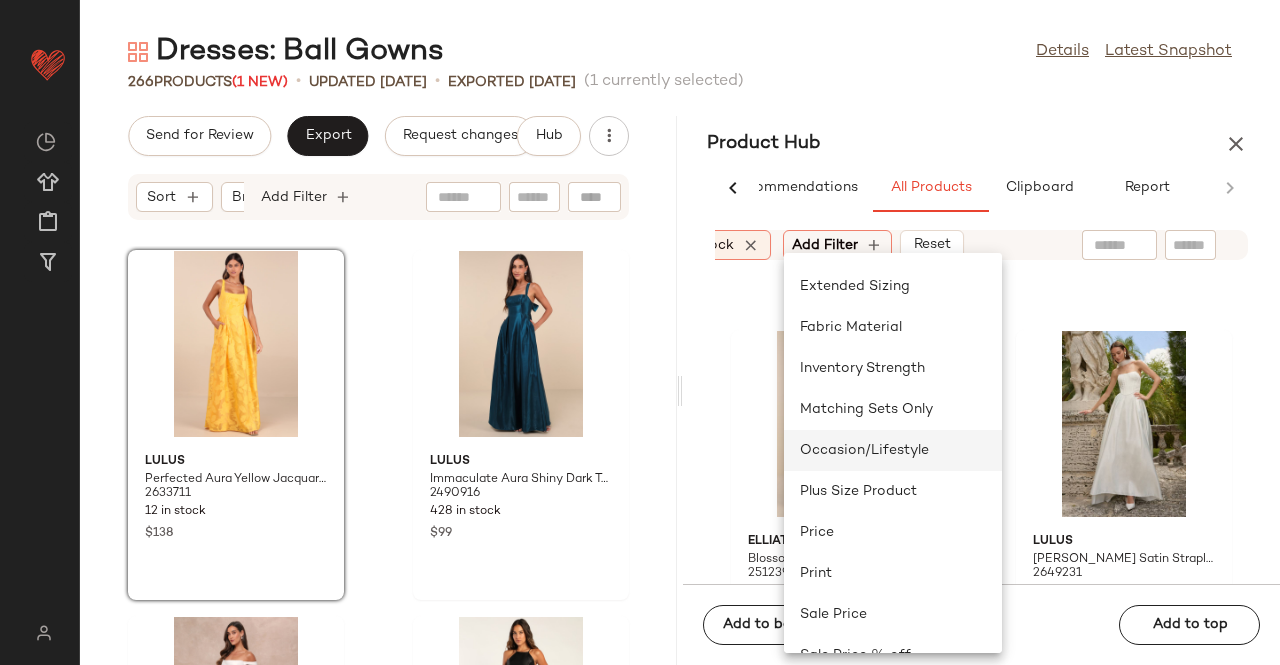 click on "Occasion/Lifestyle" 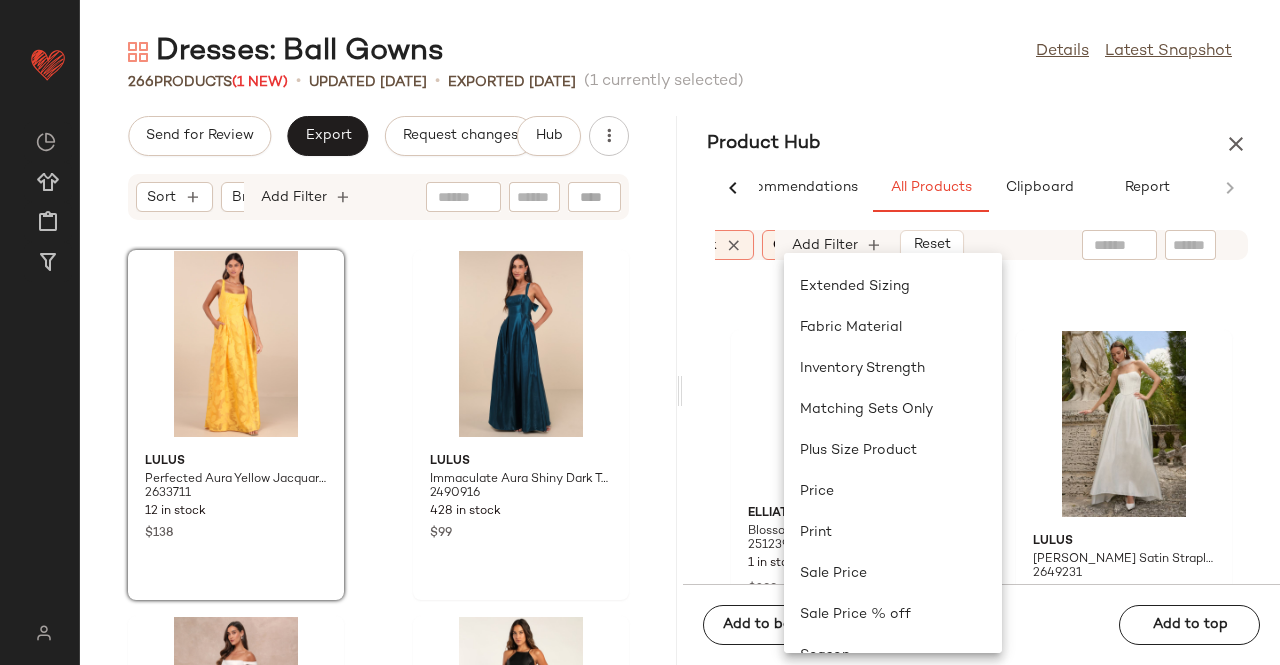 scroll, scrollTop: 0, scrollLeft: 688, axis: horizontal 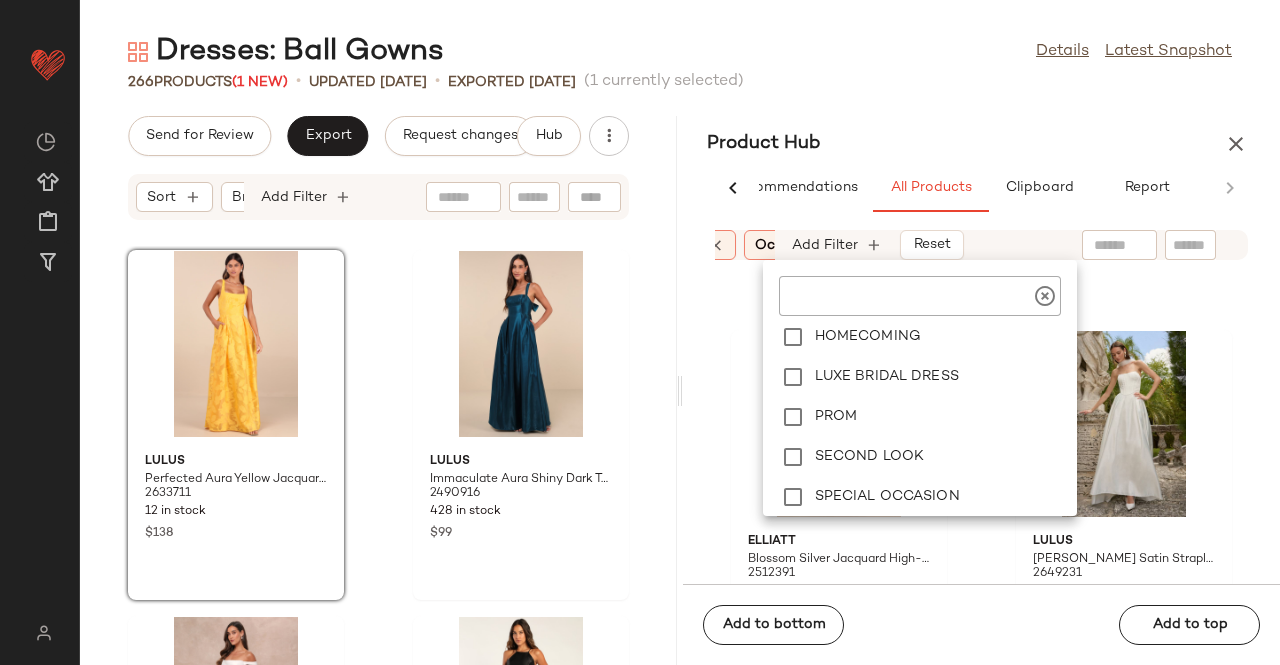 click on "266   Products  (1 New)  •   updated Jul 9th  •  Exported Jul 8th   (1 currently selected)" 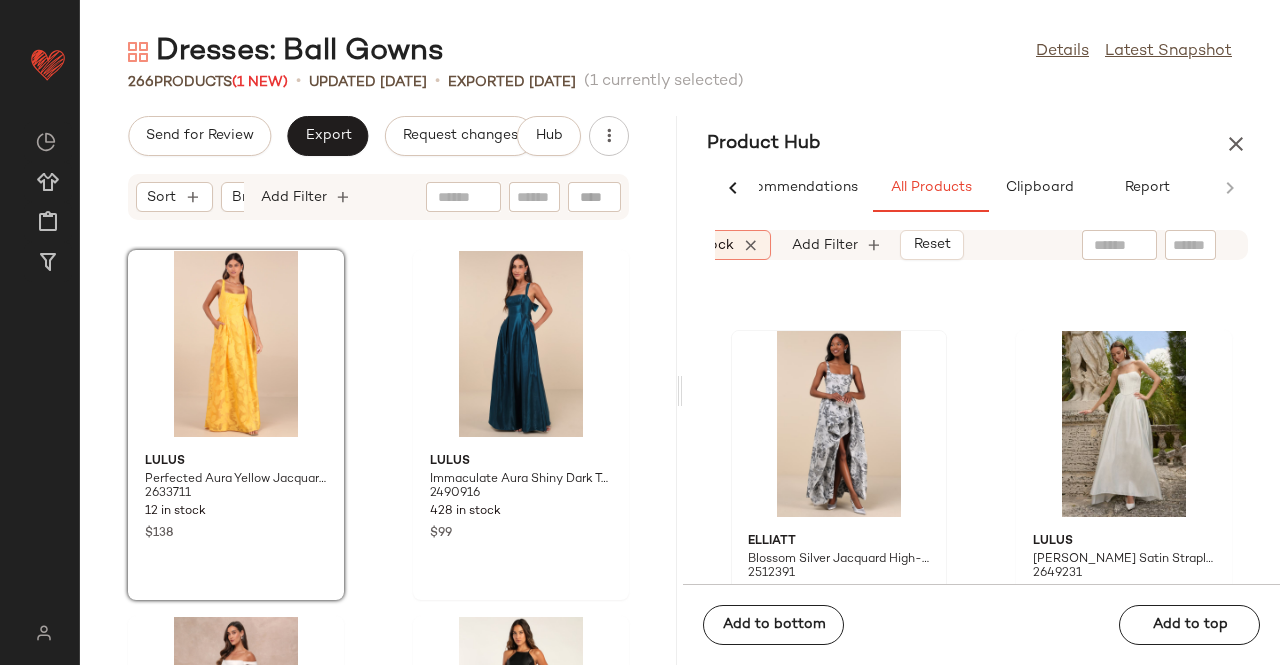 scroll, scrollTop: 0, scrollLeft: 670, axis: horizontal 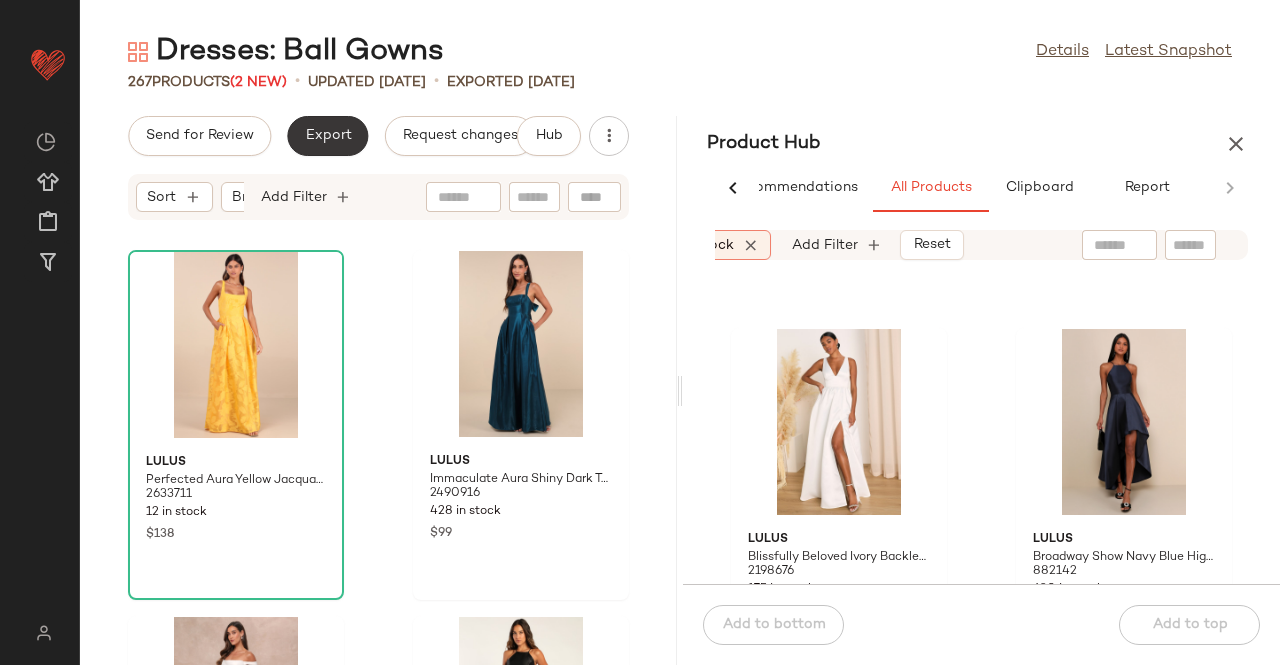 click on "Export" 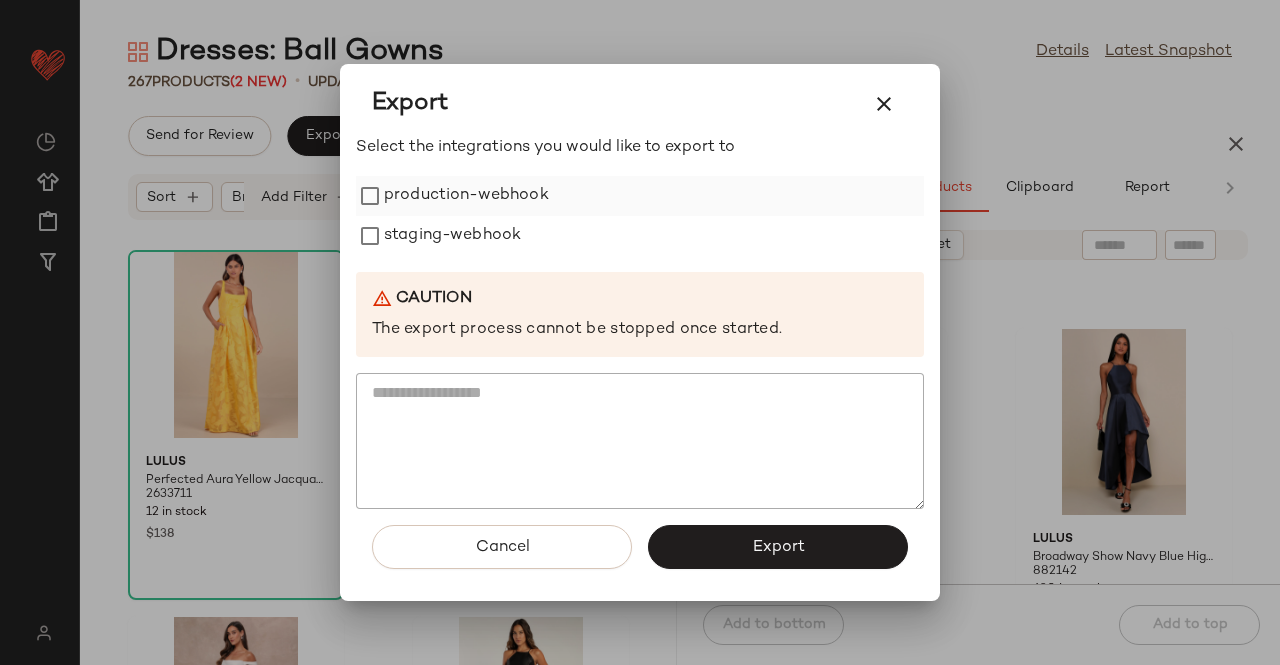 click on "production-webhook" at bounding box center [466, 196] 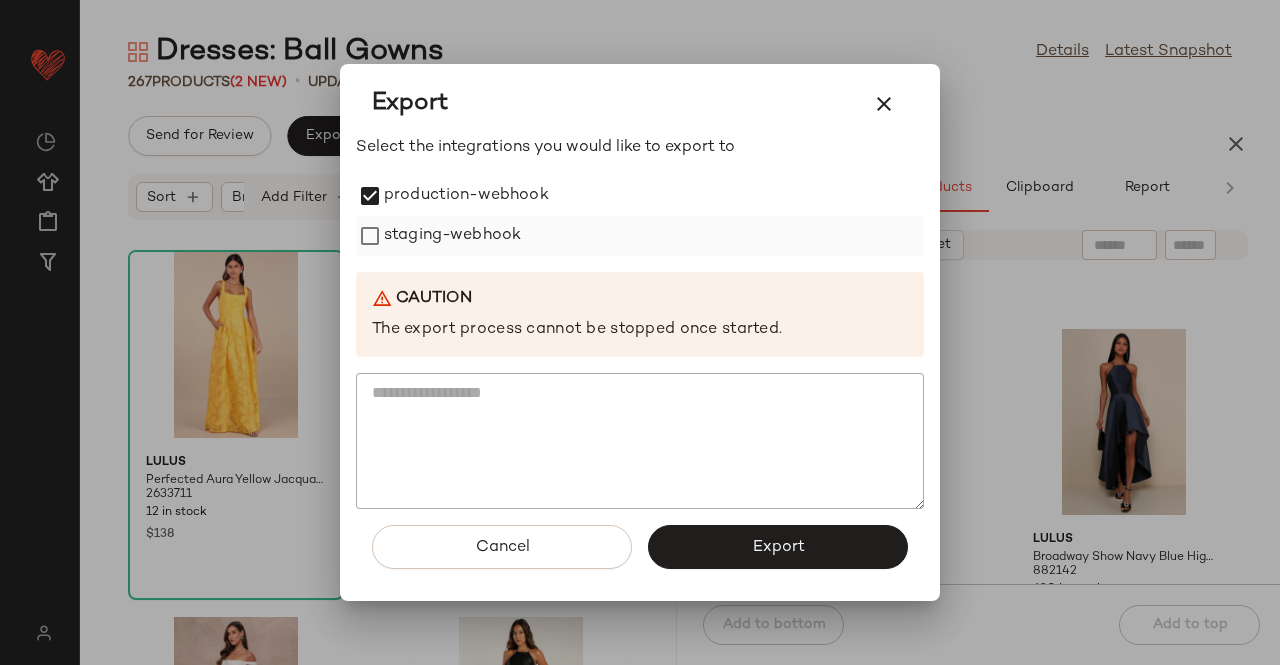 click on "staging-webhook" at bounding box center (452, 236) 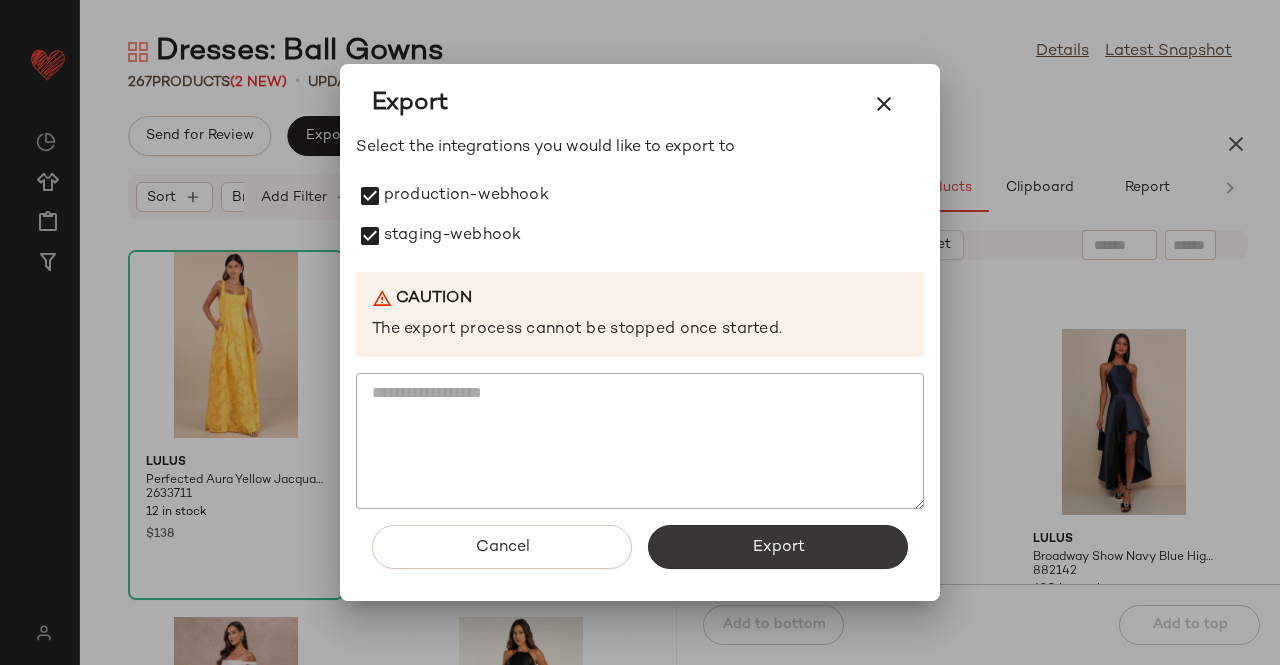 click on "Export" at bounding box center [778, 547] 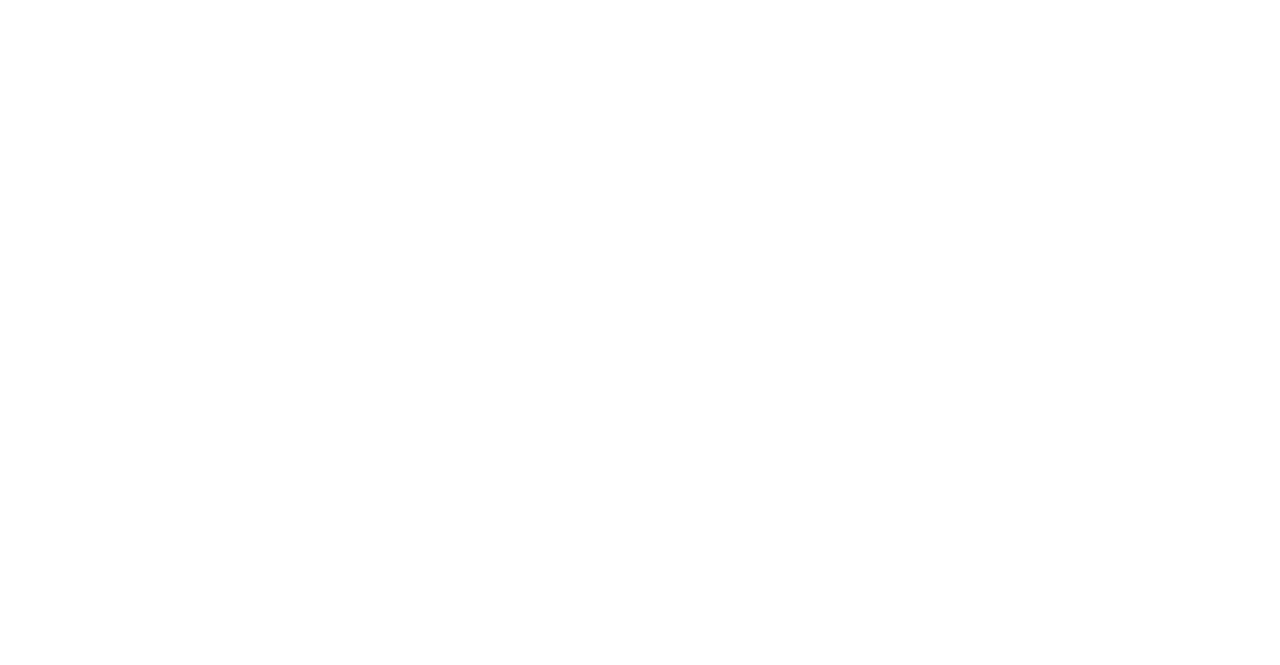 scroll, scrollTop: 0, scrollLeft: 0, axis: both 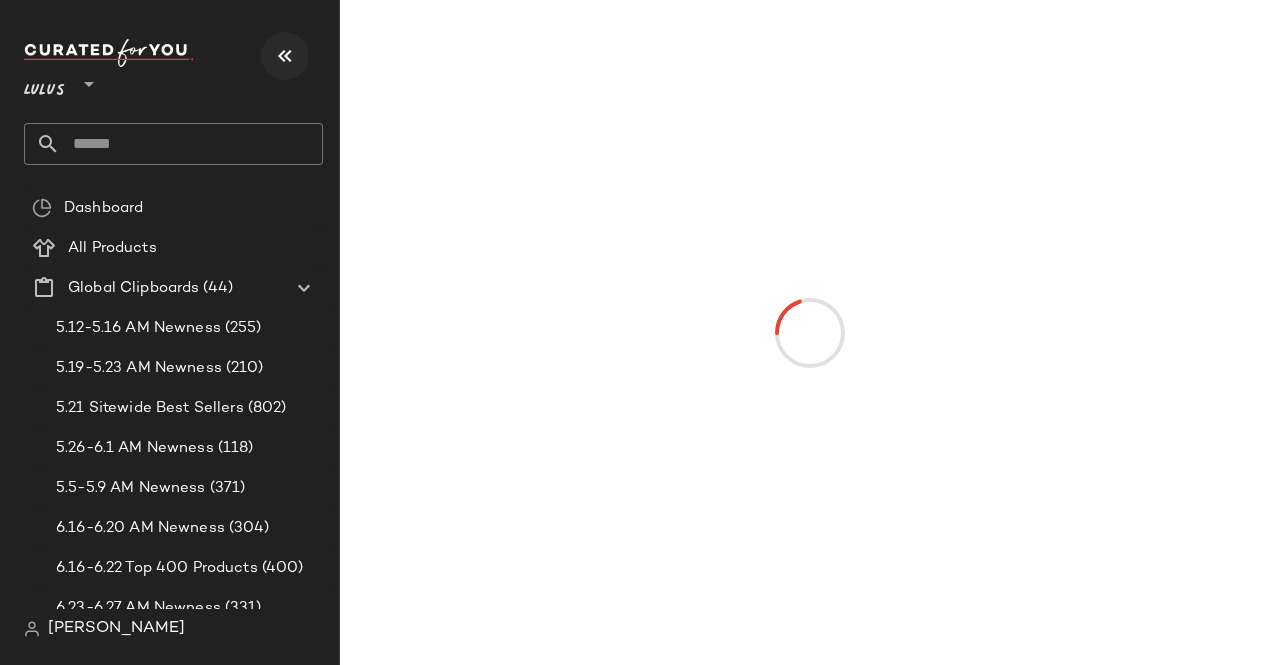 click at bounding box center (285, 56) 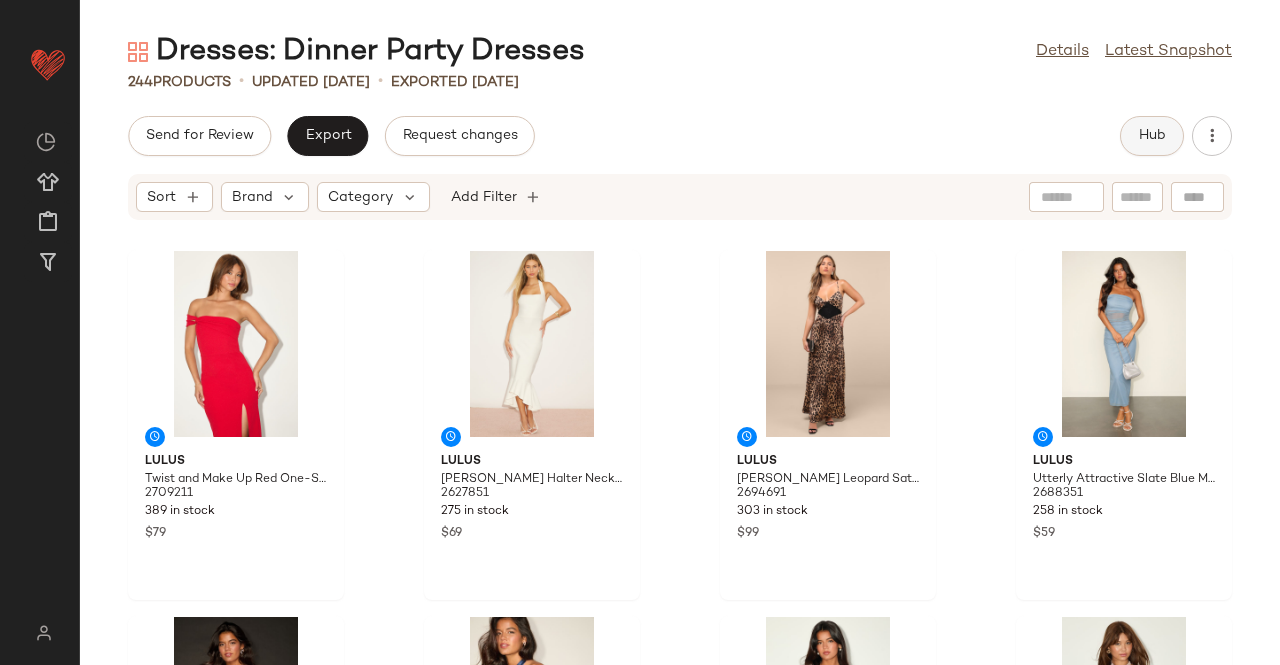 click on "Hub" 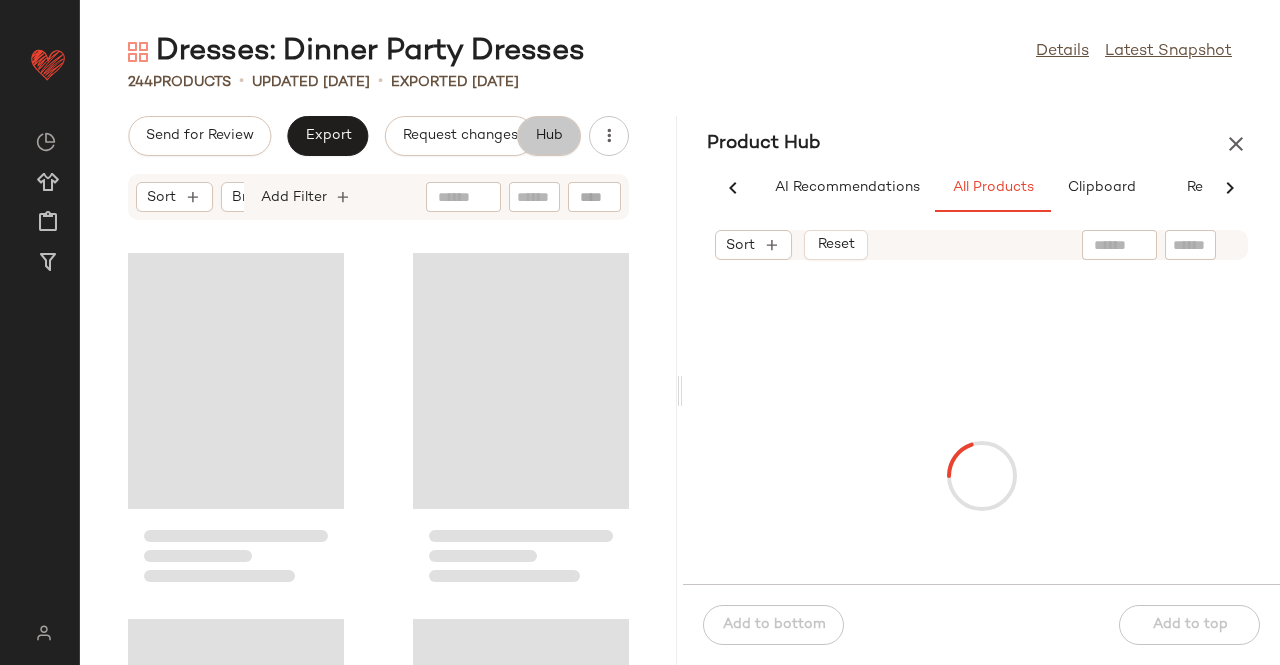 scroll, scrollTop: 0, scrollLeft: 62, axis: horizontal 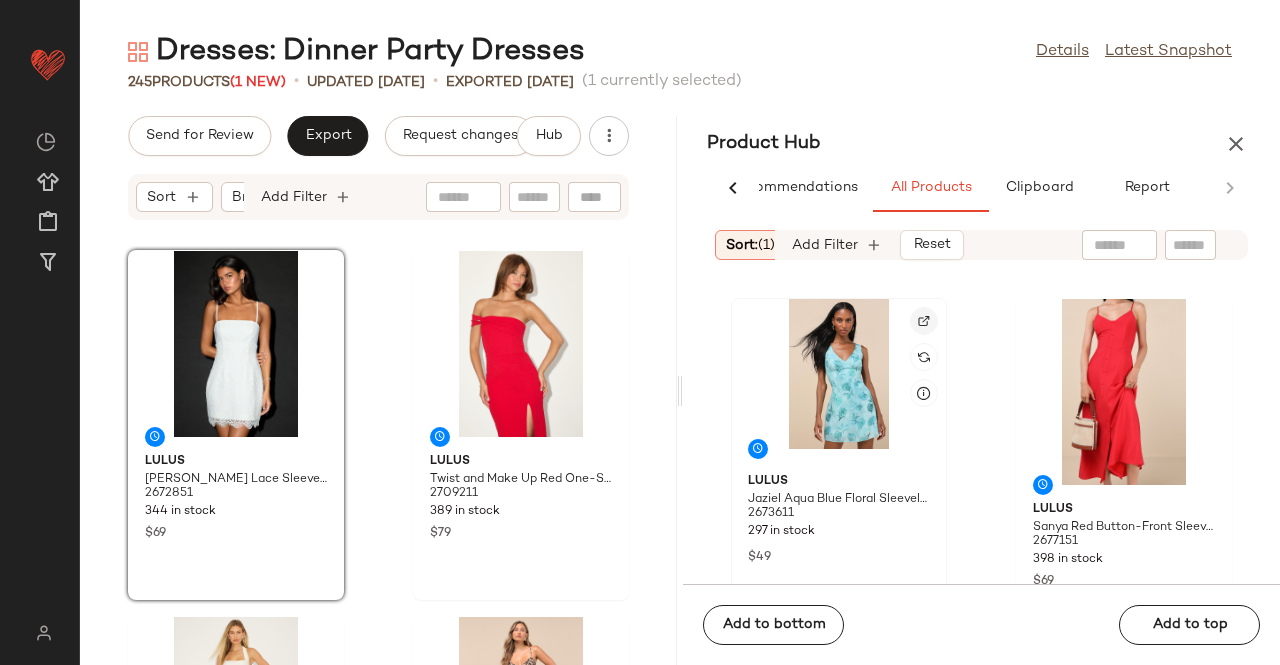 click at bounding box center [924, 321] 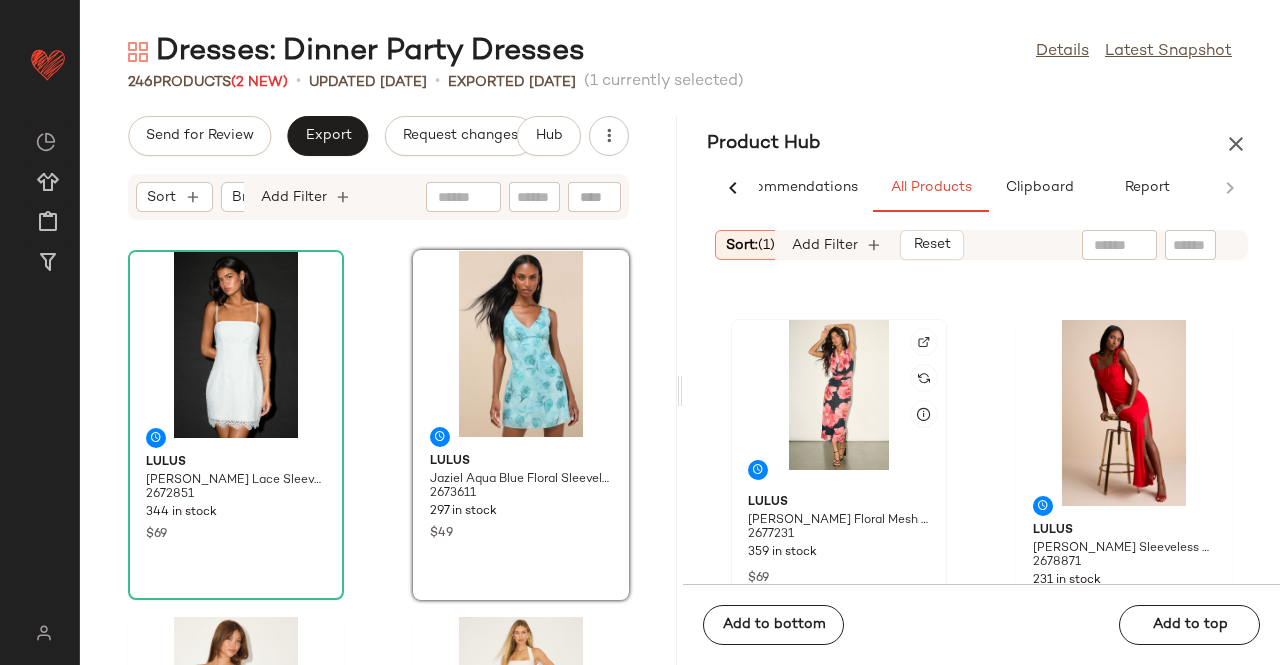 scroll, scrollTop: 316, scrollLeft: 0, axis: vertical 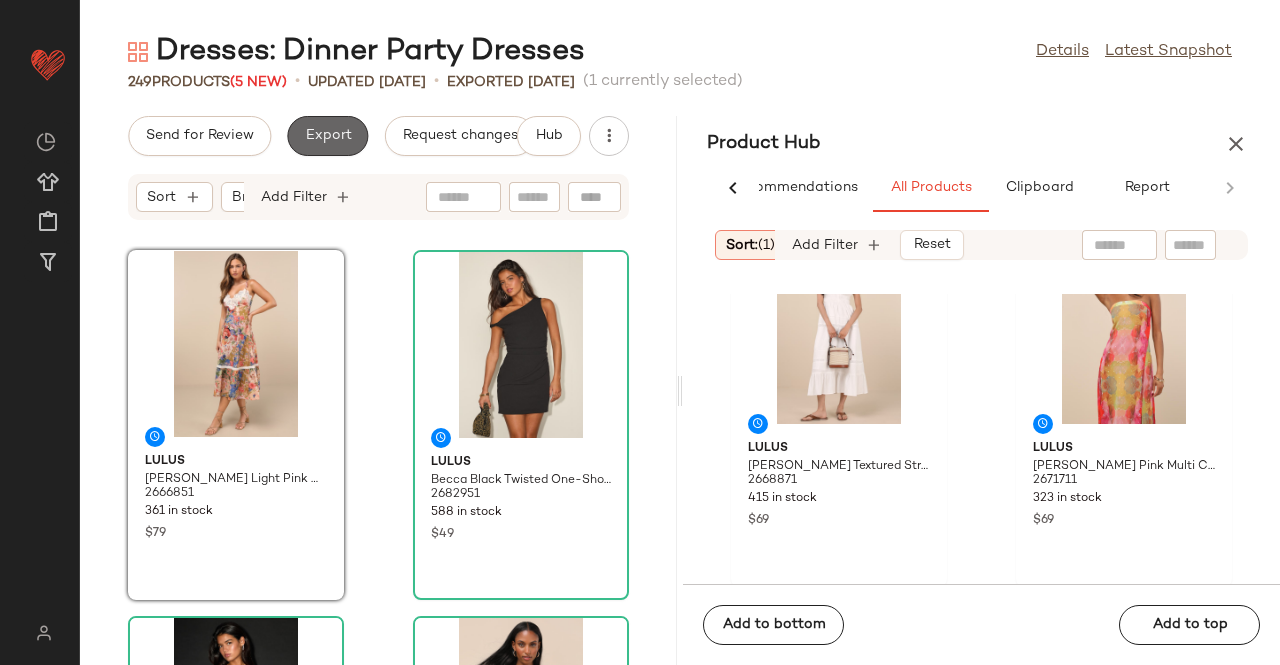 click on "Export" 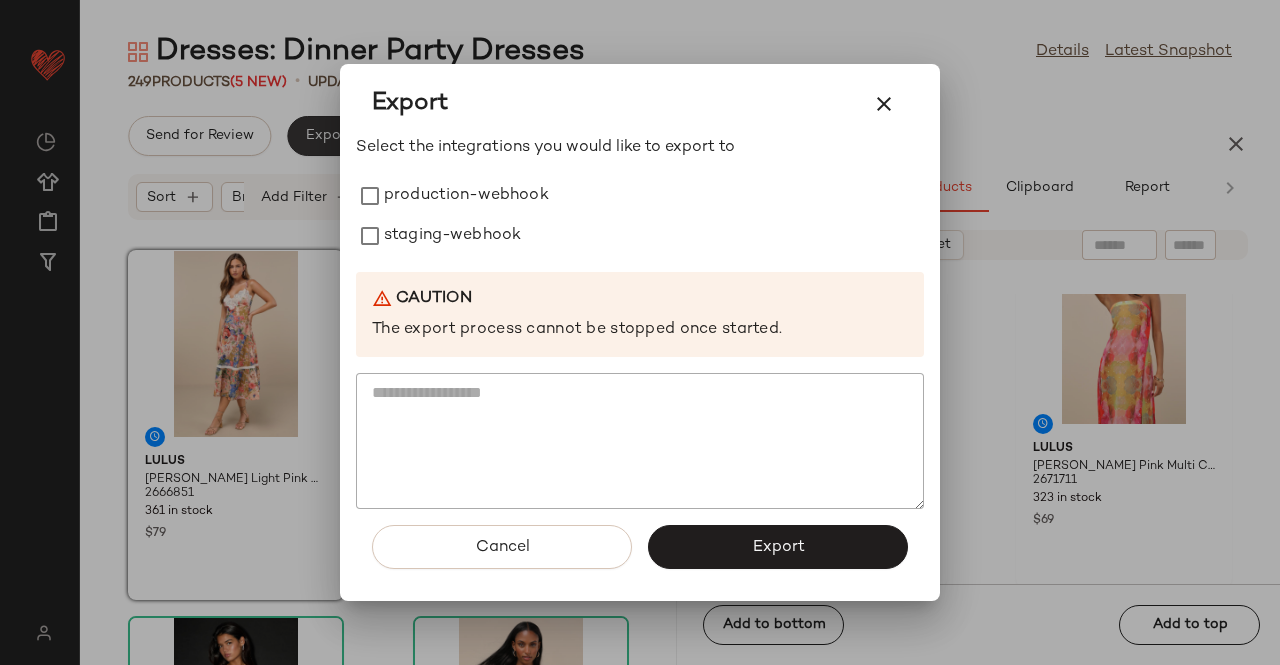 click on "staging-webhook" at bounding box center [452, 236] 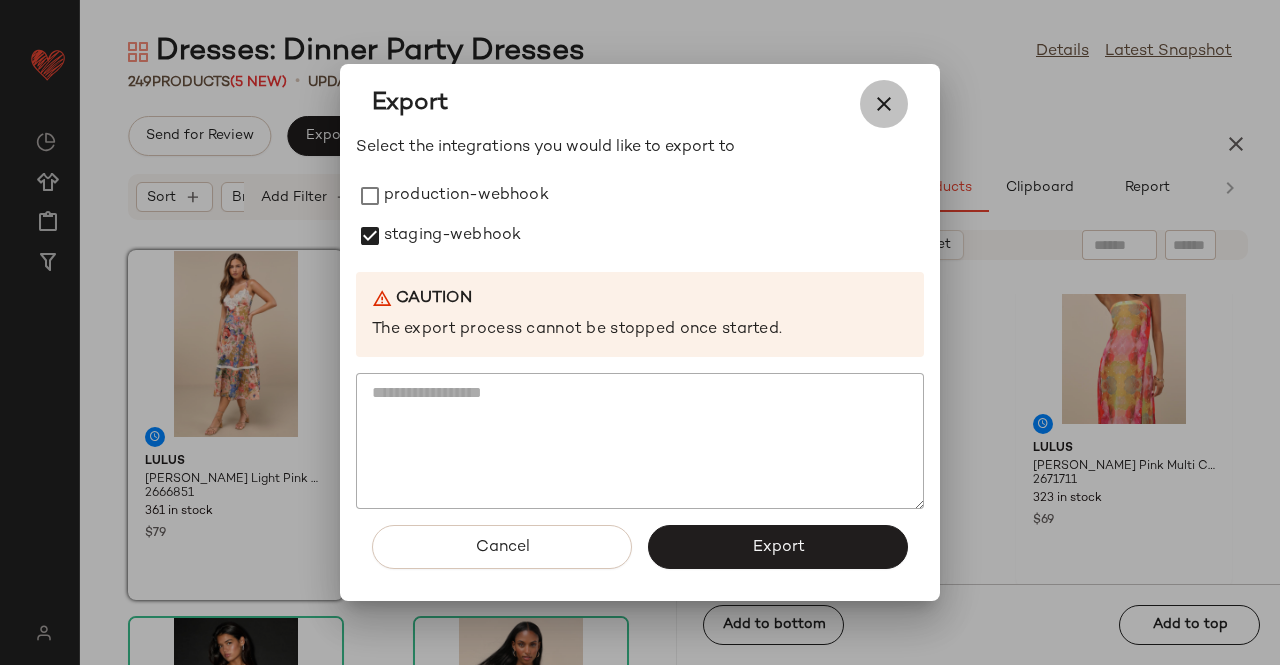 click at bounding box center [884, 104] 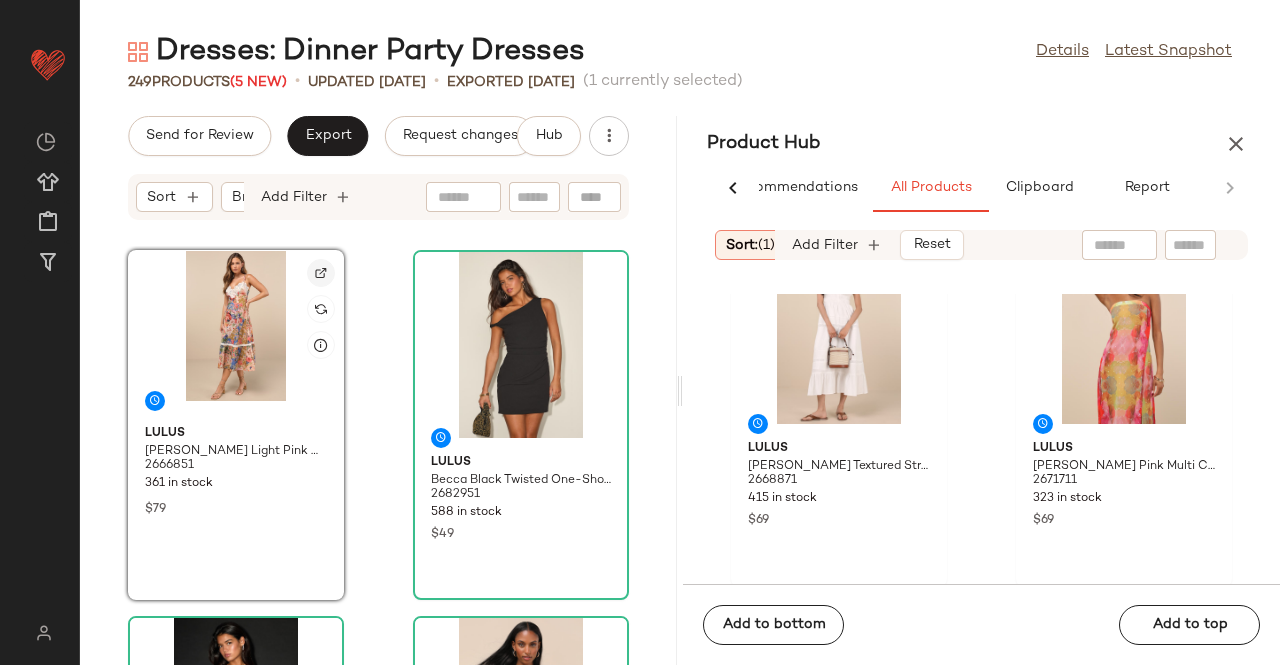 click 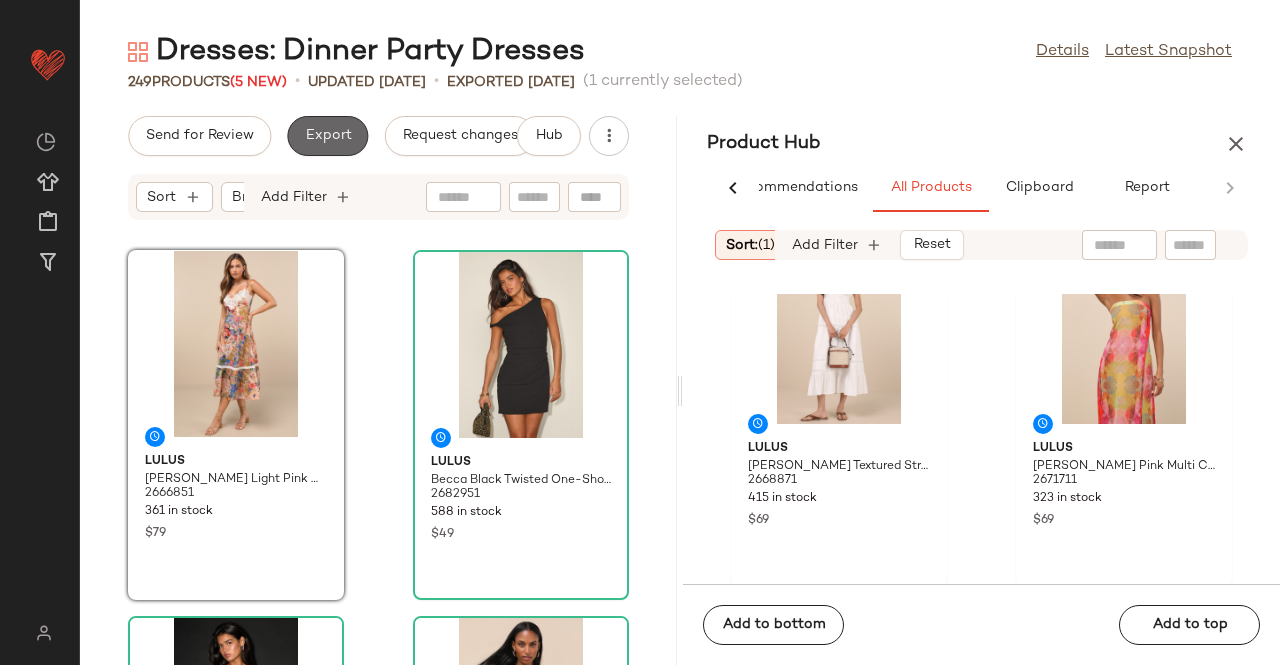 click on "Export" 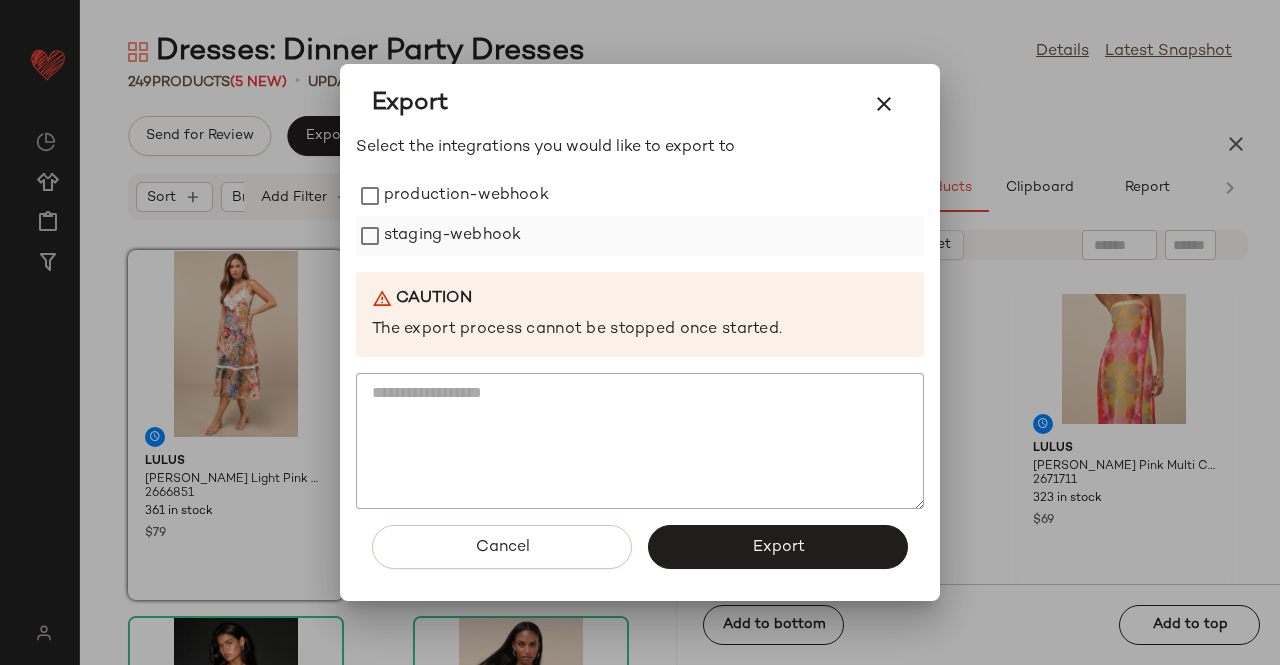 click on "production-webhook" at bounding box center [466, 196] 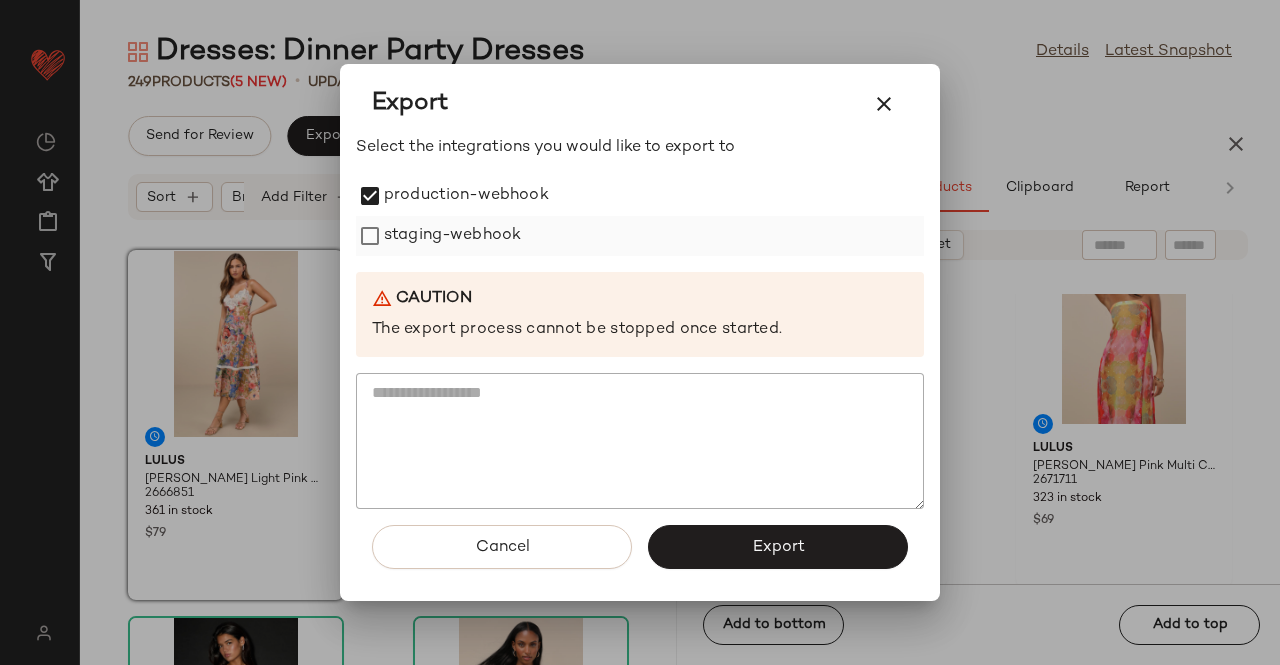 click on "staging-webhook" at bounding box center (452, 236) 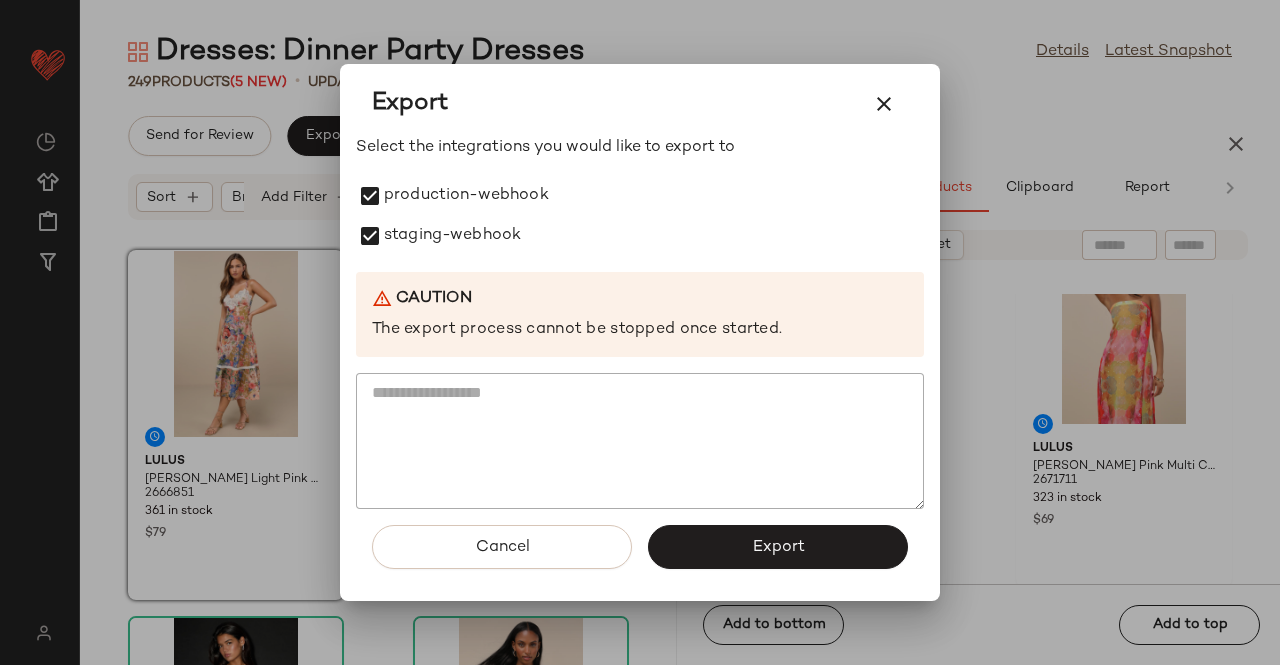drag, startPoint x: 744, startPoint y: 533, endPoint x: 745, endPoint y: 515, distance: 18.027756 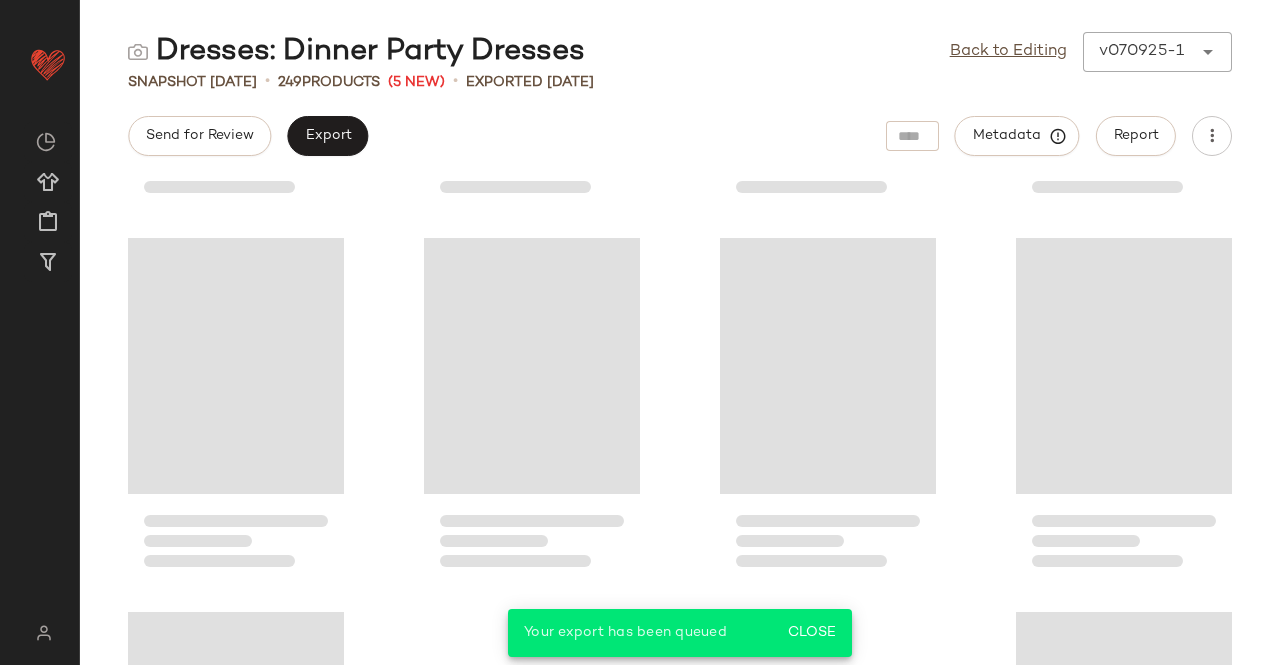 scroll, scrollTop: 5975, scrollLeft: 0, axis: vertical 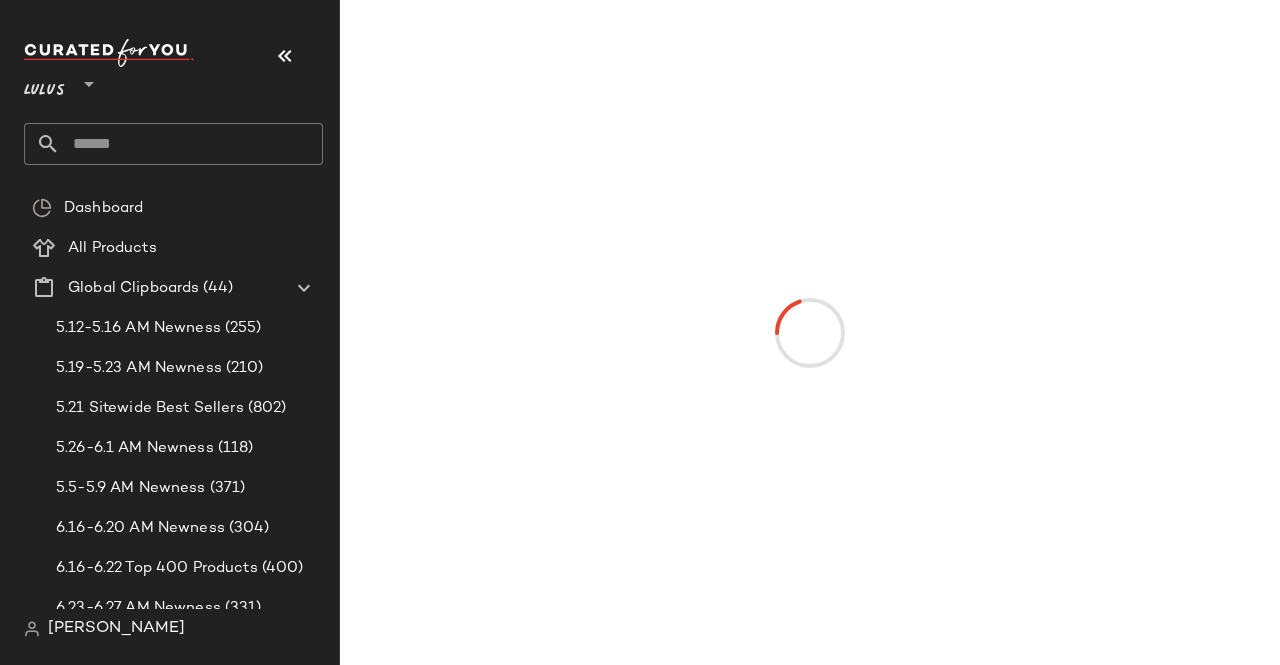 click on "Lulus **" at bounding box center [173, 79] 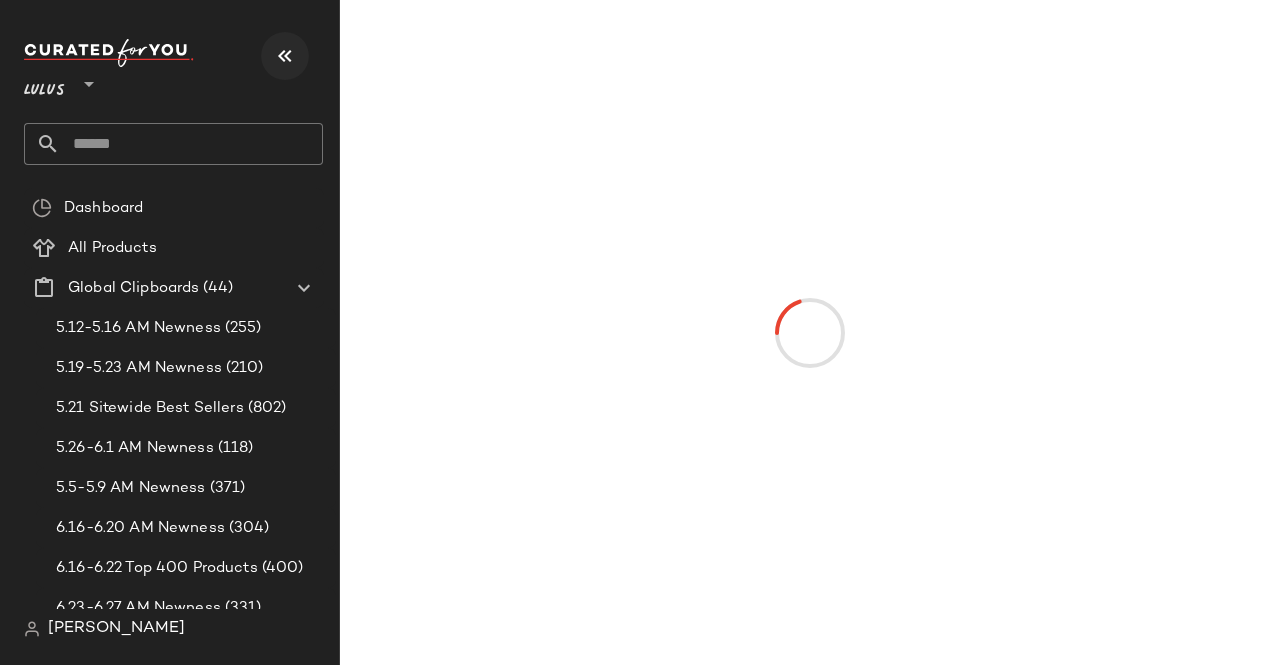 click at bounding box center (285, 56) 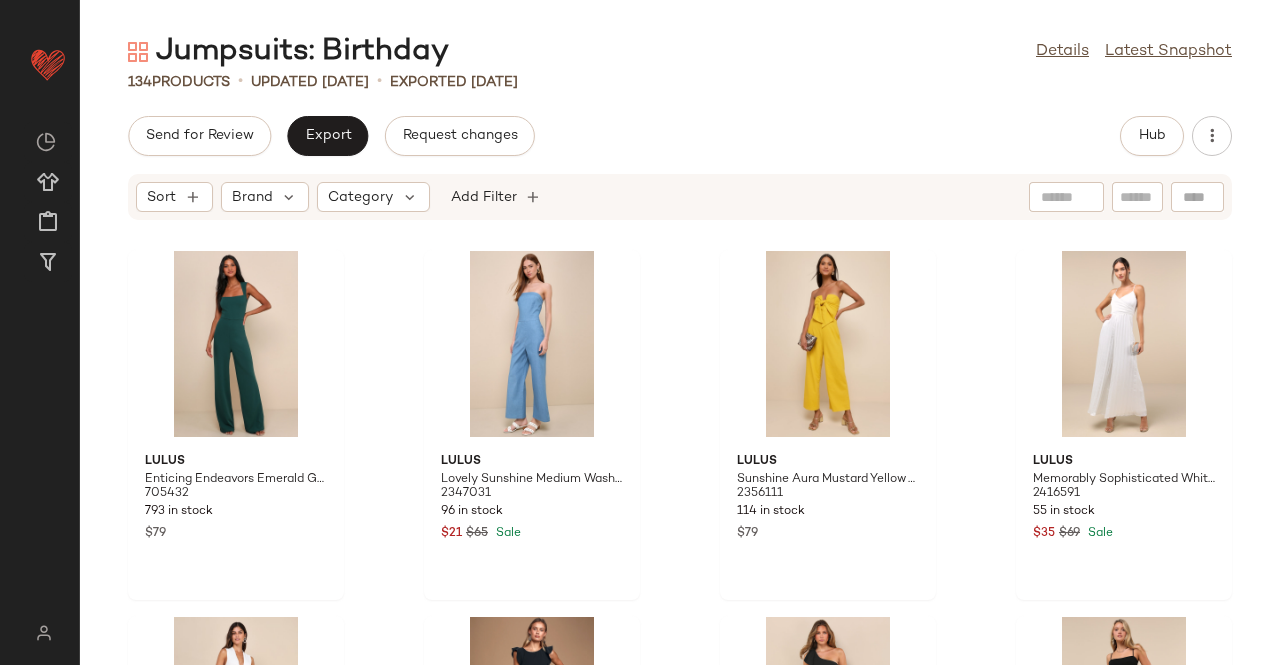 click on "Hub" at bounding box center [1176, 136] 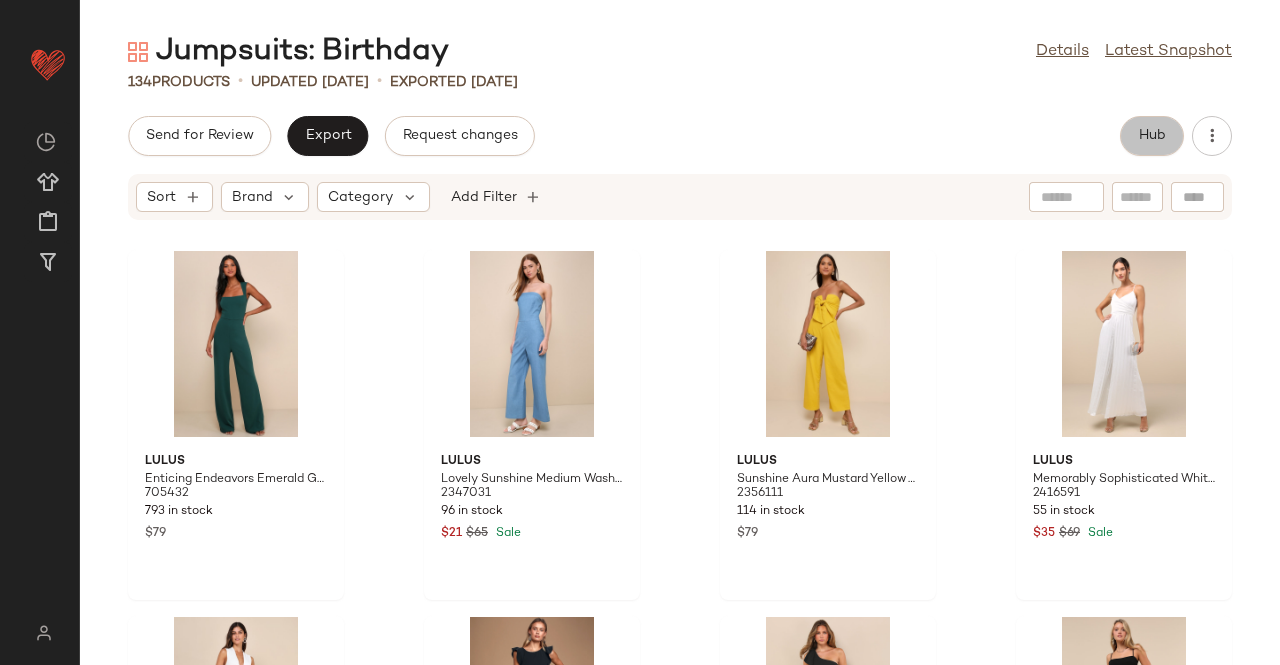 click on "Hub" 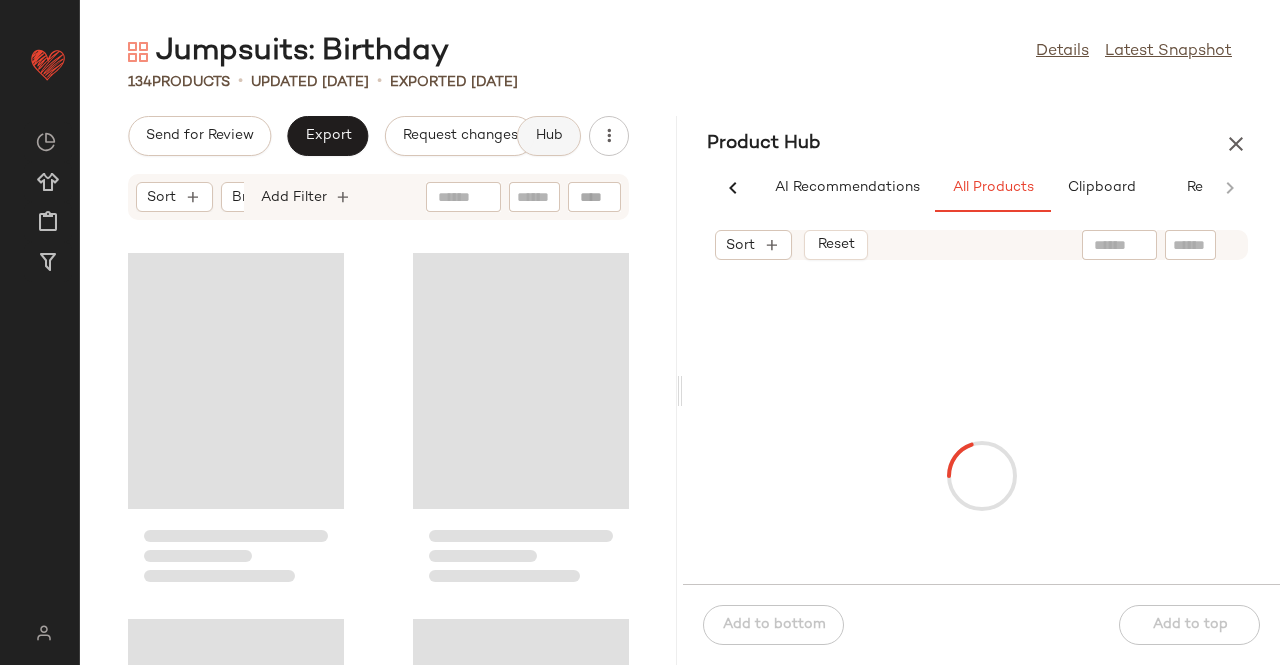 scroll, scrollTop: 0, scrollLeft: 62, axis: horizontal 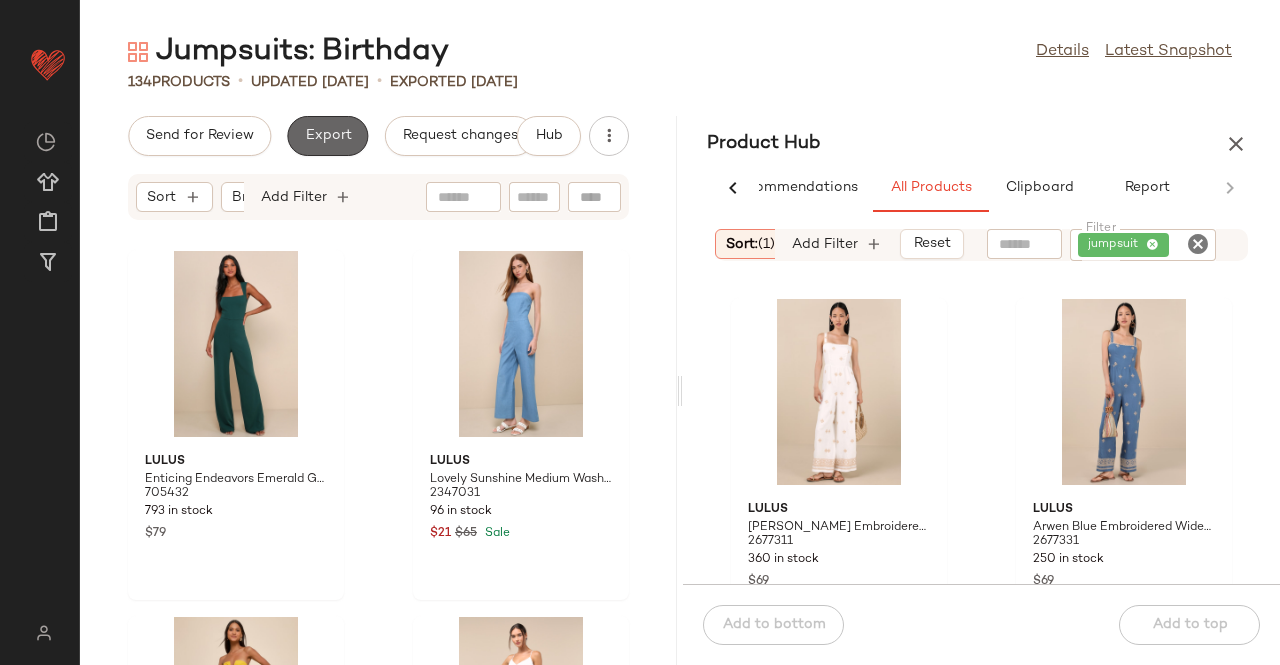 click on "Export" 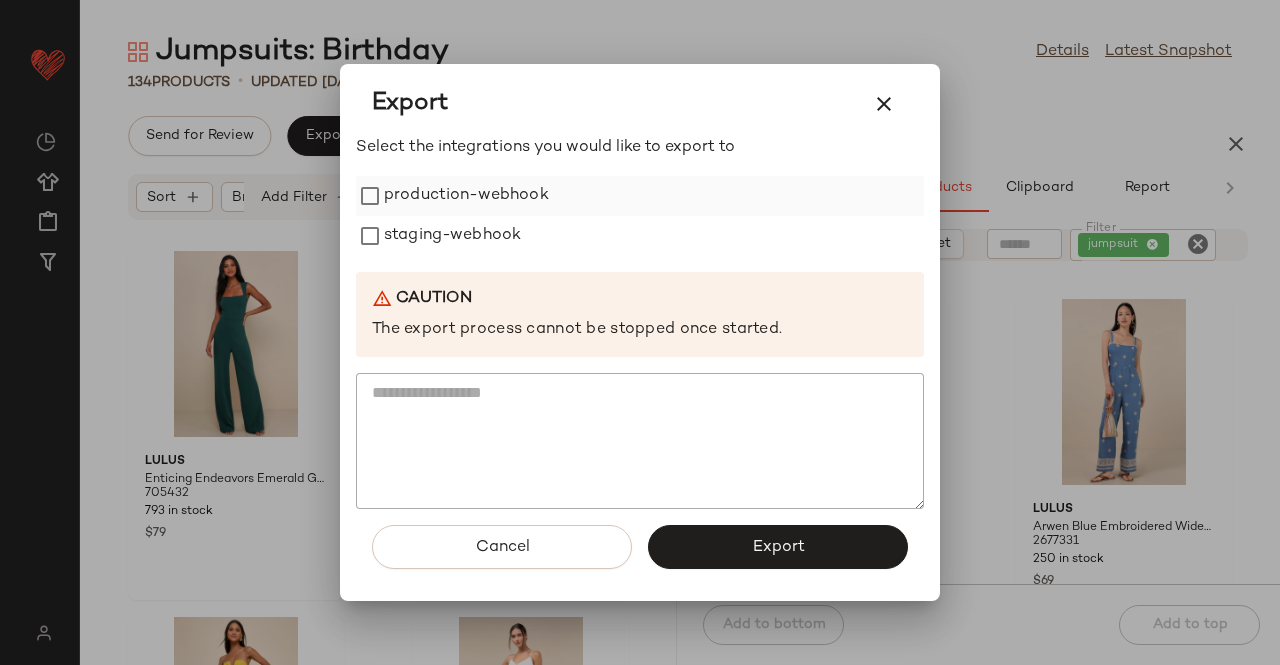 click on "production-webhook" at bounding box center [466, 196] 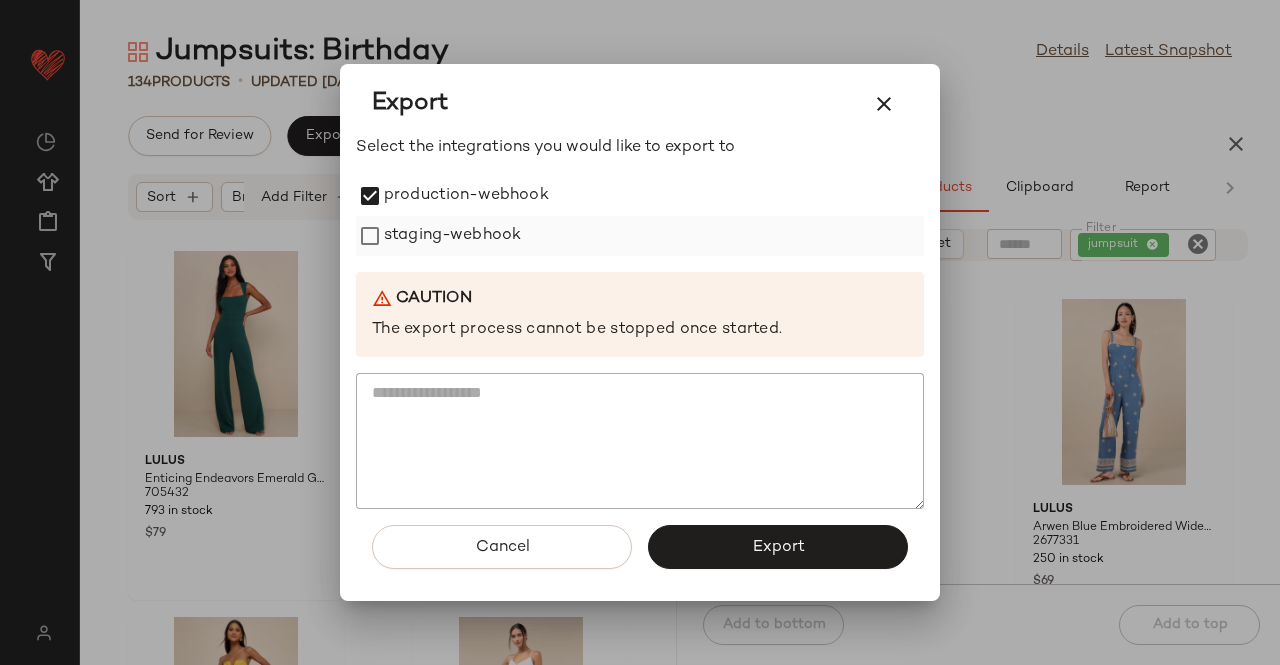 click on "staging-webhook" at bounding box center (452, 236) 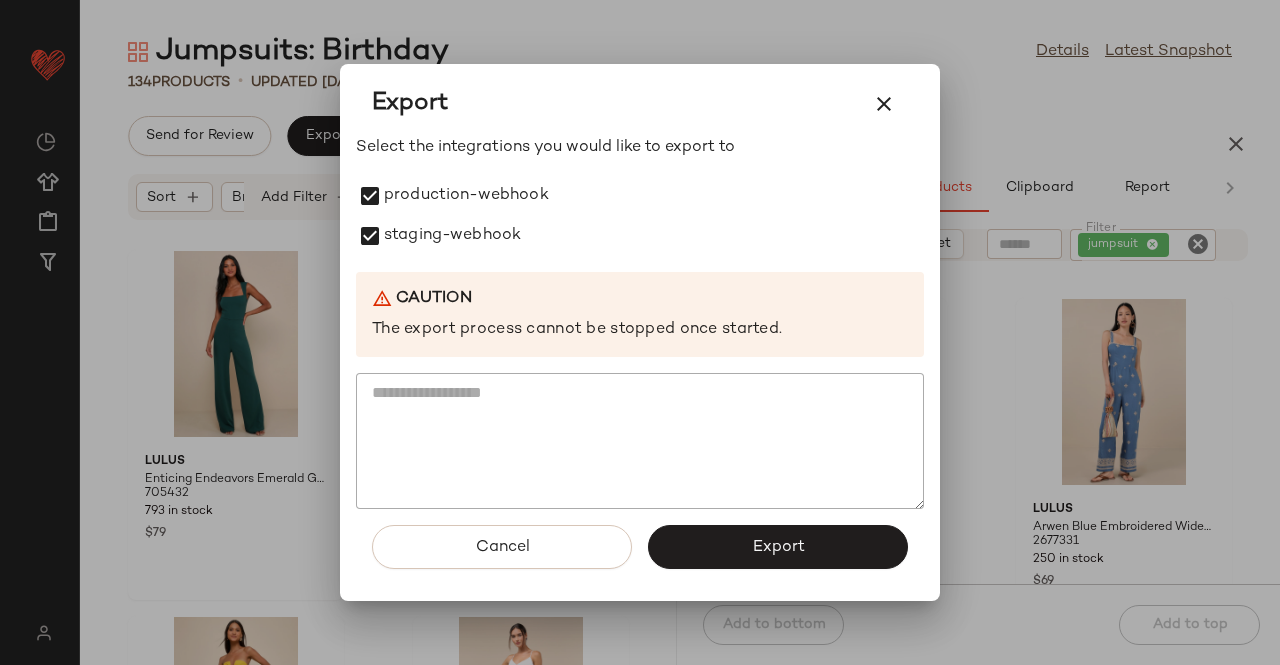 click on "Export" at bounding box center (778, 547) 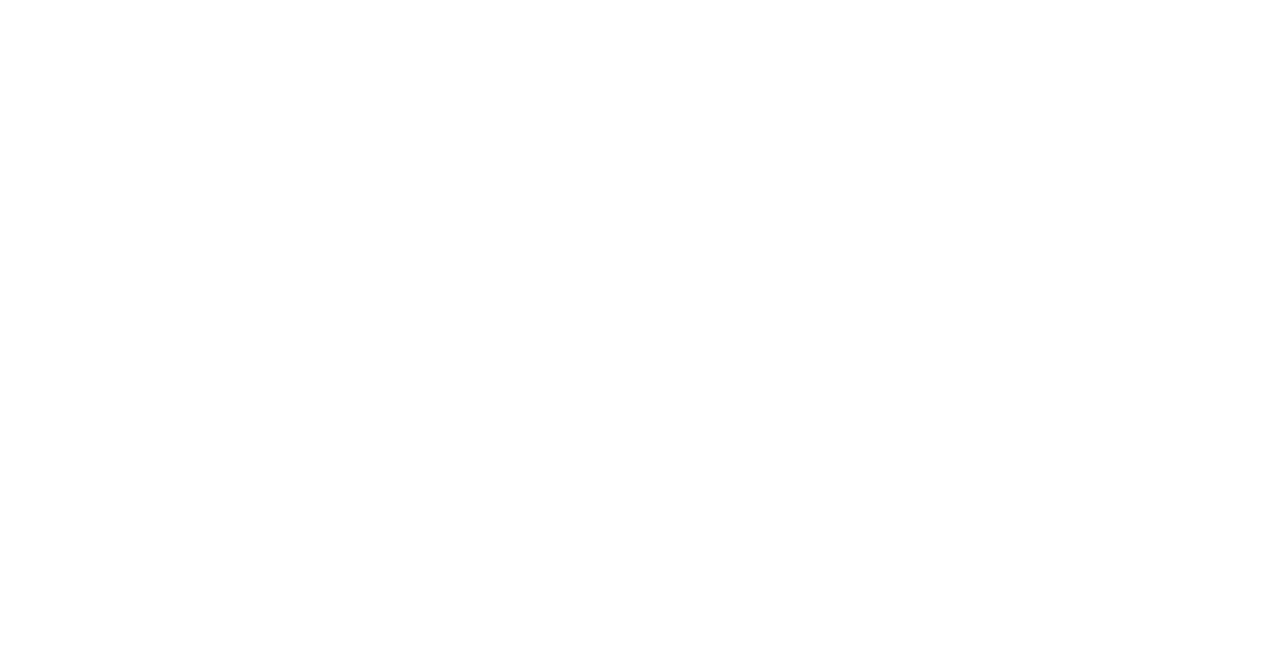 scroll, scrollTop: 0, scrollLeft: 0, axis: both 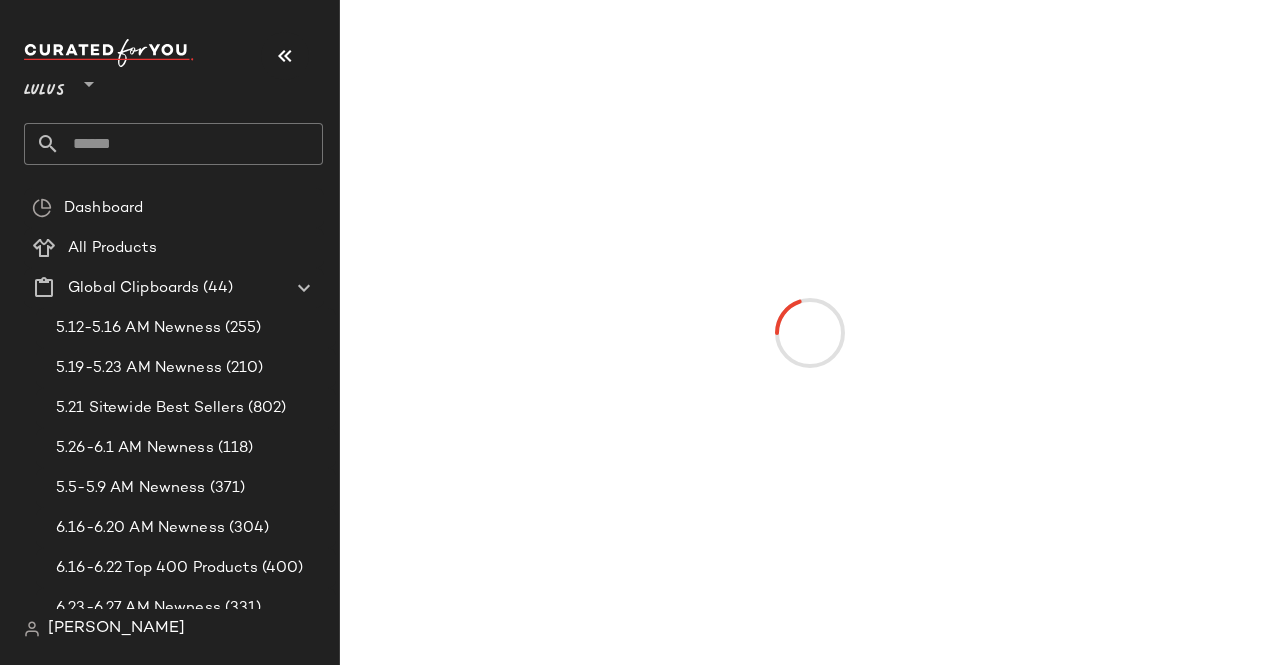 click at bounding box center [173, 53] 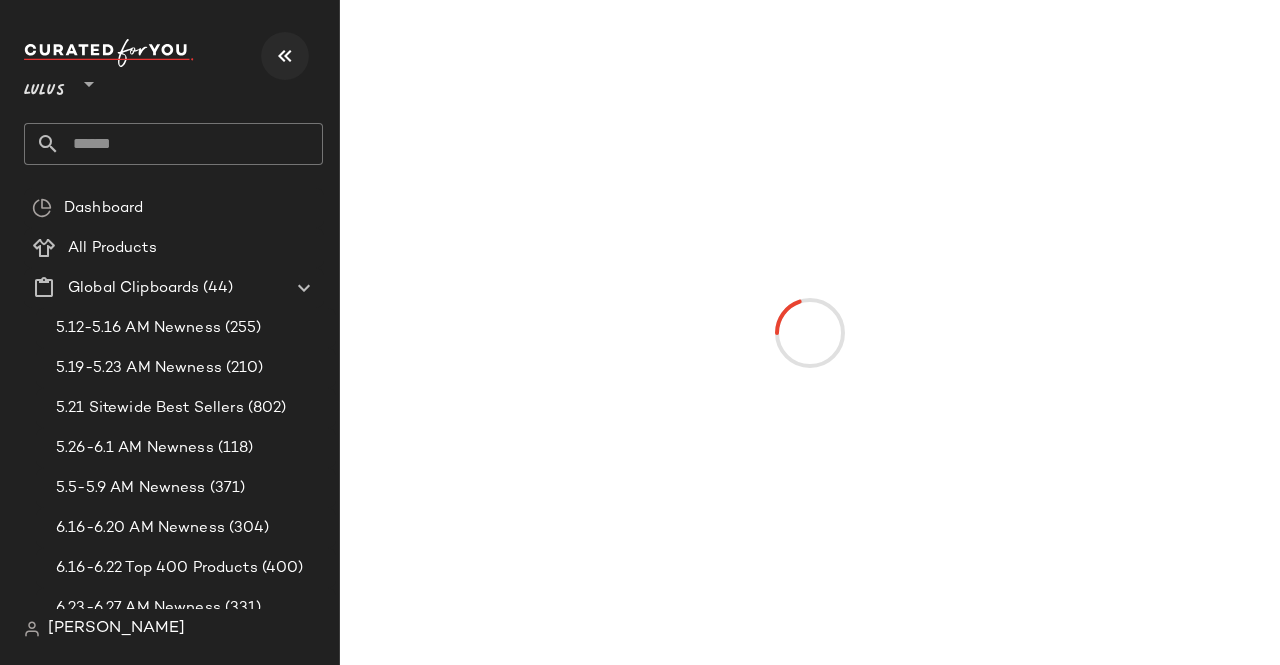click at bounding box center (285, 56) 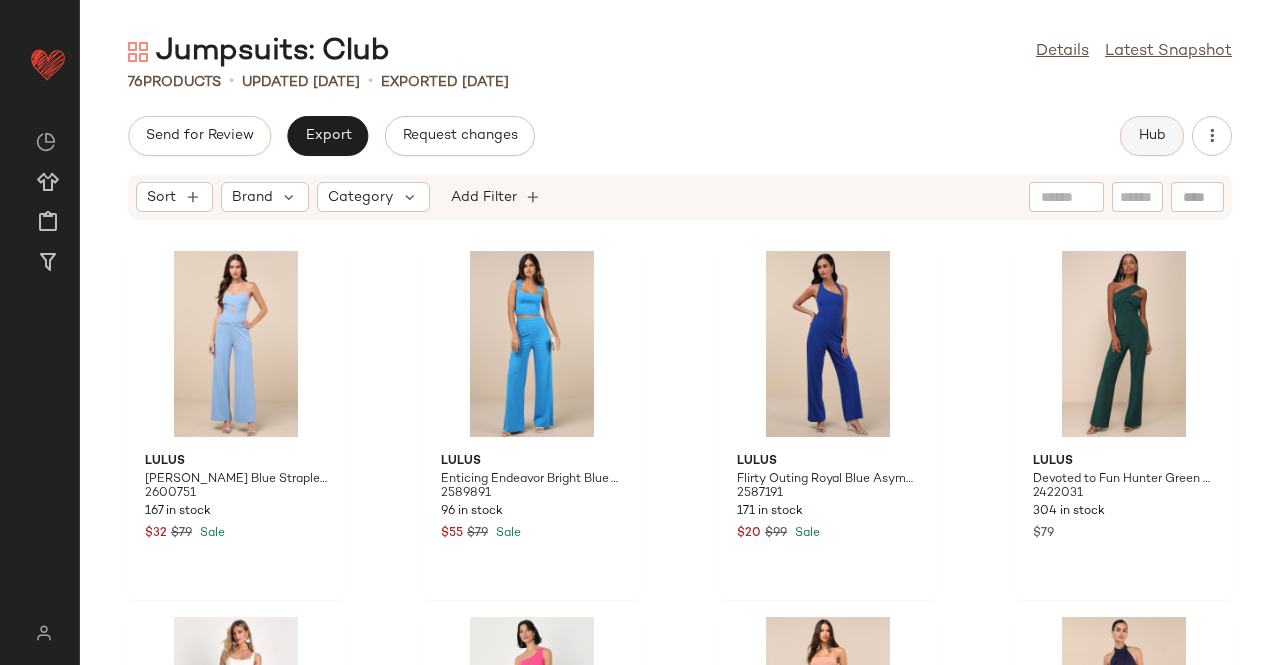 click on "Hub" 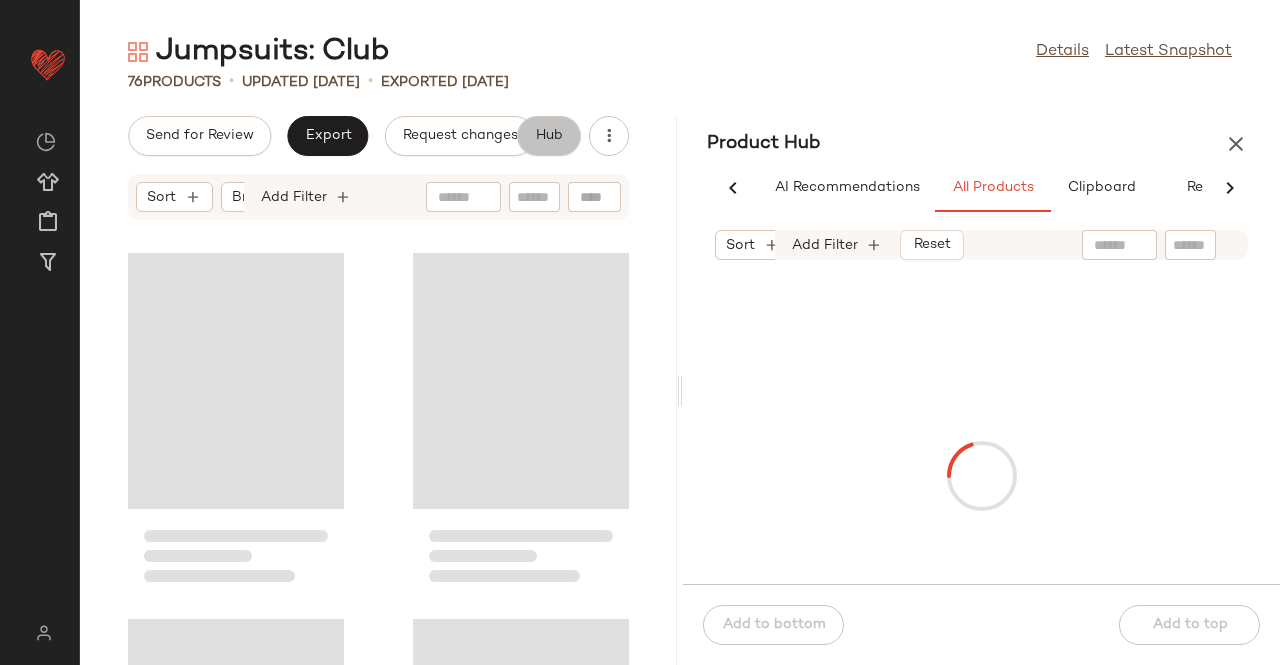 scroll, scrollTop: 0, scrollLeft: 62, axis: horizontal 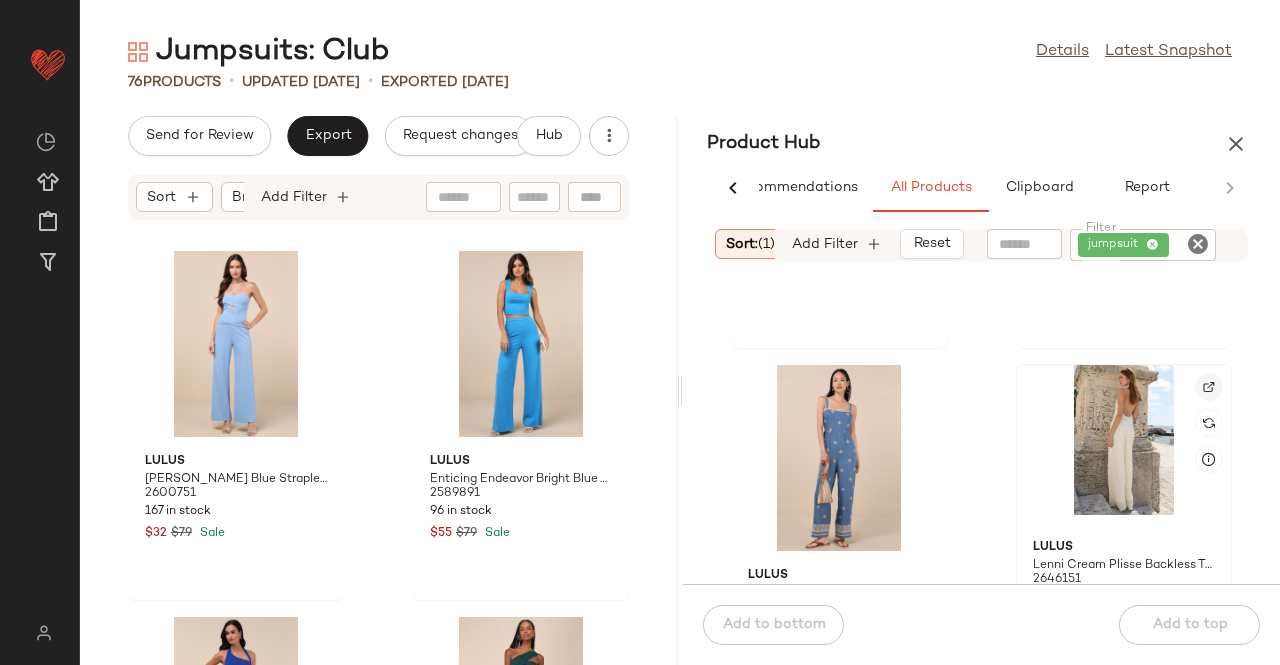 click at bounding box center [1209, 387] 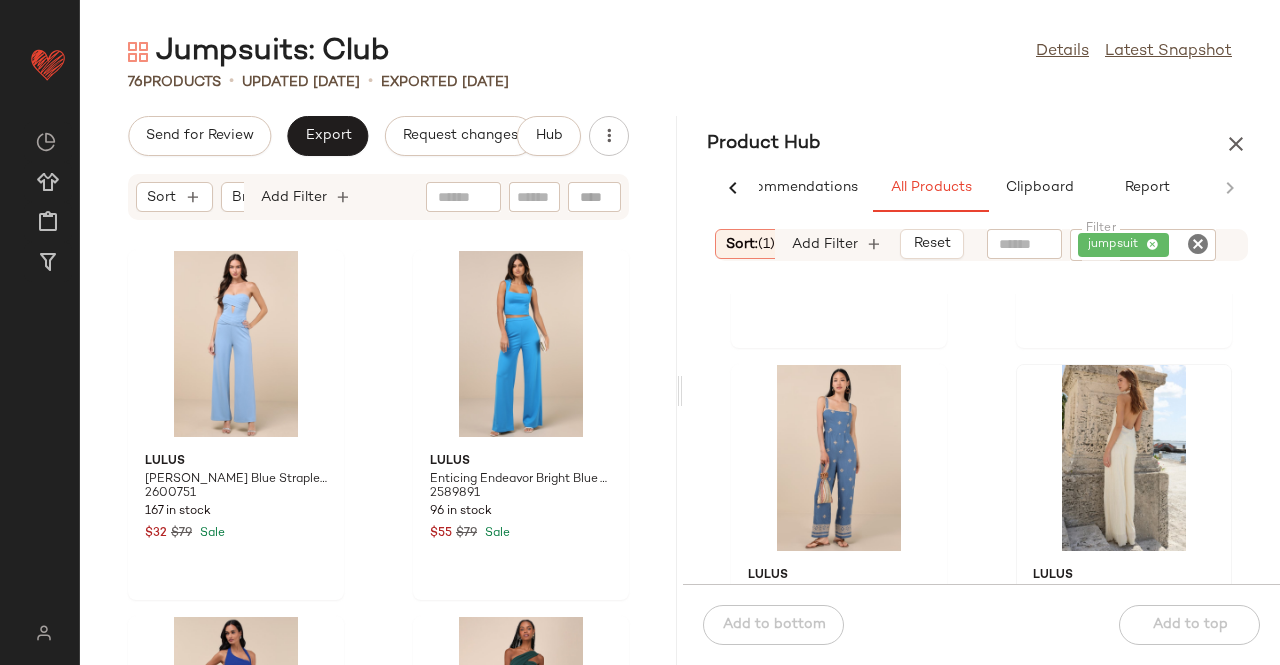 scroll, scrollTop: 254, scrollLeft: 0, axis: vertical 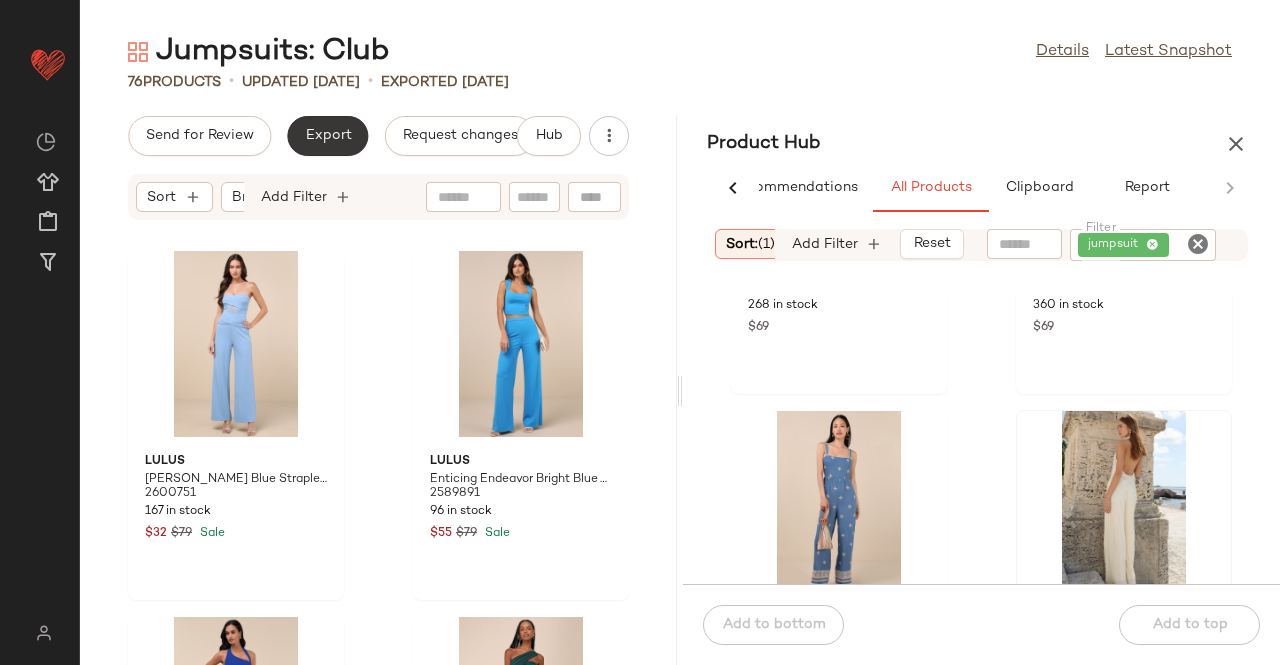 click on "Export" at bounding box center [327, 136] 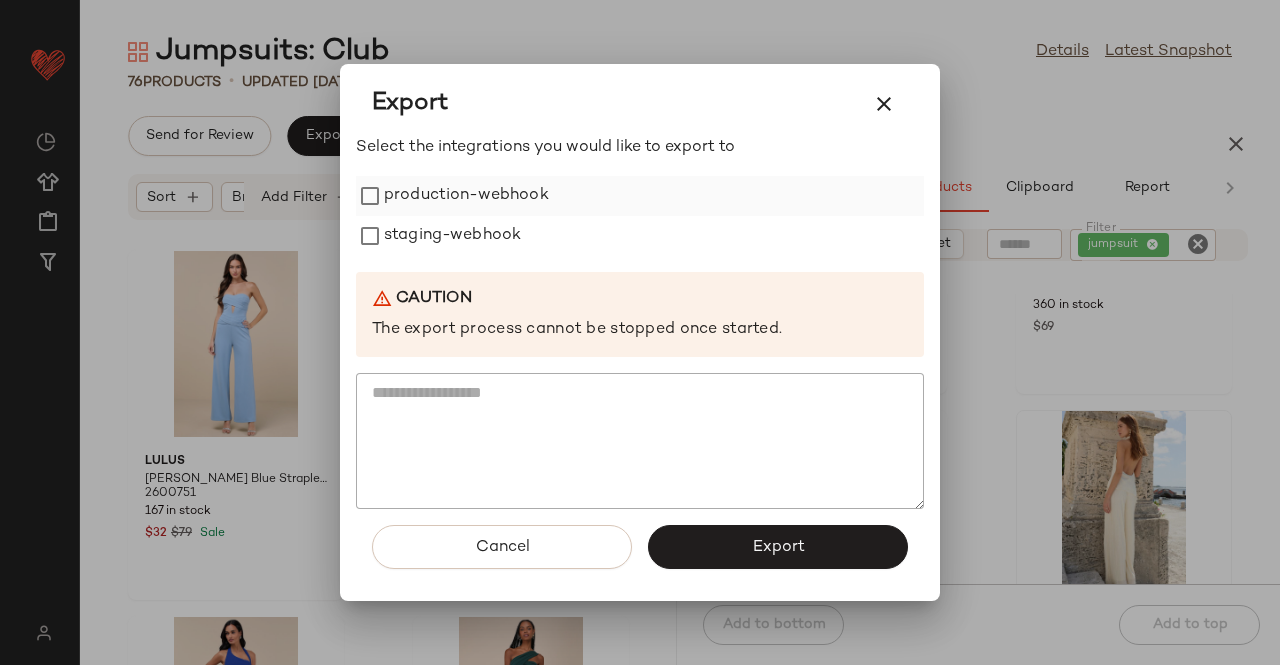 drag, startPoint x: 458, startPoint y: 199, endPoint x: 455, endPoint y: 229, distance: 30.149628 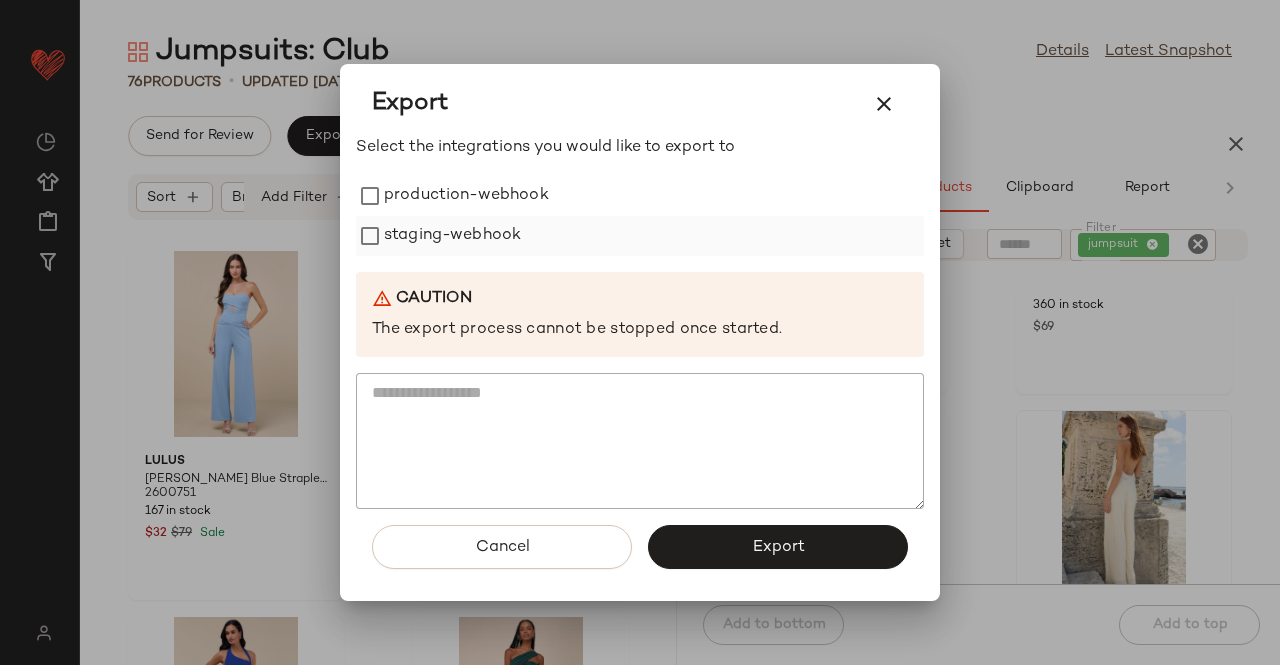 click on "staging-webhook" at bounding box center (452, 236) 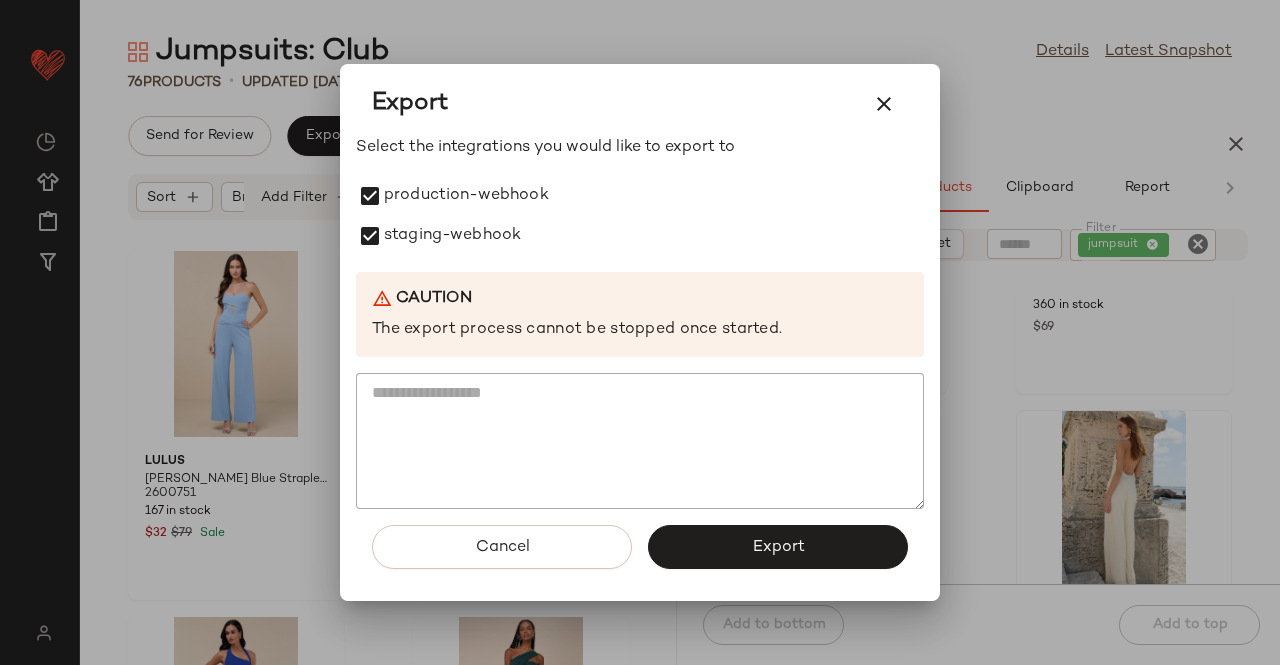 drag, startPoint x: 818, startPoint y: 545, endPoint x: 774, endPoint y: 479, distance: 79.32213 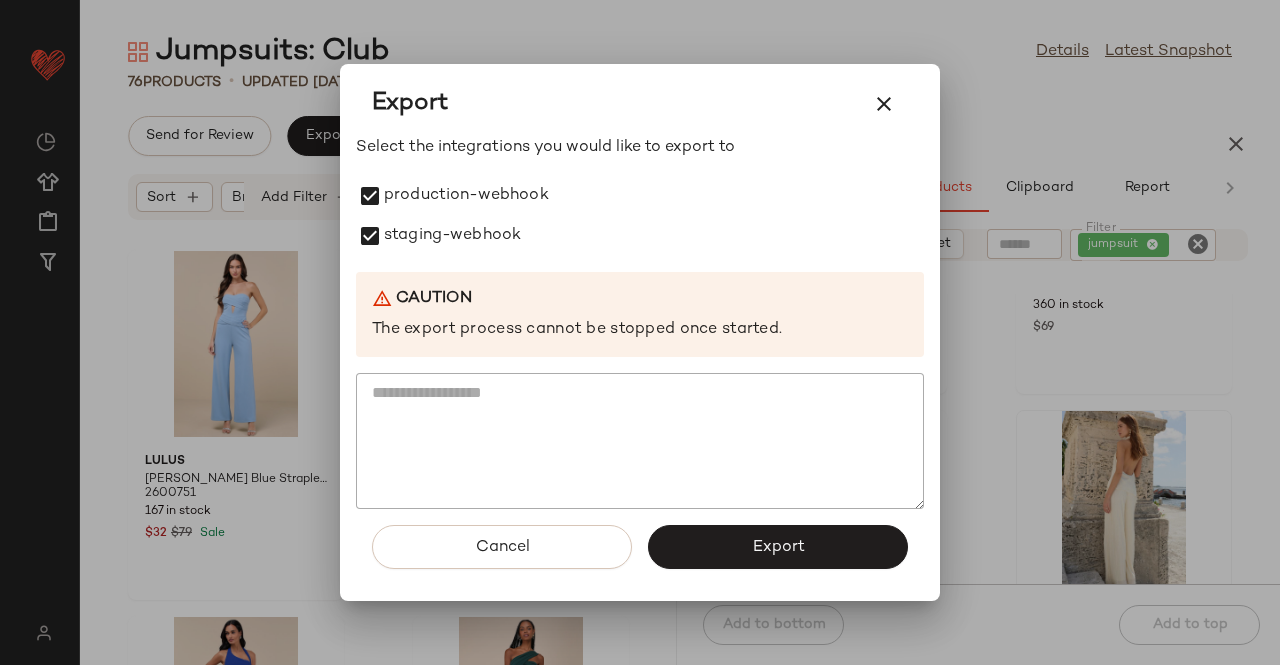click on "Export" at bounding box center [778, 547] 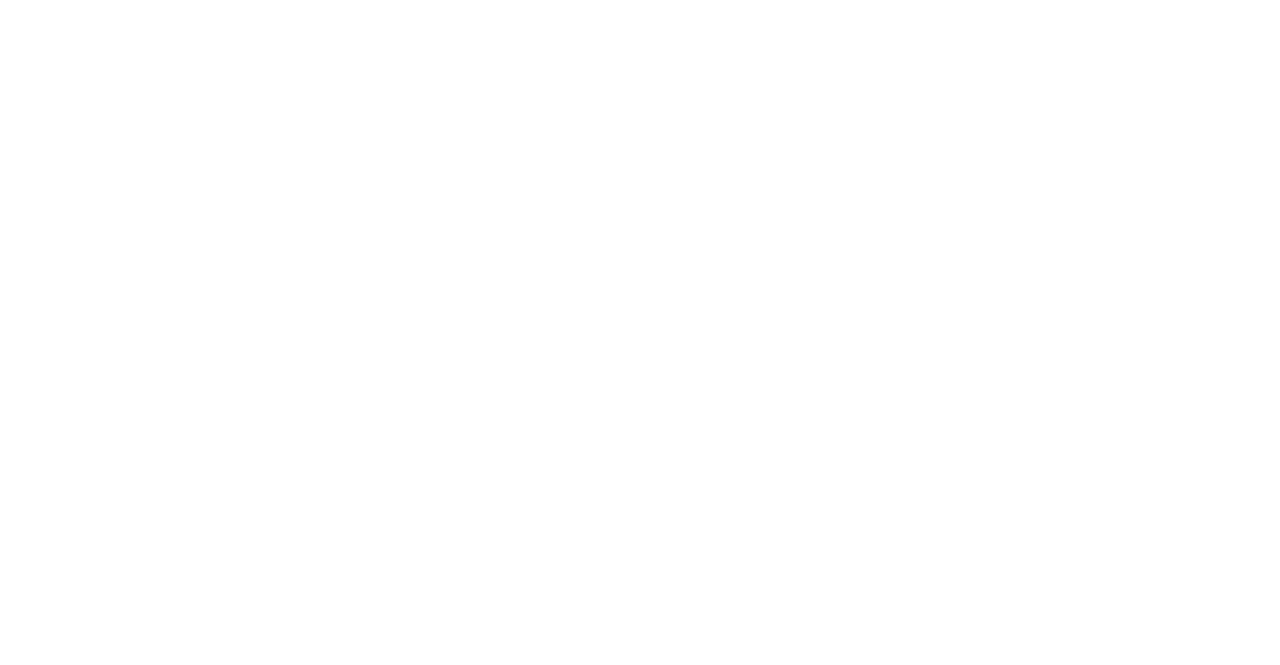 scroll, scrollTop: 0, scrollLeft: 0, axis: both 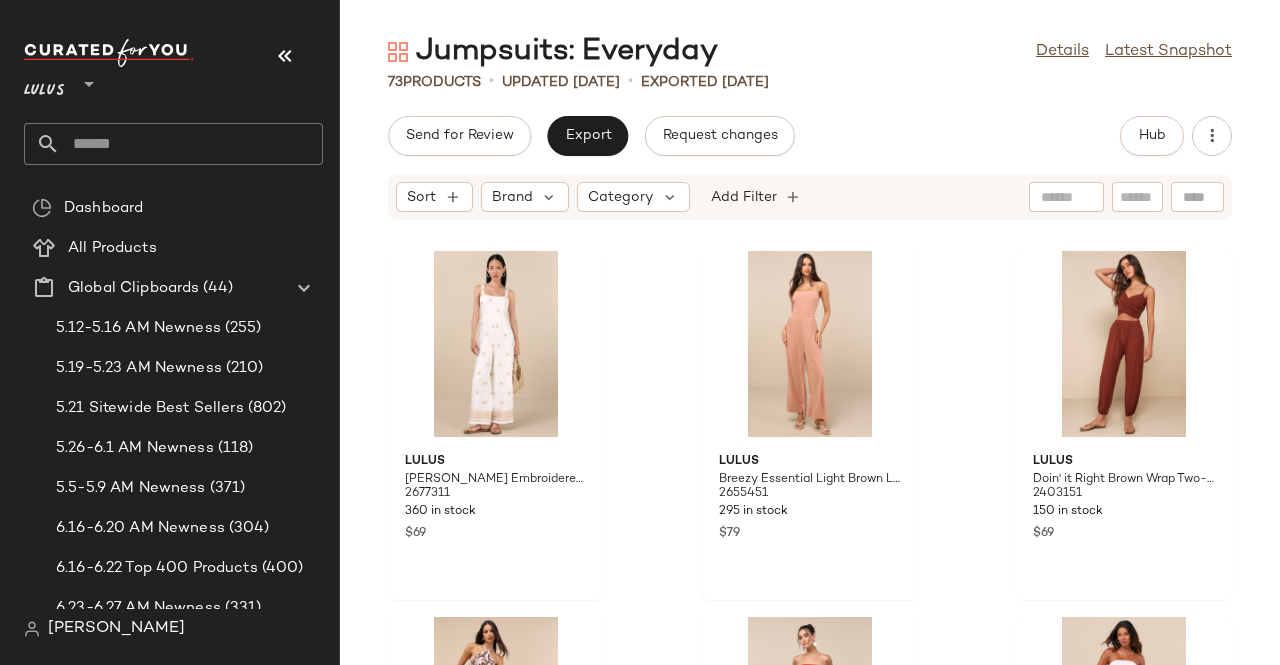 click at bounding box center (285, 56) 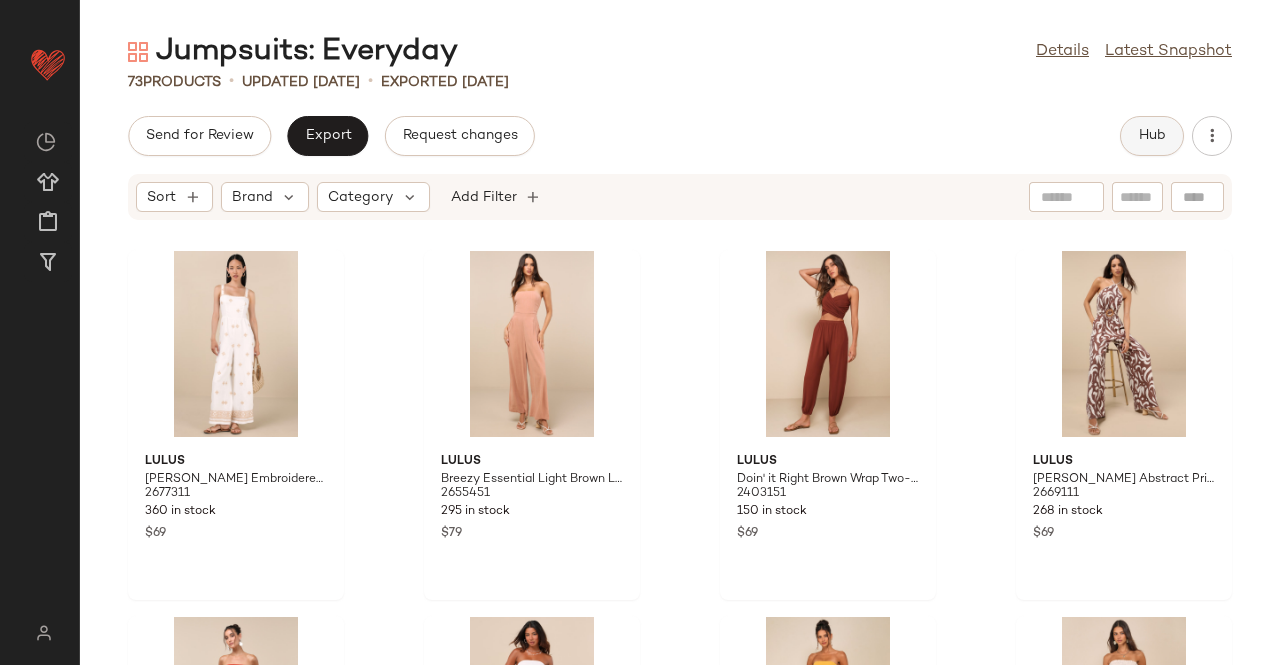 drag, startPoint x: 1115, startPoint y: 137, endPoint x: 1174, endPoint y: 144, distance: 59.413803 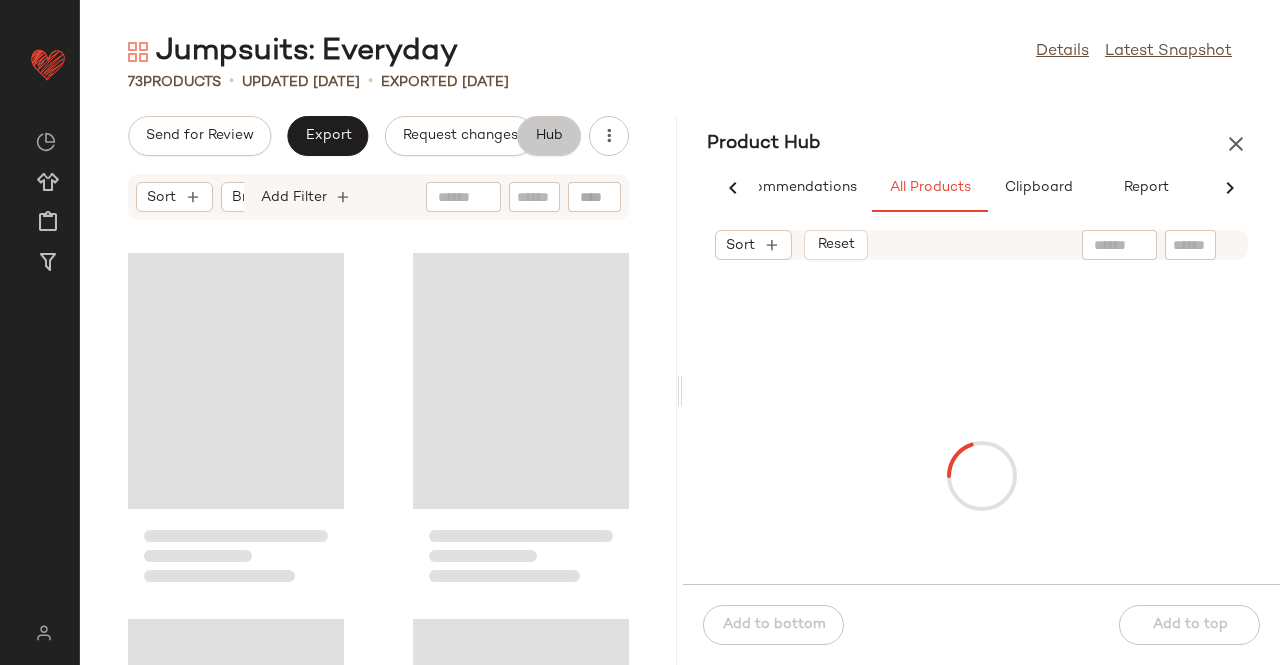 scroll, scrollTop: 0, scrollLeft: 62, axis: horizontal 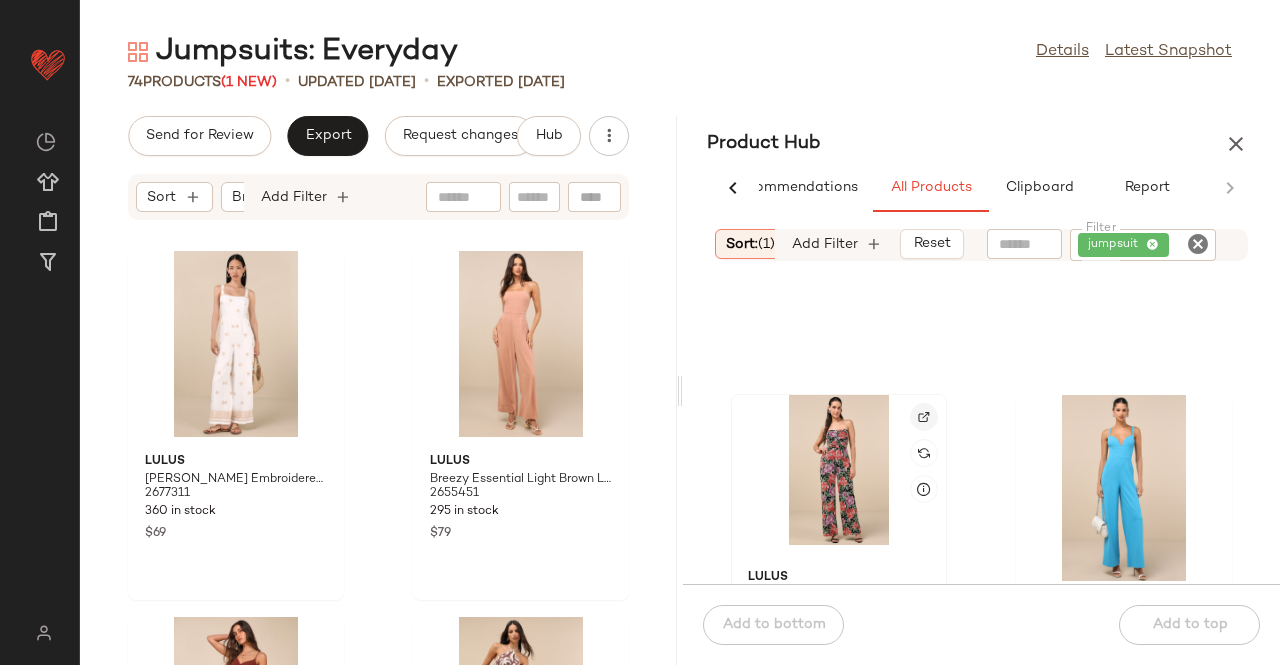 click at bounding box center (924, 417) 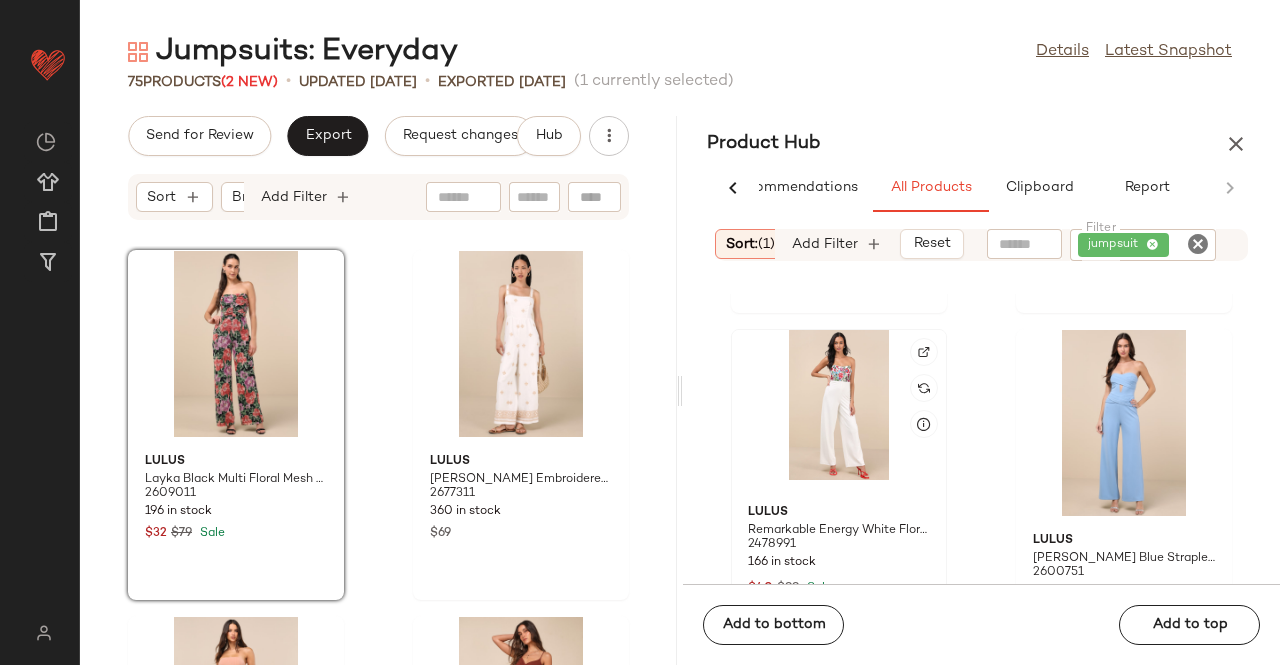 scroll, scrollTop: 2516, scrollLeft: 0, axis: vertical 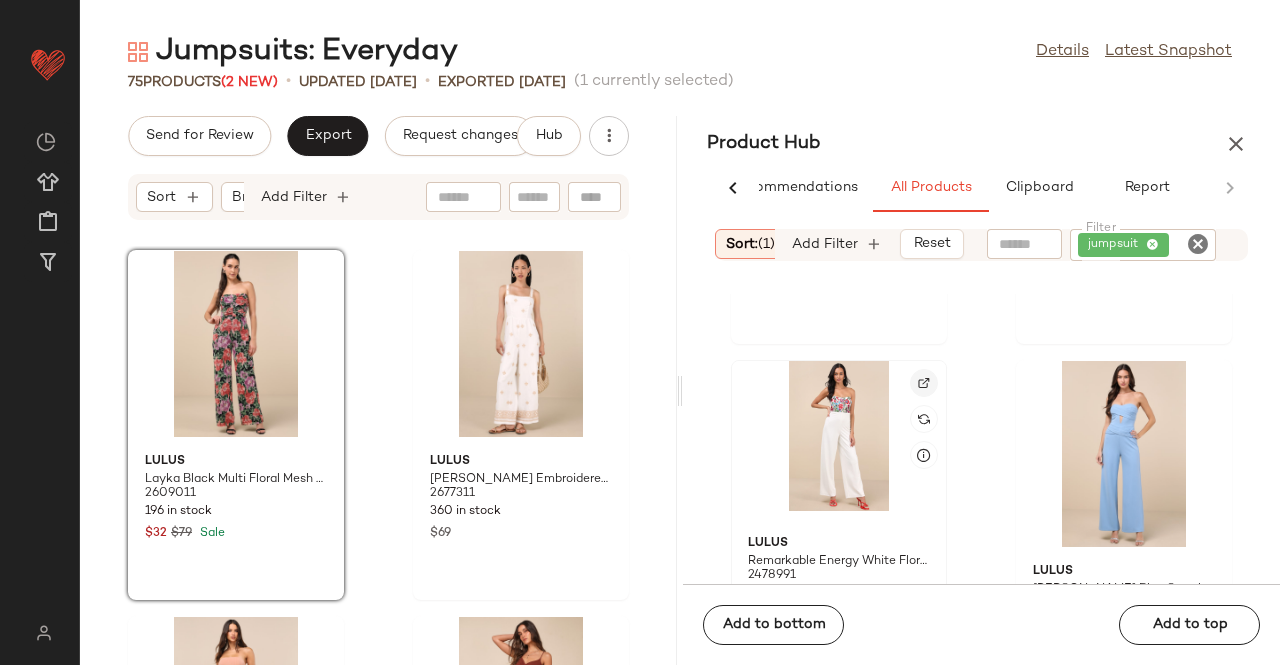 click at bounding box center (924, 383) 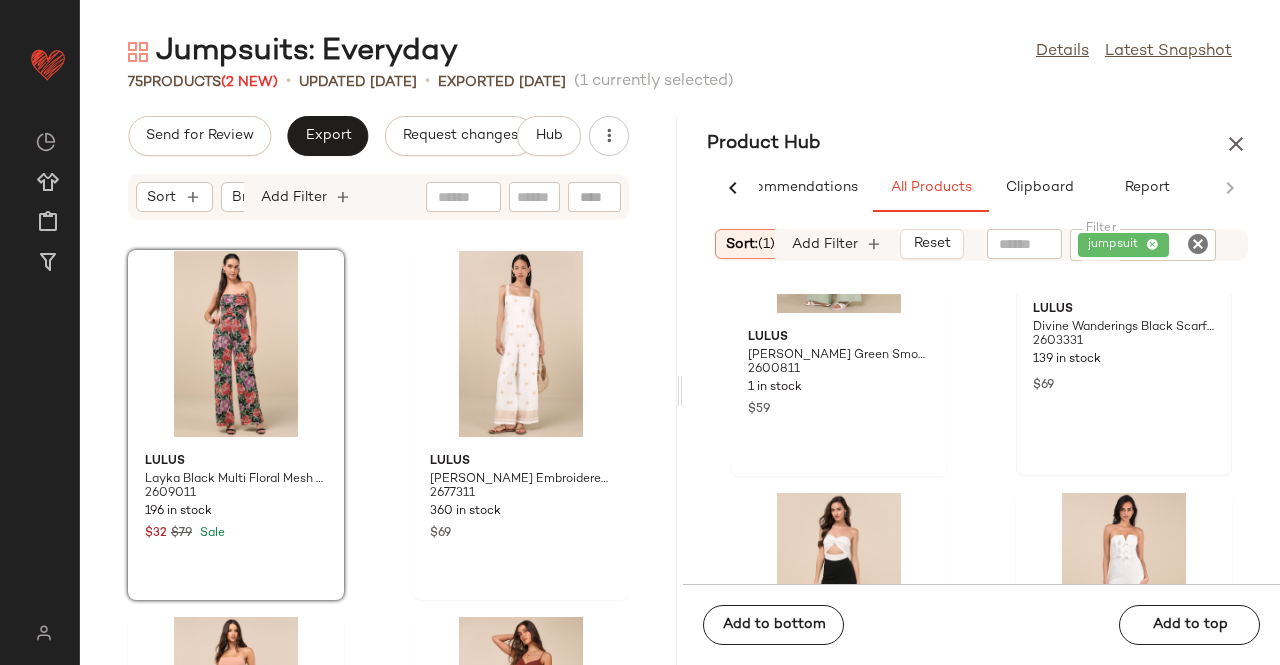 scroll, scrollTop: 2916, scrollLeft: 0, axis: vertical 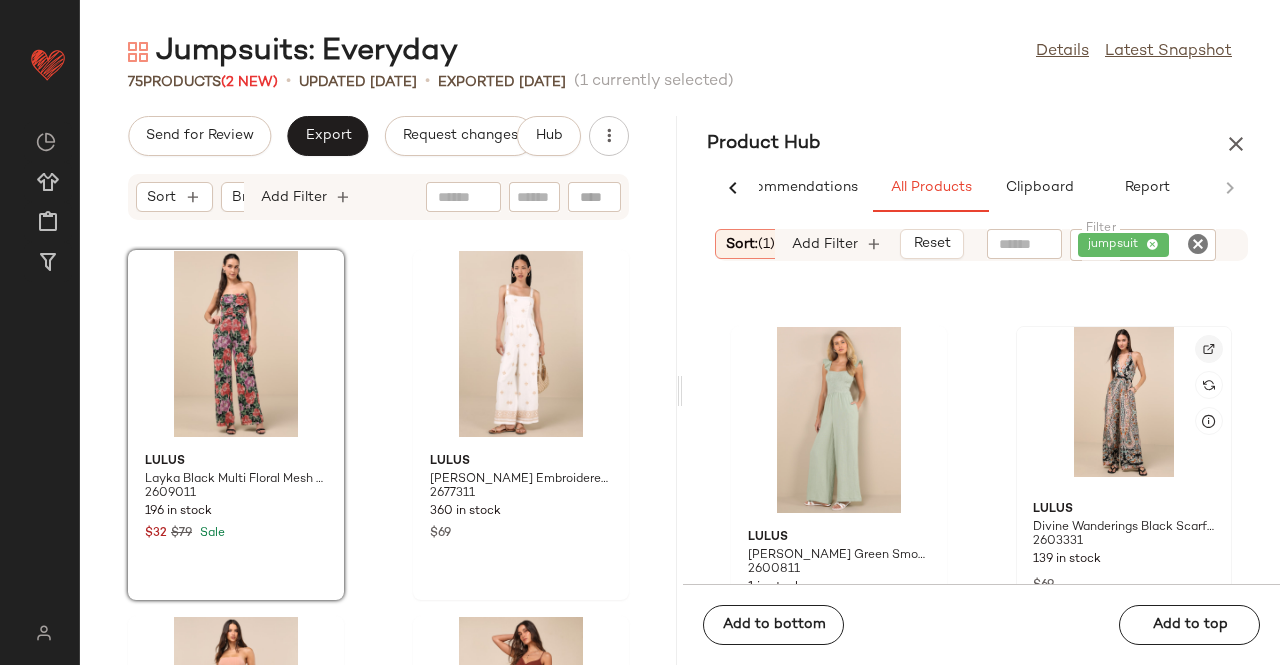 click 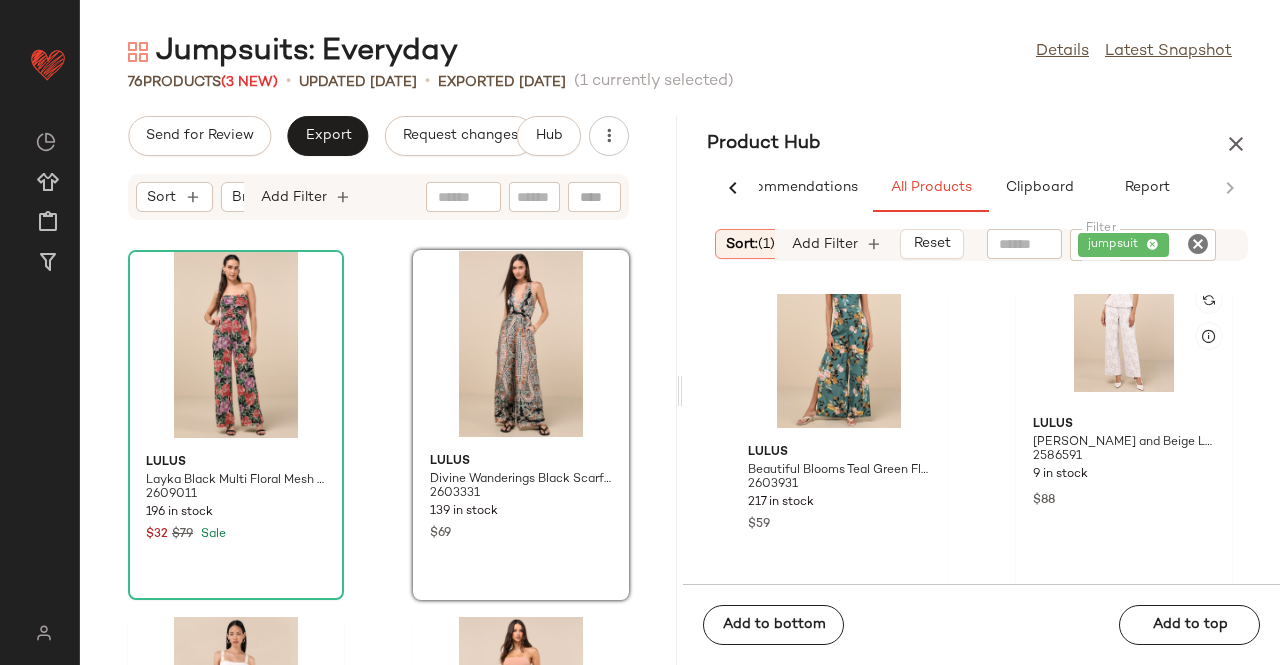 scroll, scrollTop: 4116, scrollLeft: 0, axis: vertical 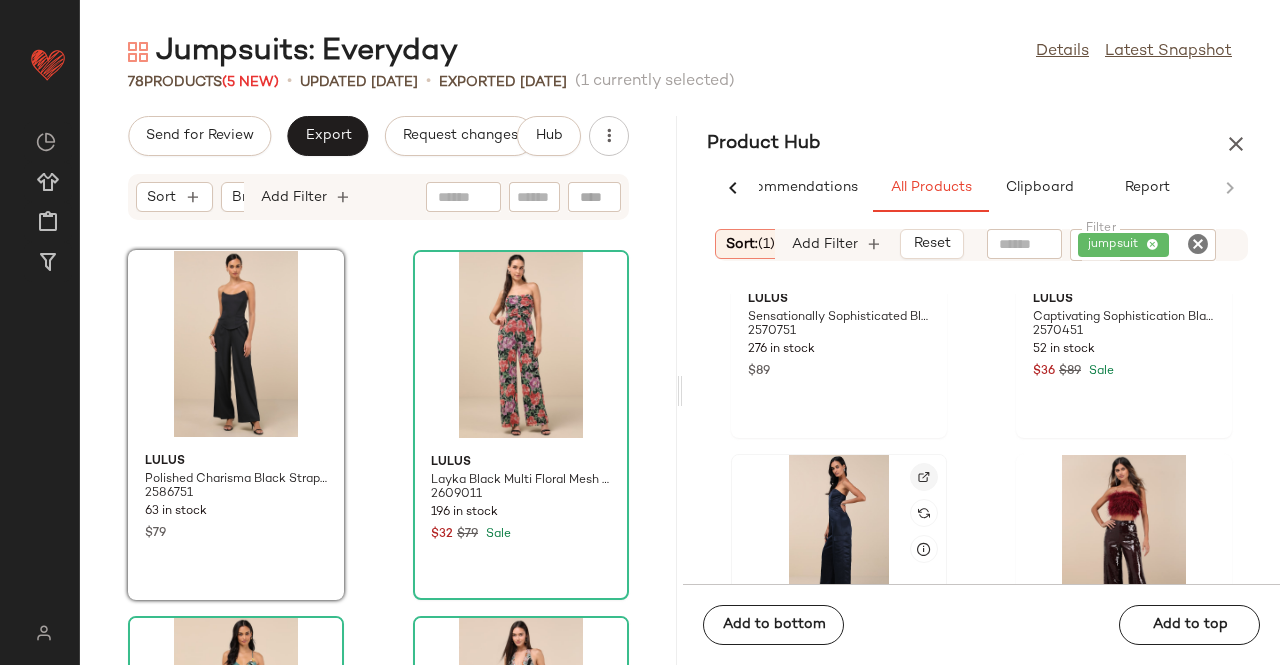 click at bounding box center [924, 477] 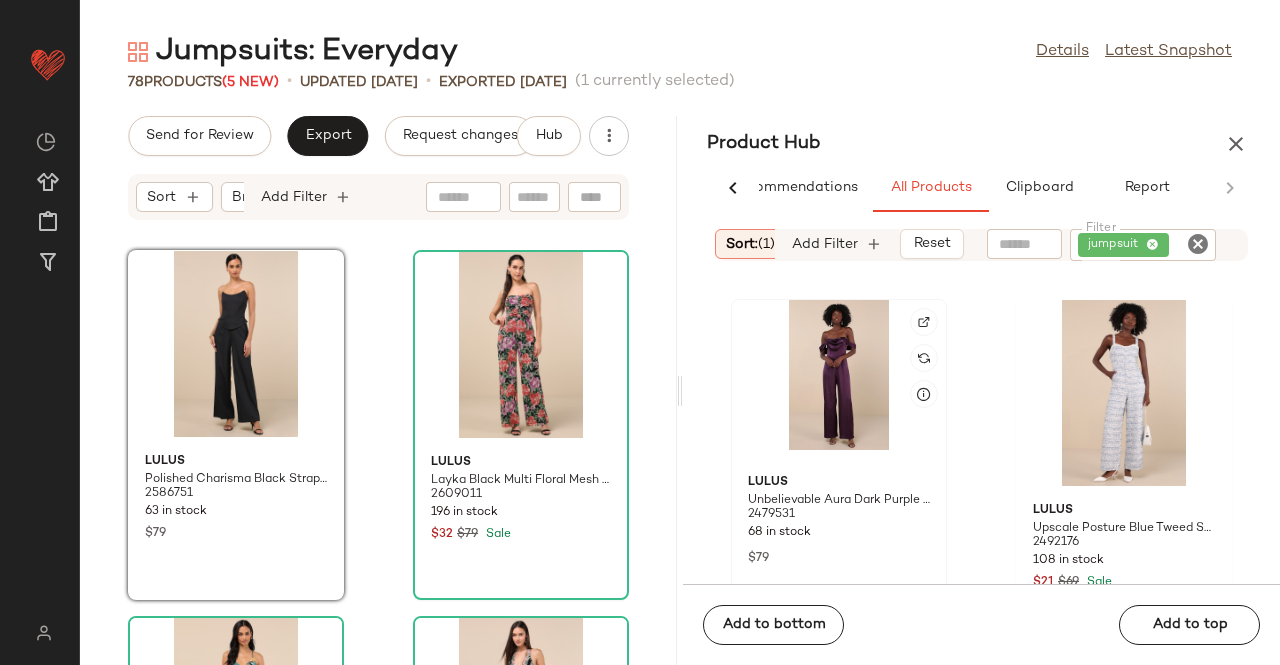 scroll, scrollTop: 12816, scrollLeft: 0, axis: vertical 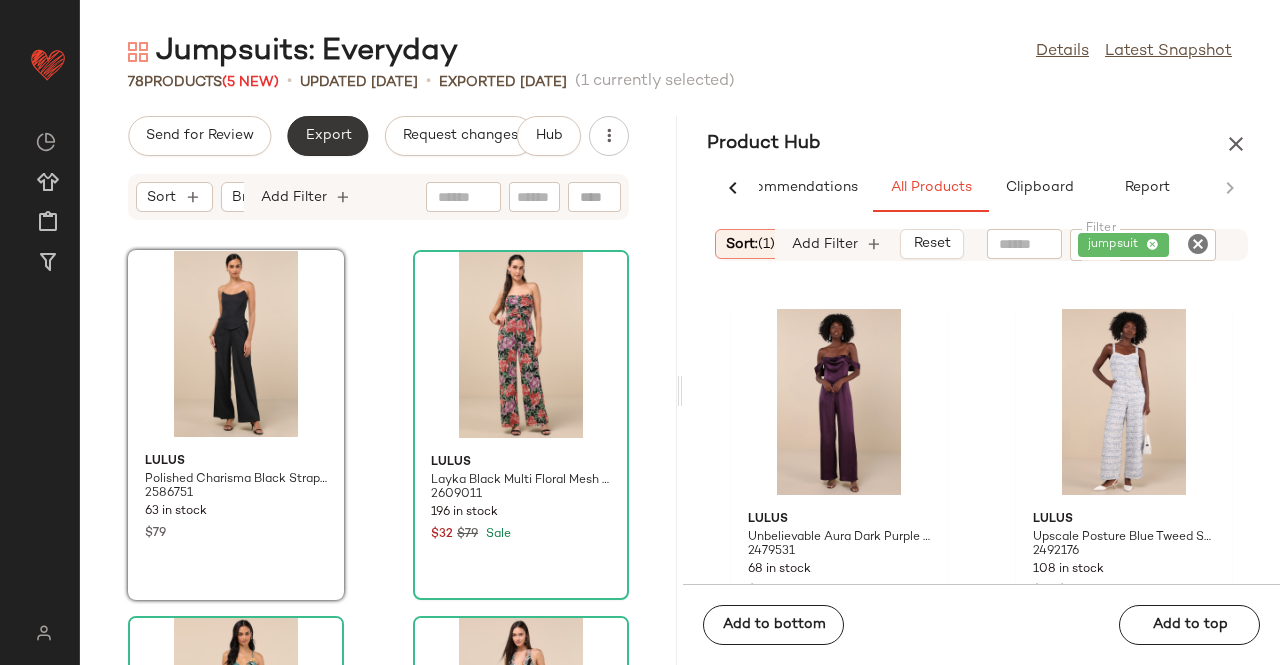 click on "Export" at bounding box center (327, 136) 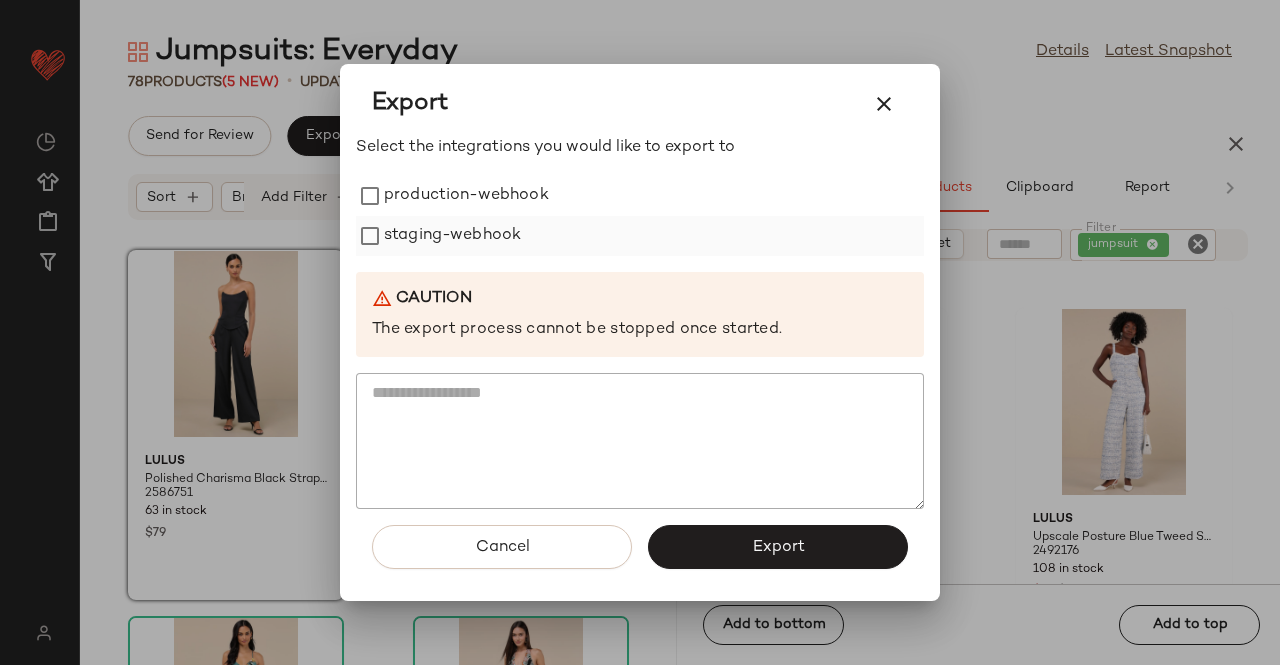 drag, startPoint x: 428, startPoint y: 197, endPoint x: 429, endPoint y: 217, distance: 20.024984 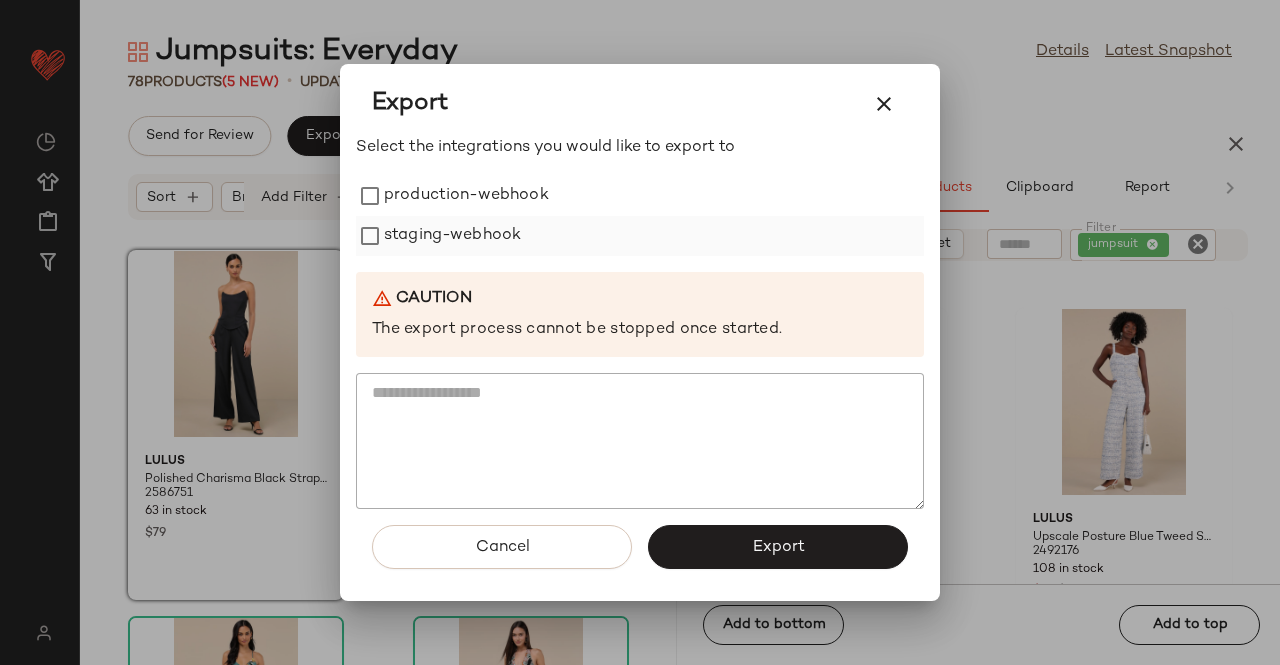 click on "production-webhook" at bounding box center [466, 196] 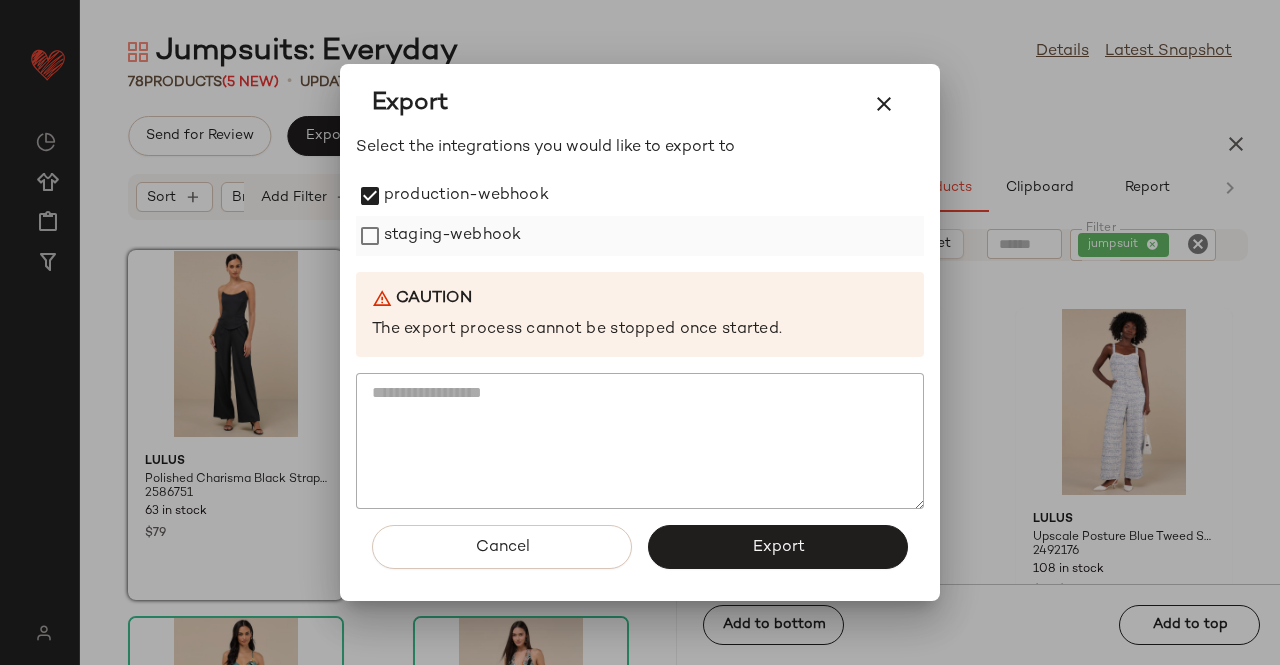 click on "staging-webhook" at bounding box center [452, 236] 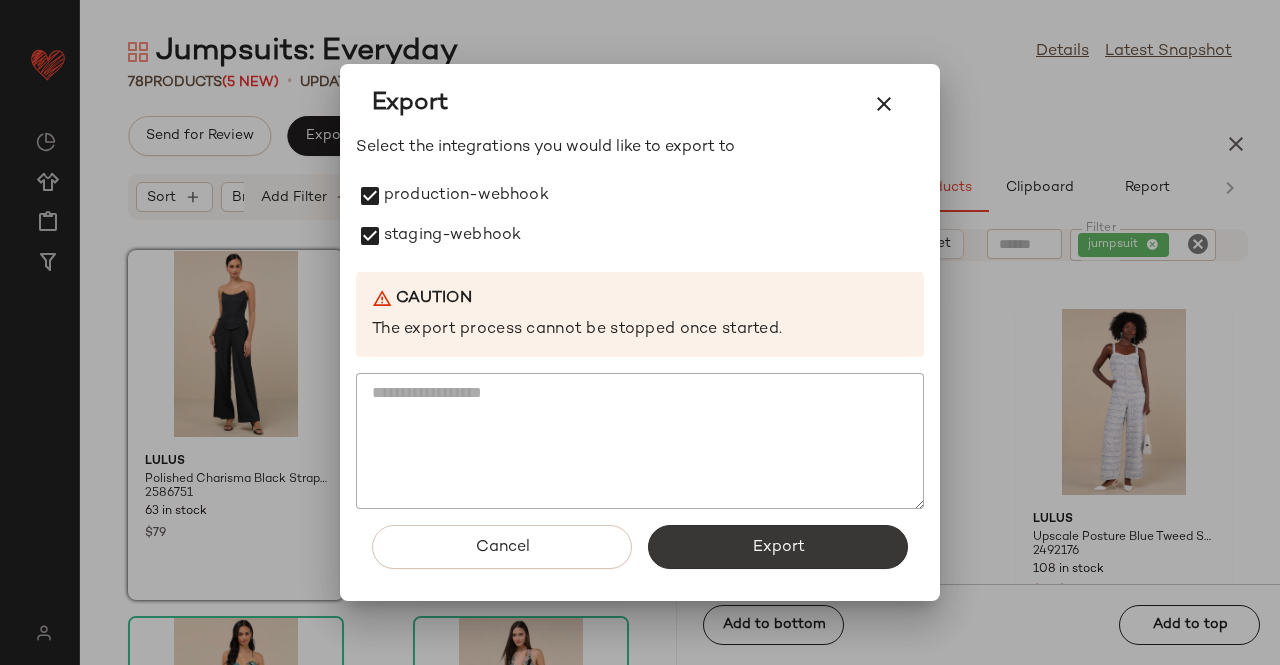 click on "Export" 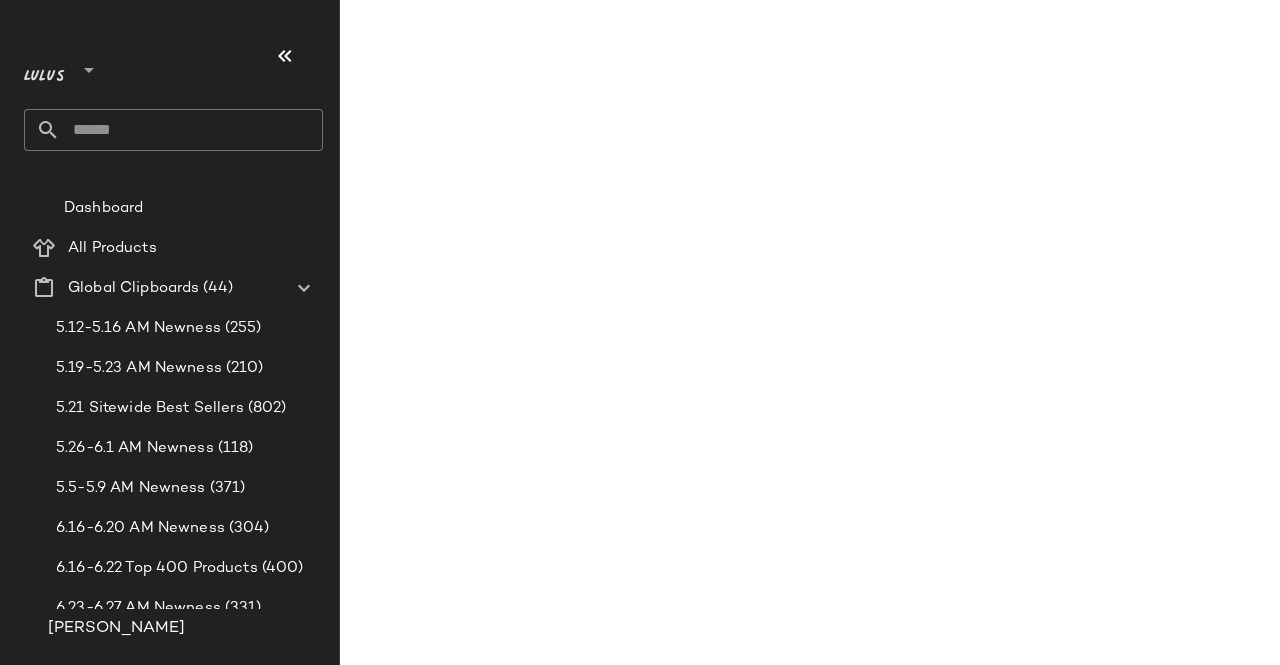 scroll, scrollTop: 0, scrollLeft: 0, axis: both 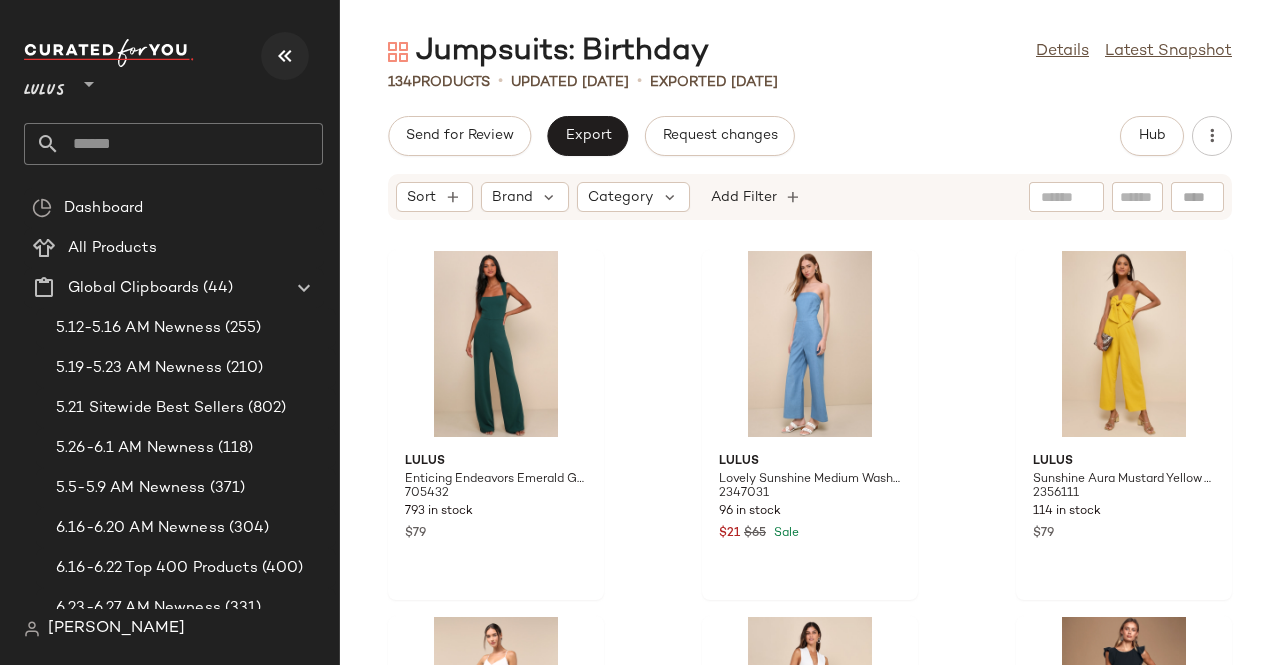 drag, startPoint x: 257, startPoint y: 55, endPoint x: 308, endPoint y: 53, distance: 51.0392 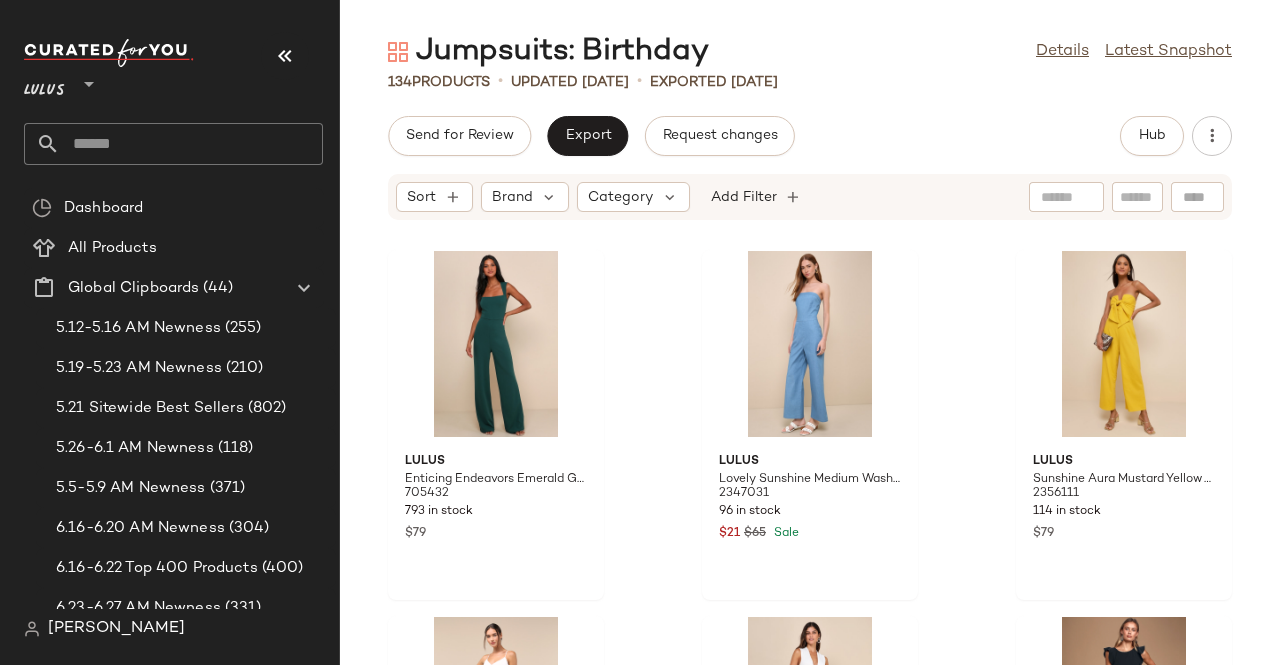 click on "Lulus **" at bounding box center (173, 79) 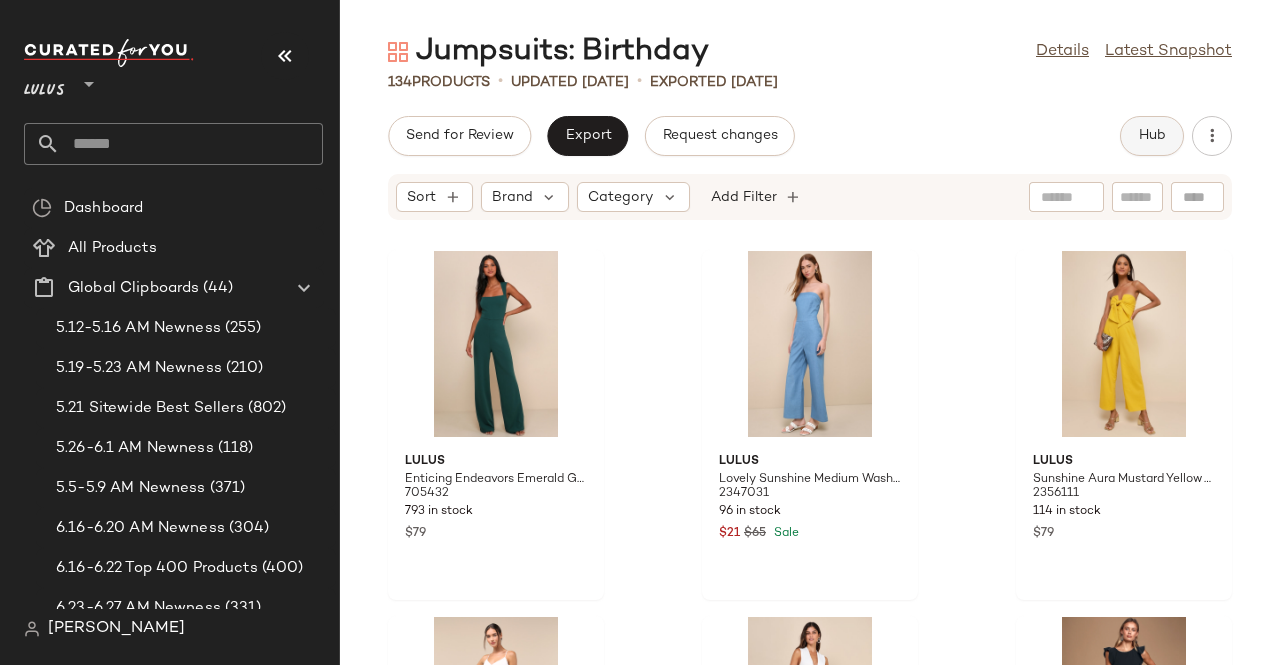 click on "Hub" at bounding box center [1152, 136] 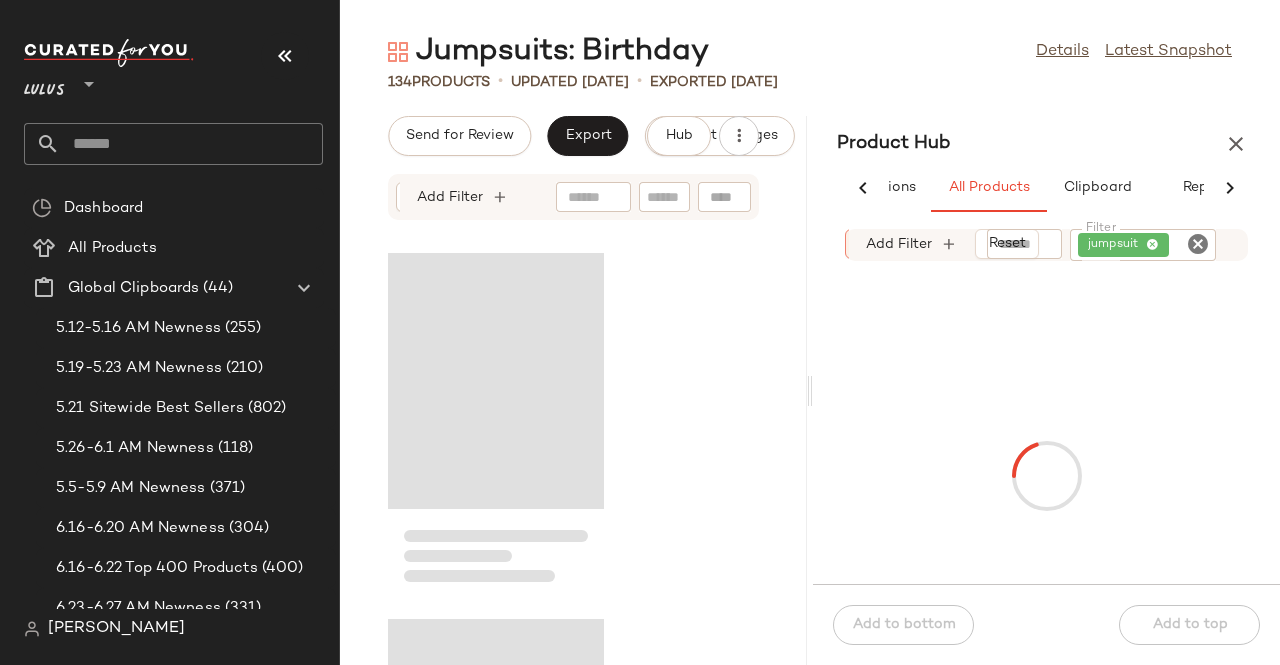 click at bounding box center [285, 56] 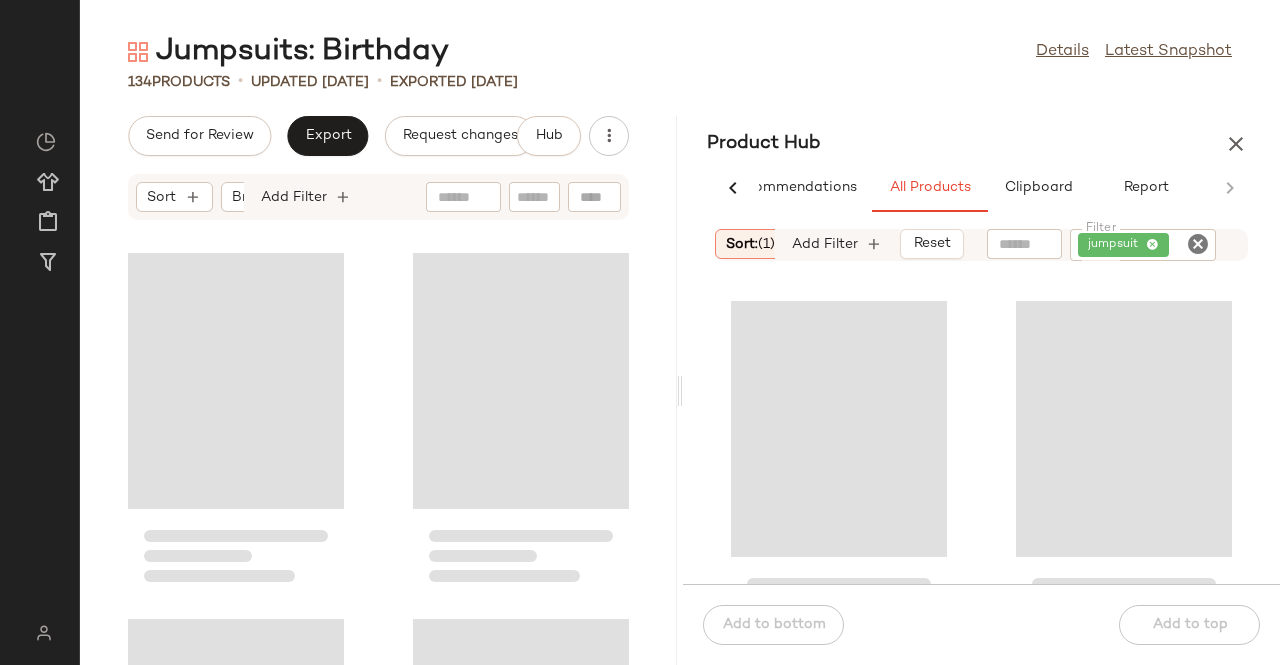scroll, scrollTop: 0, scrollLeft: 62, axis: horizontal 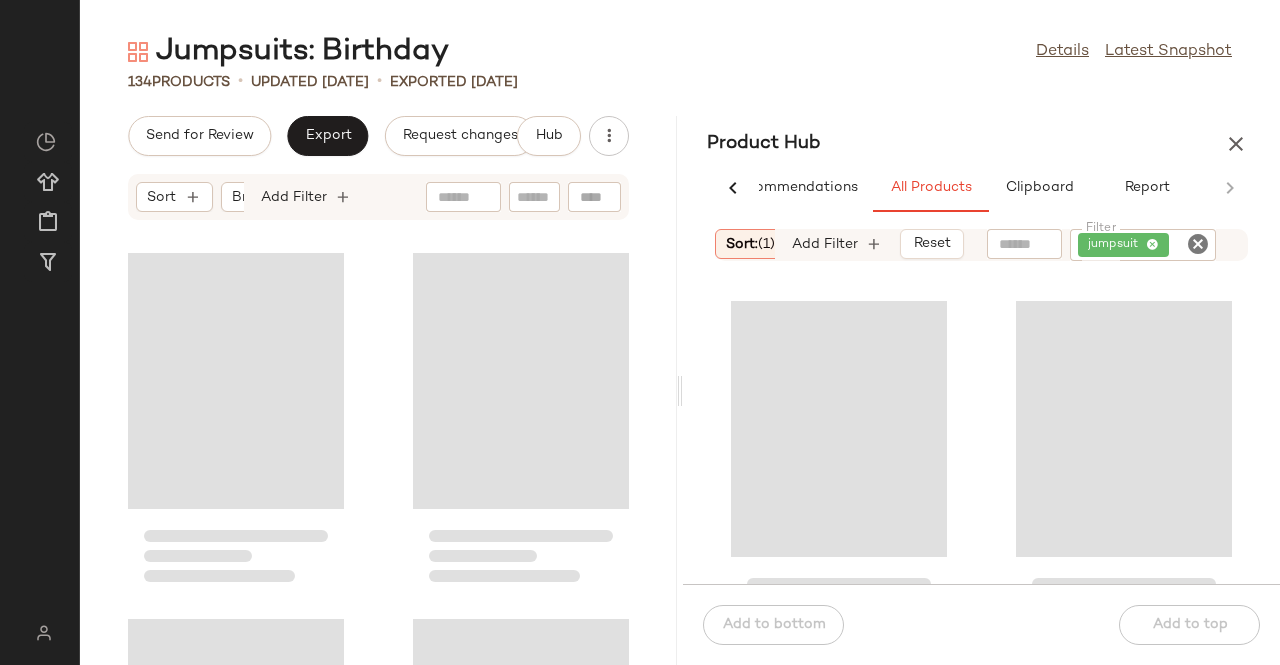 click on "Jumpsuits: Birthday" at bounding box center [288, 52] 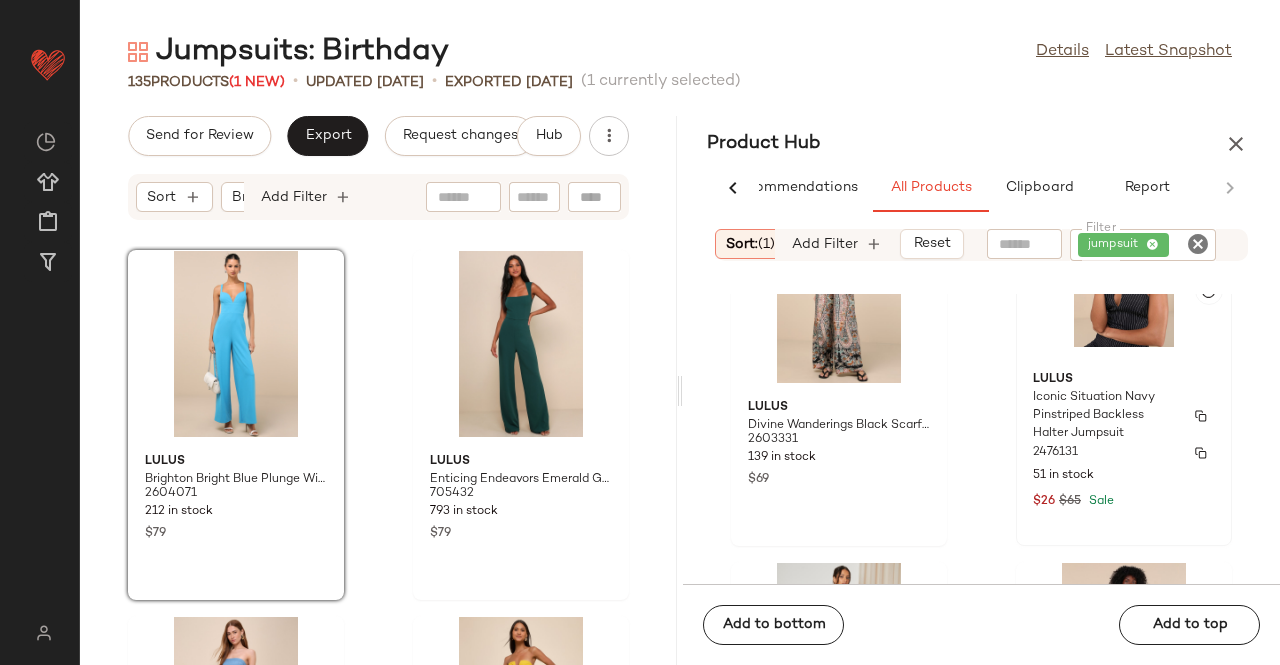 scroll, scrollTop: 2214, scrollLeft: 0, axis: vertical 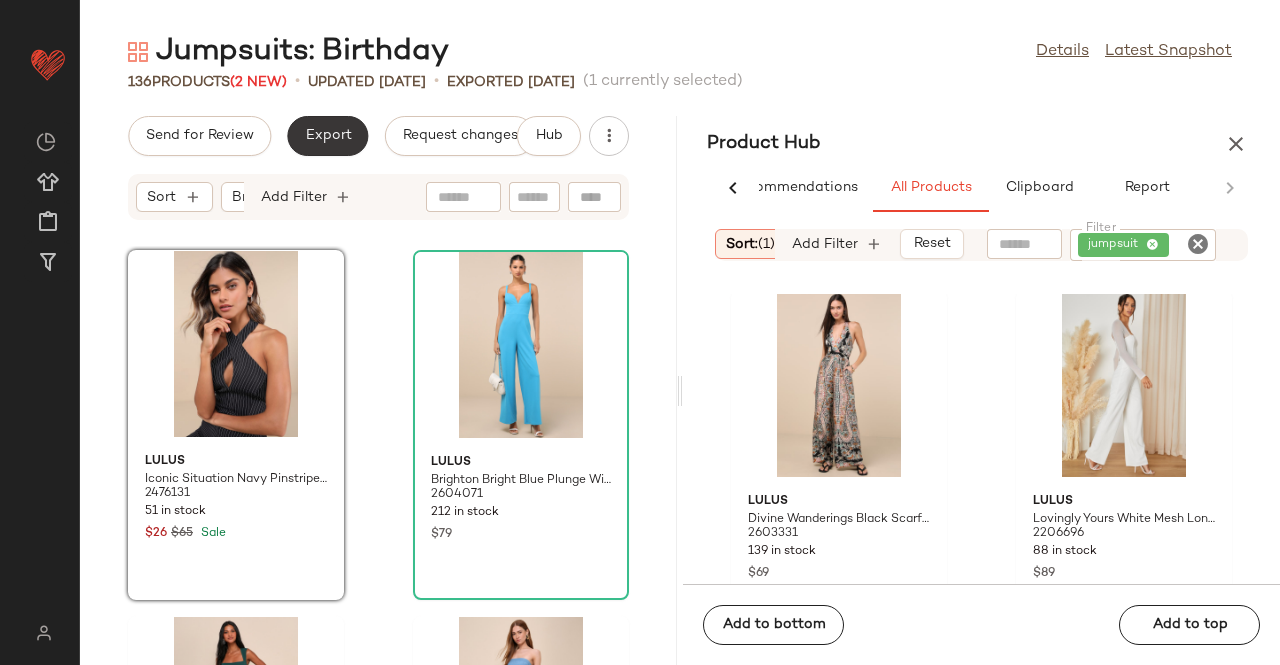 click on "Export" 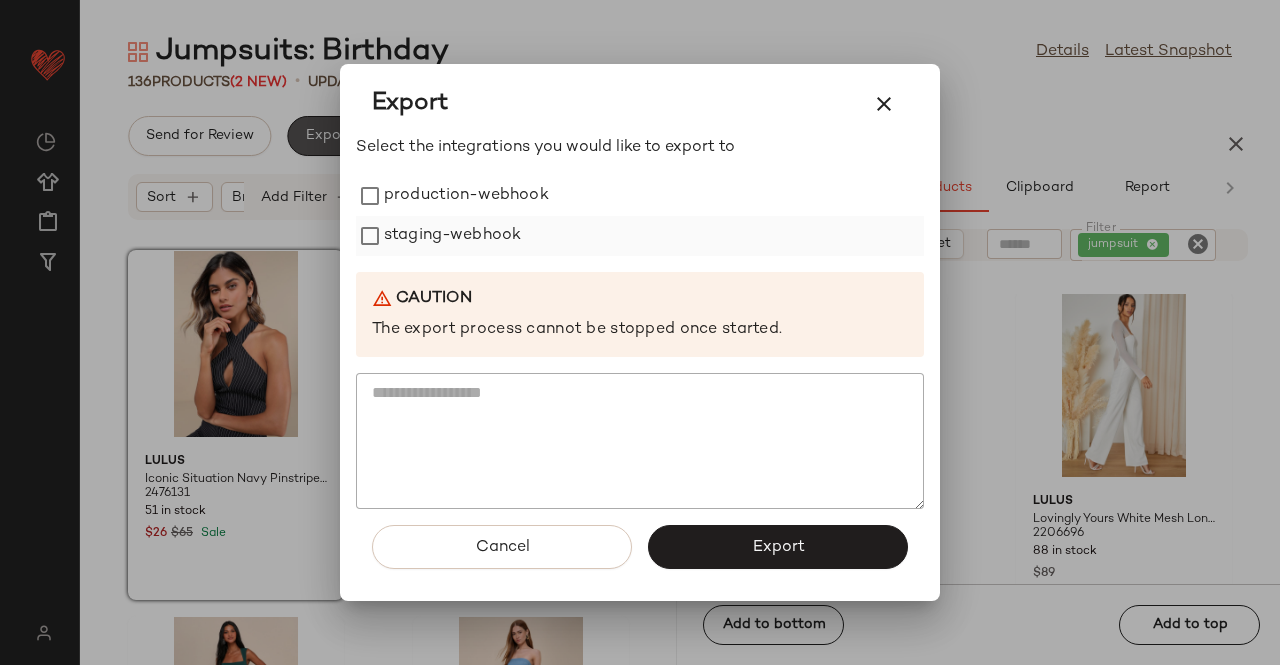 click on "staging-webhook" at bounding box center (452, 236) 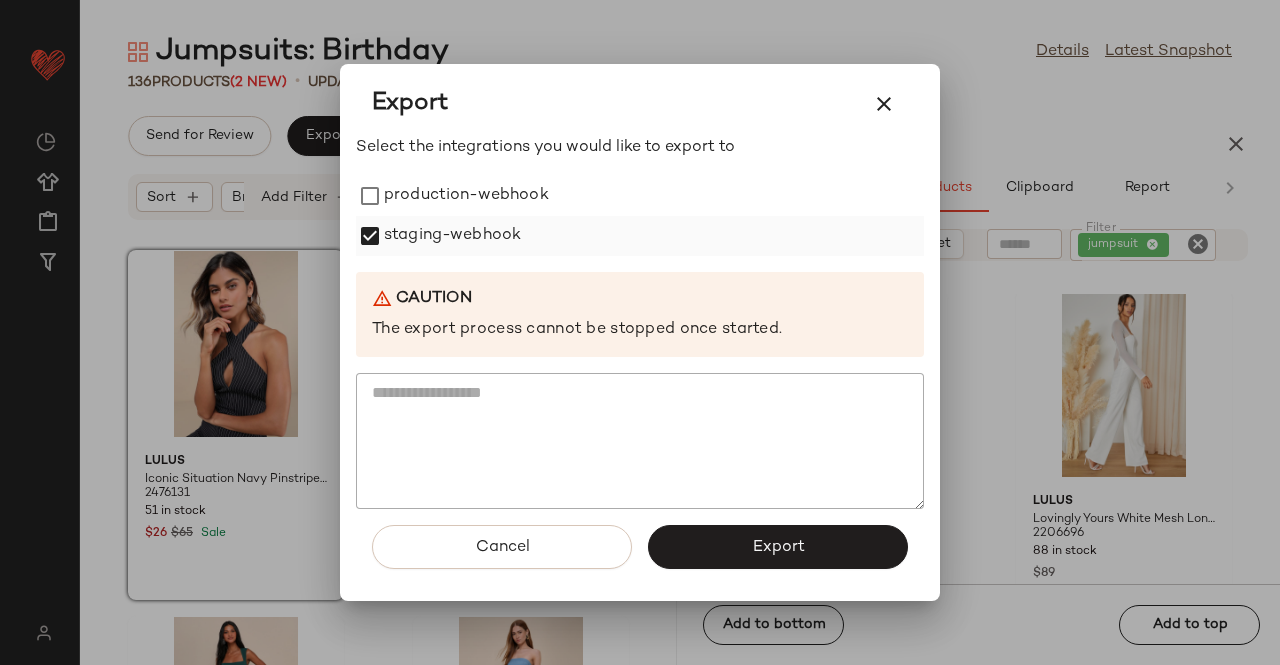 click on "staging-webhook" at bounding box center [452, 236] 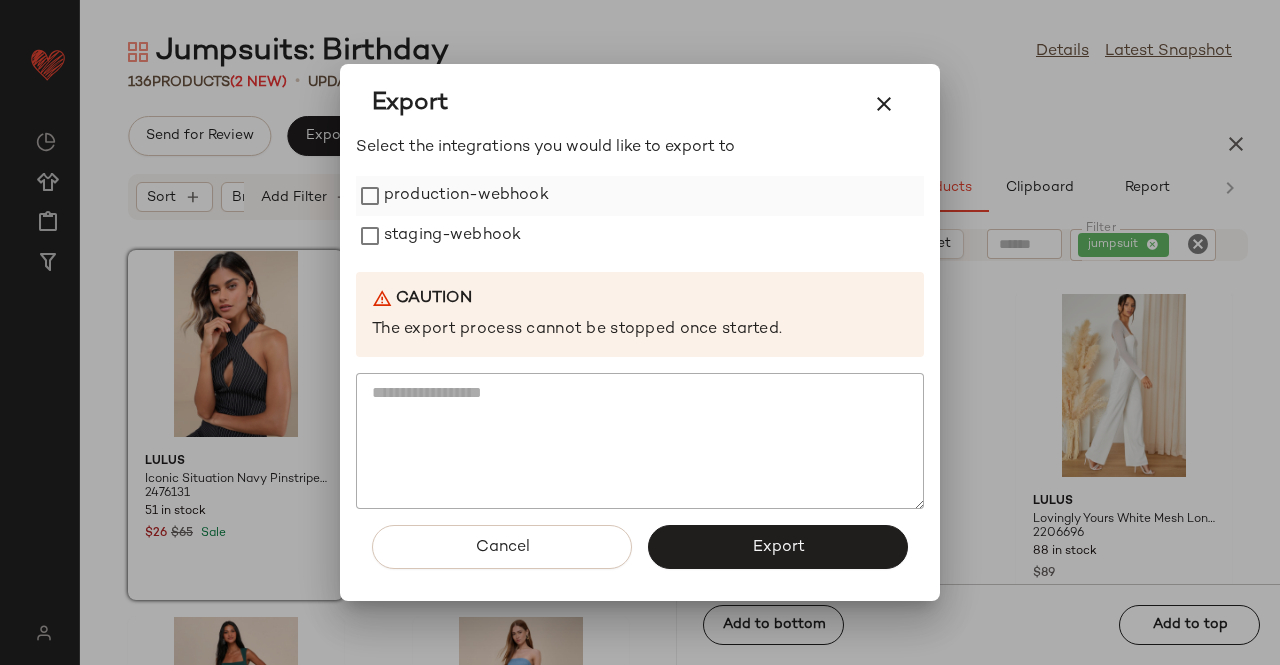 click on "production-webhook" at bounding box center (466, 196) 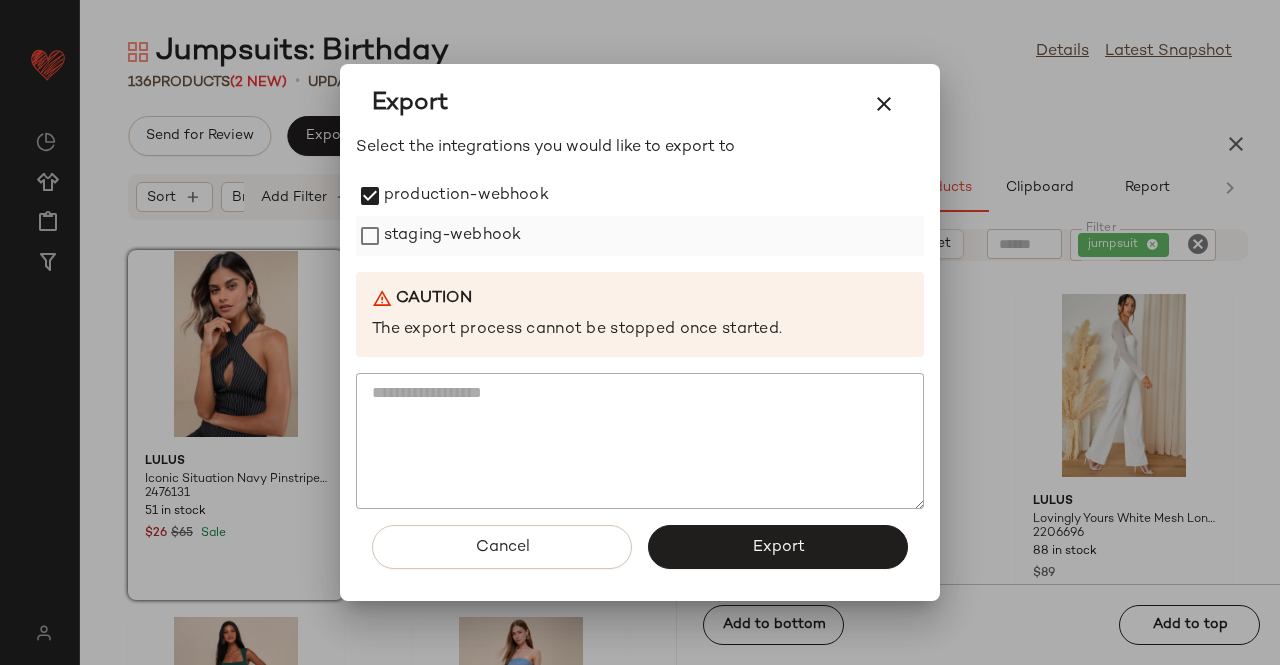 click on "staging-webhook" at bounding box center (452, 236) 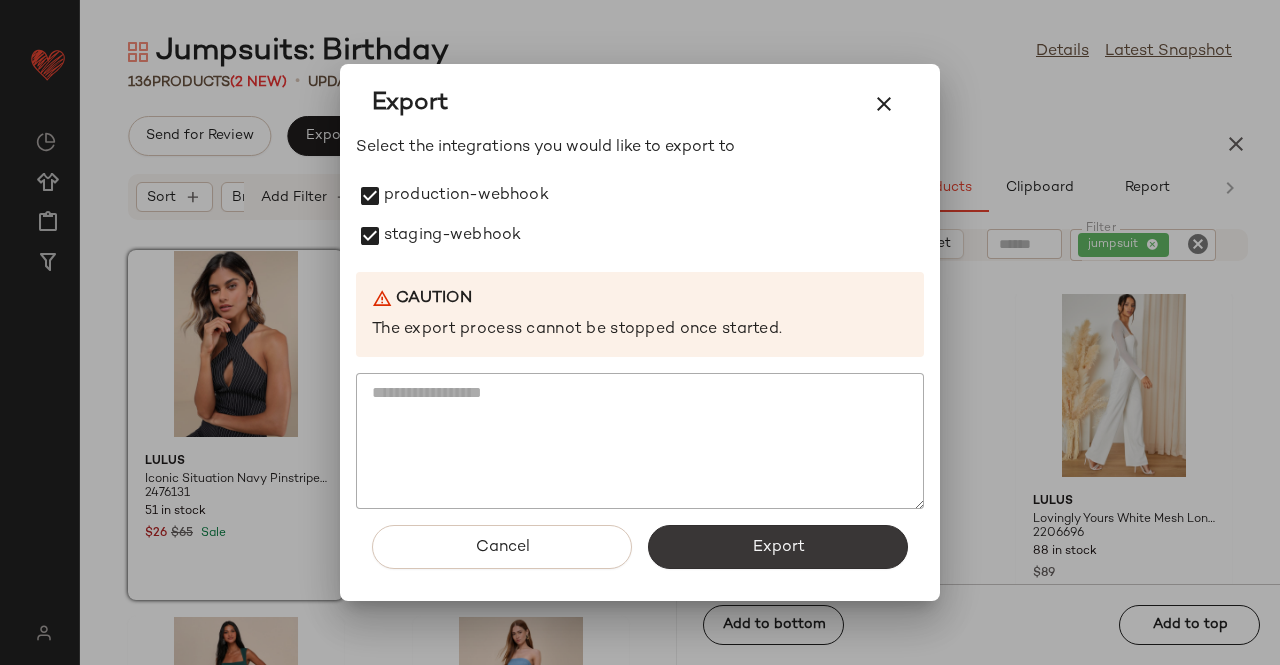 click on "Export" at bounding box center [778, 547] 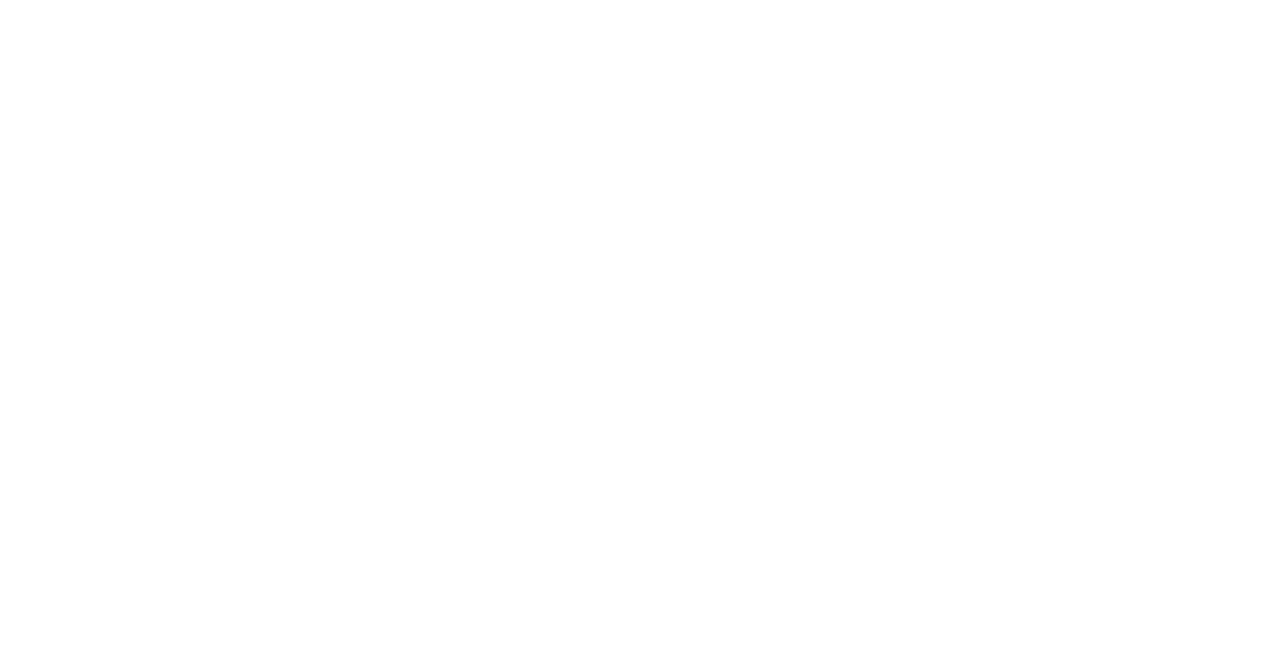 scroll, scrollTop: 0, scrollLeft: 0, axis: both 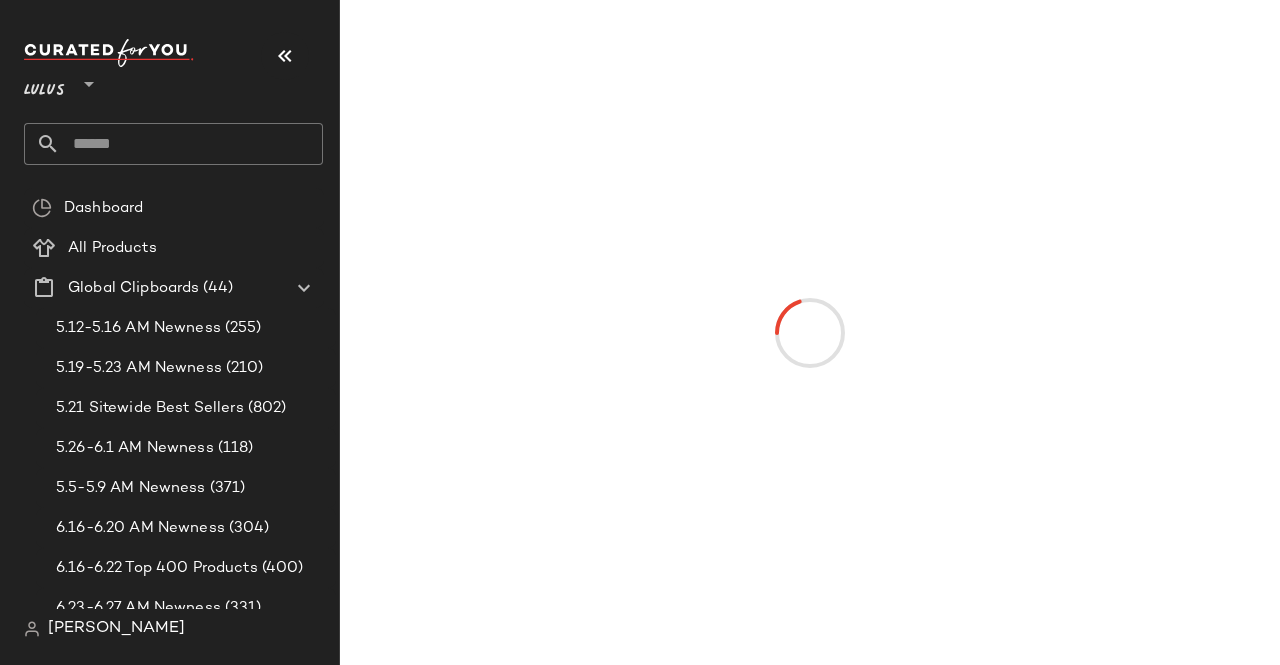 click at bounding box center [285, 56] 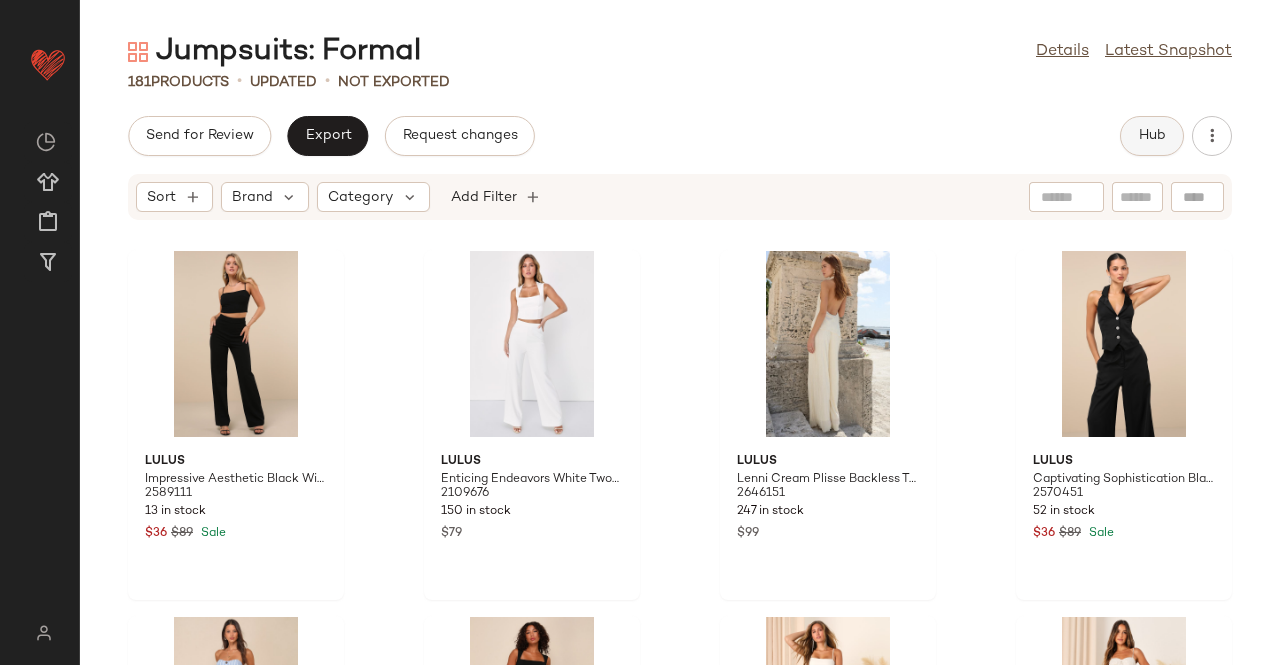 click on "Hub" at bounding box center [1152, 136] 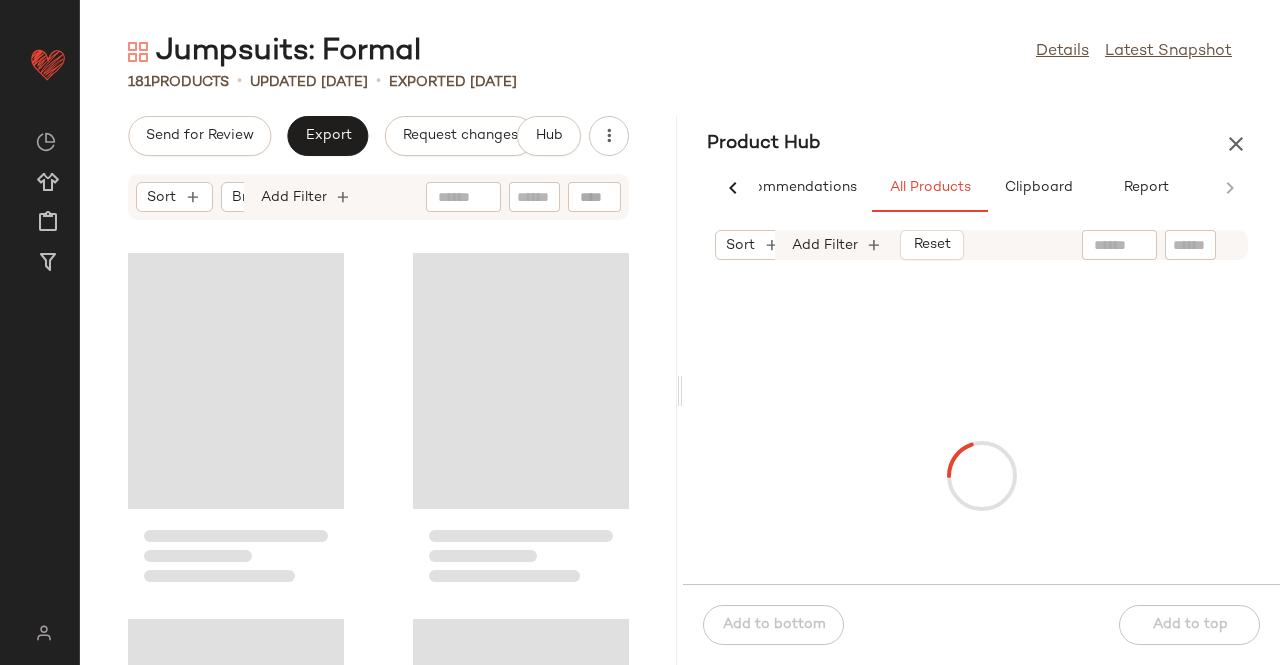 scroll, scrollTop: 0, scrollLeft: 62, axis: horizontal 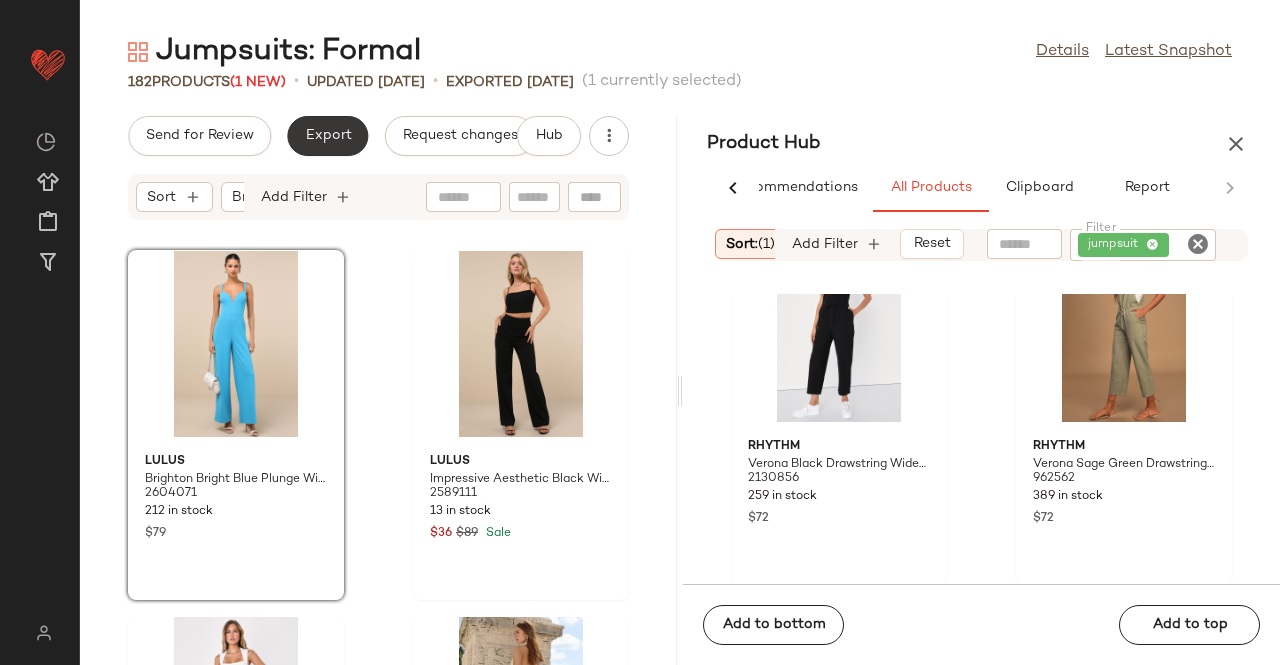 click on "Export" at bounding box center [327, 136] 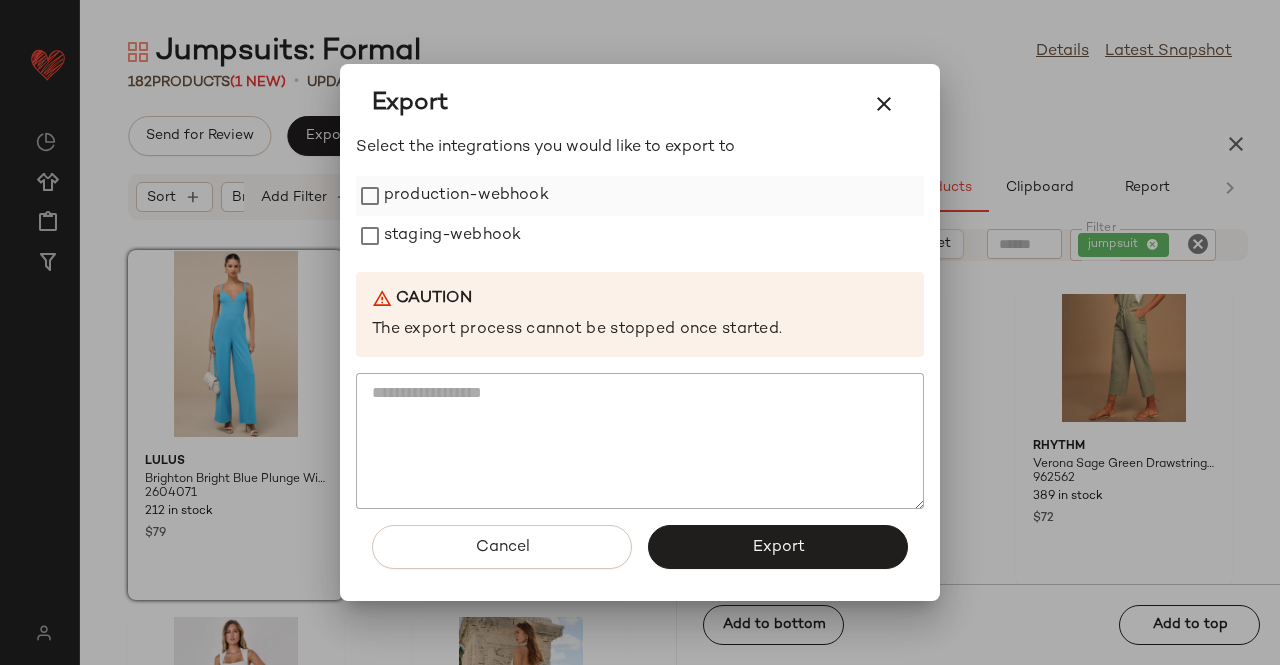 click on "production-webhook" at bounding box center (466, 196) 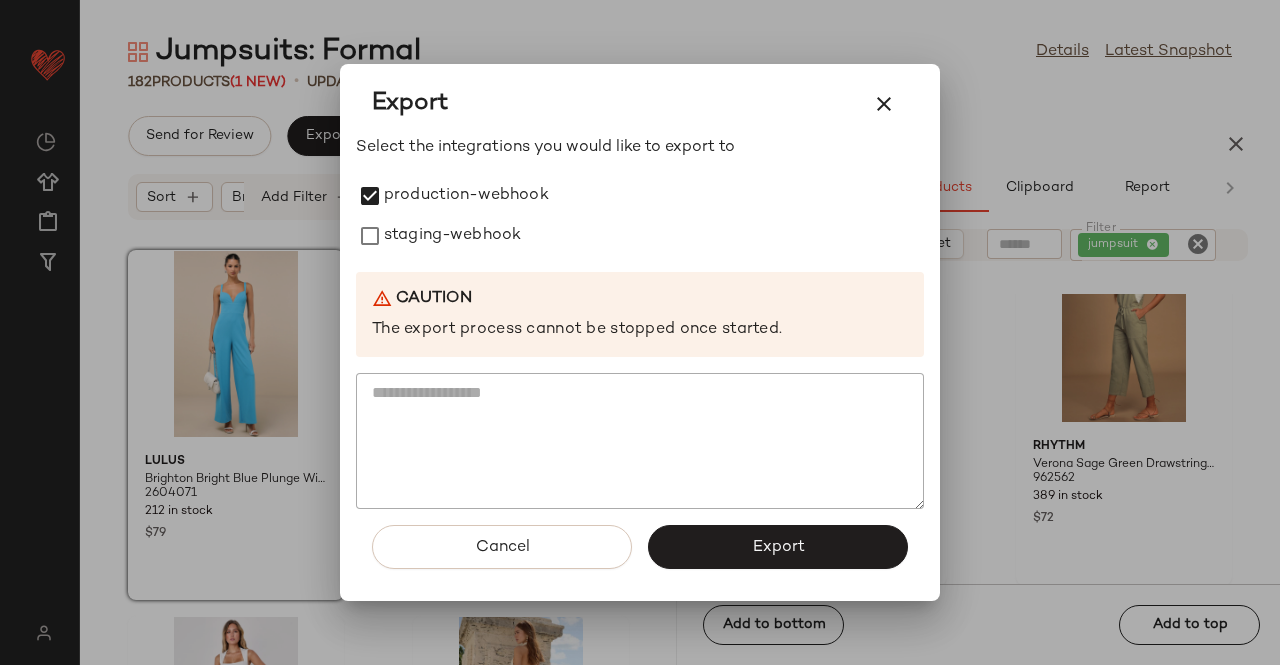 drag, startPoint x: 410, startPoint y: 219, endPoint x: 553, endPoint y: 347, distance: 191.91925 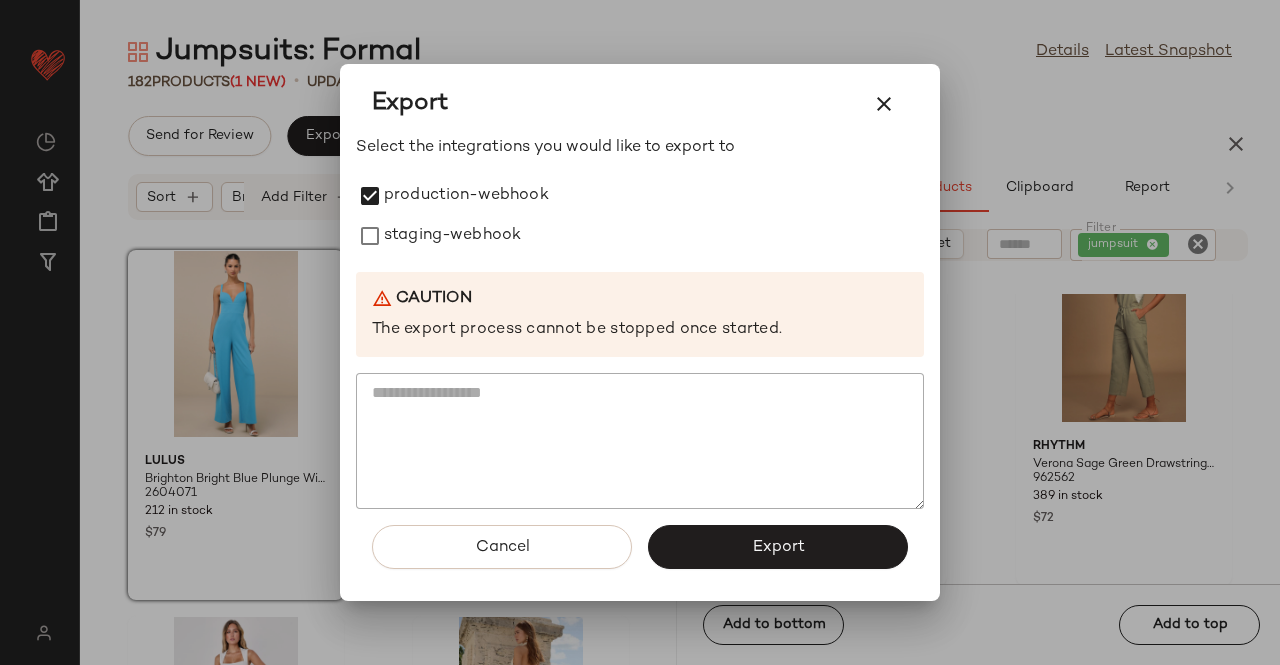 click on "staging-webhook" at bounding box center [452, 236] 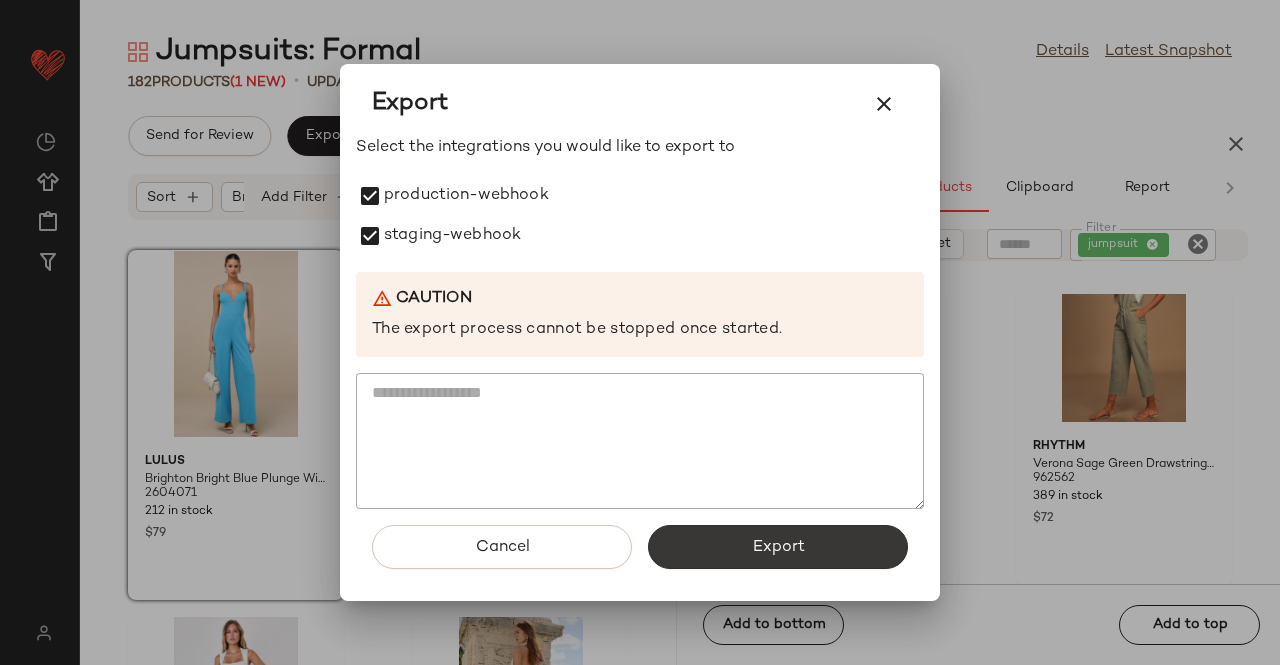 click on "Export" 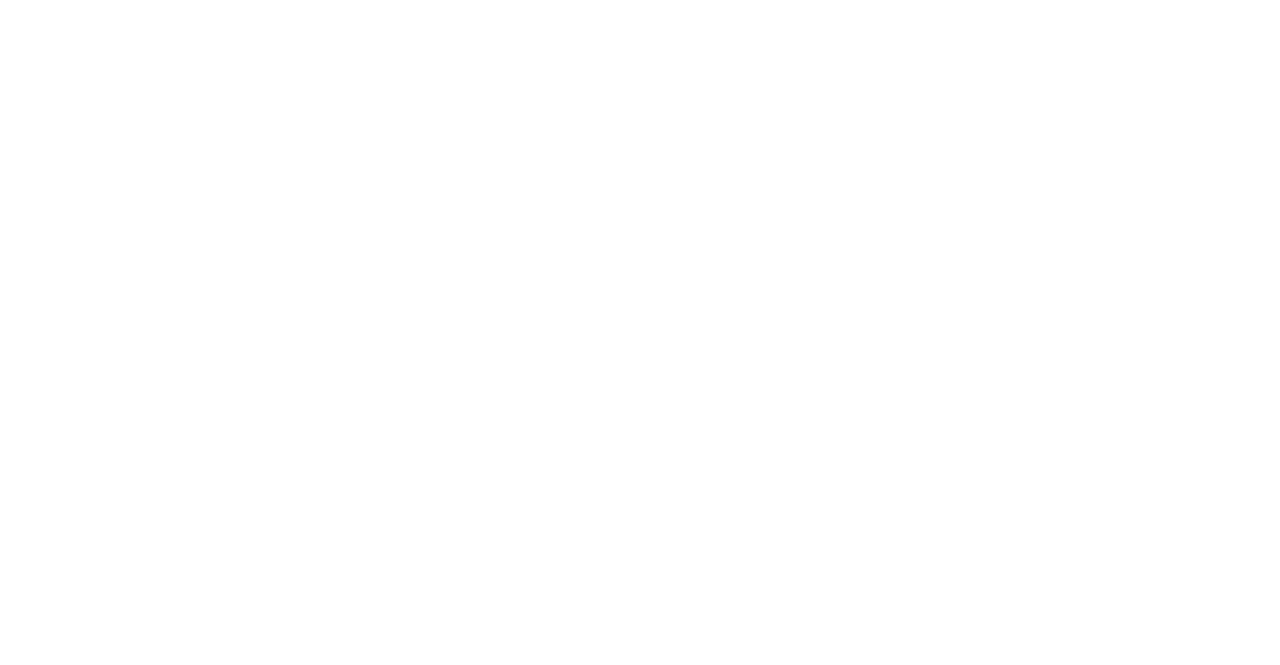 scroll, scrollTop: 0, scrollLeft: 0, axis: both 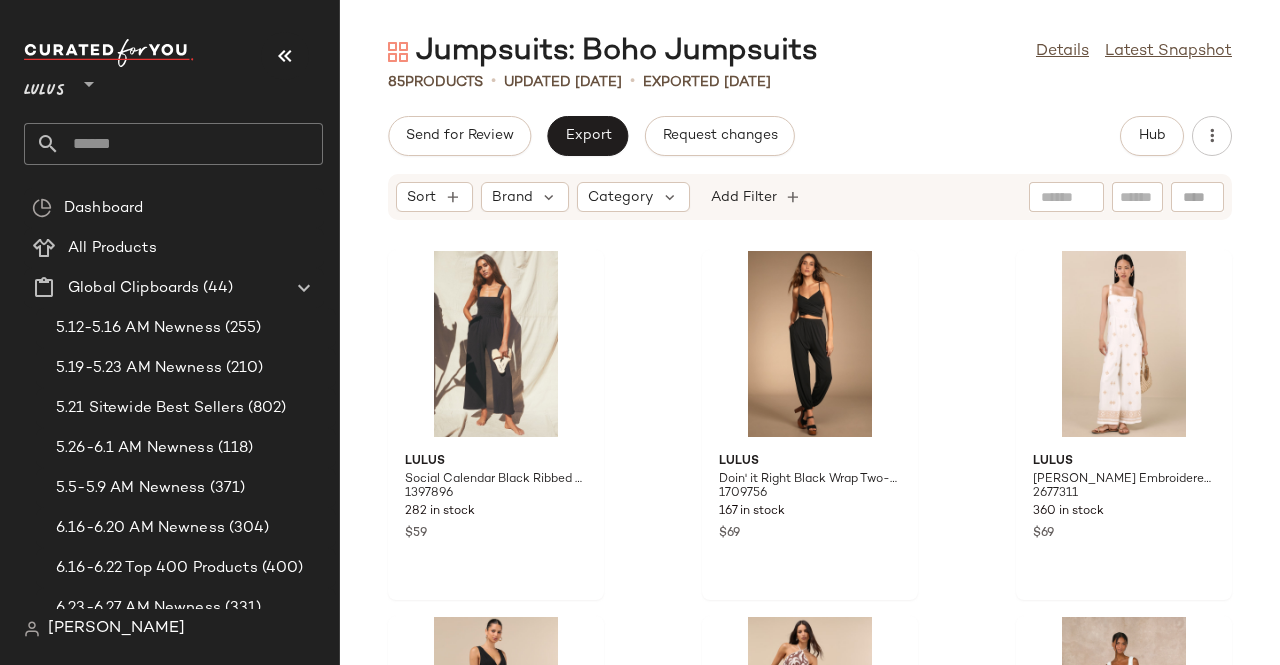 click at bounding box center [285, 56] 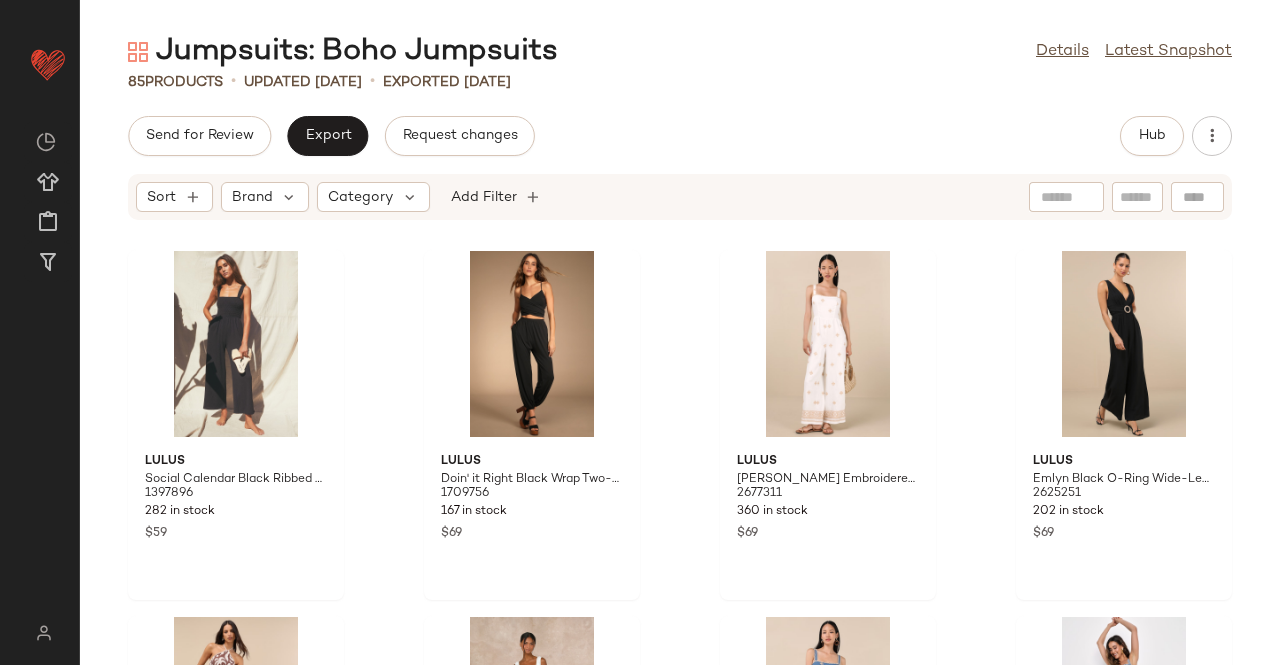click on "Jumpsuits: Boho Jumpsuits  Details   Latest Snapshot  85   Products   •   updated [DATE]  •  Exported [DATE]  Send for Review   Export   Request changes   Hub  Sort  Brand  Category  Add Filter  Lulus Social Calendar Black Ribbed Knit Wide-Leg Jumpsuit 1397896 282 in stock $59 Lulus Doin' it Right Black Wrap Two-Piece Jumpsuit 1709756 167 in stock $69 Lulus Arwen Ivory Embroidered Wide-Leg Jumpsuit 2677311 360 in stock $69 Lulus Emlyn Black O-Ring Wide-Leg Jumpsuit 2625251 202 in stock $69 Lulus [PERSON_NAME] Abstract Print Halter Wide-Leg Jumpsuit 2669111 268 in stock $69 Lulus Majorly Iconic White Swiss Dot Ruffled Lace-Up Jumpsuit 2416771 187 in stock $16 $98 Sale Lulus Arwen Blue Embroidered Wide-Leg Jumpsuit 2677331 250 in stock $69 Lulus Movin' and Groovin' Light Wash Zip-Front Tie-Back Jumpsuit 2034456 77 in stock $32 $79 Sale Lulus Breezy Essential Light Brown Linen Wide-Leg Jumpsuit 2655451 295 in stock $79 Lulus Charming Vacay Ivory and Blue Striped Lace-Up Jumpsuit 2327171 39 in stock $69" at bounding box center (680, 348) 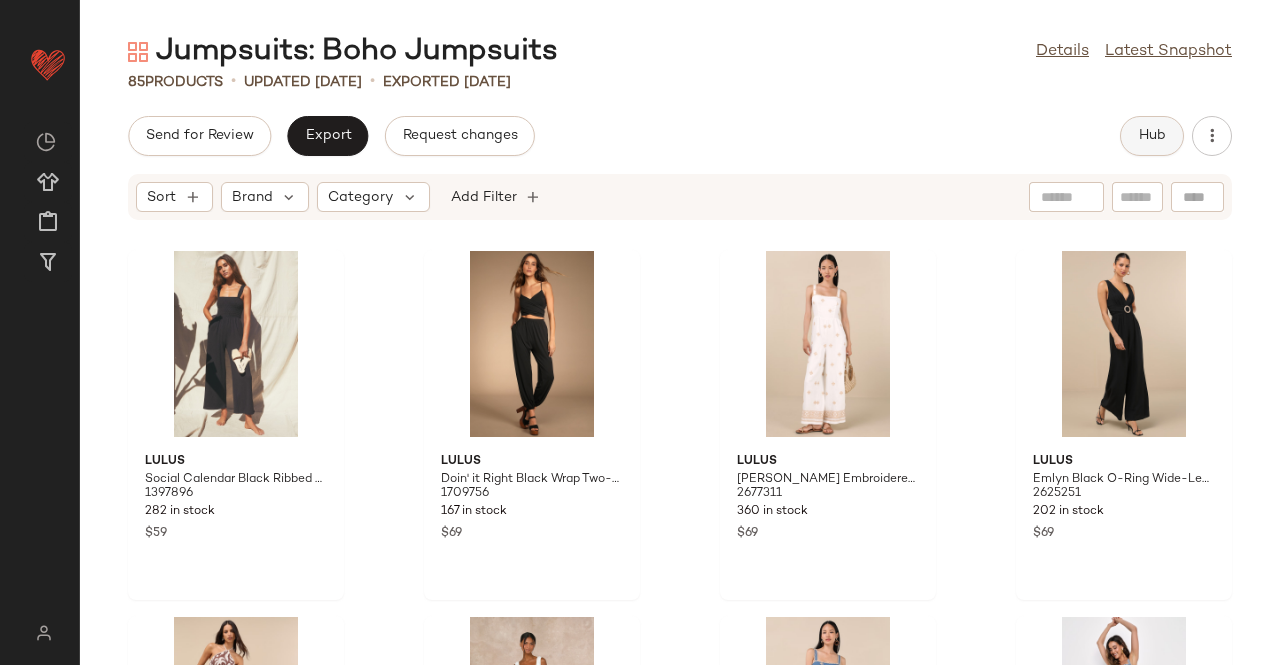 click on "Hub" at bounding box center [1152, 136] 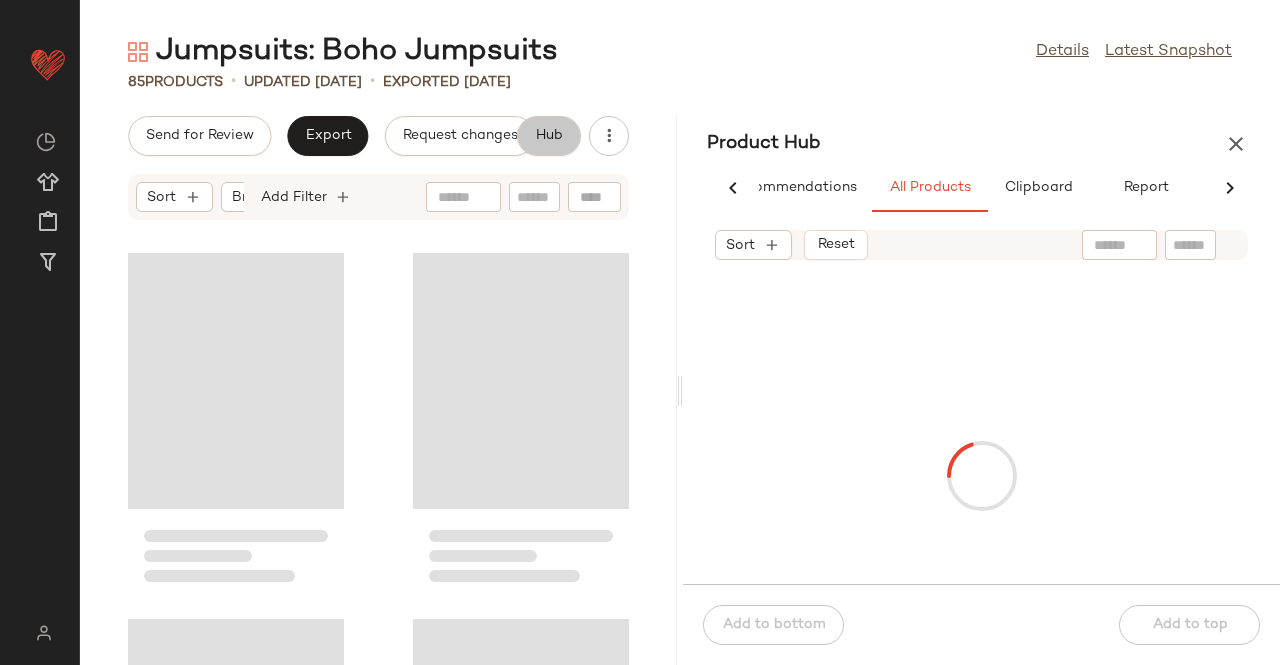 scroll, scrollTop: 0, scrollLeft: 62, axis: horizontal 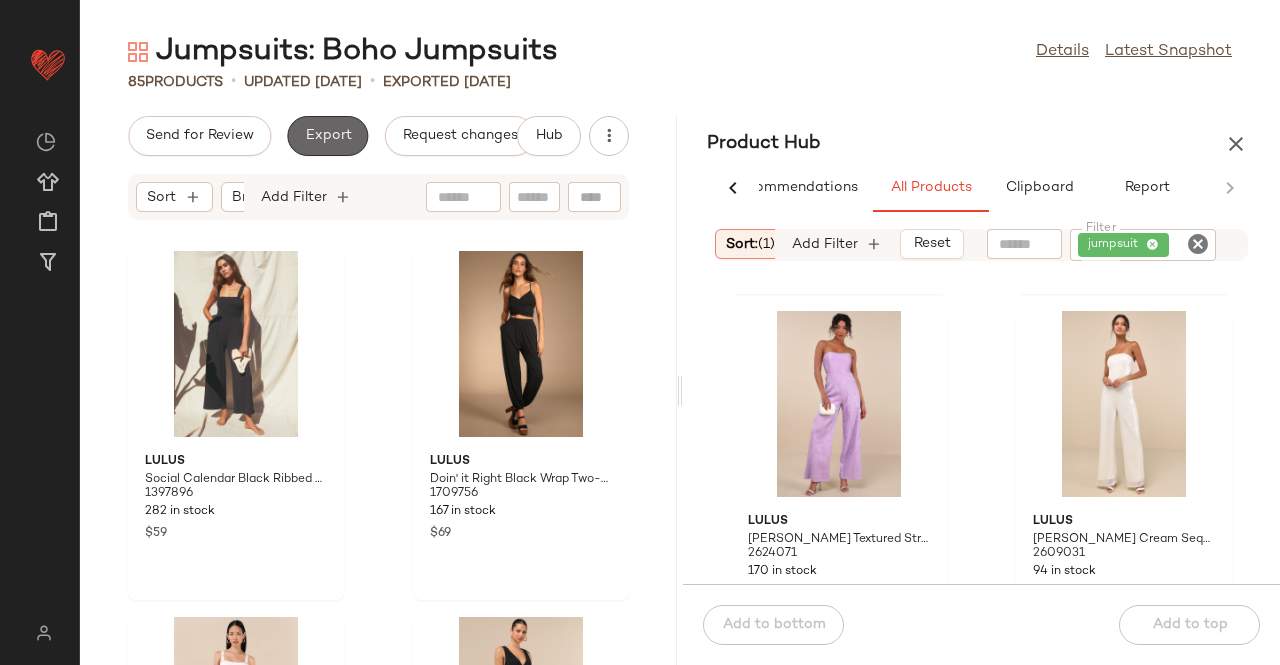click on "Export" at bounding box center (327, 136) 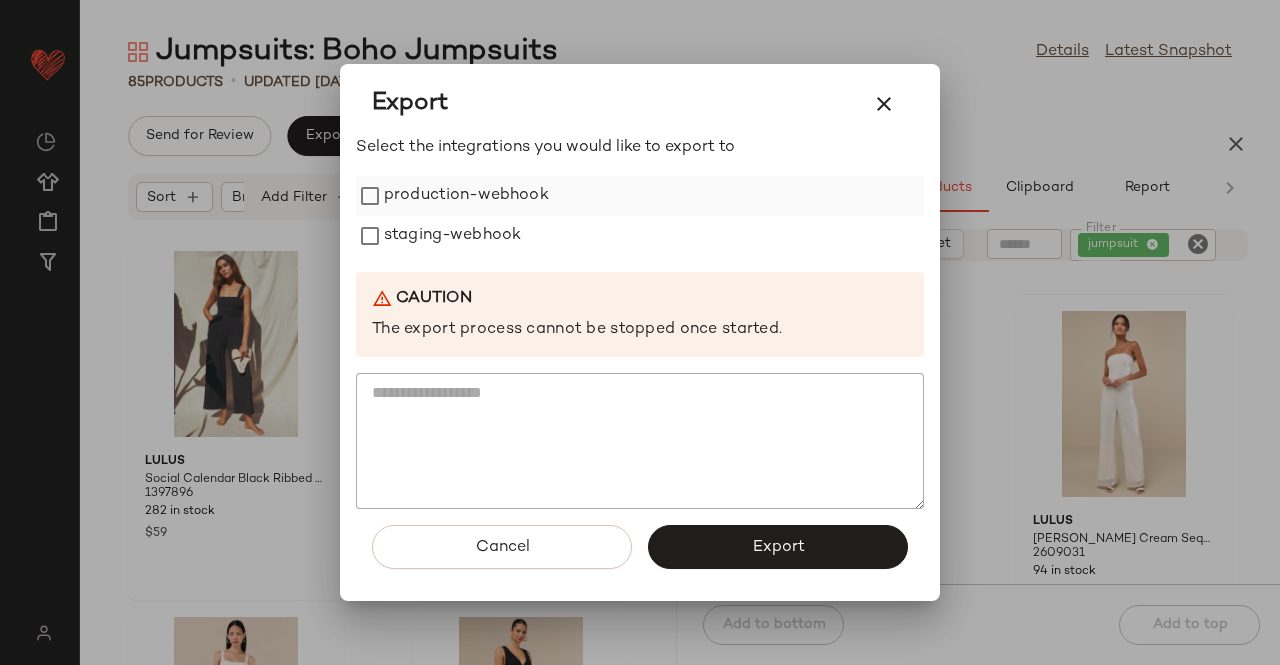click on "production-webhook" at bounding box center [466, 196] 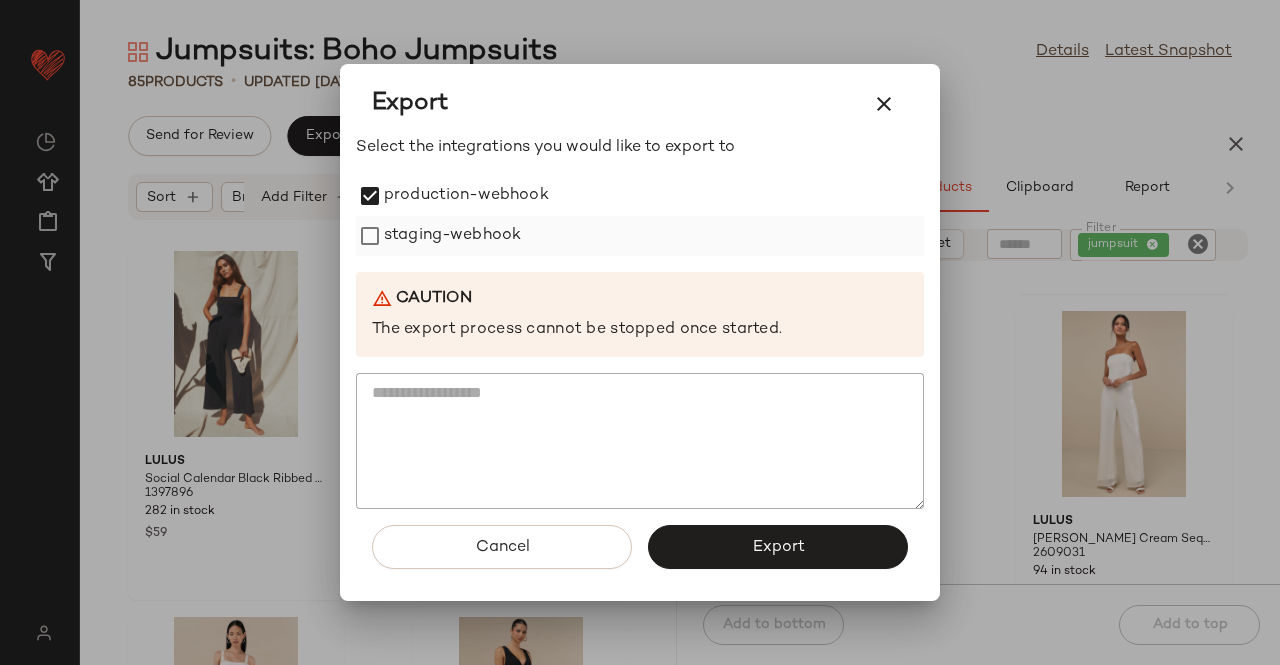 click on "staging-webhook" at bounding box center [452, 236] 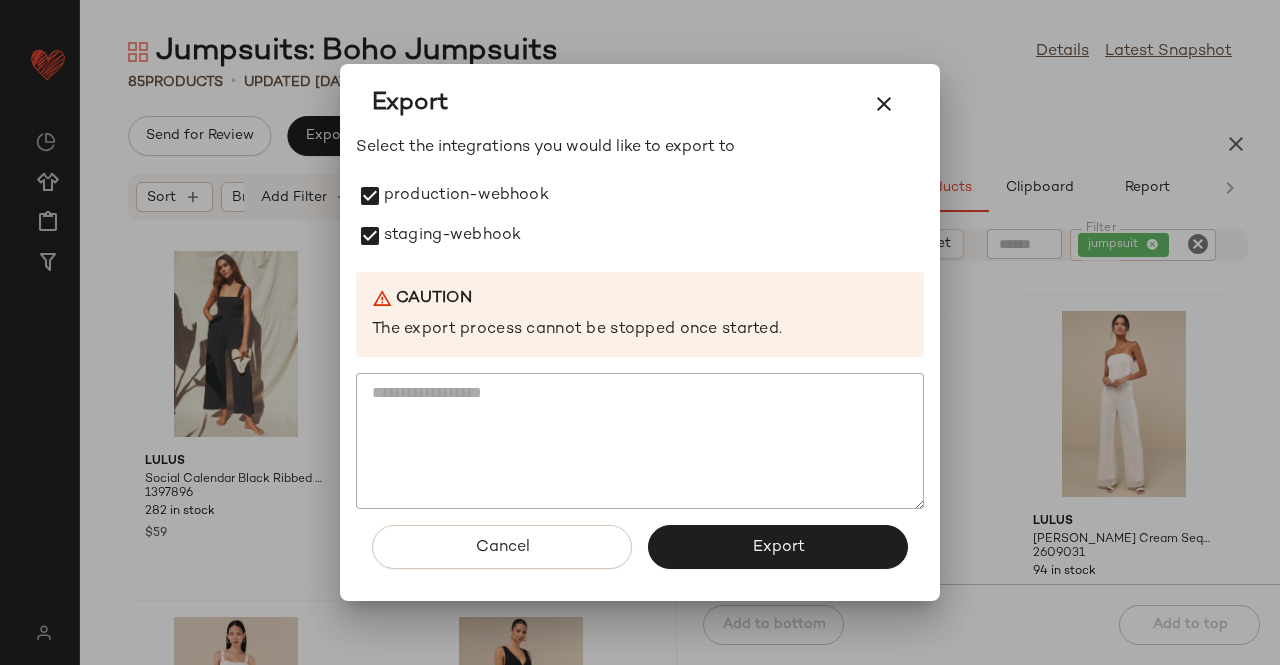 click on "Export" at bounding box center (778, 547) 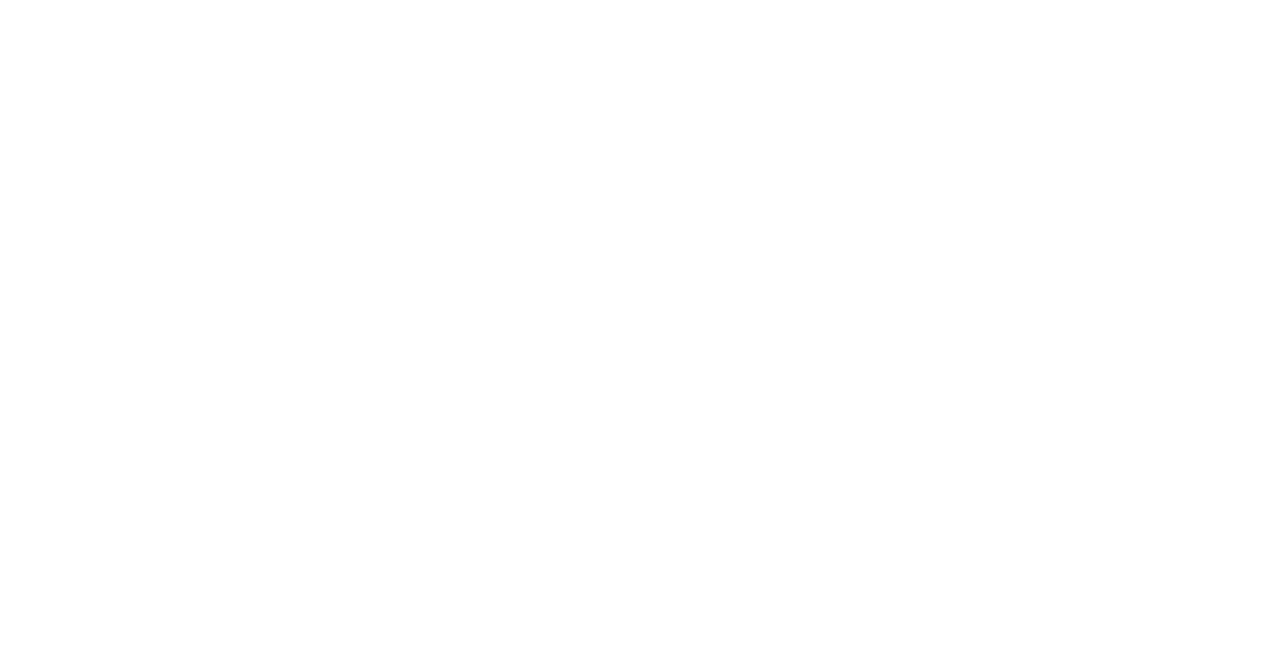 scroll, scrollTop: 0, scrollLeft: 0, axis: both 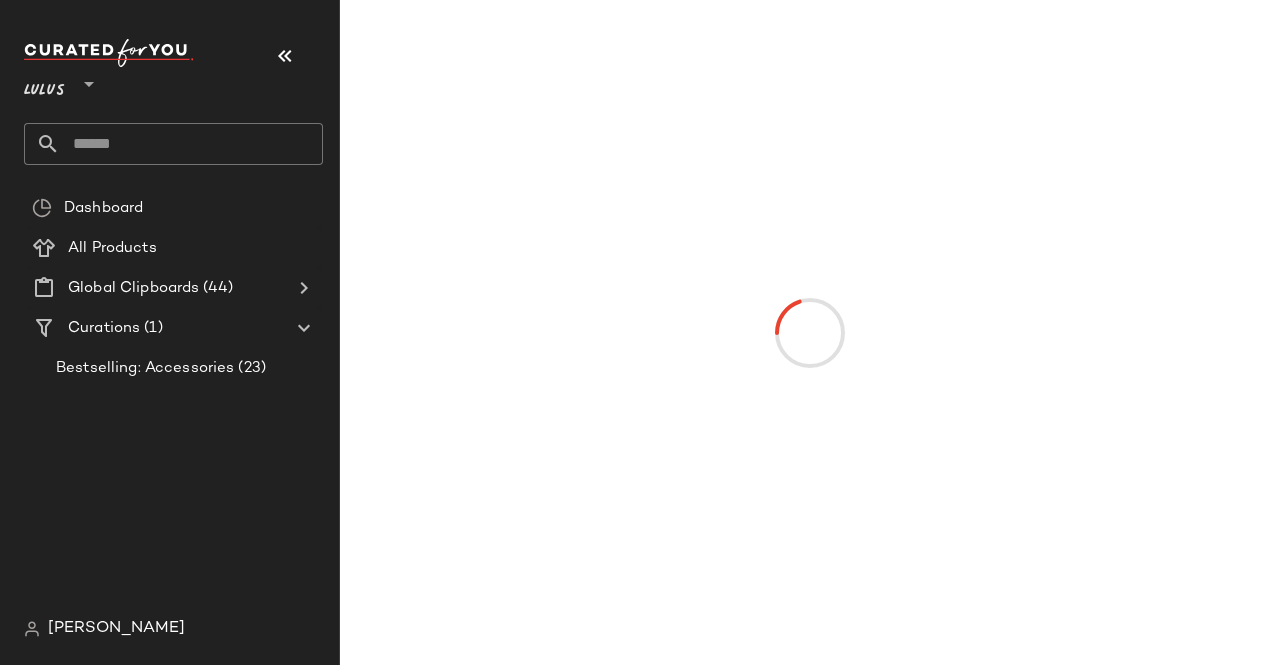 drag, startPoint x: 293, startPoint y: 43, endPoint x: 290, endPoint y: 53, distance: 10.440307 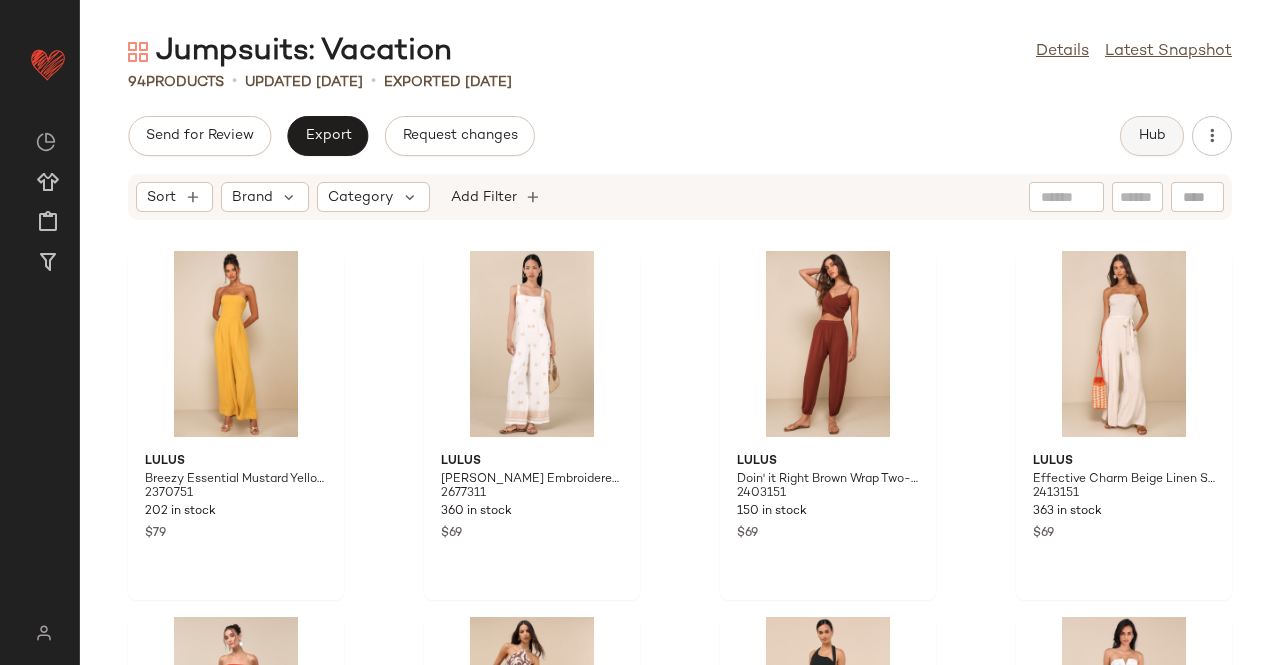 click on "Hub" at bounding box center (1152, 136) 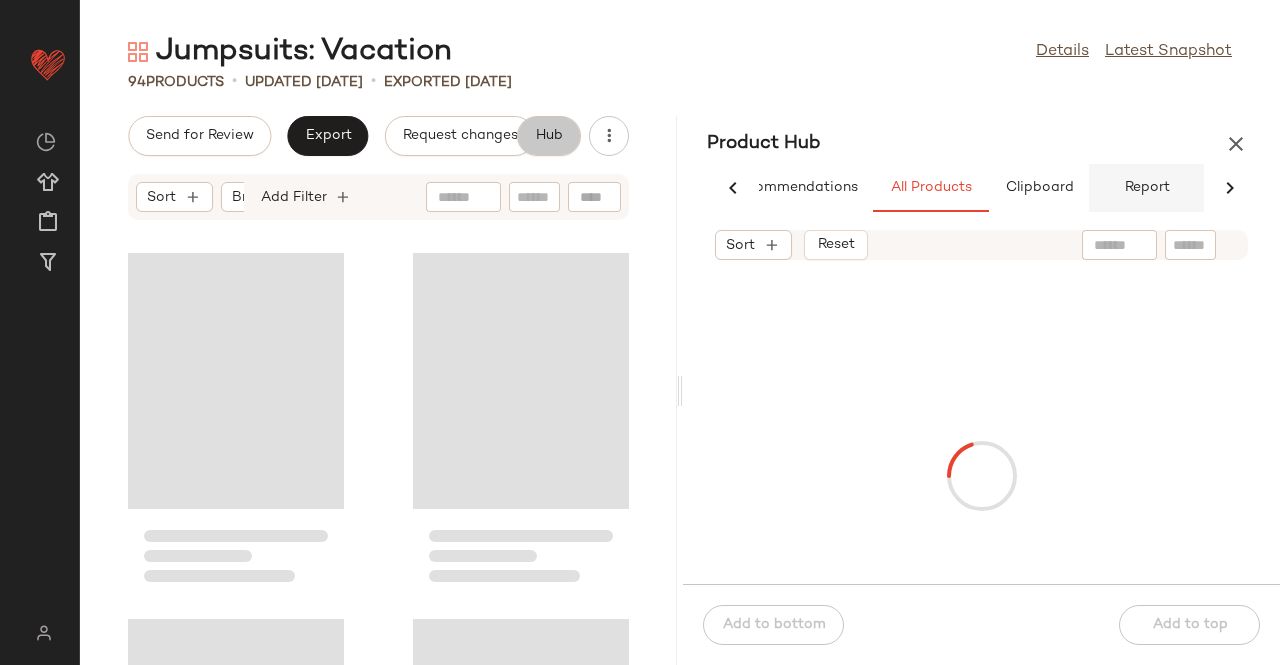 scroll, scrollTop: 0, scrollLeft: 62, axis: horizontal 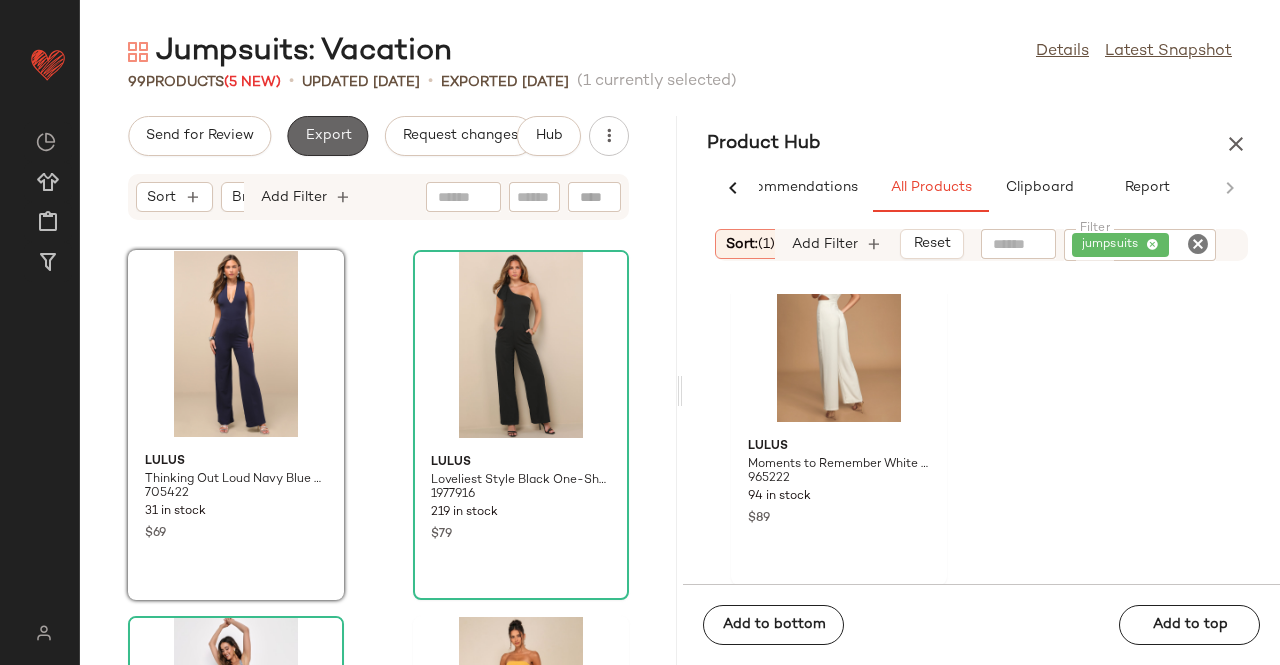 click on "Export" at bounding box center (327, 136) 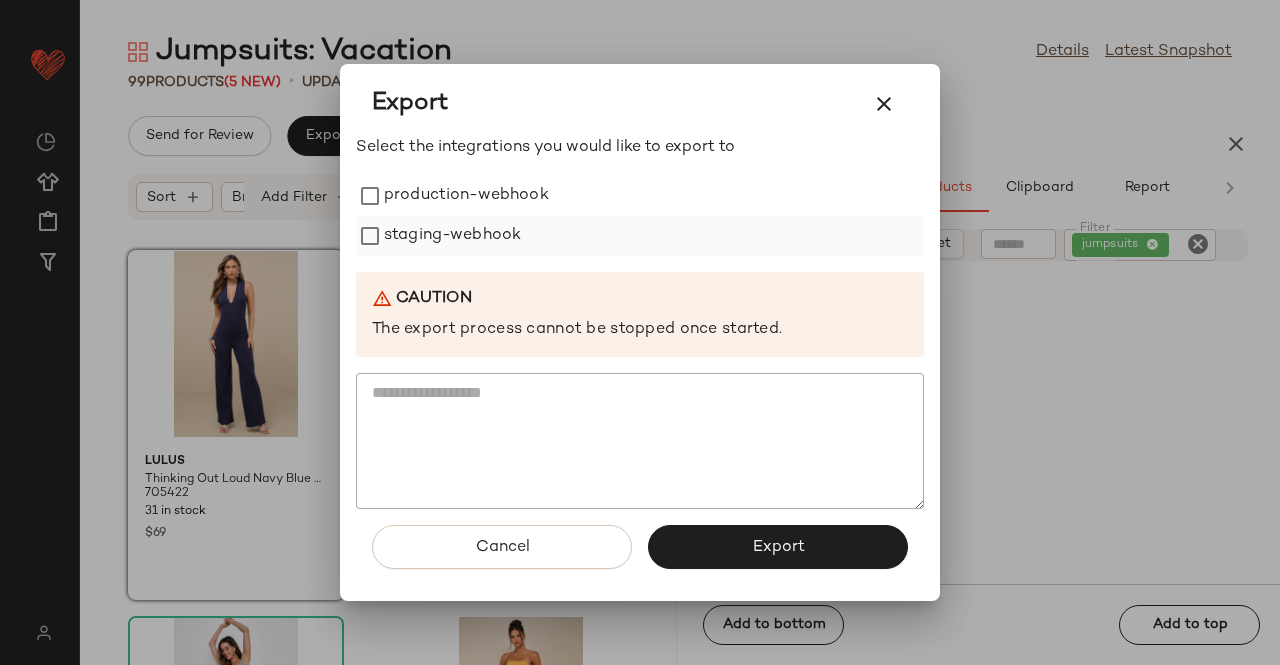 click on "production-webhook" at bounding box center (466, 196) 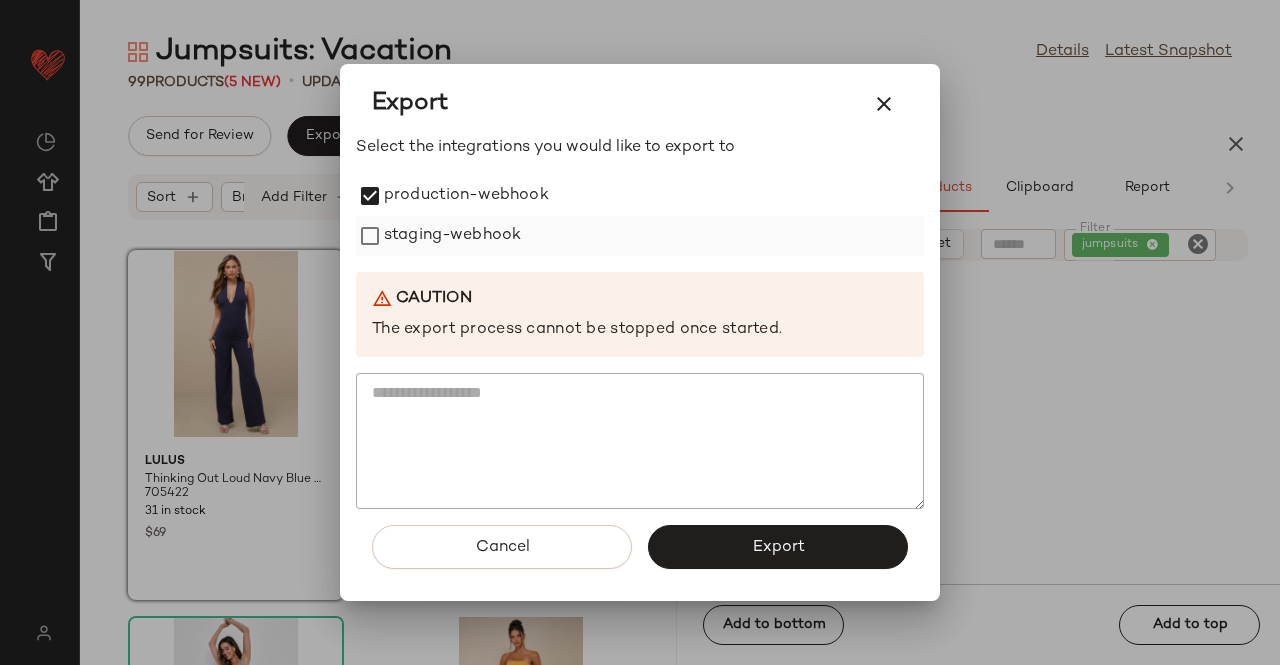 click on "staging-webhook" at bounding box center [452, 236] 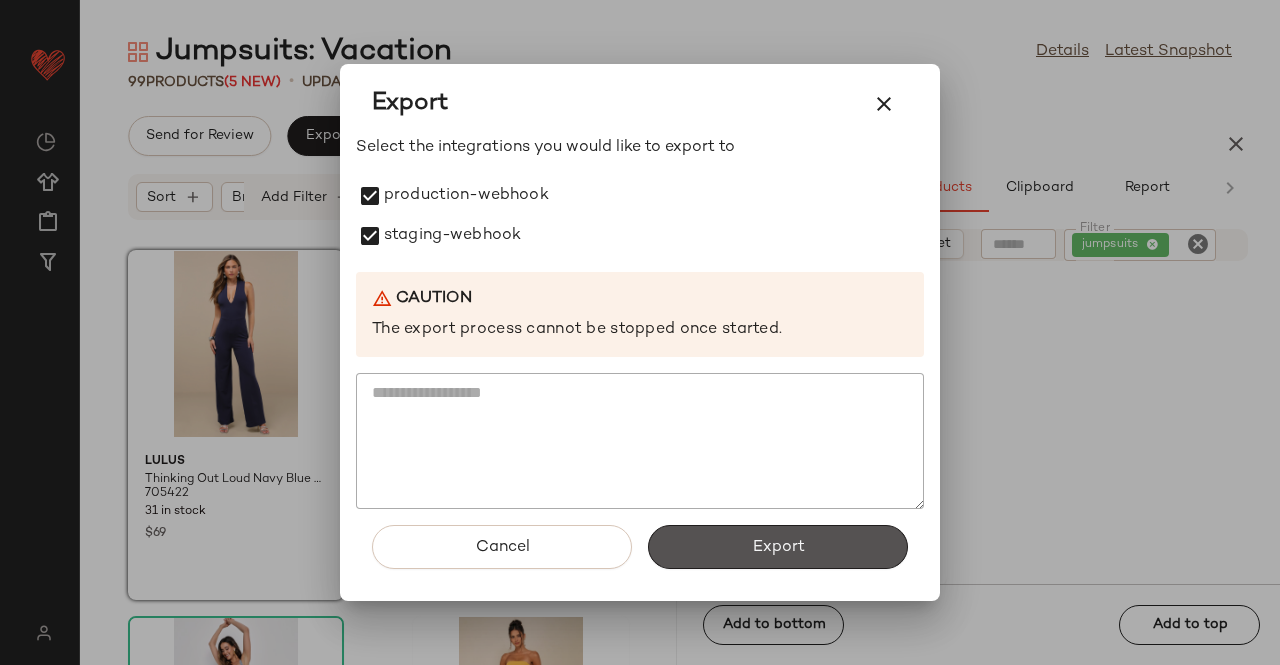drag, startPoint x: 727, startPoint y: 539, endPoint x: 714, endPoint y: 364, distance: 175.4822 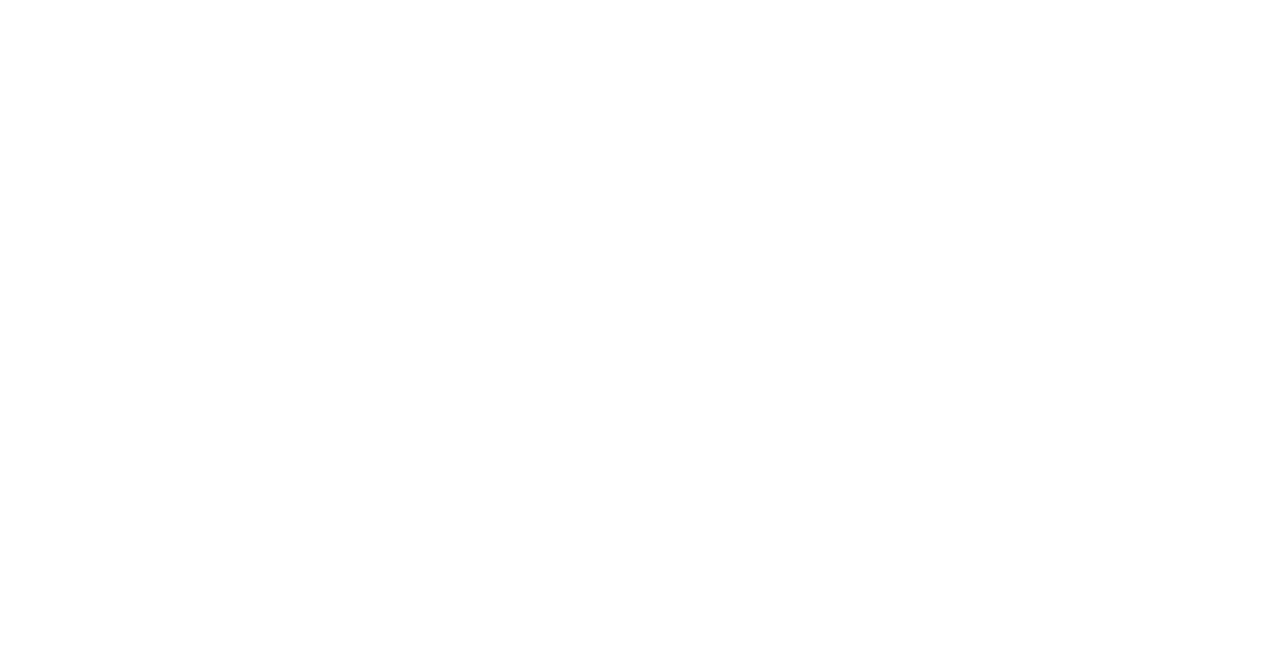 scroll, scrollTop: 0, scrollLeft: 0, axis: both 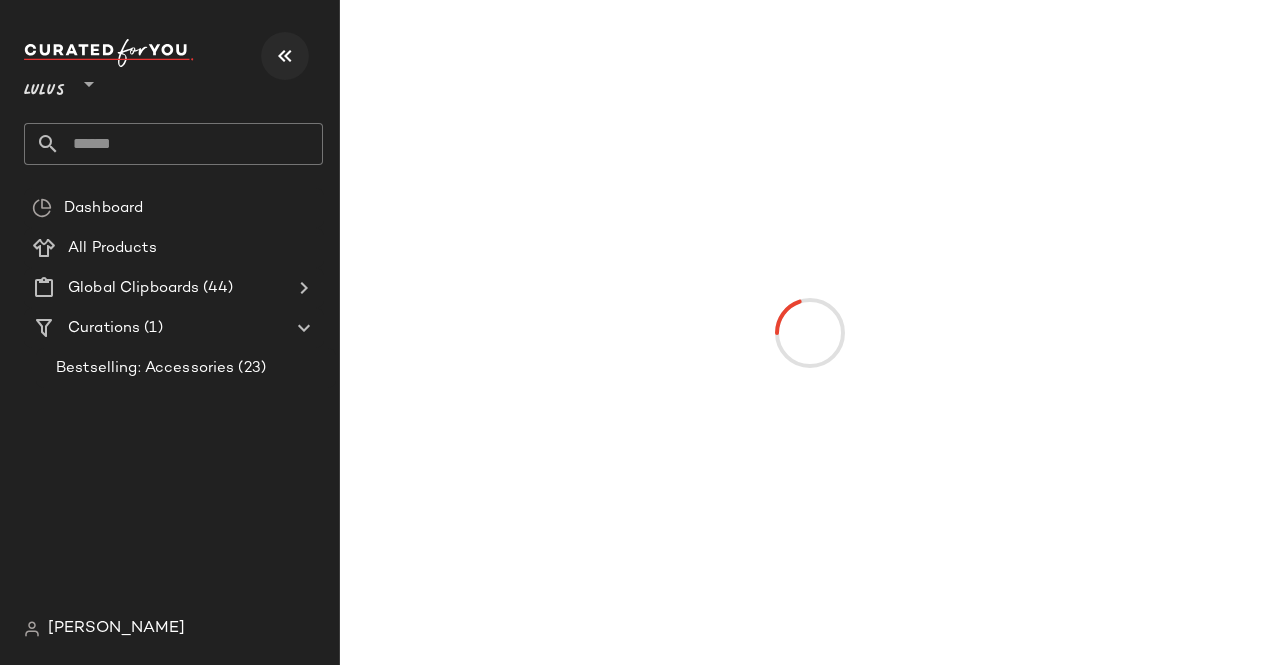 click at bounding box center [285, 56] 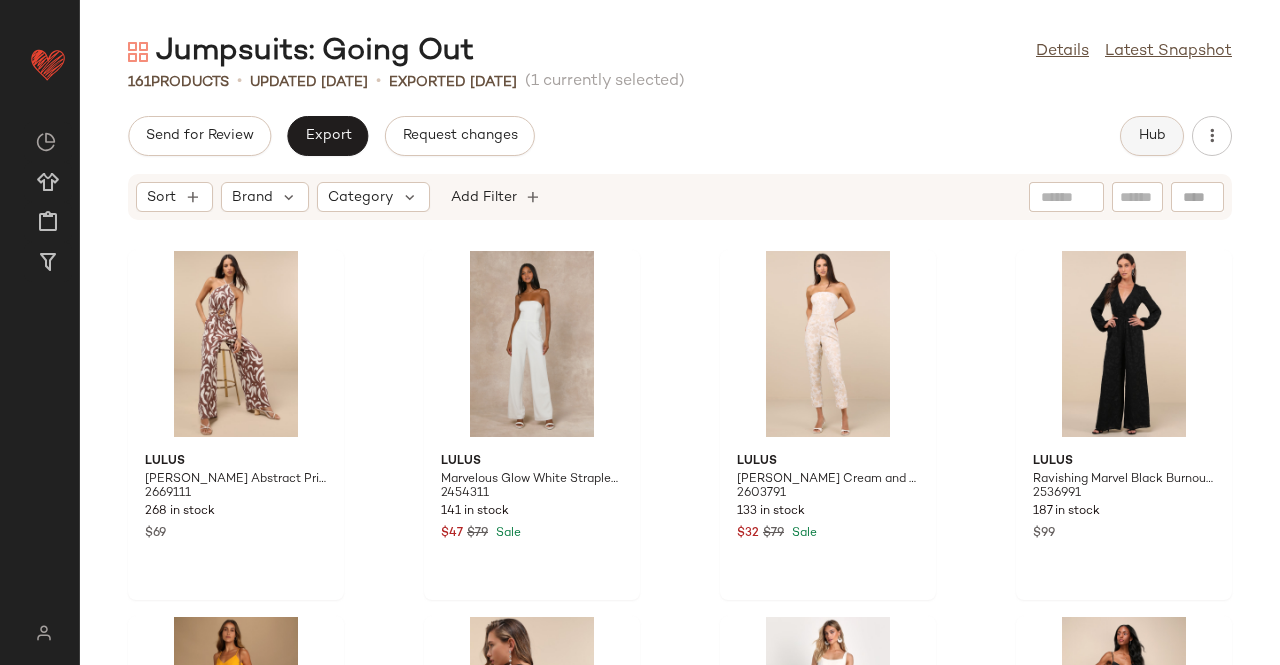 click on "Hub" at bounding box center [1152, 136] 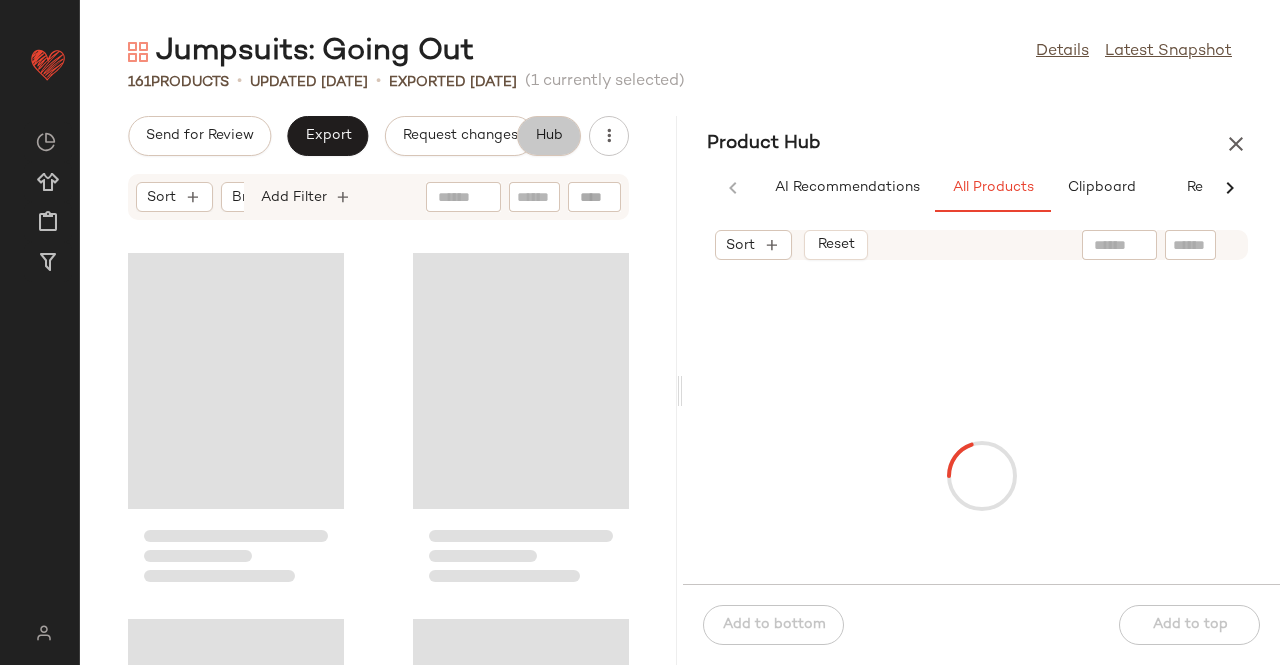 scroll, scrollTop: 0, scrollLeft: 62, axis: horizontal 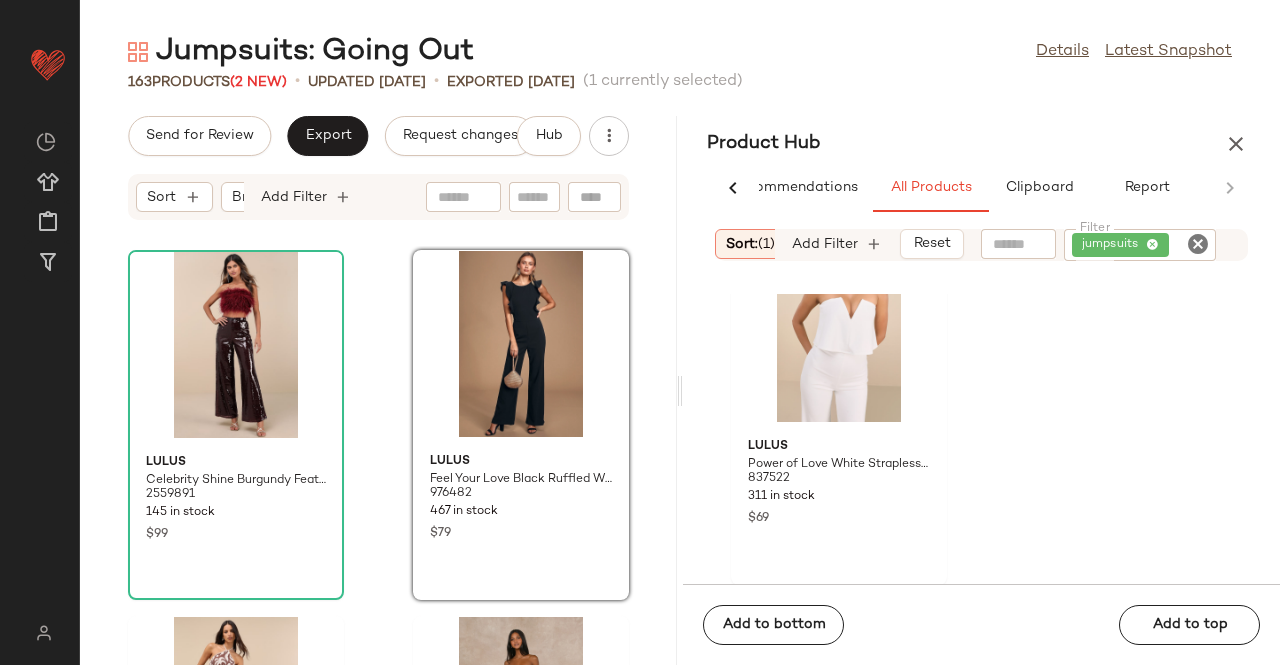 click on "Send for Review   Export   Request changes   Hub  Sort  Brand  Category  Add Filter  Lulus Celebrity Shine Burgundy Feather Sequin Two-Piece Jumpsuit 2559891 145 in stock $99 Lulus Feel Your Love Black Ruffled Wide-Leg Jumpsuit 976482 467 in stock $79 Lulus [PERSON_NAME] Abstract Print Halter Wide-Leg Jumpsuit 2669111 268 in stock $69 Lulus Marvelous Glow White Strapless Pearl Tie-Back Jumpsuit 2454311 141 in stock $47 $79 Sale Lulus Elisabetta Cream and Gold Jacquard Strapless Cropped Jumpsuit 2603791 133 in stock $32 $79 Sale Lulus Ravishing Marvel Black Burnout Floral Cutout Wide-Leg Jumpsuit 2536991 187 in stock $99 Lulus Out Tonight Mustard Yellow Two-Piece Jumpsuit 1604676 264 in stock $79 Lulus Thinking Out Loud Black Backless Jumpsuit 325812 728 in stock $69" at bounding box center (378, 390) 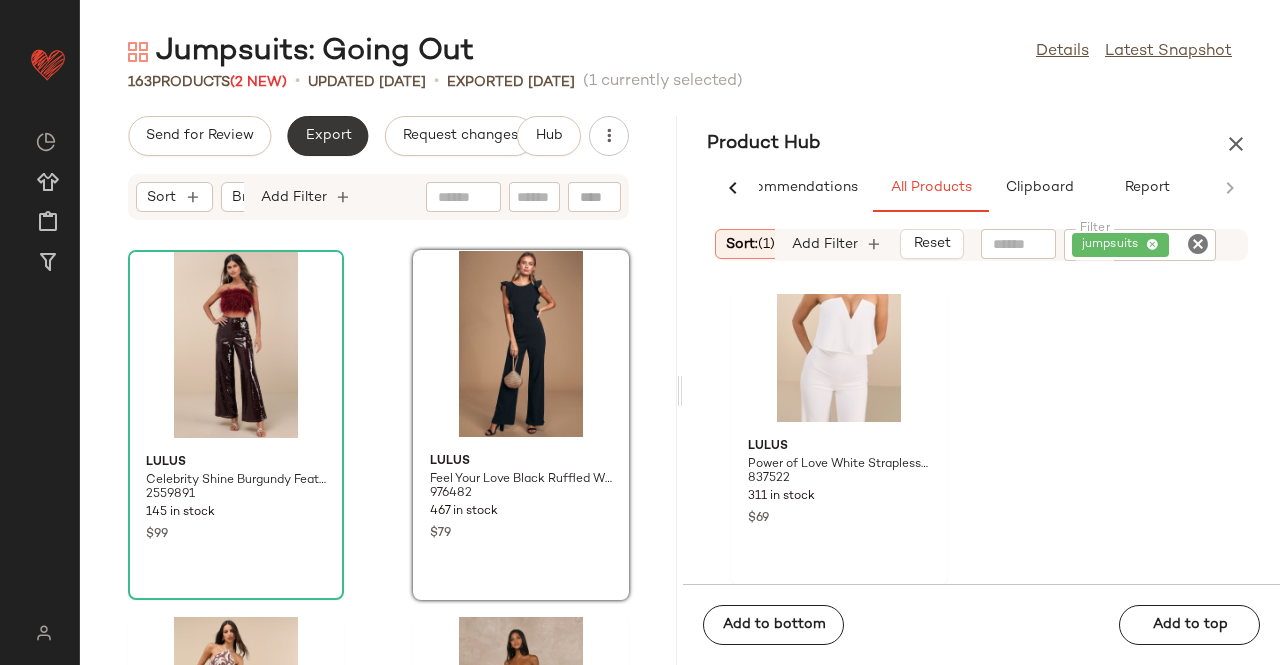 click on "Export" 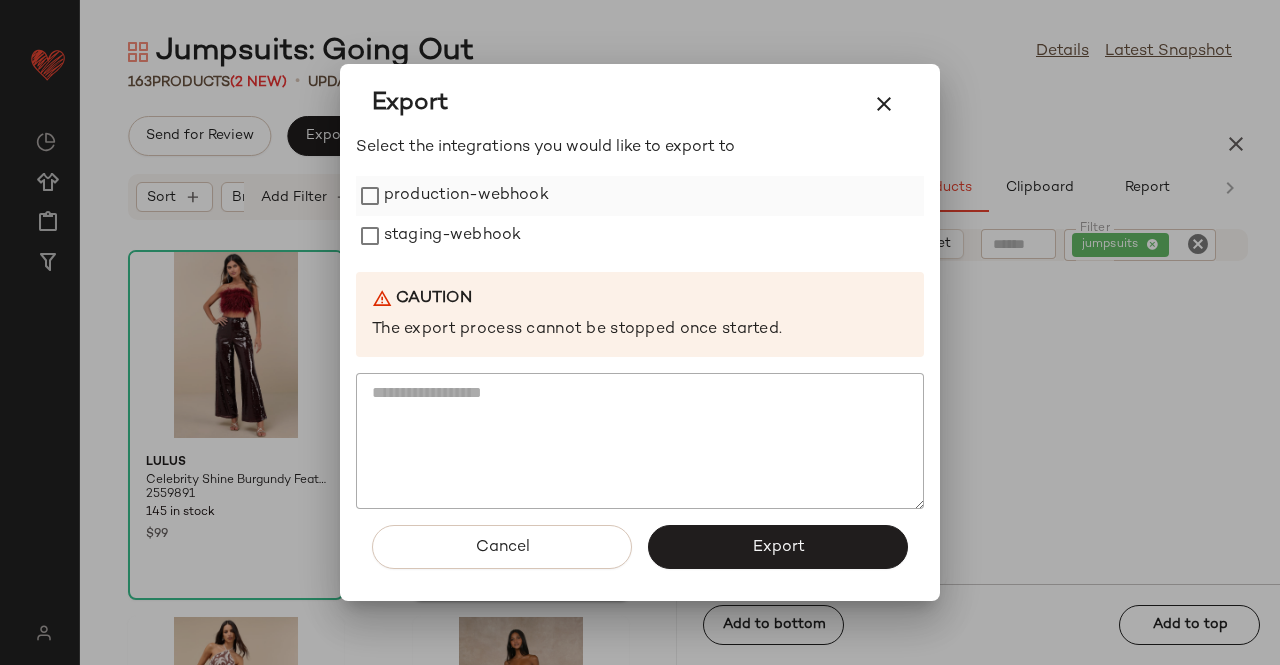 click on "production-webhook" at bounding box center [466, 196] 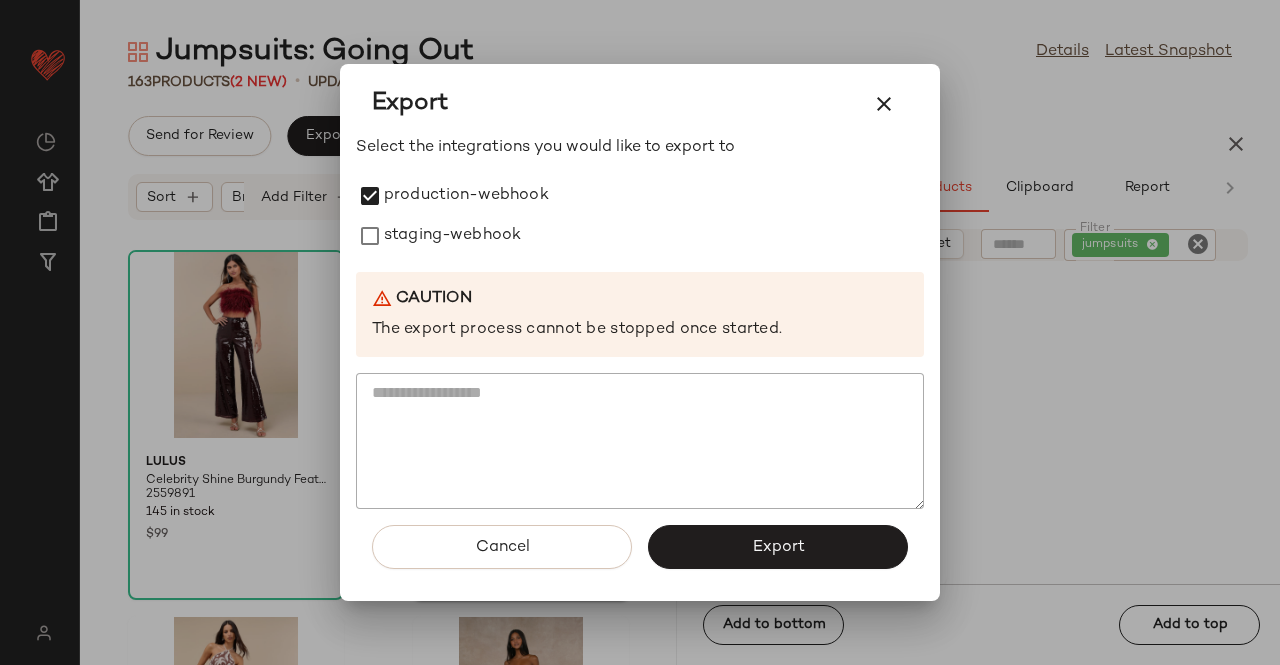 drag, startPoint x: 434, startPoint y: 223, endPoint x: 873, endPoint y: 405, distance: 475.23154 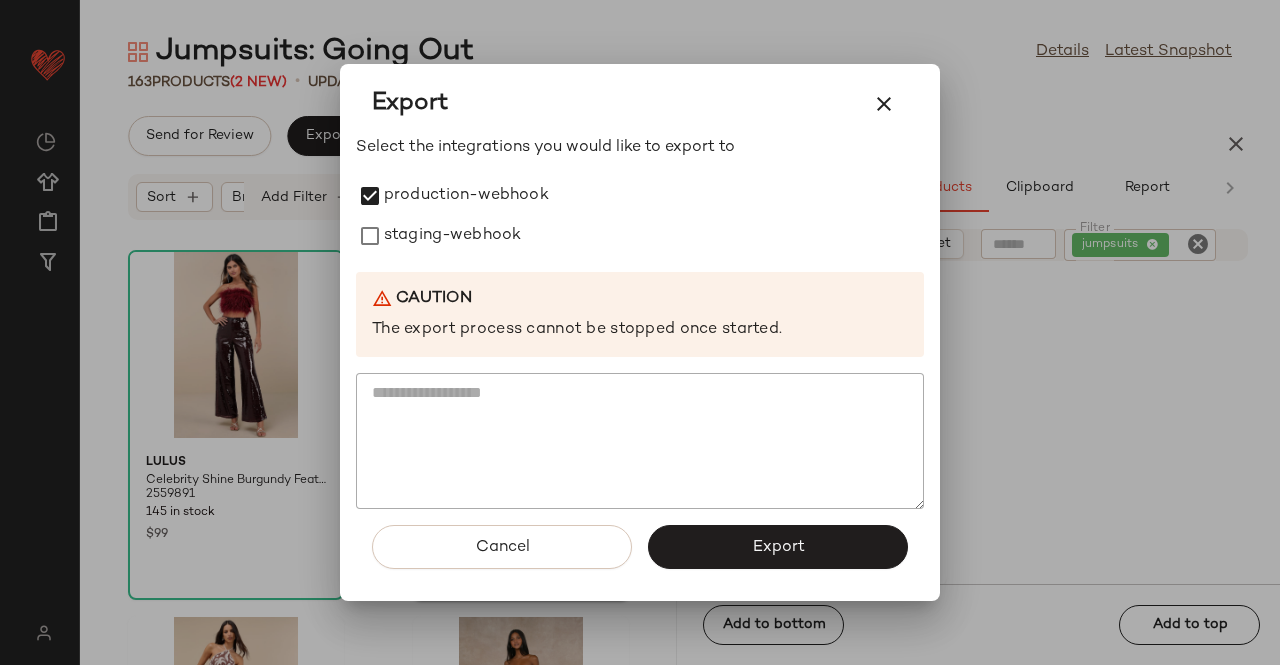 click on "staging-webhook" at bounding box center (452, 236) 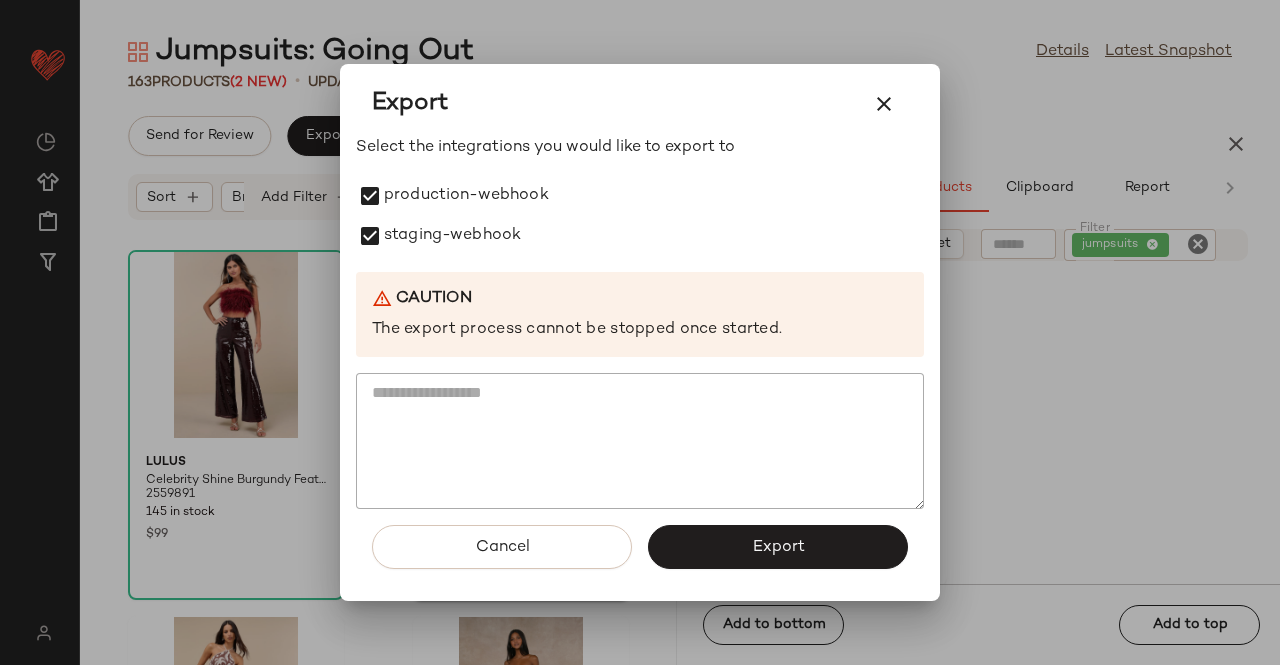 click on "Cancel   Export" at bounding box center (640, 555) 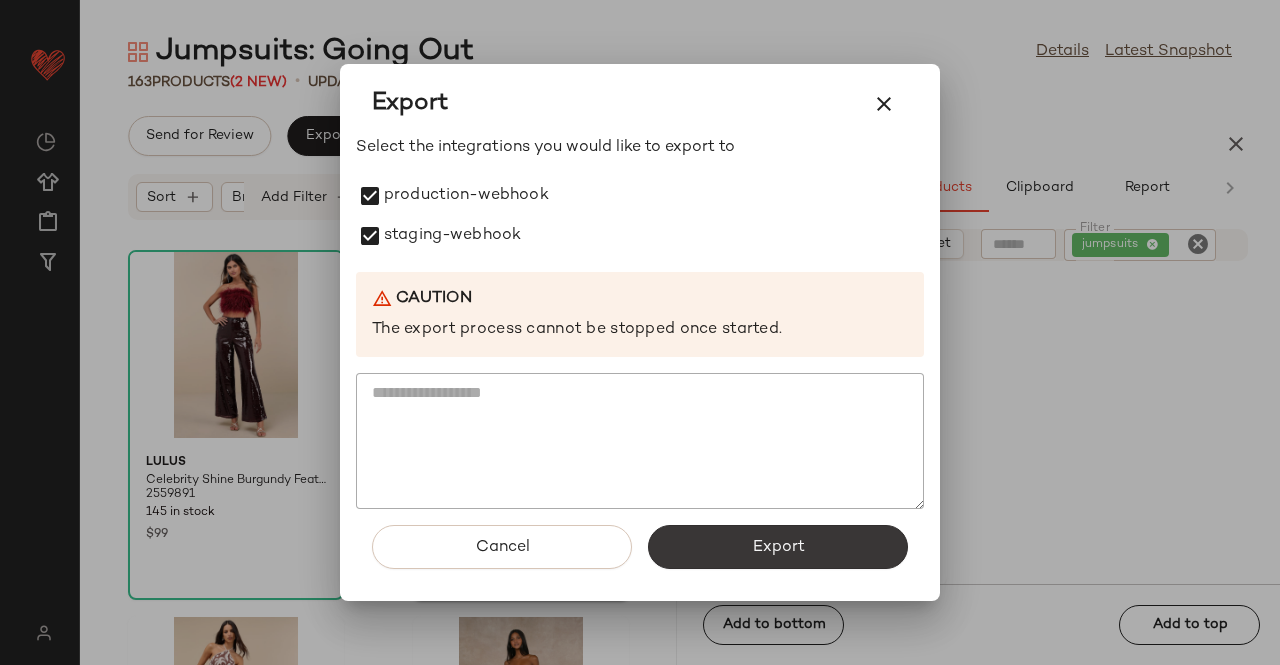 click on "Export" at bounding box center [778, 547] 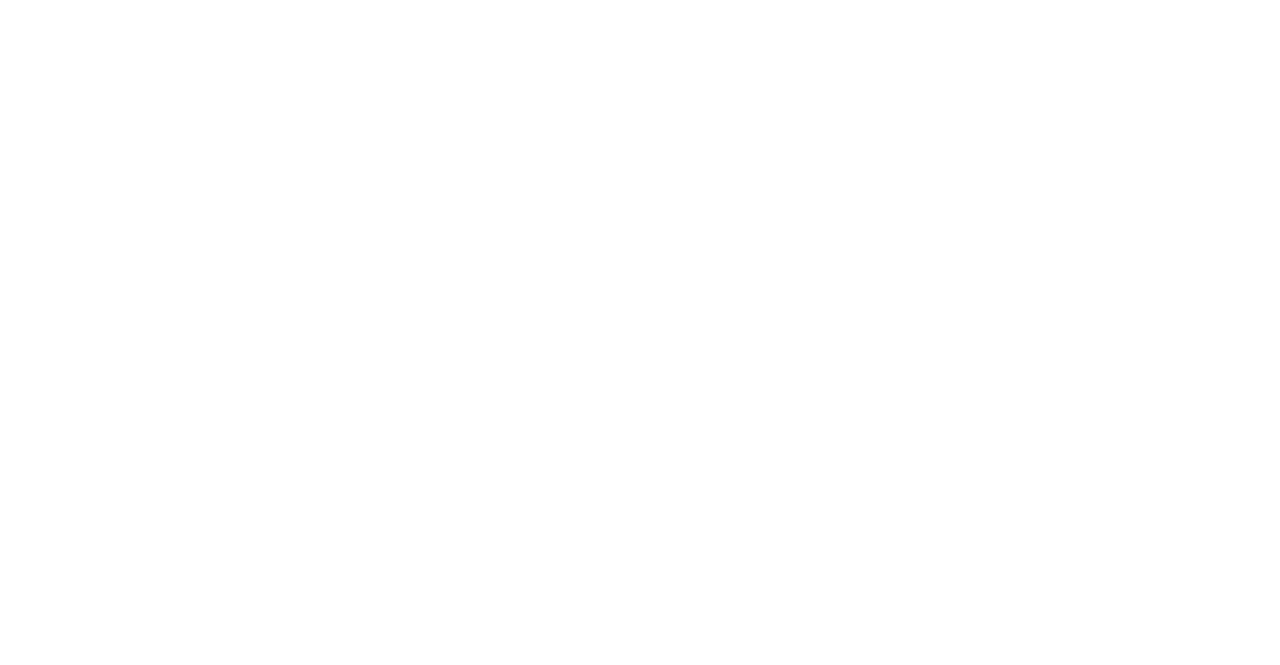 scroll, scrollTop: 0, scrollLeft: 0, axis: both 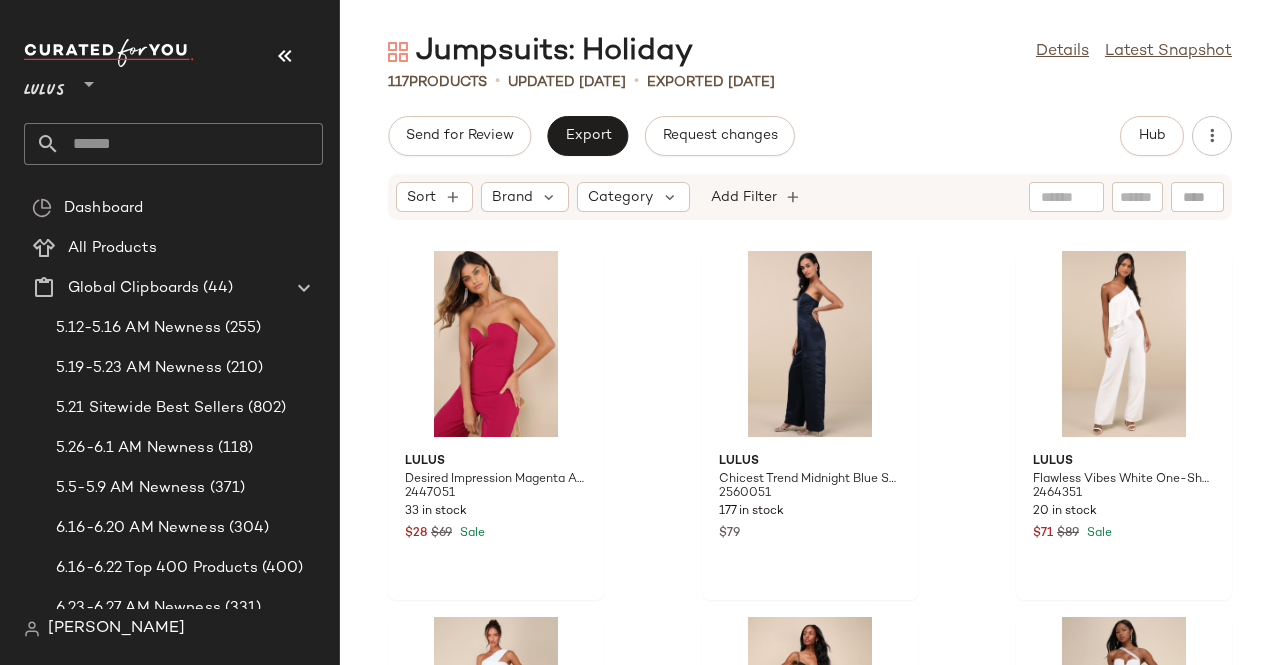 click at bounding box center [285, 56] 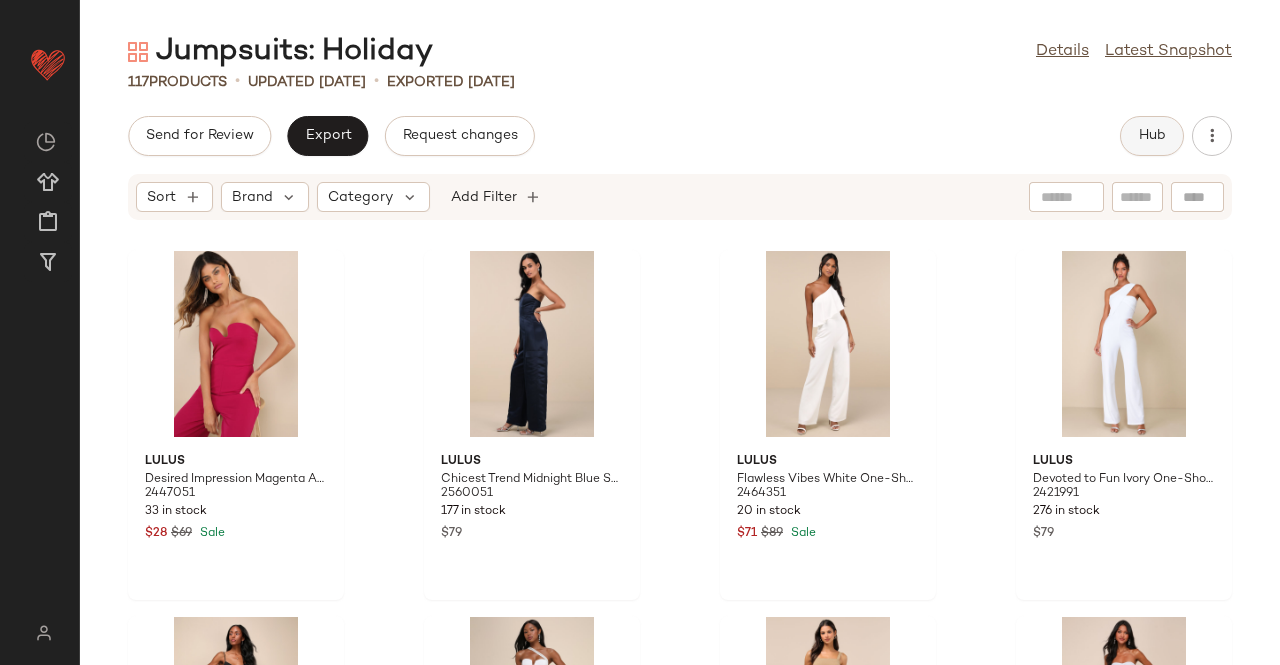 click on "Hub" at bounding box center [1152, 136] 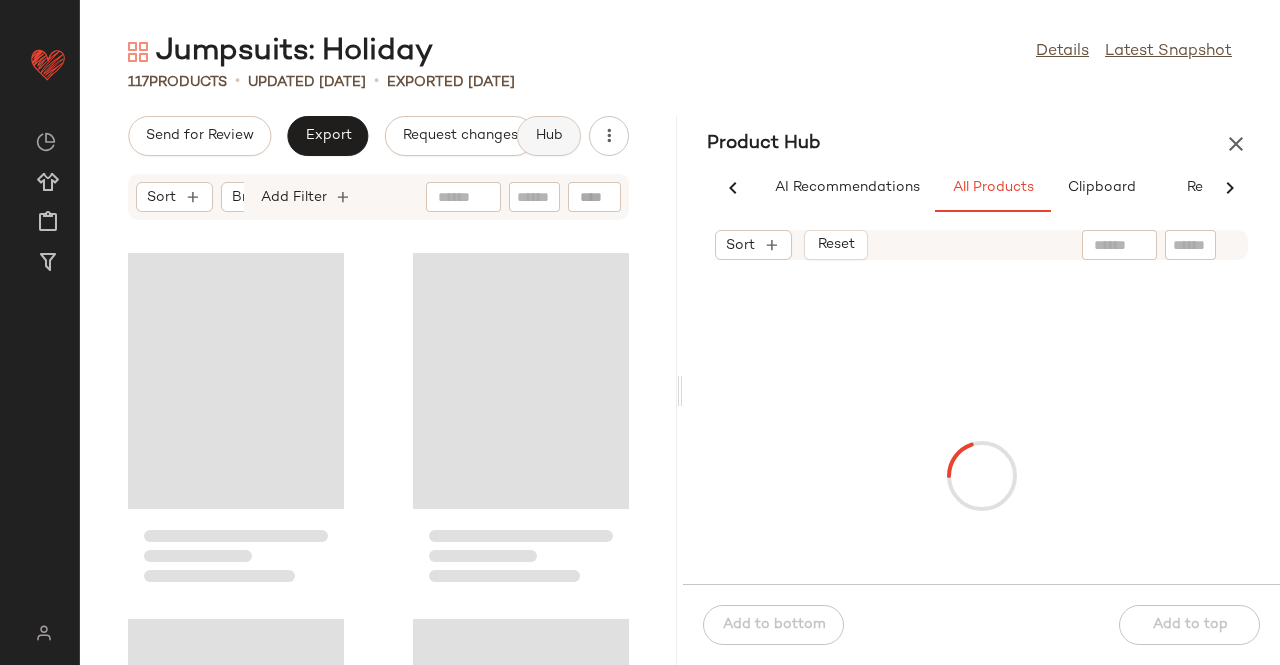 scroll, scrollTop: 0, scrollLeft: 62, axis: horizontal 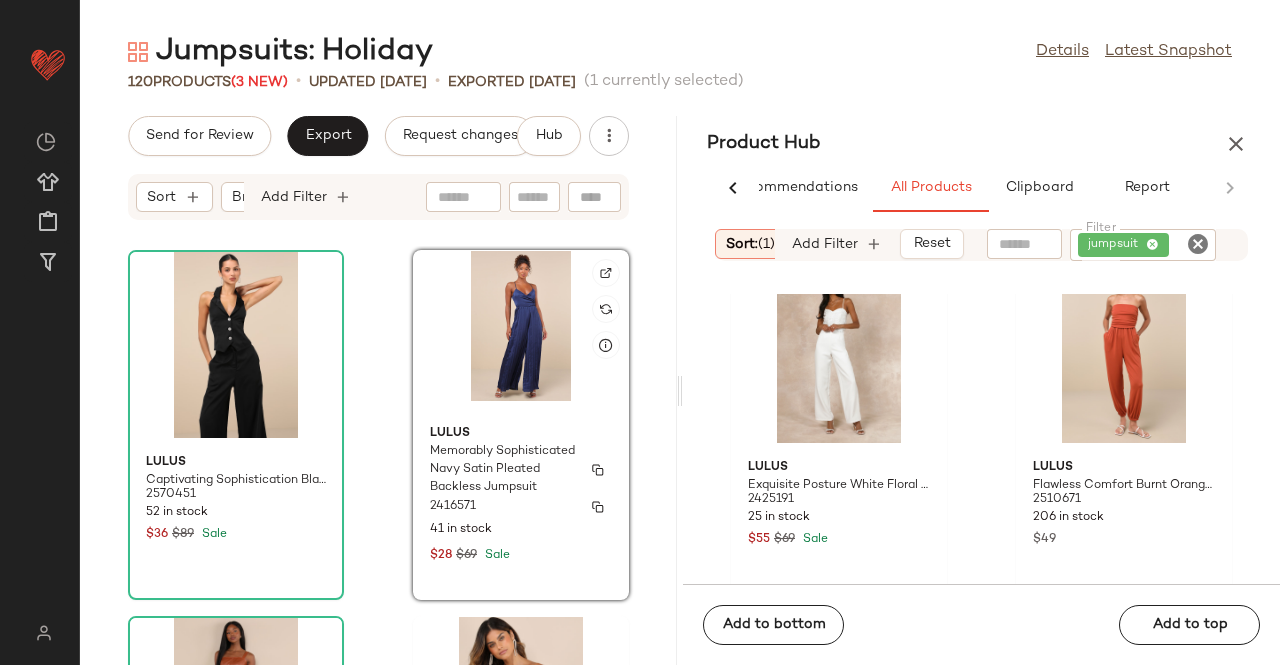 click on "Lulus Memorably Sophisticated Navy Satin Pleated Backless Jumpsuit 2416571 41 in stock $28 $69 Sale" 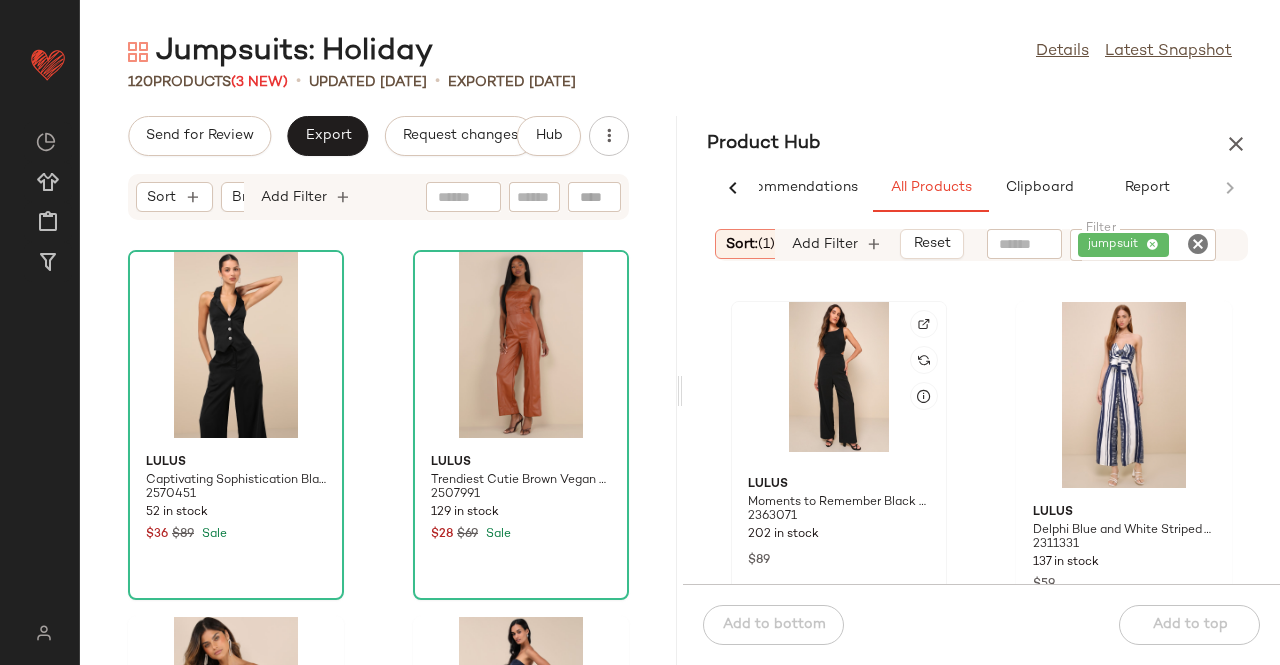 scroll, scrollTop: 7033, scrollLeft: 0, axis: vertical 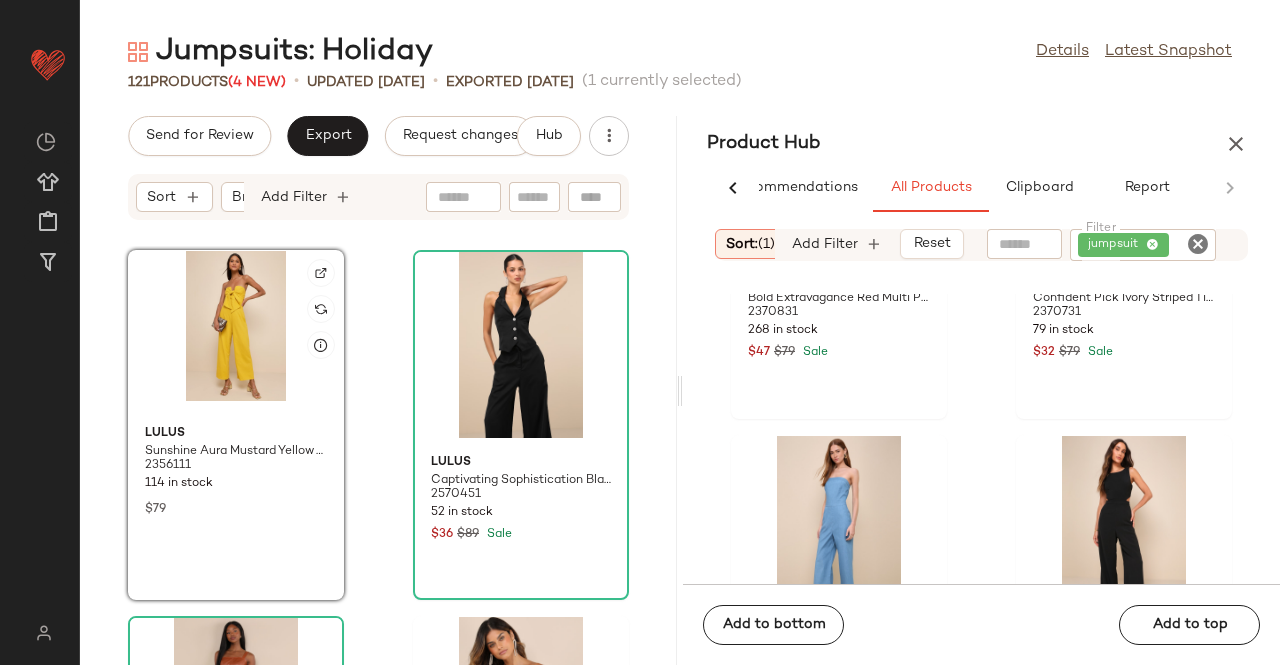 click 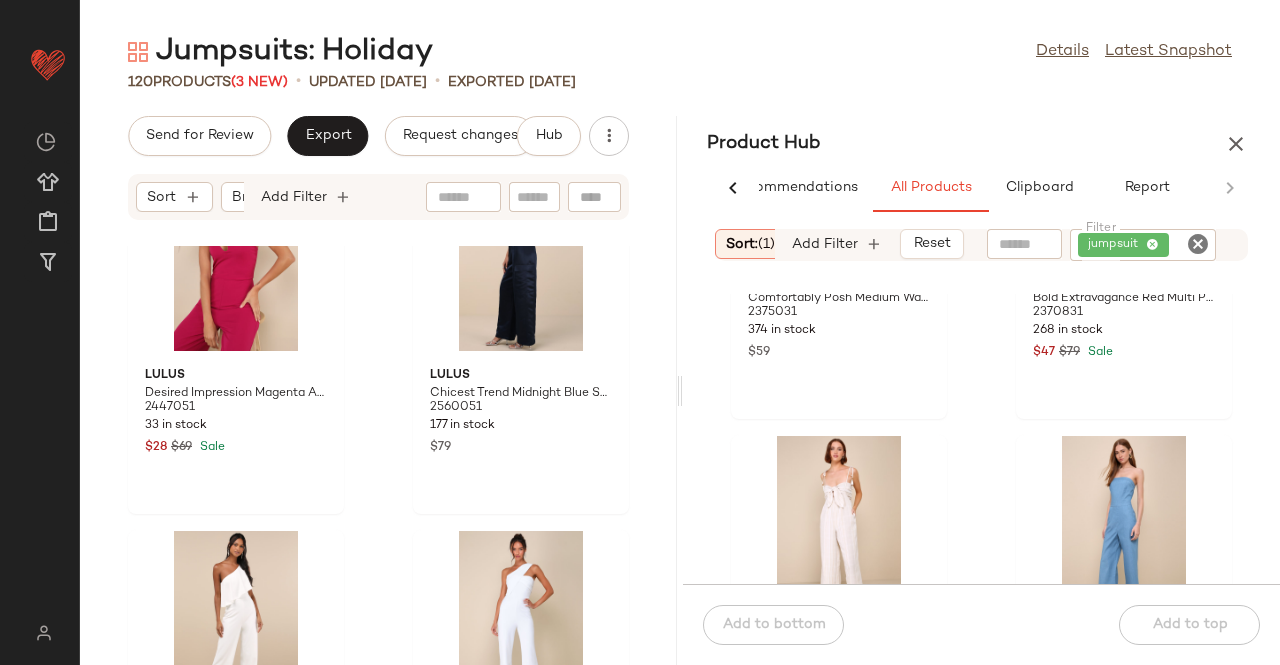 scroll, scrollTop: 716, scrollLeft: 0, axis: vertical 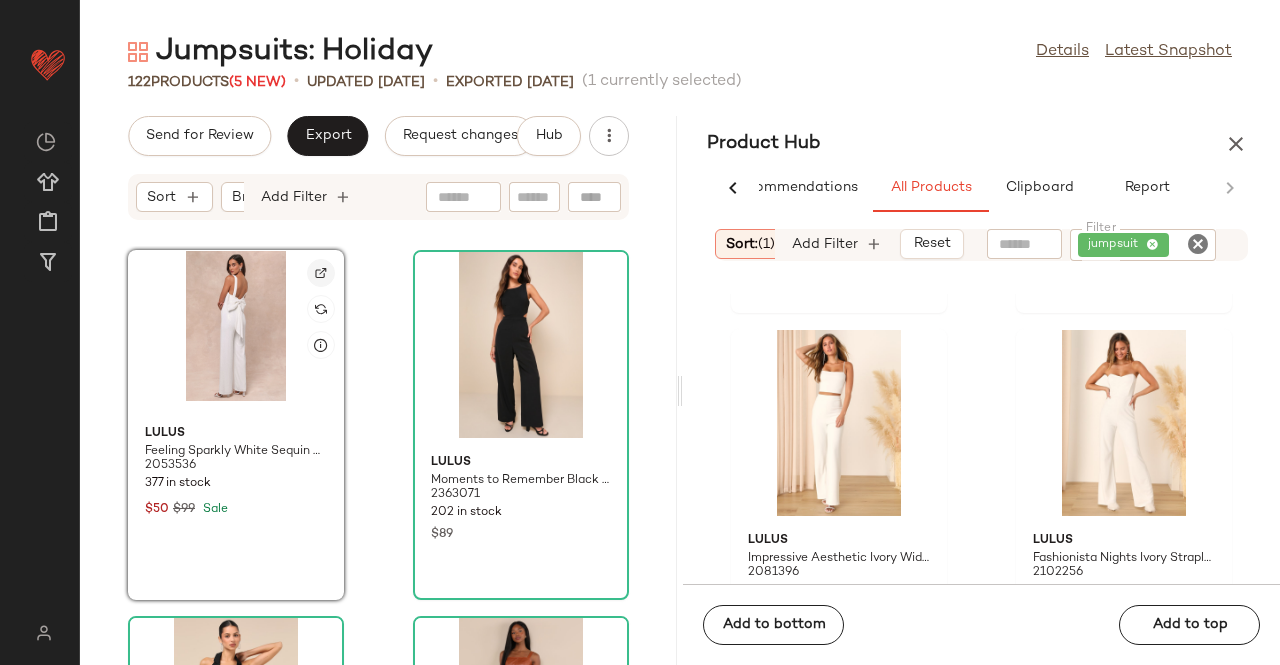 click 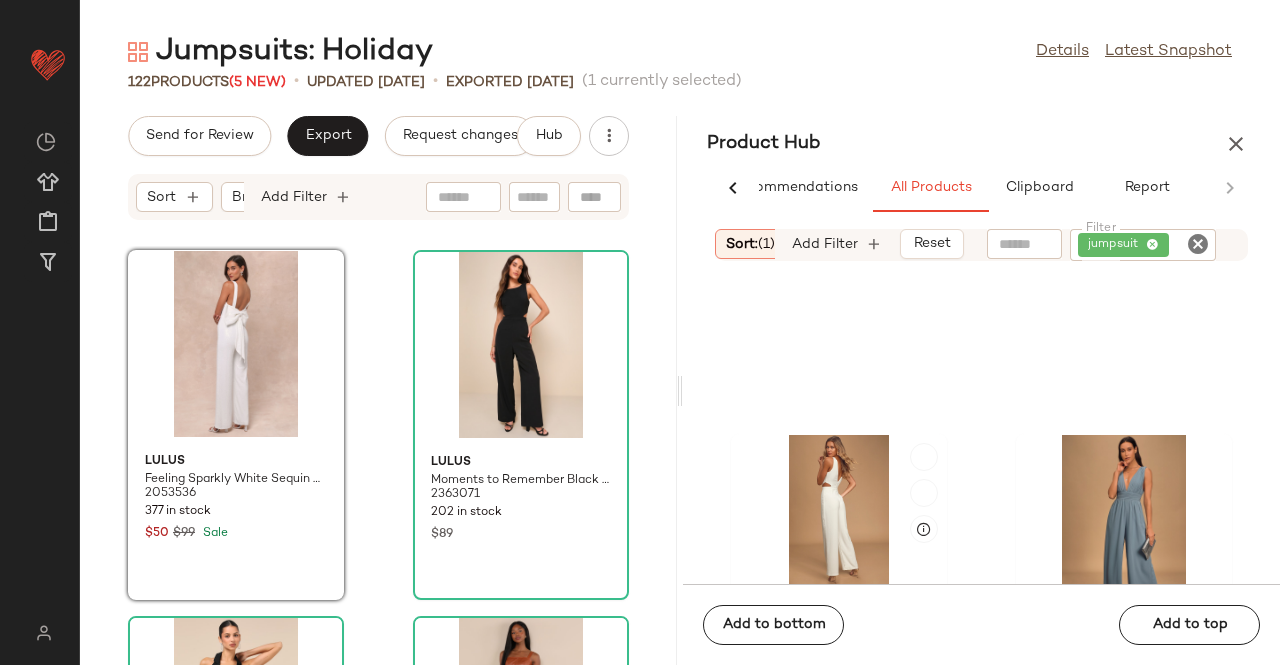 scroll, scrollTop: 14353, scrollLeft: 0, axis: vertical 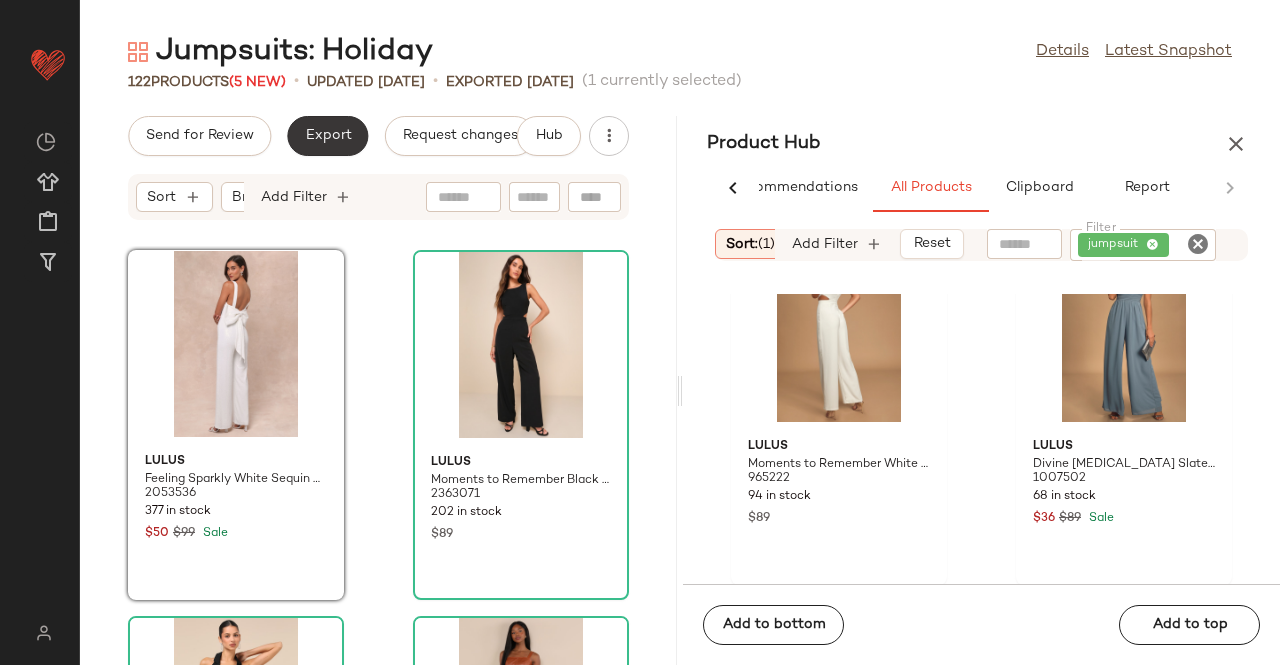 click on "Export" 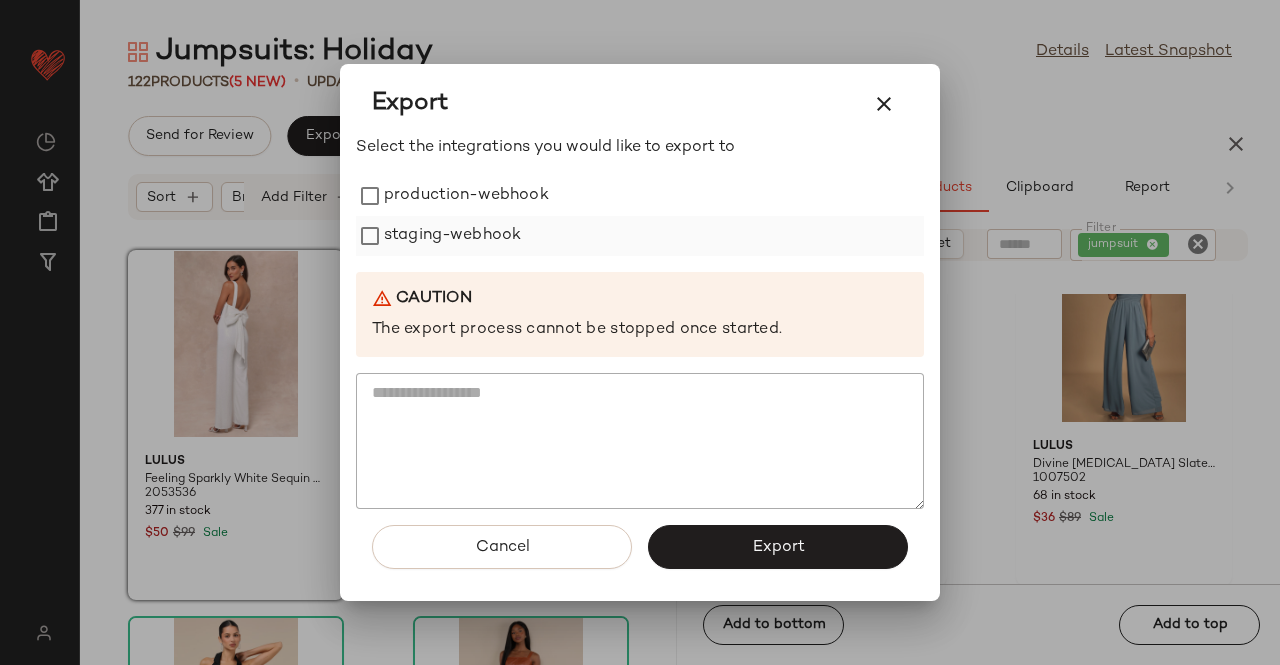 drag, startPoint x: 400, startPoint y: 199, endPoint x: 398, endPoint y: 233, distance: 34.058773 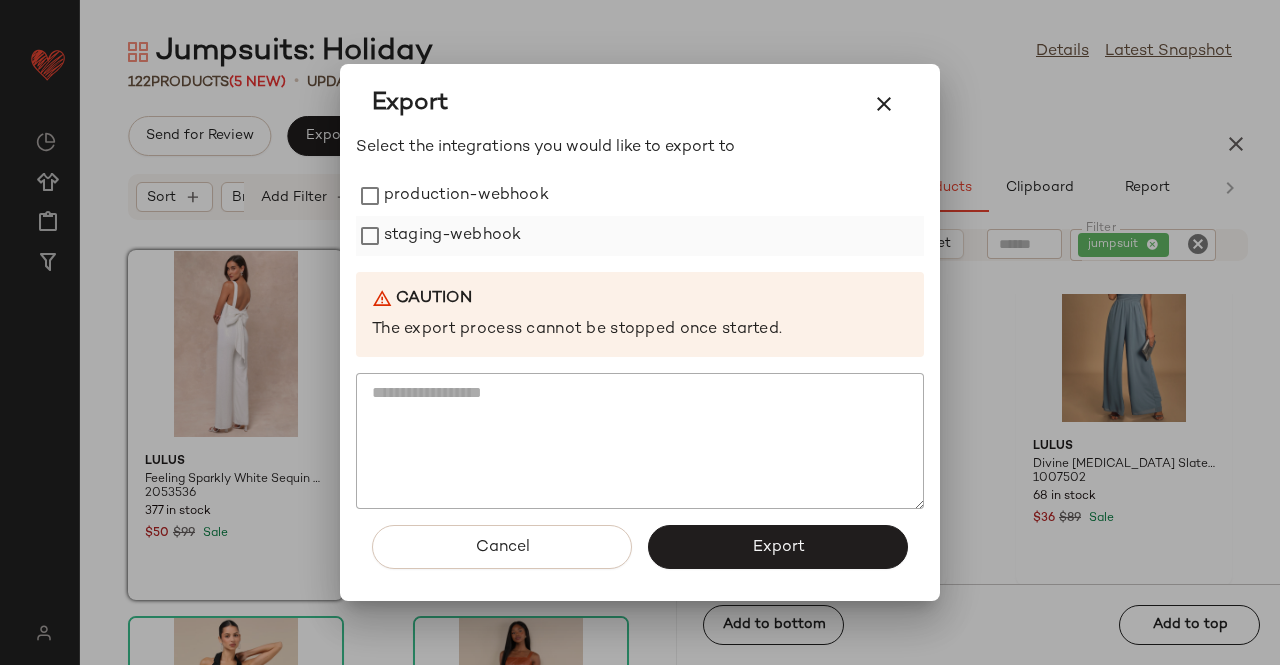 click on "production-webhook" at bounding box center [466, 196] 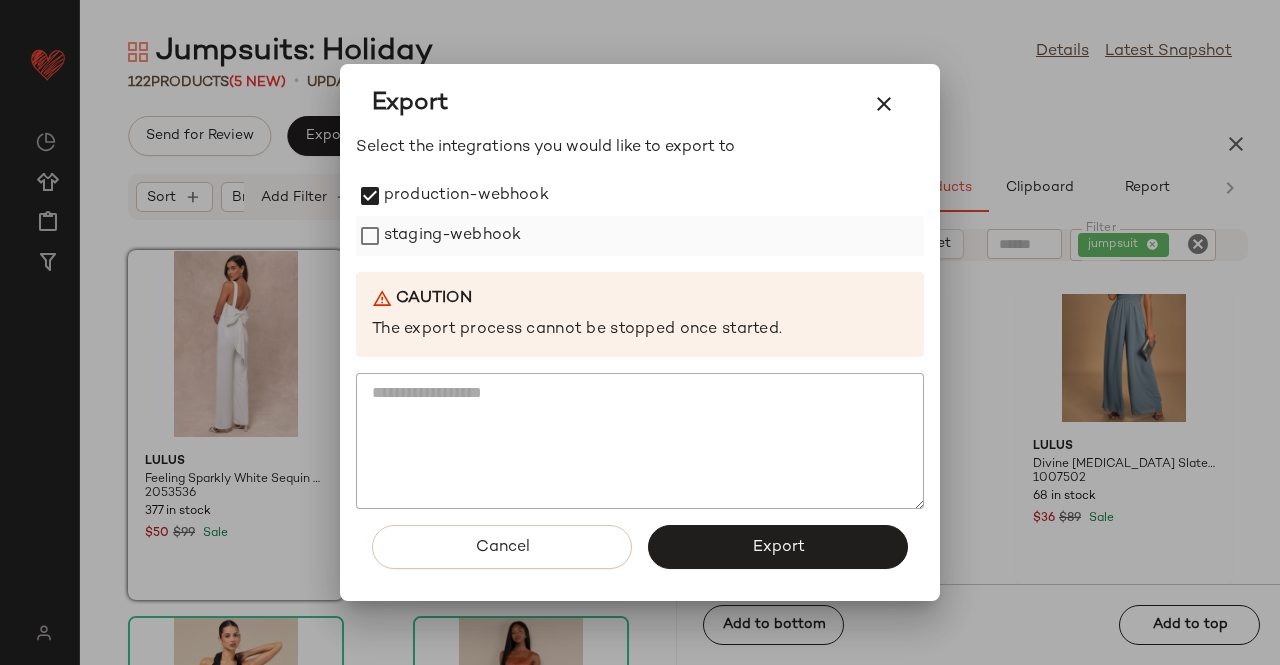 click on "staging-webhook" at bounding box center [452, 236] 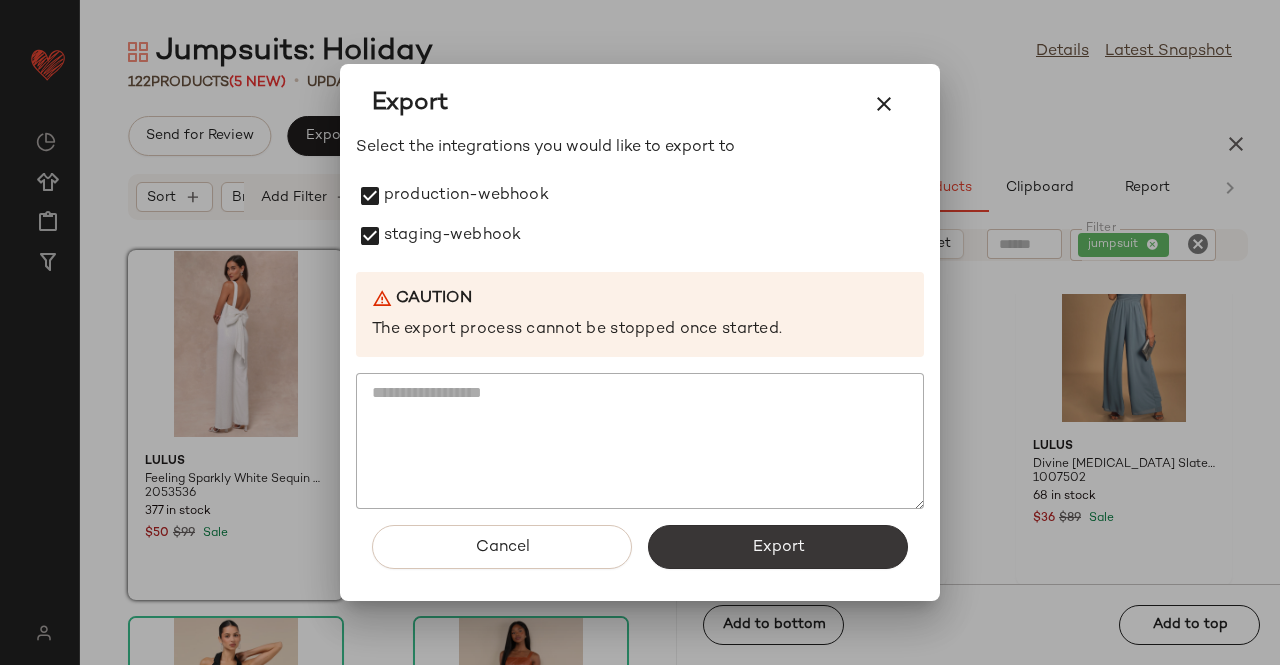 click on "Export" at bounding box center (778, 547) 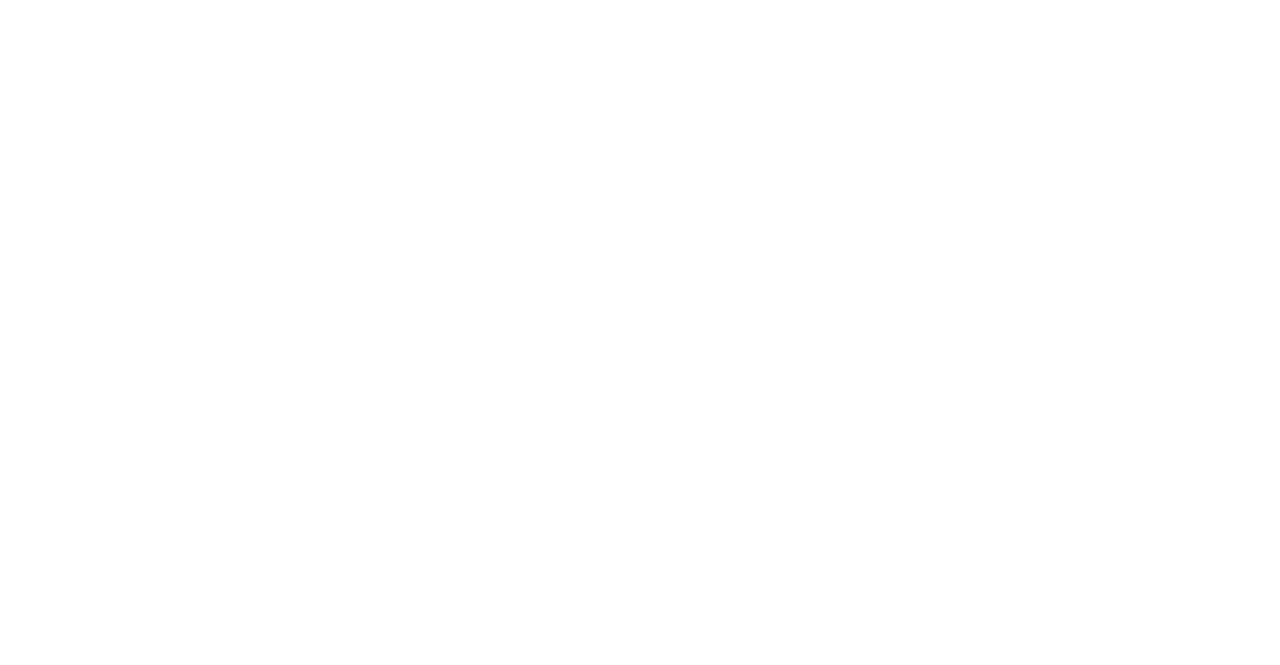 scroll, scrollTop: 0, scrollLeft: 0, axis: both 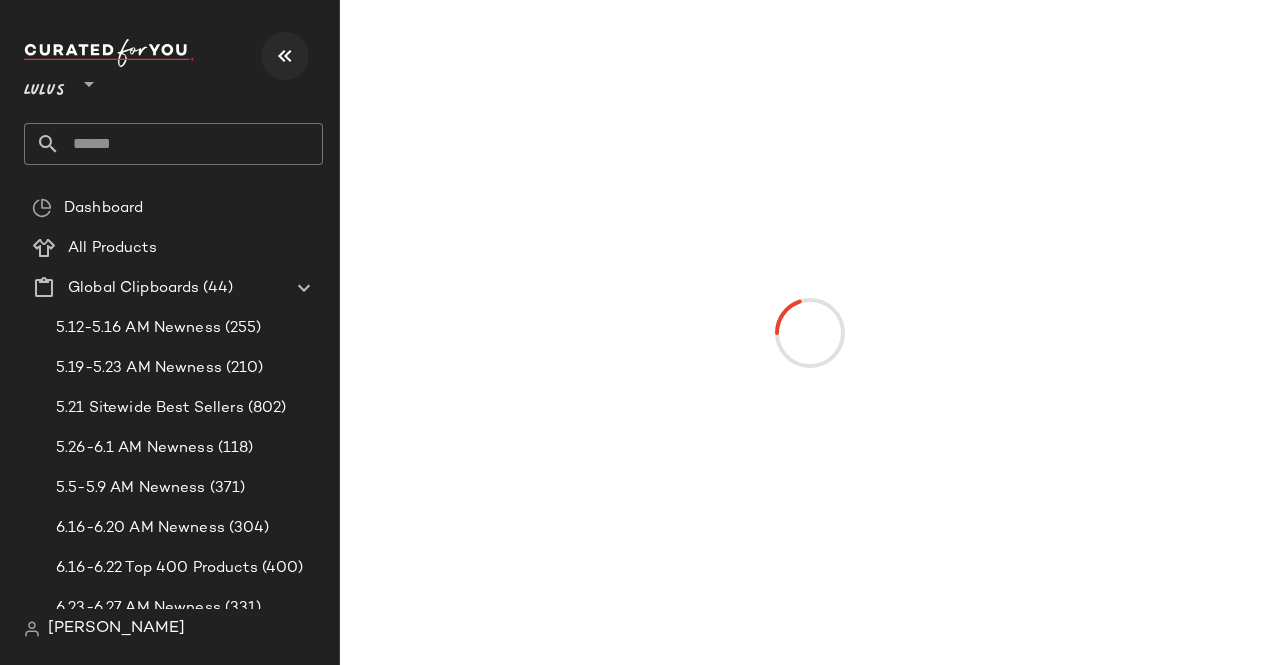 click at bounding box center [285, 56] 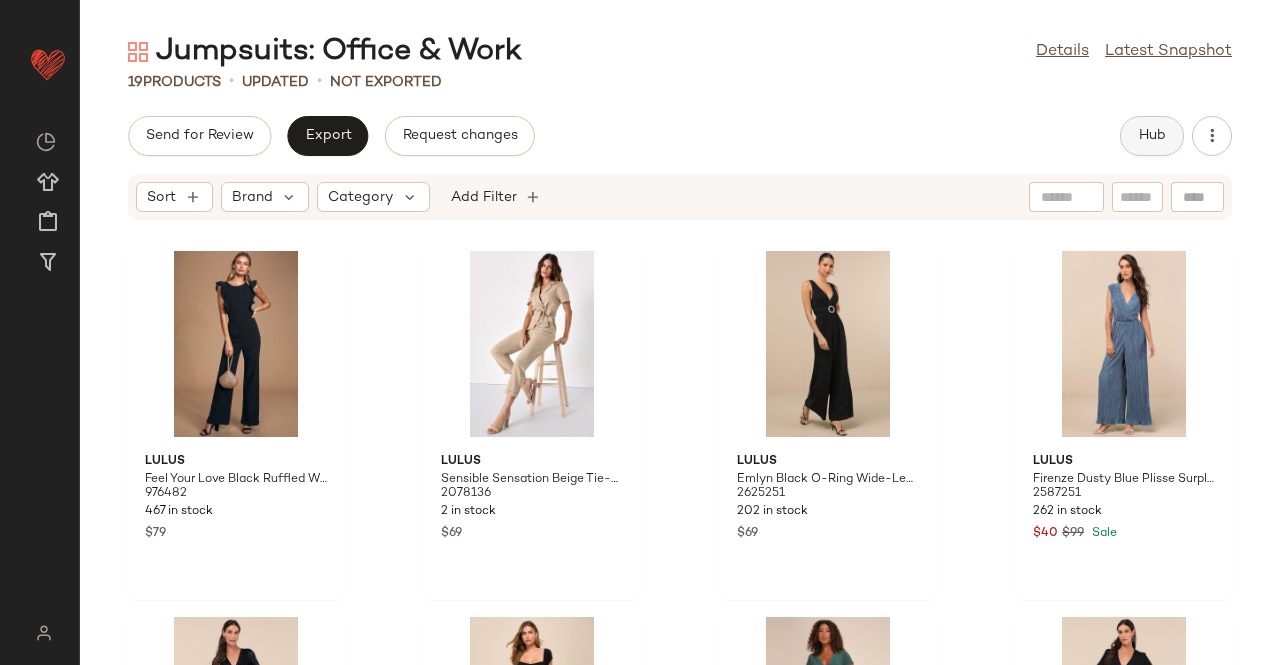 click on "Hub" at bounding box center [1152, 136] 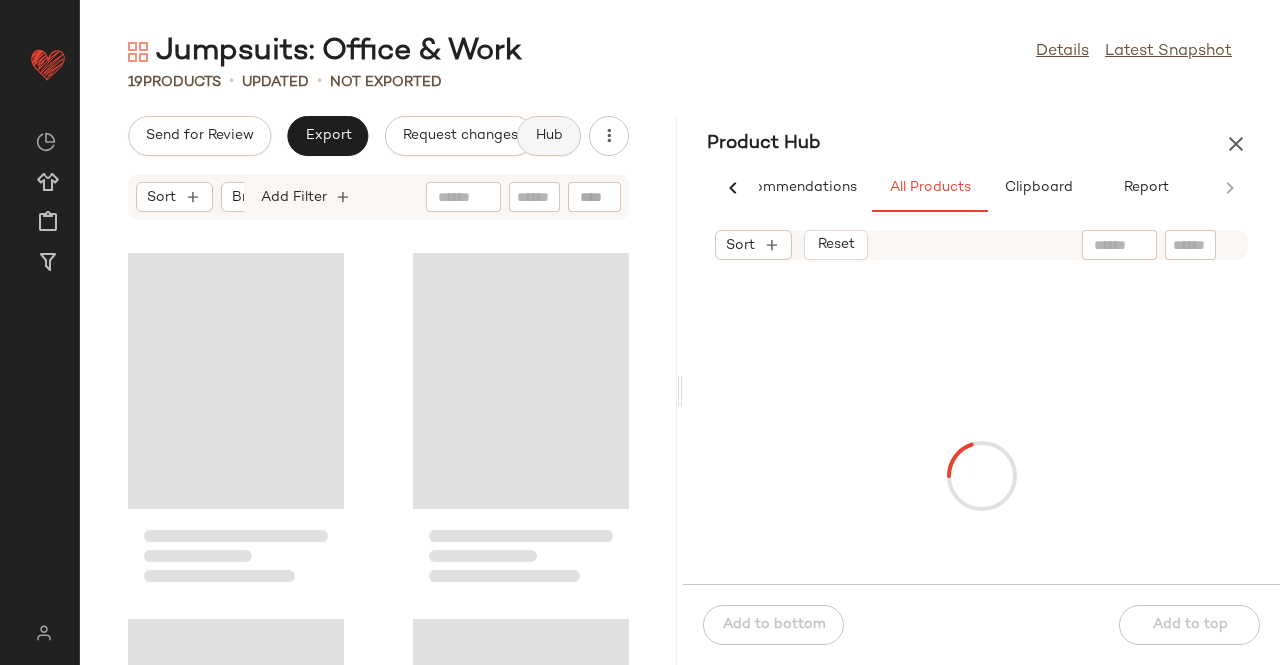 scroll, scrollTop: 0, scrollLeft: 62, axis: horizontal 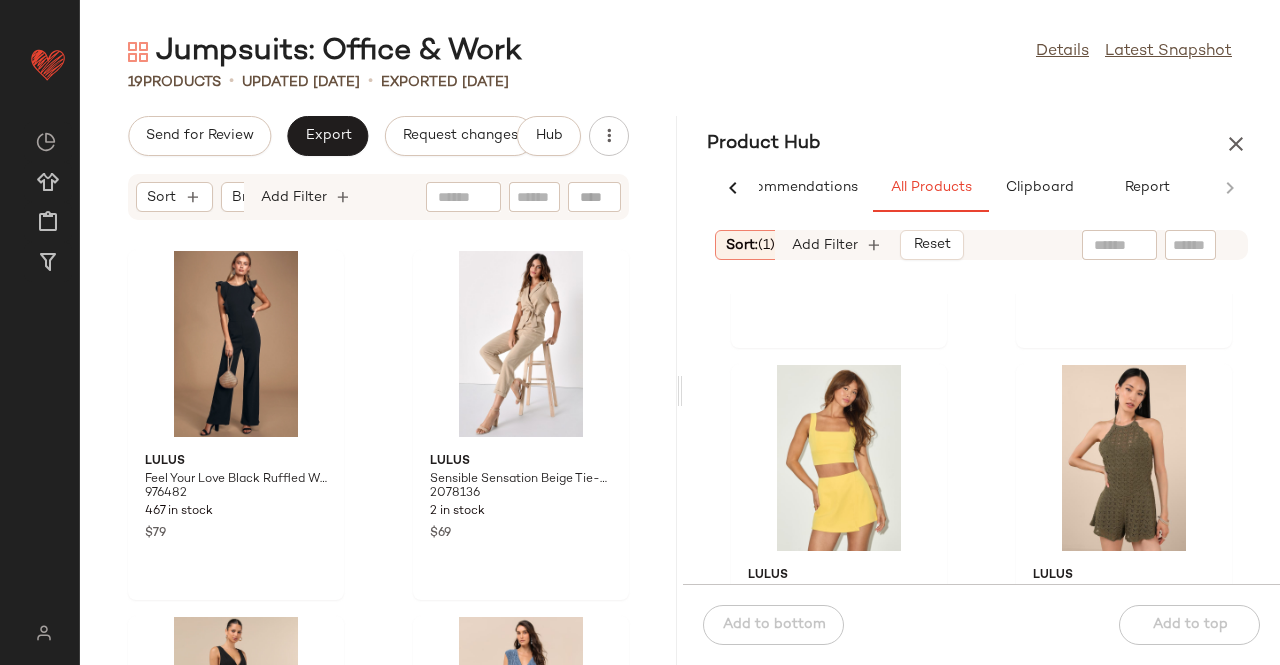 click at bounding box center [1153, 245] 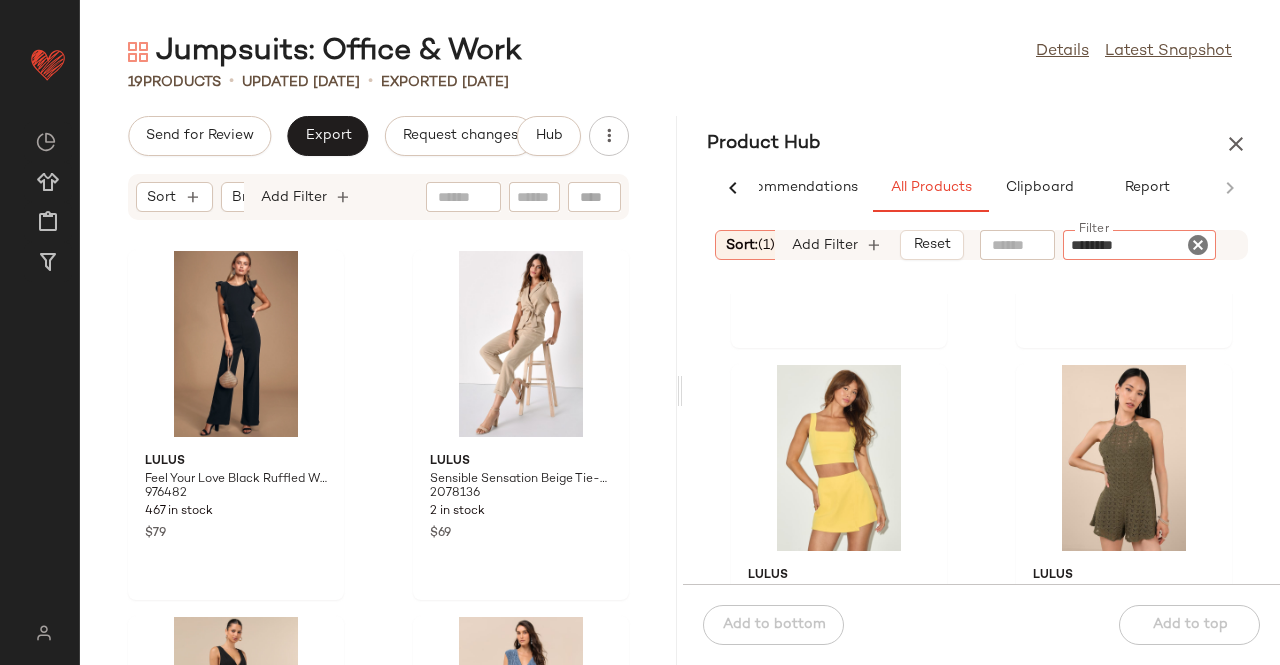 type on "*********" 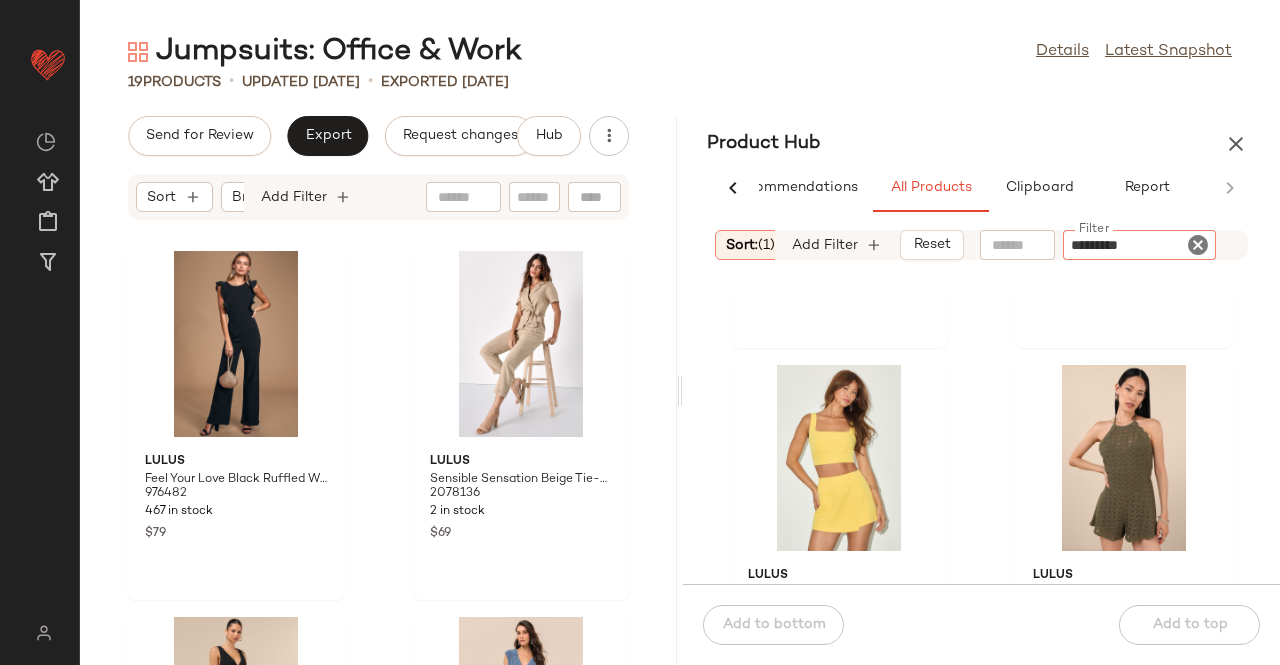 type 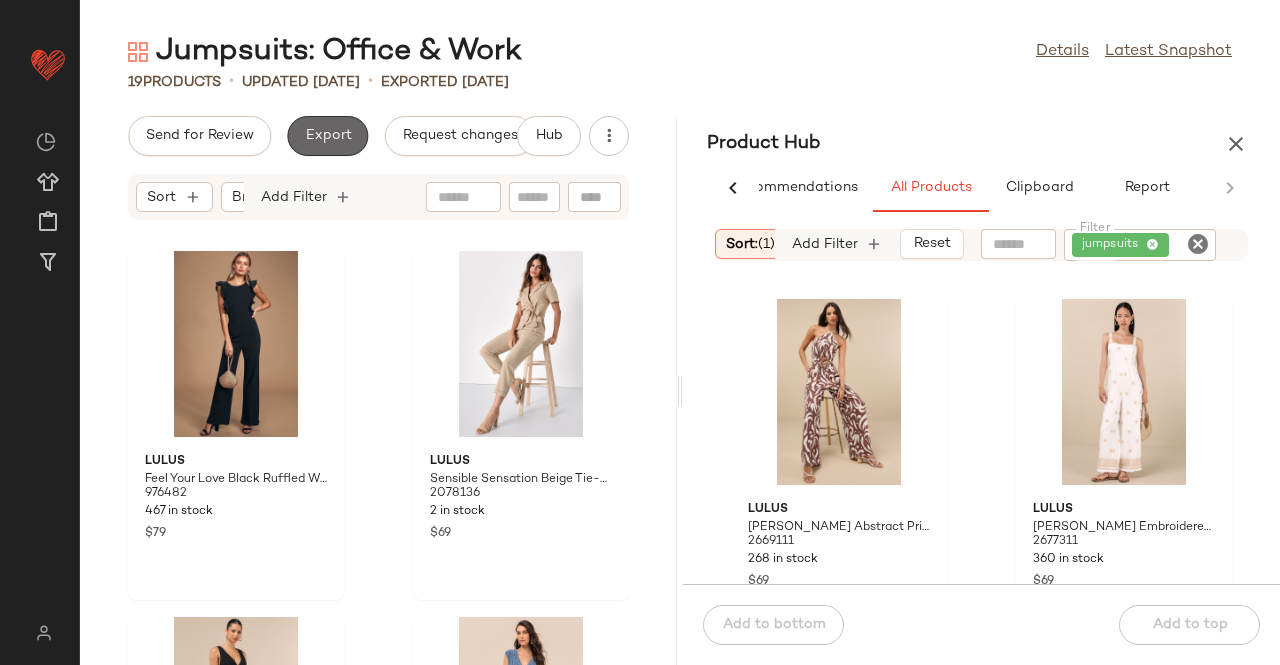 click on "Export" 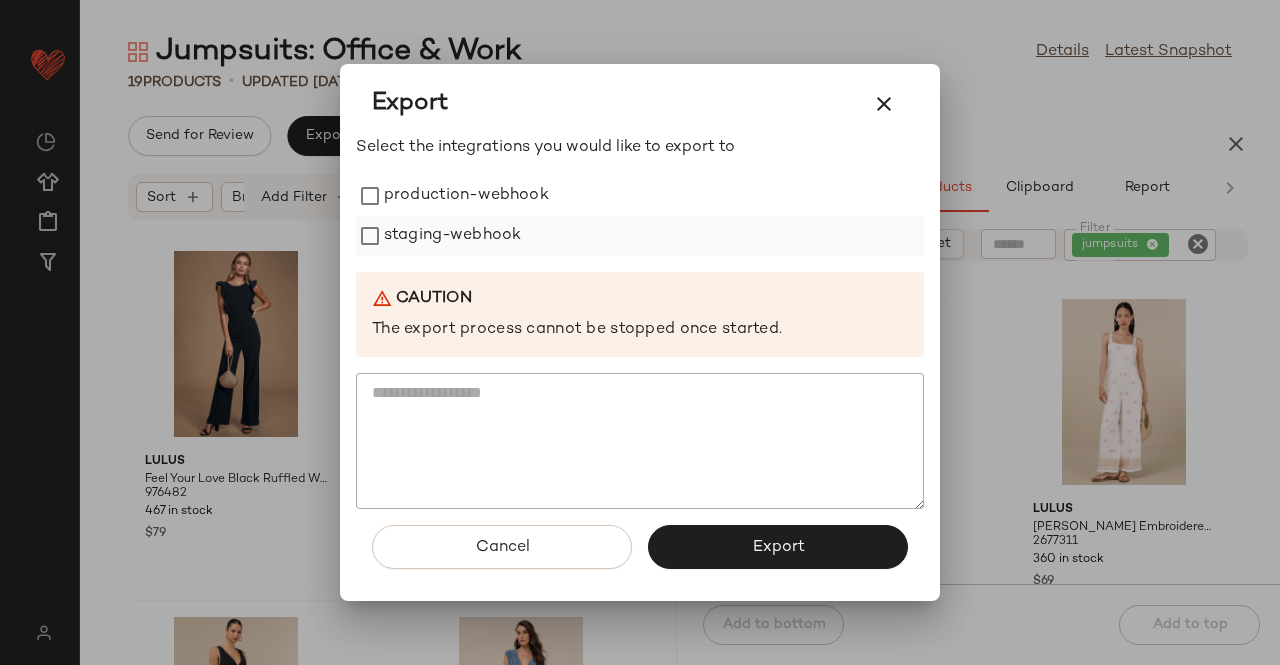 click on "production-webhook" at bounding box center (466, 196) 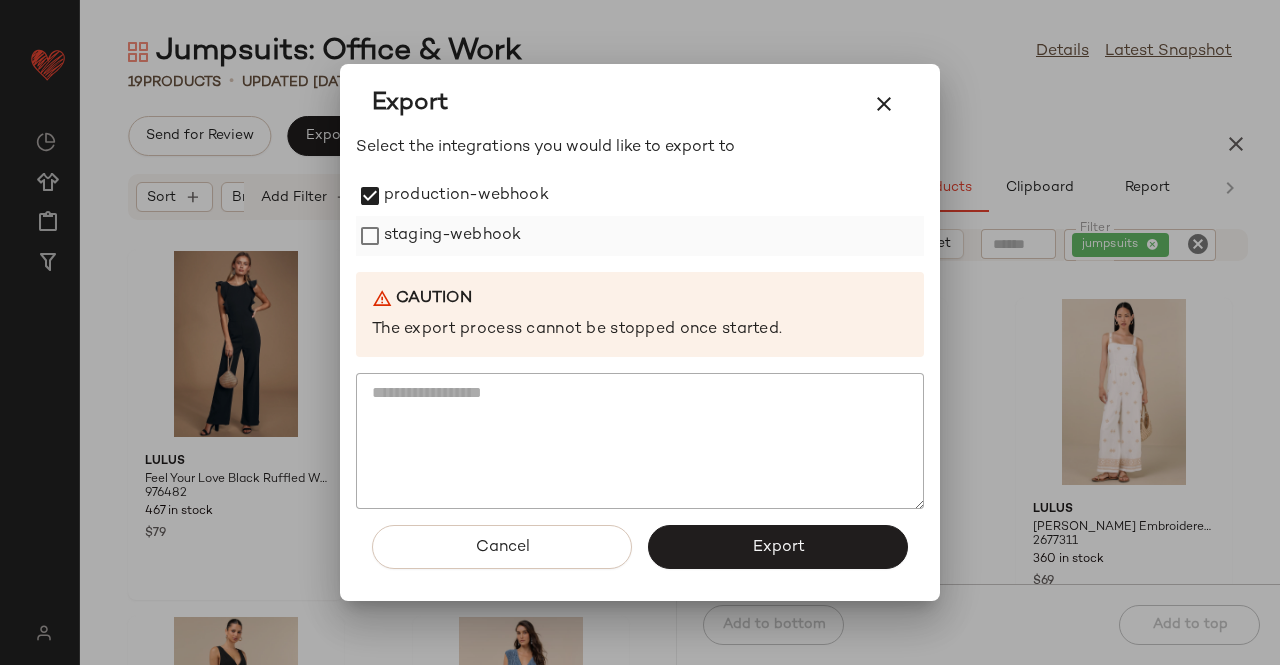 click on "staging-webhook" at bounding box center [452, 236] 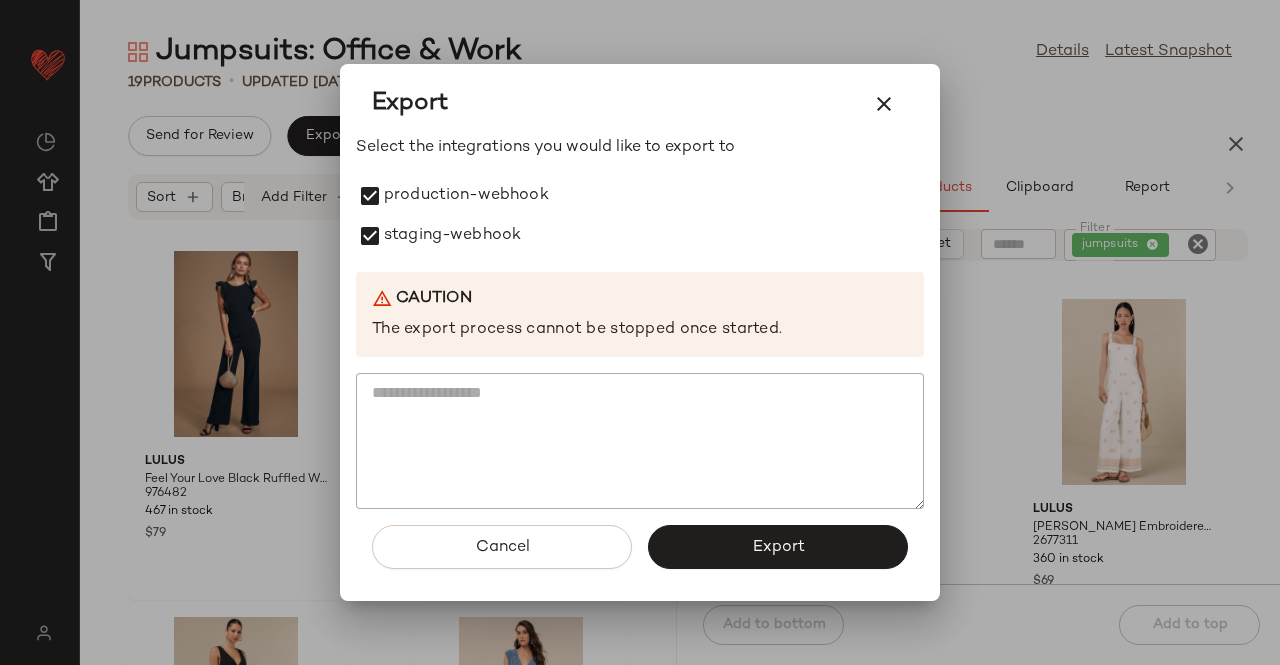 drag, startPoint x: 776, startPoint y: 545, endPoint x: 749, endPoint y: 497, distance: 55.072678 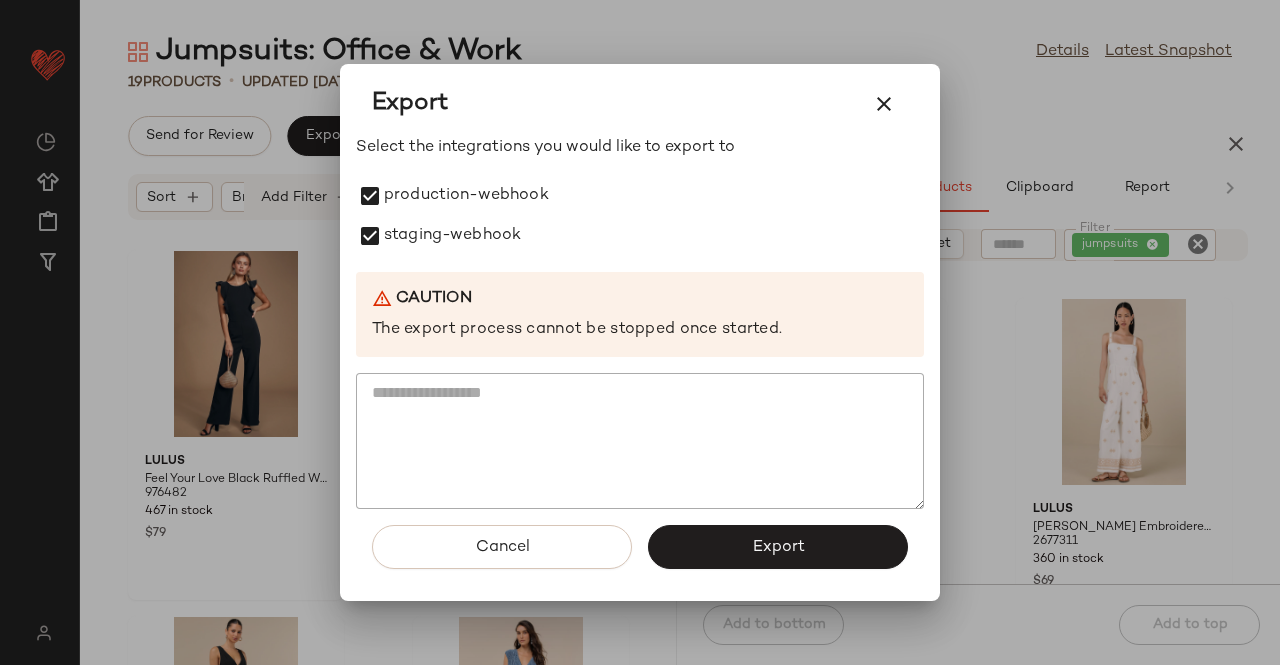 click on "Export" 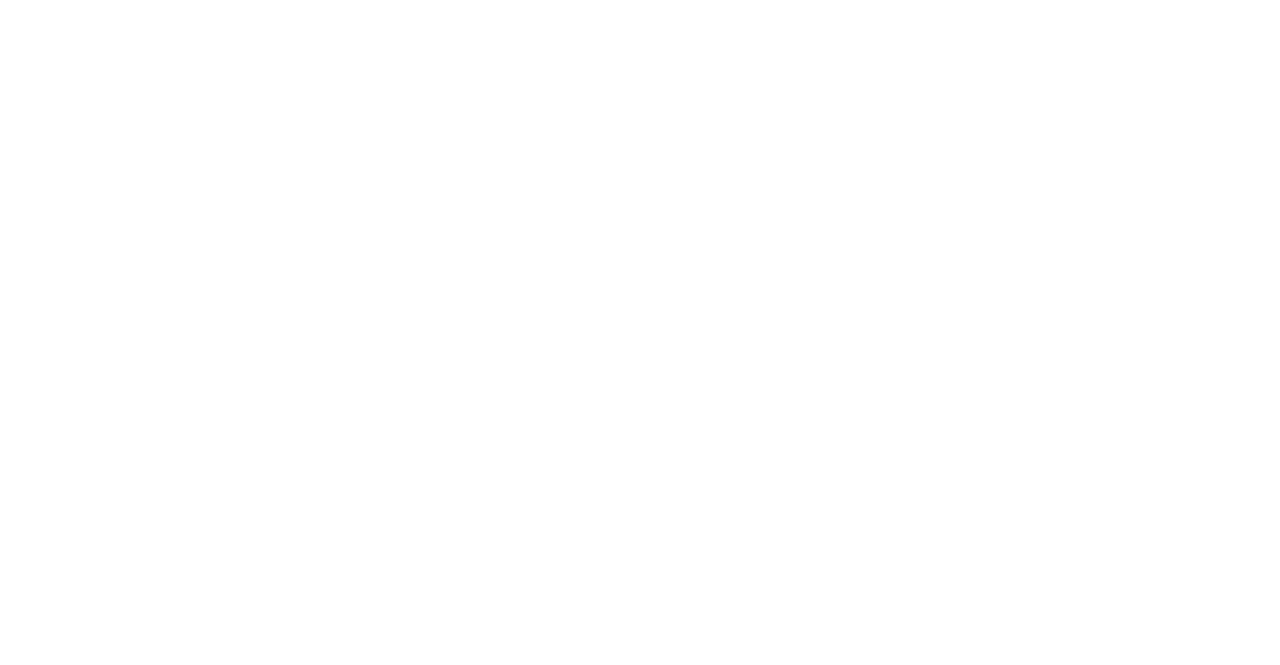 scroll, scrollTop: 0, scrollLeft: 0, axis: both 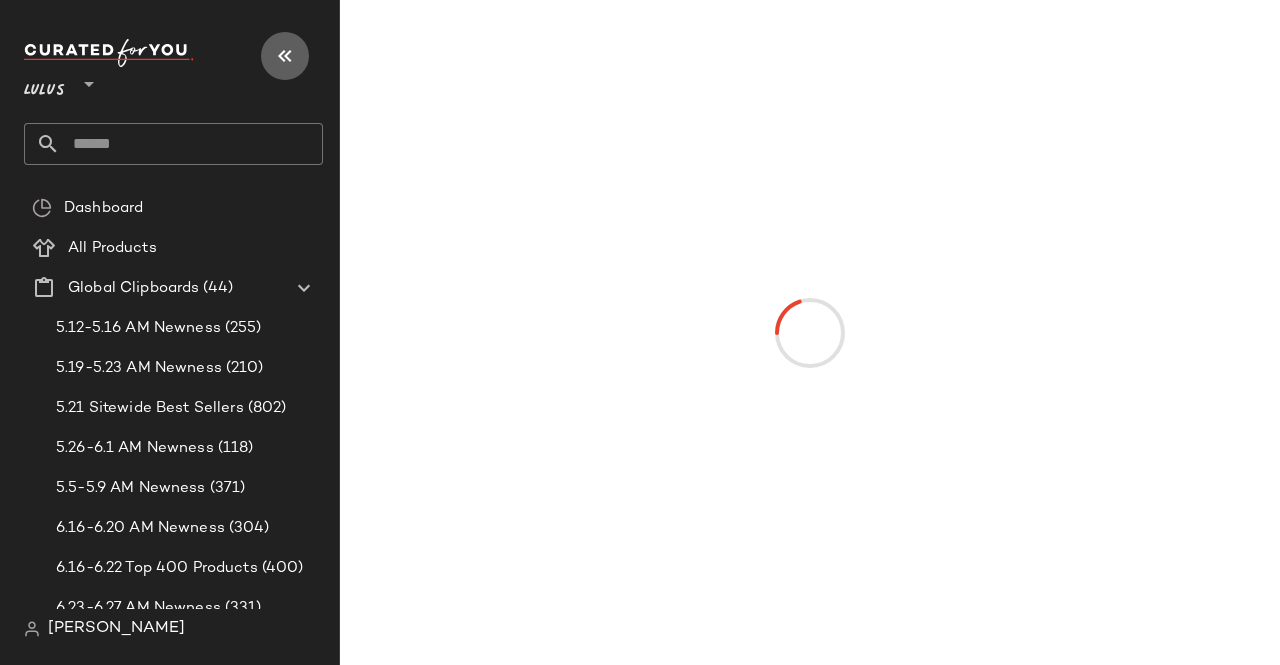 drag, startPoint x: 273, startPoint y: 47, endPoint x: 268, endPoint y: 62, distance: 15.811388 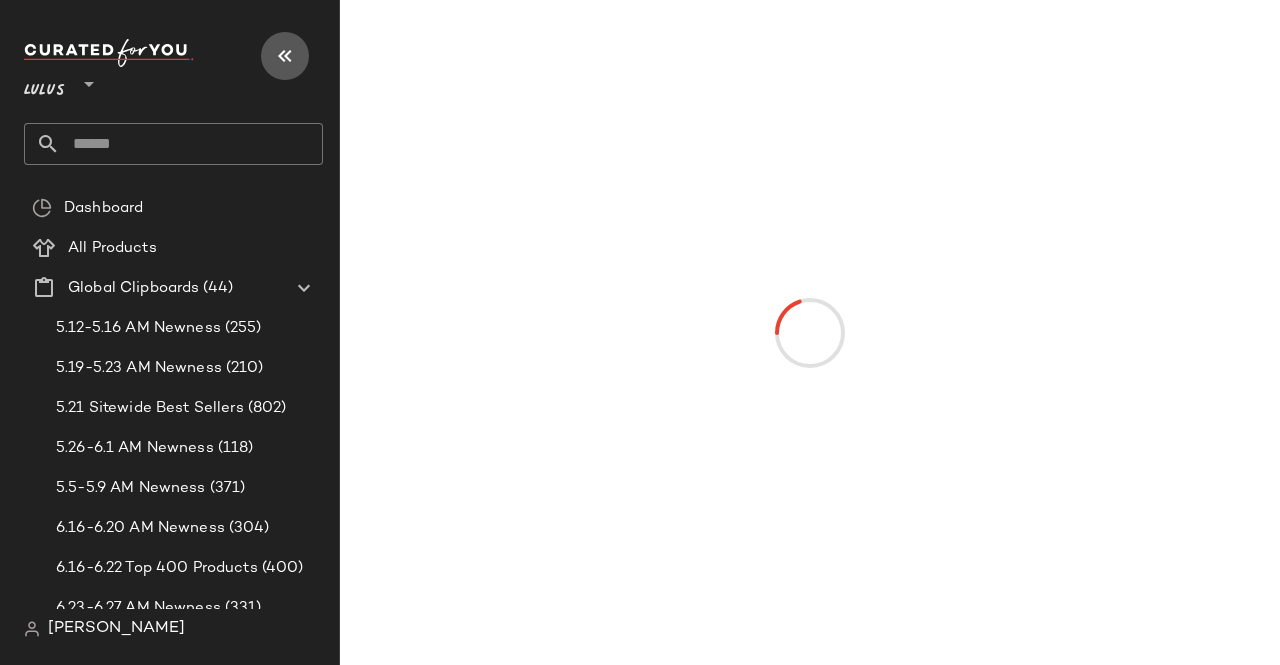 click at bounding box center (285, 56) 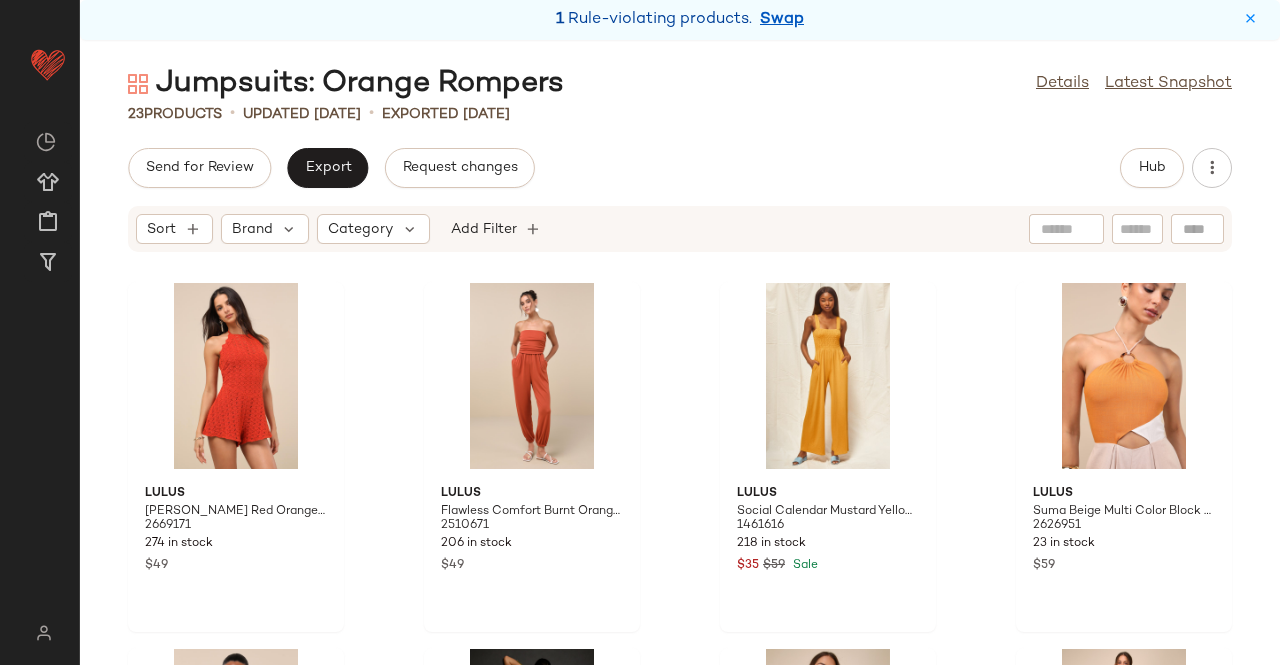 drag, startPoint x: 767, startPoint y: 17, endPoint x: 780, endPoint y: 30, distance: 18.384777 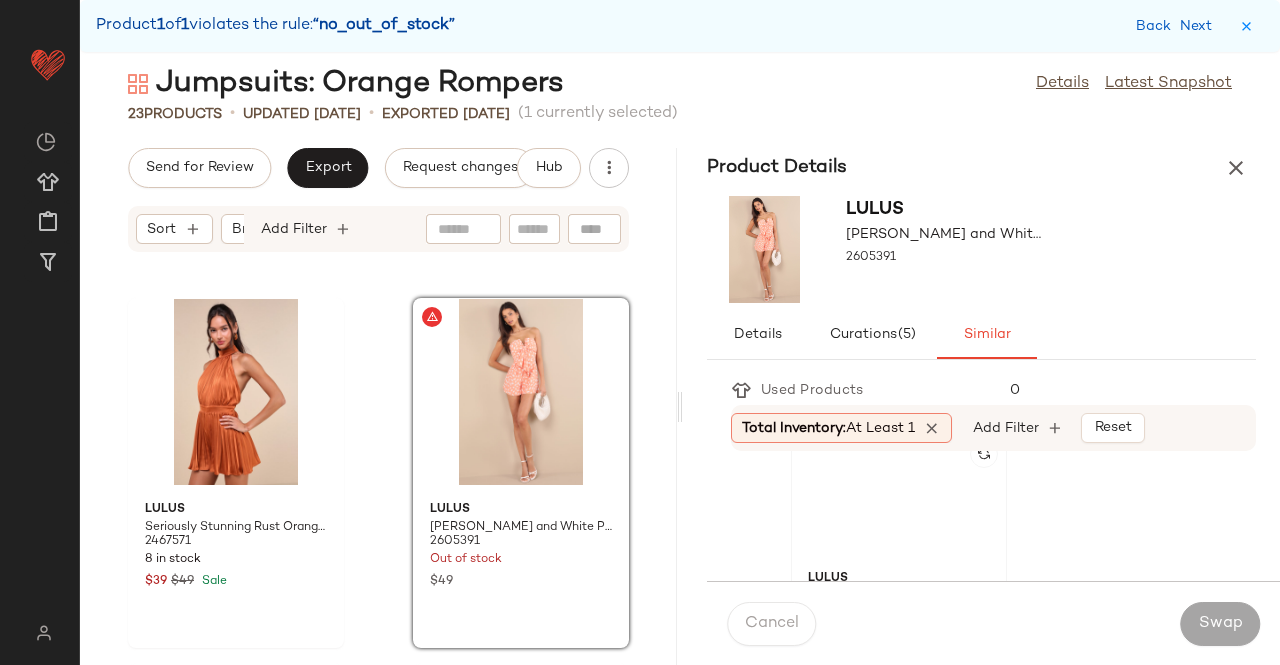 scroll, scrollTop: 100, scrollLeft: 0, axis: vertical 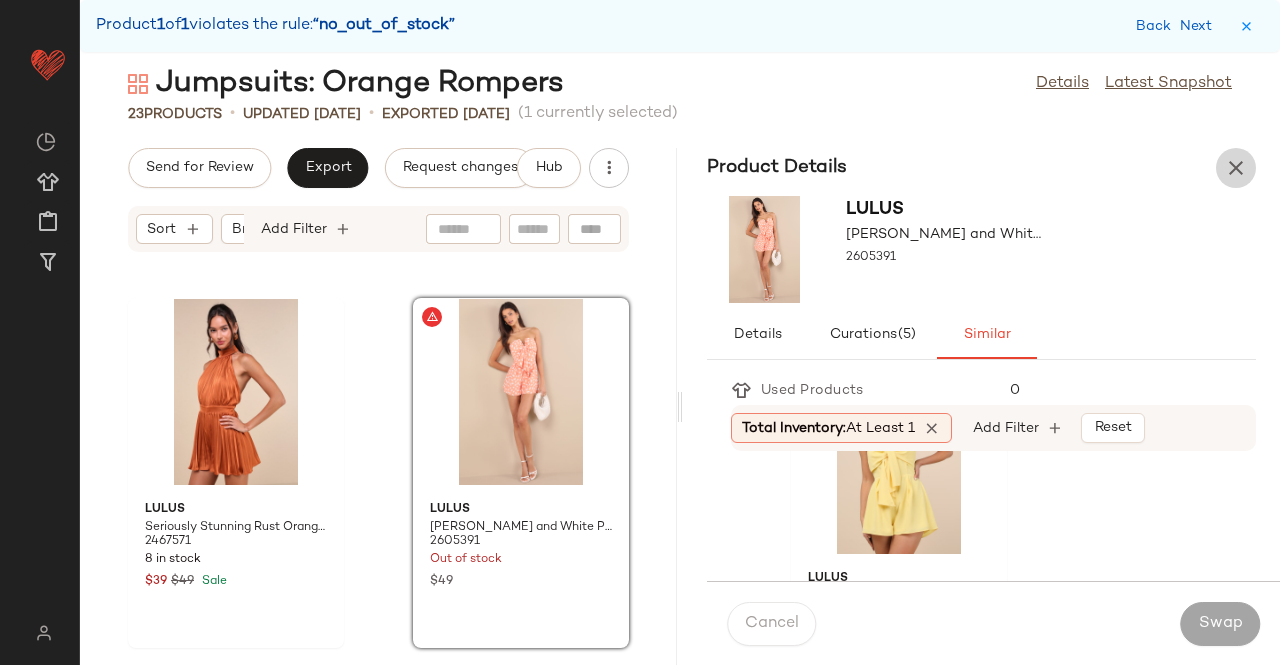 click at bounding box center (1236, 168) 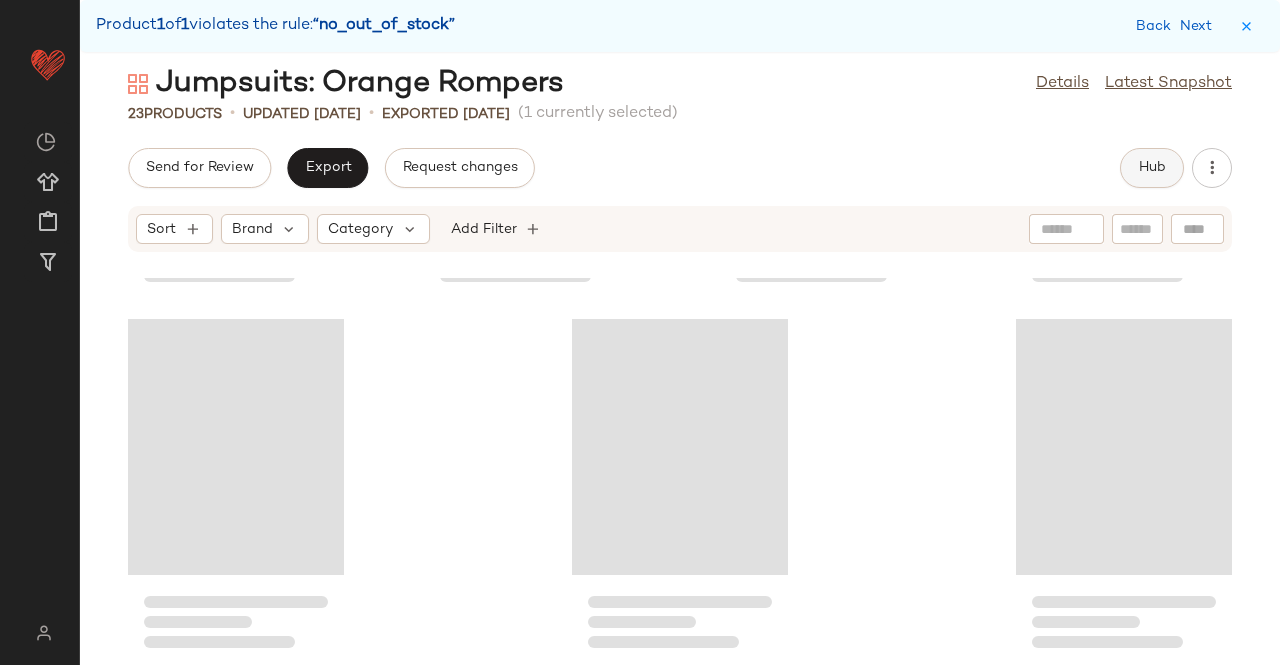 click on "Hub" at bounding box center (1152, 168) 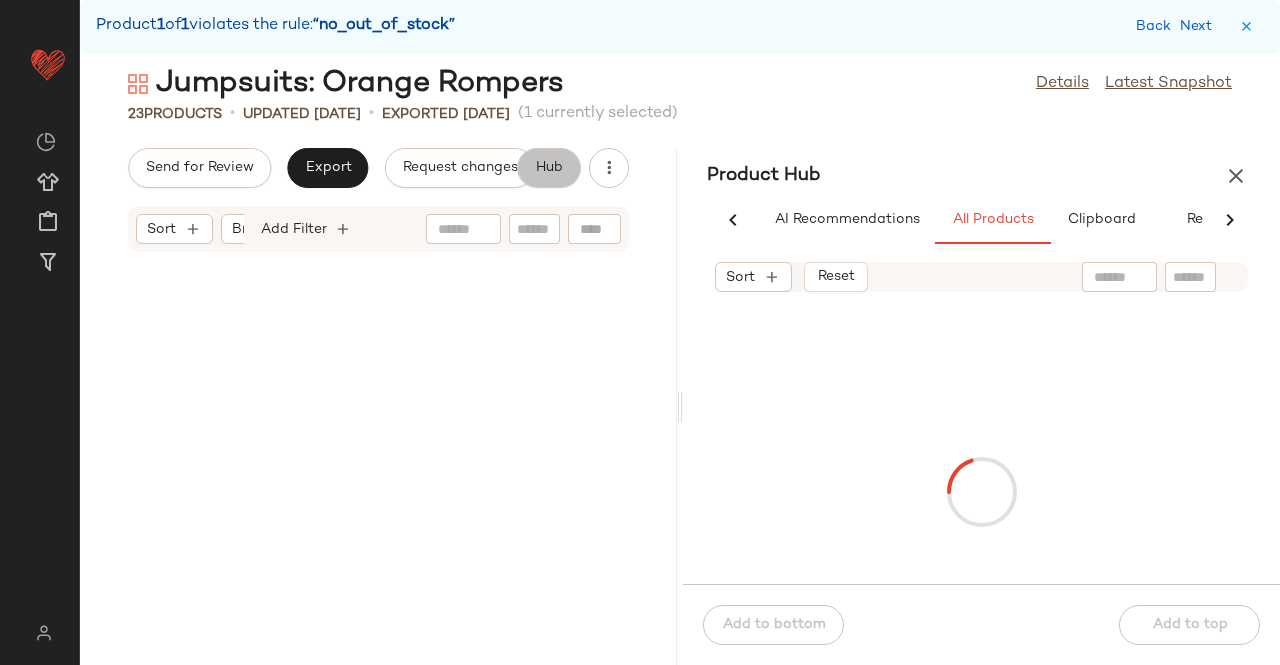 scroll, scrollTop: 2544, scrollLeft: 0, axis: vertical 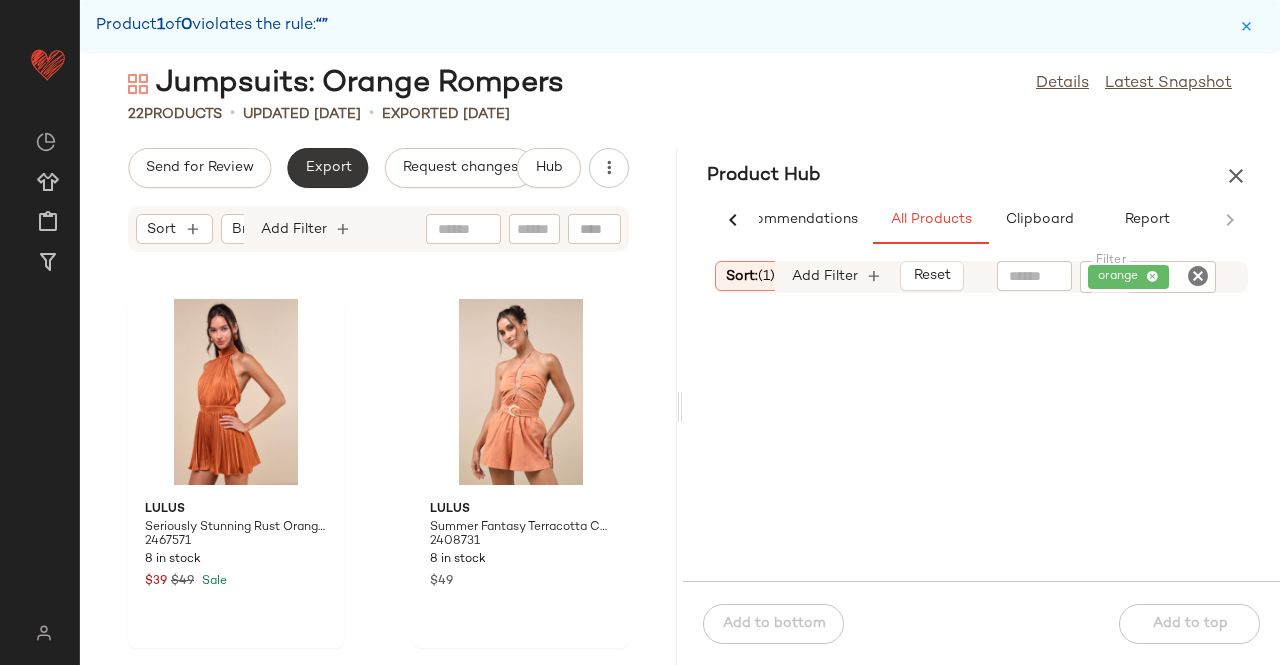 click on "Export" 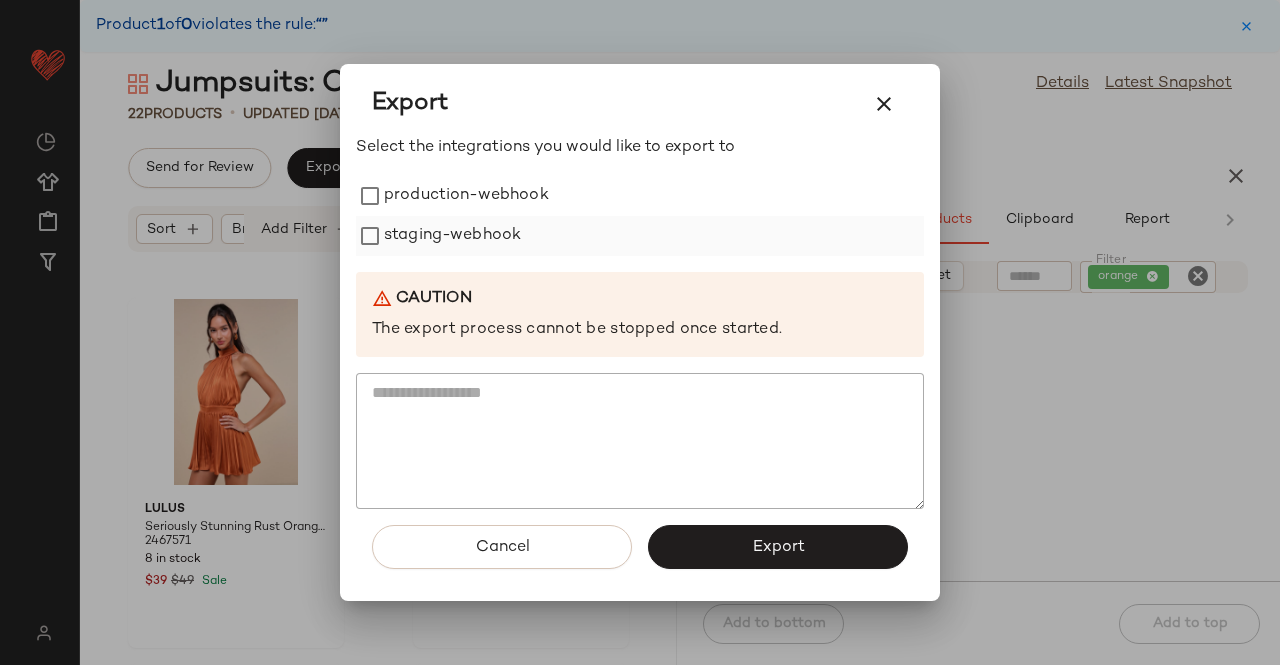 drag, startPoint x: 396, startPoint y: 259, endPoint x: 411, endPoint y: 241, distance: 23.43075 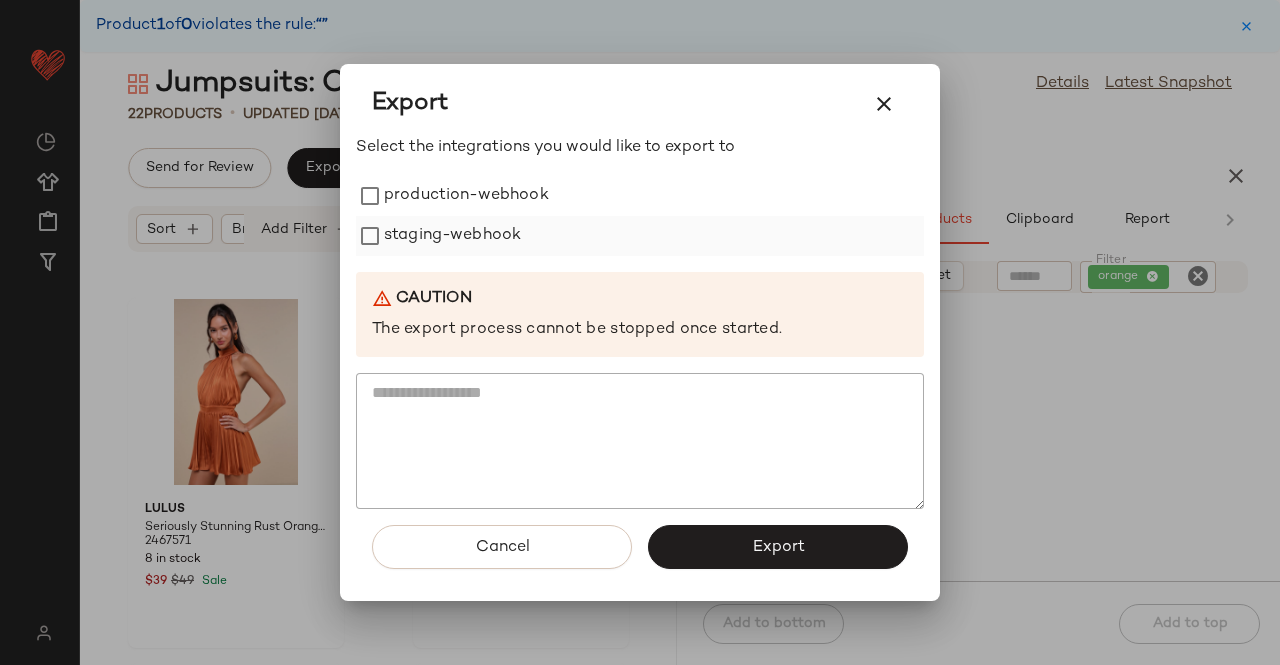 click on "Select the integrations you would like to export to production-webhook staging-webhook Caution The export process cannot be stopped once started." at bounding box center [640, 323] 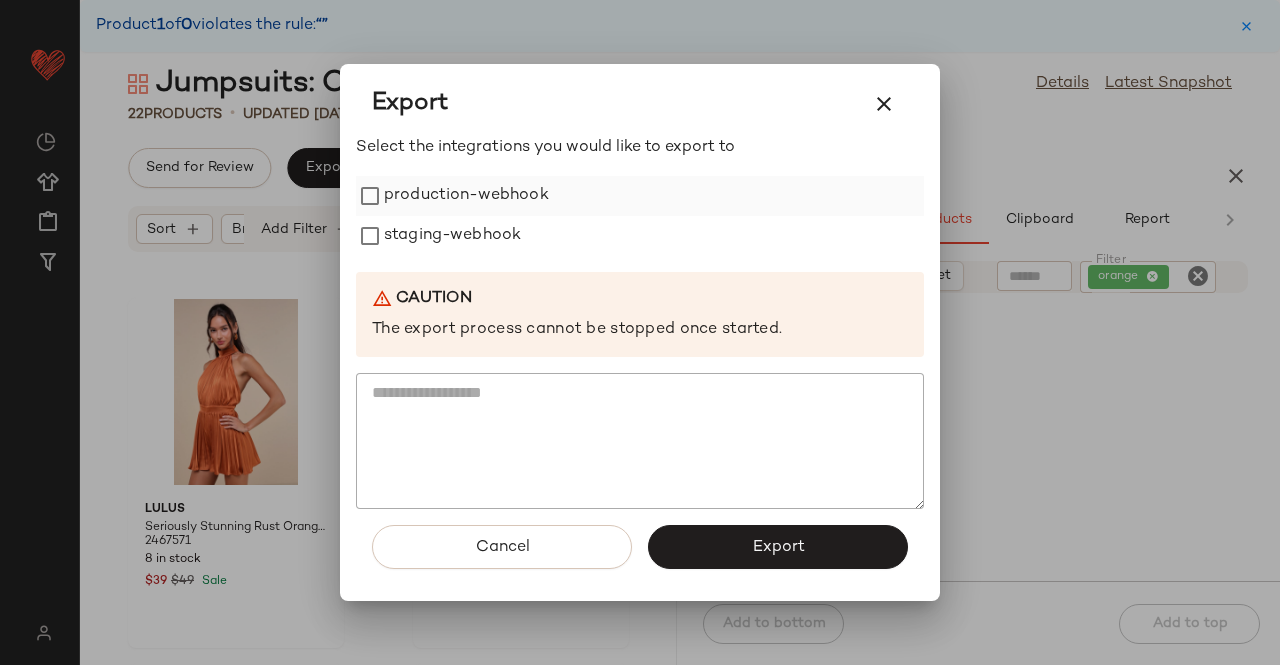 drag, startPoint x: 414, startPoint y: 239, endPoint x: 445, endPoint y: 193, distance: 55.470715 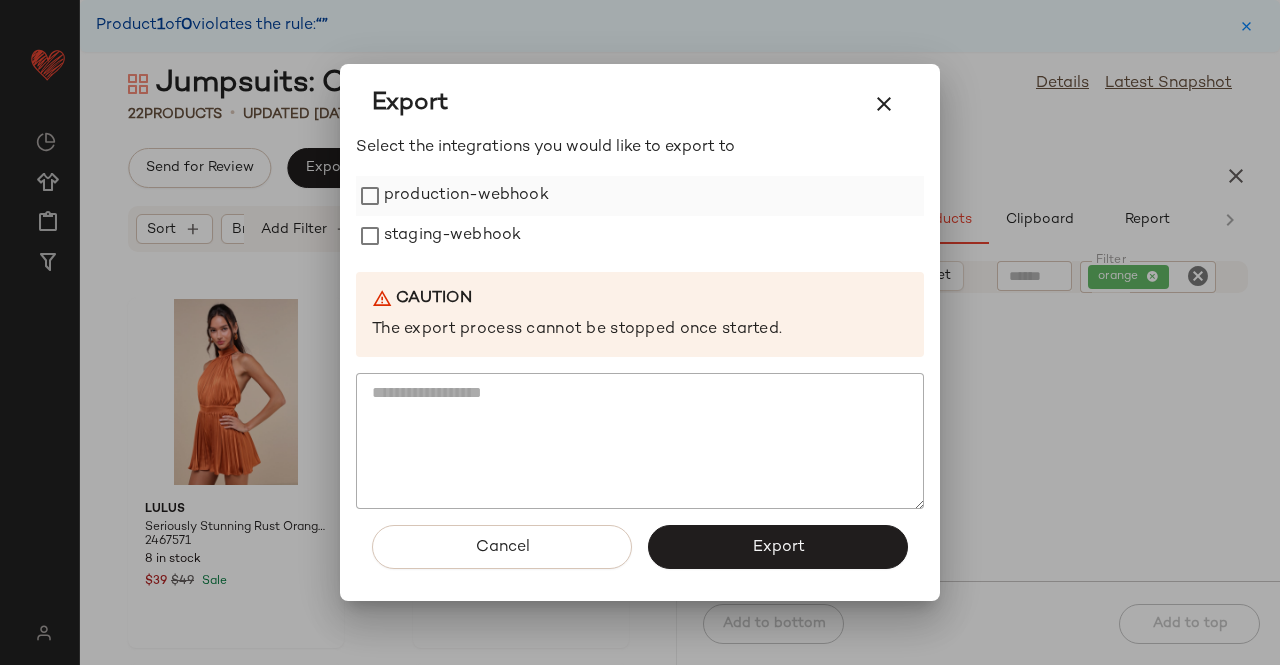 click on "staging-webhook" at bounding box center (452, 236) 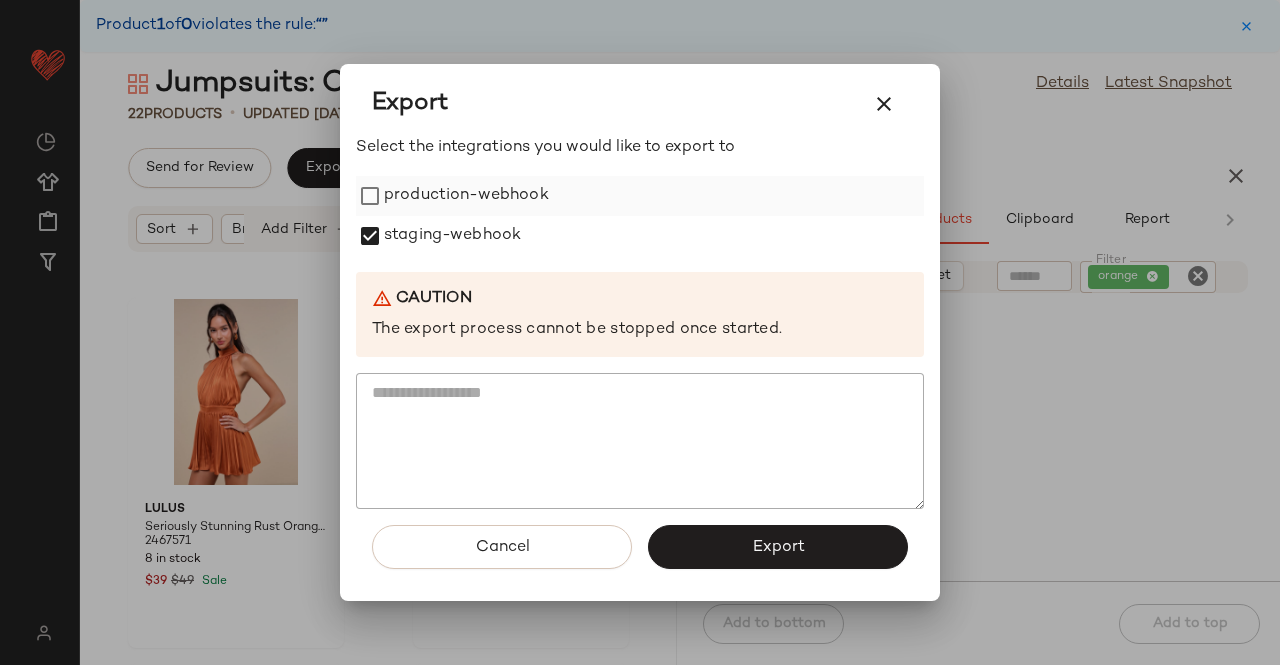 click on "production-webhook" at bounding box center [466, 196] 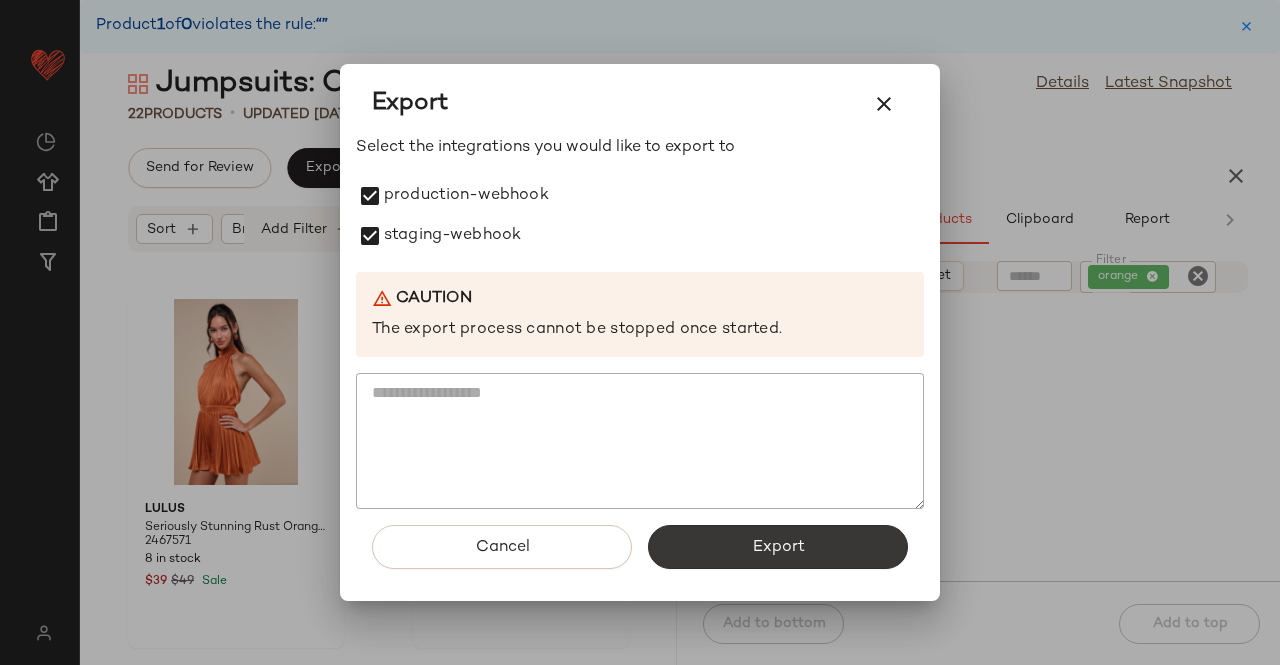 click on "Export" 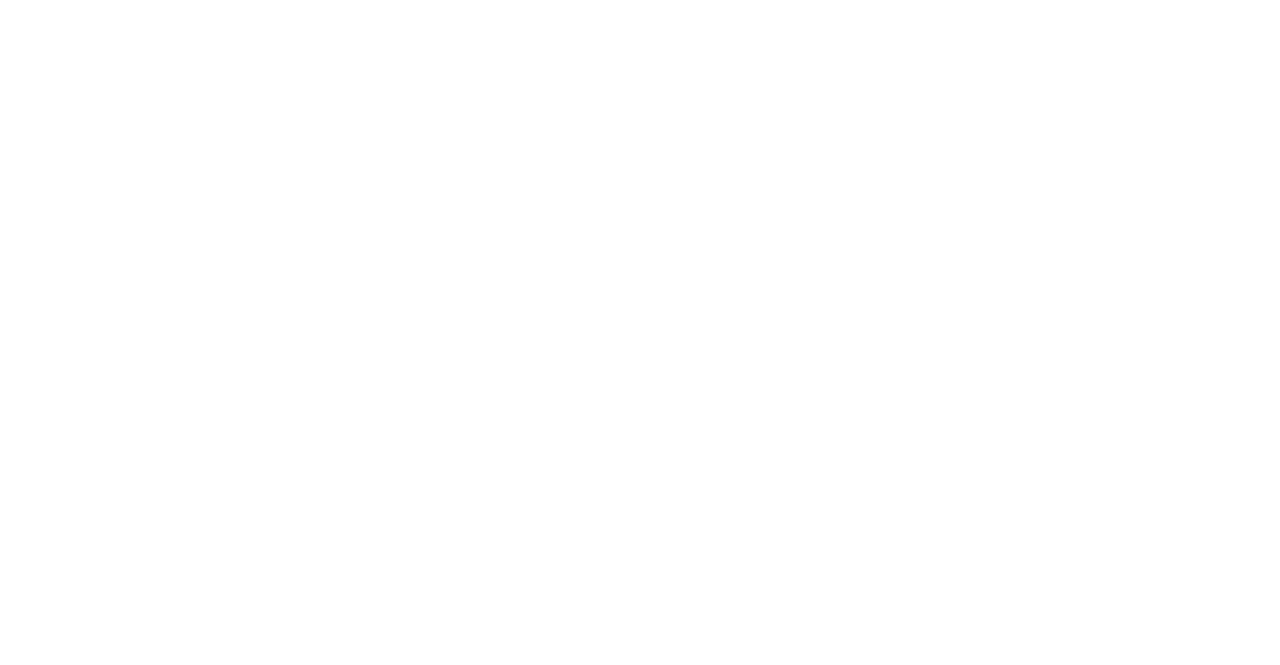 scroll, scrollTop: 0, scrollLeft: 0, axis: both 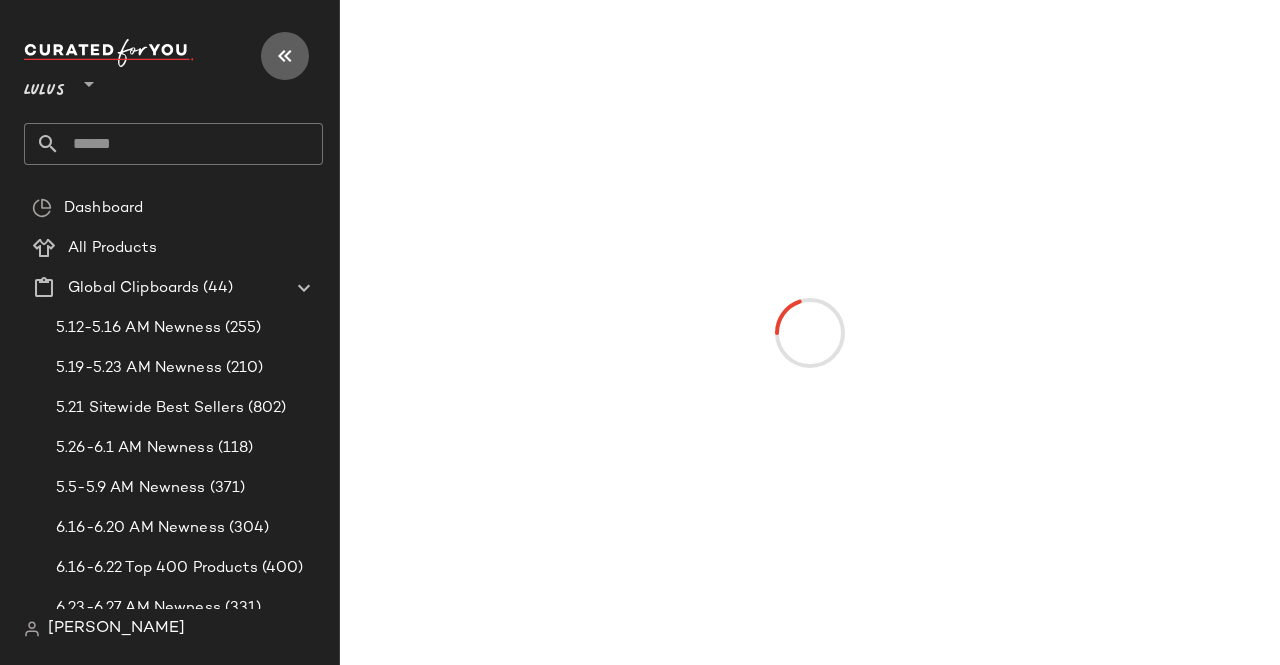 click at bounding box center (285, 56) 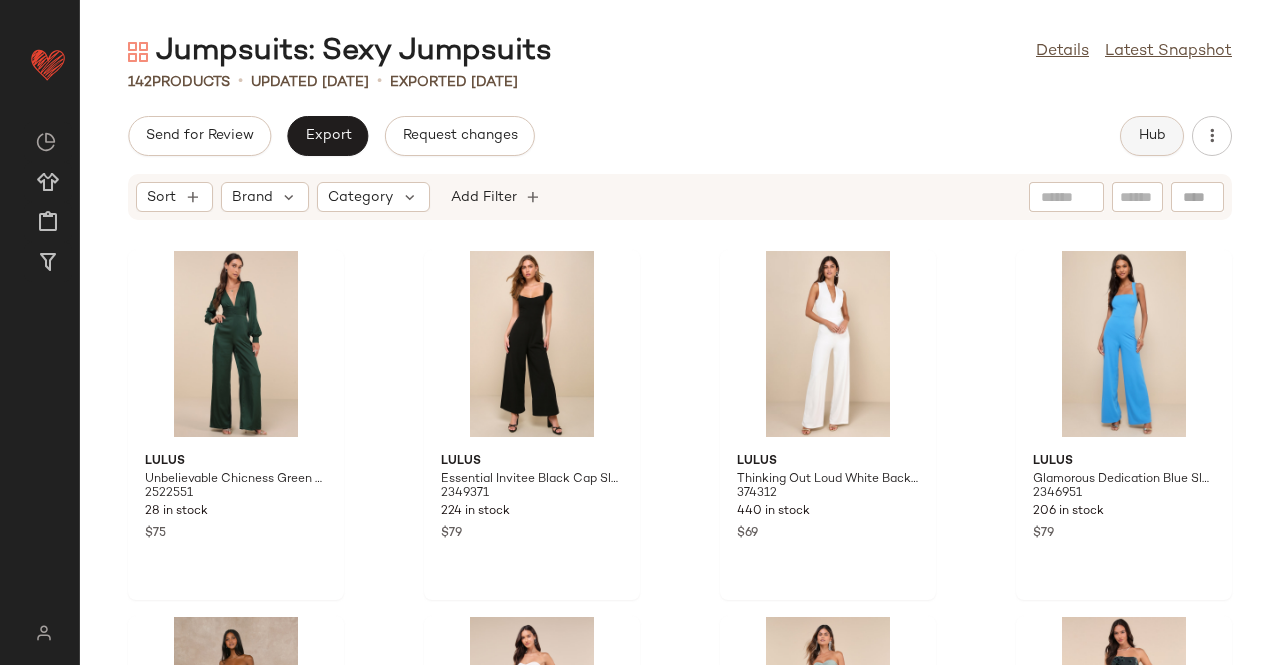 click on "Hub" 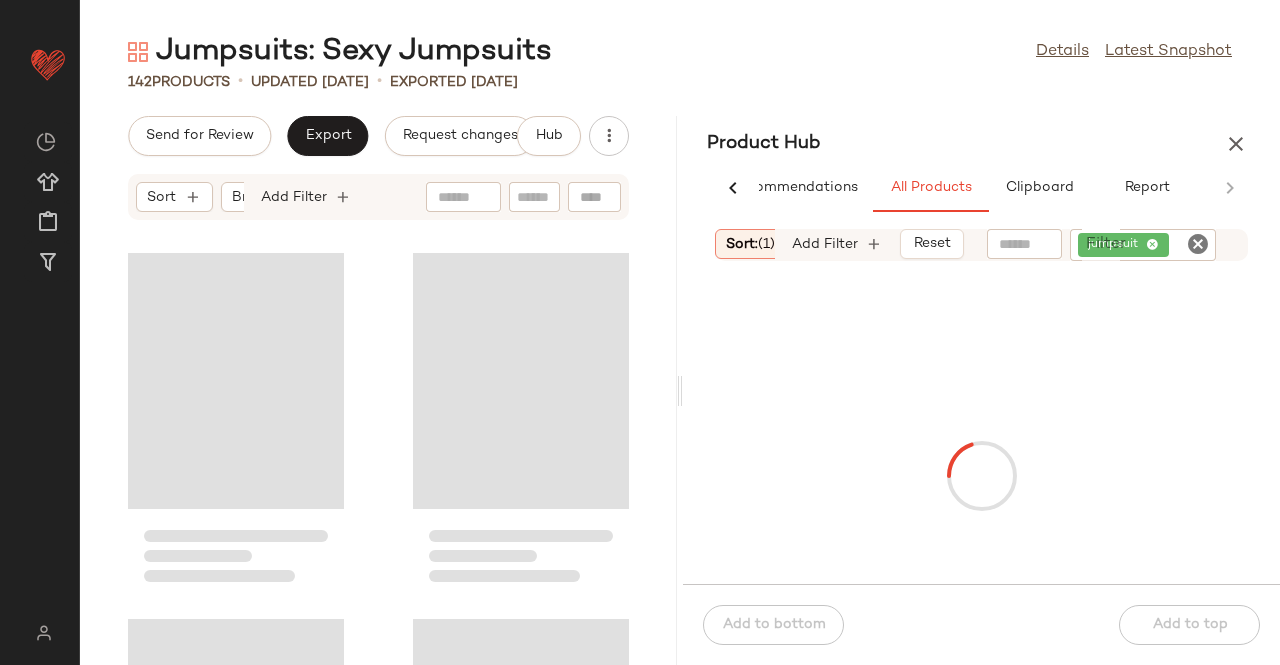 scroll, scrollTop: 0, scrollLeft: 62, axis: horizontal 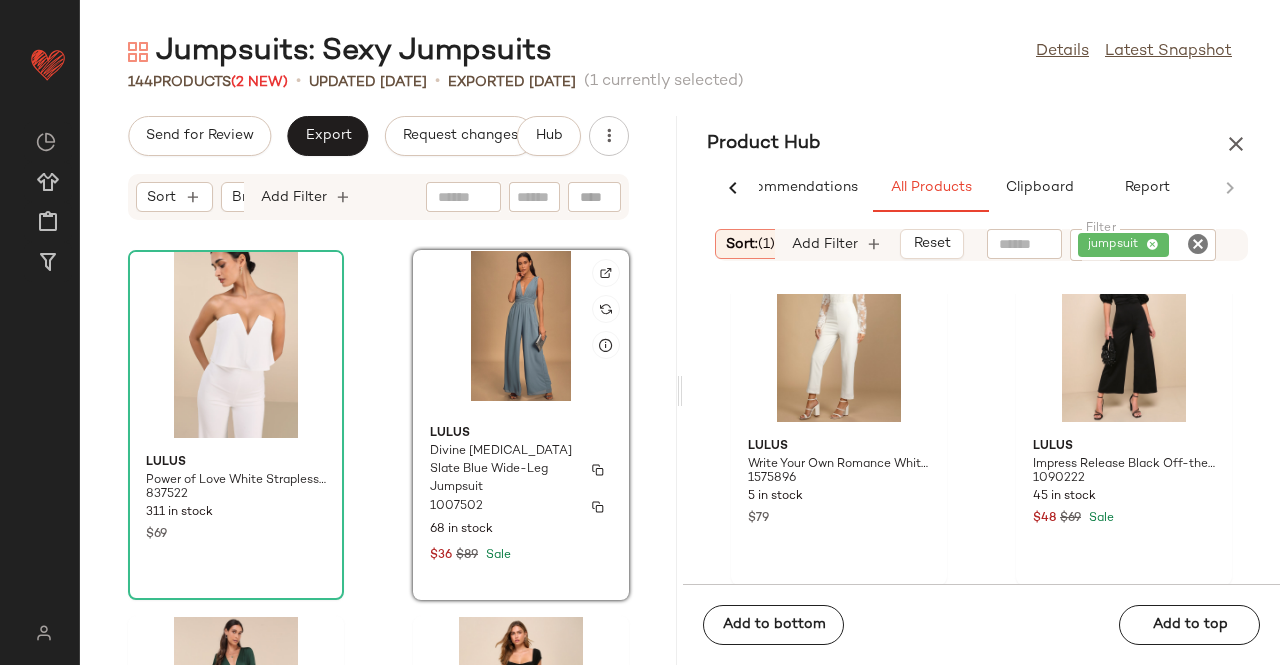click on "Lulus Divine [MEDICAL_DATA] Slate Blue Wide-Leg Jumpsuit 1007502 68 in stock $36 $89 Sale" 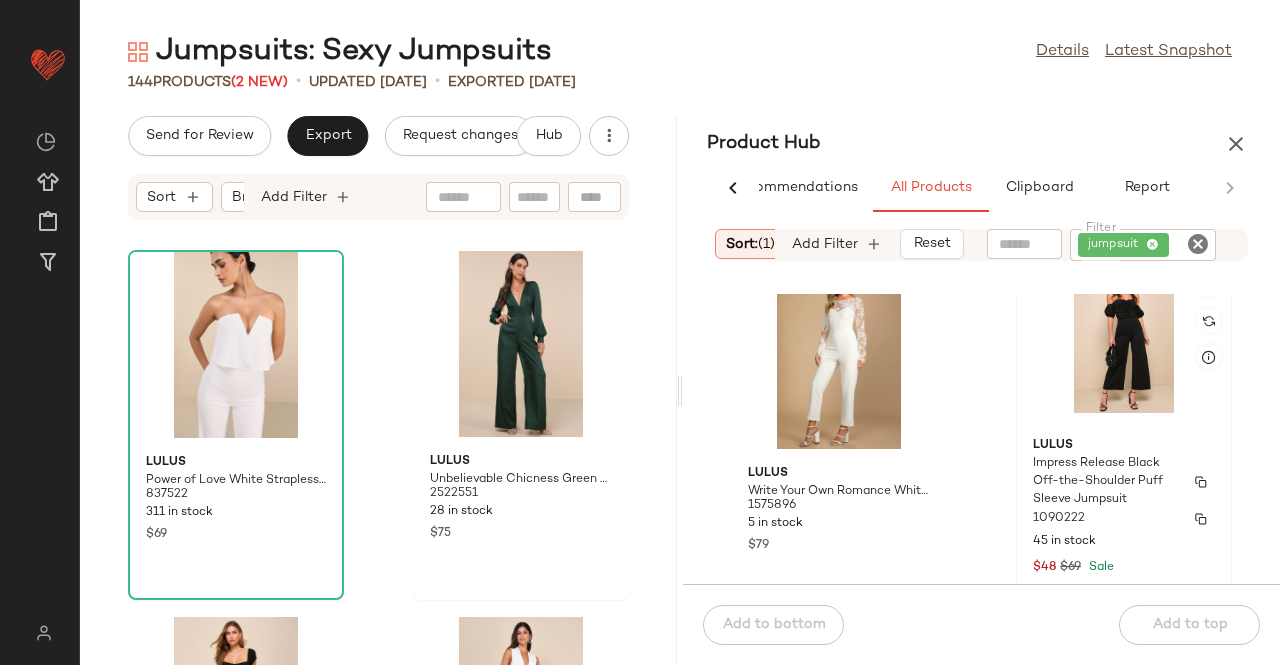 scroll, scrollTop: 20209, scrollLeft: 0, axis: vertical 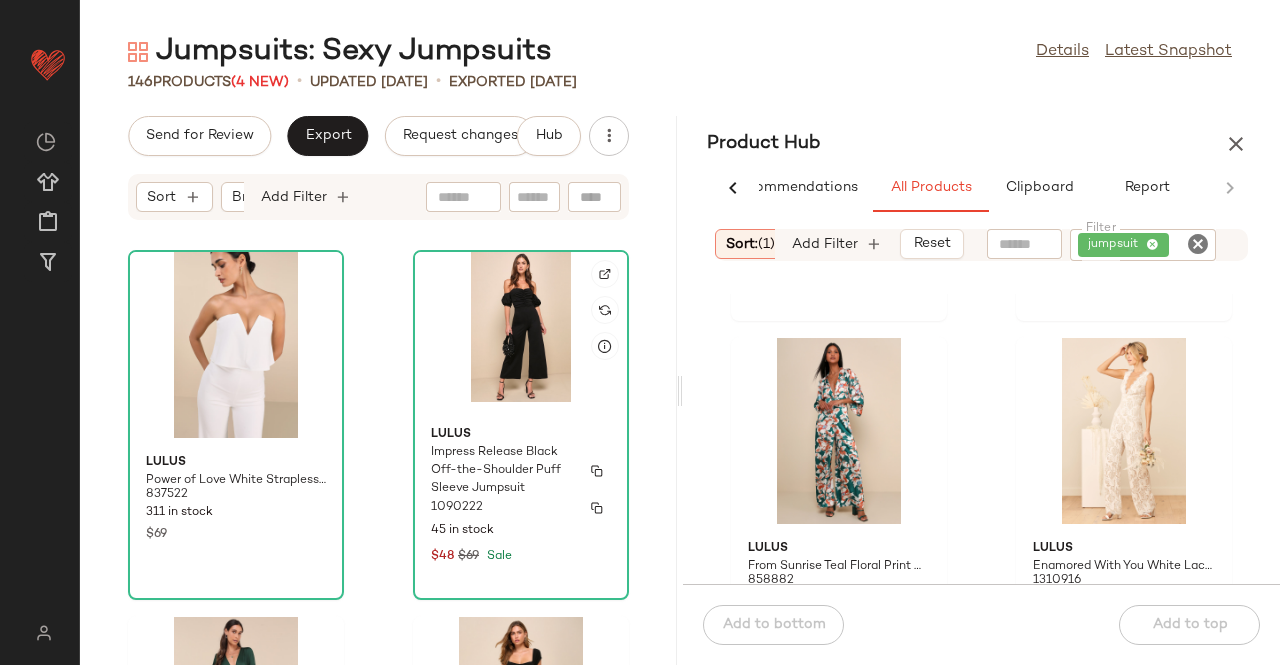 click 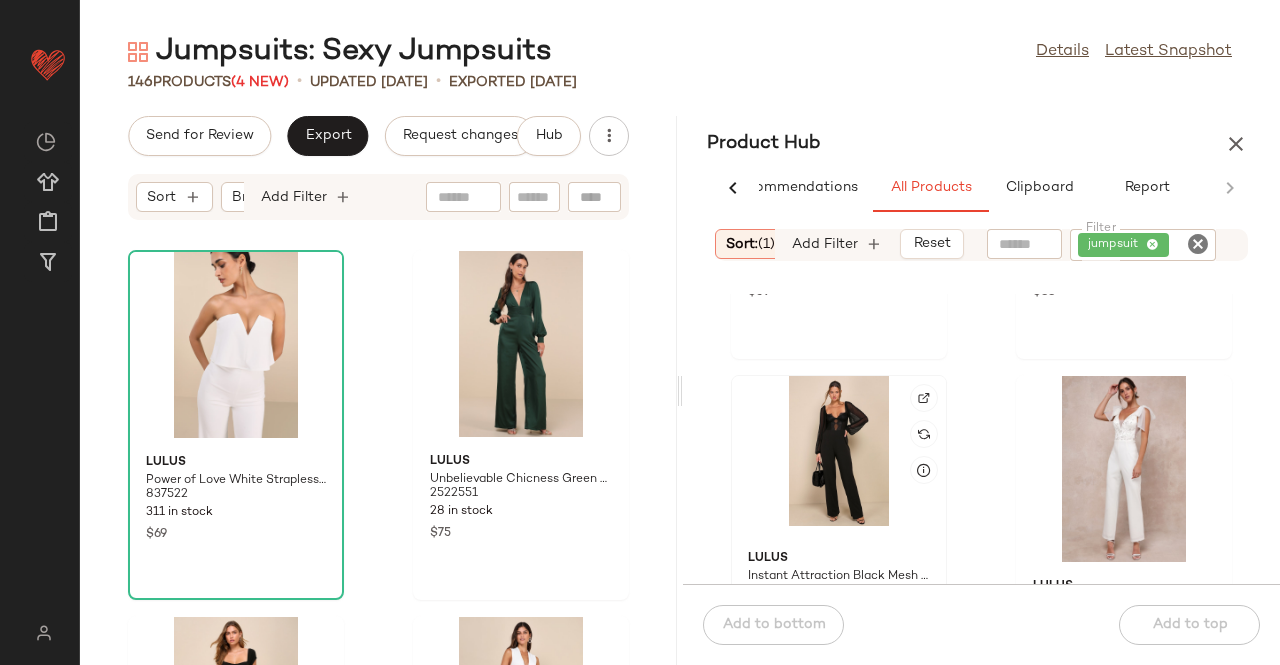 scroll, scrollTop: 16509, scrollLeft: 0, axis: vertical 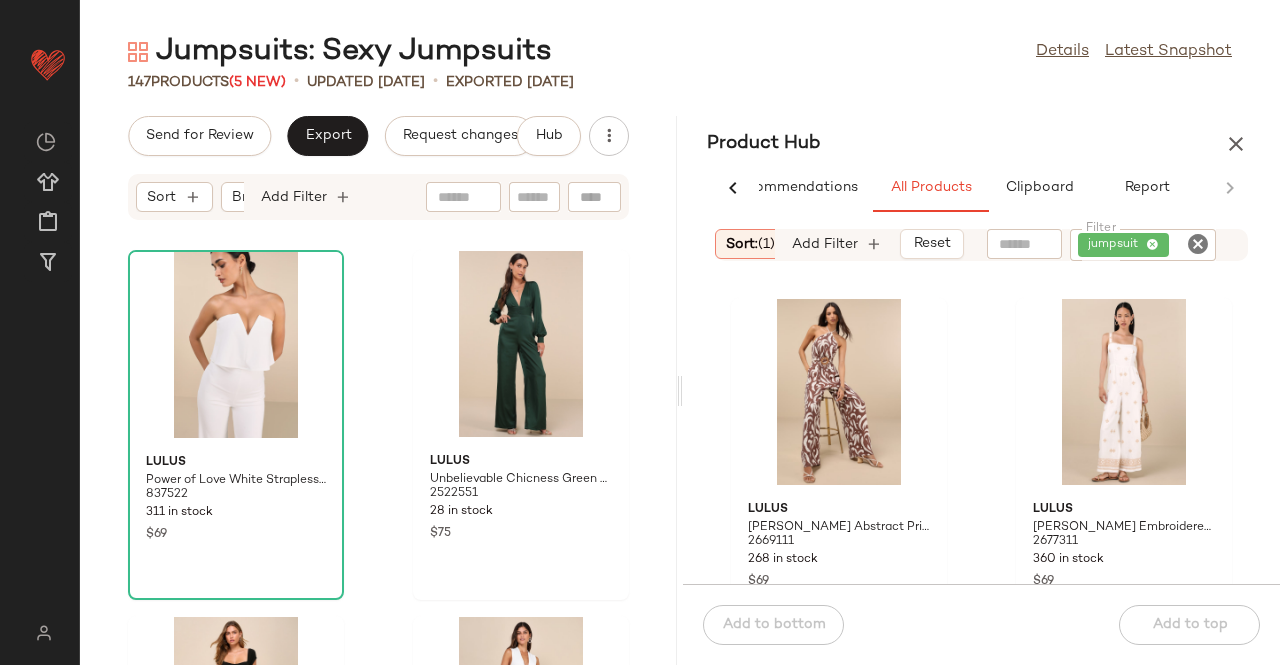 click on "Product Hub  AI Recommendations   All Products   Clipboard   Report  Sort:   (1) Brand  Category:   one-piece In Curation?:   No Availability:   in_stock Total Inventory:   At least 1 Add Filter   Reset  Filter jumpsuit Filter Lulus Palena Brown Abstract Print Halter Wide-Leg Jumpsuit 2669111 268 in stock $69 Lulus Arwen Ivory Embroidered Wide-Leg Jumpsuit 2677311 360 in stock $69 Lulus Arwen Blue Embroidered Wide-Leg Jumpsuit 2677331 250 in stock $69 Lulus Bold Extravagance Blue Multi Print Sleeveless Wide-Leg Jumpsuit 2643251 320 in stock $47 $79 Sale Lulus Flawless Comfort Bone Ruched Strapless Jogger Jumpsuit 2502631 252 in stock $49 Lulus Emlyn Rose Pink Multi Leaf Print O-Ring Wide-Leg Jumpsuit 2625231 325 in stock $69  Add to bottom   Add to top" 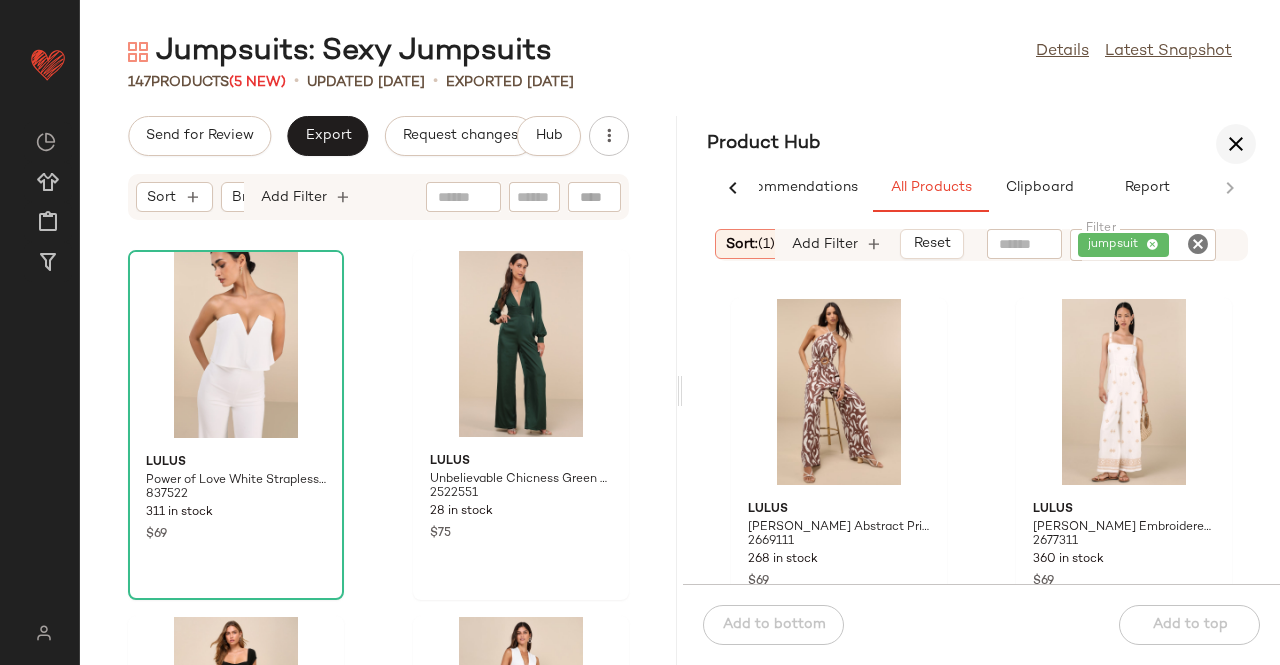 click at bounding box center [1236, 144] 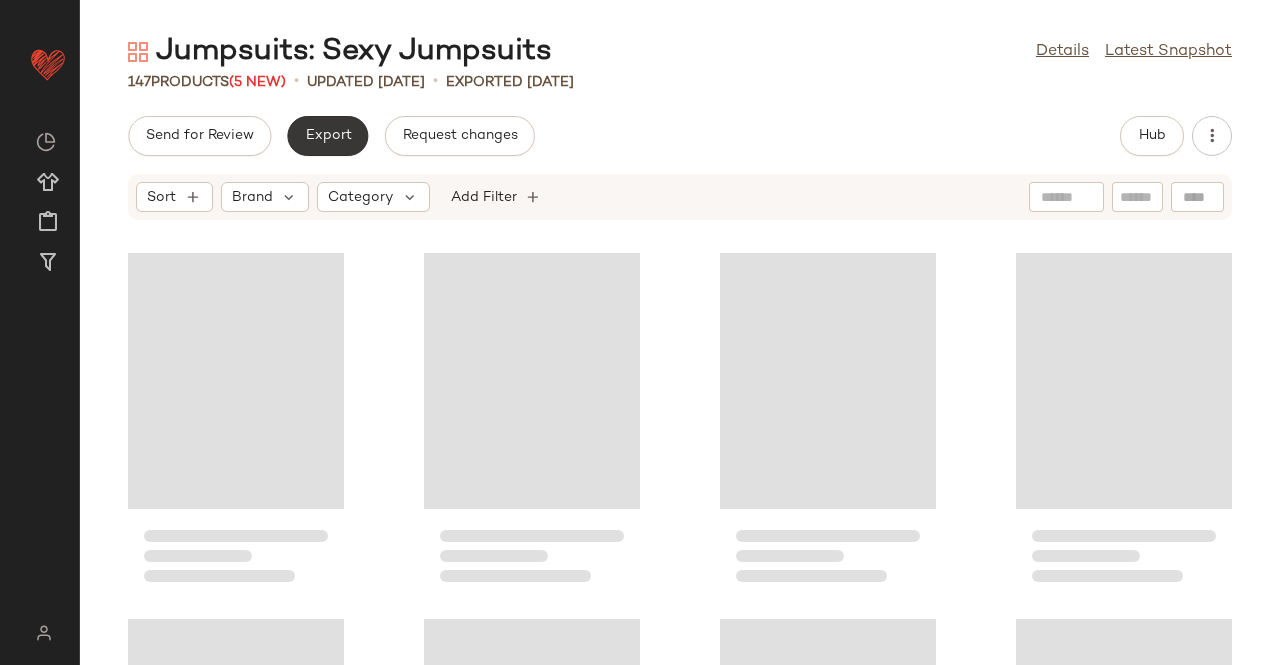 click on "Export" at bounding box center [327, 136] 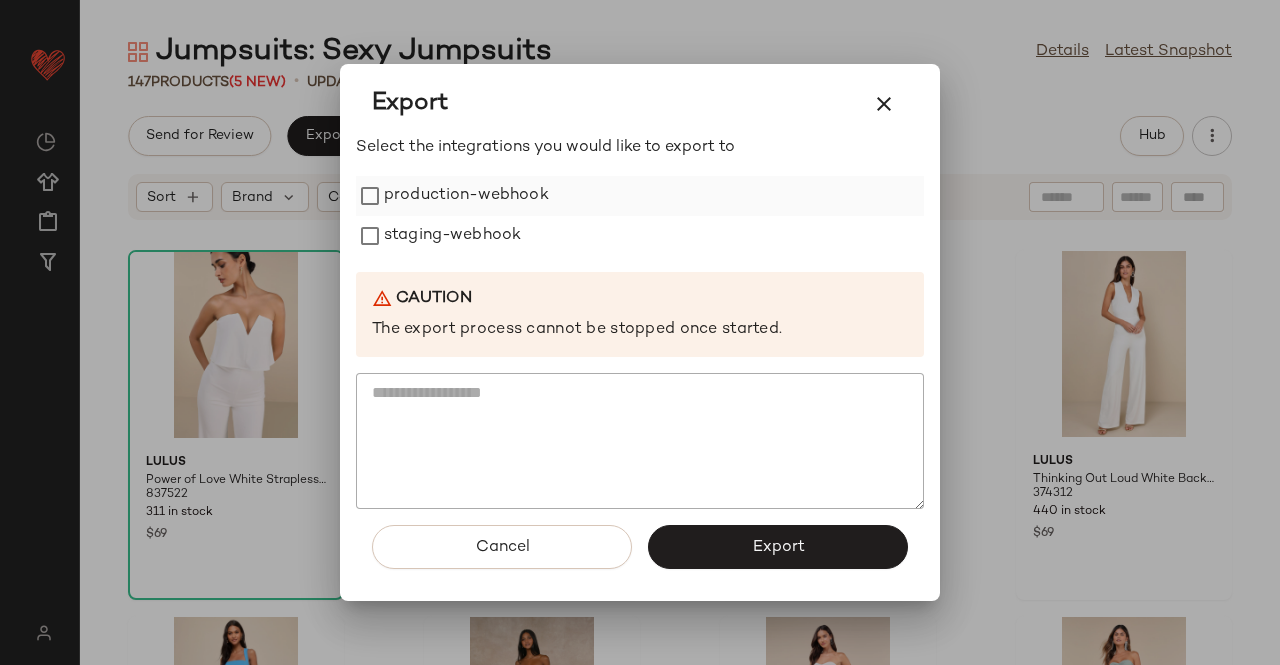 click on "production-webhook" at bounding box center [466, 196] 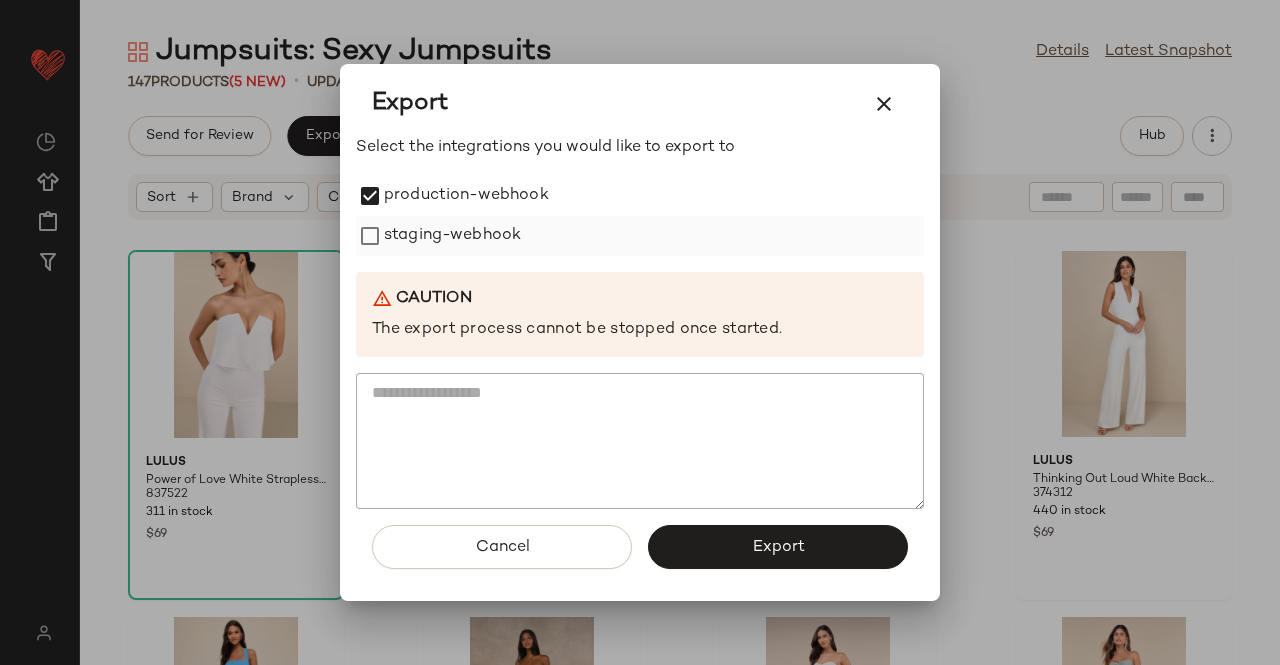 click on "staging-webhook" at bounding box center [452, 236] 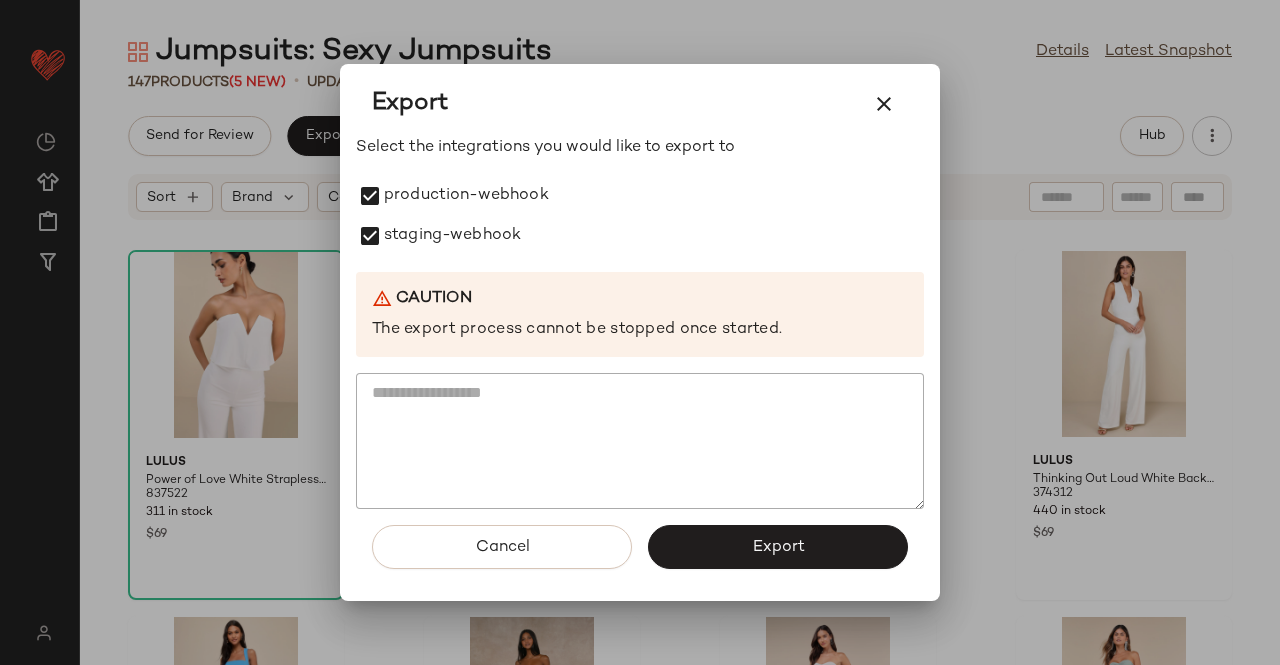 click on "Export" at bounding box center [778, 547] 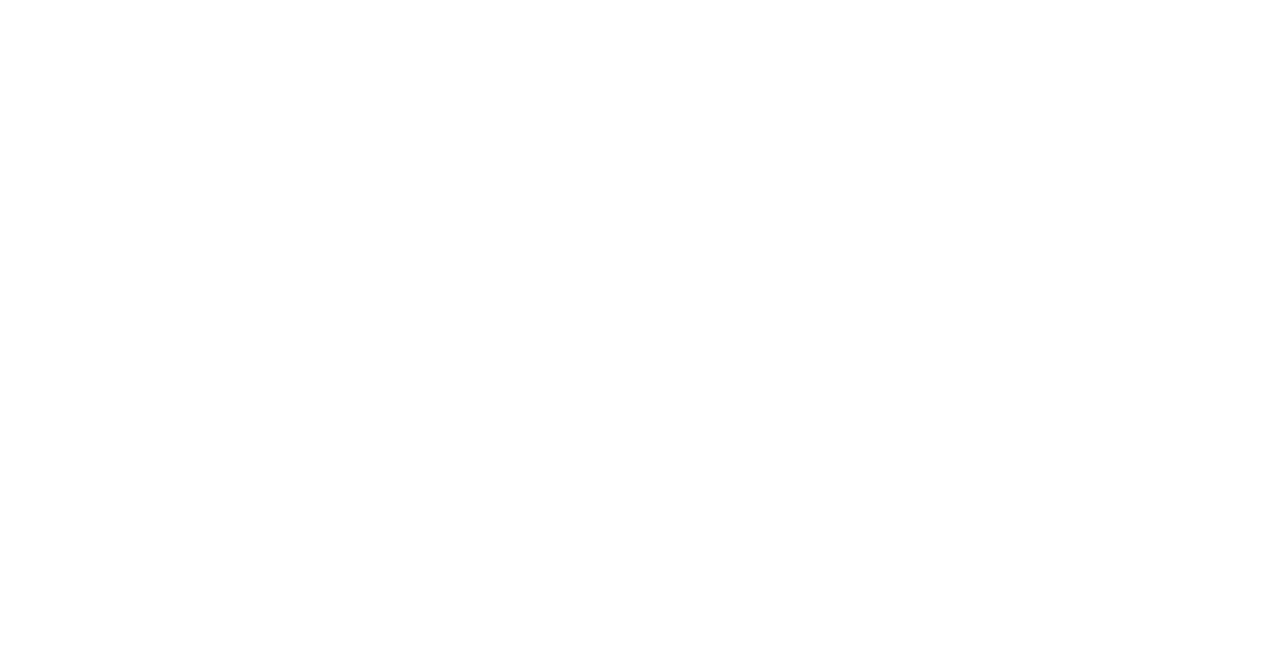 scroll, scrollTop: 0, scrollLeft: 0, axis: both 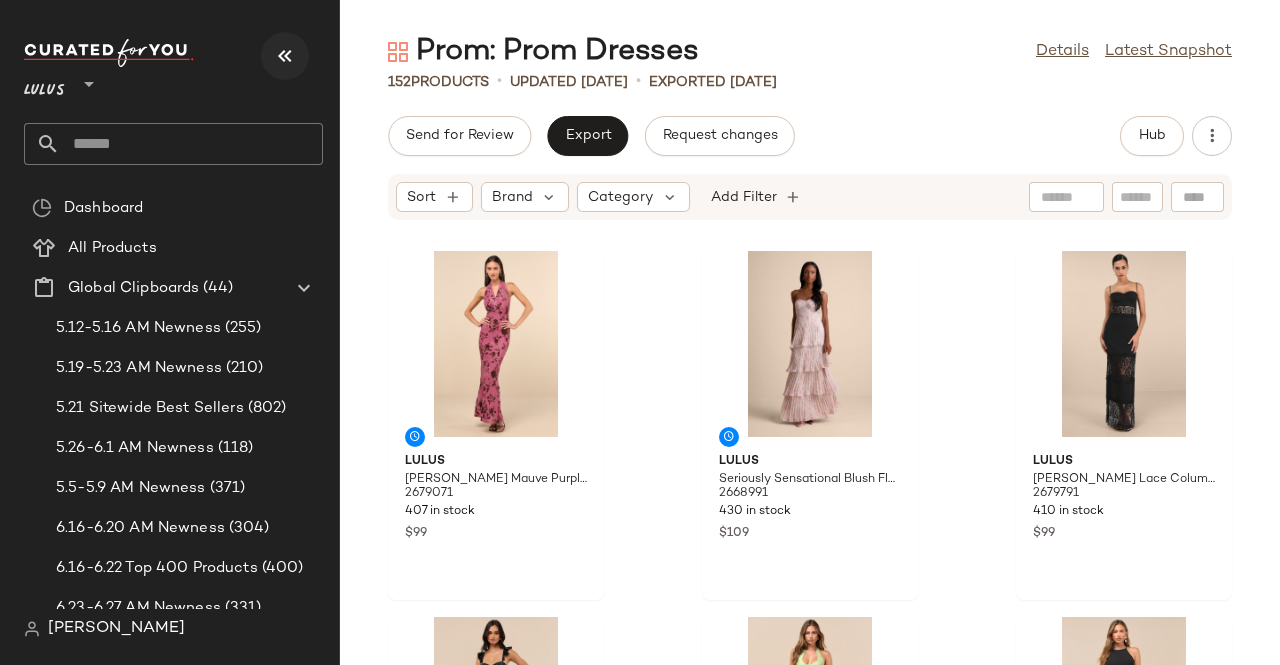 click at bounding box center (285, 56) 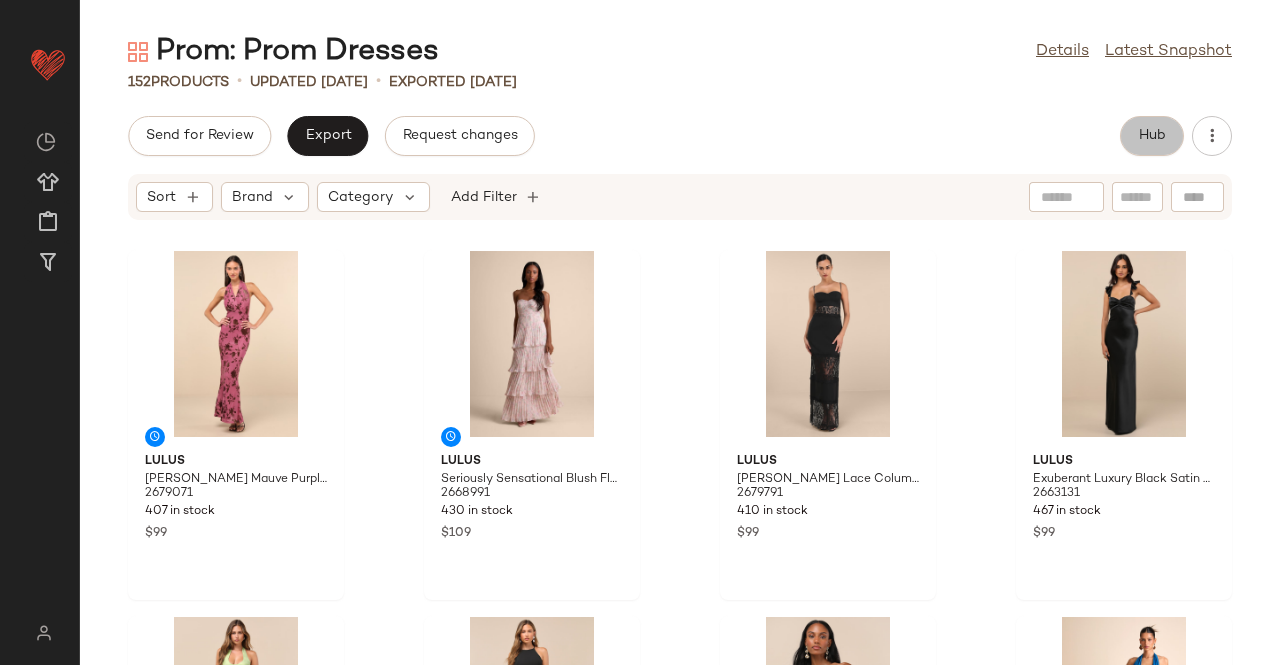 click on "Hub" 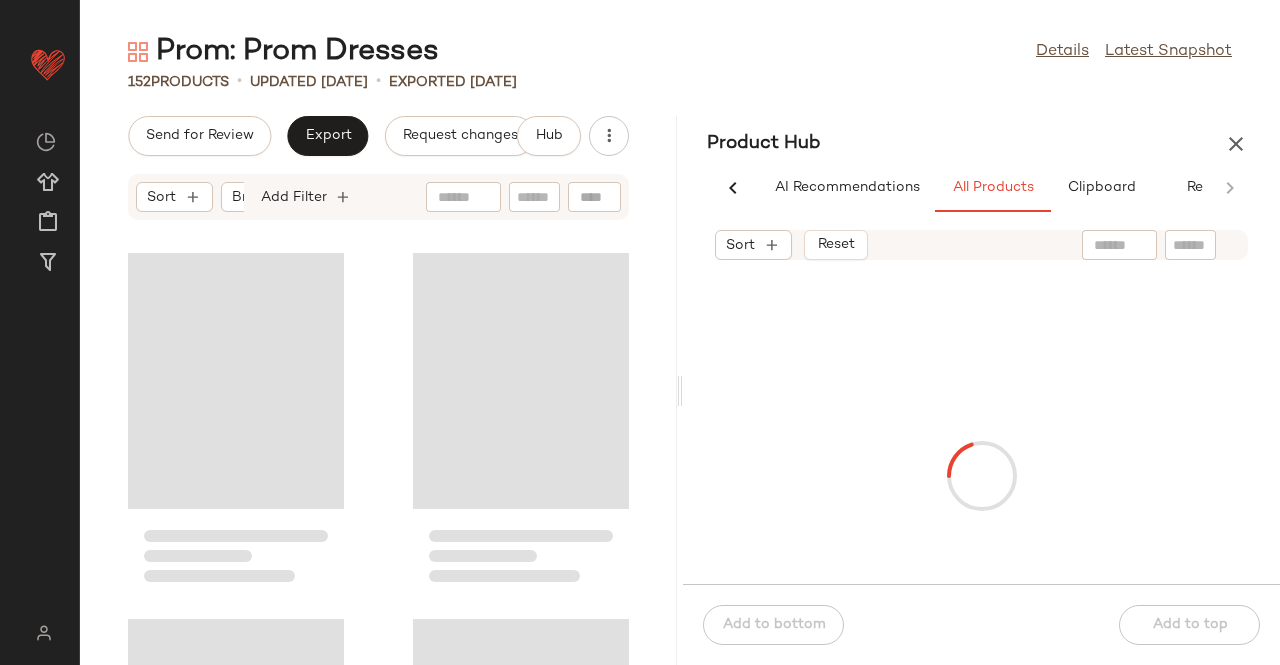 scroll, scrollTop: 0, scrollLeft: 62, axis: horizontal 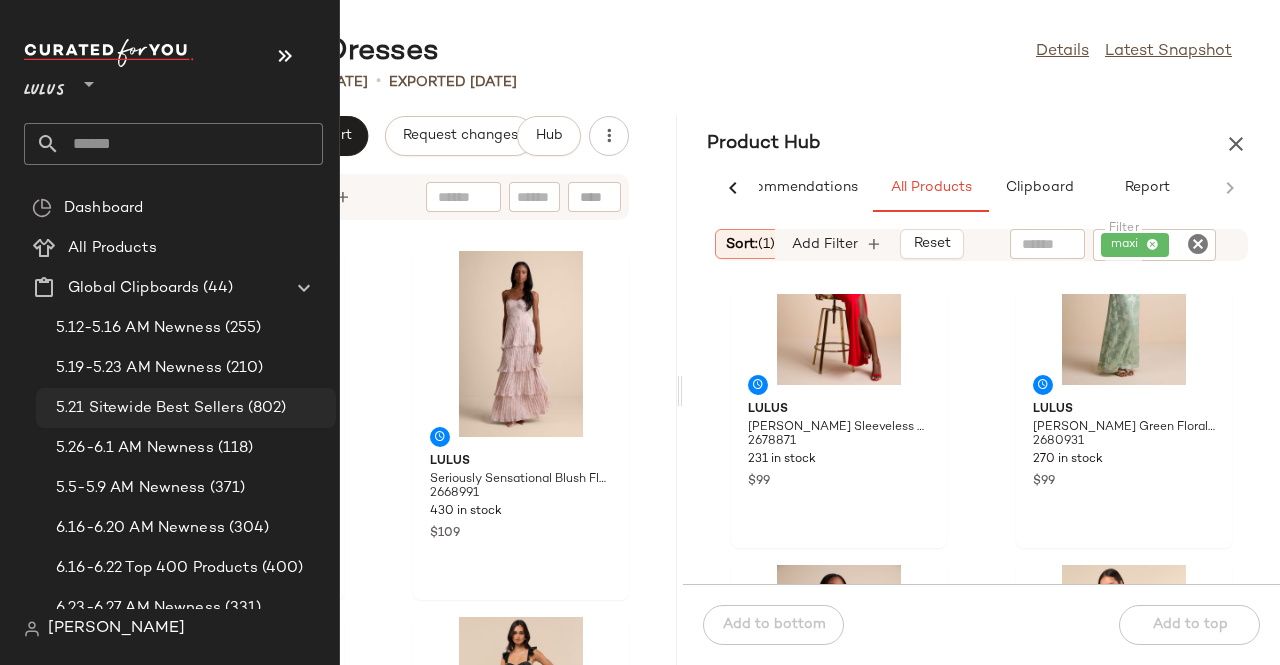 drag, startPoint x: 1058, startPoint y: 300, endPoint x: 118, endPoint y: 405, distance: 945.8462 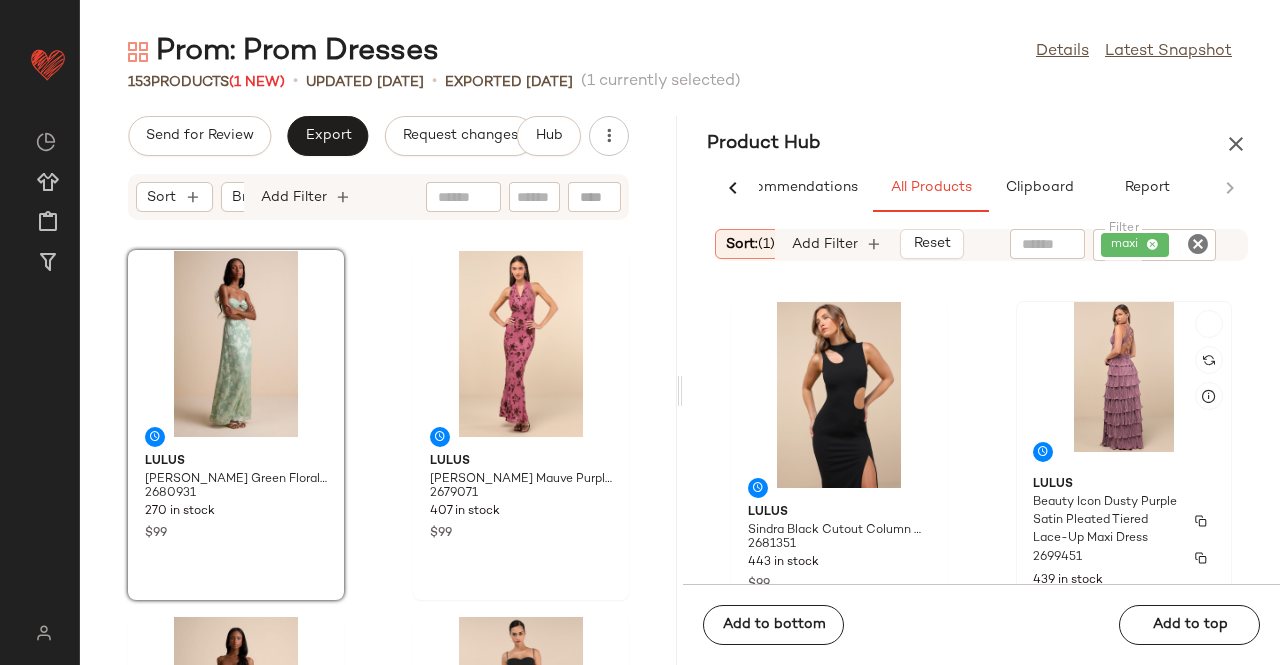 scroll, scrollTop: 714, scrollLeft: 0, axis: vertical 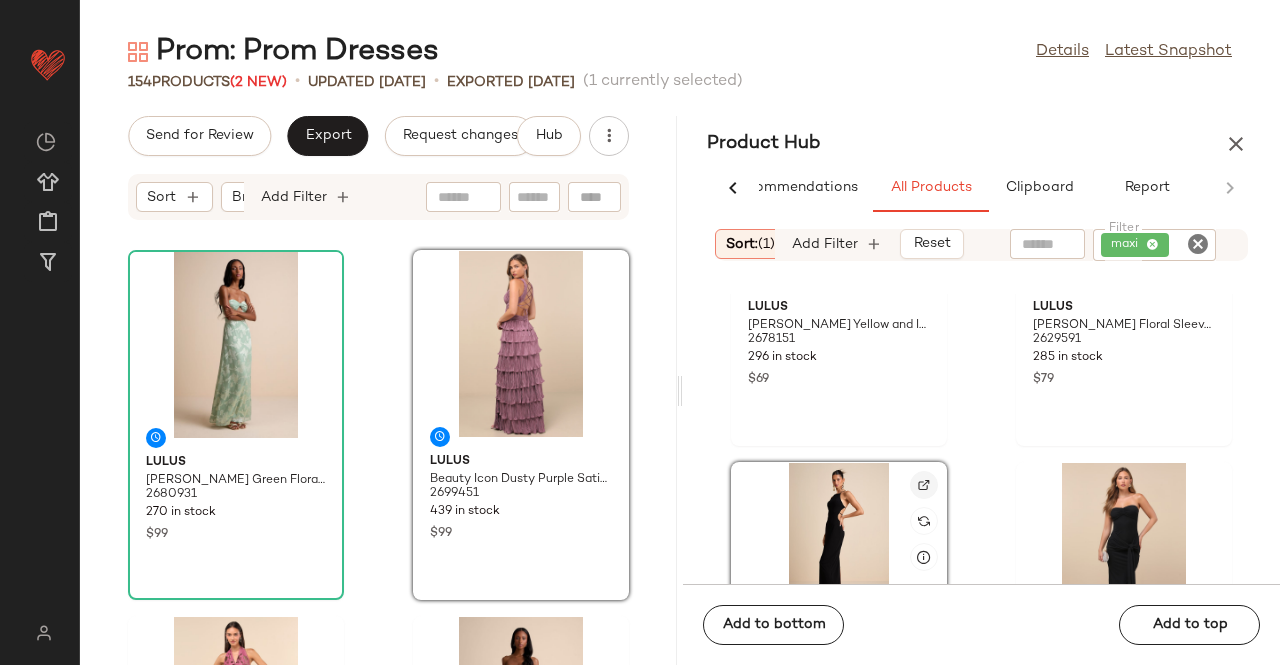 click 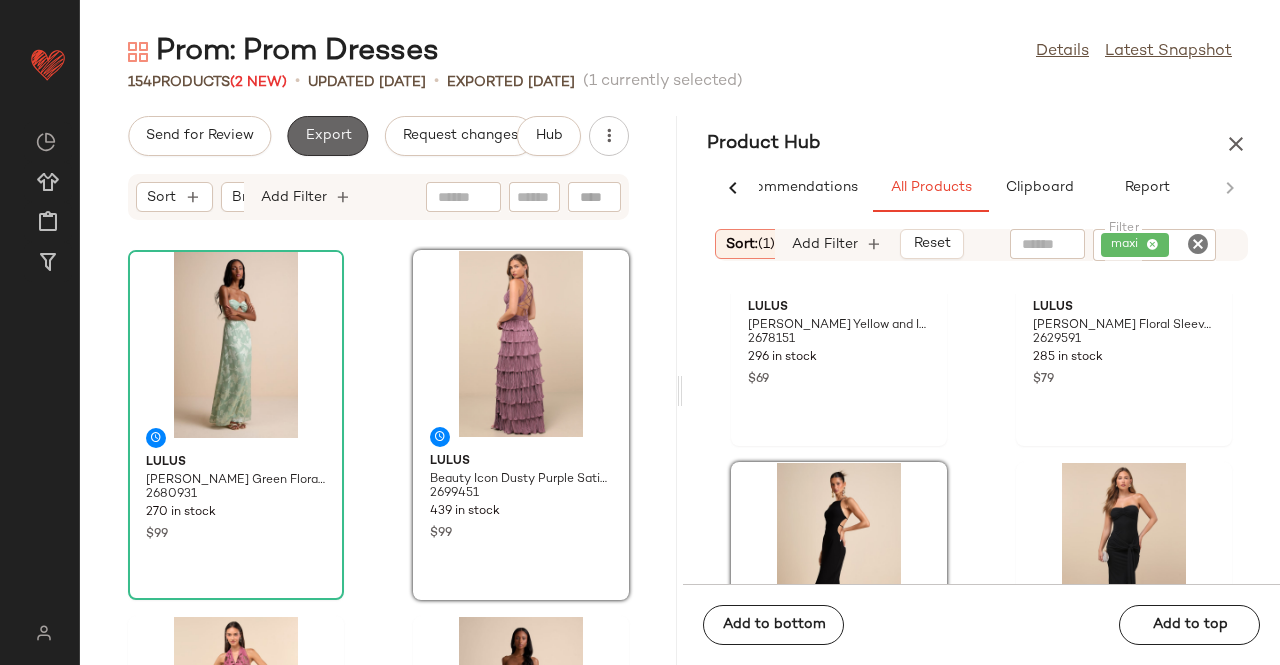 click on "Export" 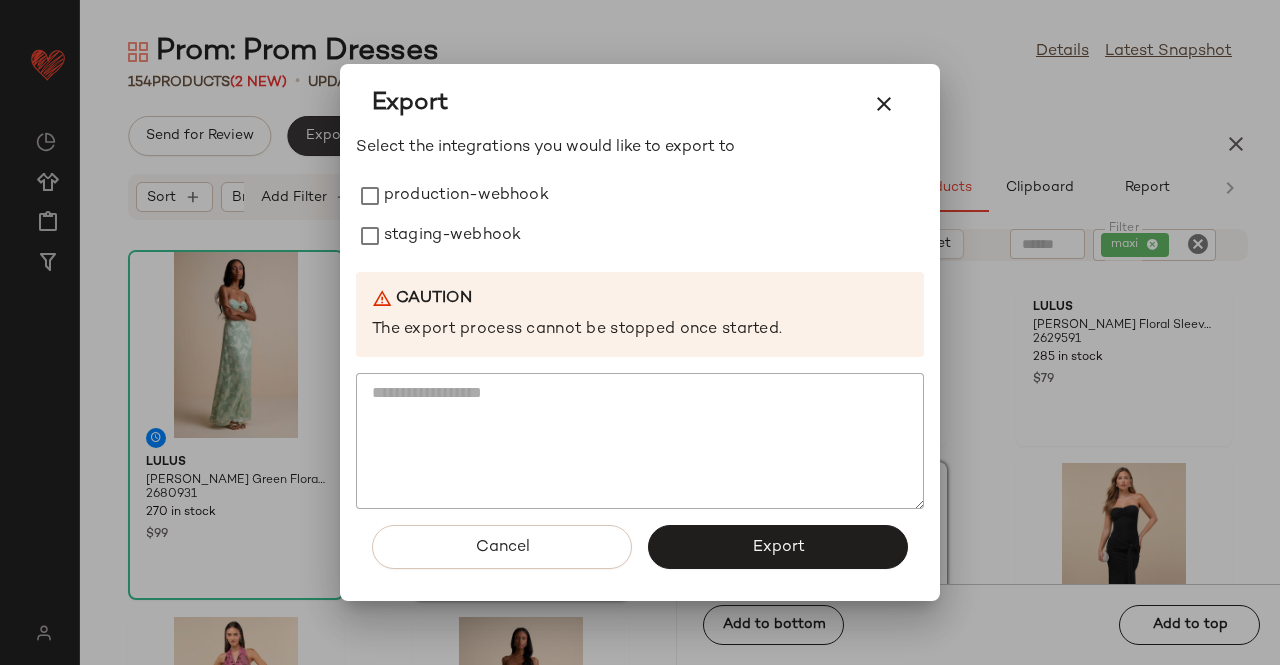 click on "production-webhook" at bounding box center (466, 196) 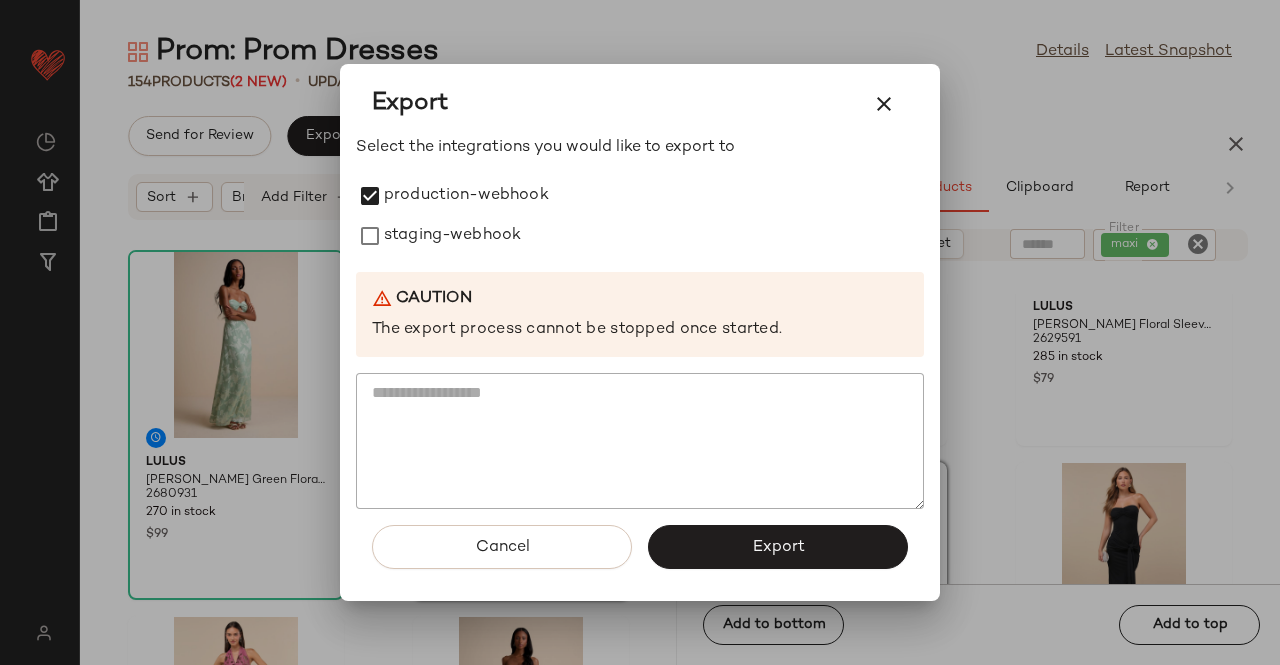 drag, startPoint x: 490, startPoint y: 232, endPoint x: 536, endPoint y: 319, distance: 98.4124 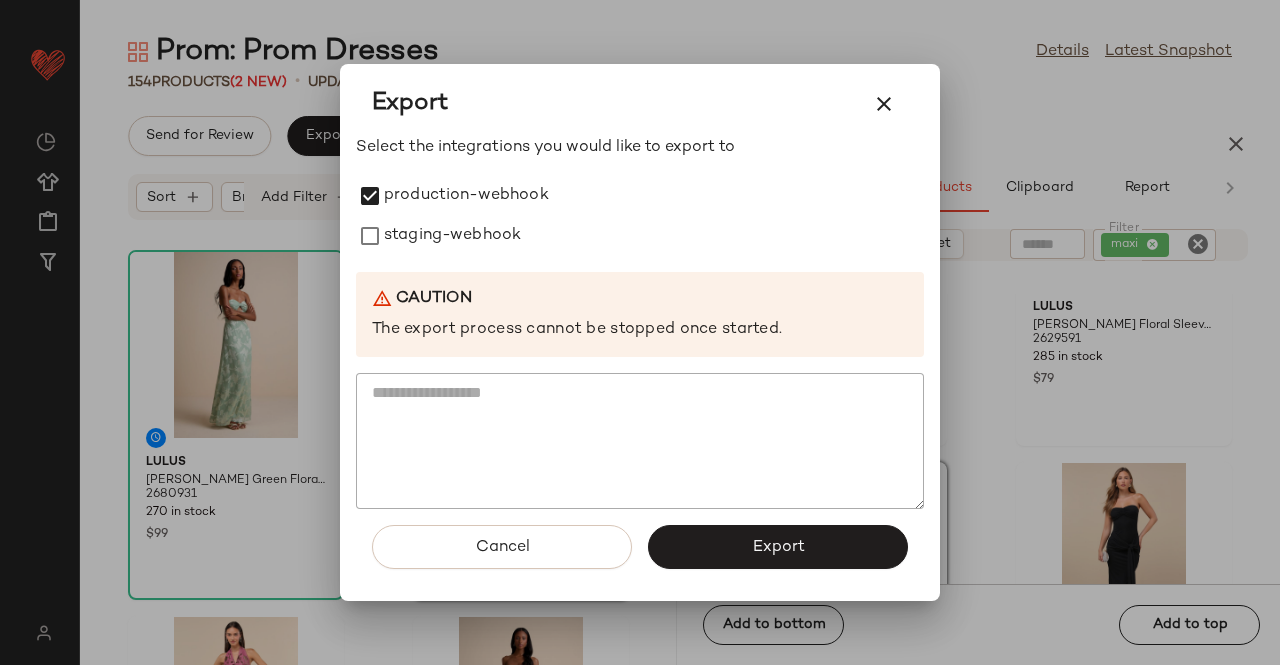 click on "staging-webhook" at bounding box center [452, 236] 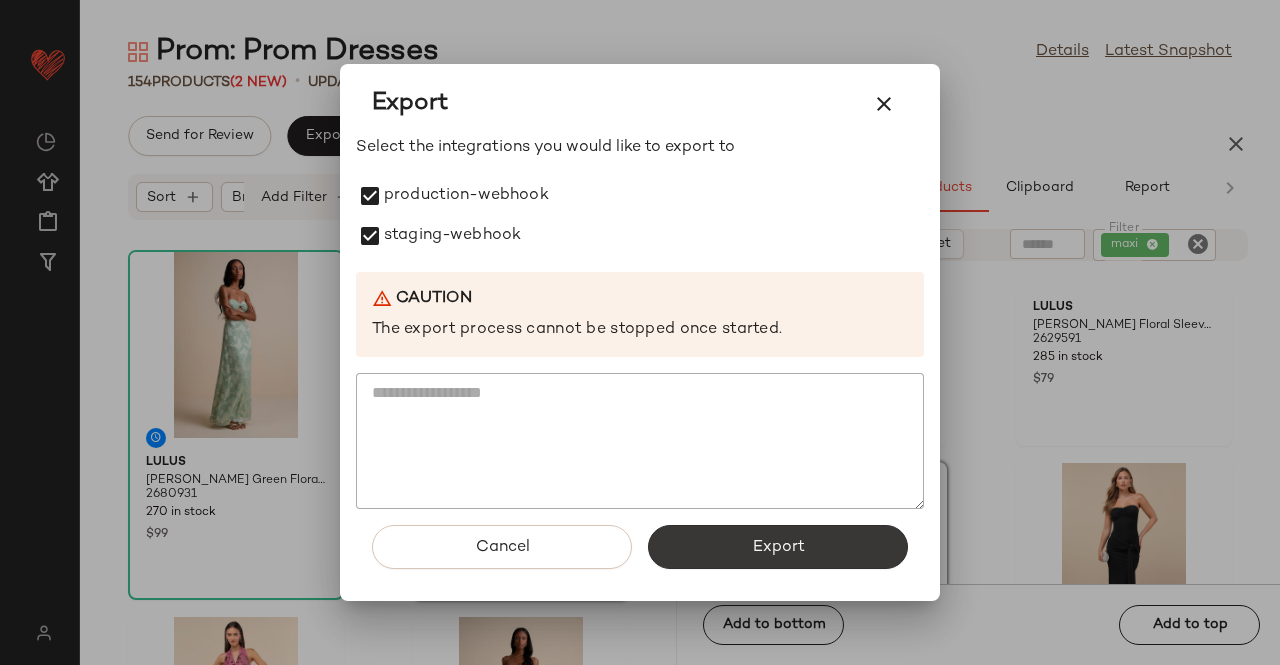 click on "Export" 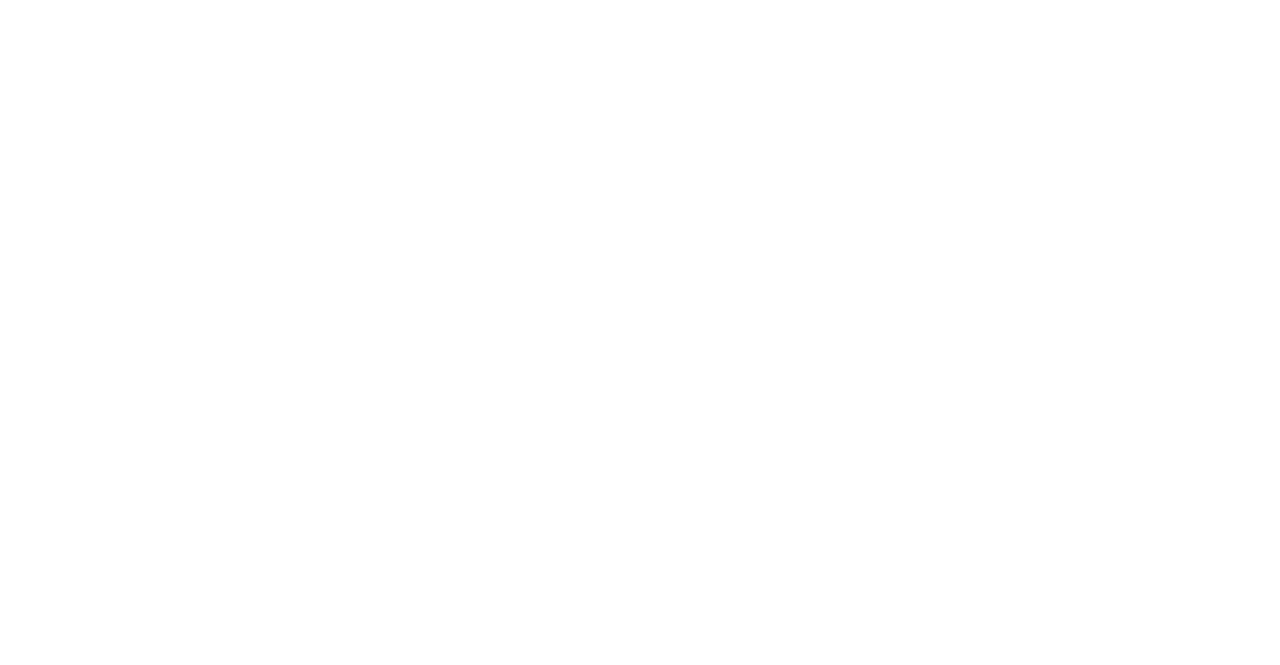 scroll, scrollTop: 0, scrollLeft: 0, axis: both 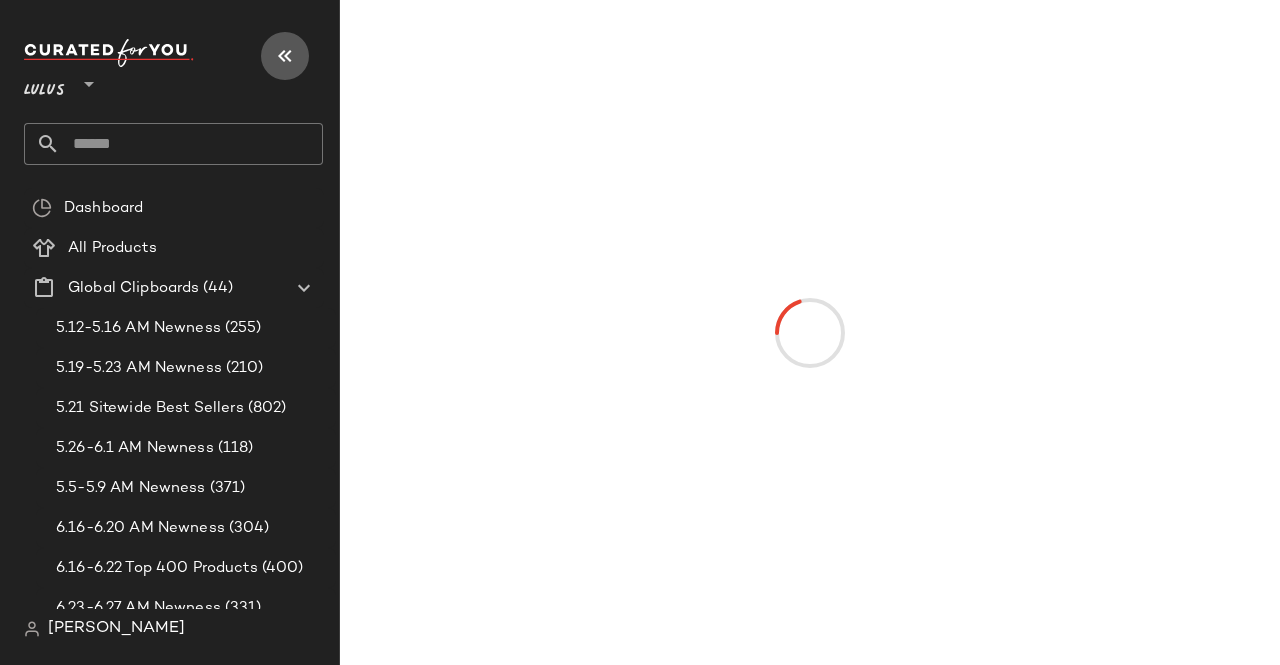 click at bounding box center [285, 56] 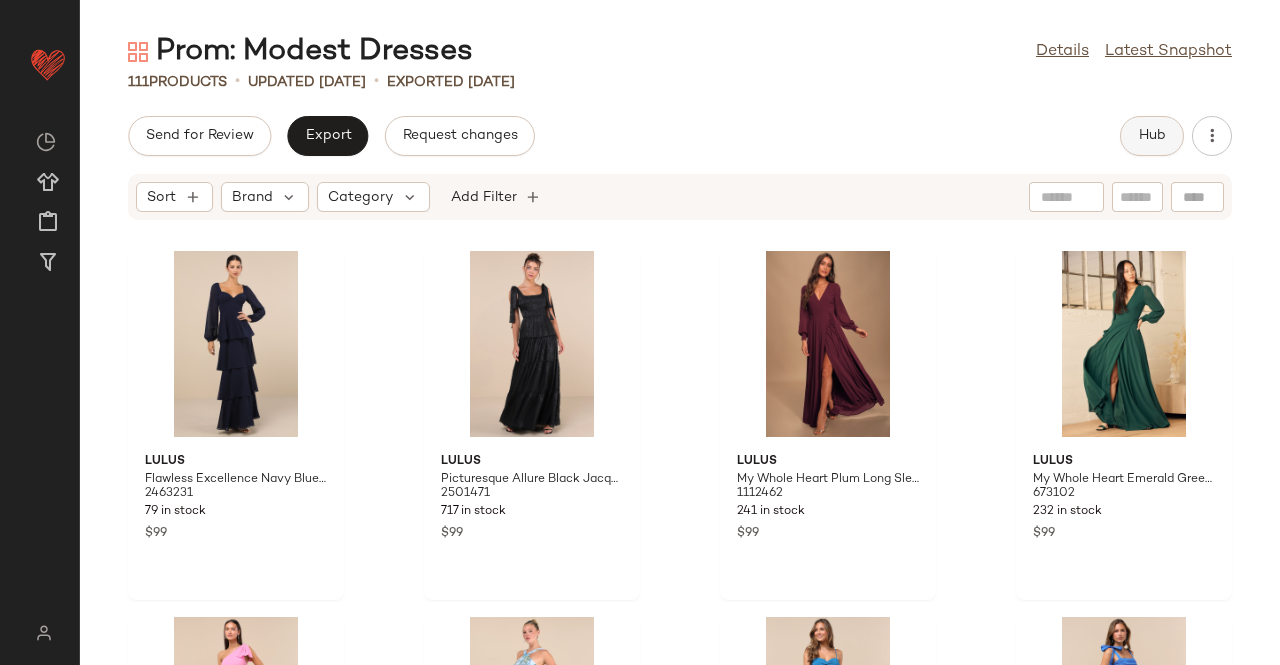 click on "Hub" at bounding box center [1152, 136] 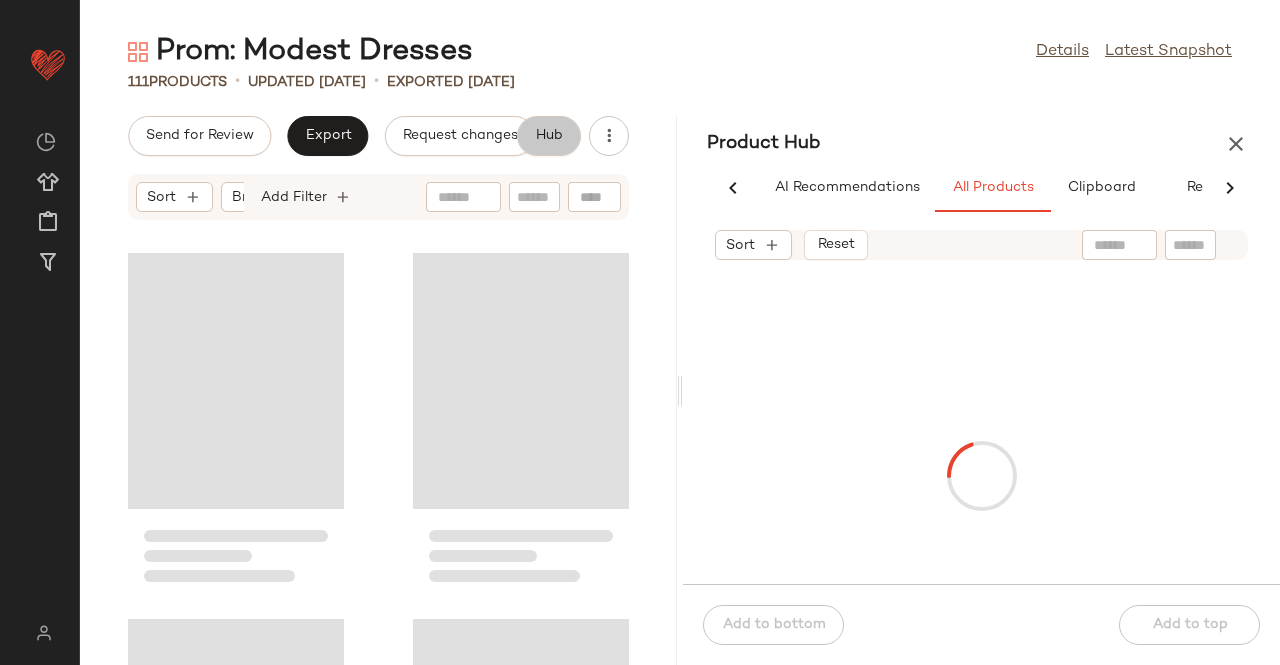 scroll, scrollTop: 0, scrollLeft: 62, axis: horizontal 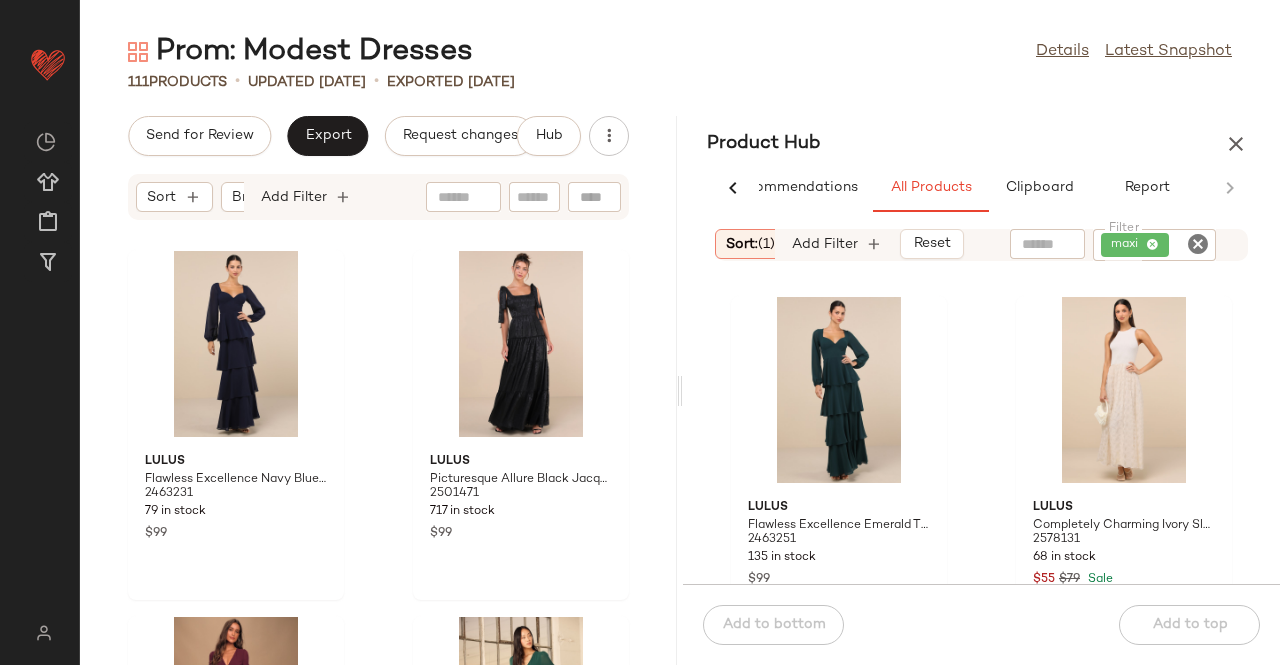 click on "maxi" 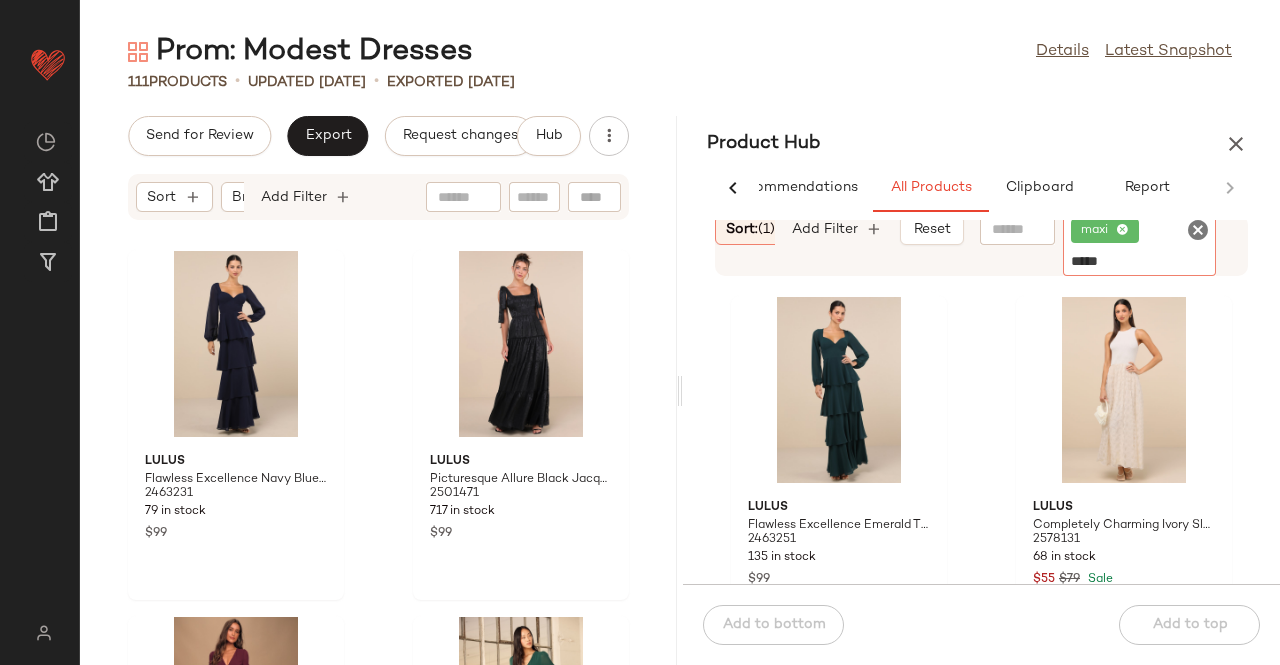 type on "******" 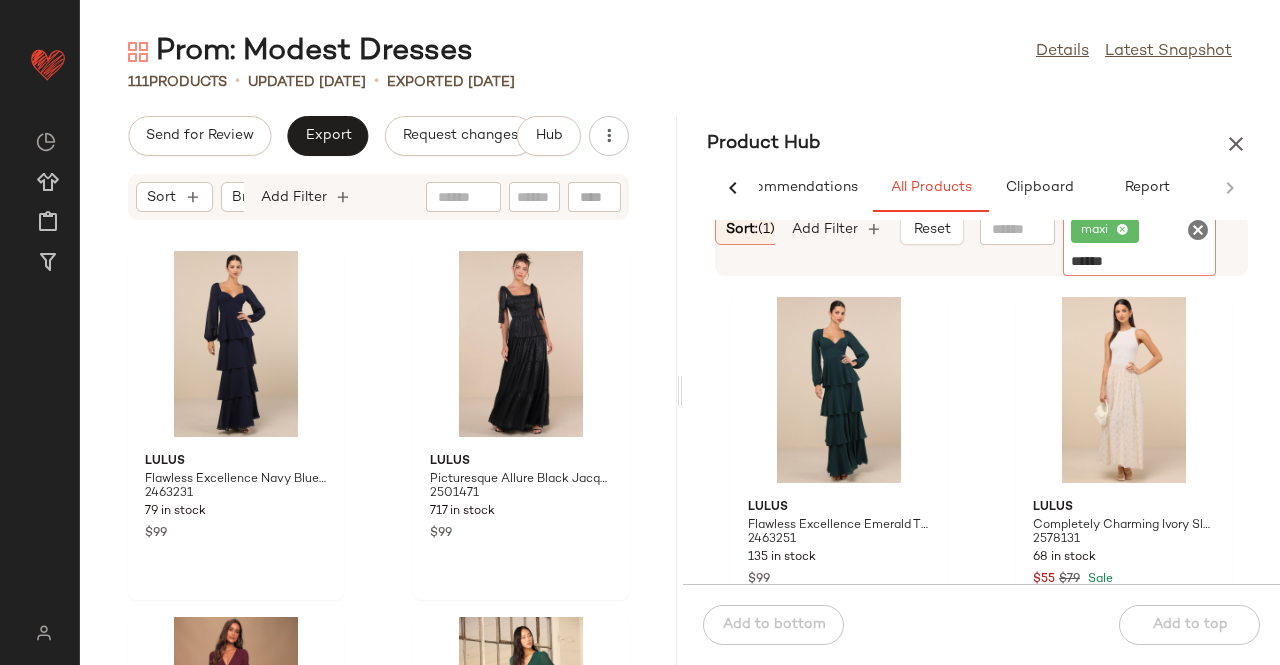 type 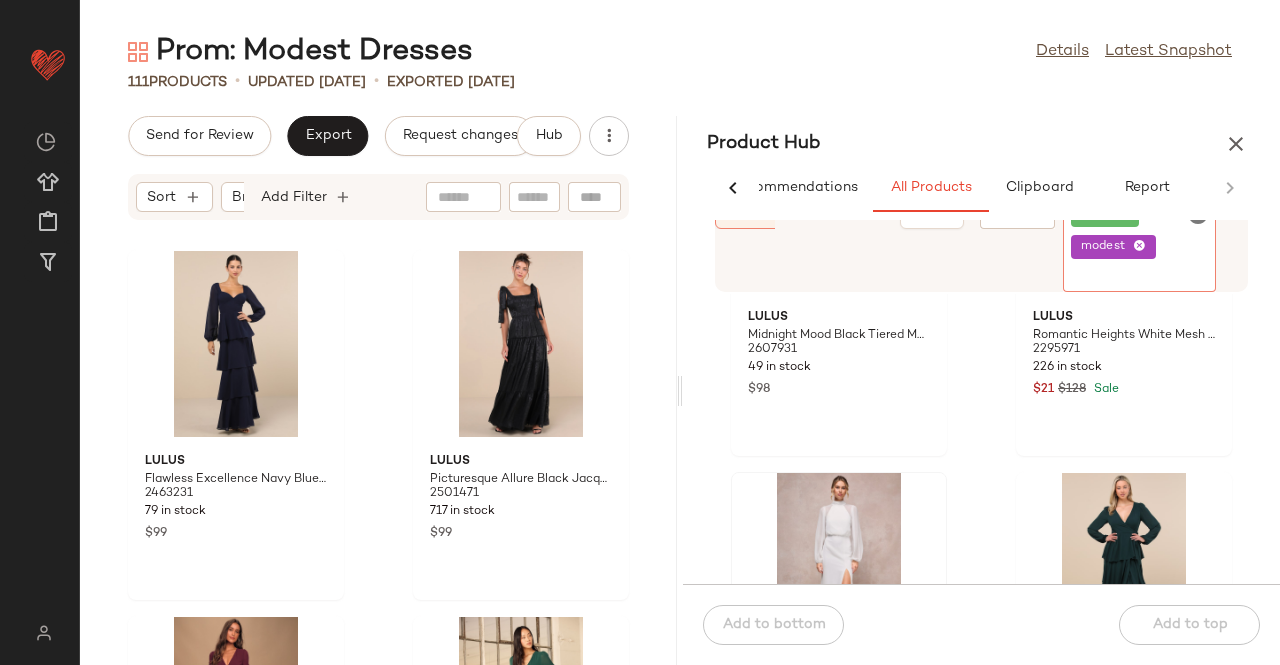 scroll, scrollTop: 2916, scrollLeft: 0, axis: vertical 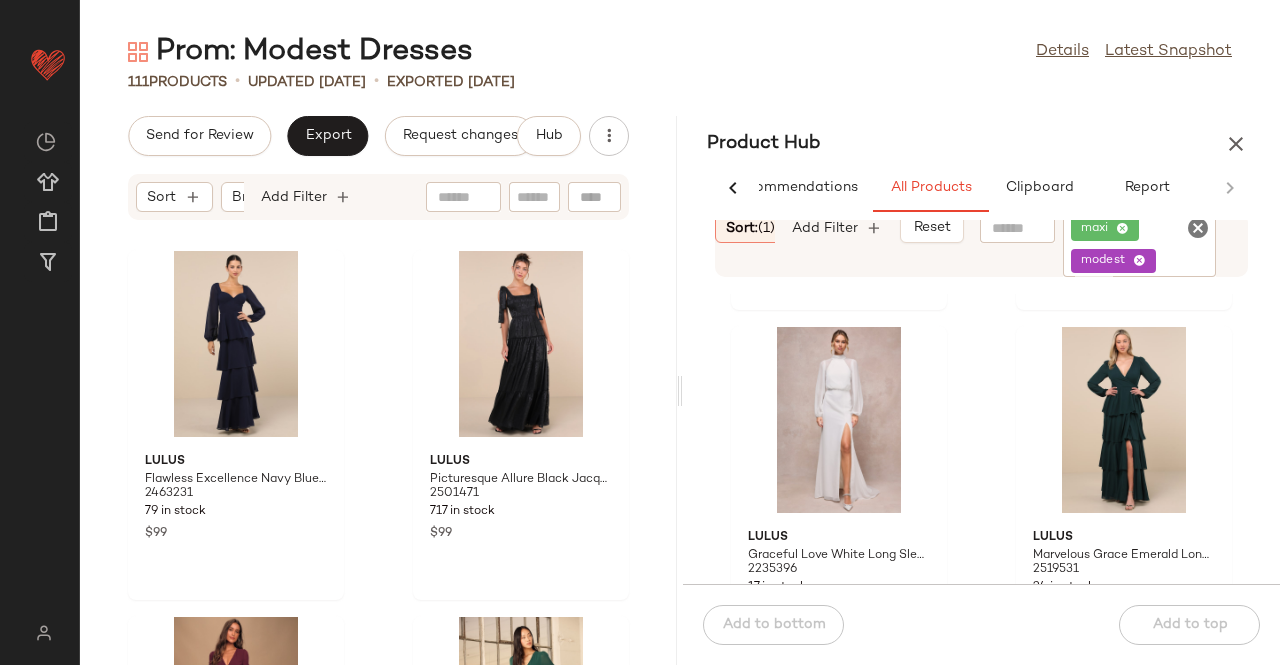 click on "Sort:   (1)" 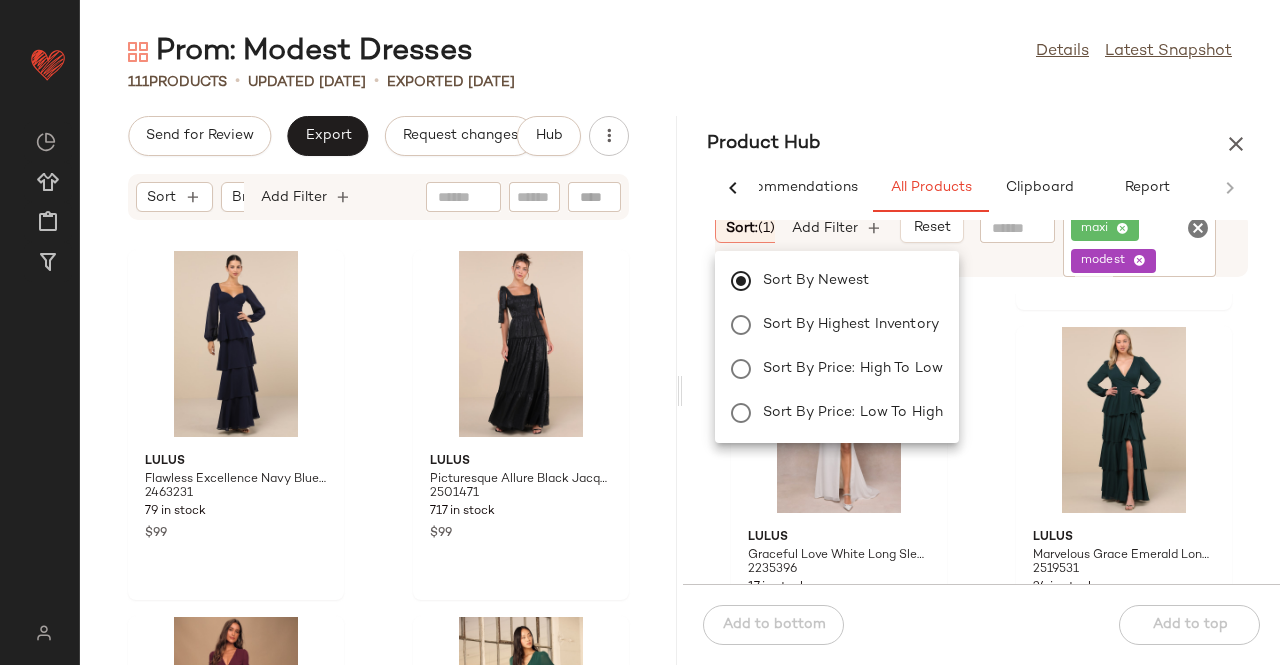 click on "Product Hub  AI Recommendations   All Products   Clipboard   Report  Sort:   (1) Brand  Category:   dress In Curation?:   No Availability:   in_stock Add Filter   Reset  Filter maxi modest Filter Lulus Midnight Mood Black Tiered Maxi Dress 2607931 49 in stock $98 Lulus Romantic Heights White Mesh Ruched Long Sleeve Maxi Dress 2295971 226 in stock $21 $128 Sale Lulus Graceful Love White Long Sleeve Backless Mermaid Maxi Dress 2235396 17 in stock $118 Lulus Marvelous Grace Emerald Long Sleeve Tiered Wrap Maxi Dress 2519531 24 in stock $98 Lulus Majorly Dreamy Navy Floral Mesh Ruched Drop Waist Maxi Dress 2517891 204 in stock $88 Lulus Classic Elegance Sage Chiffon Sleeveless Mock Neck Maxi Dress 2351711 1 in stock $99  Add to bottom   Add to top" 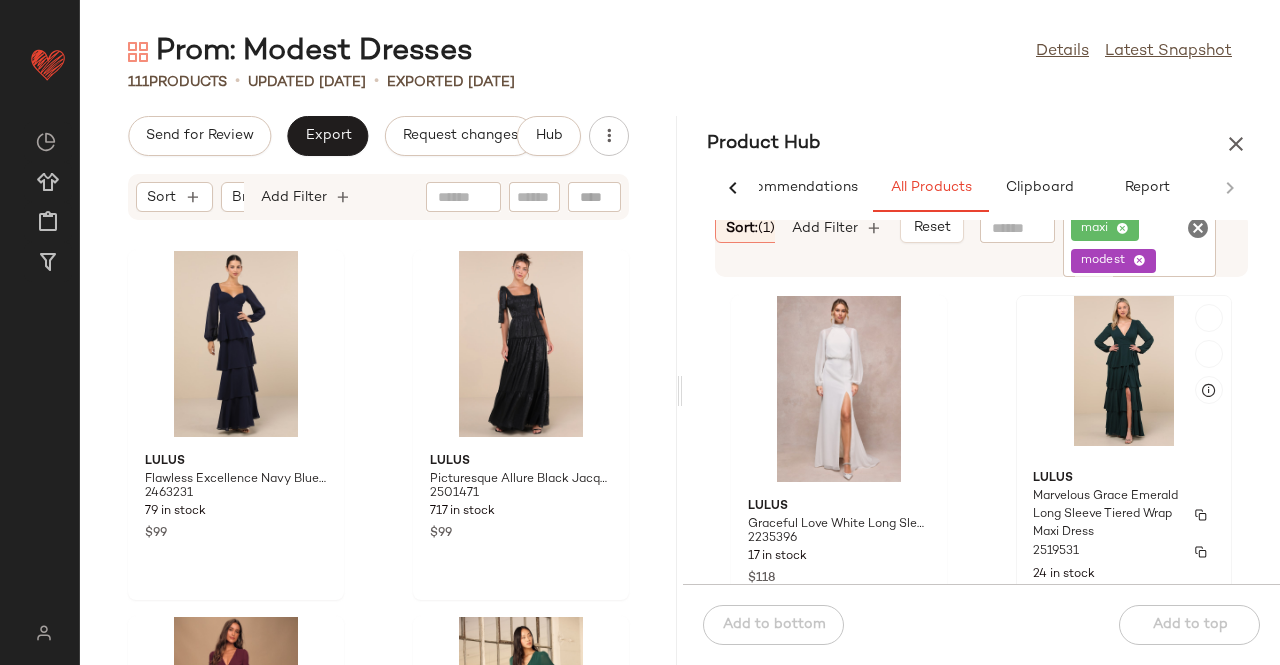 scroll, scrollTop: 2916, scrollLeft: 0, axis: vertical 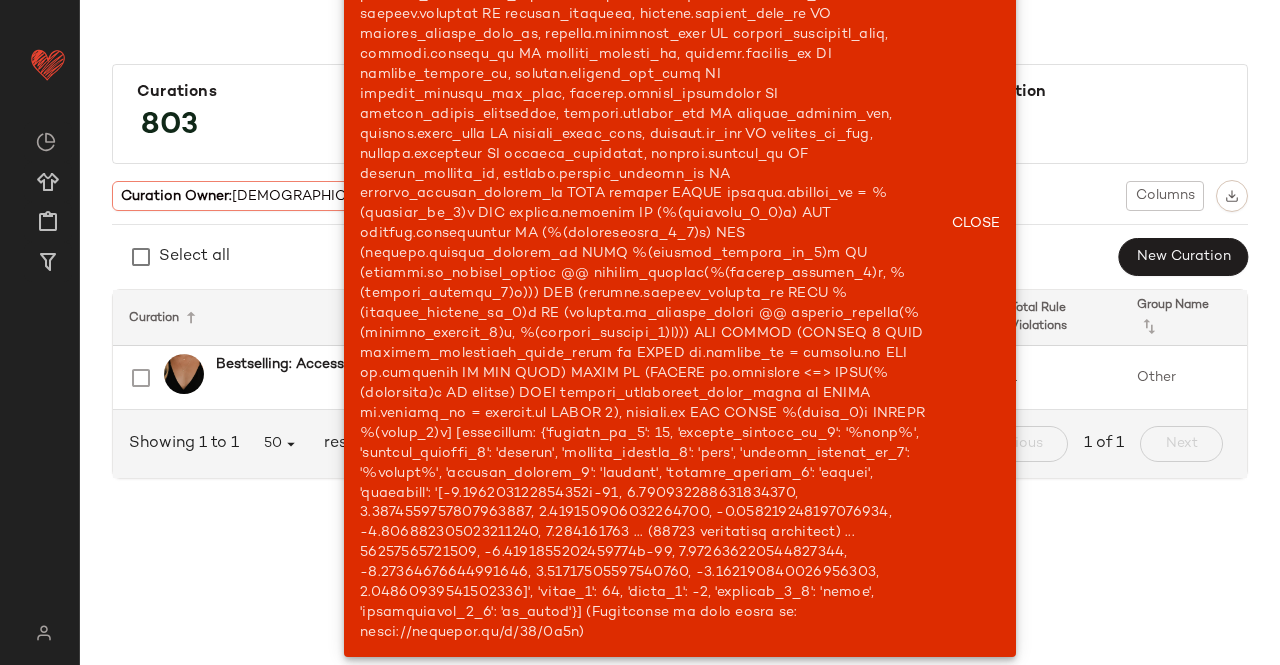 click on "Close" 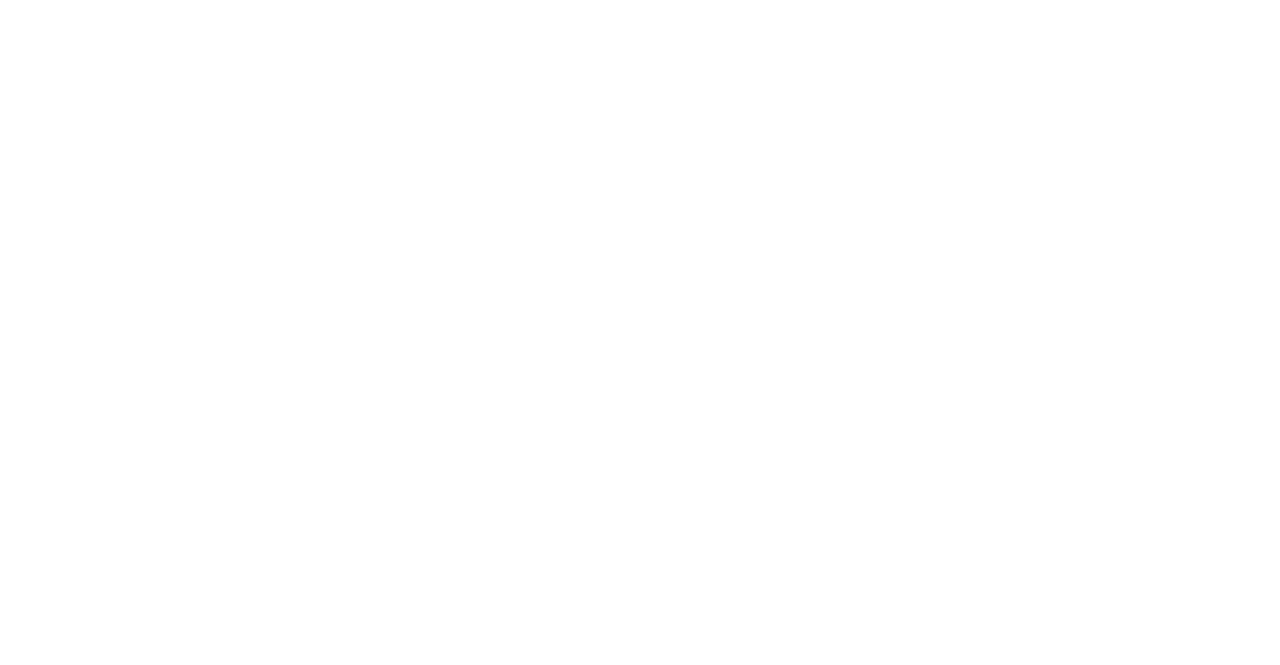 scroll, scrollTop: 0, scrollLeft: 0, axis: both 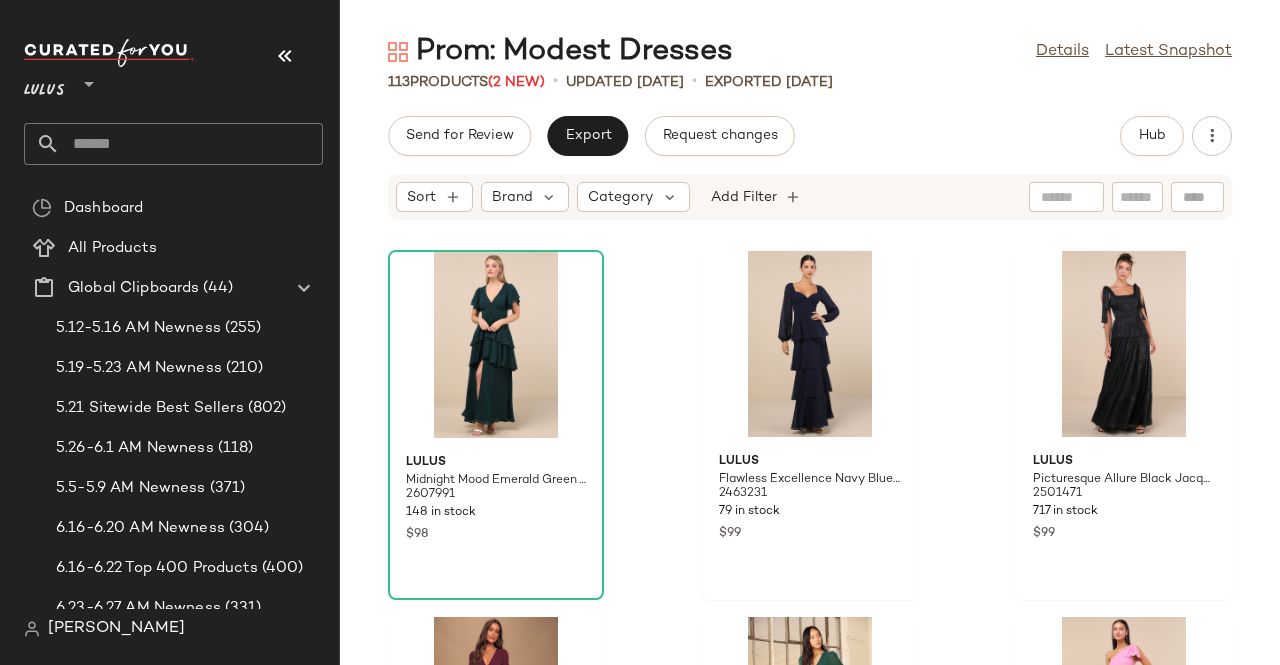 click on "Lulus **" at bounding box center (173, 79) 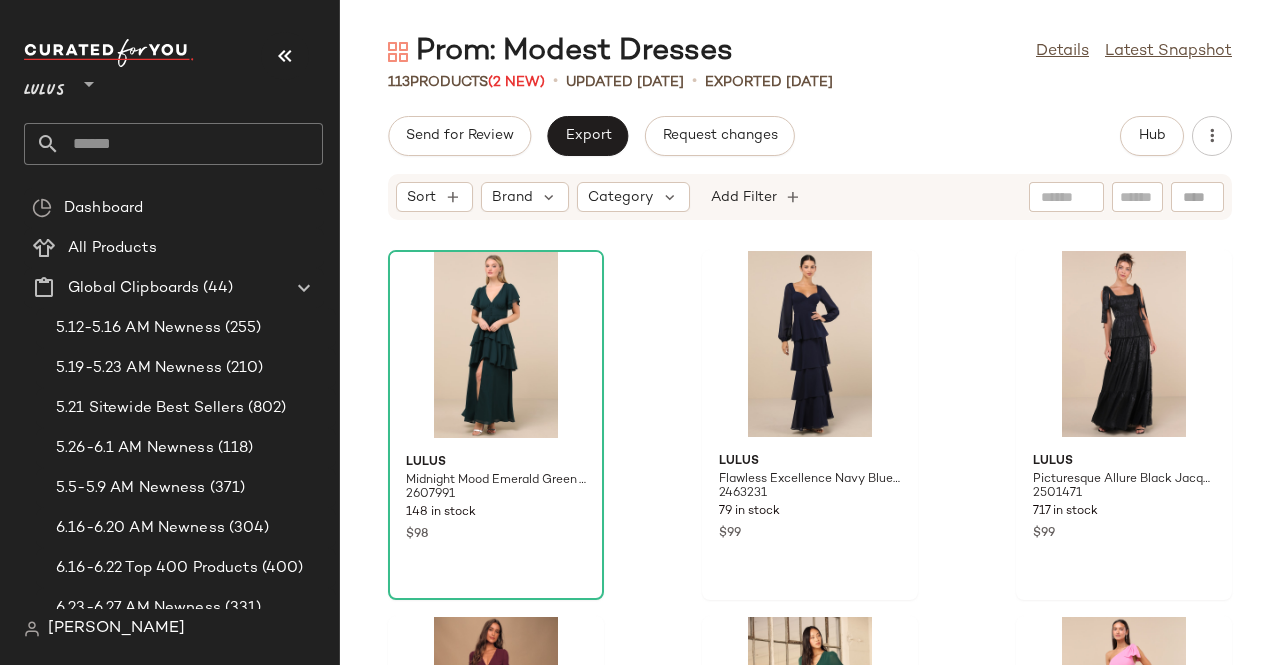 click at bounding box center (285, 56) 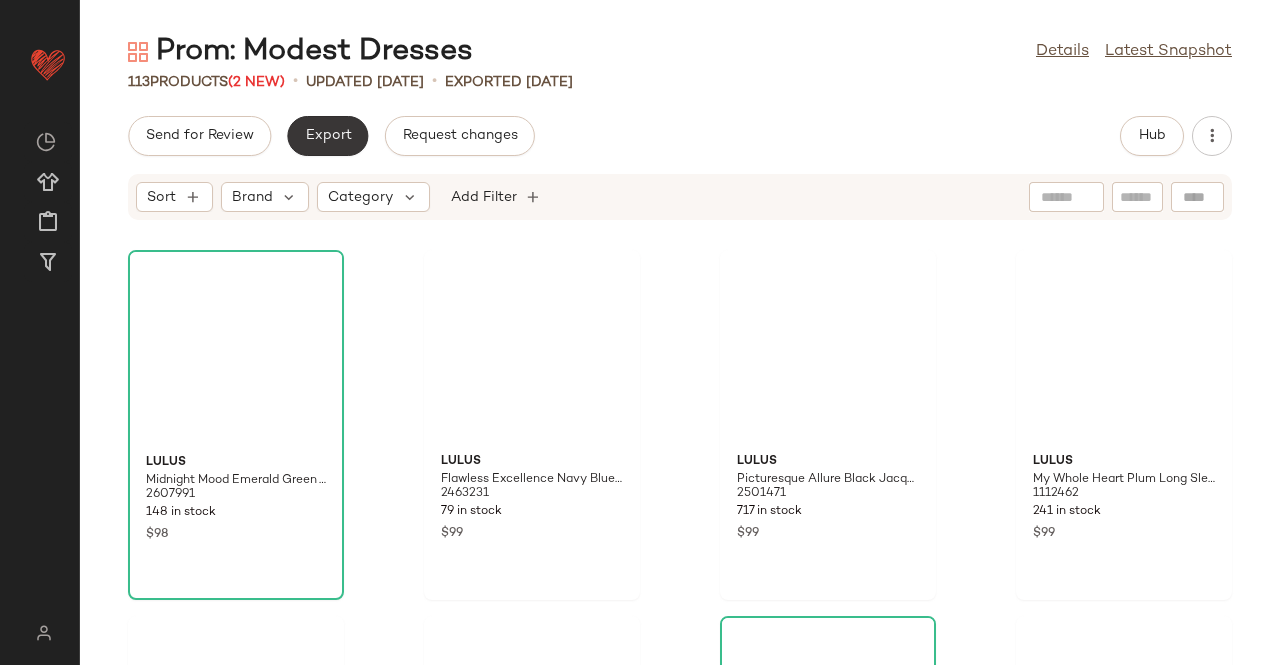click on "Export" at bounding box center [327, 136] 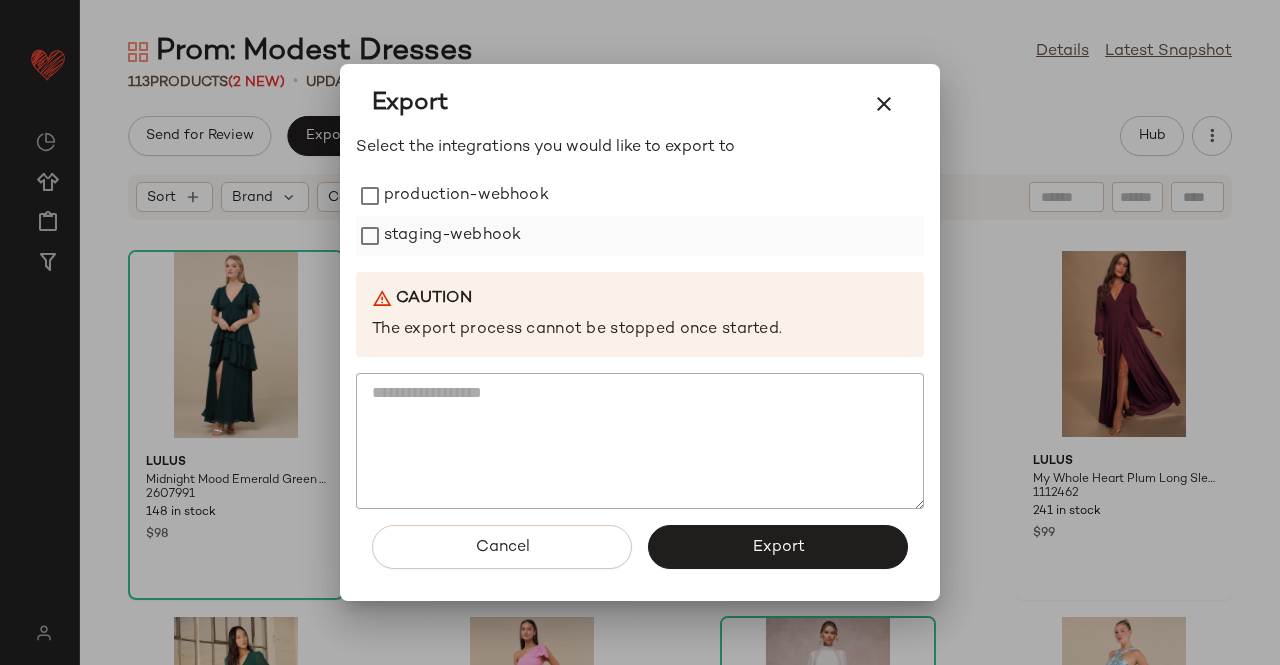 click on "staging-webhook" at bounding box center (452, 236) 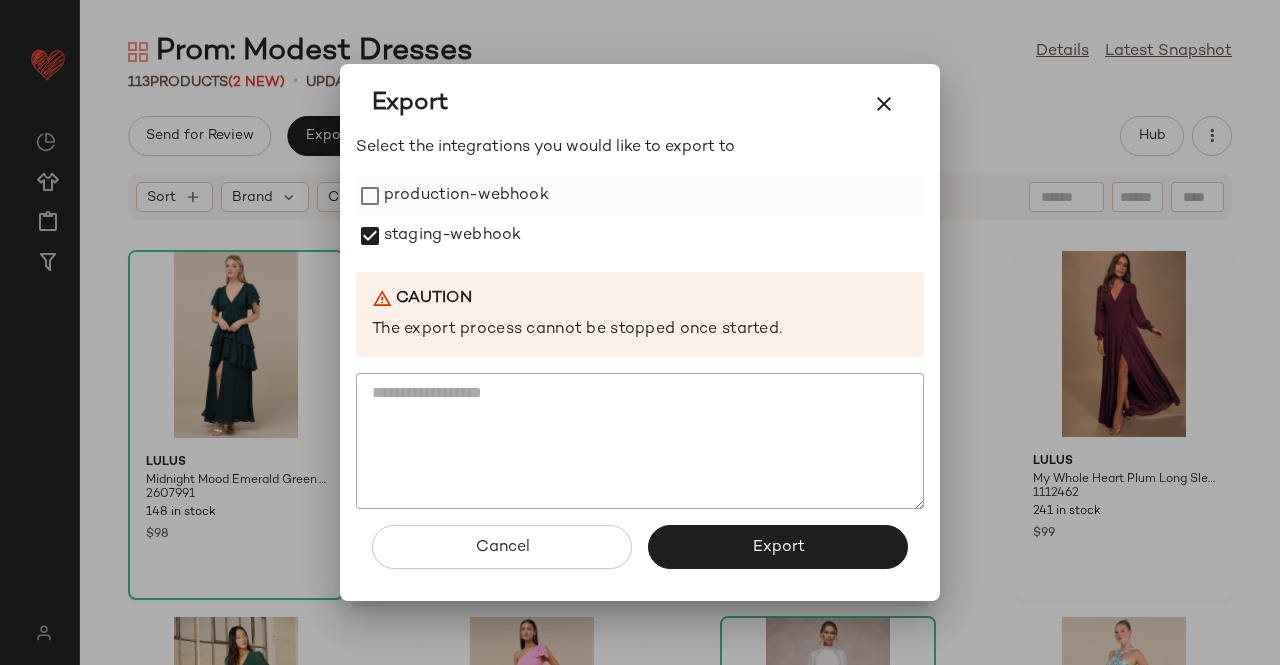 click on "production-webhook" at bounding box center (466, 196) 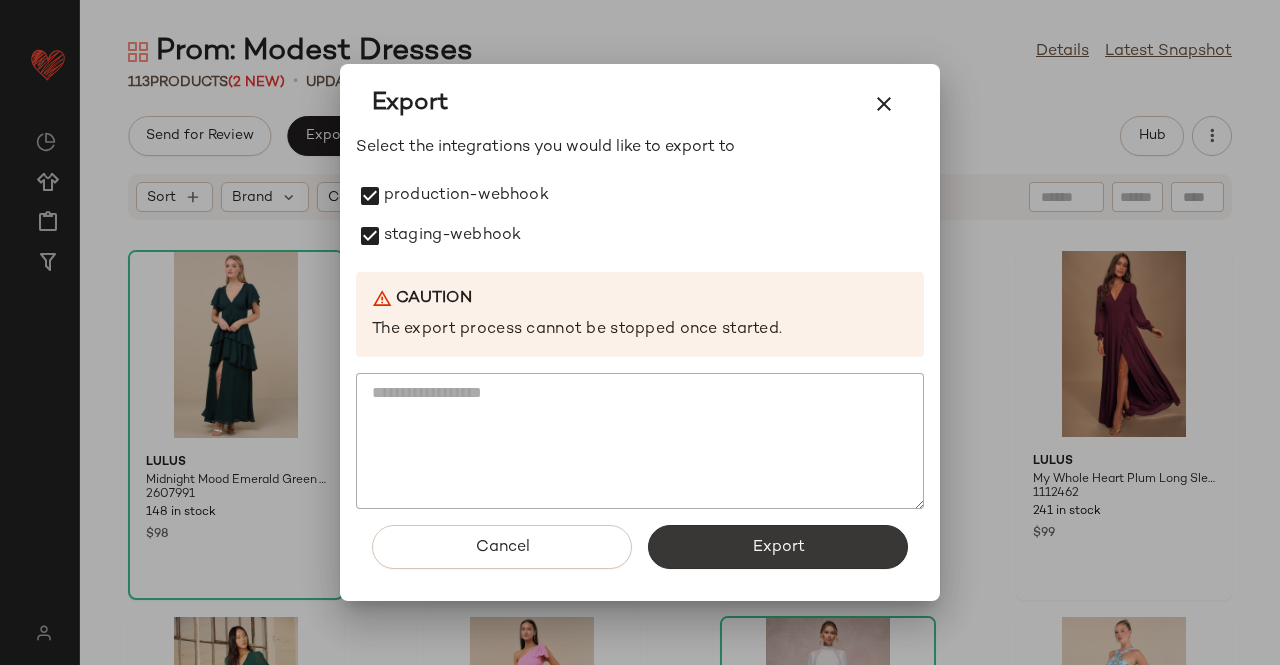click on "Export" at bounding box center [778, 547] 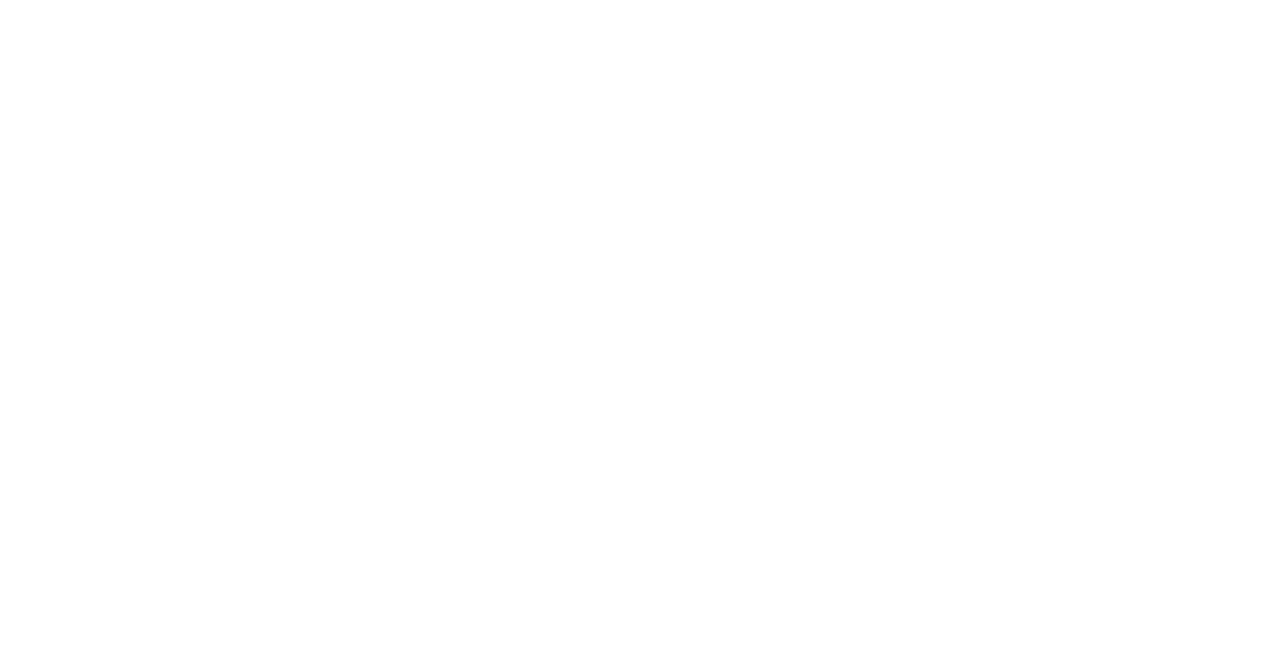 scroll, scrollTop: 0, scrollLeft: 0, axis: both 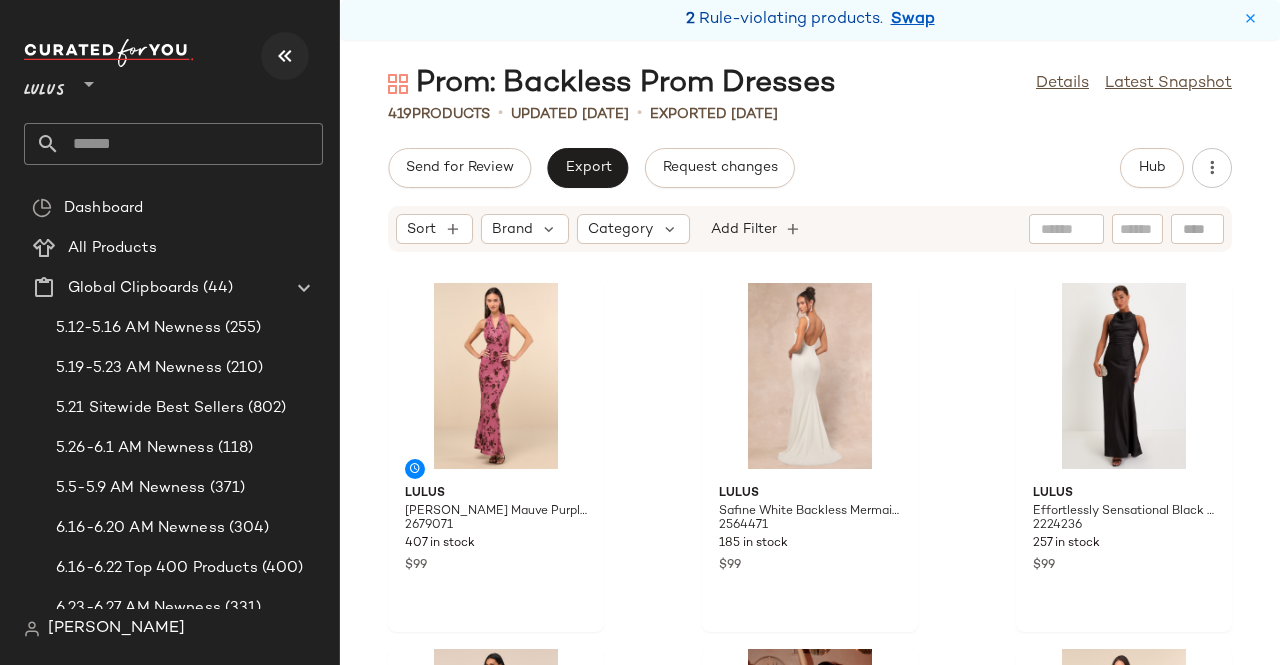 click at bounding box center [285, 56] 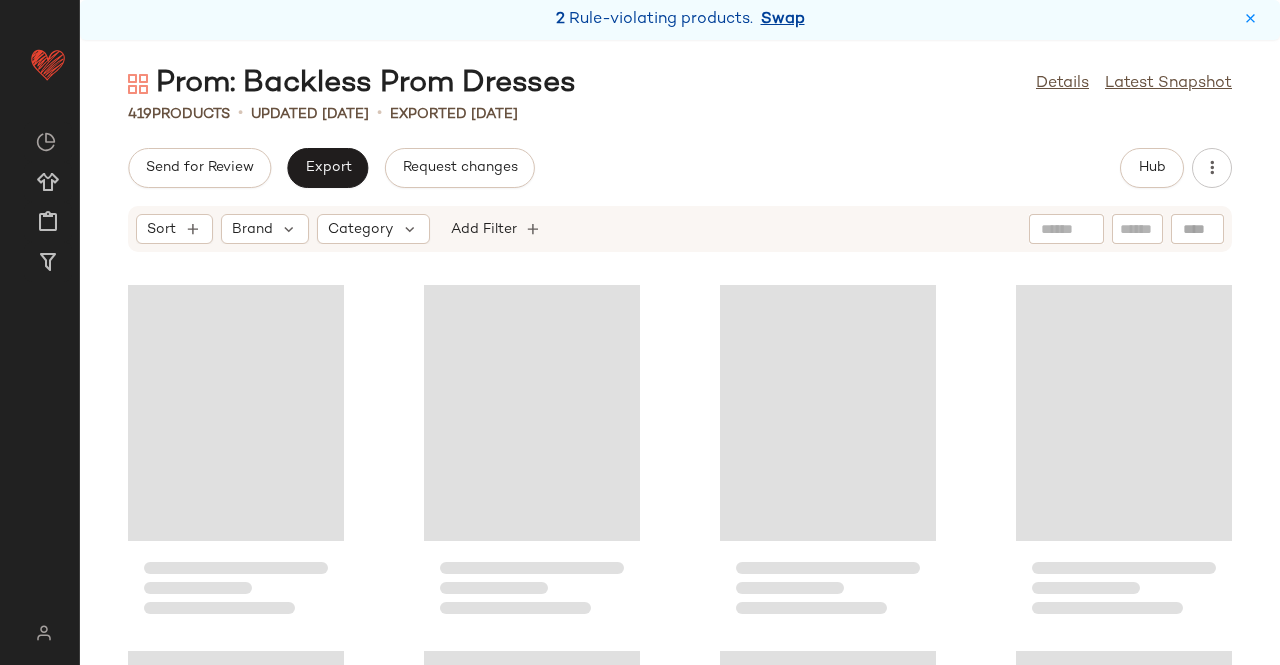 click on "Swap" at bounding box center [783, 20] 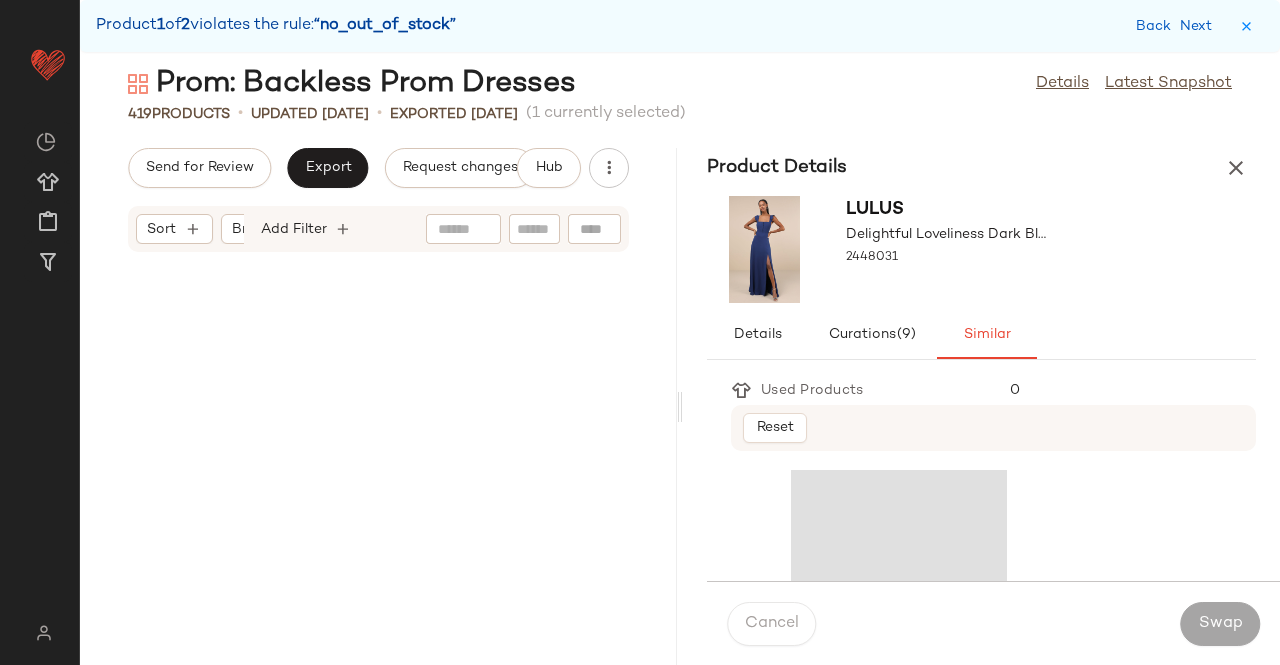 scroll, scrollTop: 33672, scrollLeft: 0, axis: vertical 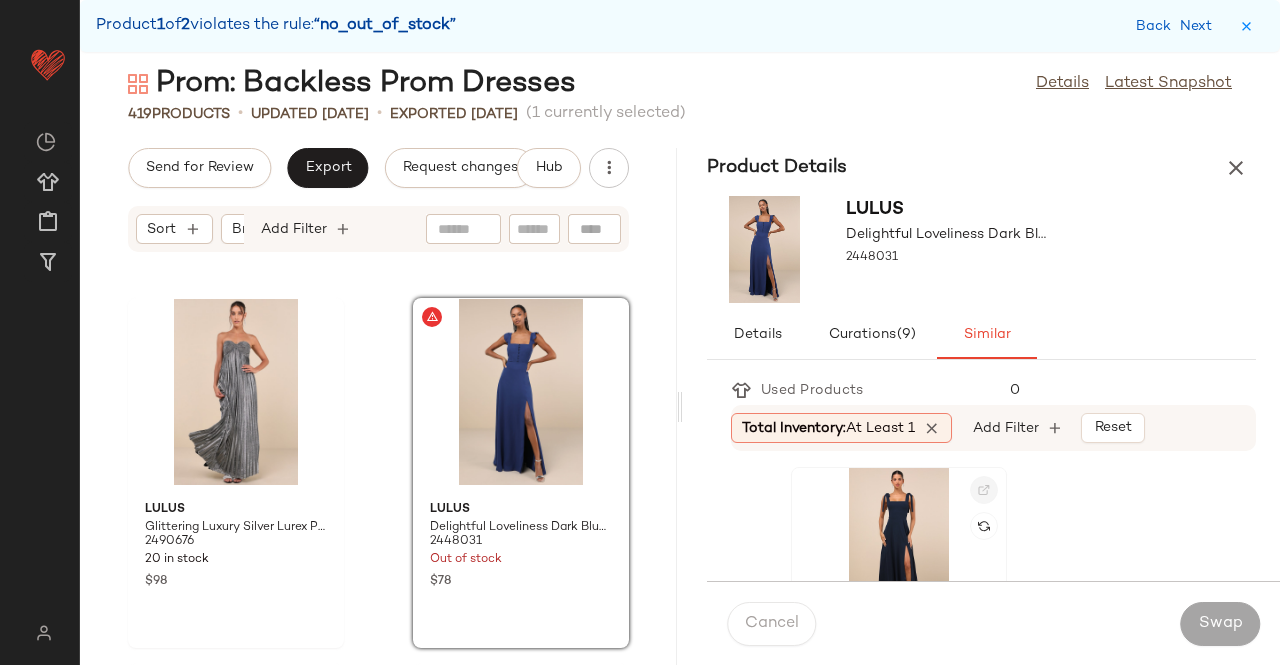 click at bounding box center (984, 490) 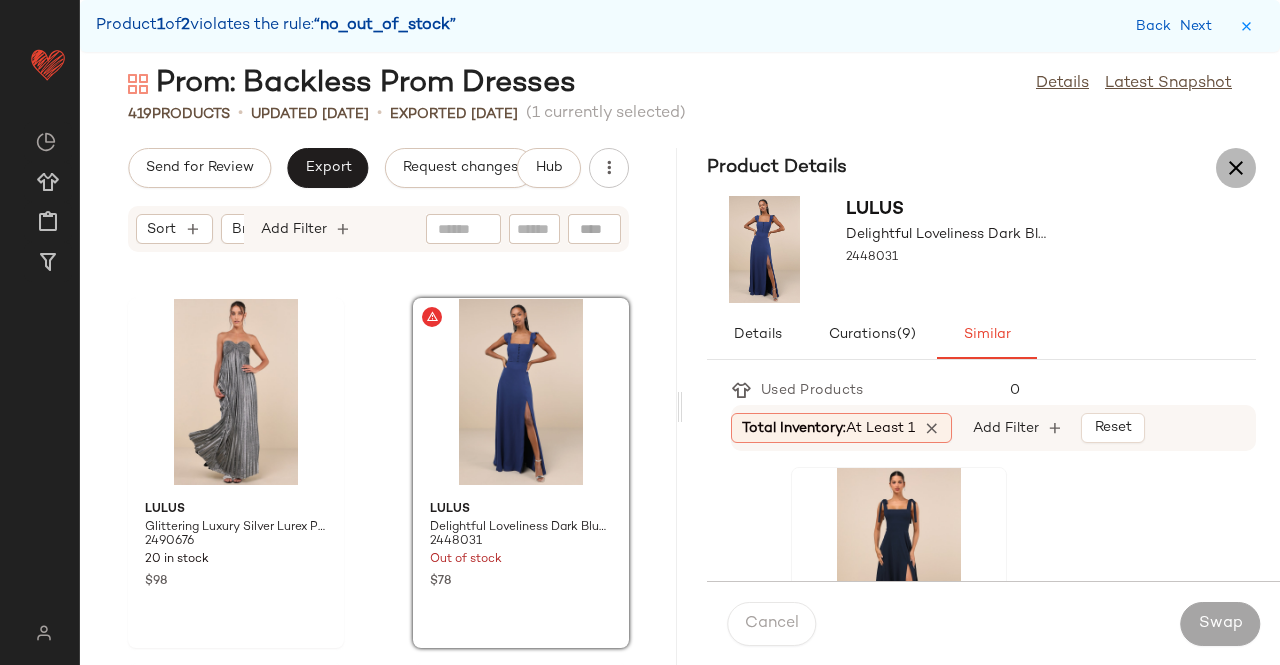 click at bounding box center [1236, 168] 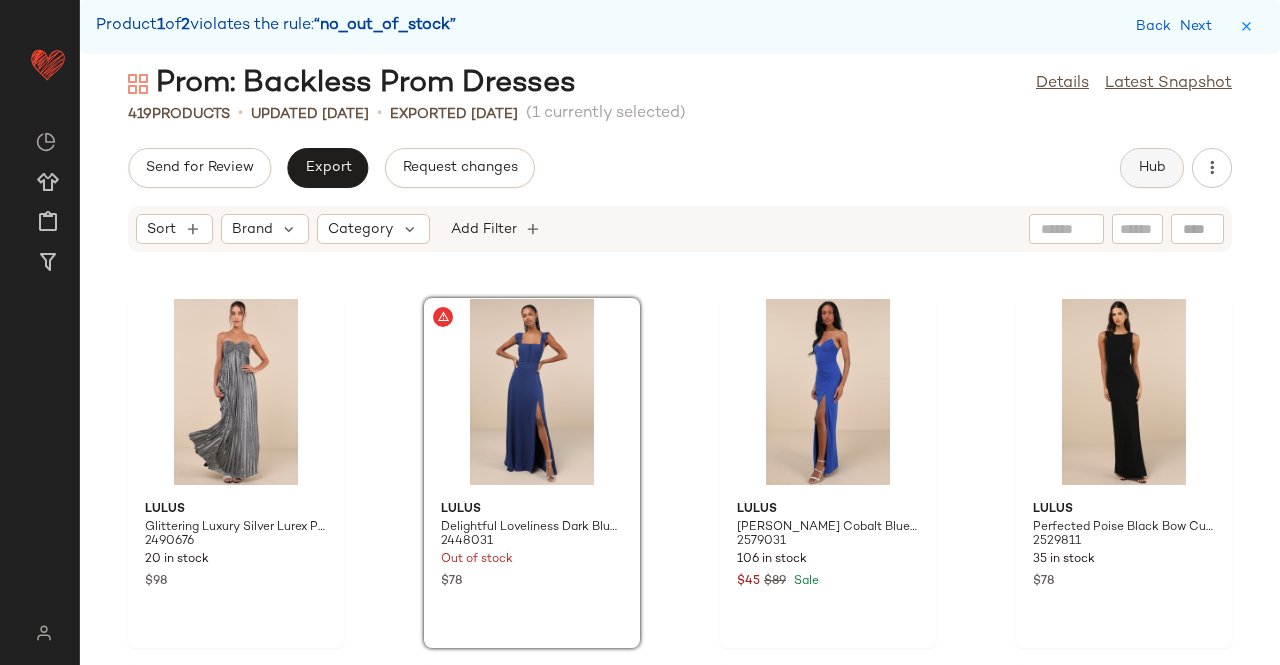 click on "Hub" 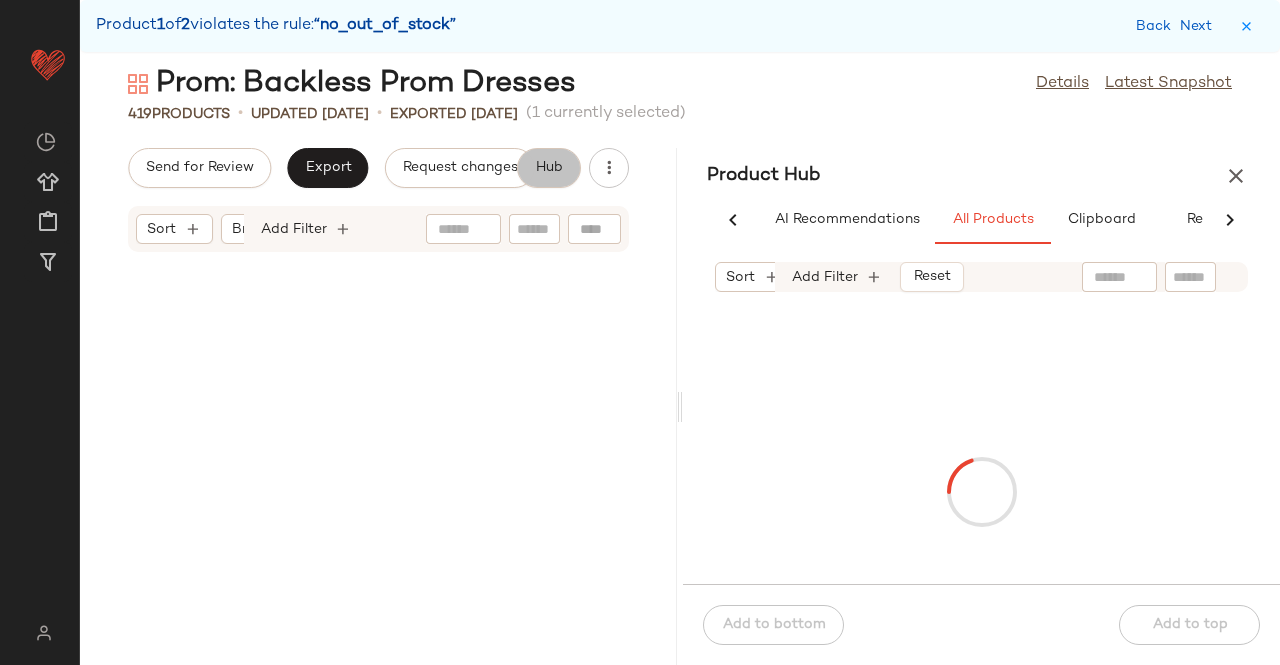 scroll, scrollTop: 17568, scrollLeft: 0, axis: vertical 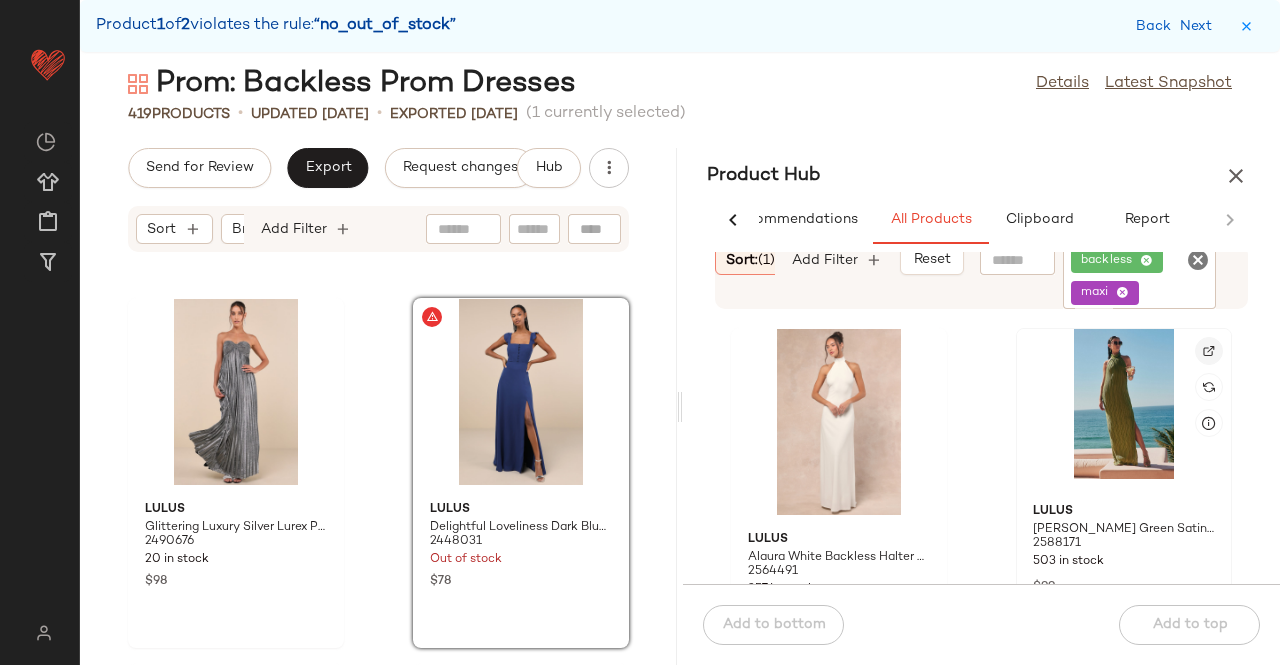 click at bounding box center (1209, 351) 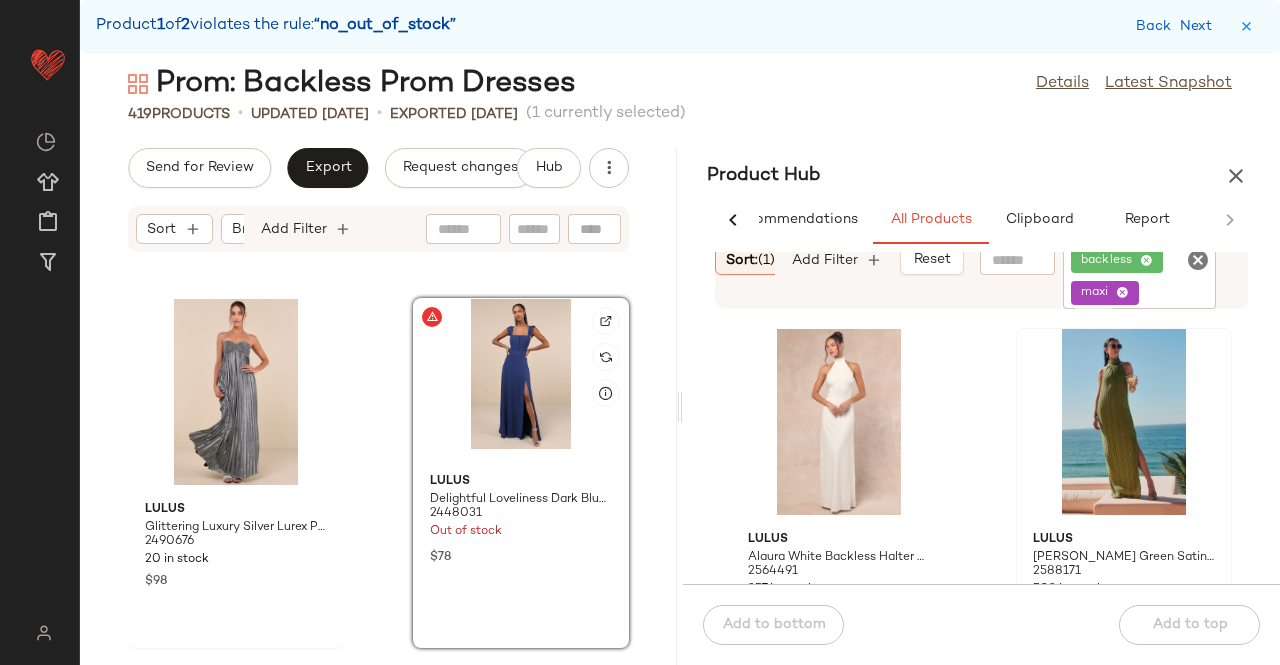 click 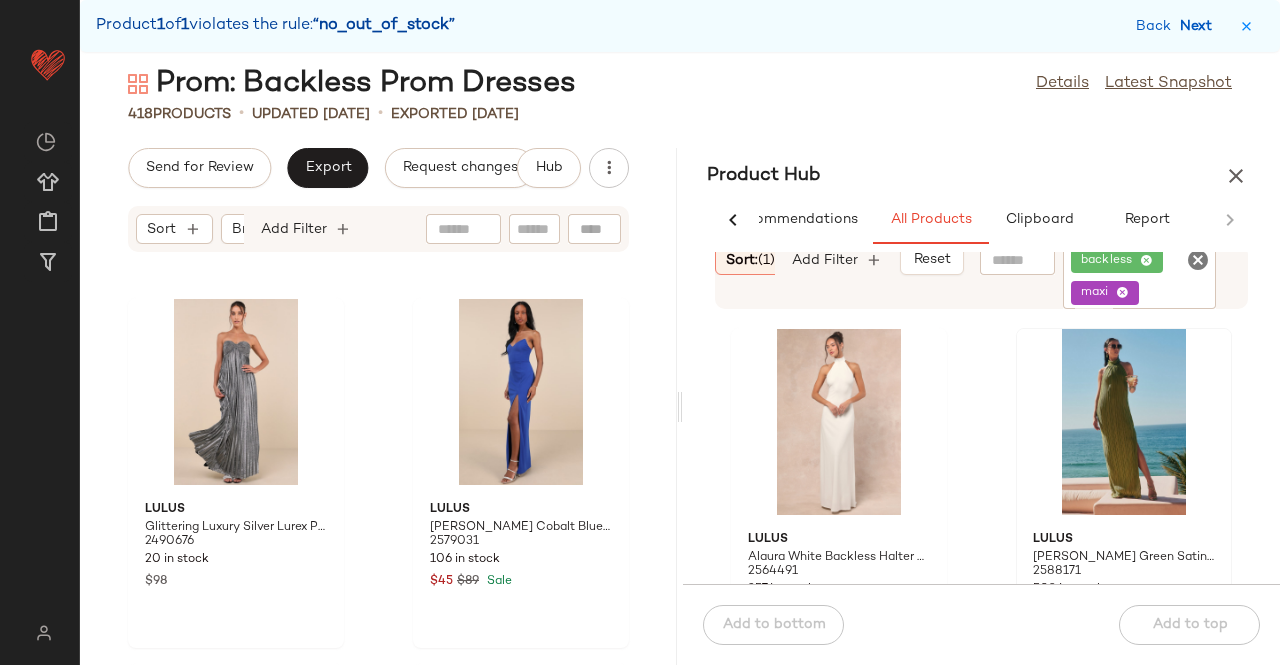 click on "Next" at bounding box center [1200, 26] 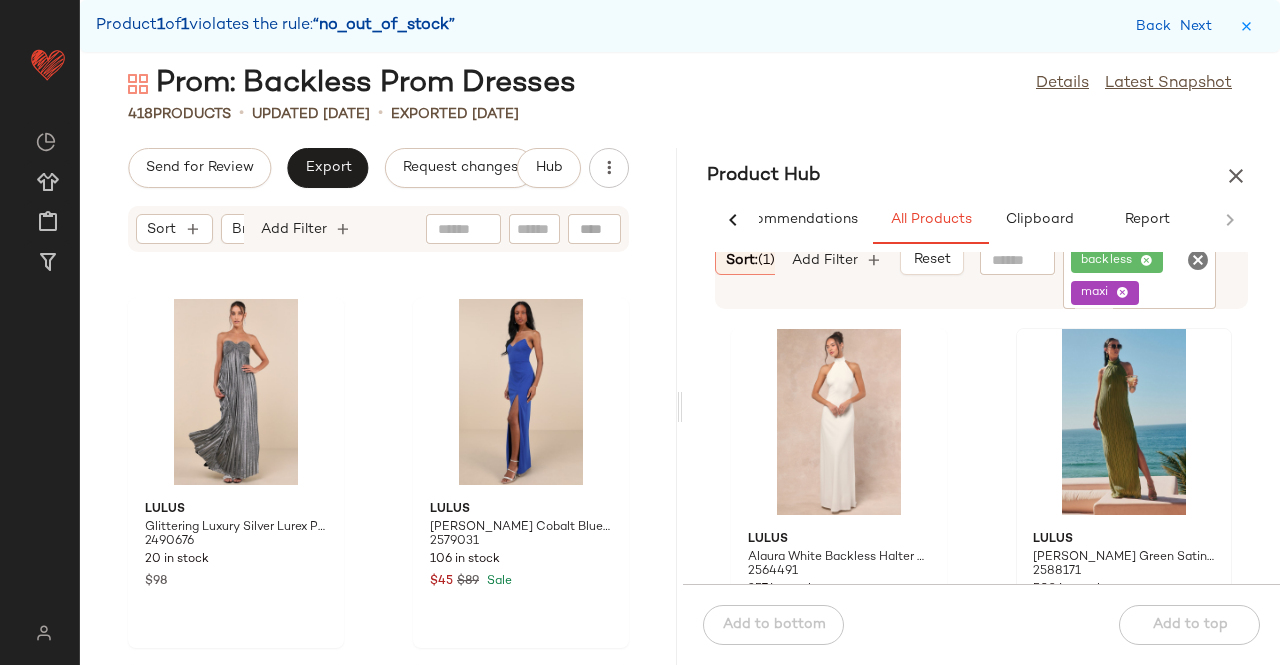 scroll, scrollTop: 63684, scrollLeft: 0, axis: vertical 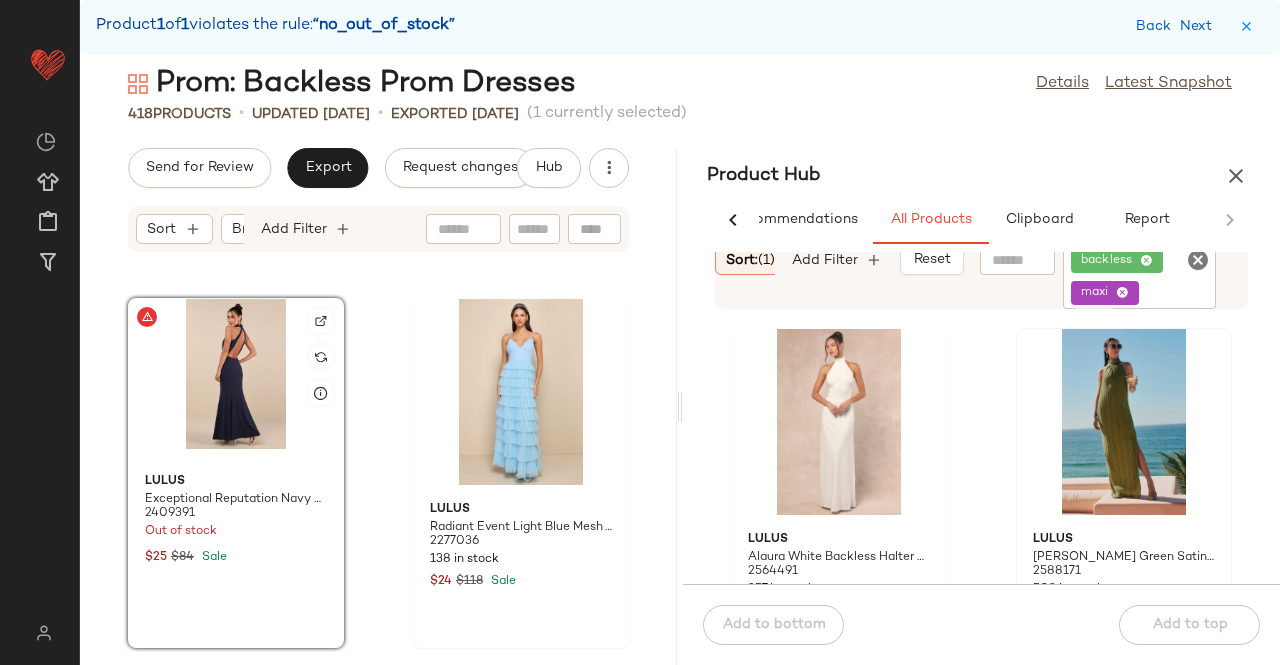 click 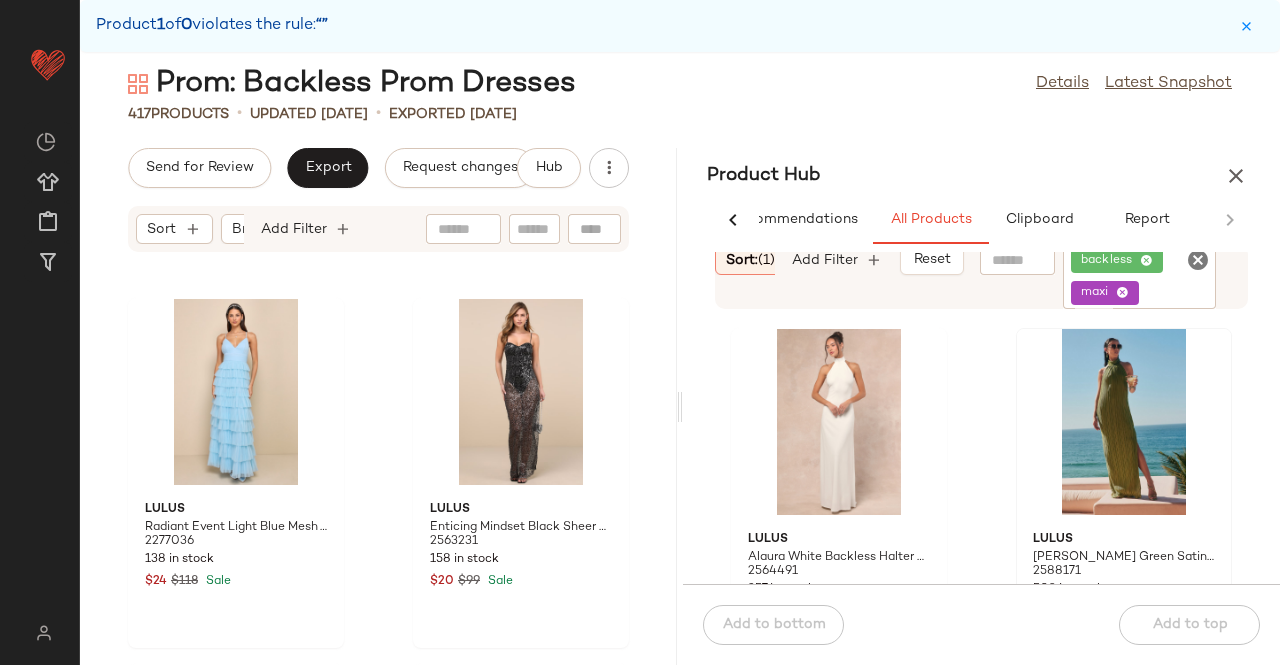 scroll, scrollTop: 0, scrollLeft: 0, axis: both 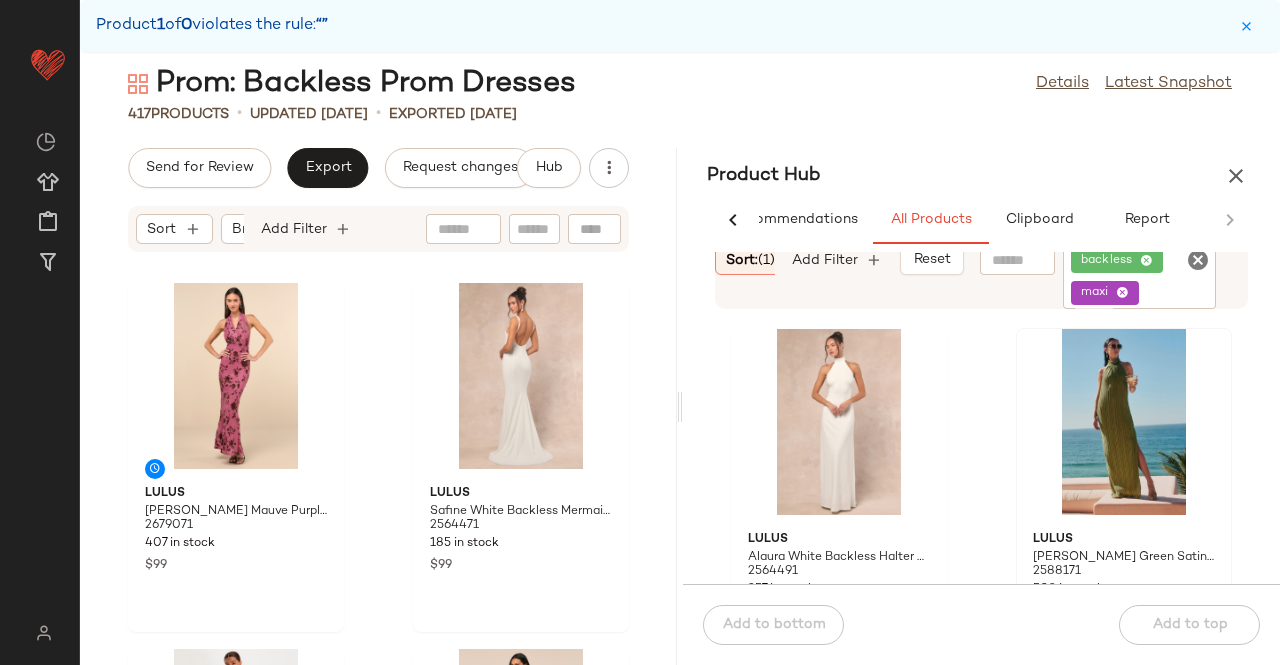 click on "backless maxi" 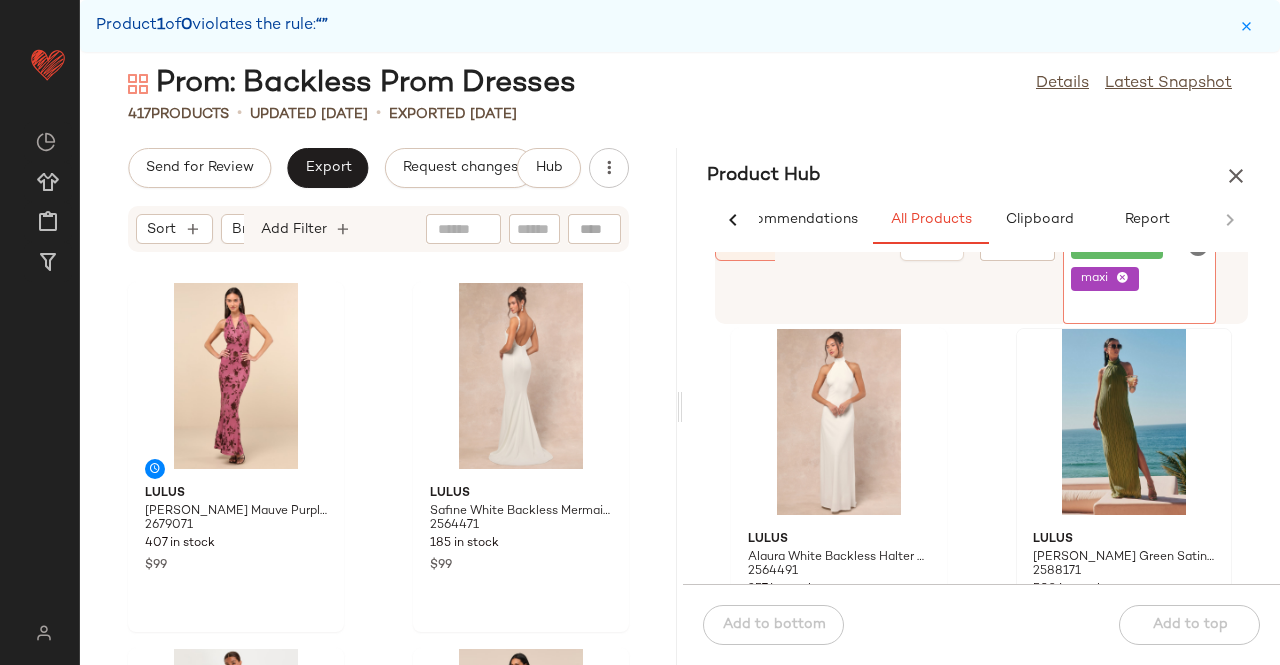click 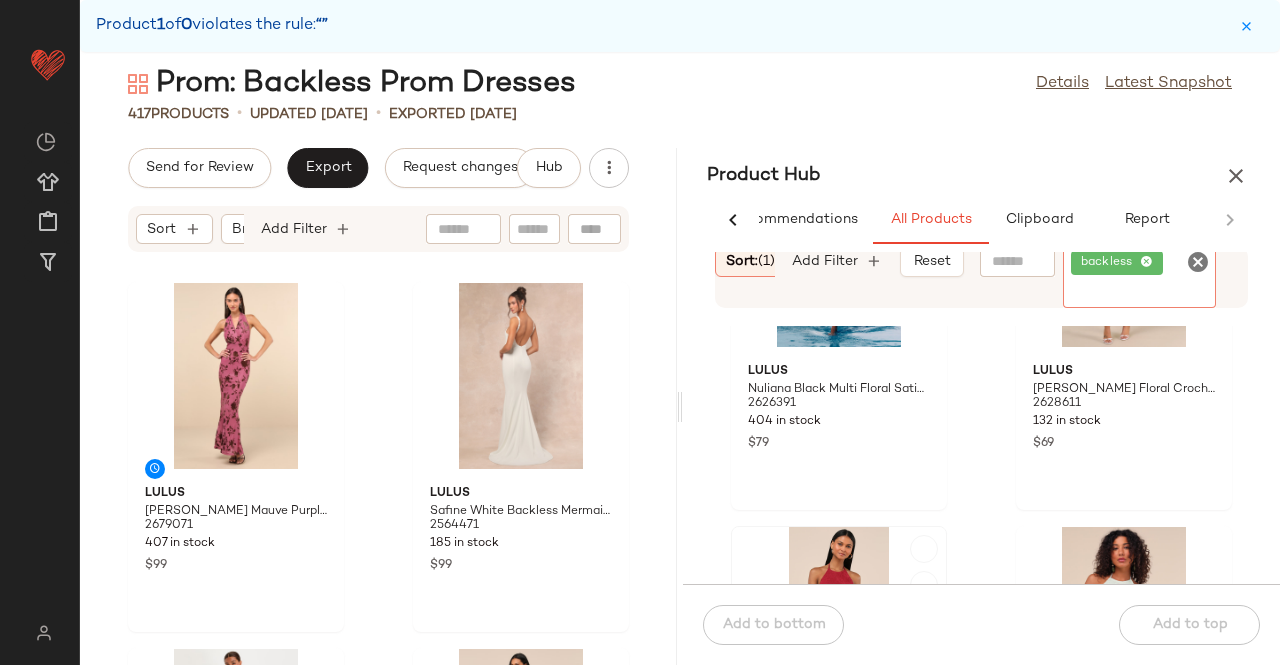 scroll, scrollTop: 2316, scrollLeft: 0, axis: vertical 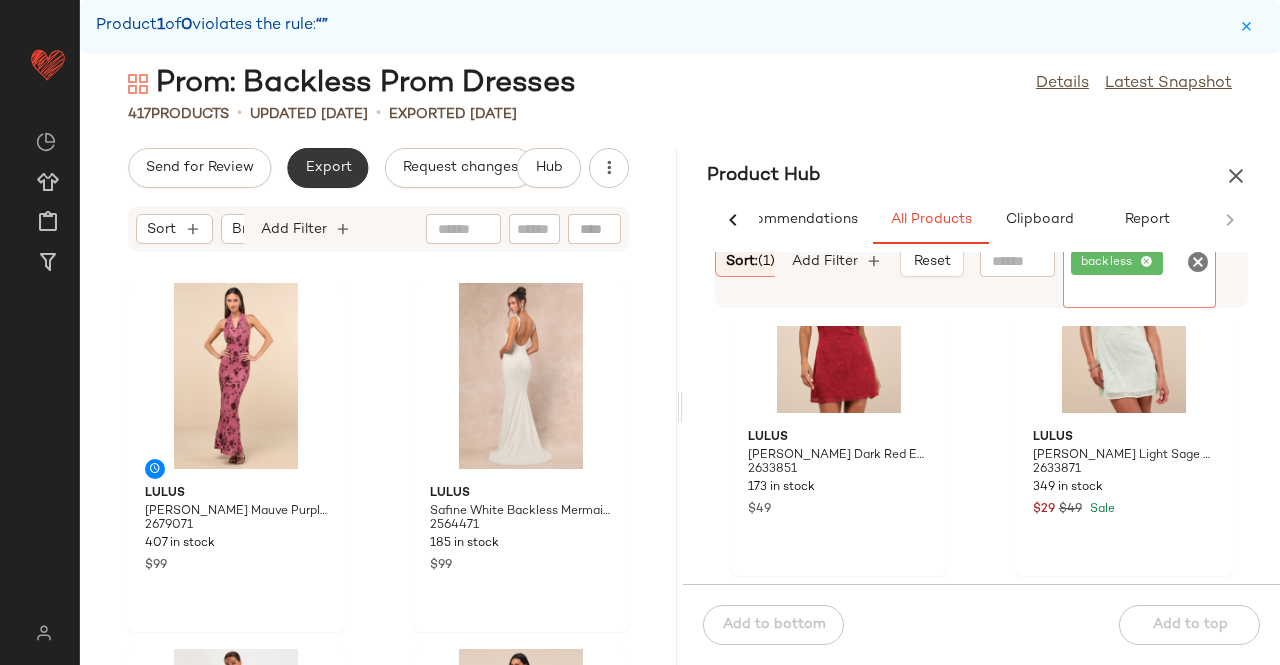 click on "Export" at bounding box center [327, 168] 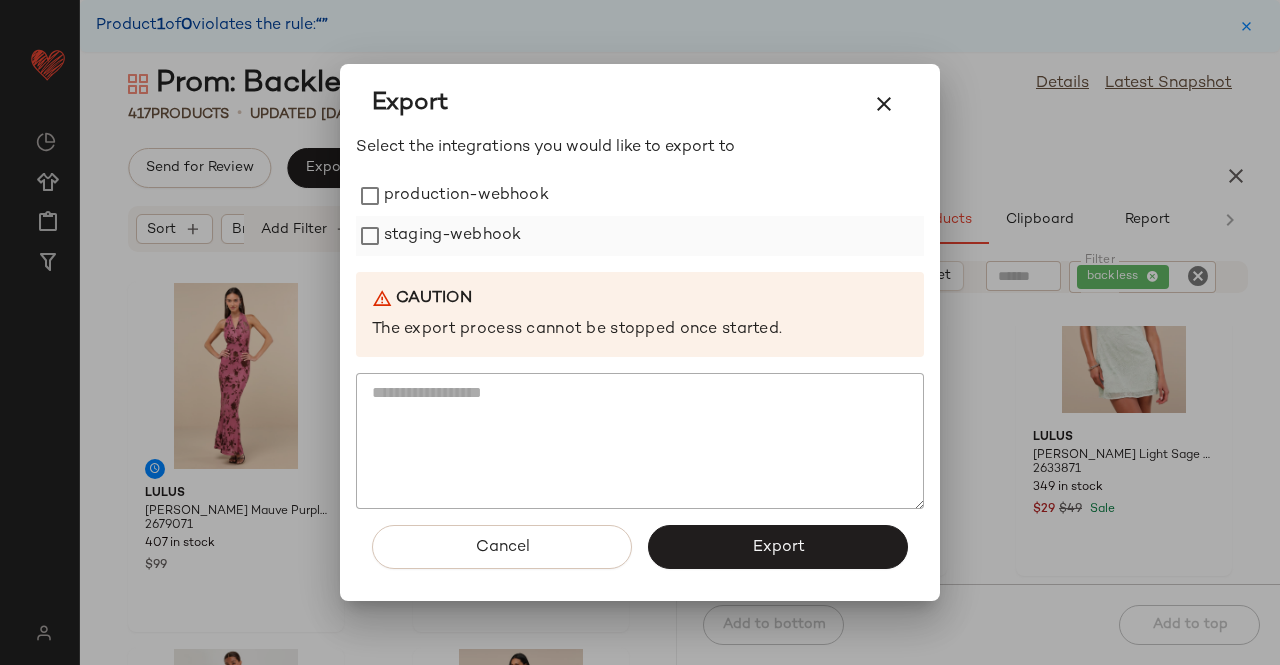 click on "production-webhook" at bounding box center (466, 196) 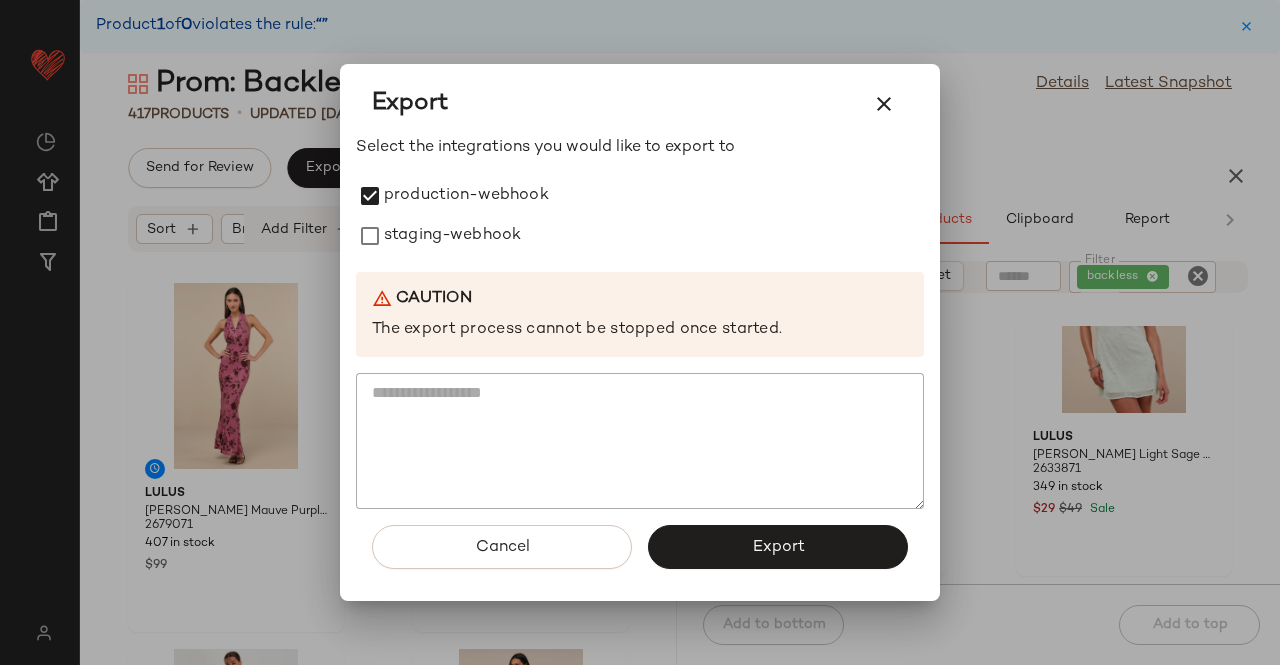 drag, startPoint x: 472, startPoint y: 219, endPoint x: 527, endPoint y: 359, distance: 150.41609 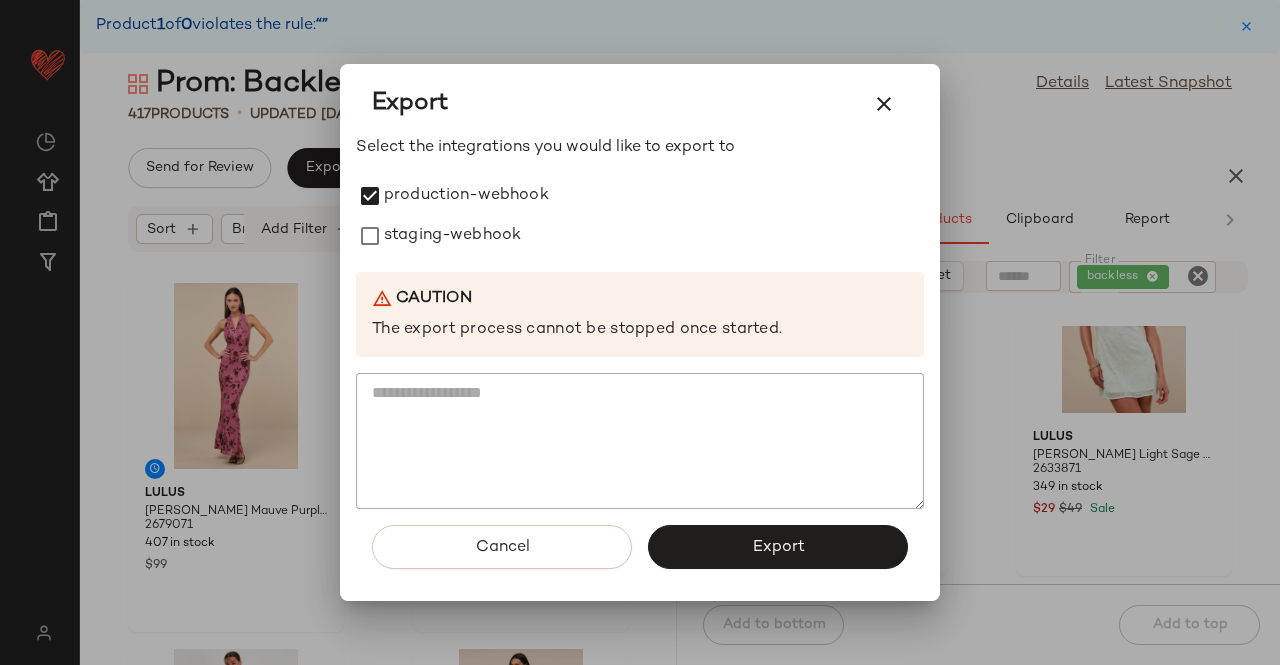 click on "staging-webhook" at bounding box center (452, 236) 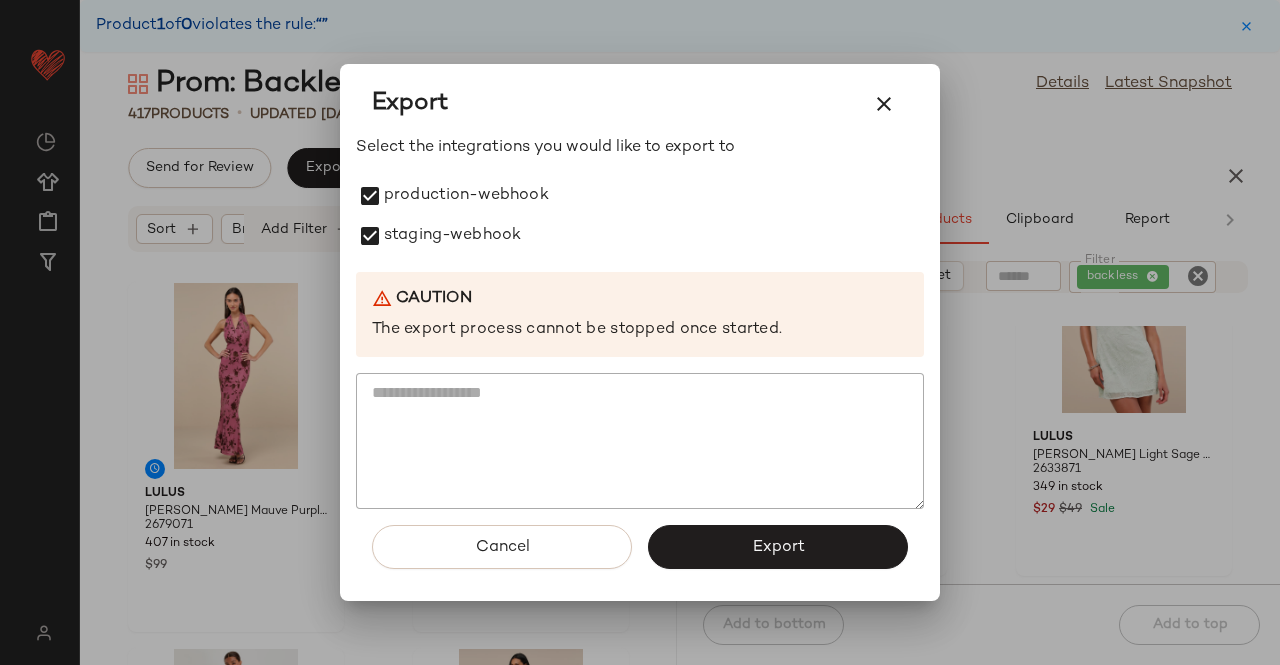 click on "Export" at bounding box center [778, 547] 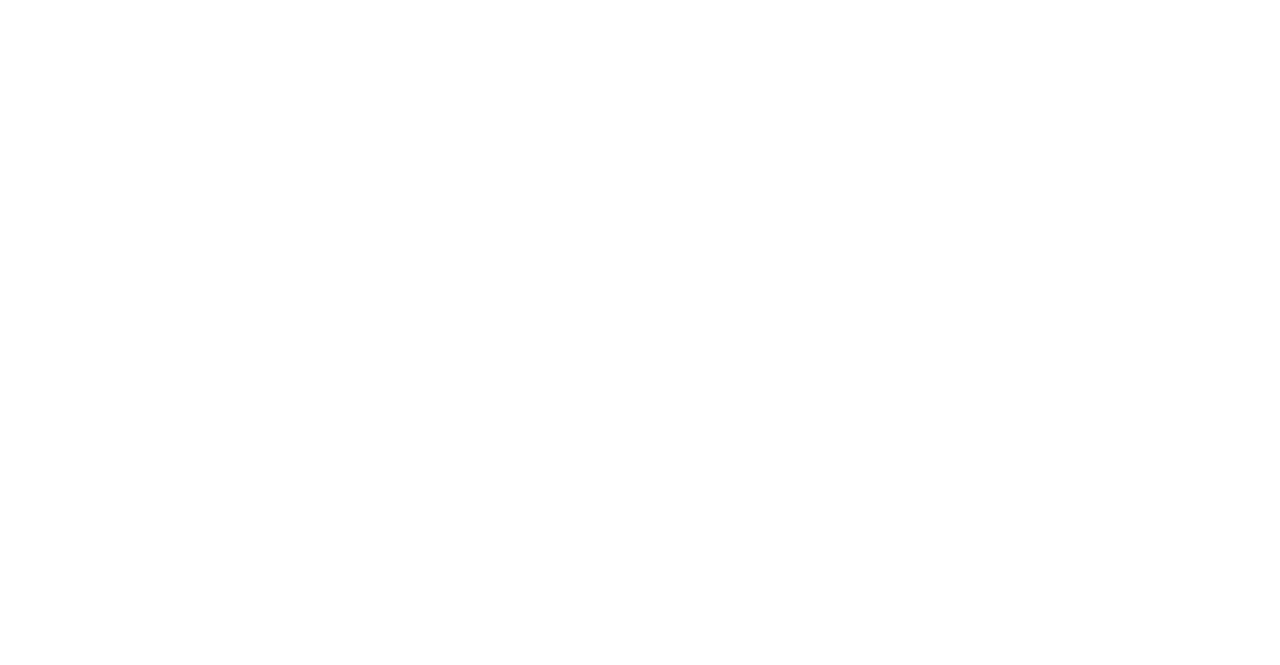 scroll, scrollTop: 0, scrollLeft: 0, axis: both 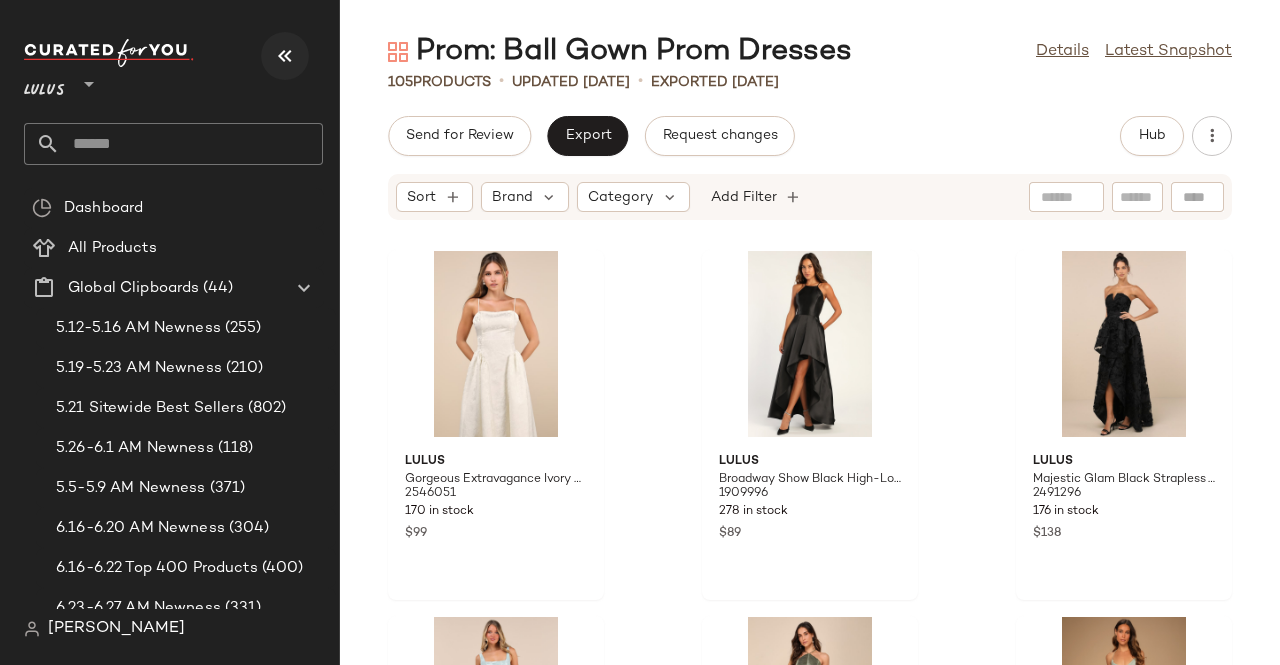 click at bounding box center (285, 56) 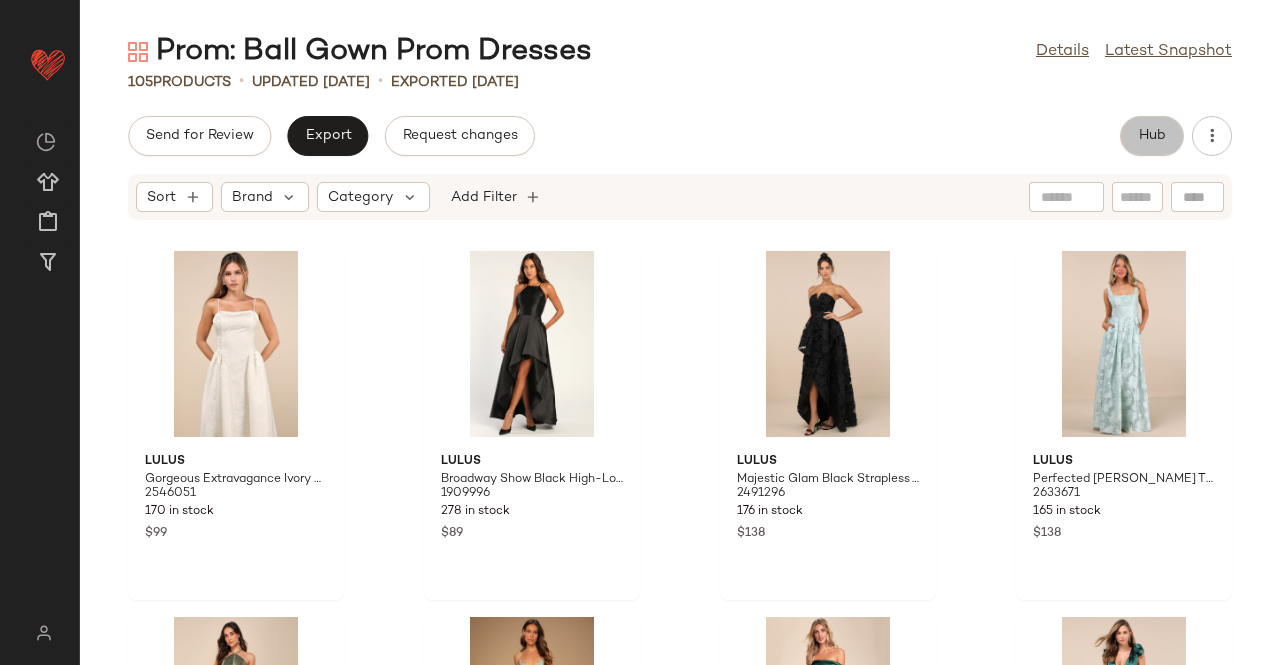 click on "Hub" at bounding box center (1152, 136) 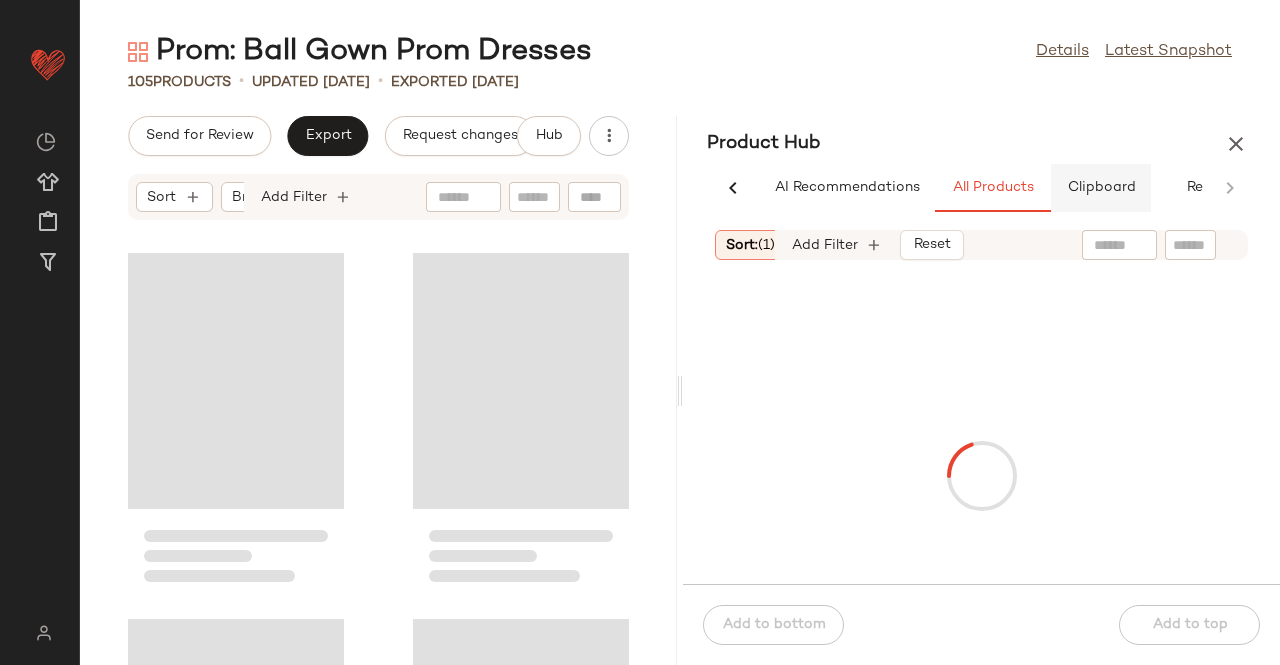 scroll, scrollTop: 0, scrollLeft: 62, axis: horizontal 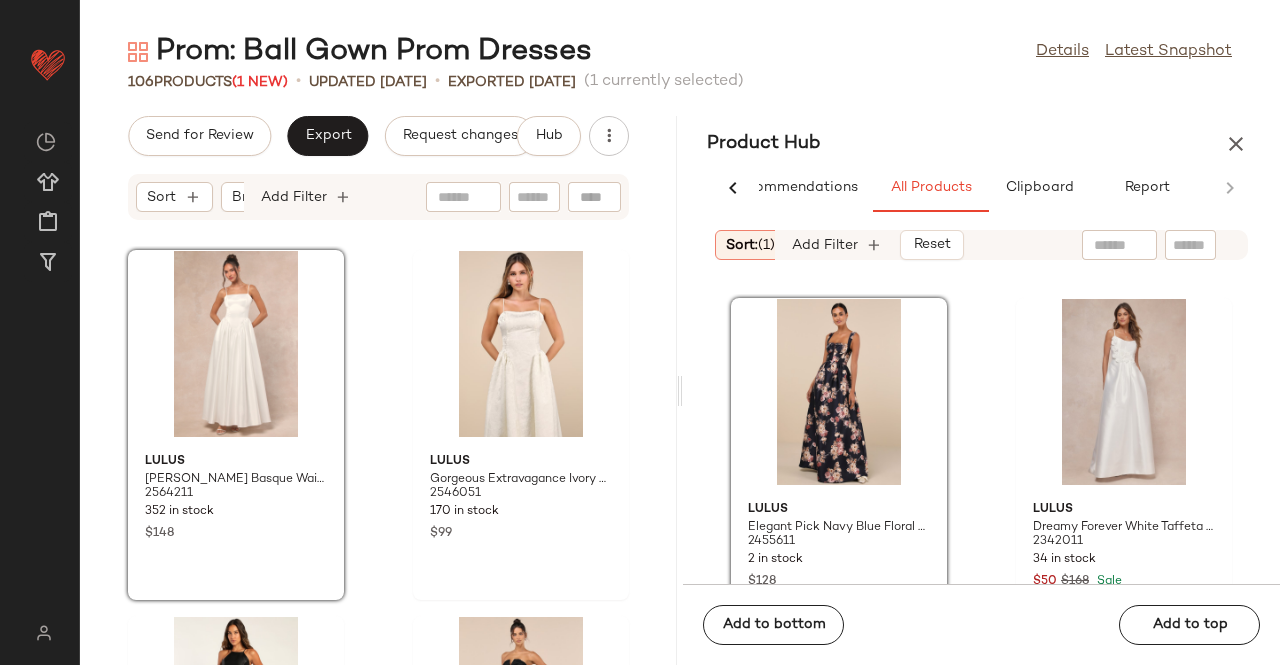 click 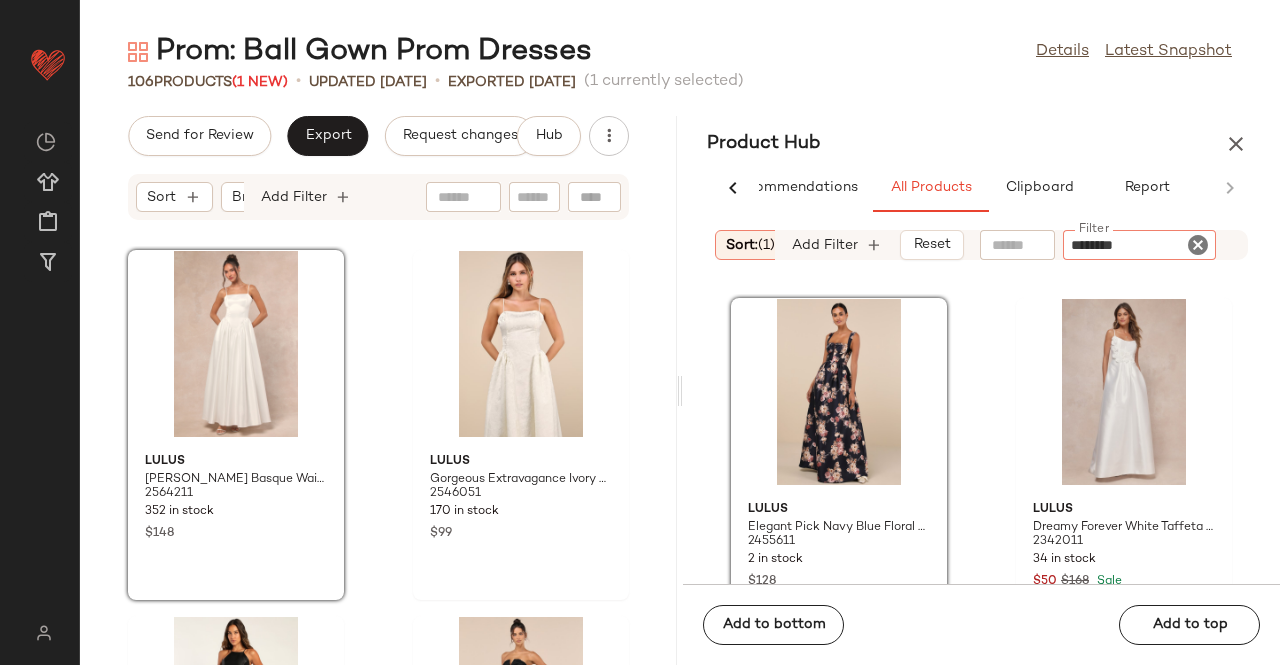 type on "*********" 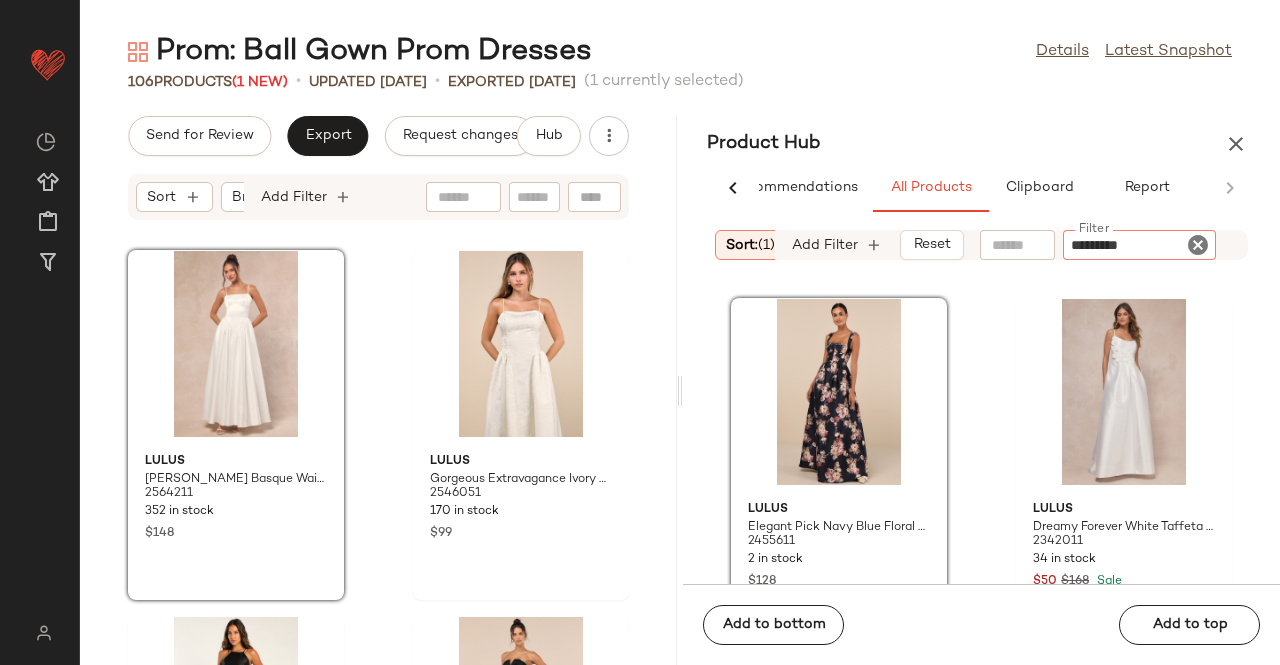 type 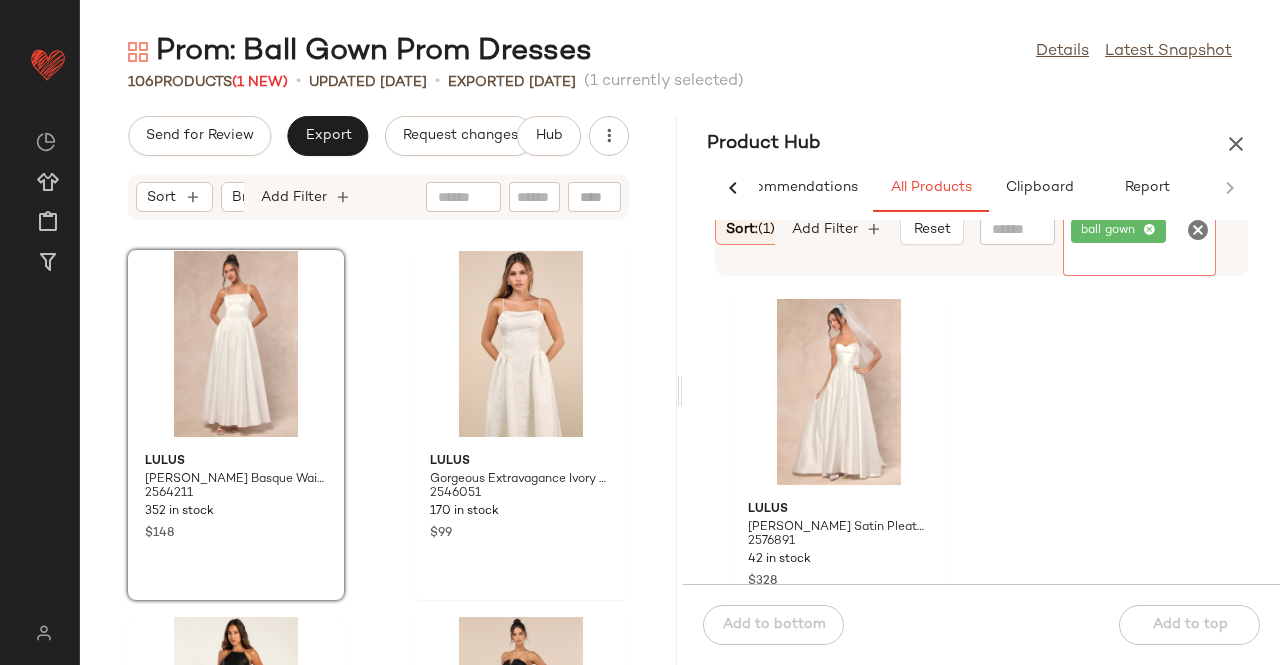click 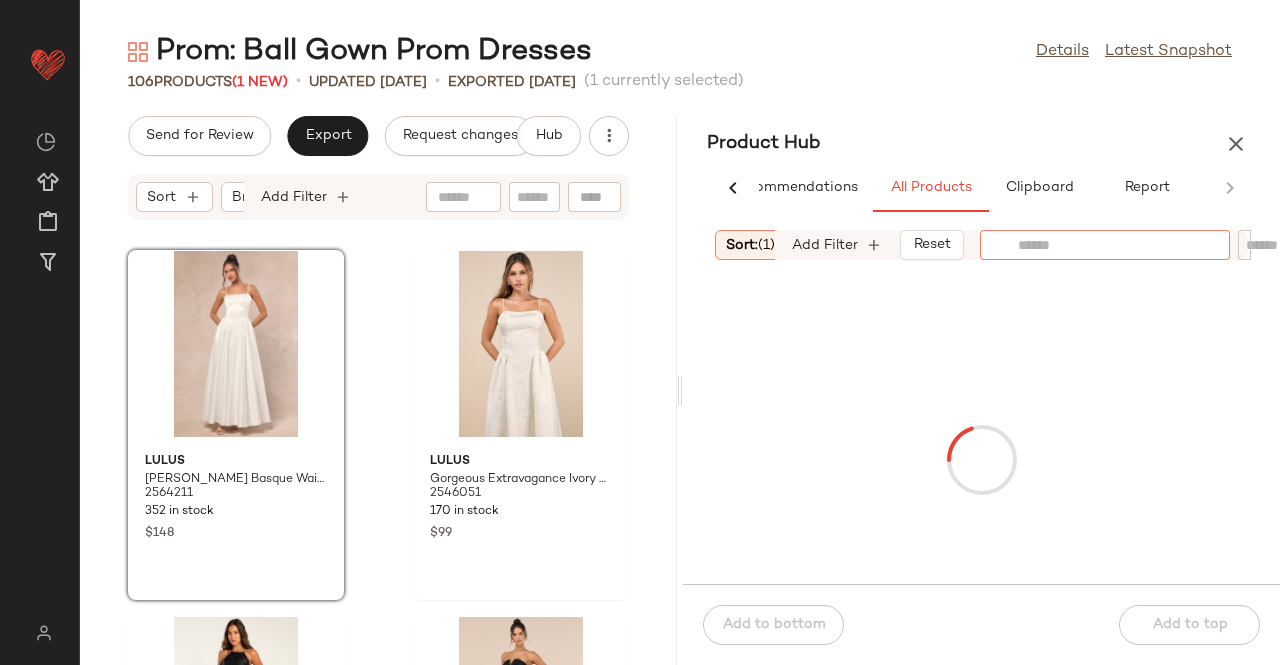 click 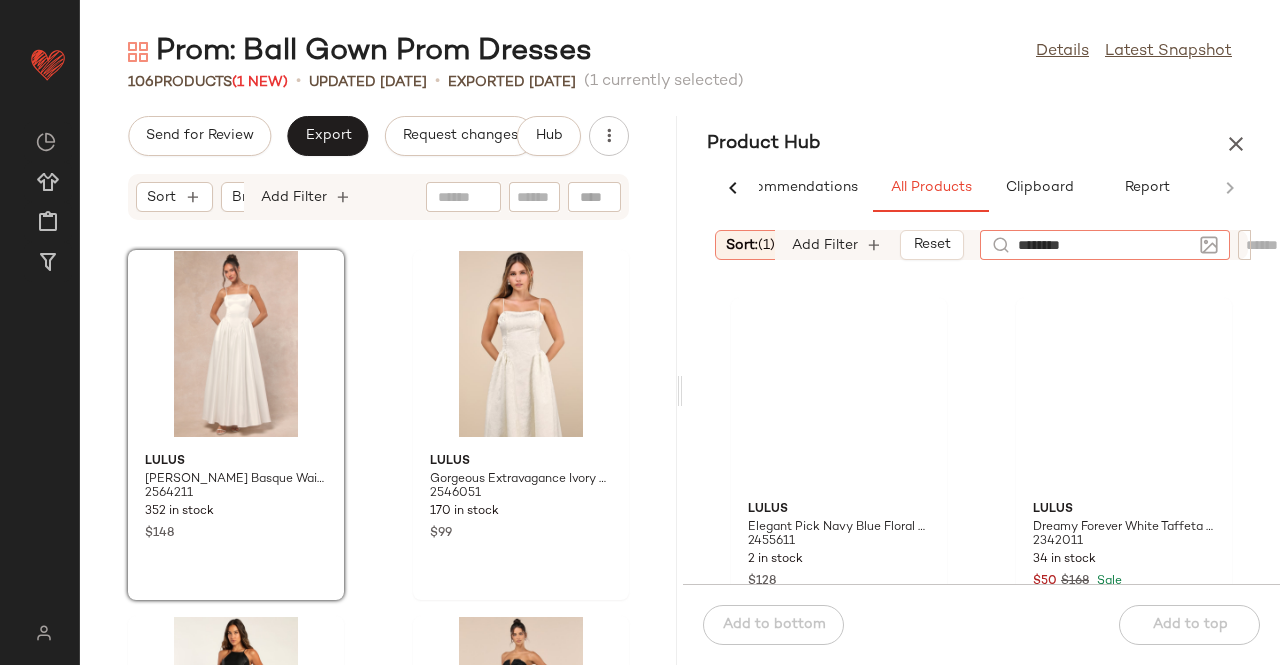 type on "*********" 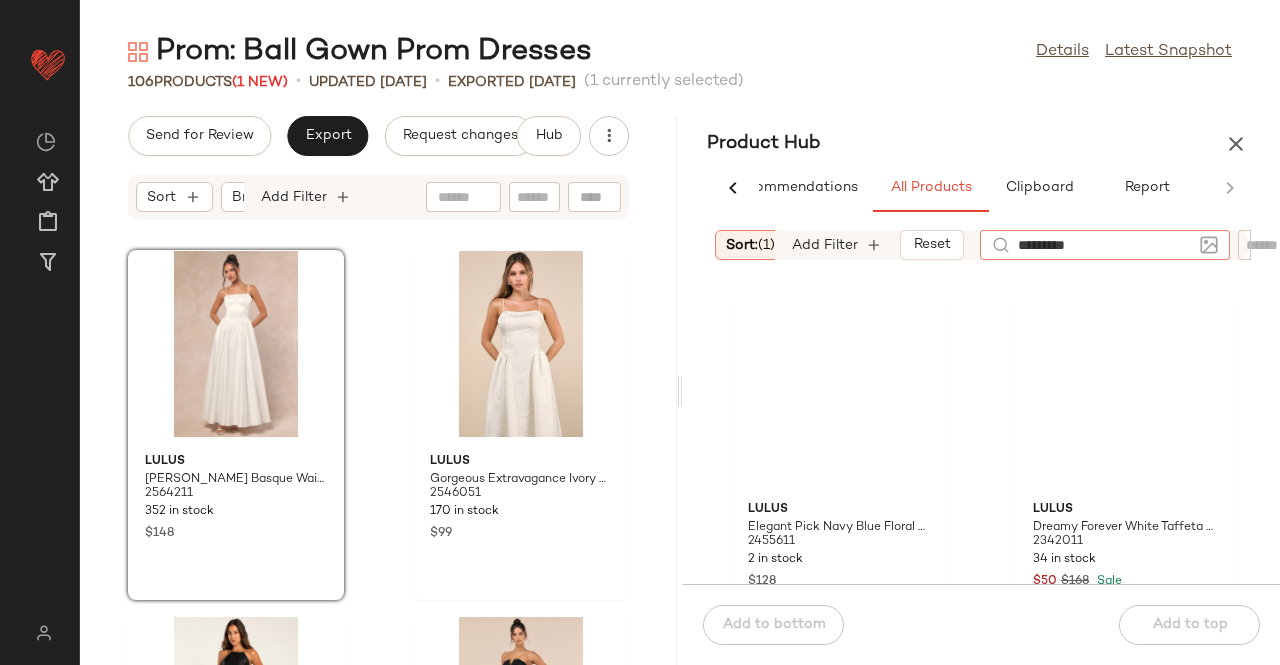 type 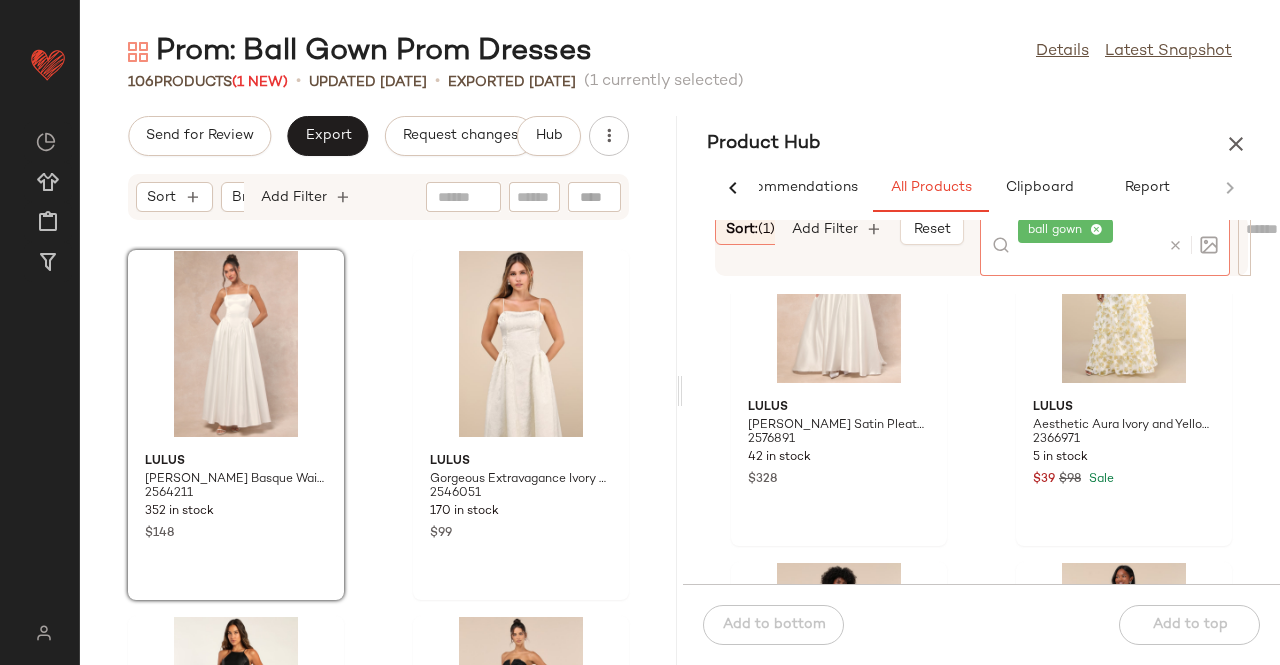 scroll, scrollTop: 516, scrollLeft: 0, axis: vertical 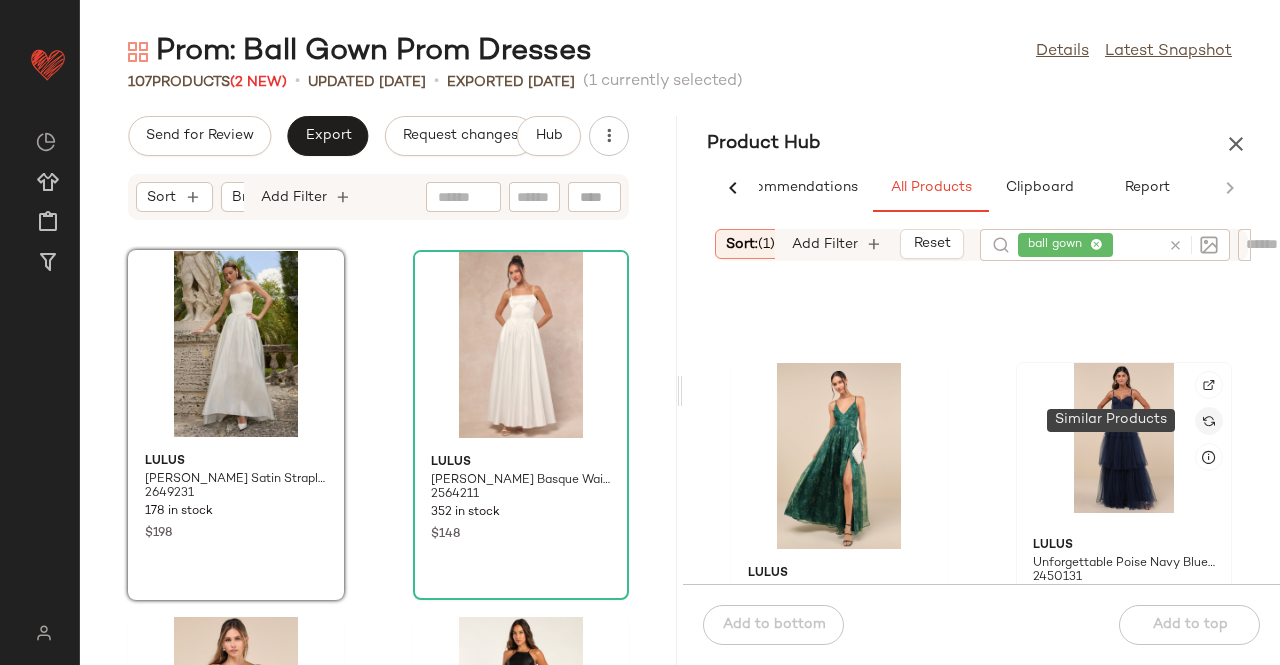 click 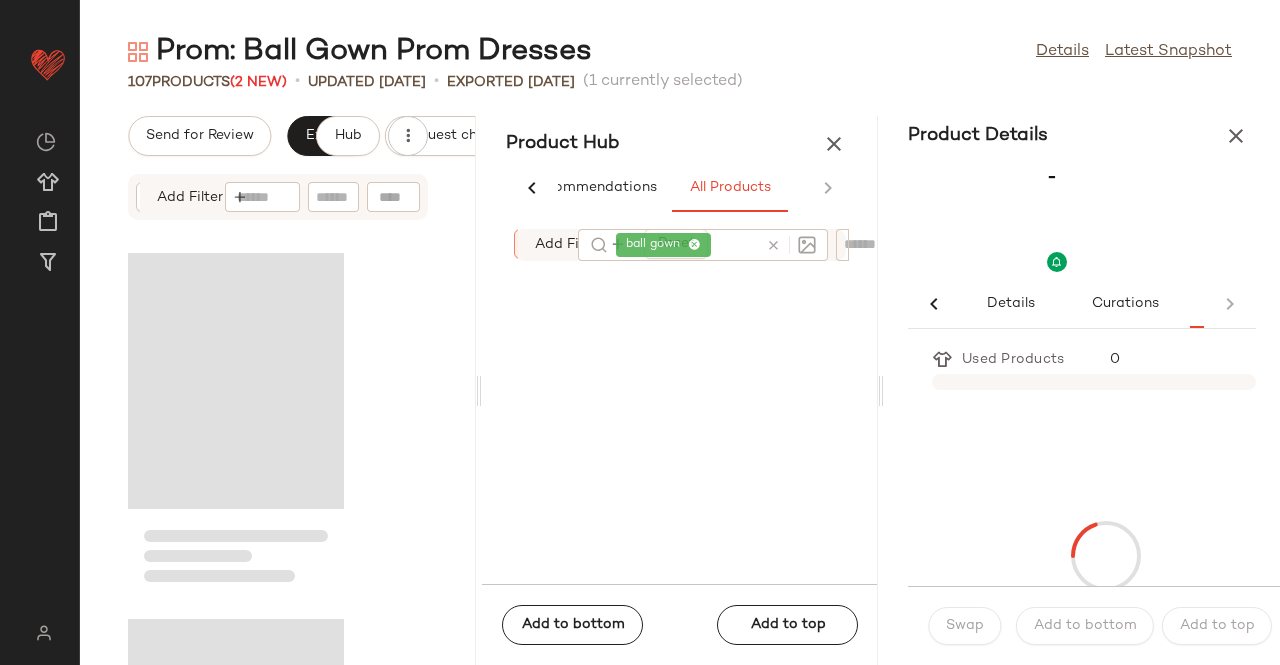 scroll, scrollTop: 0, scrollLeft: 86, axis: horizontal 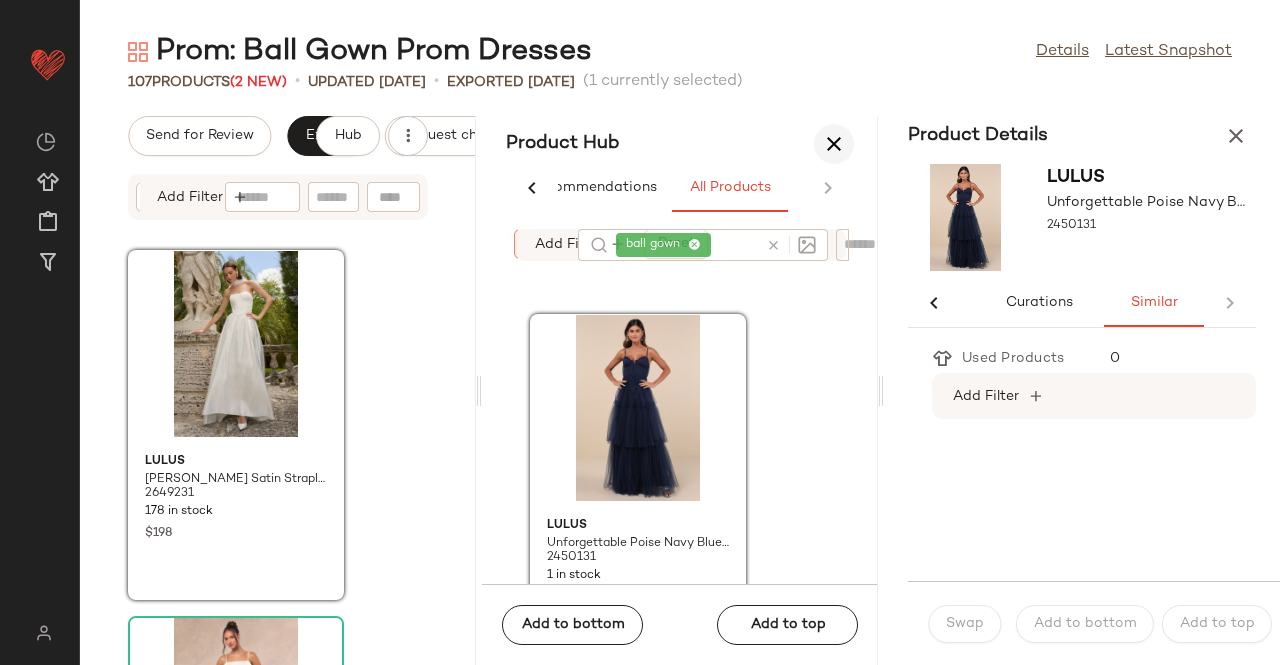 click at bounding box center (834, 144) 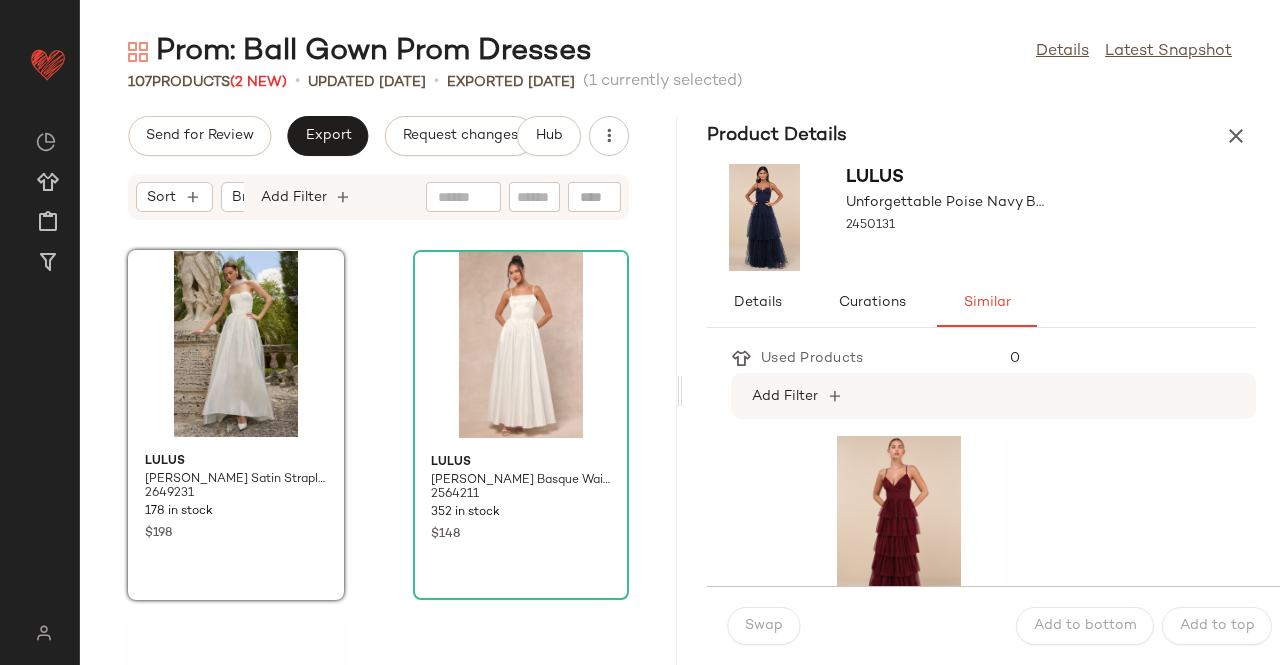 scroll, scrollTop: 0, scrollLeft: 0, axis: both 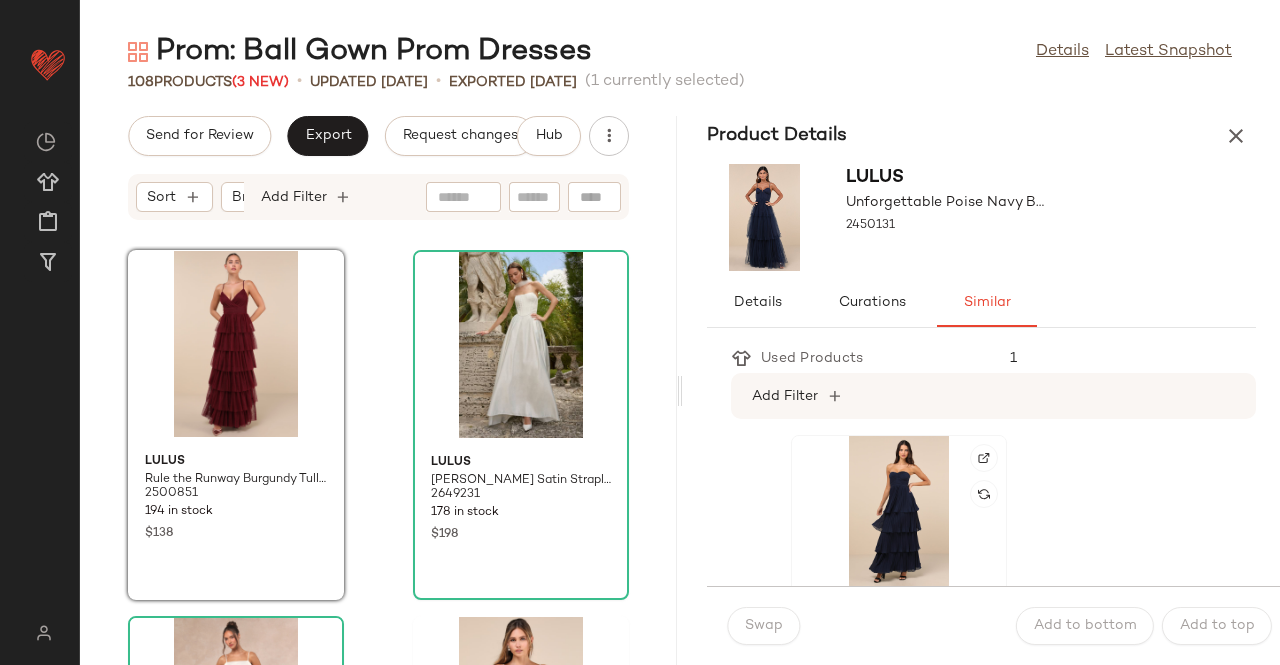 click 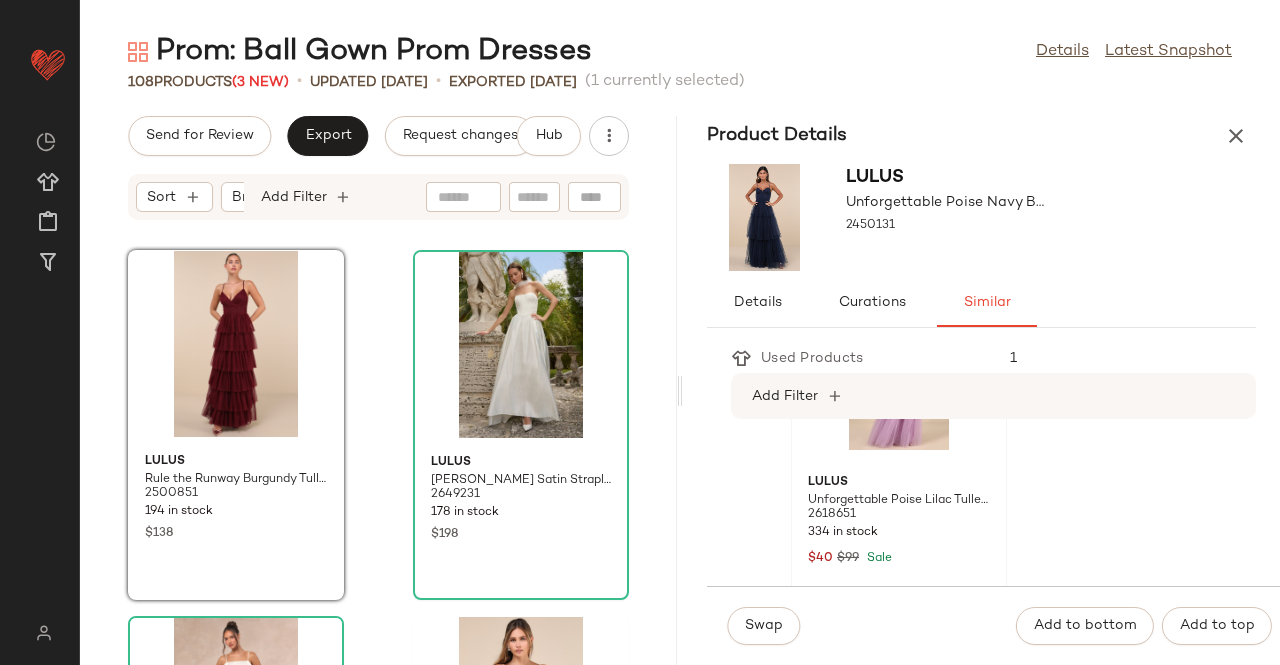 scroll, scrollTop: 900, scrollLeft: 0, axis: vertical 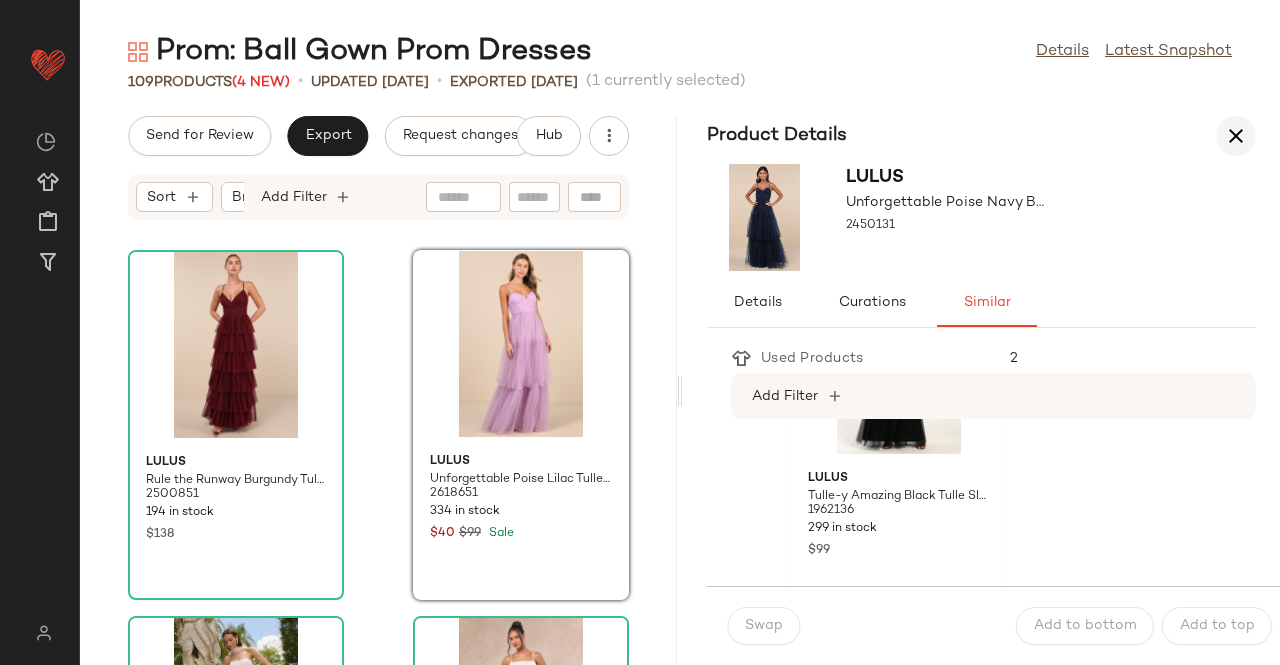 click at bounding box center (1236, 136) 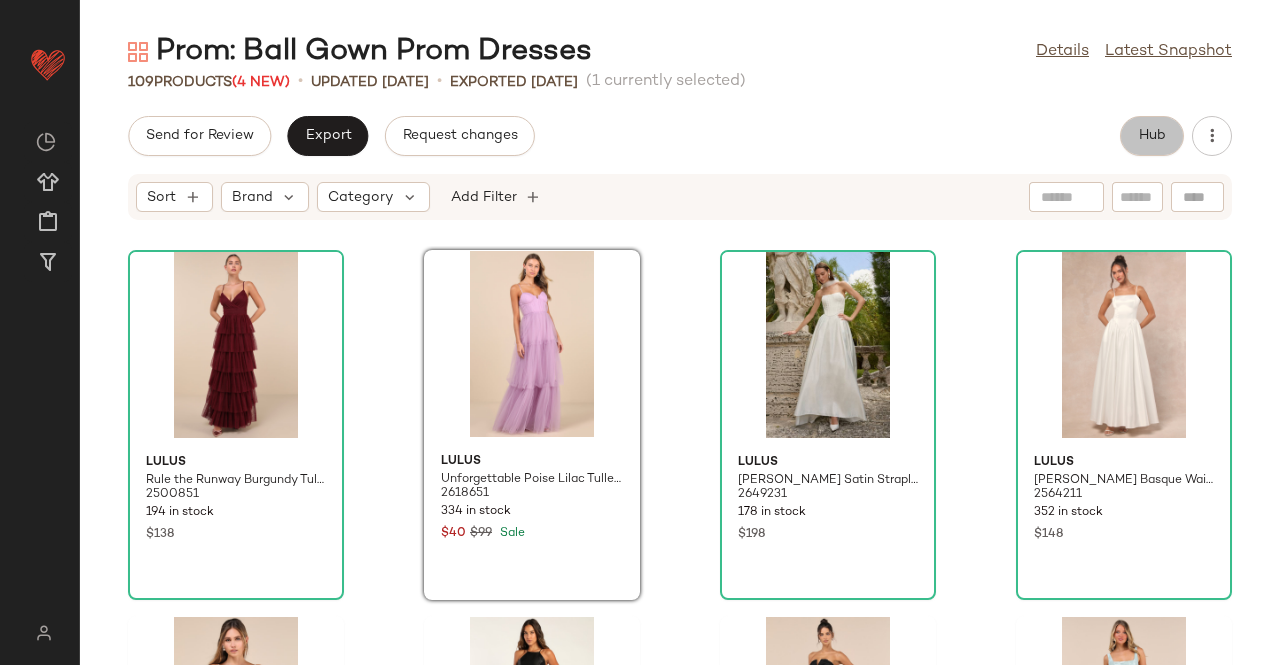 click on "Hub" 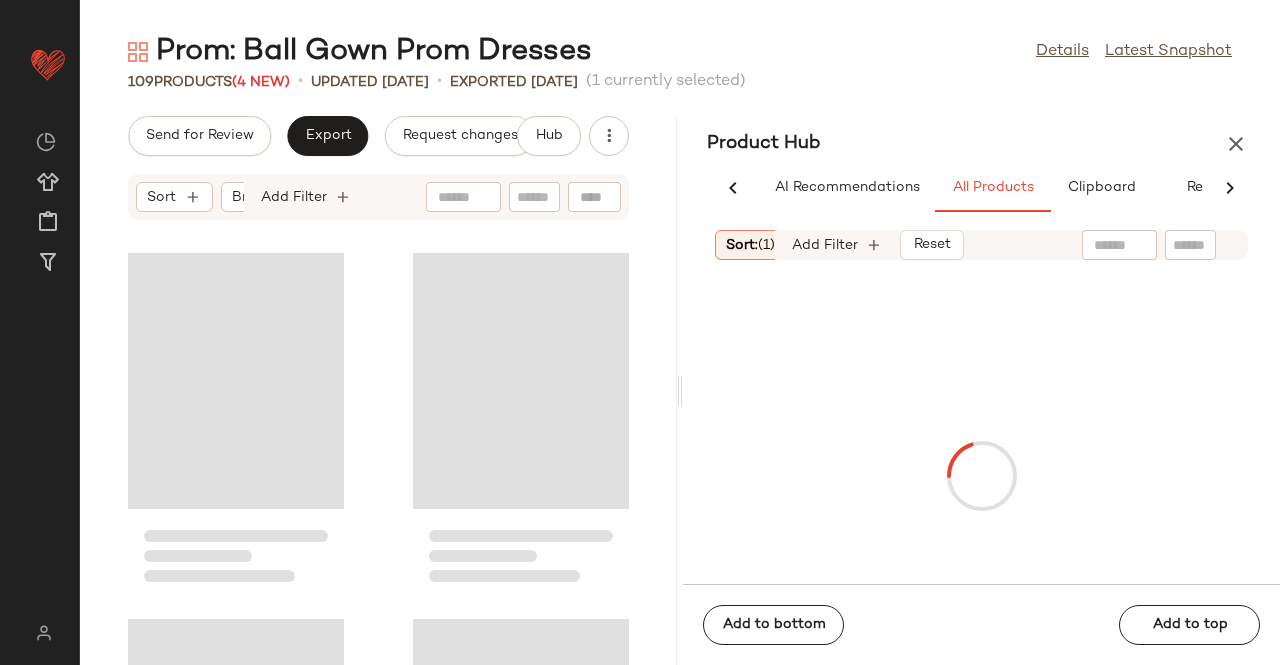 scroll, scrollTop: 0, scrollLeft: 62, axis: horizontal 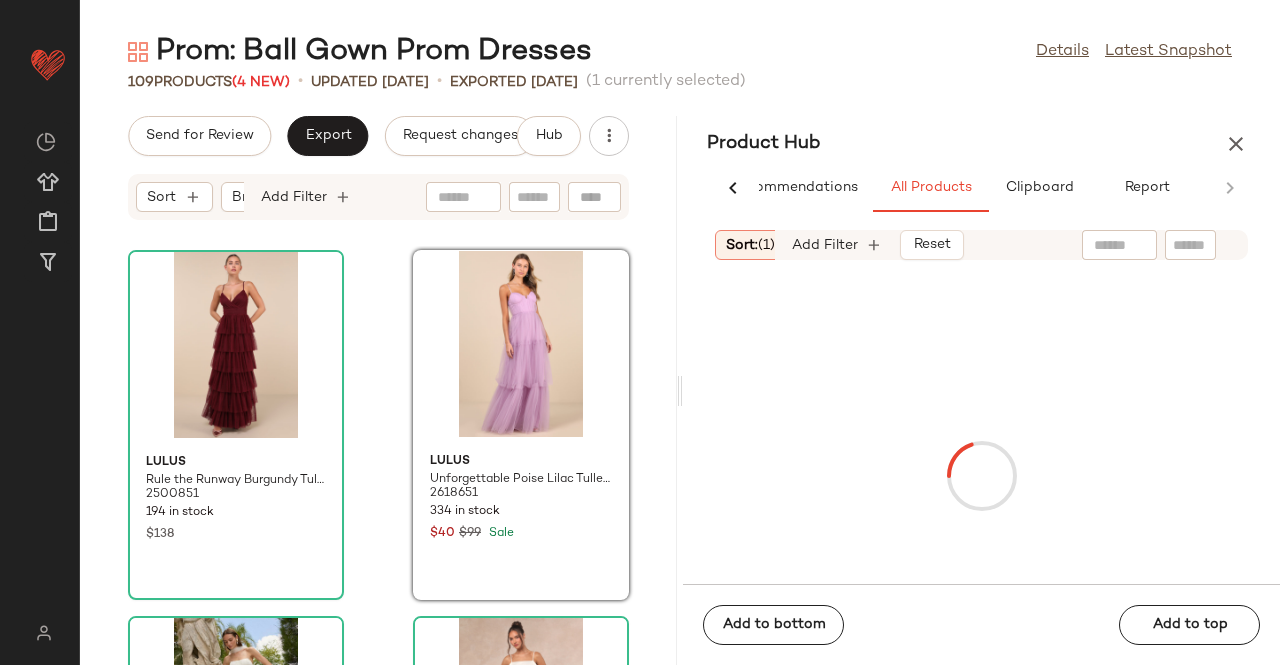 click 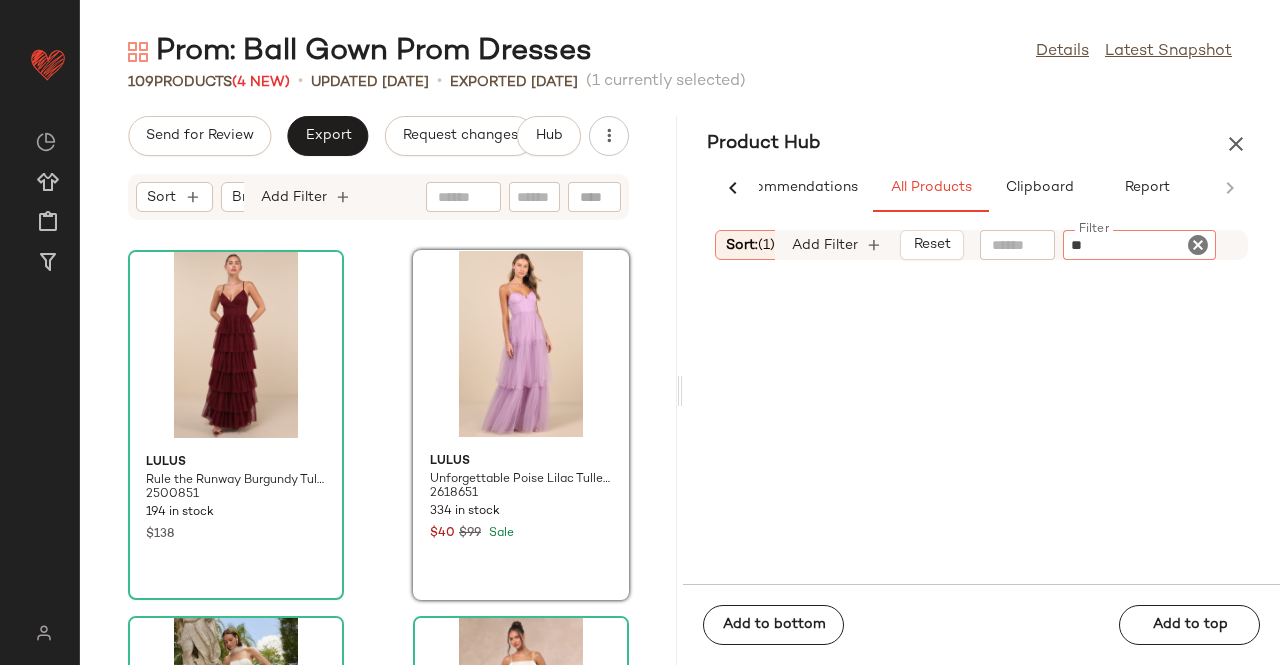 scroll, scrollTop: 1464, scrollLeft: 0, axis: vertical 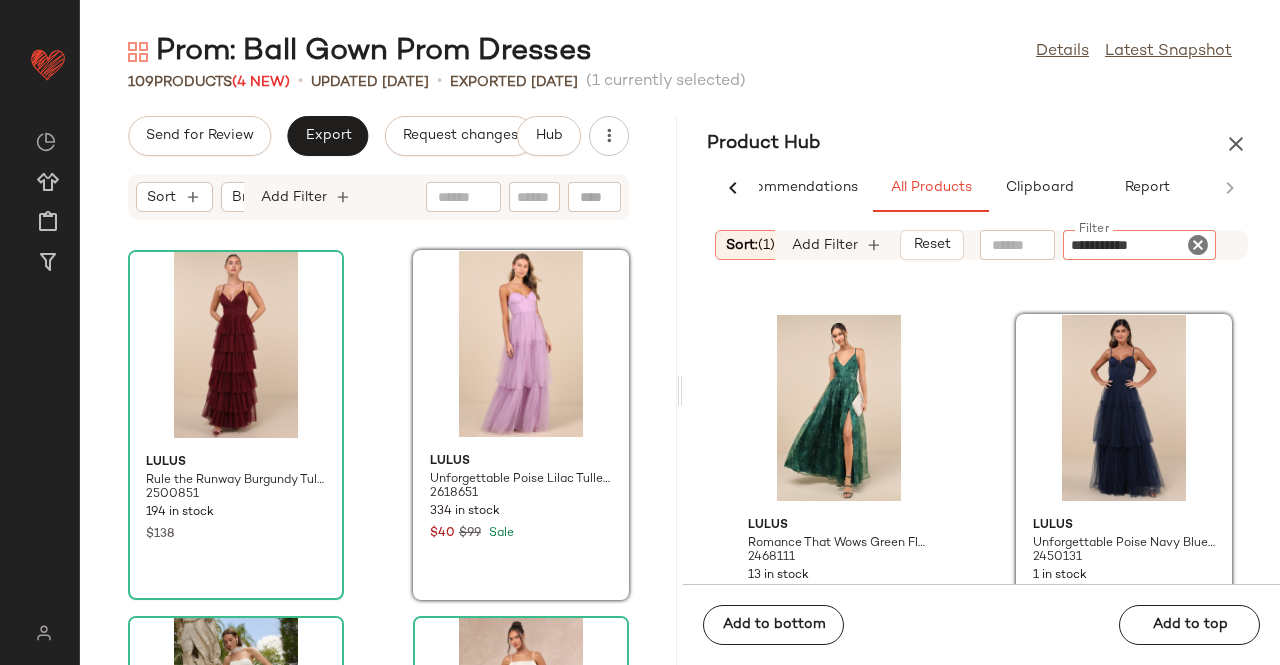 type on "**********" 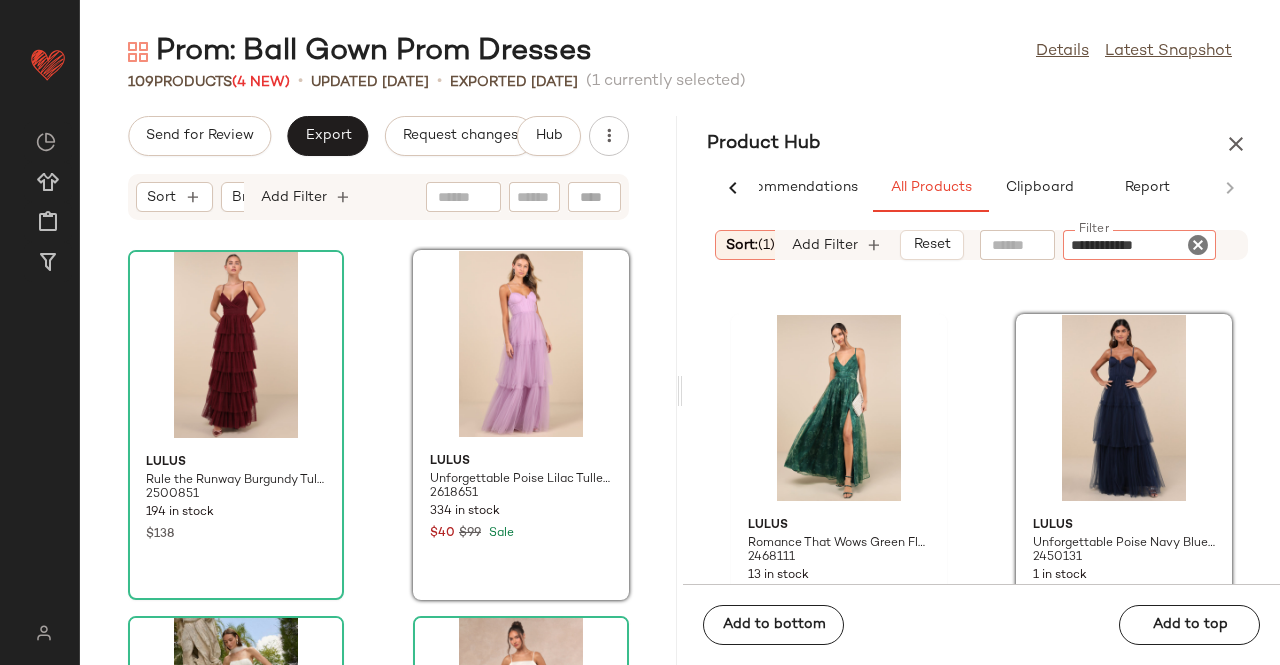 type 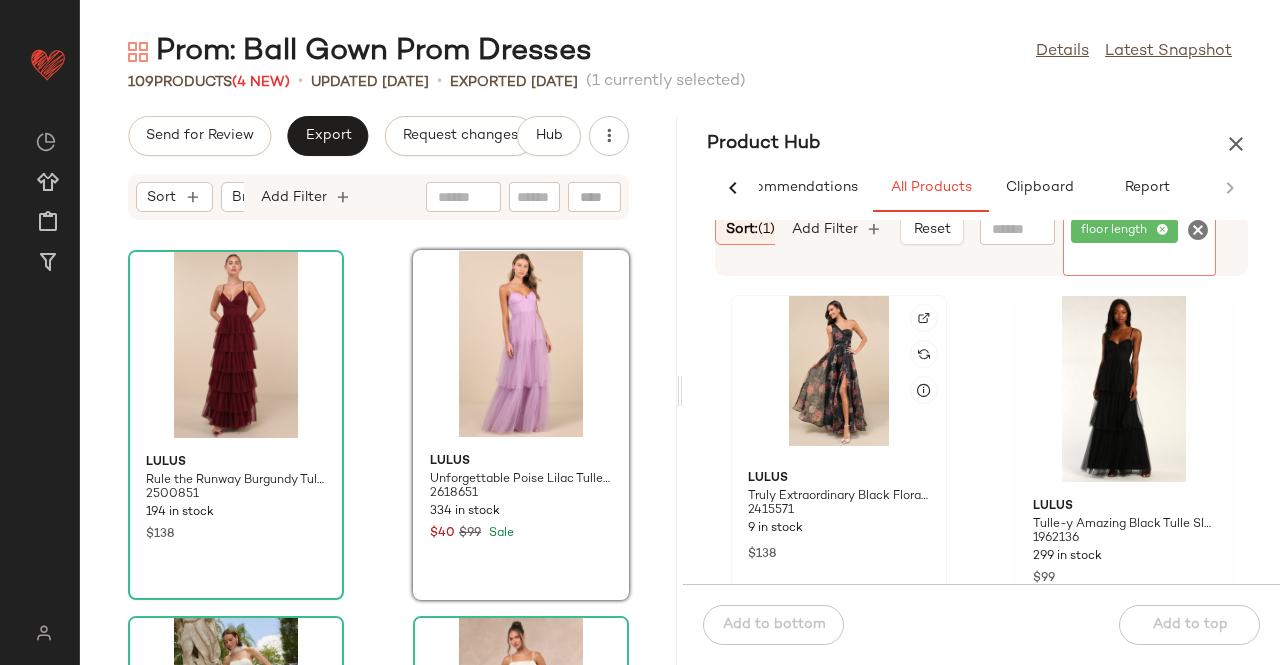 scroll, scrollTop: 2916, scrollLeft: 0, axis: vertical 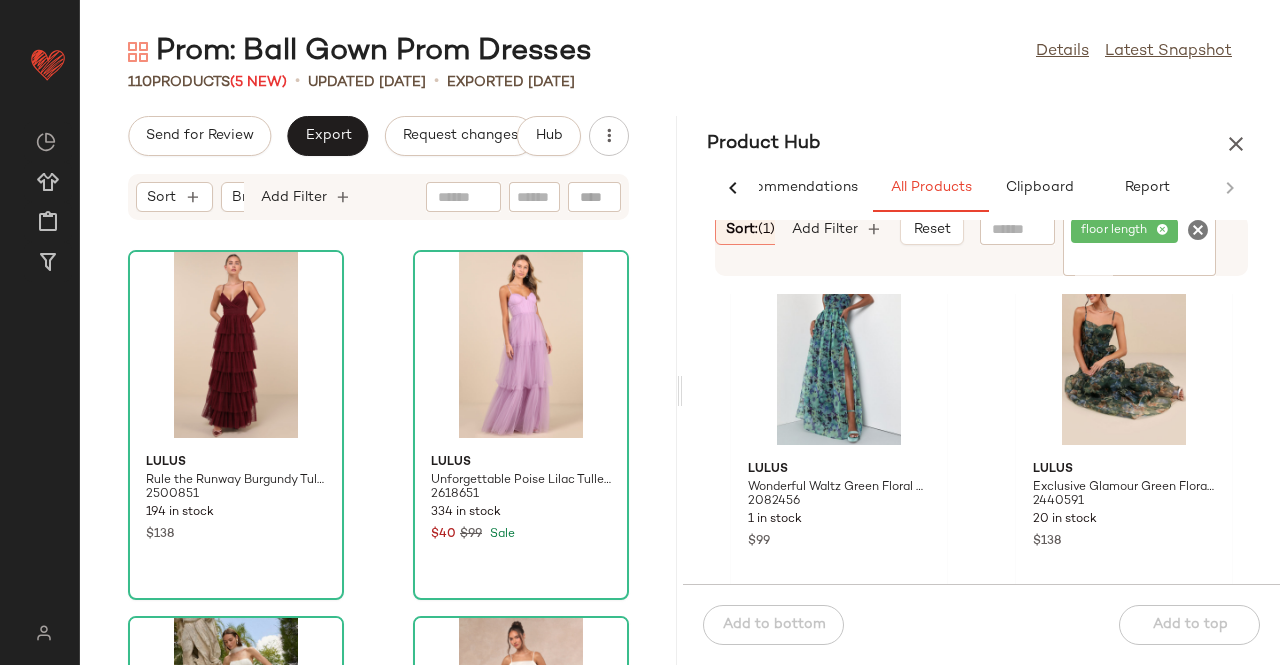 click on "Prom: Ball Gown Prom Dresses  Details   Latest Snapshot  110   Products  (5 New)  •   updated Jul 9th  •  Exported Jul 7th  Send for Review   Export   Request changes   Hub  Sort  Brand  Category  Add Filter  Lulus Rule the Runway Burgundy Tulle Surplice Tiered Maxi Dress 2500851 194 in stock $138 Lulus Unforgettable Poise Lilac Tulle Bustier Tiered Maxi Dress 2618651 334 in stock $40 $99 Sale Lulus Angelica White Satin Strapless Three-Piece Maxi Dress 2649231 178 in stock $198 Lulus Bria White Basque Waist Maxi Dress 2564211 352 in stock $148 Lulus Gorgeous Extravagance Ivory Floral Jacquard Maxi Dress 2546051 170 in stock $99 Lulus Broadway Show Black High-Low Gown 1909996 278 in stock $89 Lulus Majestic Glam Black Strapless Textured High-Low Maxi Dress 2491296 176 in stock $138 Lulus Perfected Aura Sage Jacquard Tie-Back Maxi Dress with Pockets 2633671 165 in stock $138 Product Hub  AI Recommendations   All Products   Clipboard   Report  Sort:   (1) Brand  Category:   dress In Curation?:   No $99" at bounding box center (680, 348) 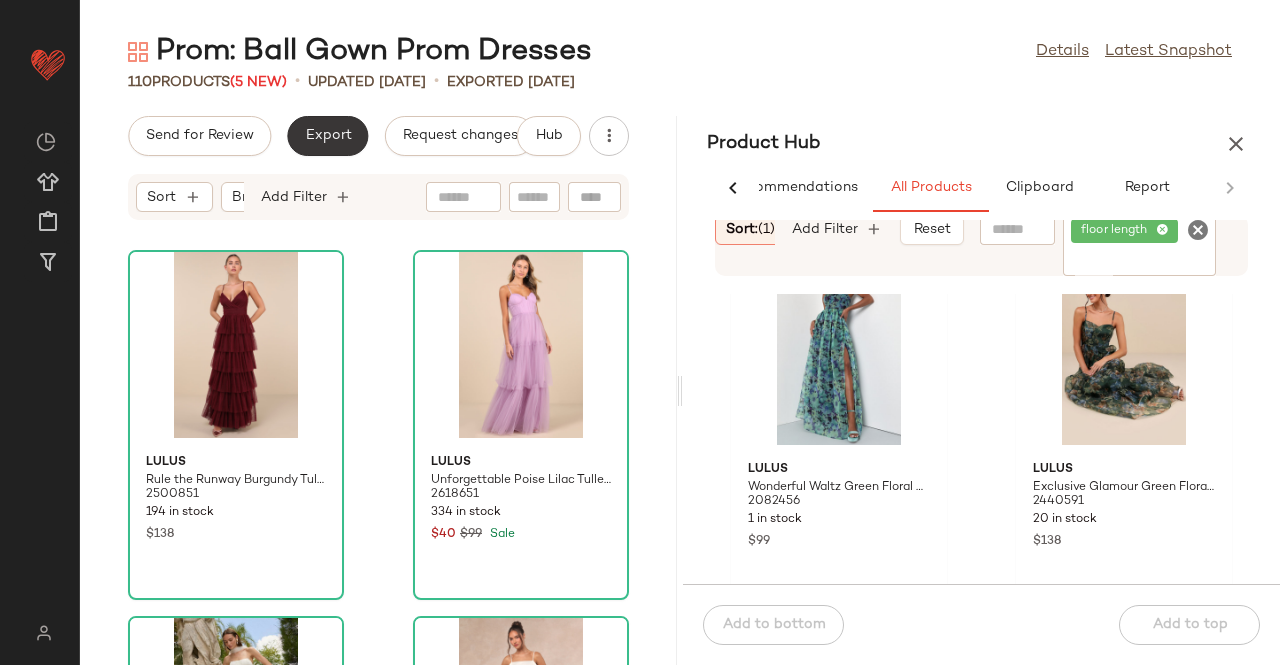 click on "Export" at bounding box center (327, 136) 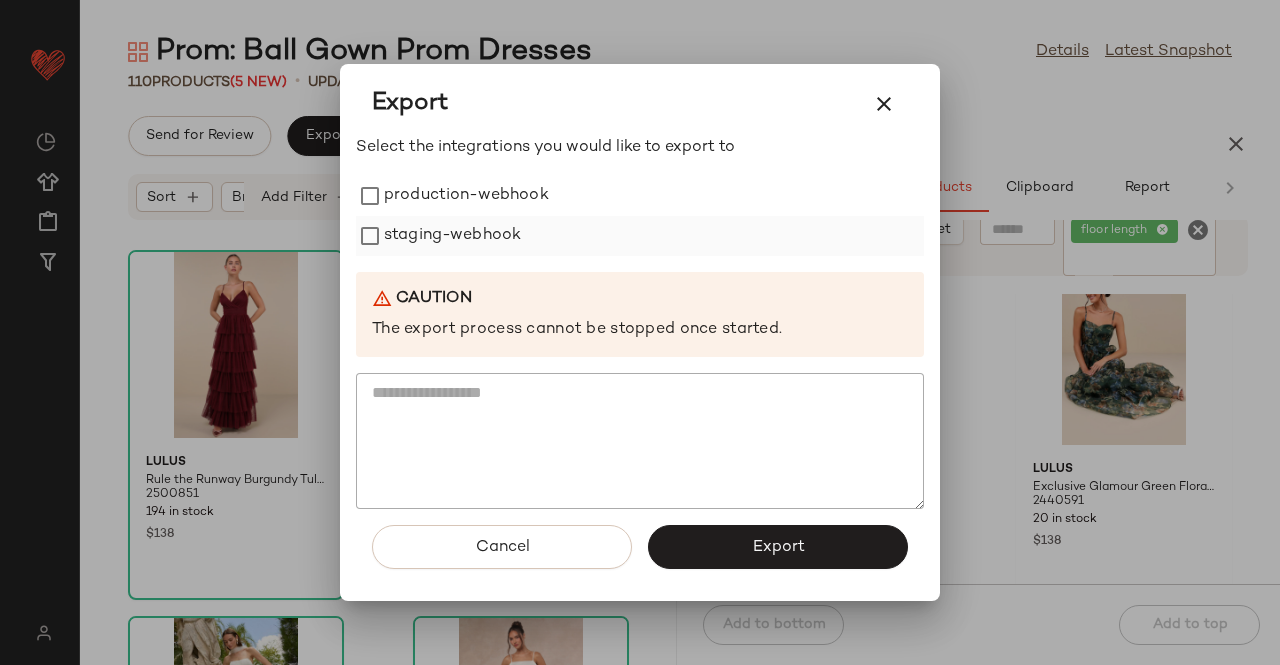 drag, startPoint x: 416, startPoint y: 182, endPoint x: 412, endPoint y: 225, distance: 43.185646 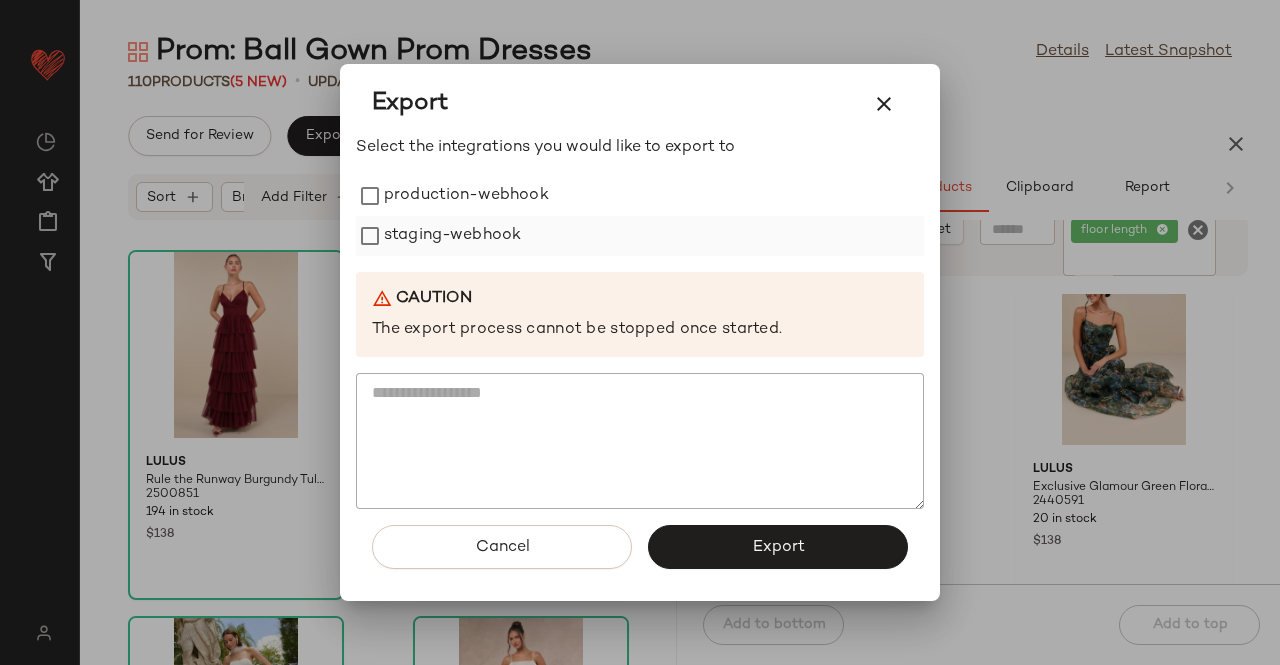 click on "production-webhook" at bounding box center (466, 196) 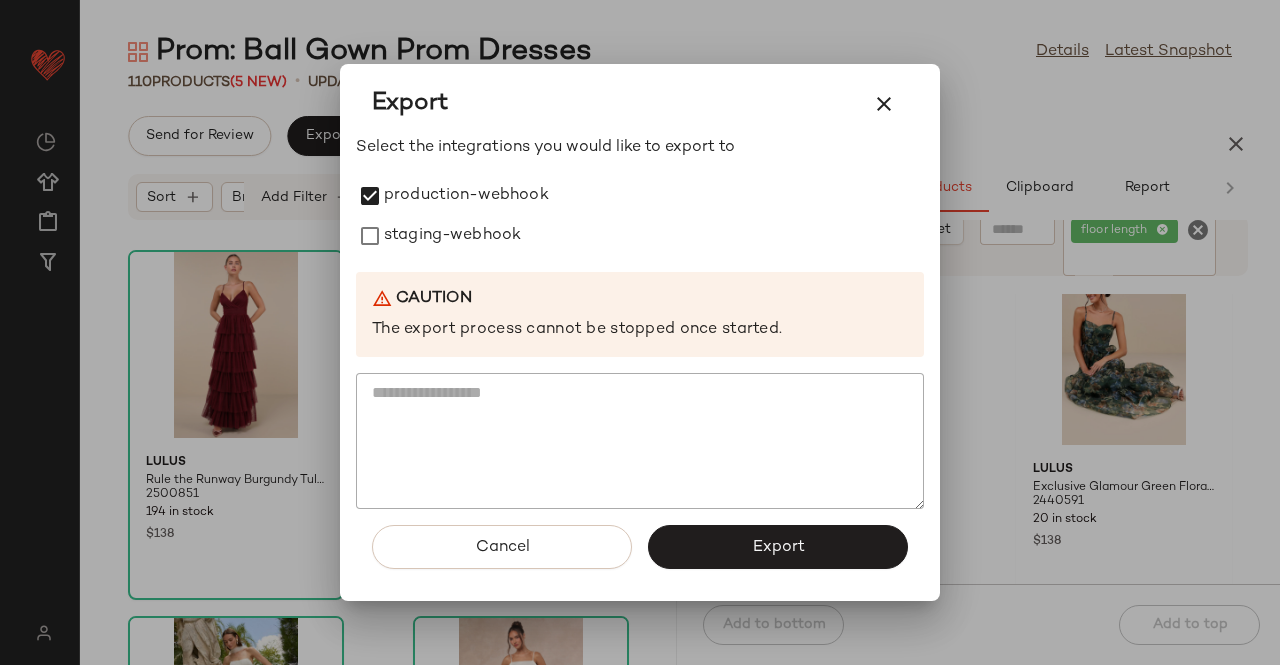 drag, startPoint x: 412, startPoint y: 225, endPoint x: 561, endPoint y: 371, distance: 208.60728 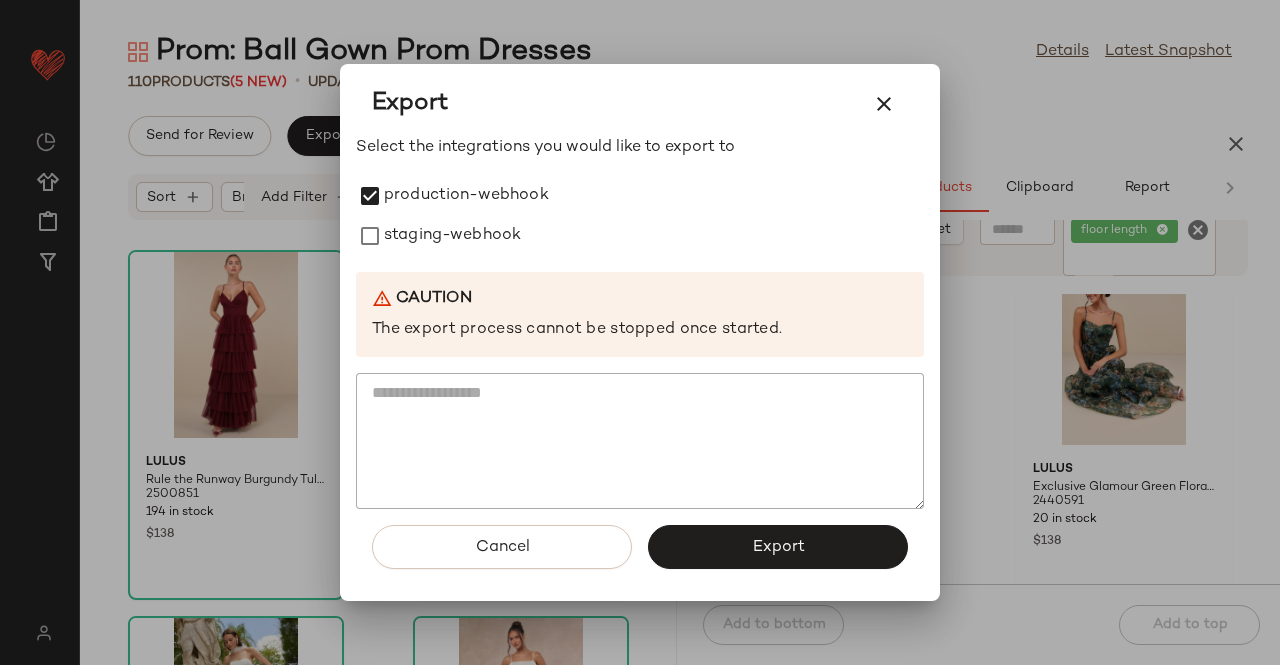 click on "staging-webhook" at bounding box center (452, 236) 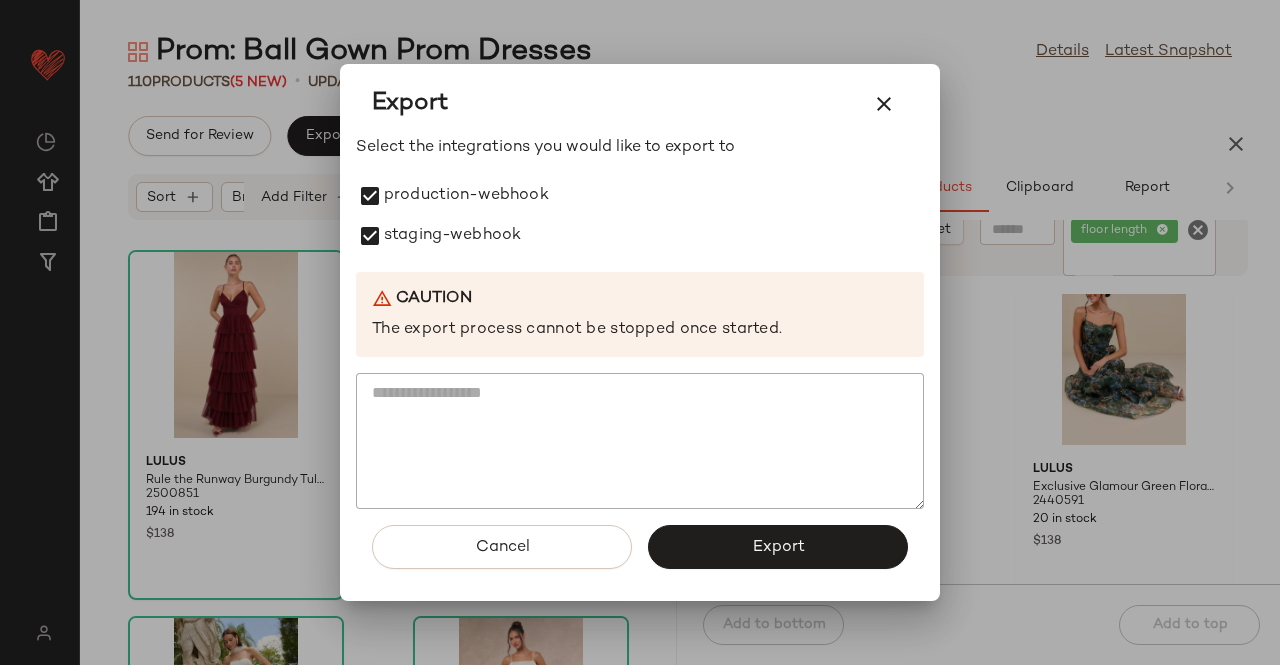 click on "Export" at bounding box center [778, 547] 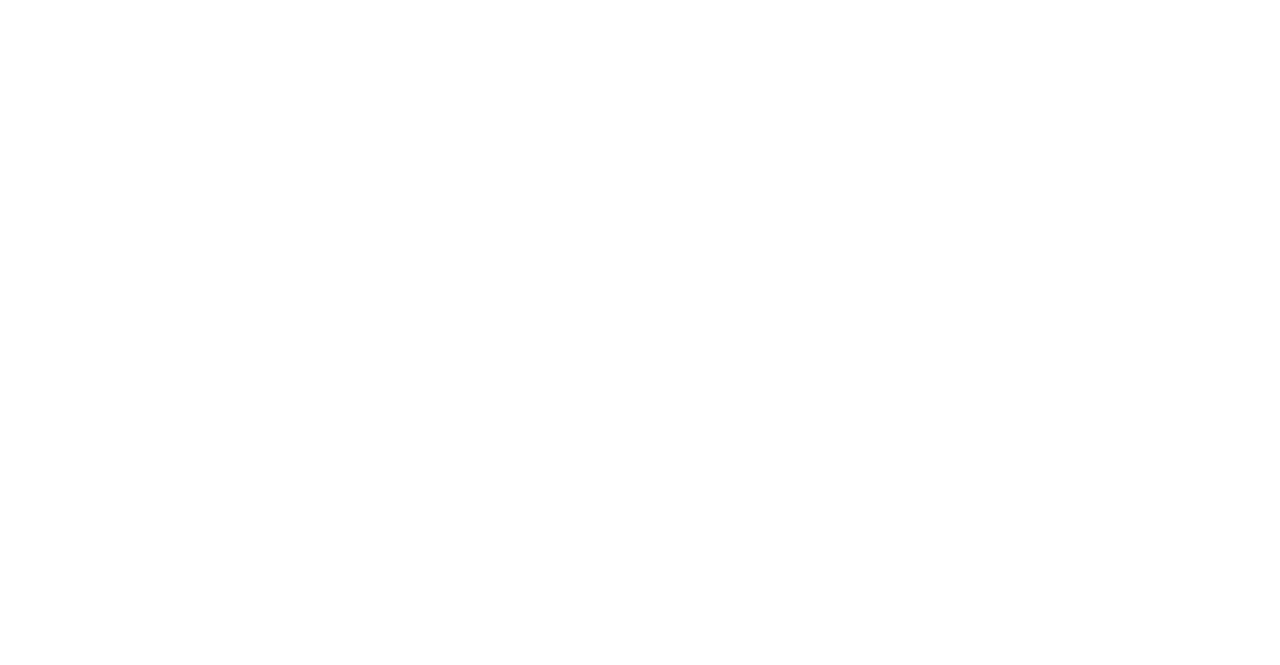 scroll, scrollTop: 0, scrollLeft: 0, axis: both 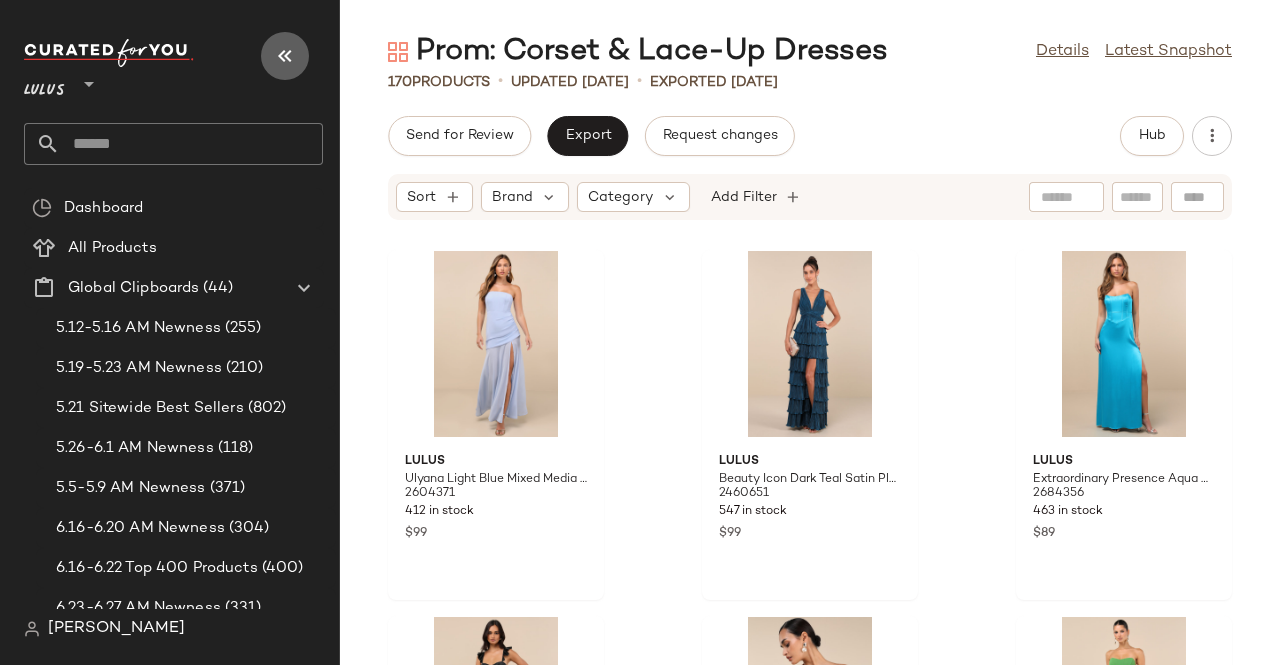 click at bounding box center (285, 56) 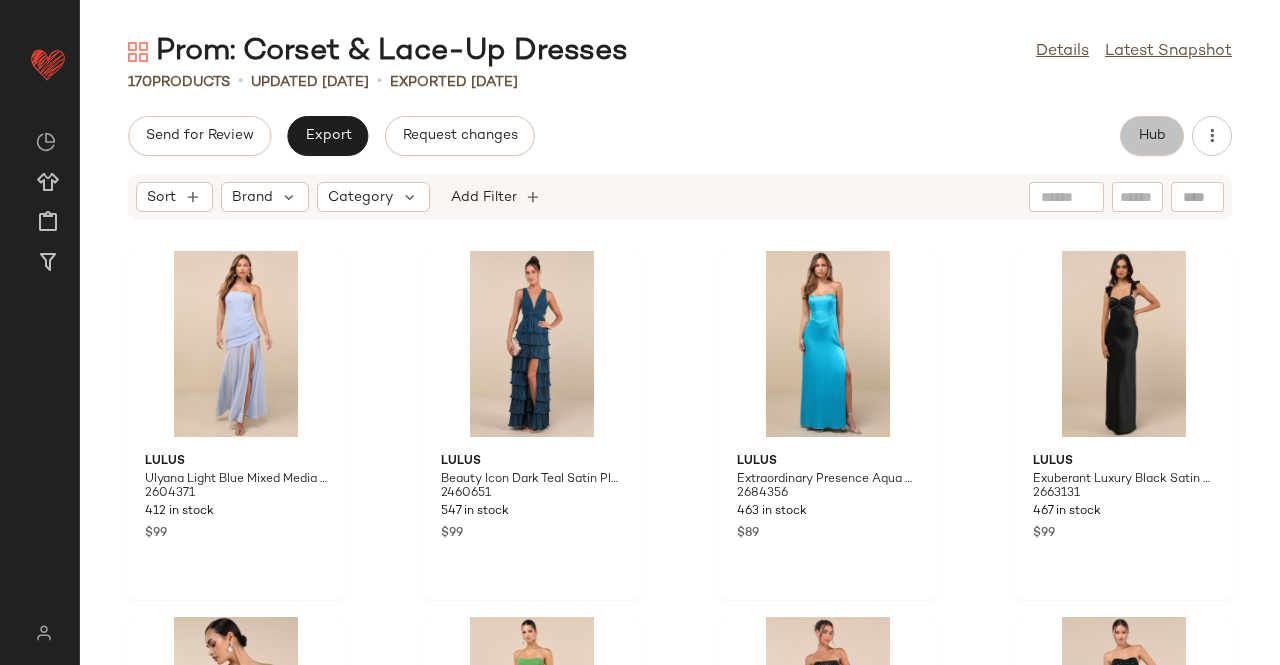 click on "Hub" at bounding box center (1152, 136) 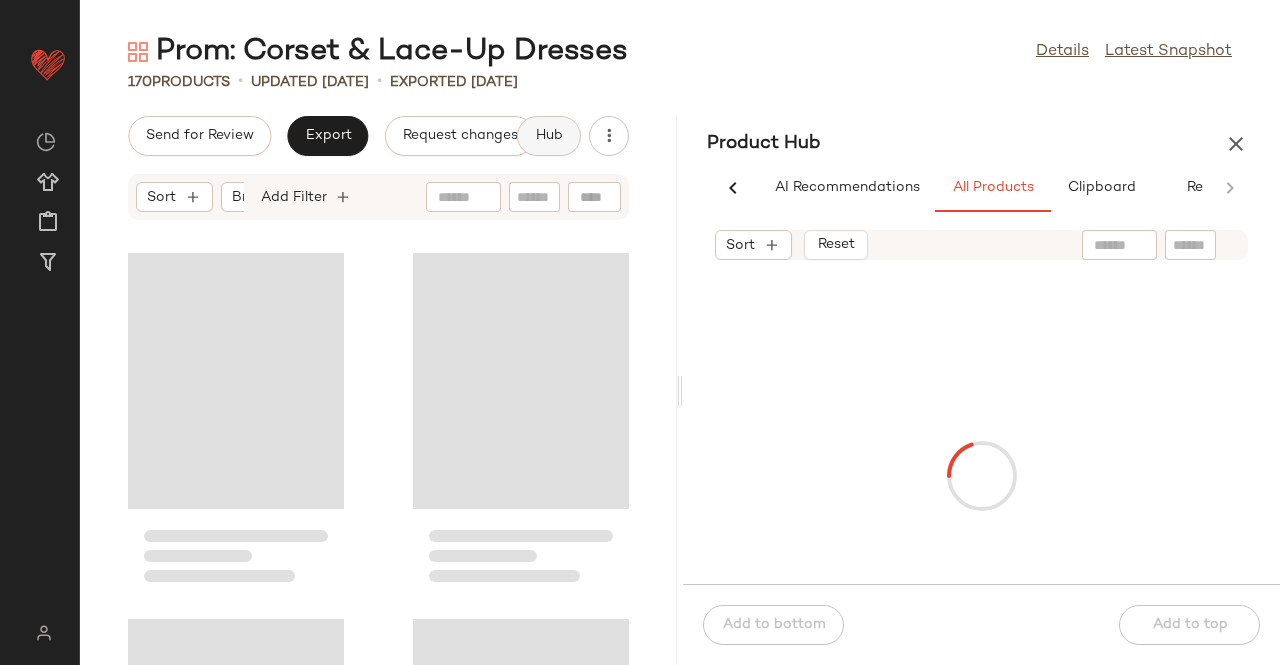 scroll, scrollTop: 0, scrollLeft: 62, axis: horizontal 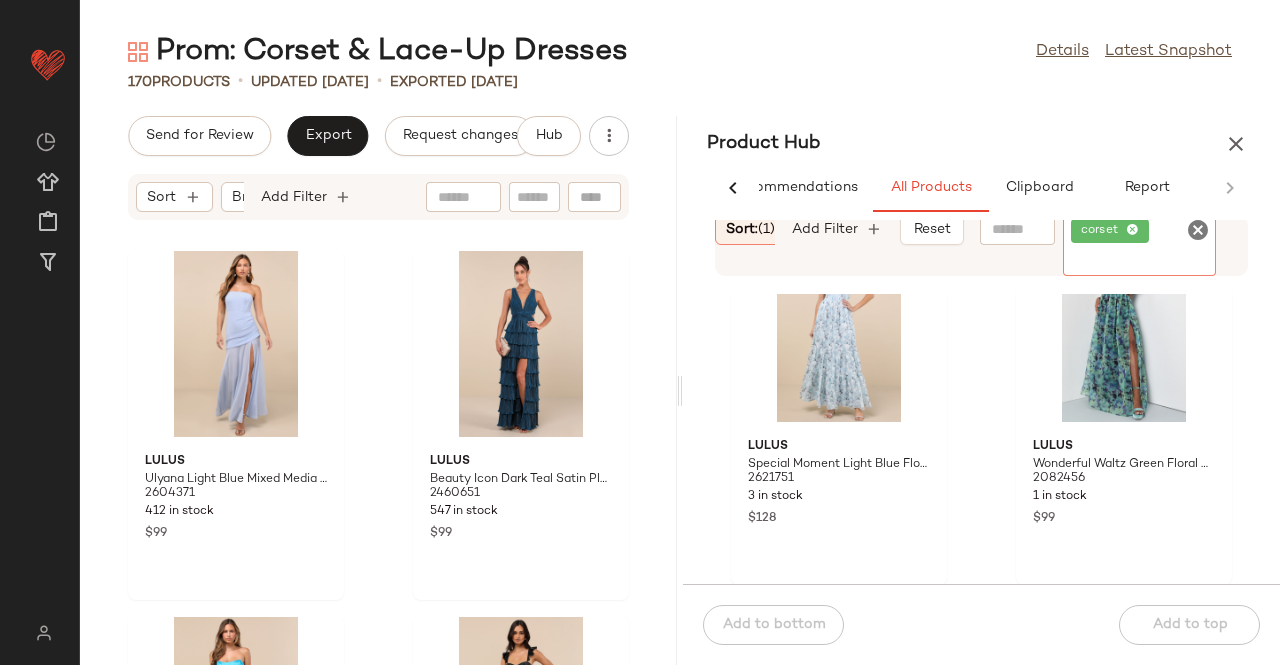 click on "corset" 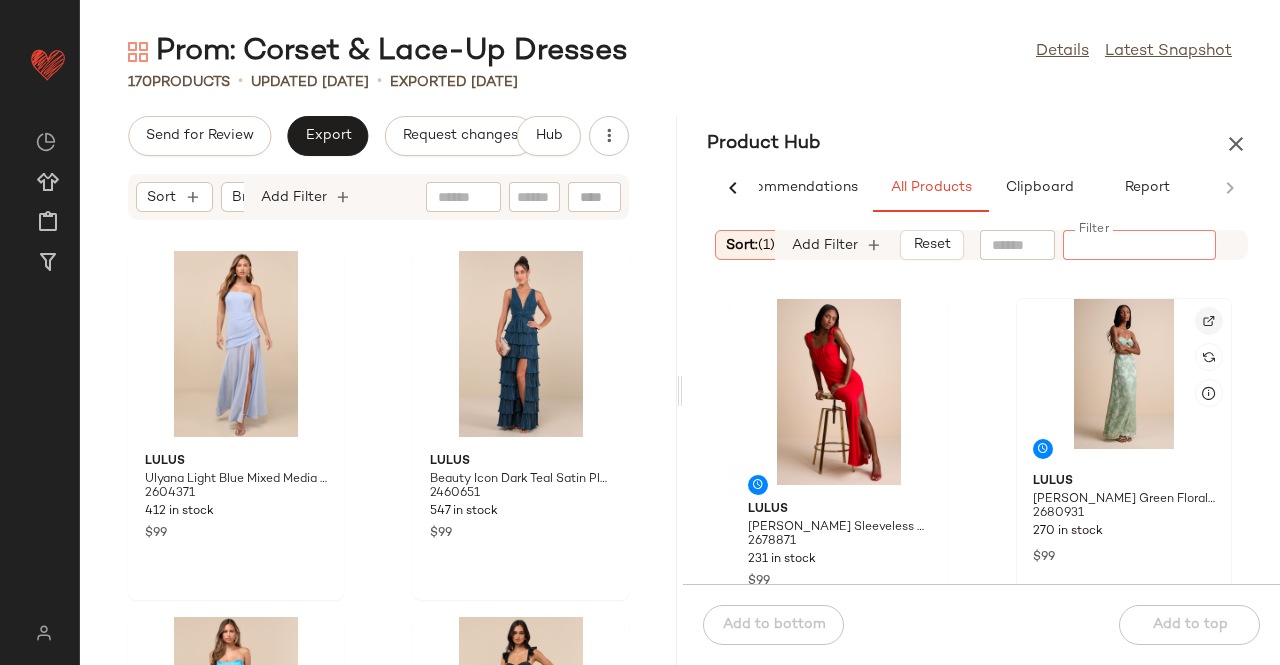 click at bounding box center (1209, 321) 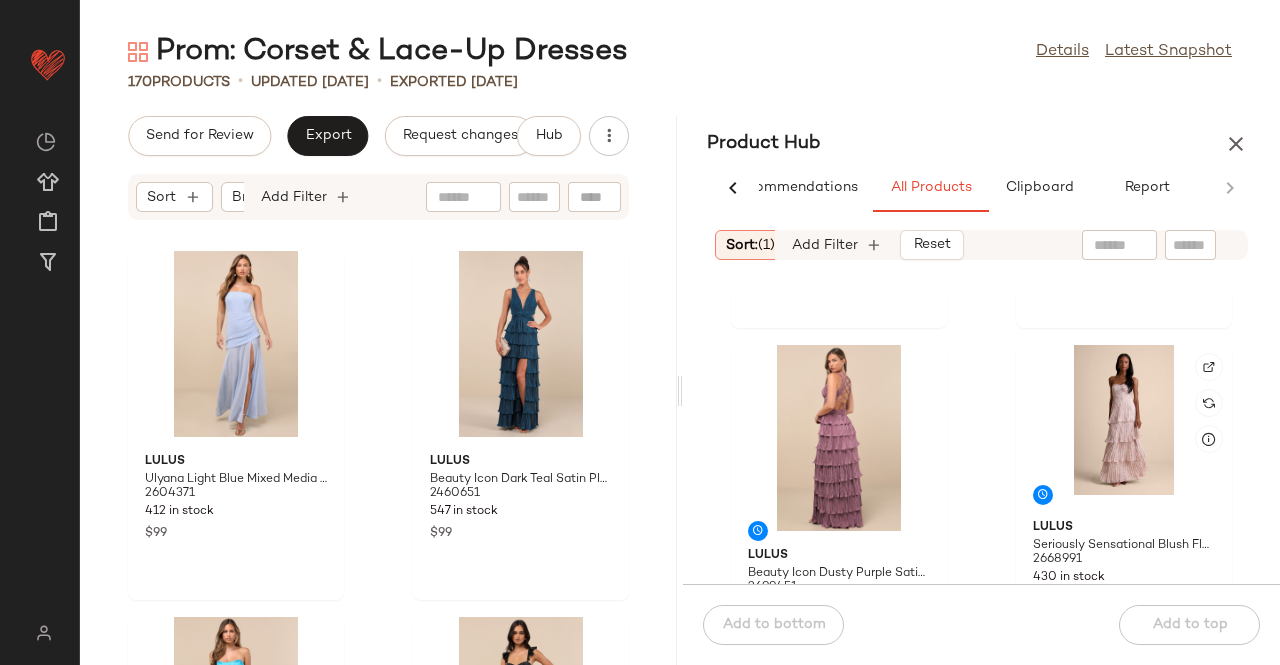 scroll, scrollTop: 1116, scrollLeft: 0, axis: vertical 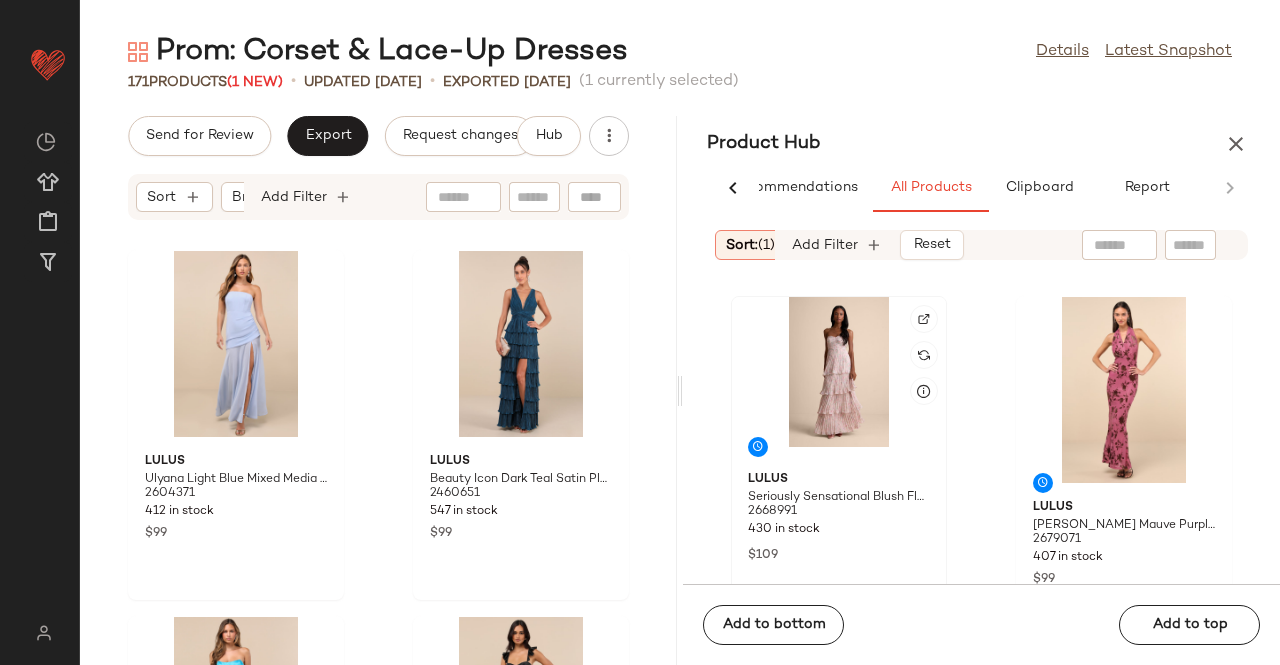 click 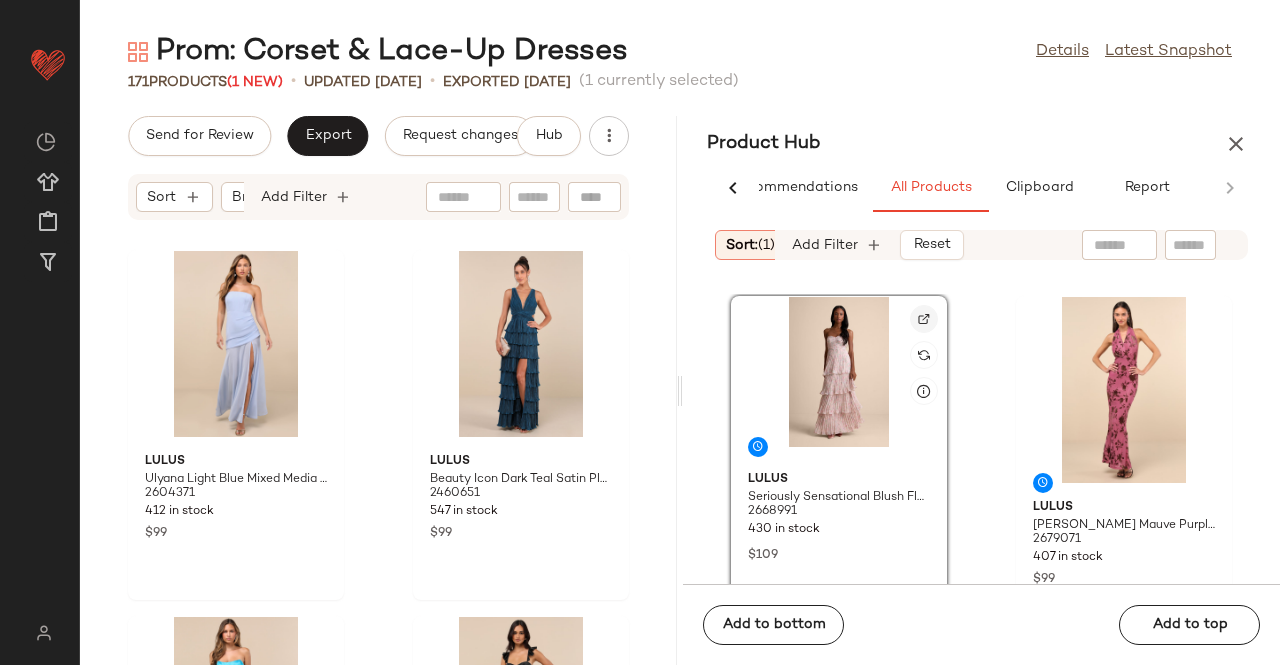 click at bounding box center (924, 319) 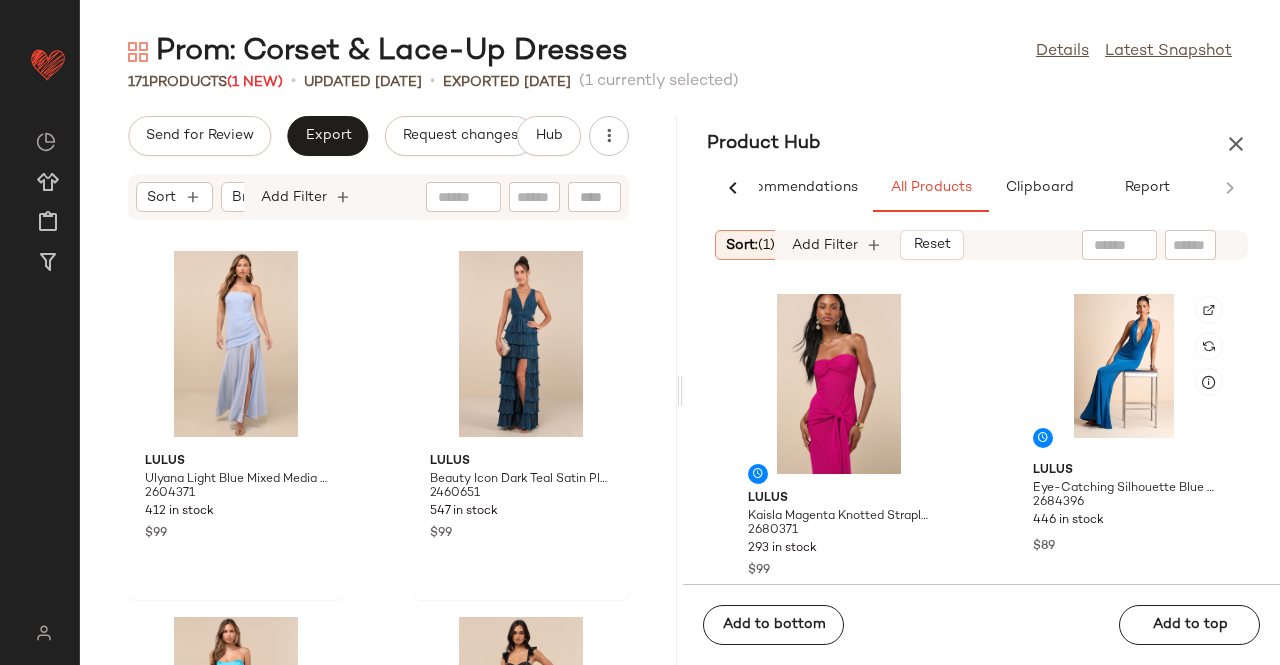 scroll, scrollTop: 1816, scrollLeft: 0, axis: vertical 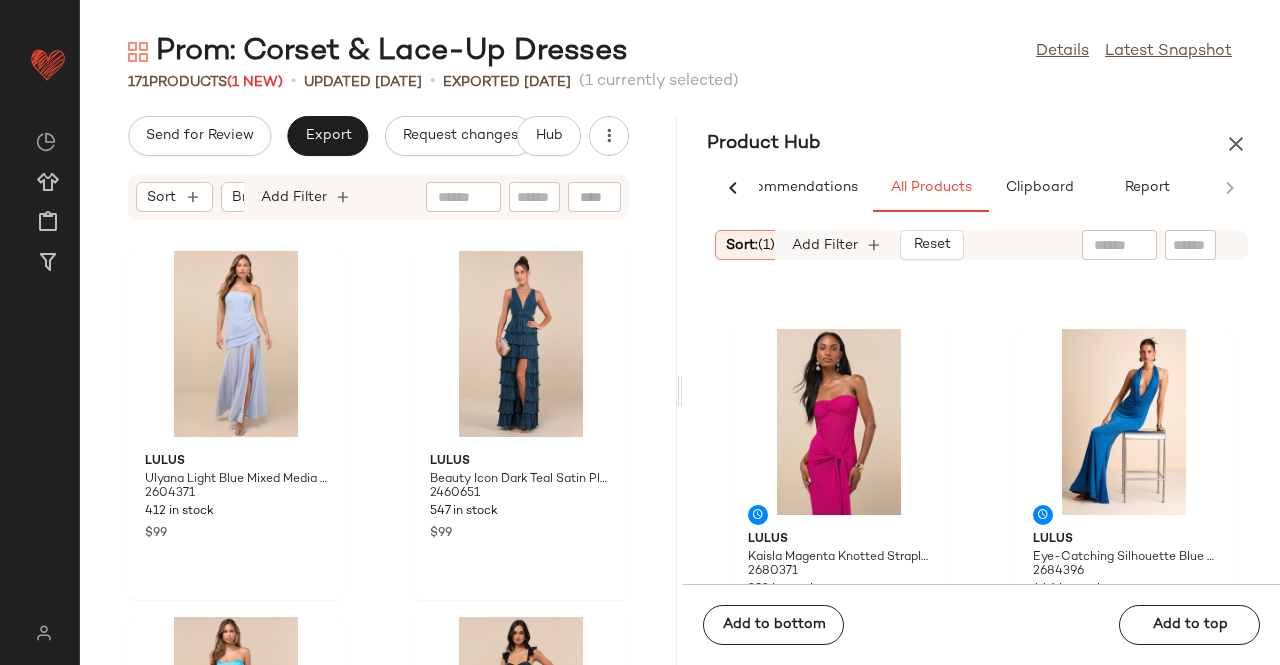 click 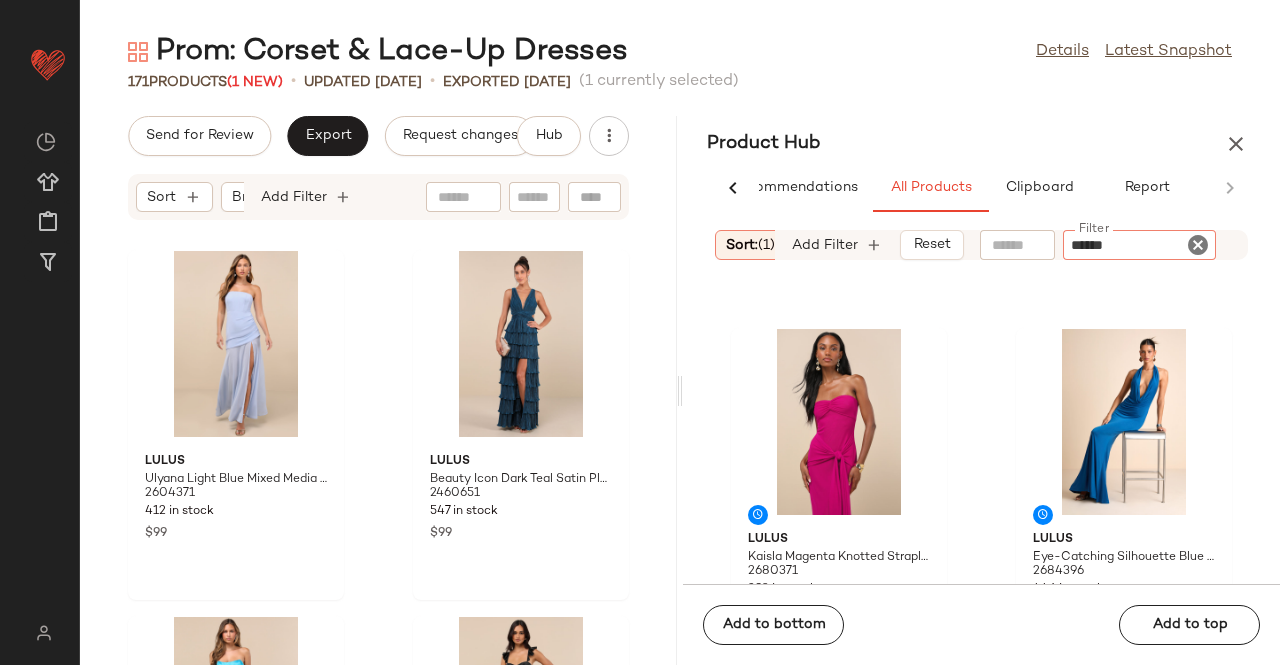 type on "*******" 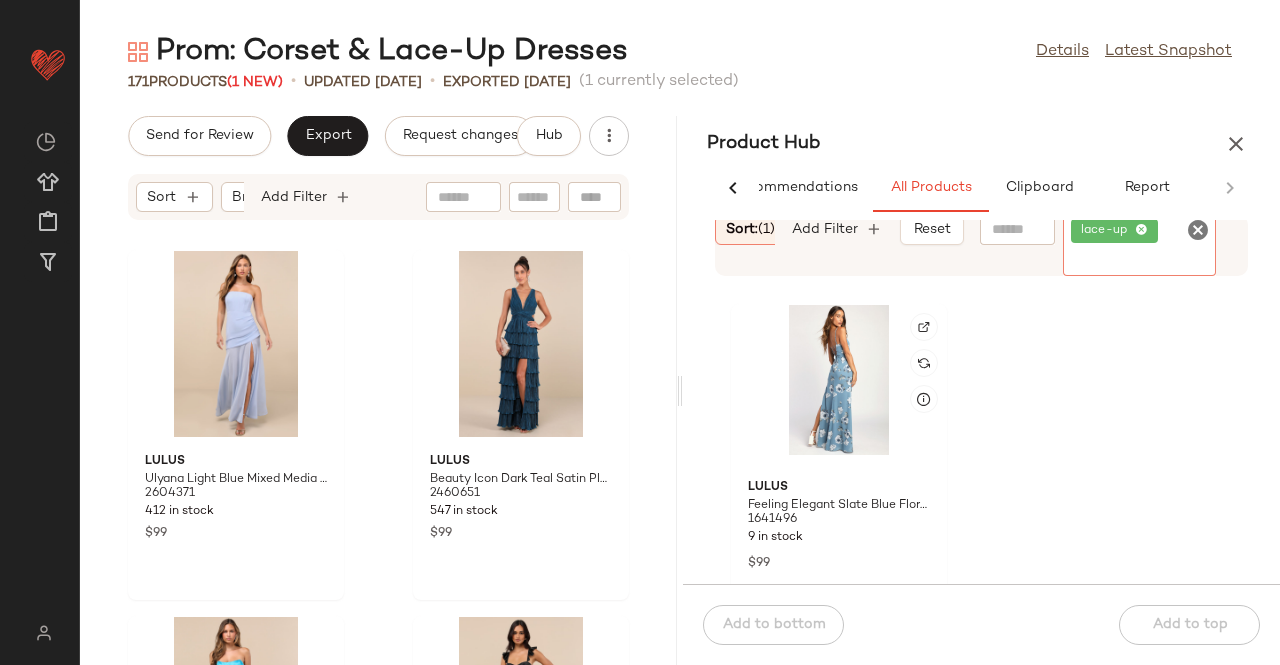 scroll, scrollTop: 2175, scrollLeft: 0, axis: vertical 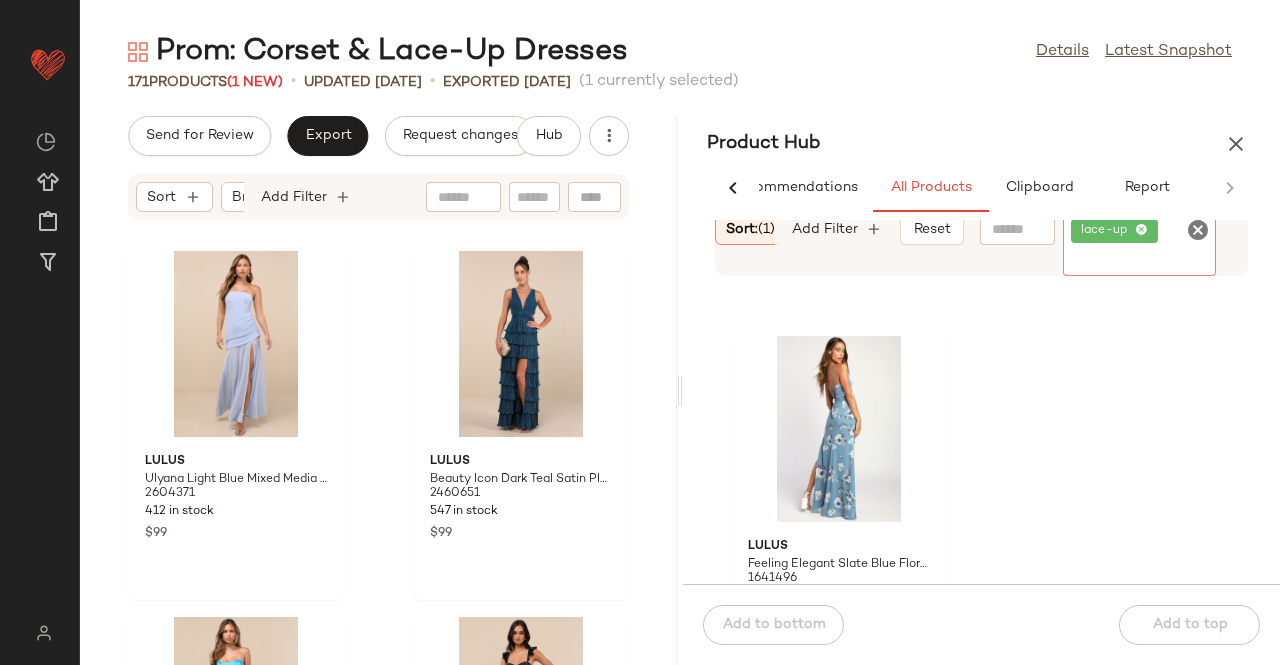 click on "lace-up" 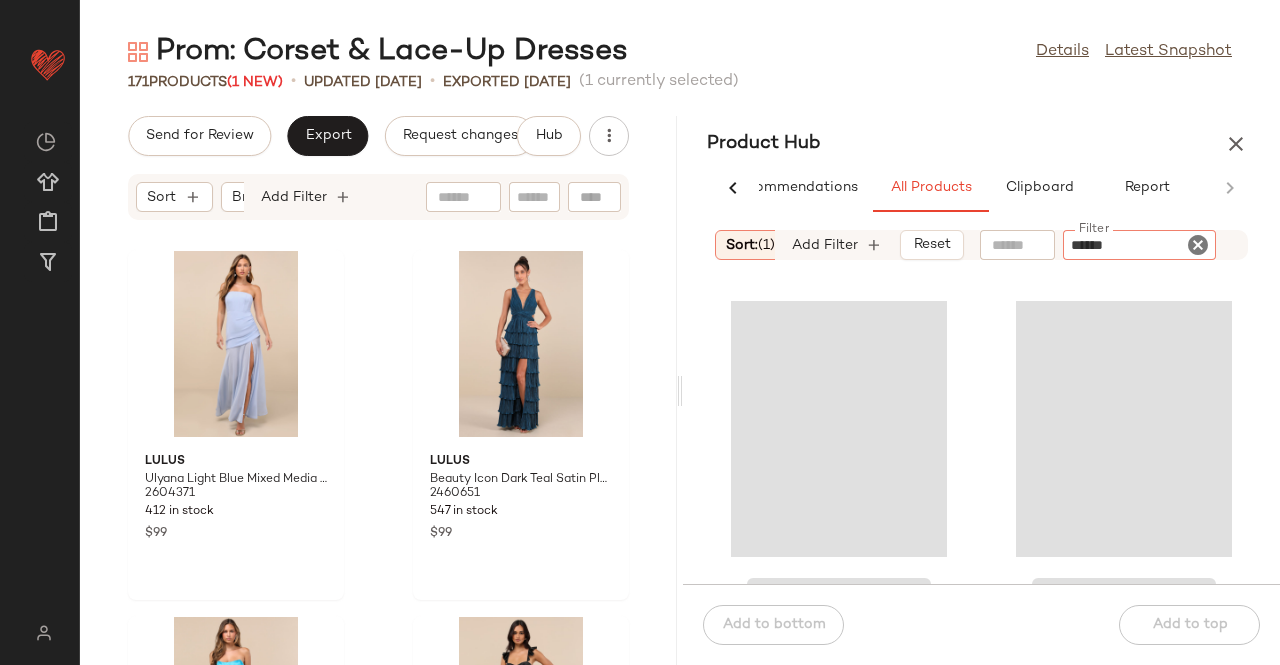 type on "*******" 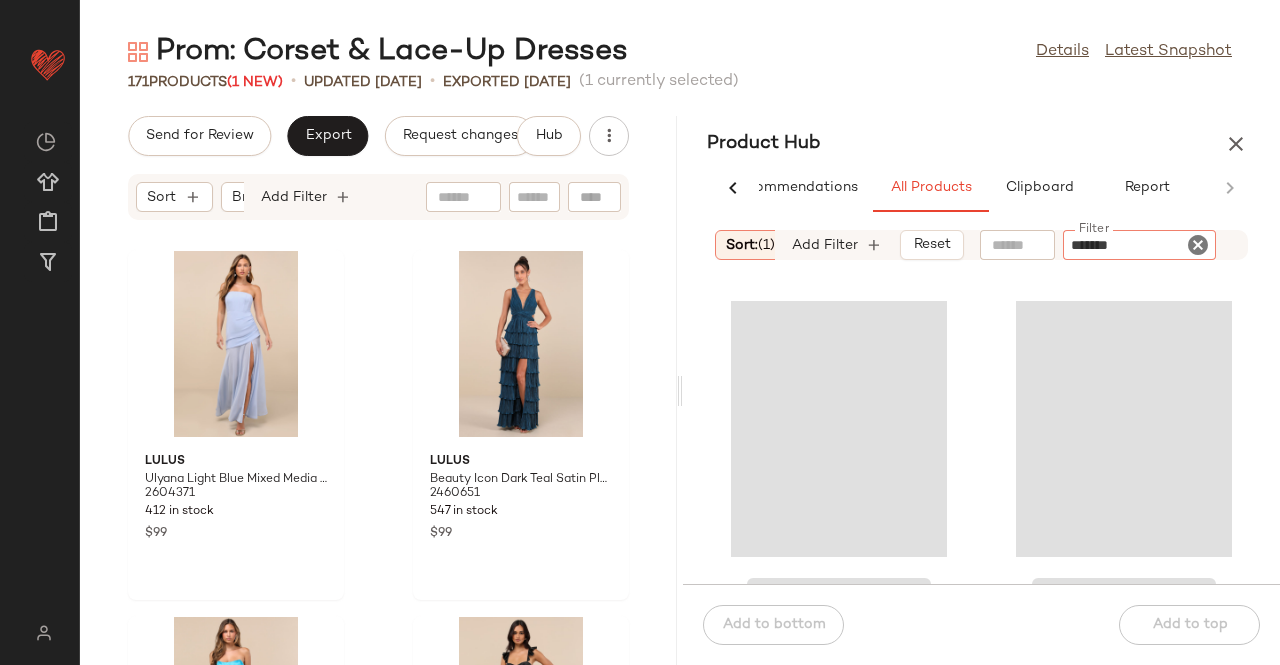 type 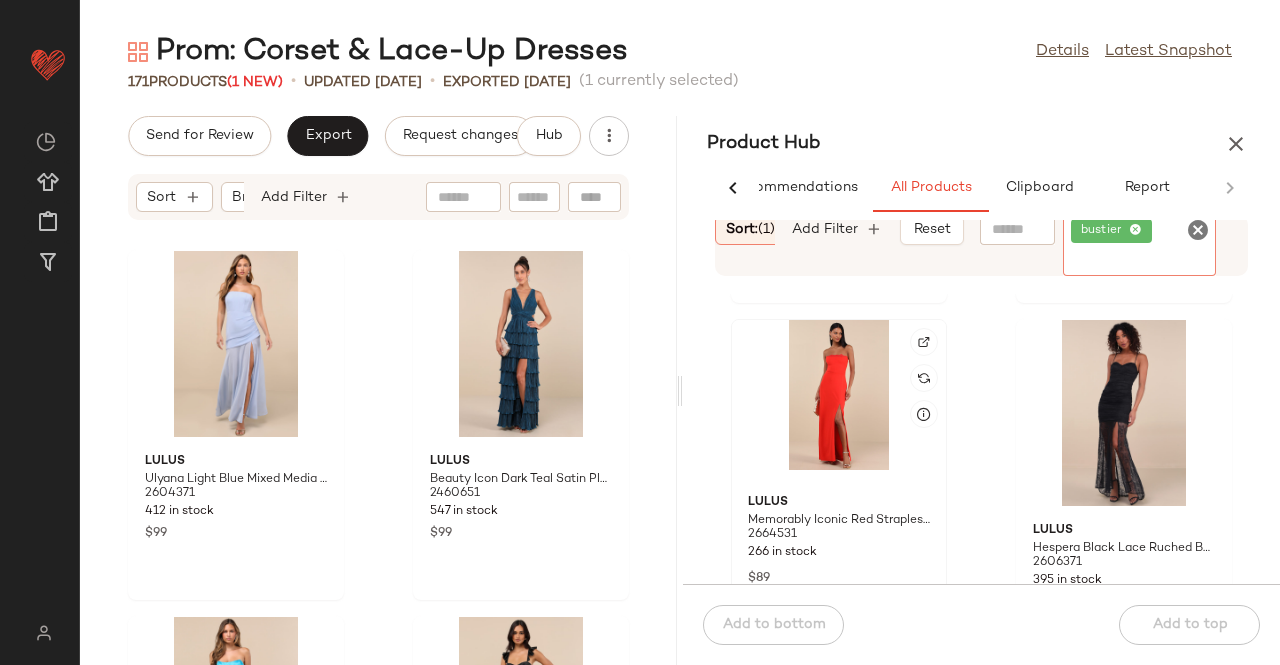 scroll, scrollTop: 376, scrollLeft: 0, axis: vertical 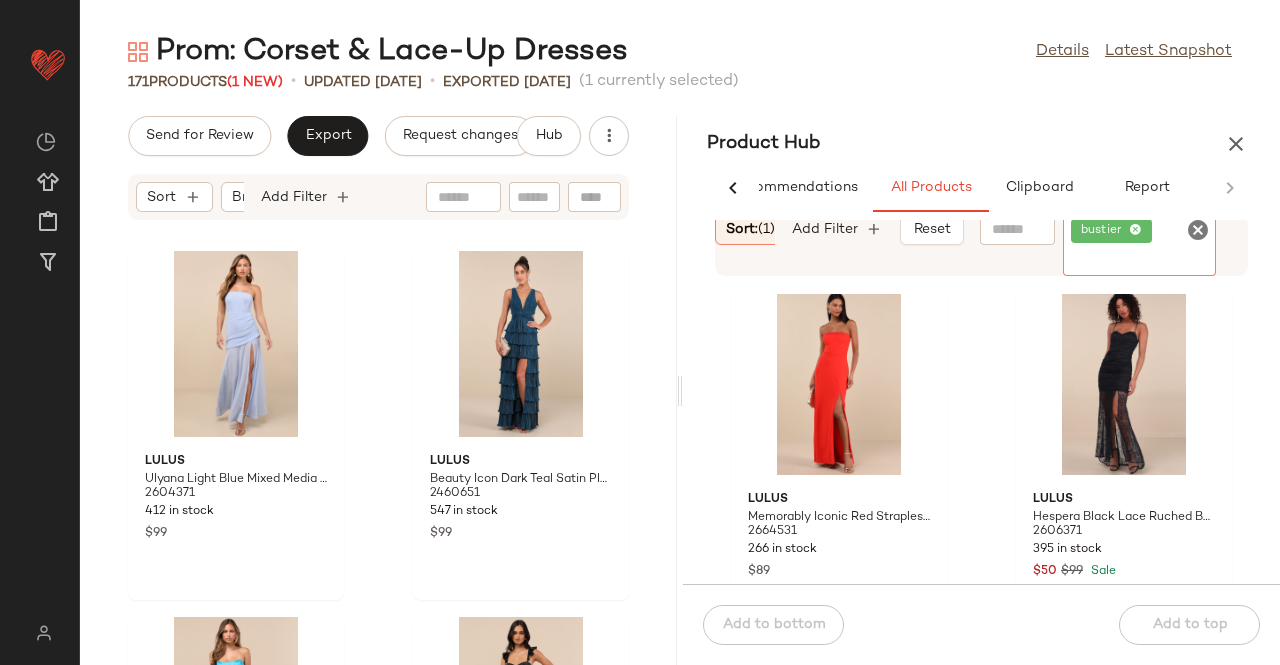 click on "bustier" 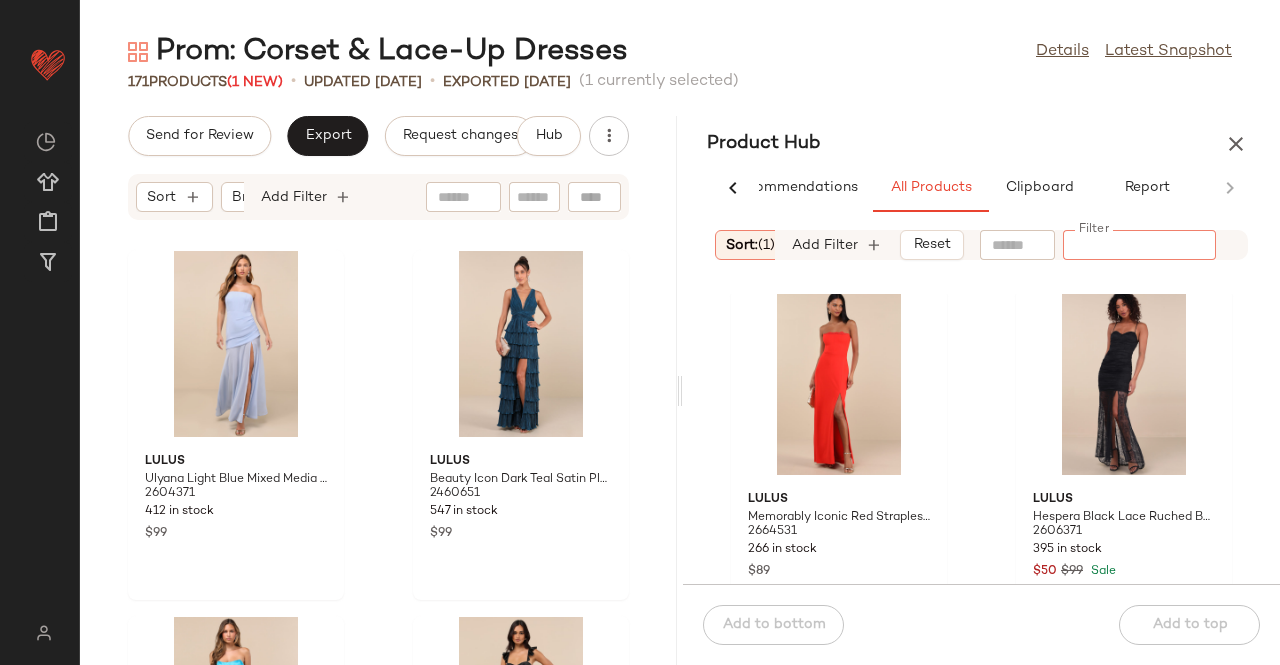 click 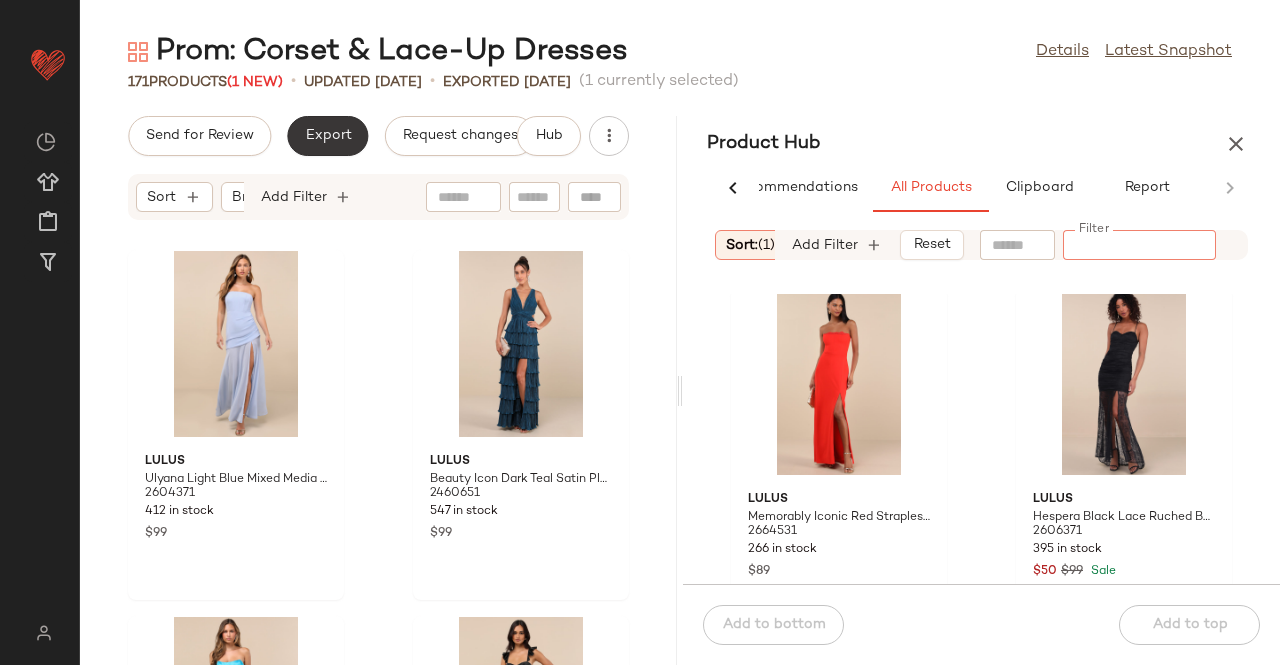 click on "Export" at bounding box center (327, 136) 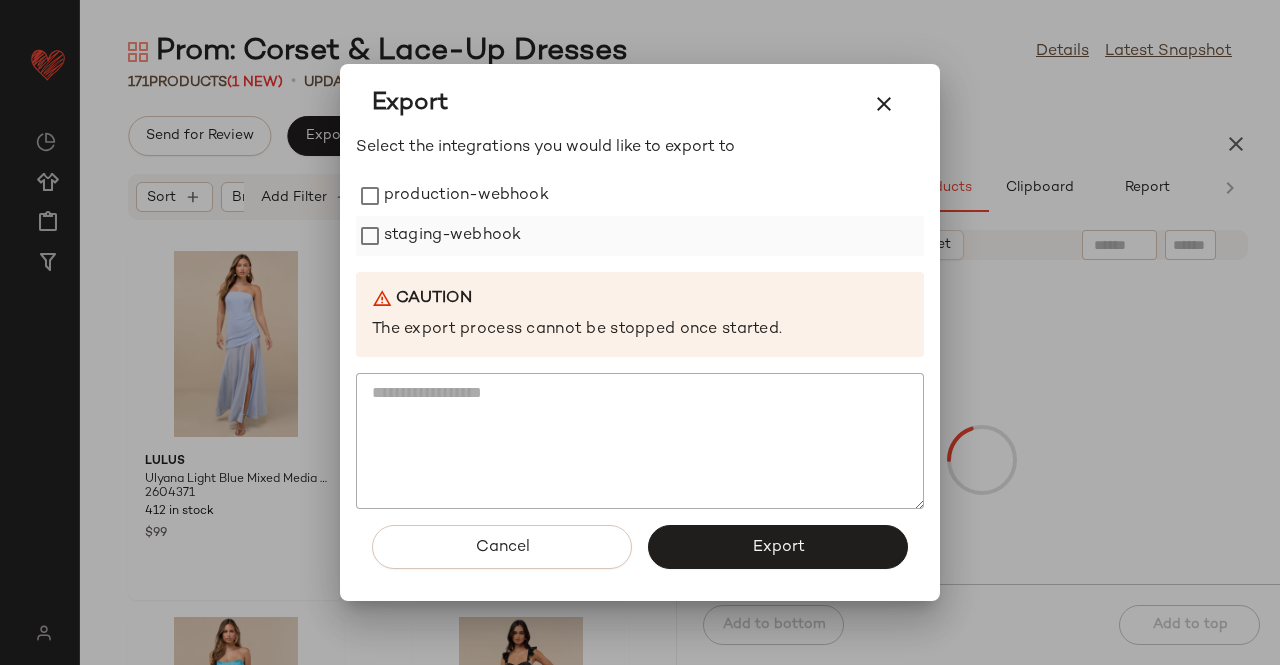 click on "staging-webhook" at bounding box center (452, 236) 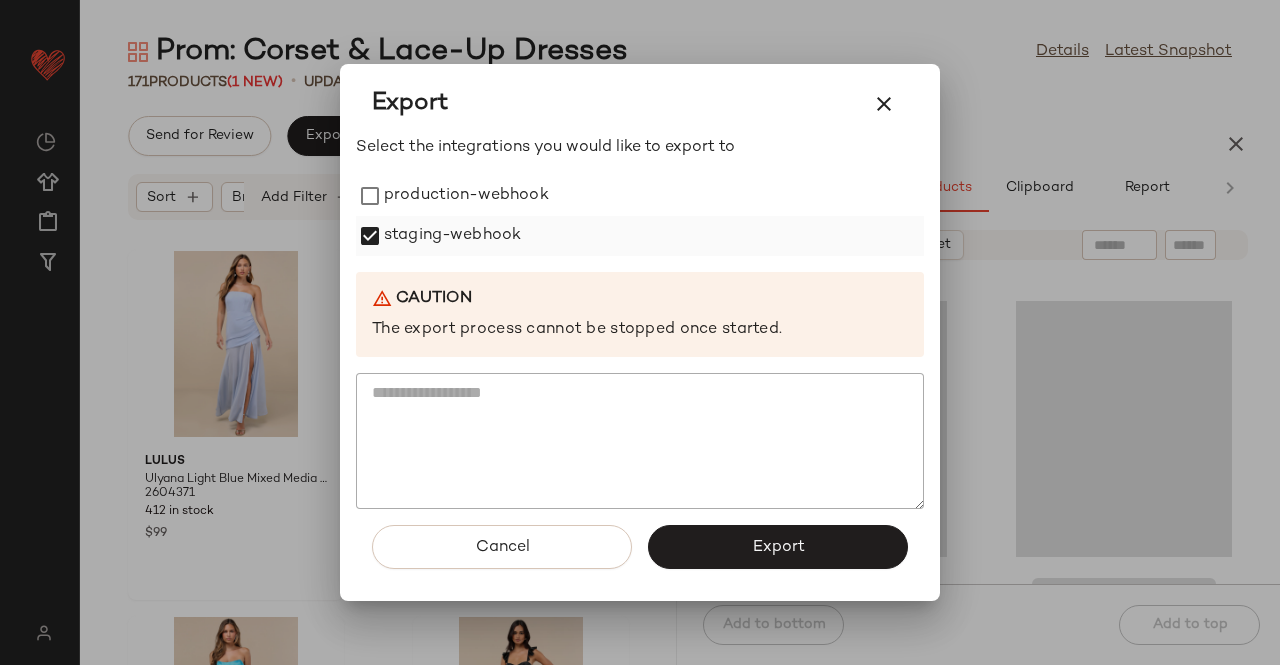 click on "Select the integrations you would like to export to production-webhook staging-webhook Caution The export process cannot be stopped once started." at bounding box center [640, 323] 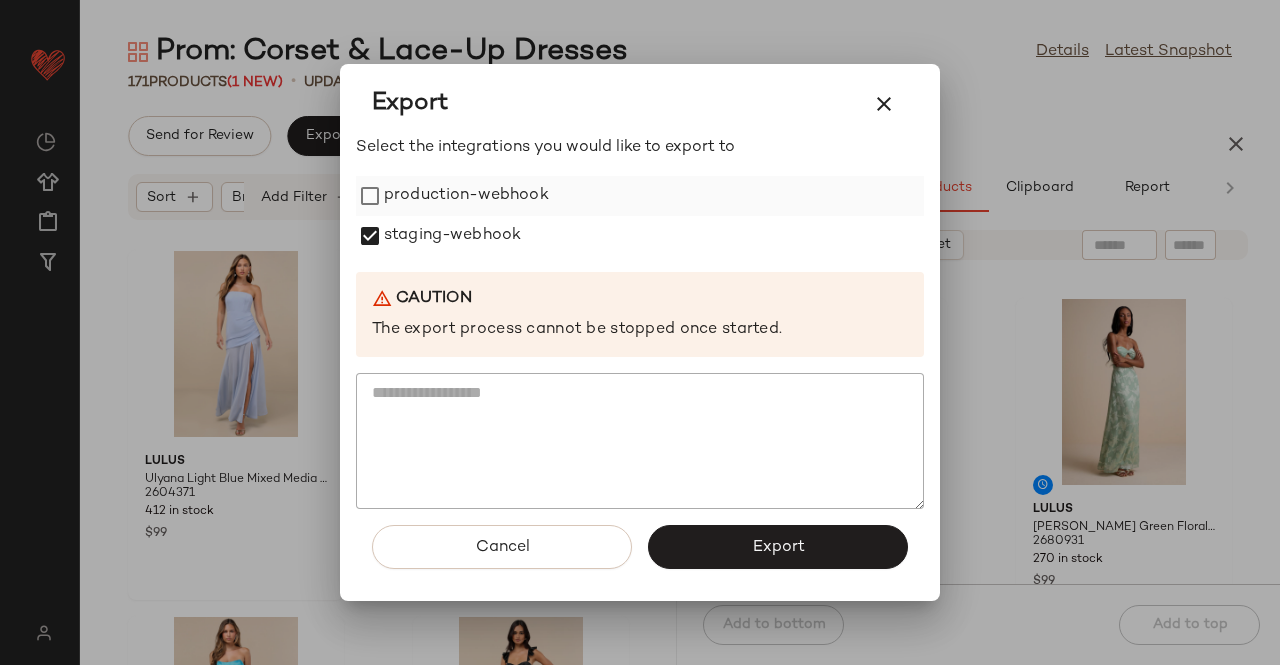 drag, startPoint x: 497, startPoint y: 181, endPoint x: 796, endPoint y: 547, distance: 472.6066 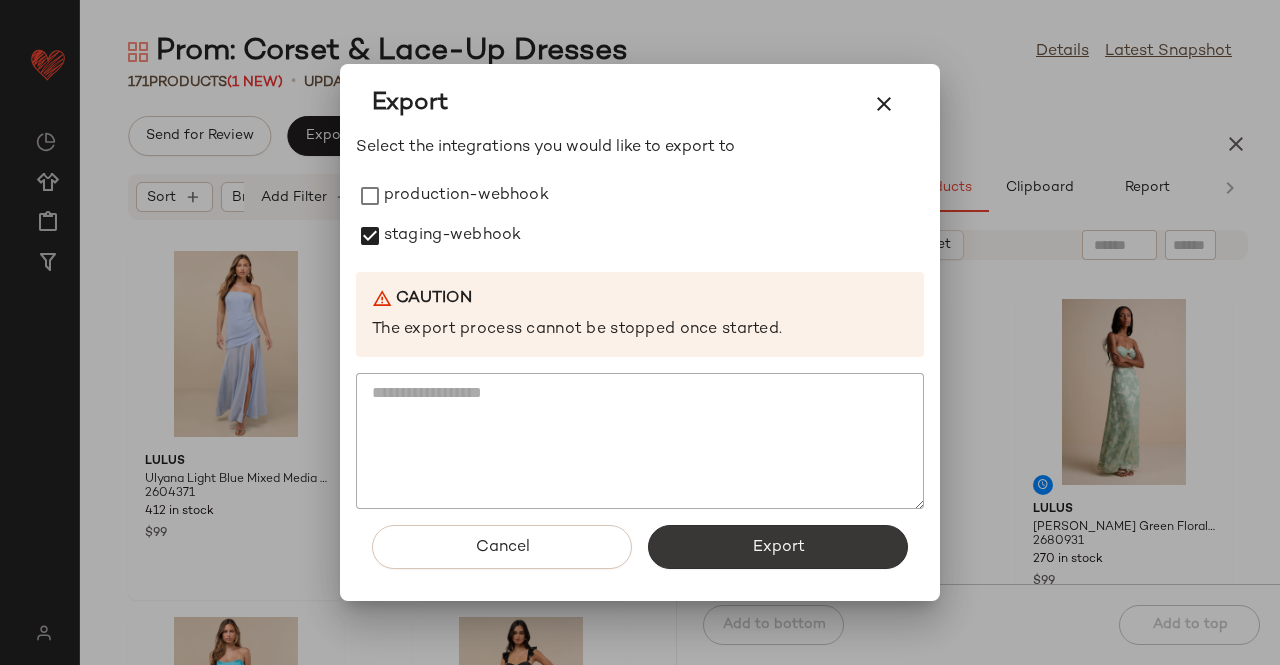 click on "production-webhook" at bounding box center (466, 196) 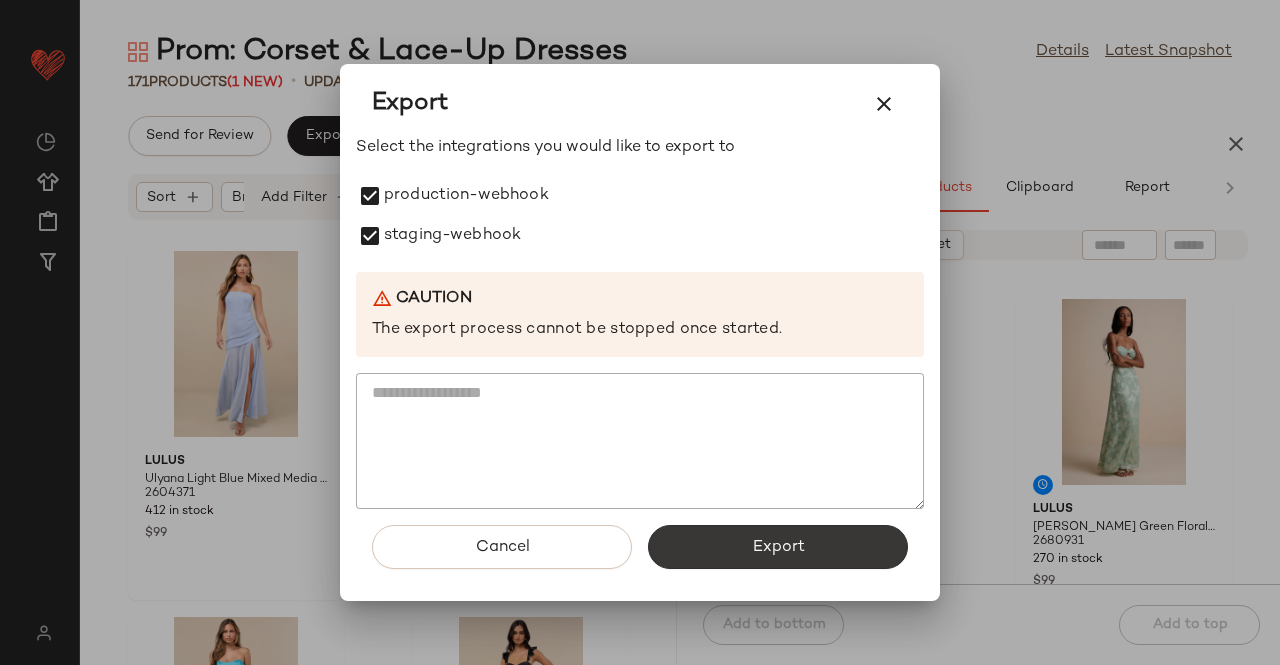 click on "Export" 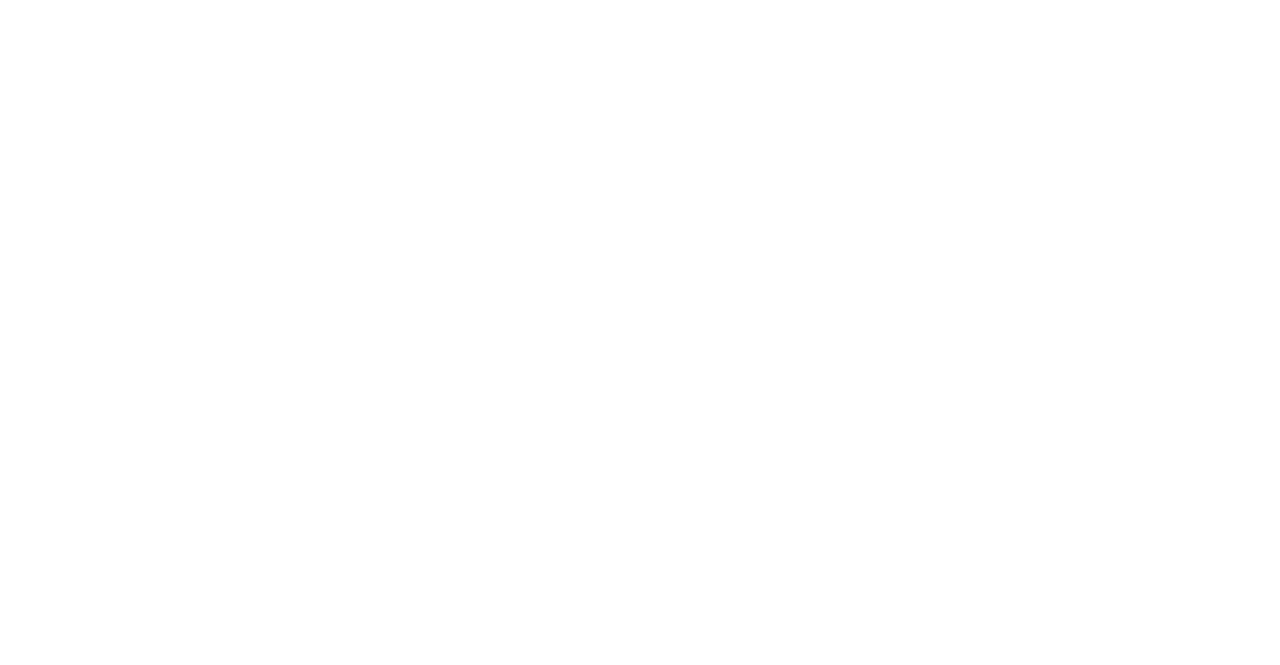 scroll, scrollTop: 0, scrollLeft: 0, axis: both 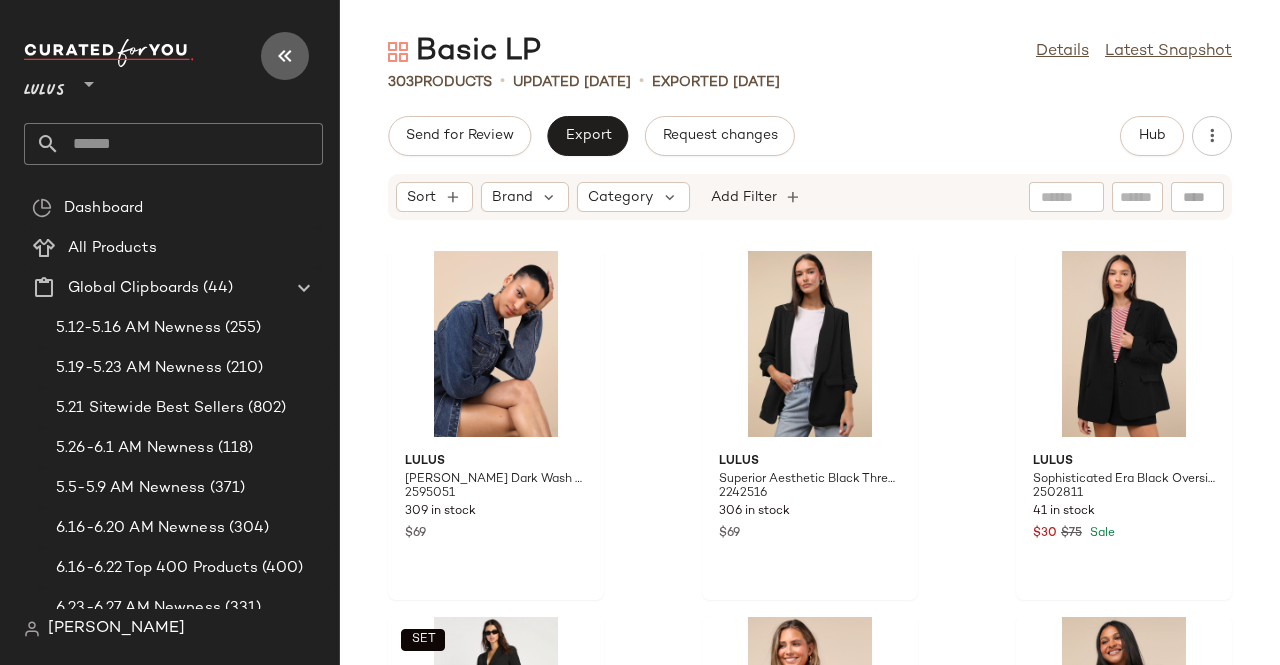 click at bounding box center (285, 56) 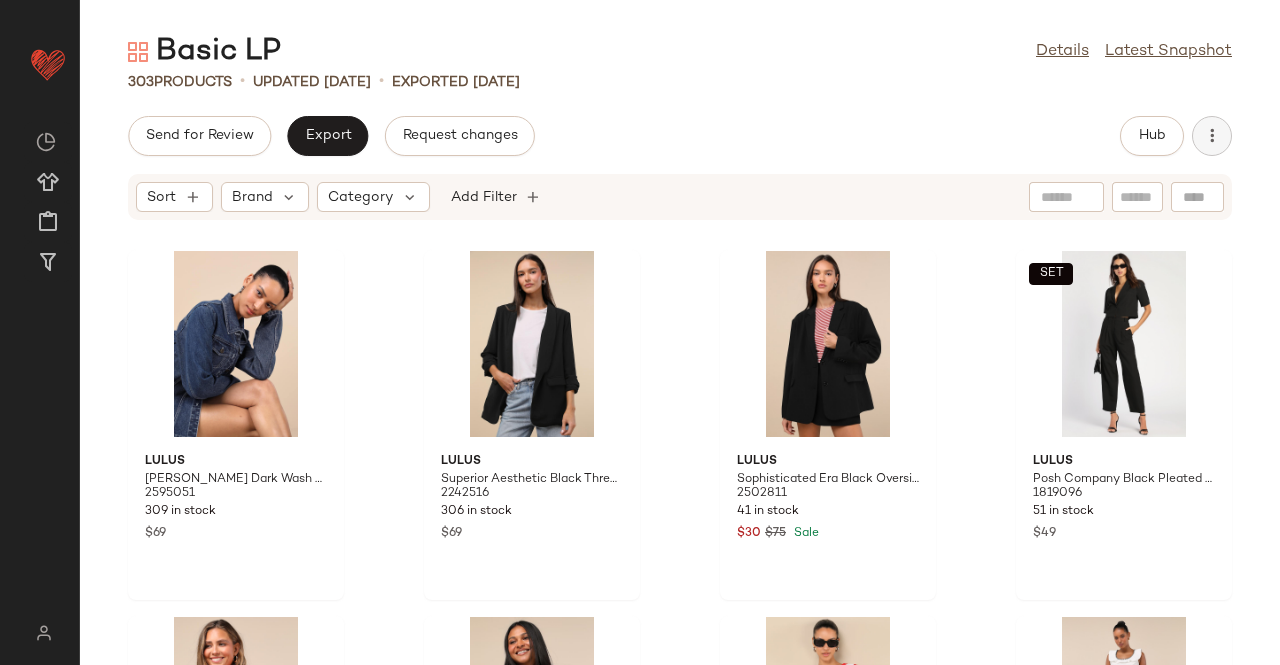 click 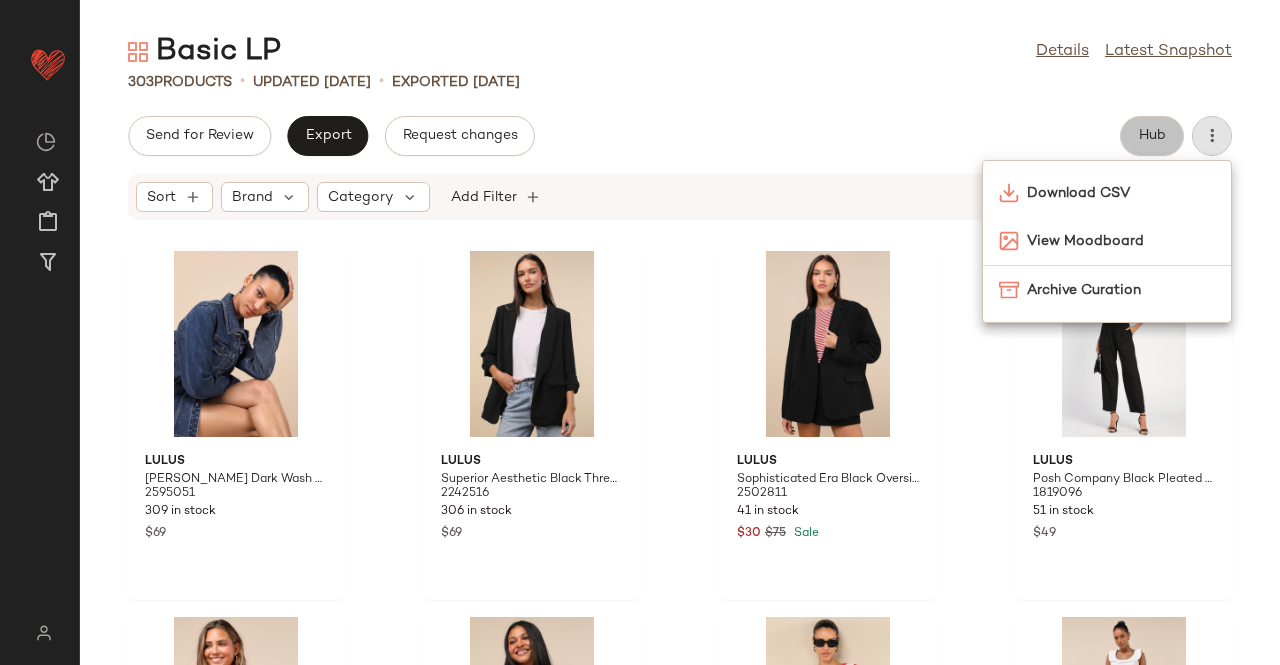 click on "Hub" at bounding box center (1152, 136) 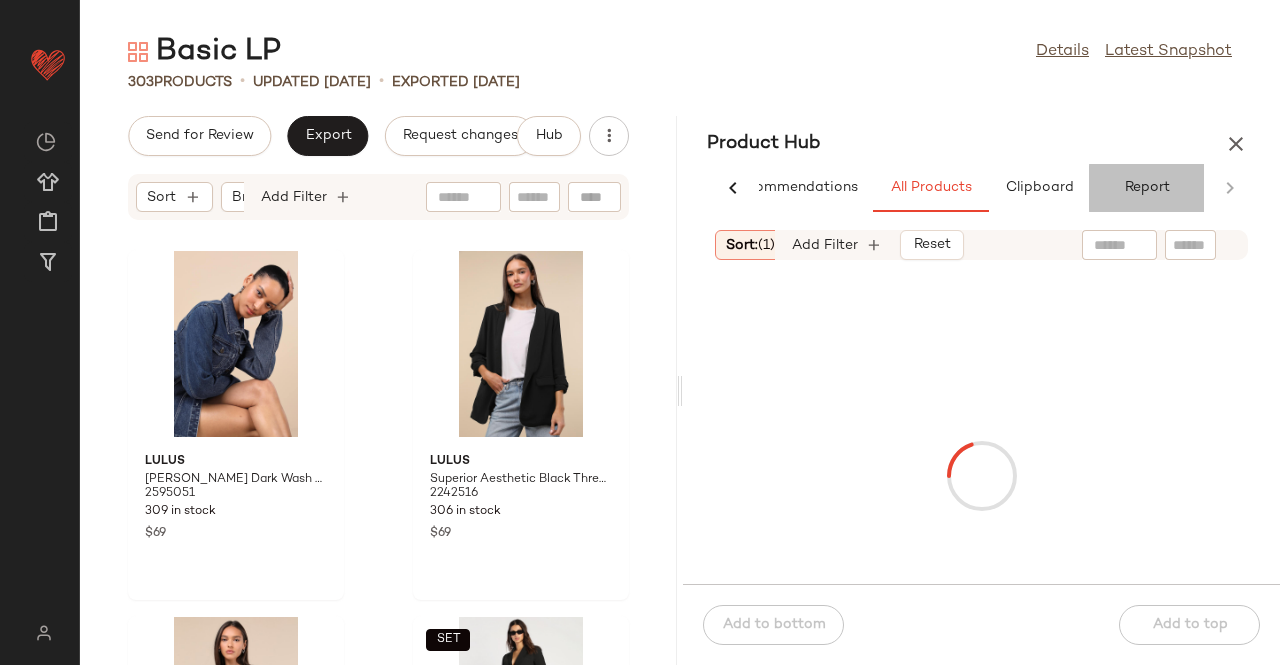 click on "Report" 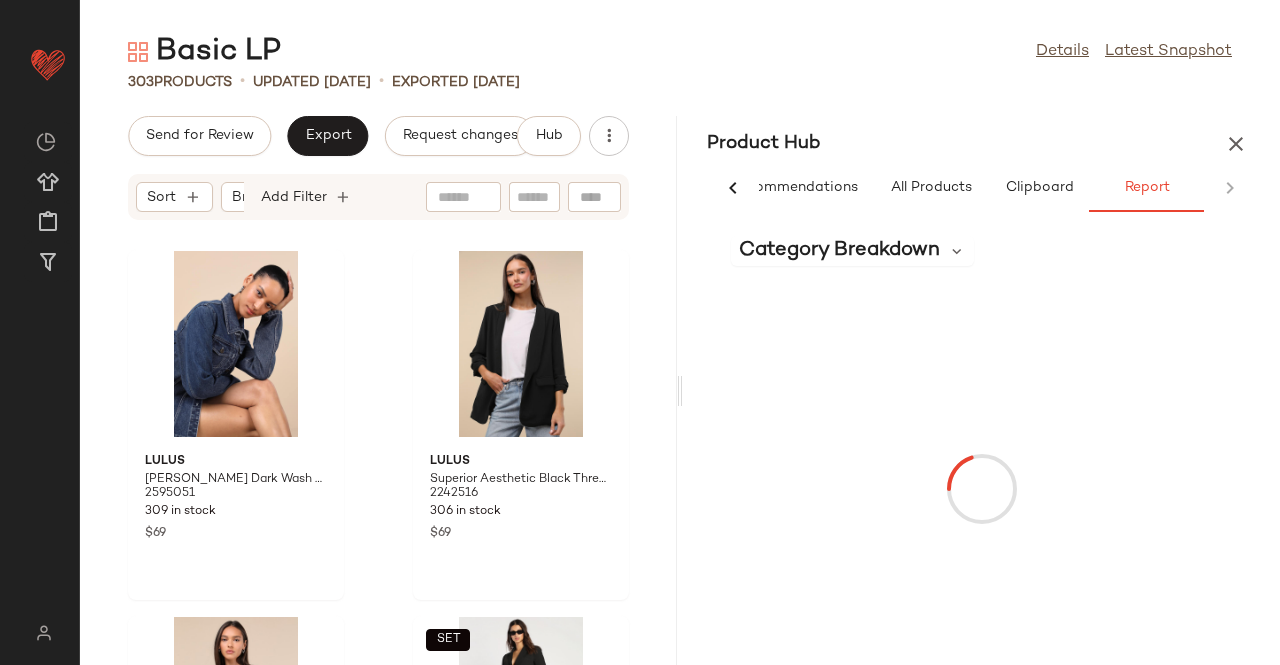scroll, scrollTop: 0, scrollLeft: 62, axis: horizontal 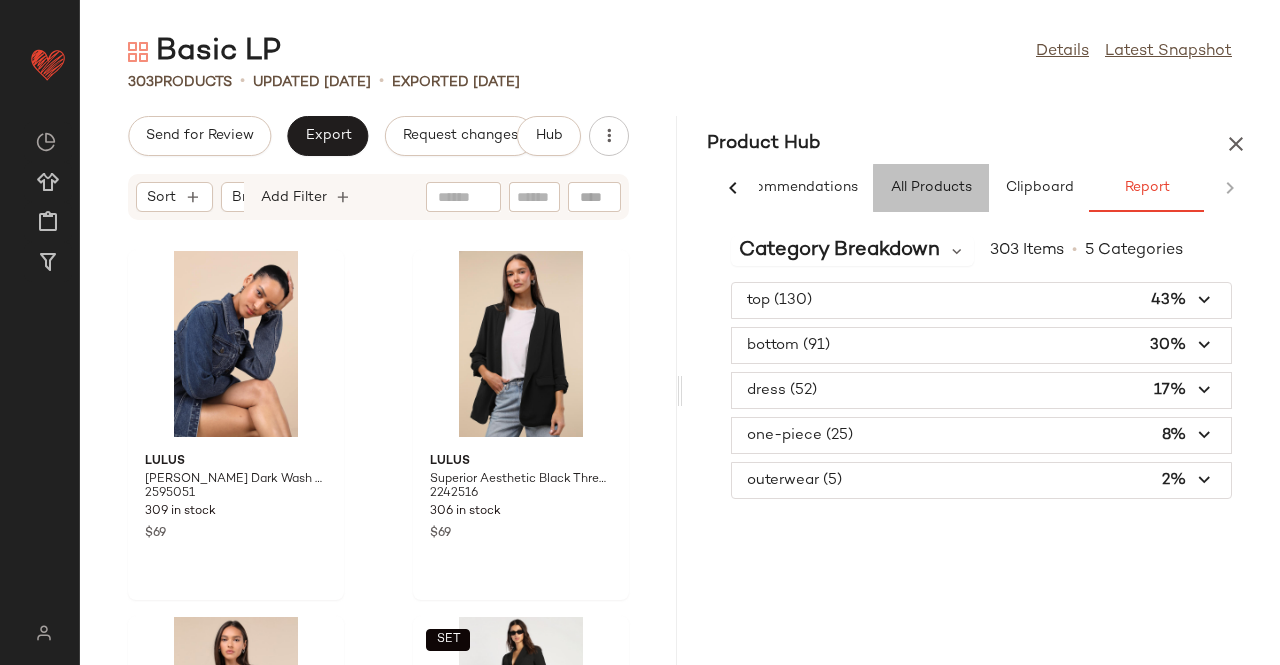 click on "All Products" 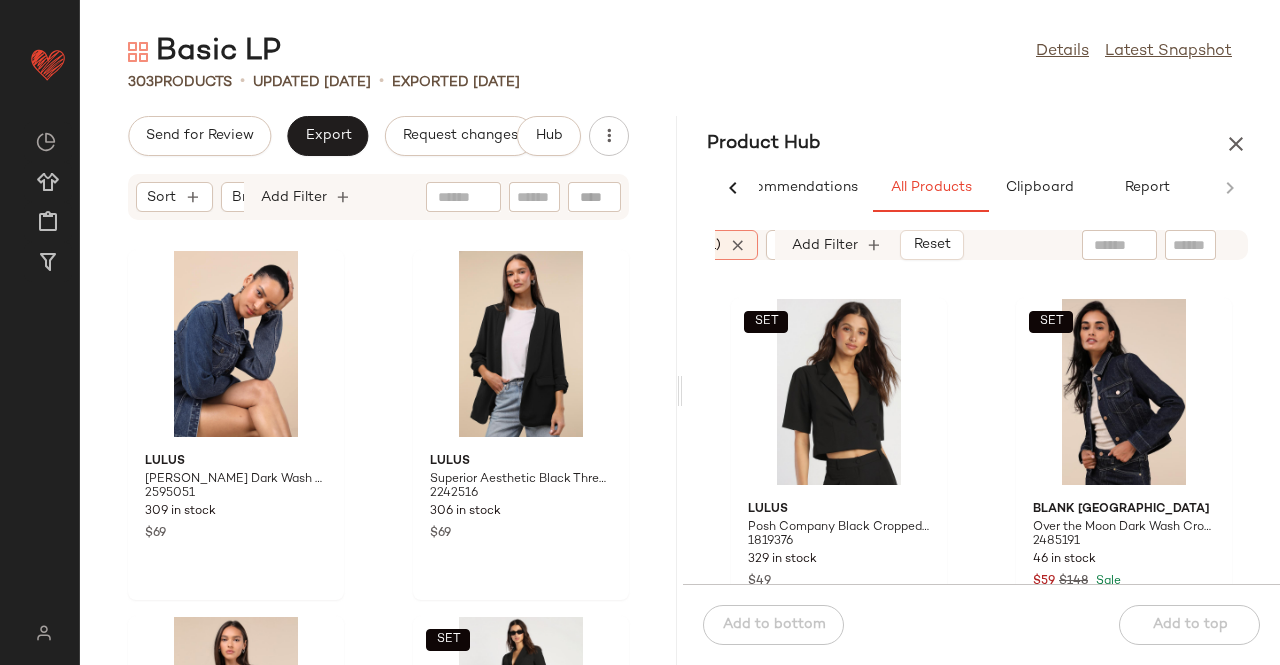 scroll, scrollTop: 0, scrollLeft: 106, axis: horizontal 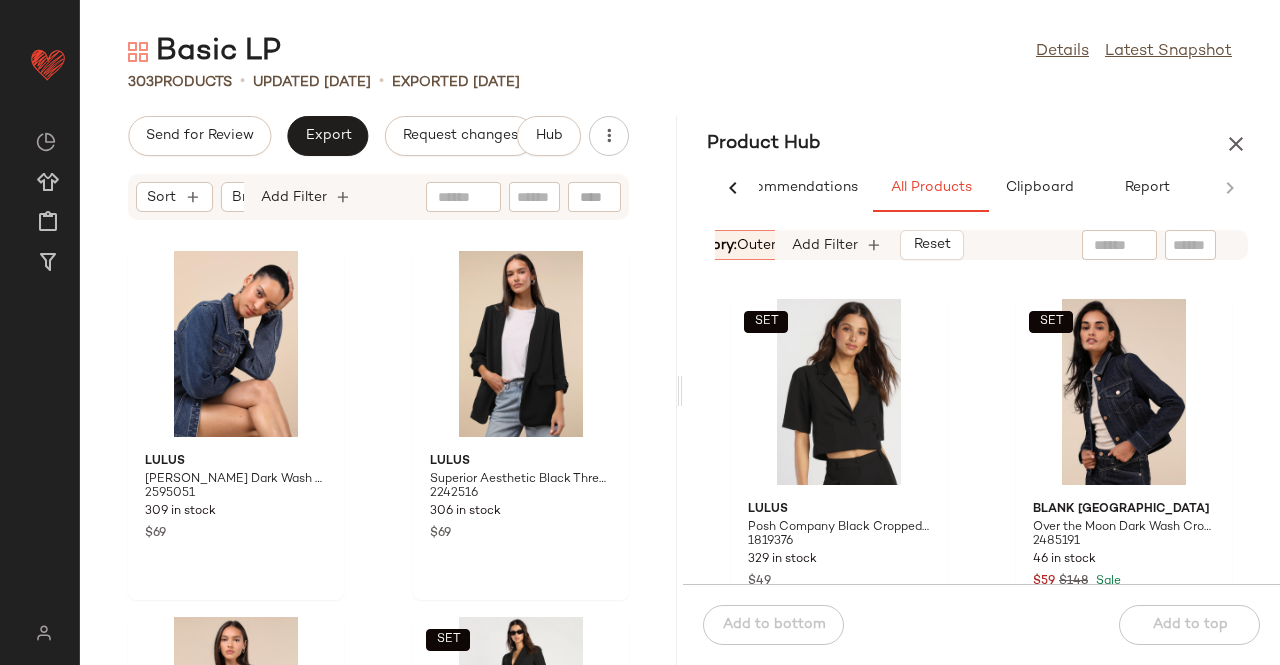 drag, startPoint x: 738, startPoint y: 241, endPoint x: 763, endPoint y: 256, distance: 29.15476 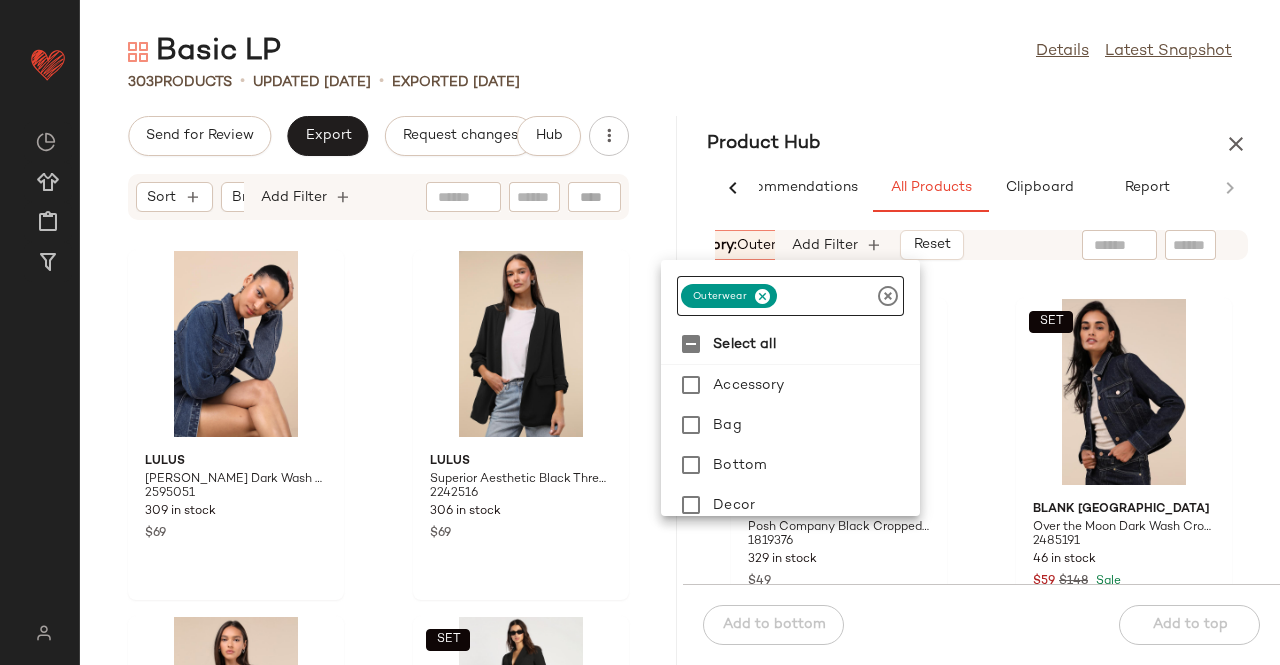 drag, startPoint x: 754, startPoint y: 297, endPoint x: 787, endPoint y: 317, distance: 38.587563 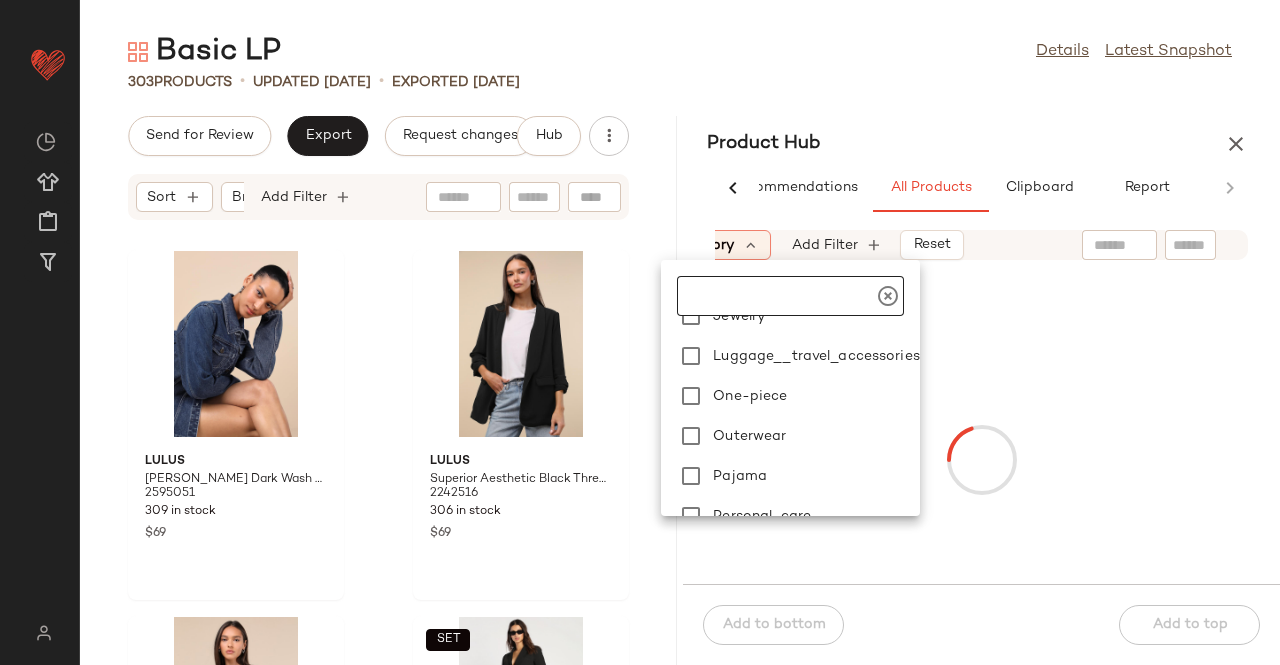scroll, scrollTop: 480, scrollLeft: 0, axis: vertical 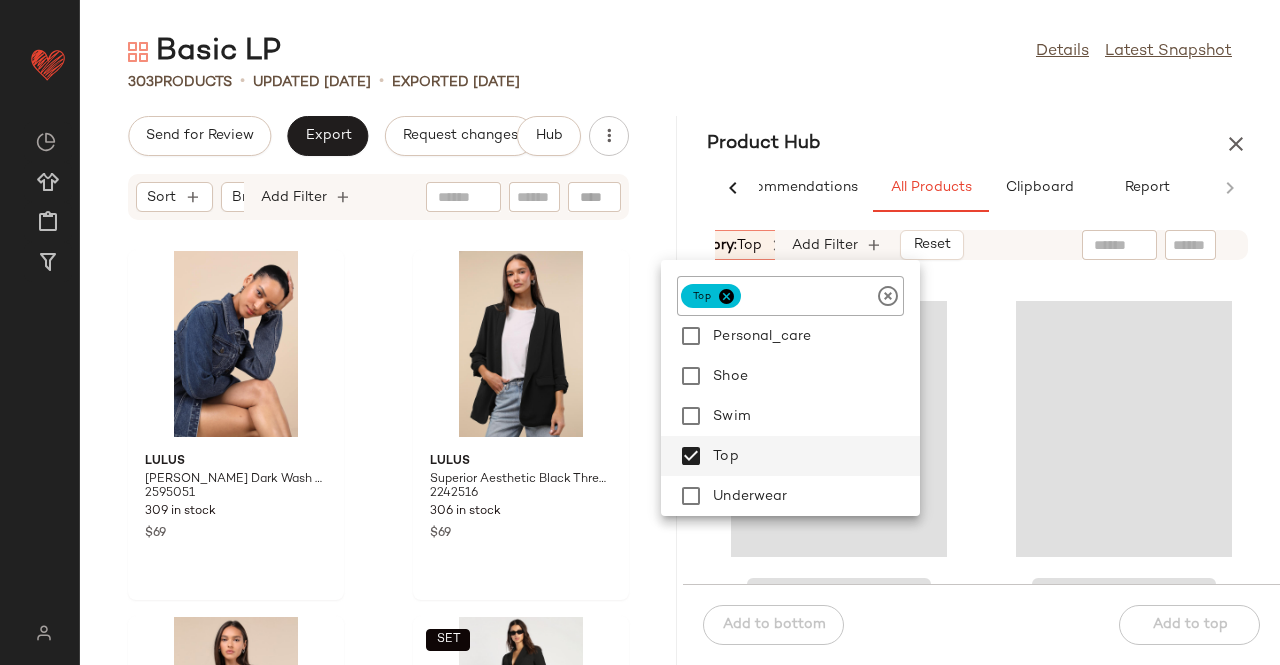 click on "Basic LP  Details   Latest Snapshot  303   Products   •   updated Jul 7th  •  Exported Jul 7th  Send for Review   Export   Request changes   Hub  Sort  Brand  Category  Add Filter  Lulus Danella Dark Wash Fitted Denim Jacket 2595051 309 in stock $69 Lulus Superior Aesthetic Black Three-Quarter Sleeve Ruched Blazer 2242516 306 in stock $69 Lulus Sophisticated Era Black Oversized Blazer 2502811 41 in stock $30 $75 Sale  SET  Lulus Posh Company Black Pleated High-Waisted Trouser Pants 1819096 51 in stock $49 Lulus Basics Kinship Red Ribbed Bodysuit 583322 586 in stock $29 Lulus Adyn Ivory V-Neck Short Sleeve Tee 2661191 45 in stock $25 Lulus Jessie White and Red Ribbed Knit Crew Neck Baby Tee 2621691 296 in stock $18 $25 Sale Lulus Noteworthy Black Wide-Leg Pants 1871276 116 in stock $49 Product Hub  AI Recommendations   All Products   Clipboard   Report  Sort:   (1) Brand  Category:   top In Curation?:   No Availability:   in_stock Add Filter   Reset   Add to bottom   Add to top" at bounding box center [680, 348] 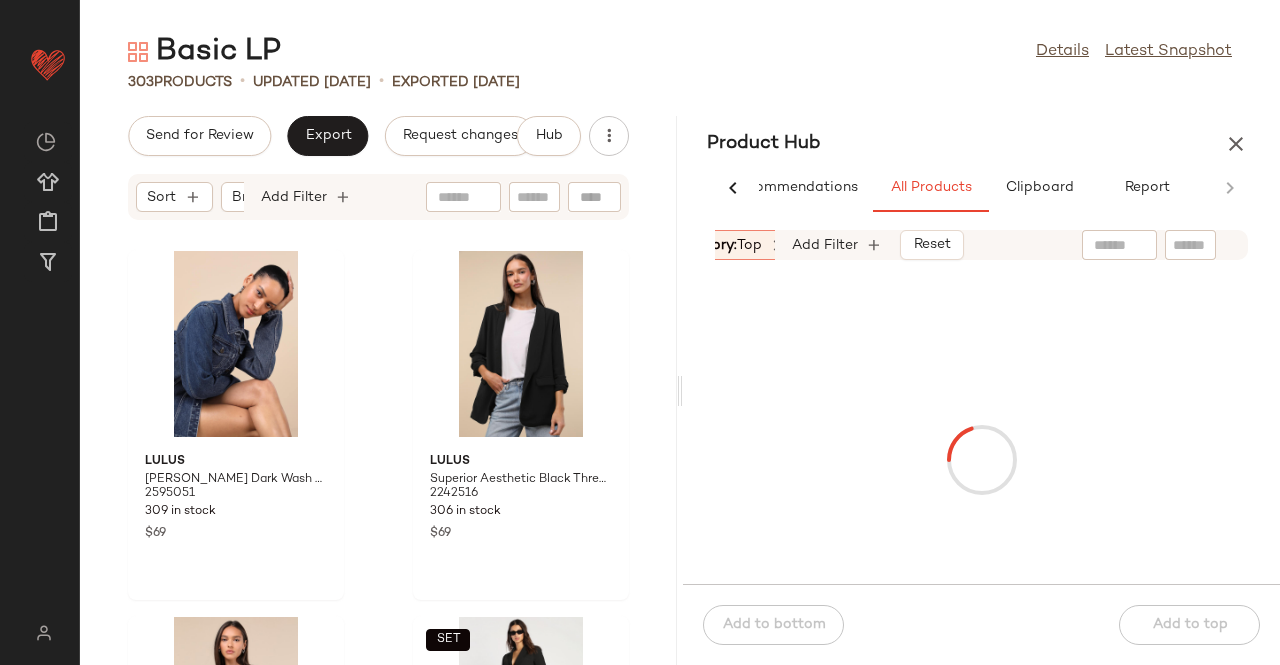 click on "Basic LP  Details   Latest Snapshot  303   Products   •   updated Jul 7th  •  Exported Jul 7th  Send for Review   Export   Request changes   Hub  Sort  Brand  Category  Add Filter  Lulus Danella Dark Wash Fitted Denim Jacket 2595051 309 in stock $69 Lulus Superior Aesthetic Black Three-Quarter Sleeve Ruched Blazer 2242516 306 in stock $69 Lulus Sophisticated Era Black Oversized Blazer 2502811 41 in stock $30 $75 Sale  SET  Lulus Posh Company Black Pleated High-Waisted Trouser Pants 1819096 51 in stock $49 Lulus Basics Kinship Red Ribbed Bodysuit 583322 586 in stock $29 Lulus Adyn Ivory V-Neck Short Sleeve Tee 2661191 45 in stock $25 Lulus Jessie White and Red Ribbed Knit Crew Neck Baby Tee 2621691 296 in stock $18 $25 Sale Lulus Noteworthy Black Wide-Leg Pants 1871276 116 in stock $49 Product Hub  AI Recommendations   All Products   Clipboard   Report  Sort:   (1) Brand  Category:   top In Curation?:   No Availability:   in_stock Add Filter   Reset   Add to bottom   Add to top" at bounding box center [680, 348] 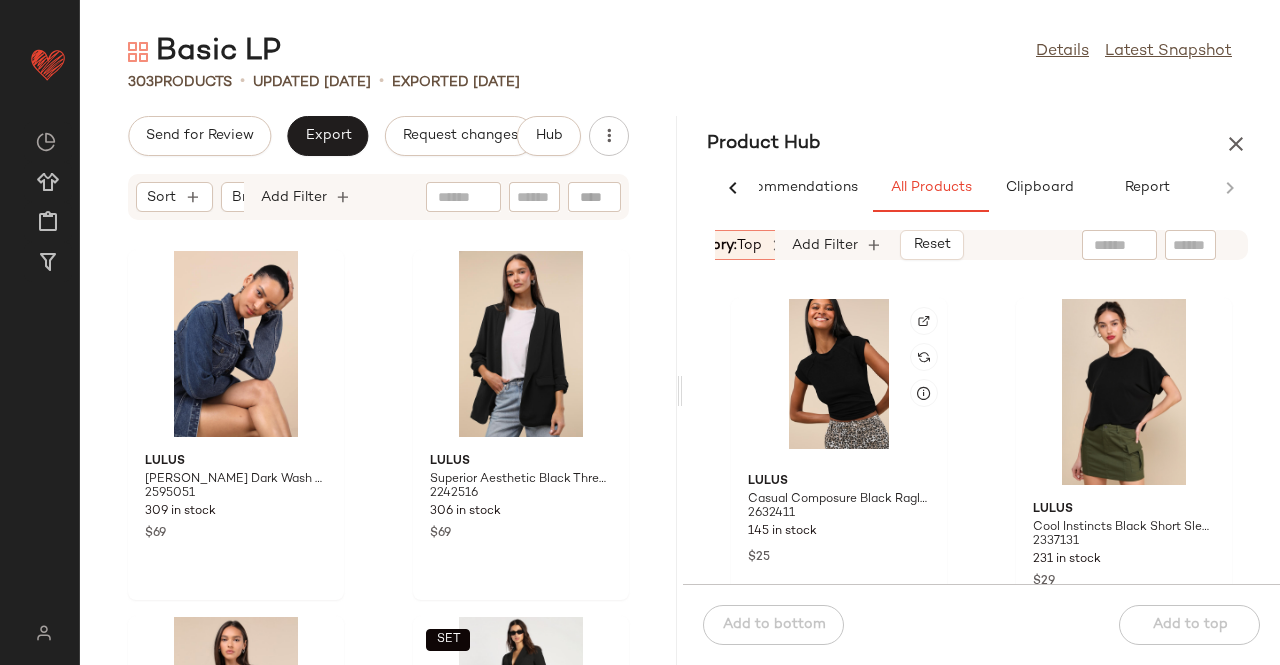 scroll, scrollTop: 200, scrollLeft: 0, axis: vertical 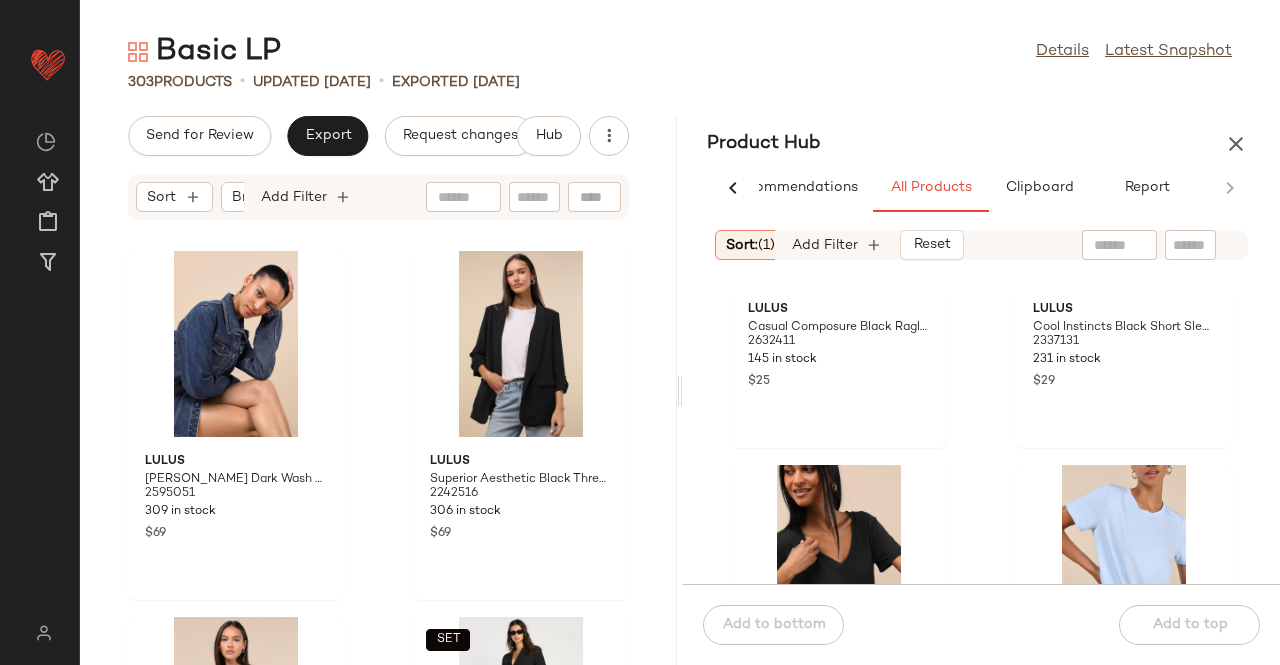 click on "Sort:   (1)" at bounding box center [750, 245] 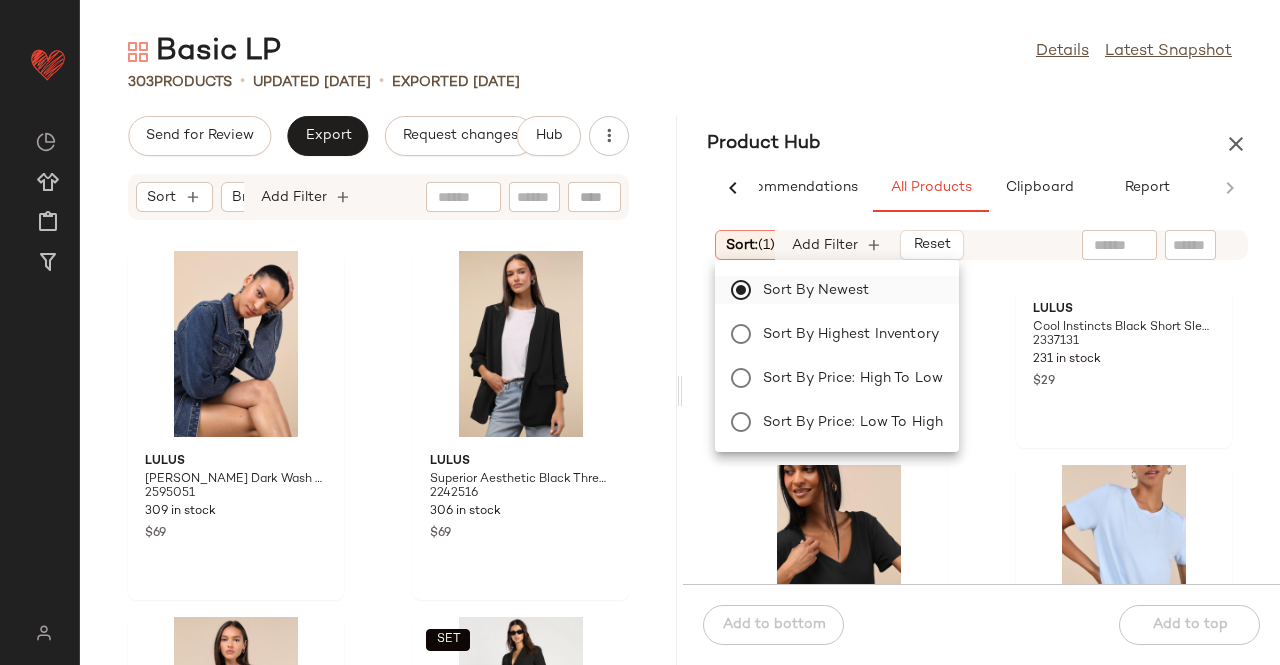 click on "Sort by Newest" at bounding box center [849, 290] 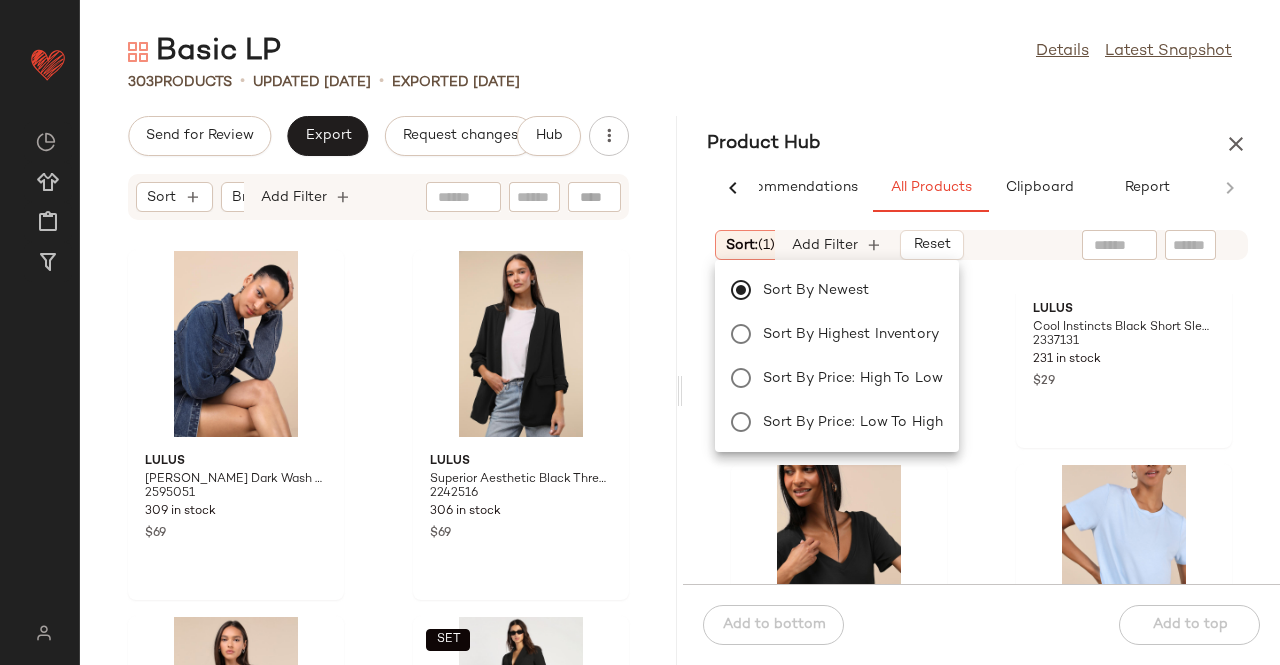 click on "Product Hub" at bounding box center (981, 144) 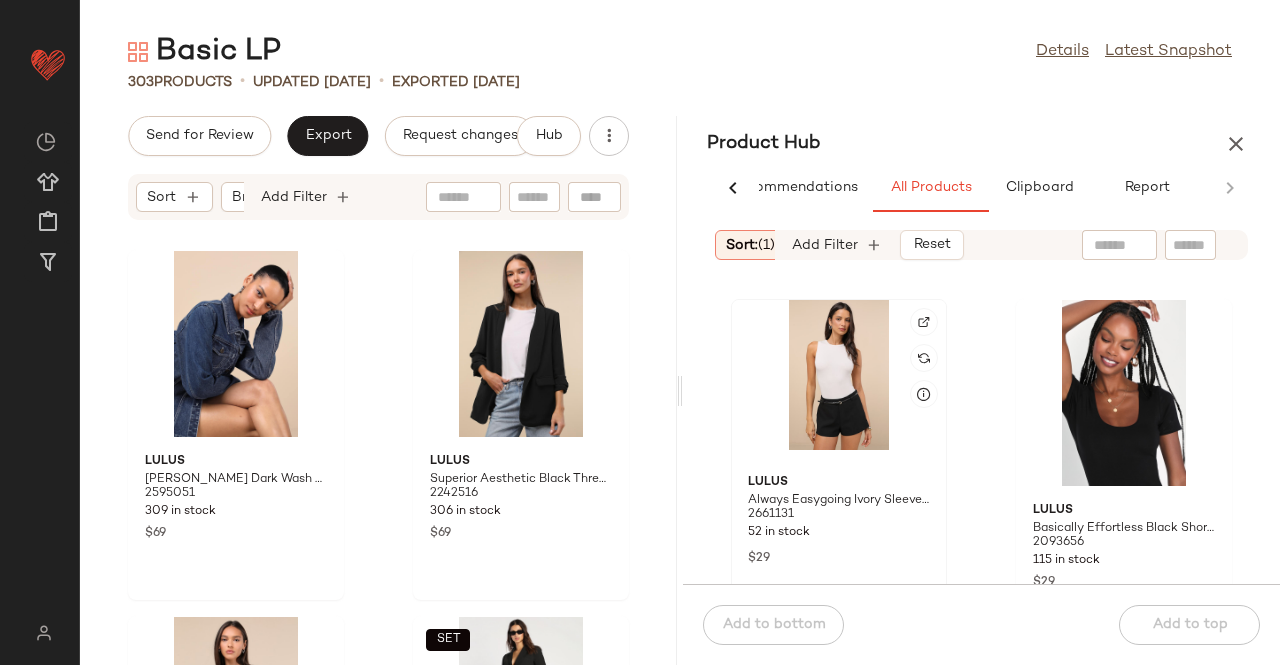 scroll, scrollTop: 716, scrollLeft: 0, axis: vertical 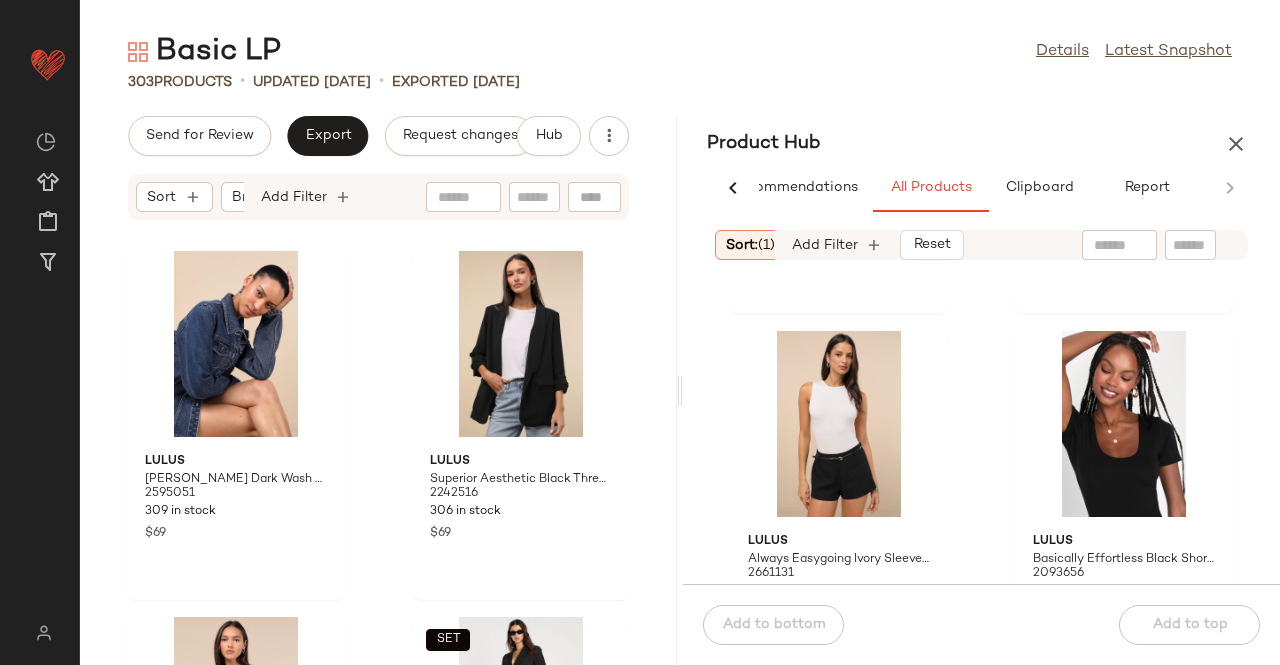 drag, startPoint x: 1180, startPoint y: 232, endPoint x: 1198, endPoint y: 244, distance: 21.633308 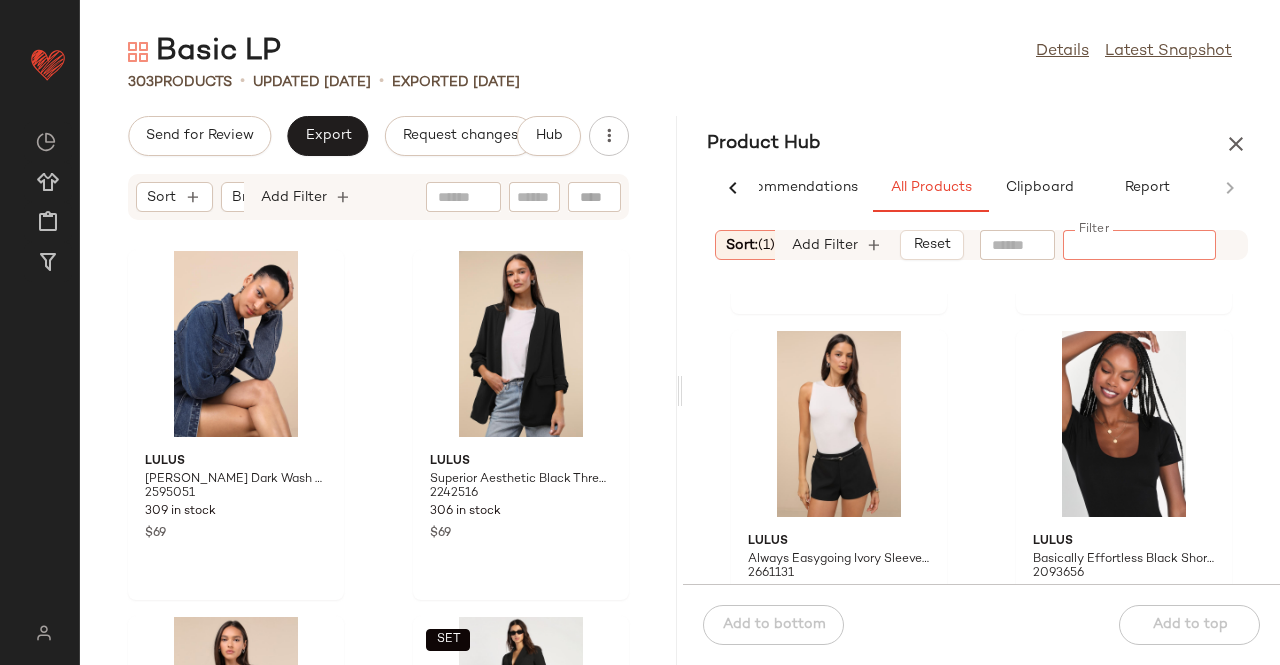 click 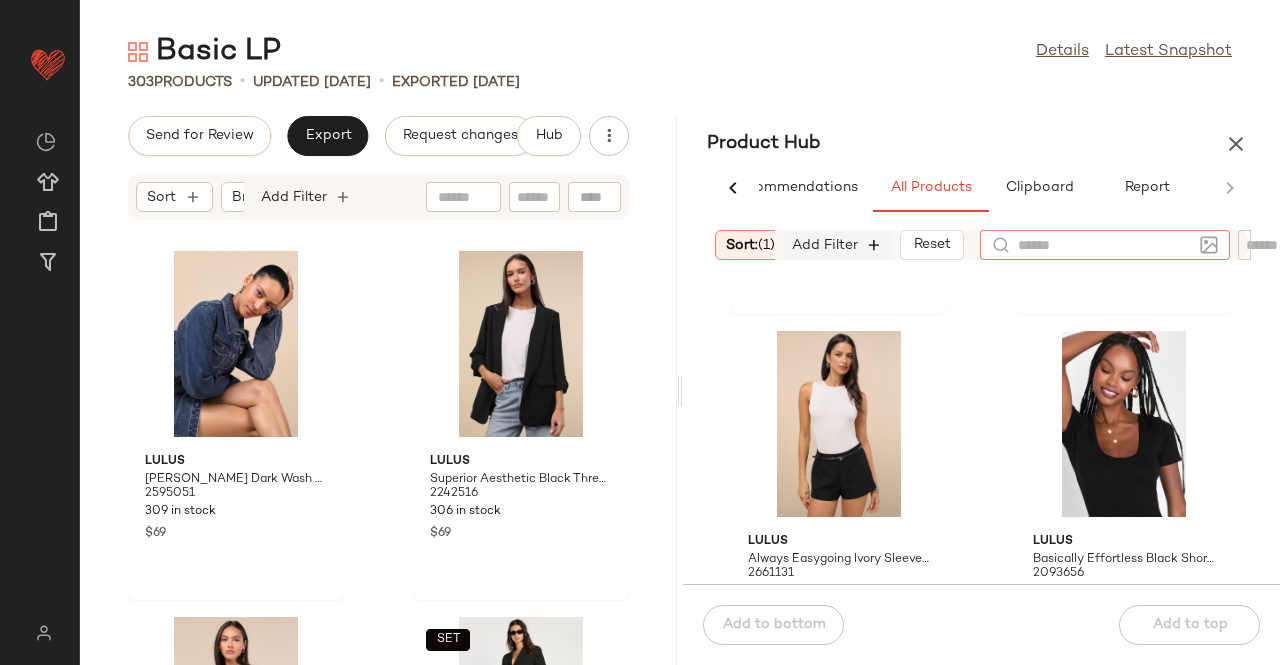click at bounding box center [875, 245] 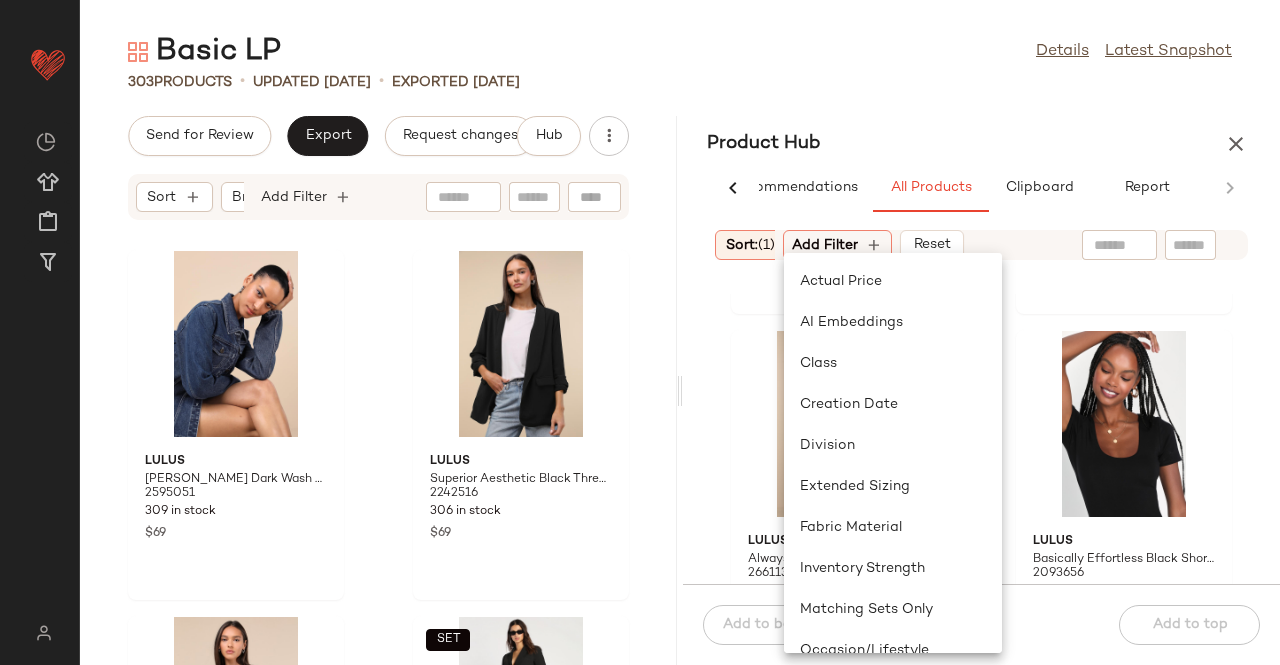 click on "303   Products   •   updated Jul 7th  •  Exported Jul 7th" 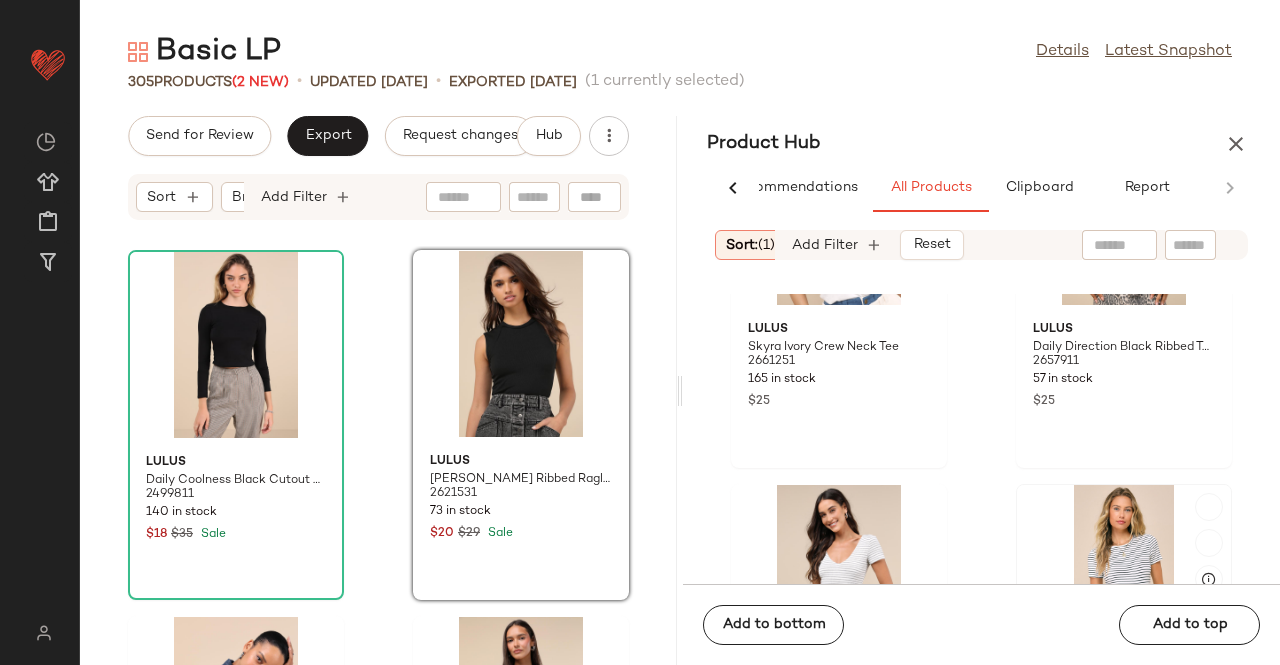 scroll, scrollTop: 1916, scrollLeft: 0, axis: vertical 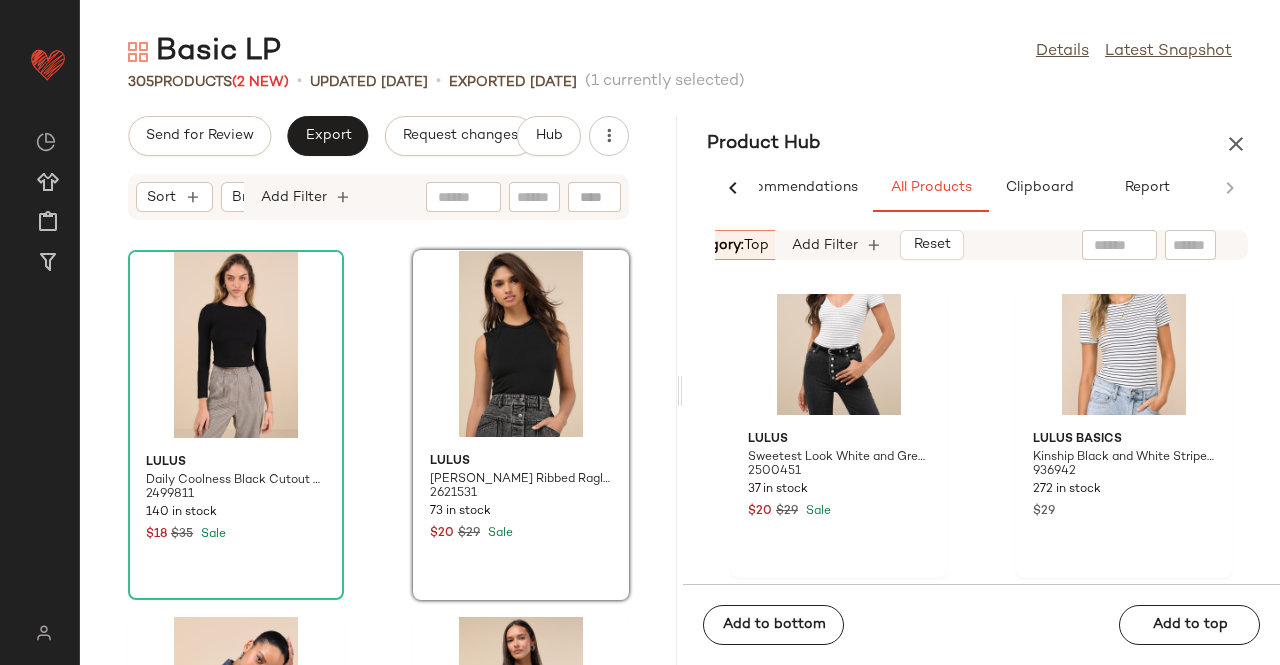 drag, startPoint x: 743, startPoint y: 240, endPoint x: 748, endPoint y: 267, distance: 27.45906 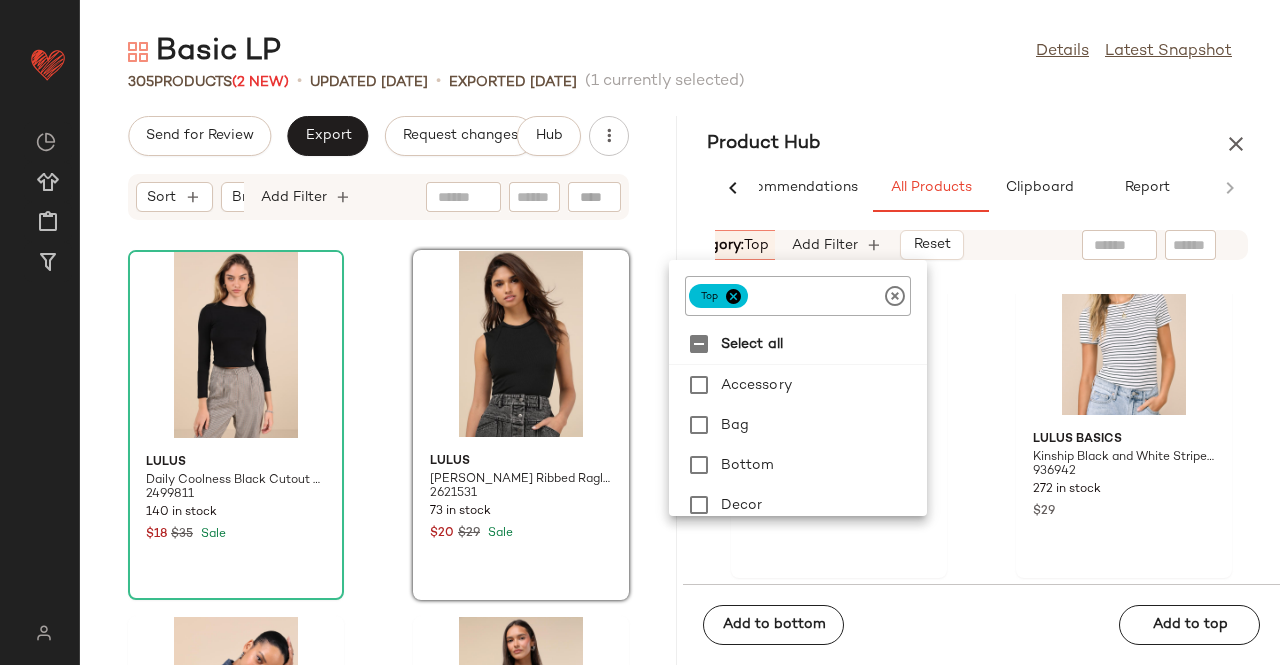 click at bounding box center [733, 296] 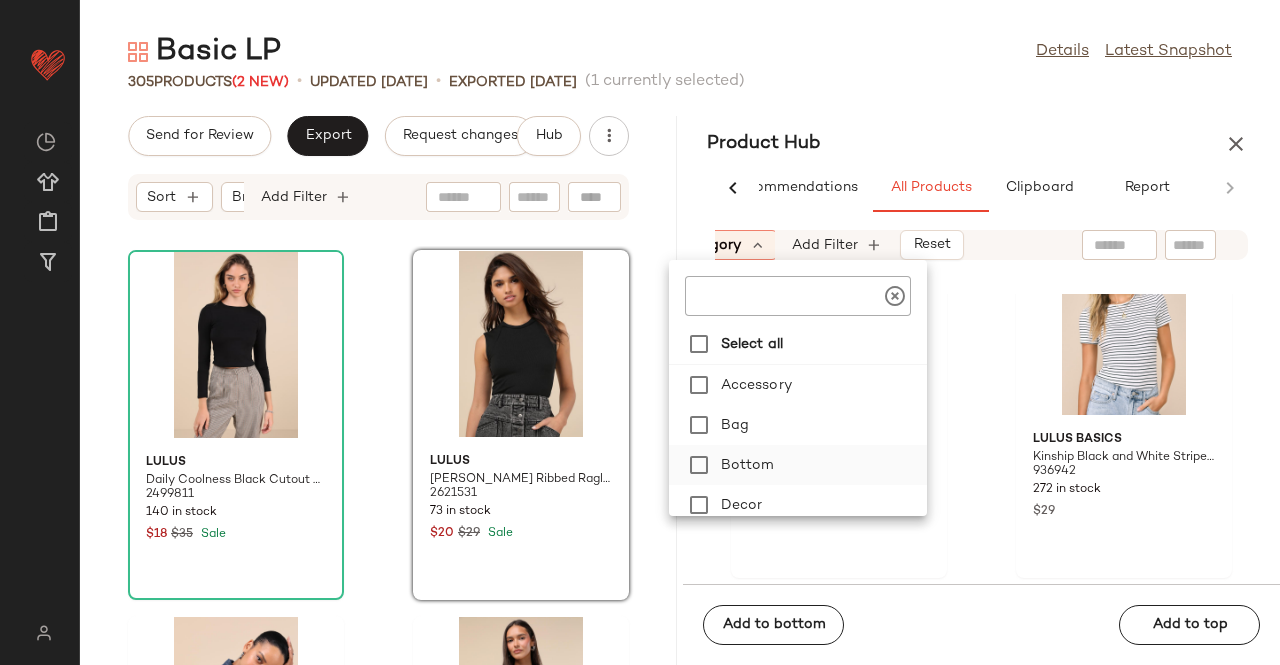 click on "Bottom" at bounding box center [820, 465] 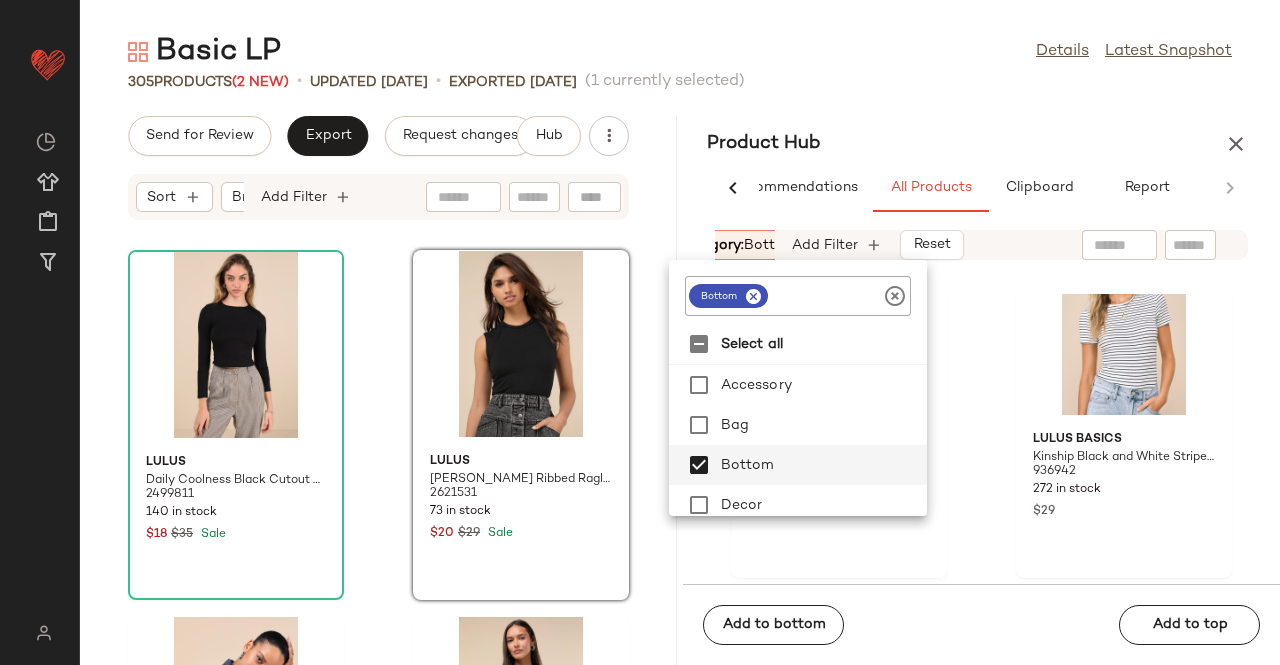 click on "305   Products  (2 New)  •   updated Jul 9th  •  Exported Jul 7th   (1 currently selected)" 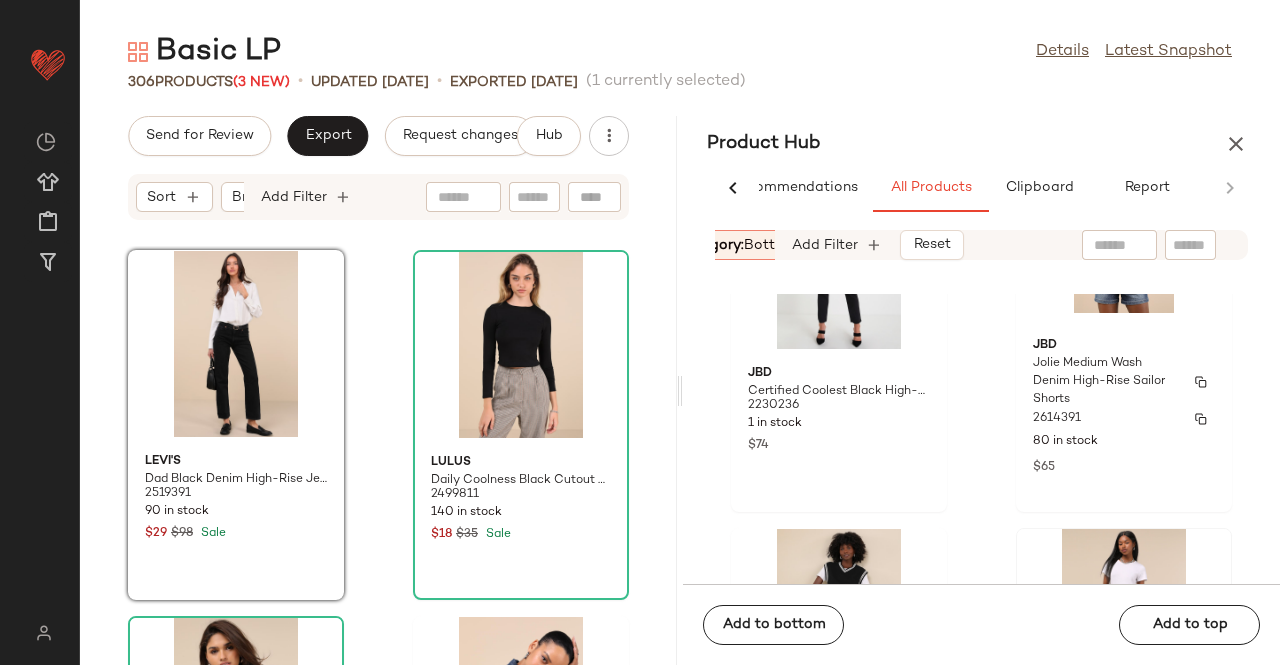 scroll, scrollTop: 716, scrollLeft: 0, axis: vertical 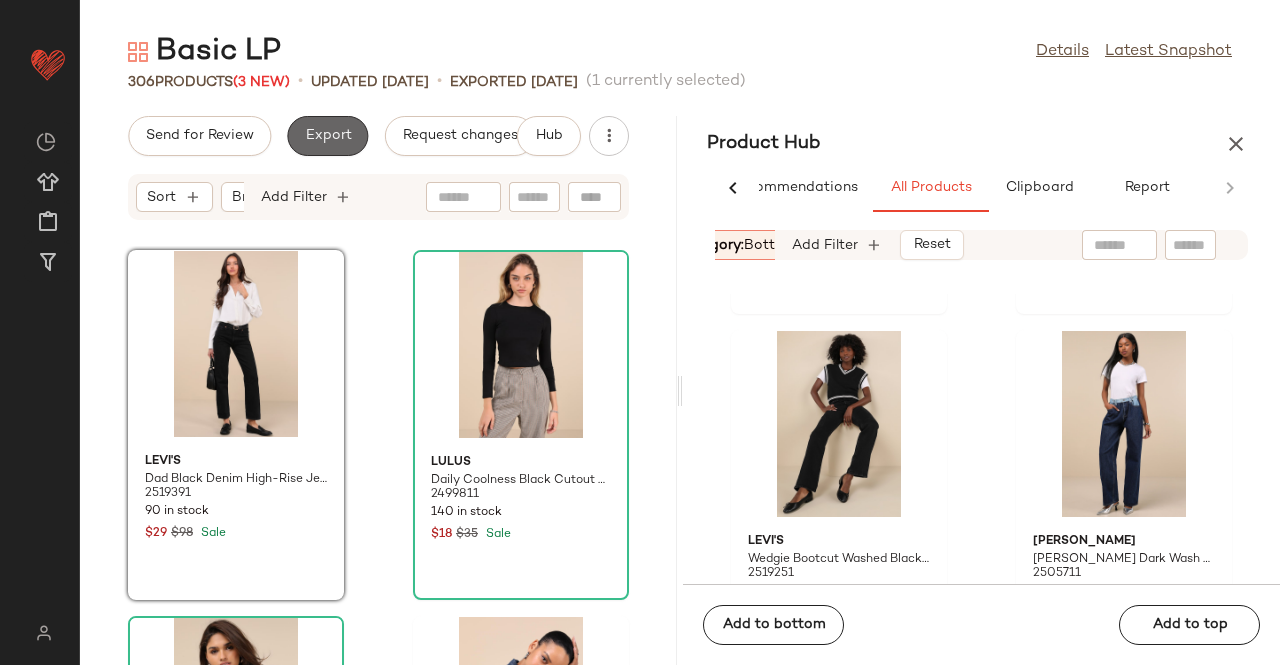click on "Export" at bounding box center [327, 136] 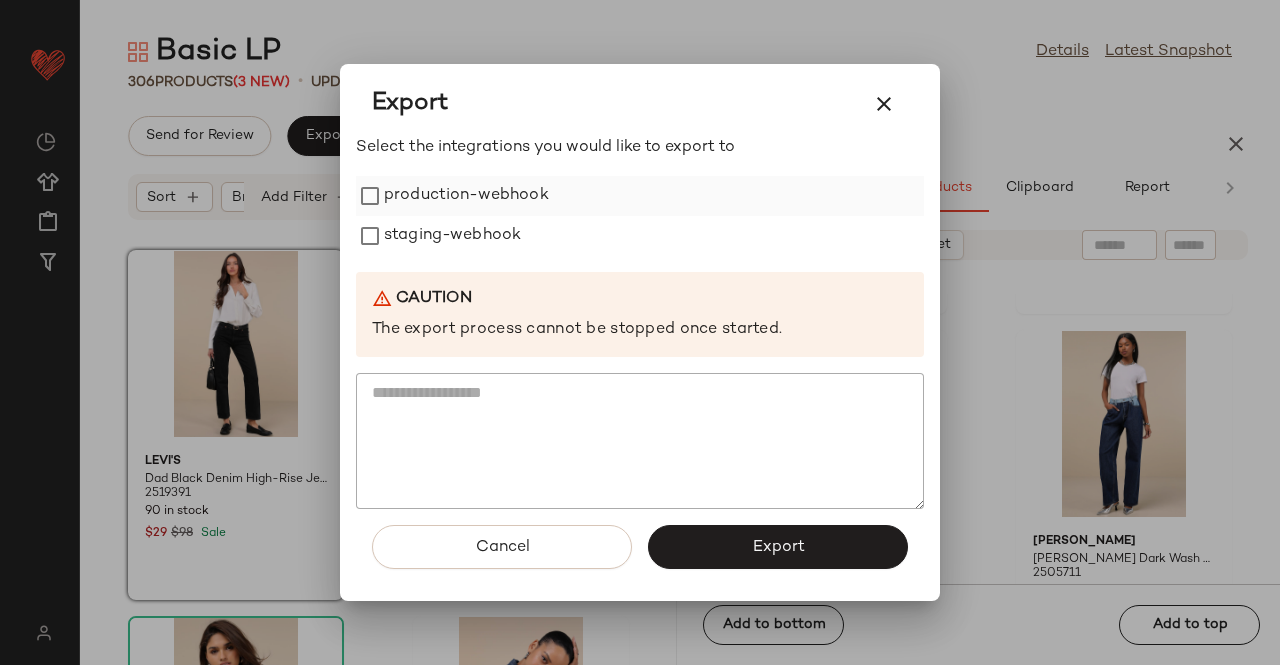 click on "Select the integrations you would like to export to production-webhook staging-webhook Caution The export process cannot be stopped once started." at bounding box center (640, 323) 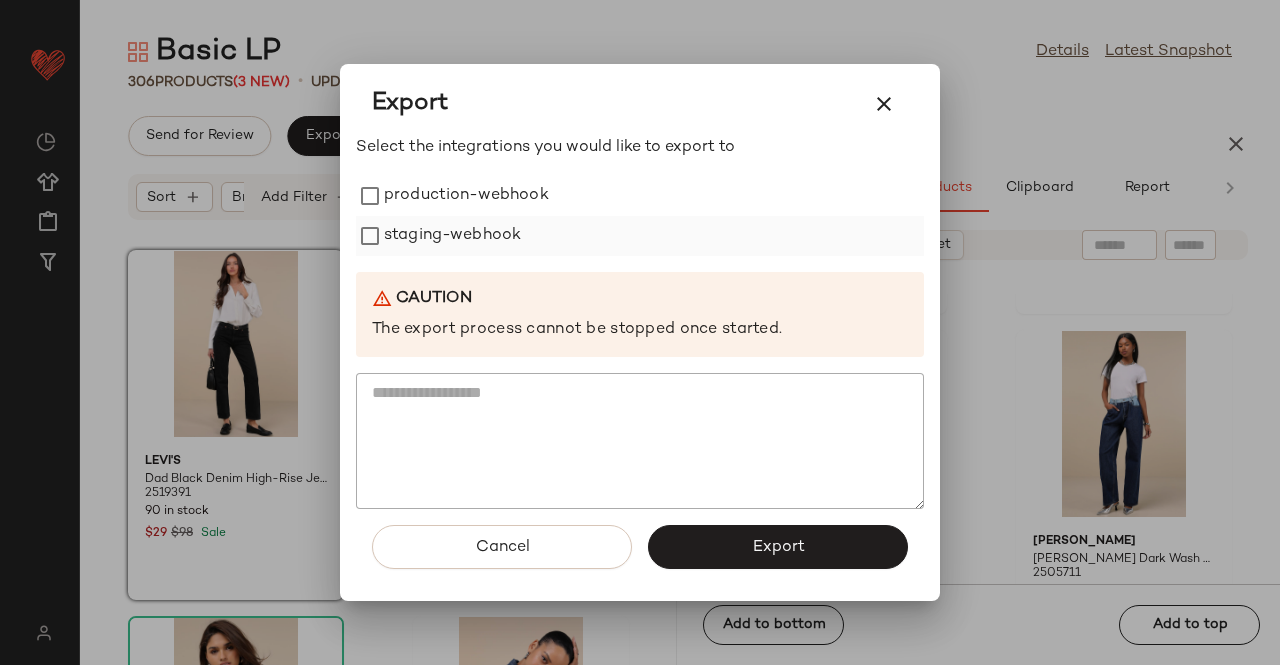 drag, startPoint x: 403, startPoint y: 205, endPoint x: 404, endPoint y: 219, distance: 14.035668 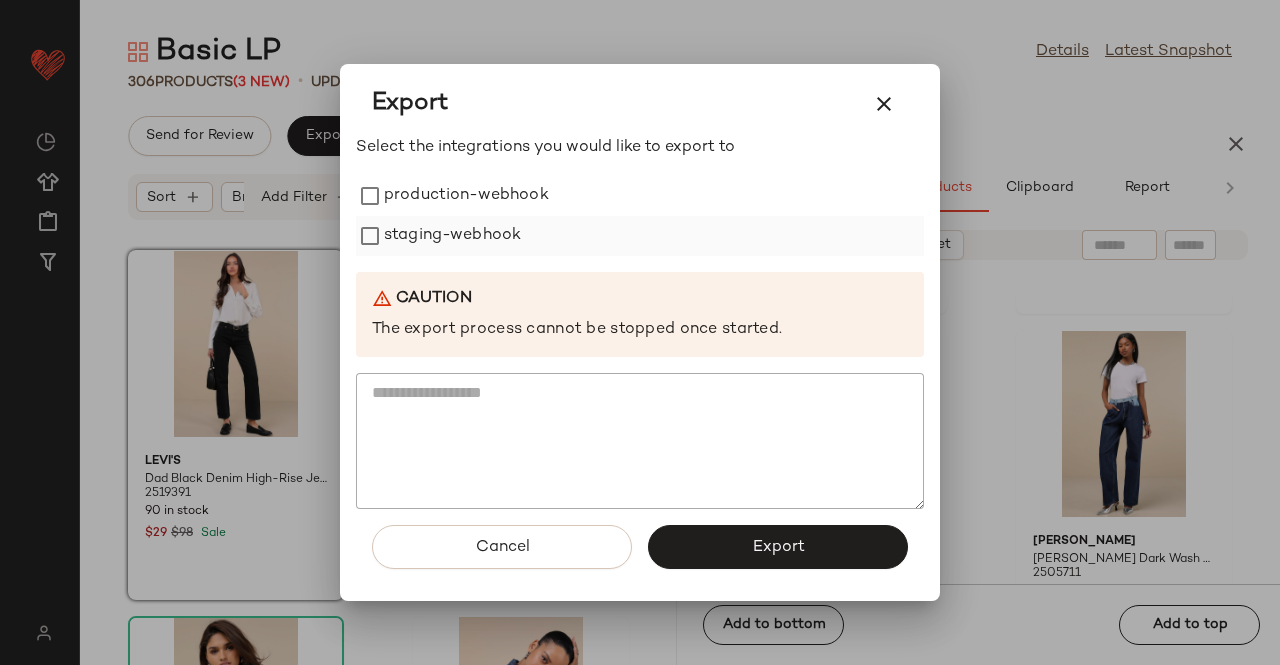 click on "production-webhook" at bounding box center (466, 196) 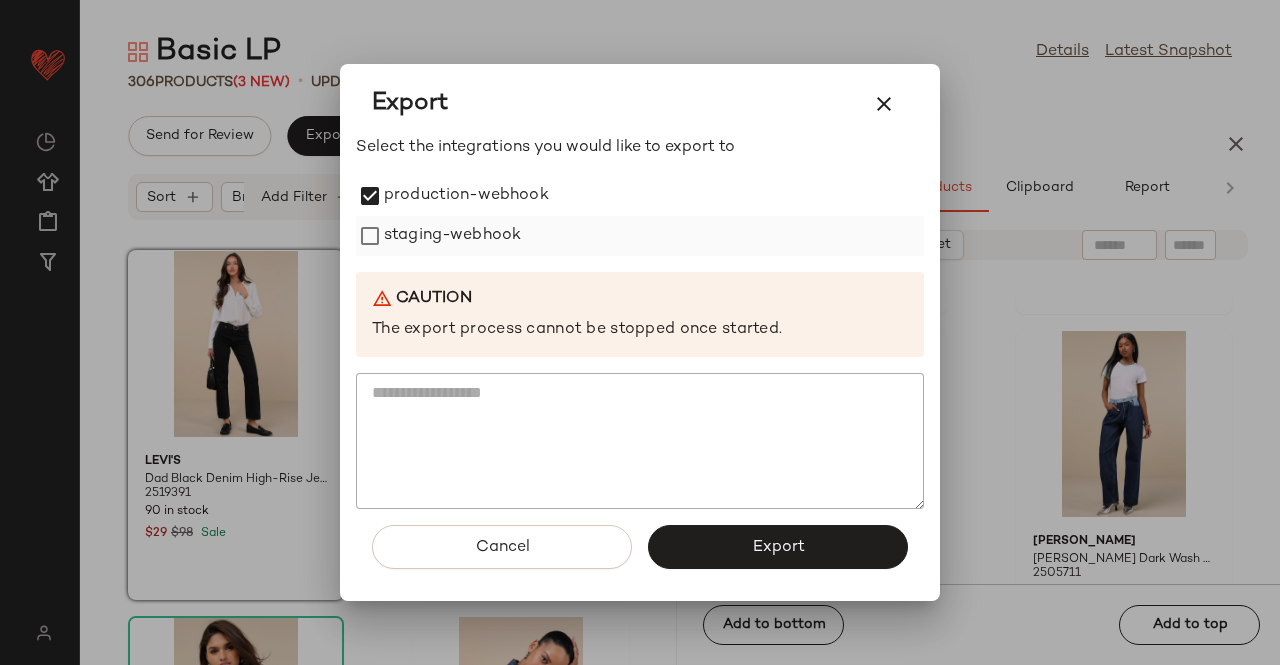 click on "staging-webhook" at bounding box center (452, 236) 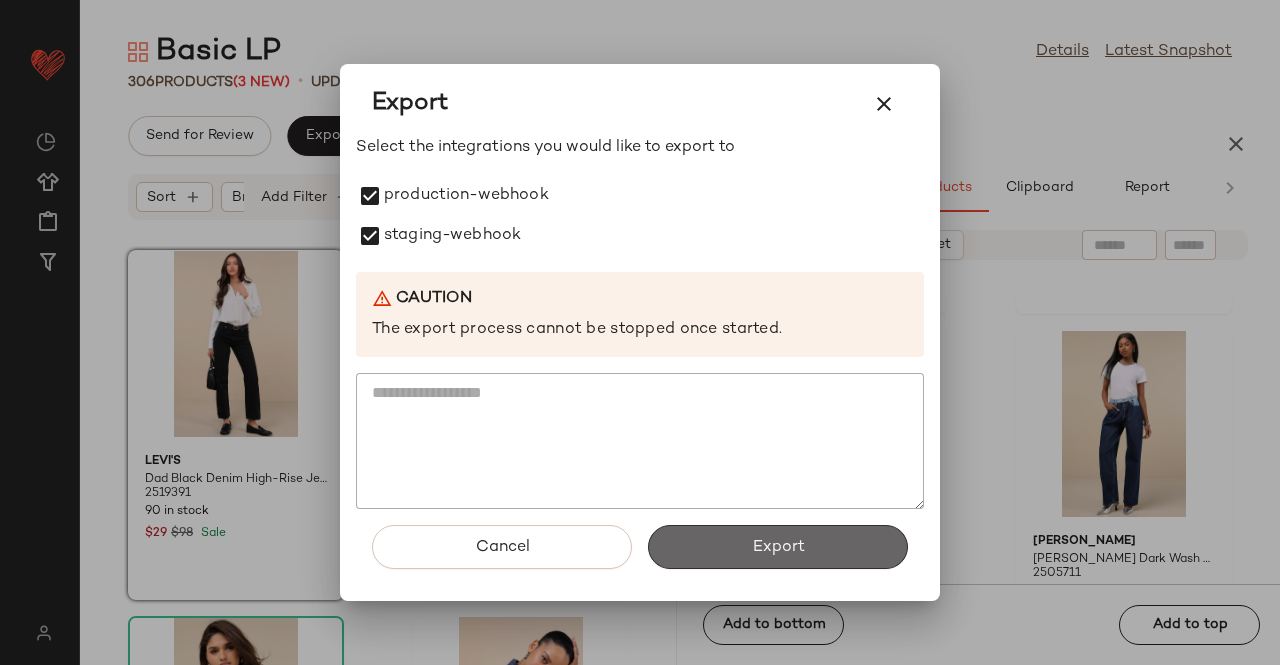 click on "Export" at bounding box center [778, 547] 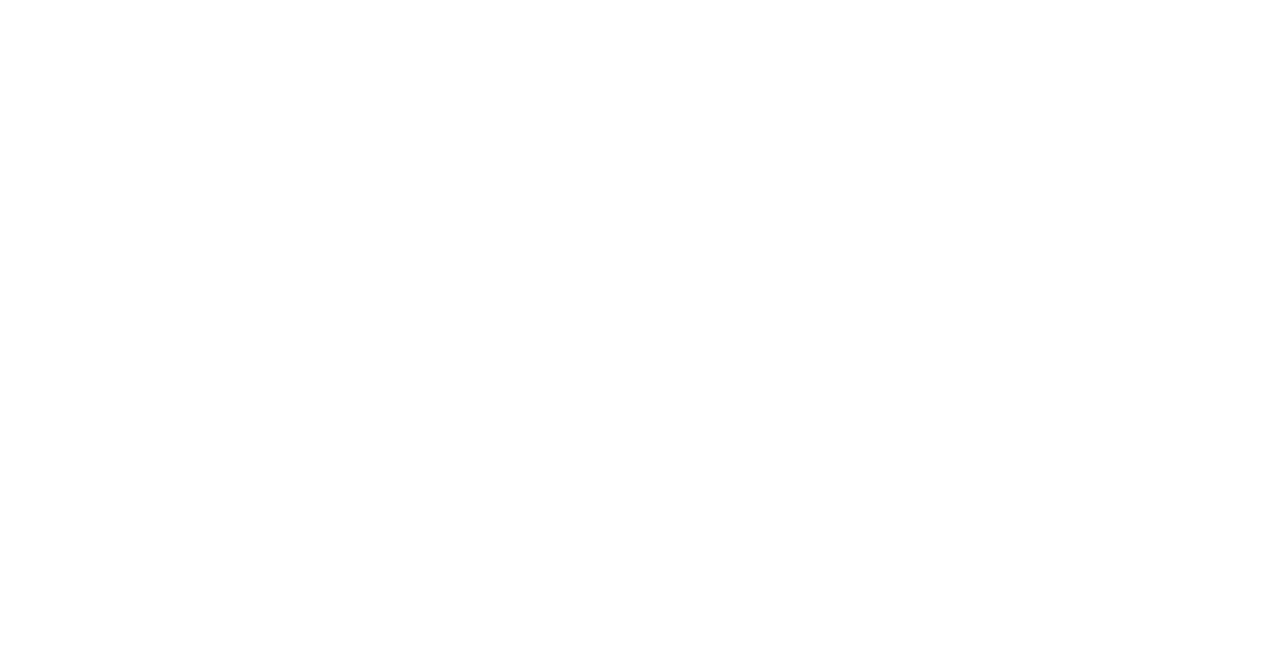 scroll, scrollTop: 0, scrollLeft: 0, axis: both 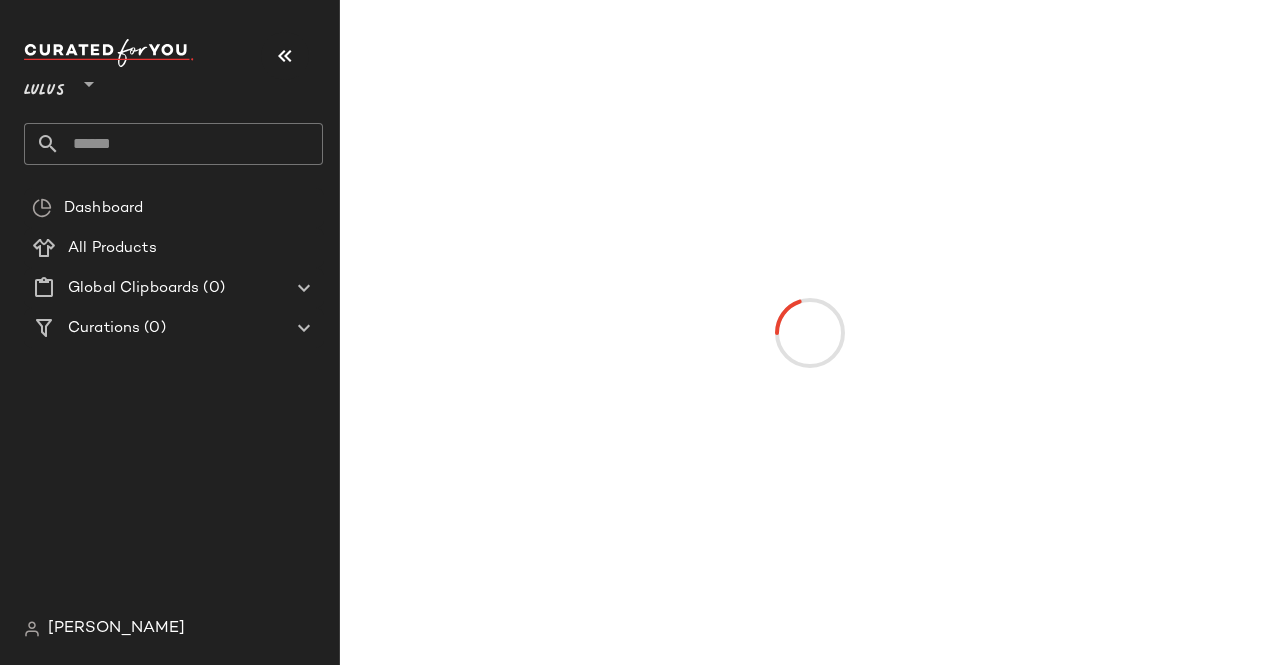click at bounding box center [285, 56] 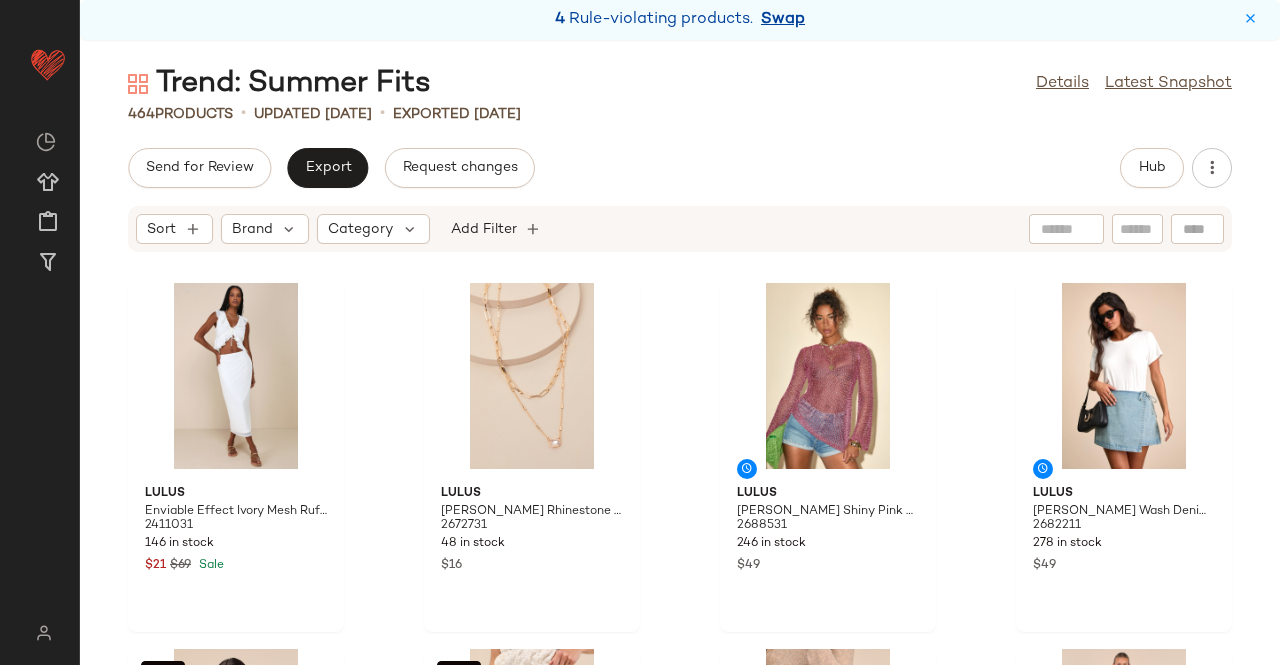 click on "Swap" at bounding box center [783, 20] 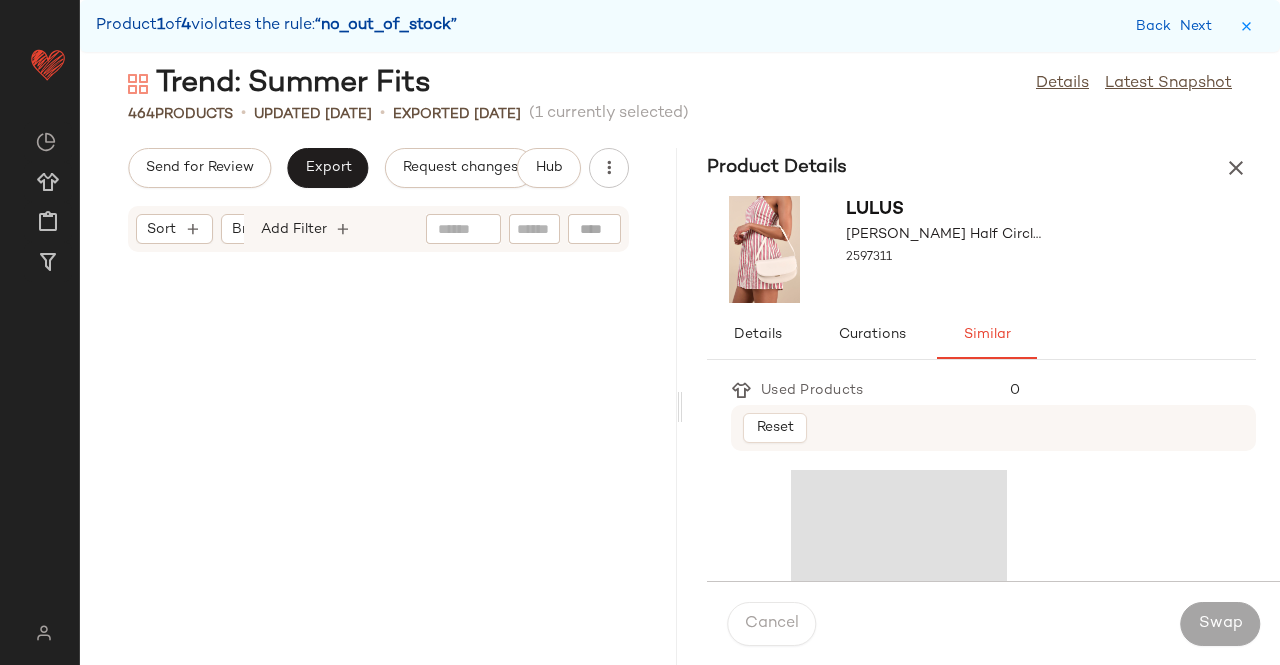 scroll, scrollTop: 60390, scrollLeft: 0, axis: vertical 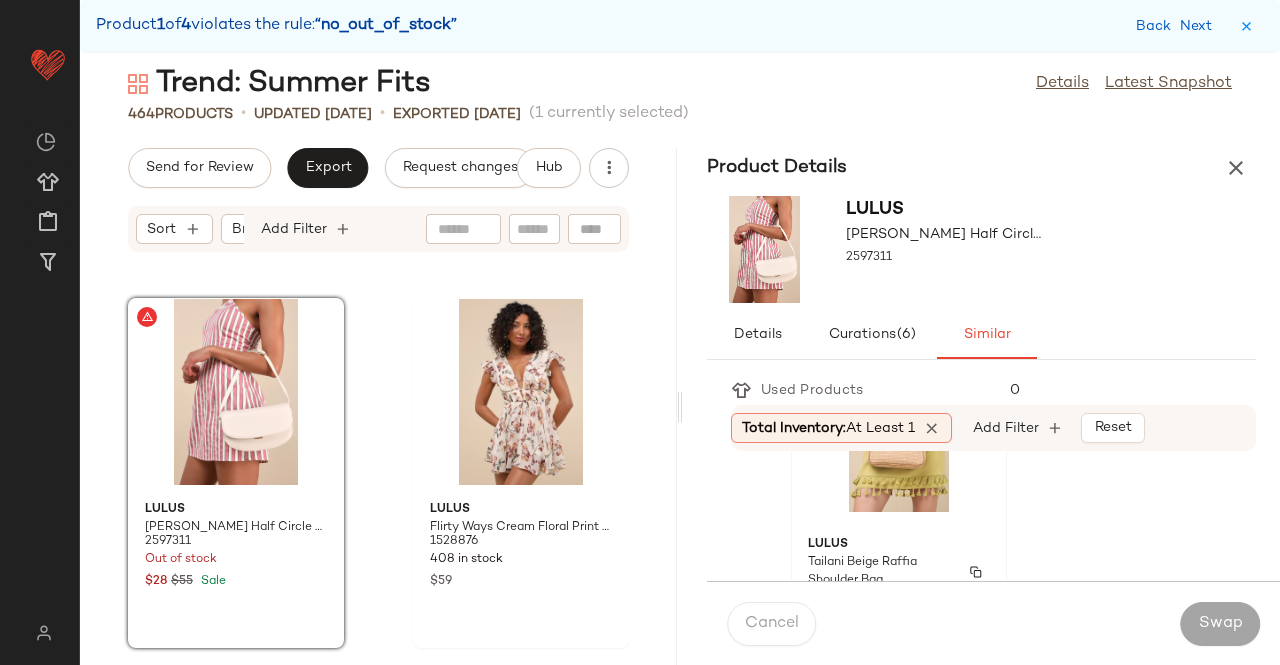 click on "Lulus Tailani Beige Raffia Shoulder Bag 2597251 32 in stock $49" 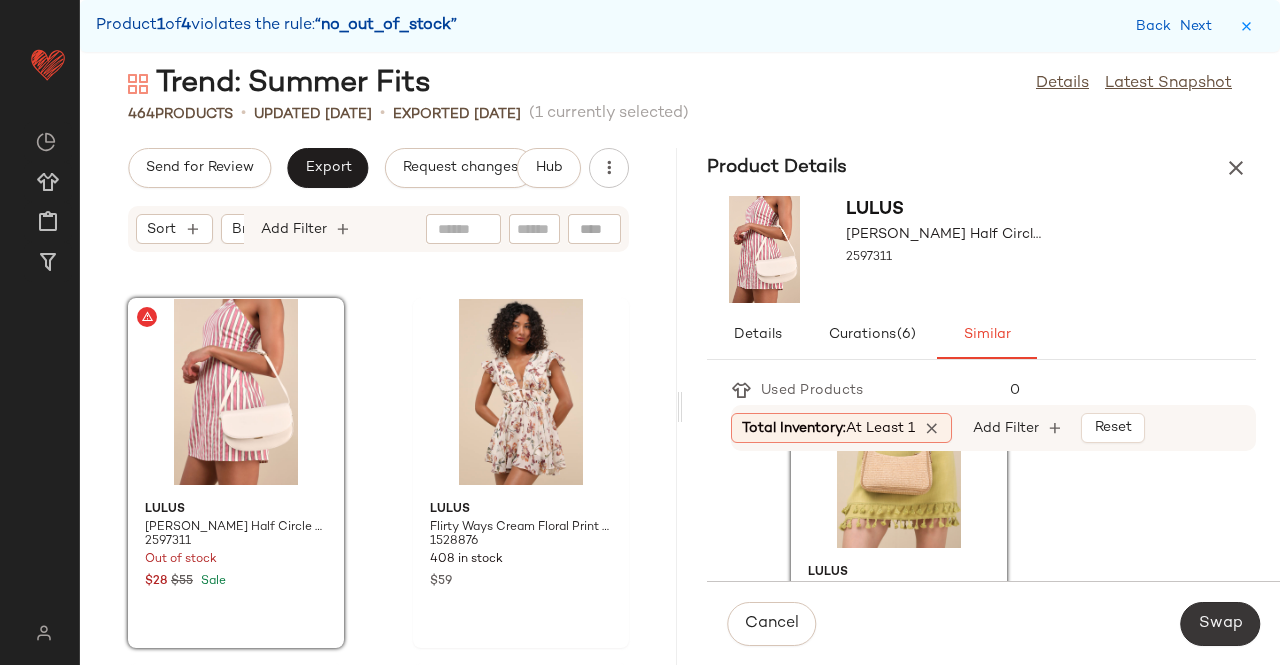 click on "Swap" 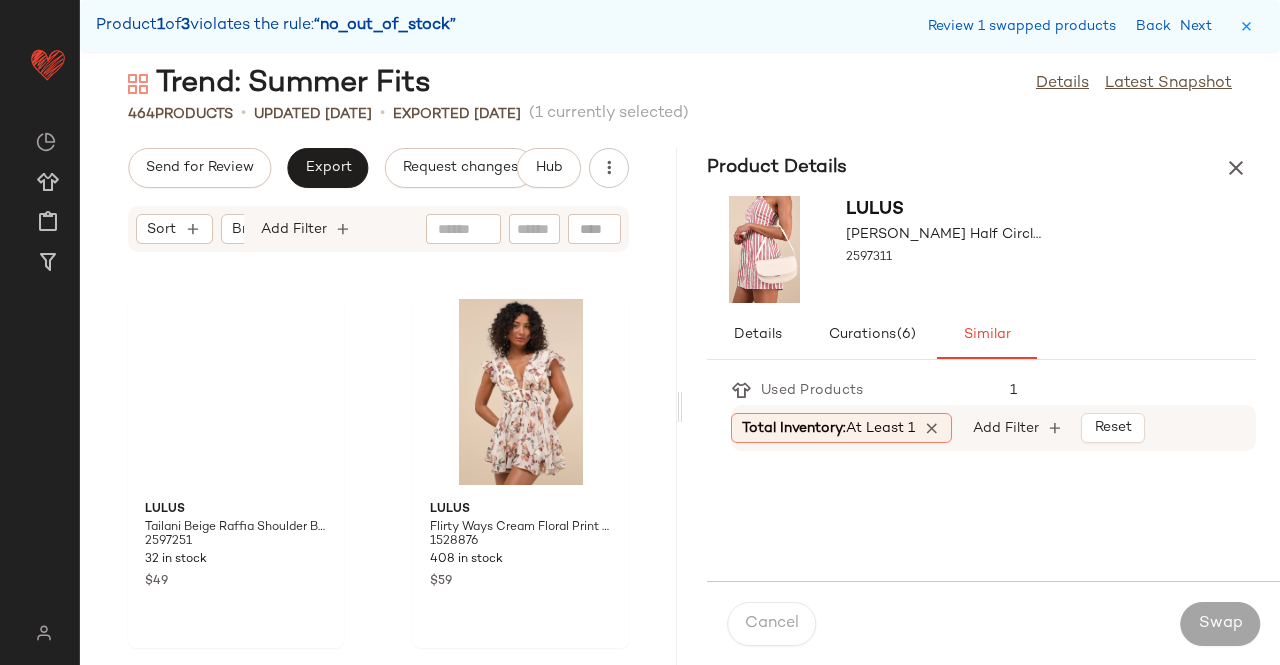 scroll, scrollTop: 61854, scrollLeft: 0, axis: vertical 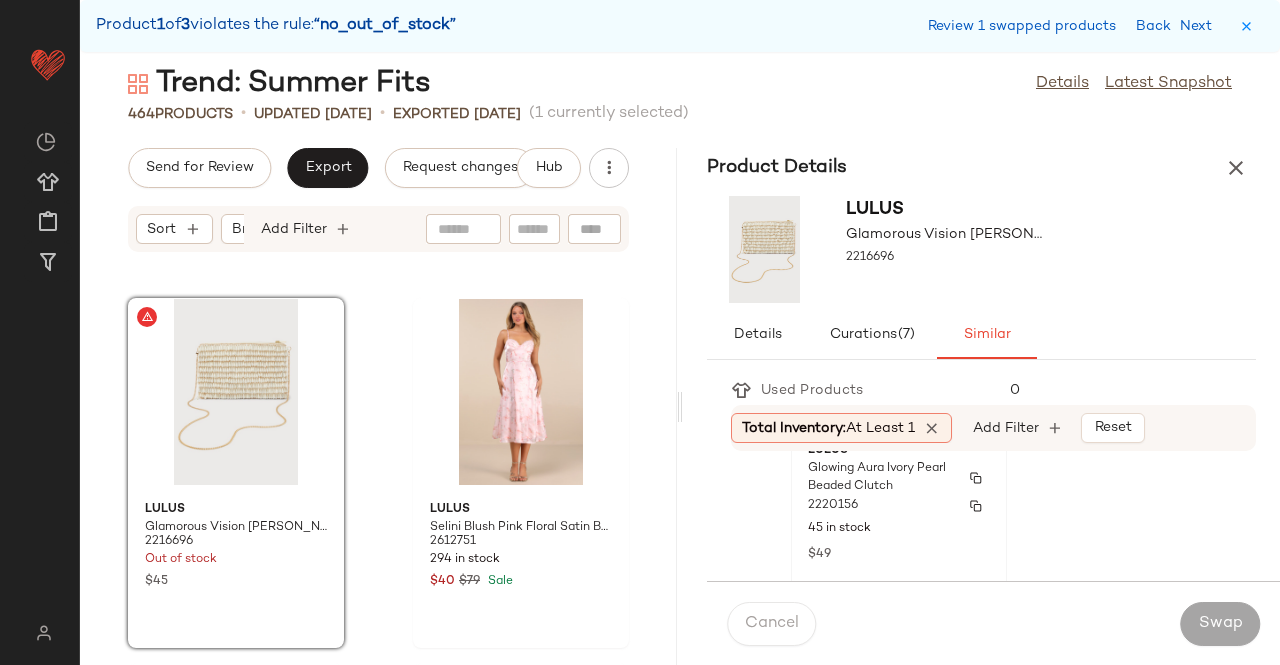 click on "2220156" at bounding box center (899, 506) 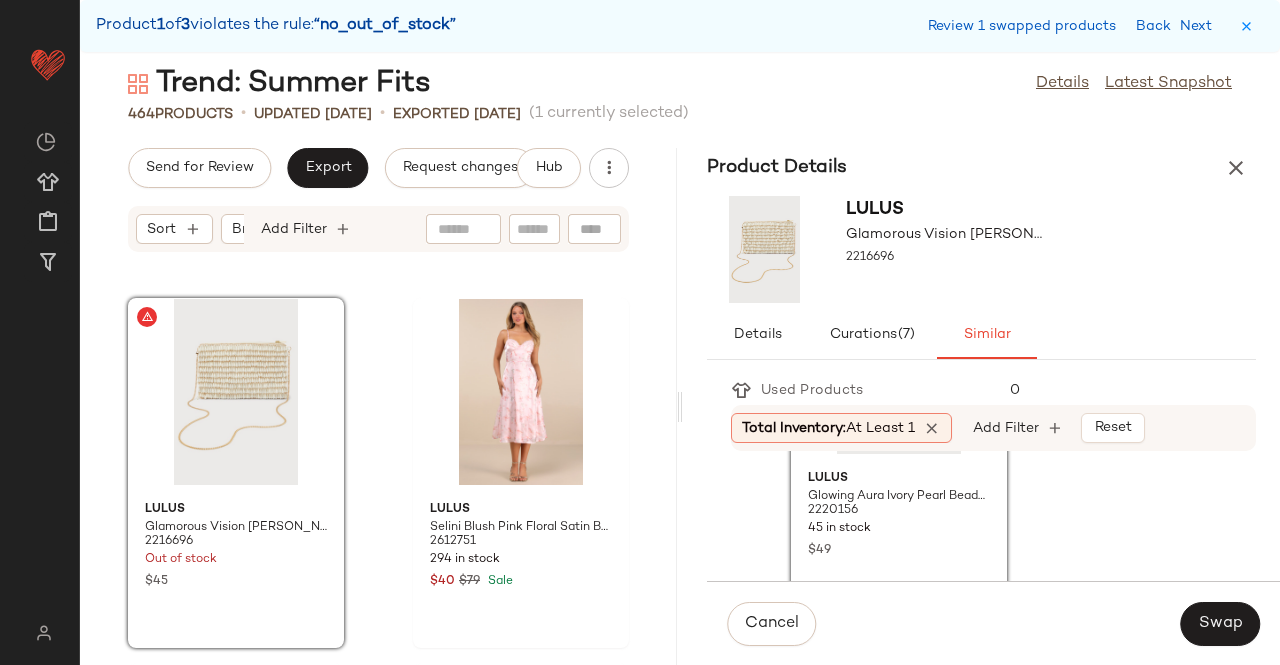 click on "Swap" 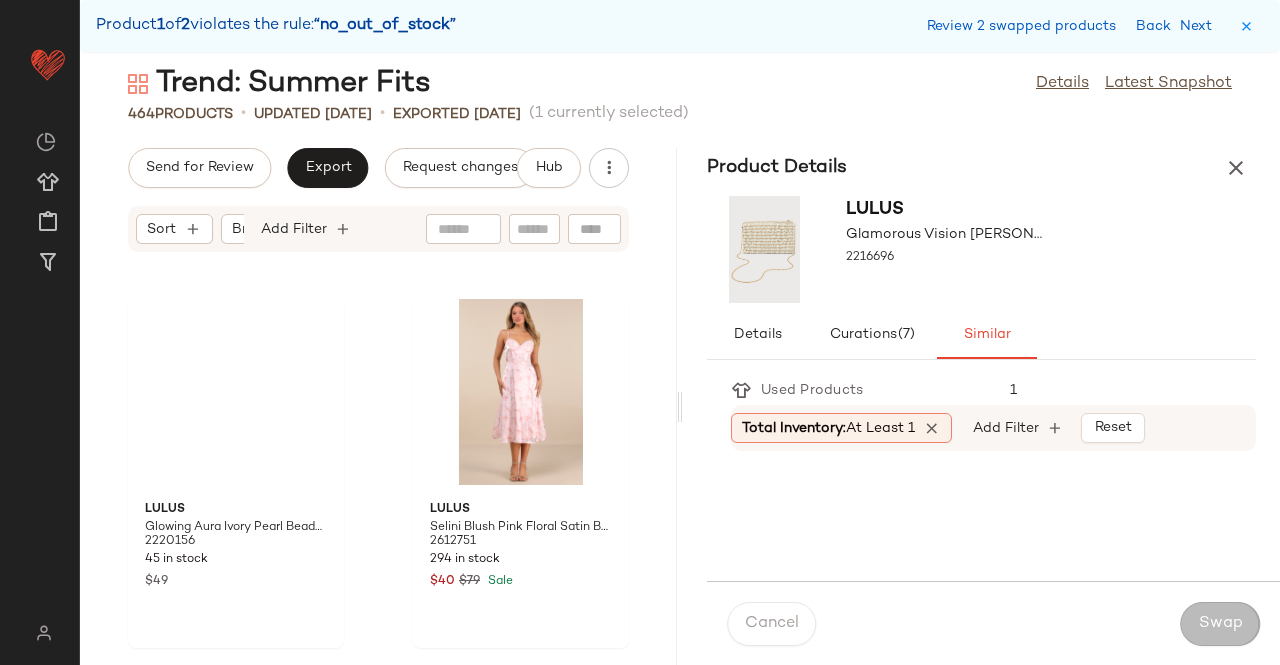 scroll, scrollTop: 65514, scrollLeft: 0, axis: vertical 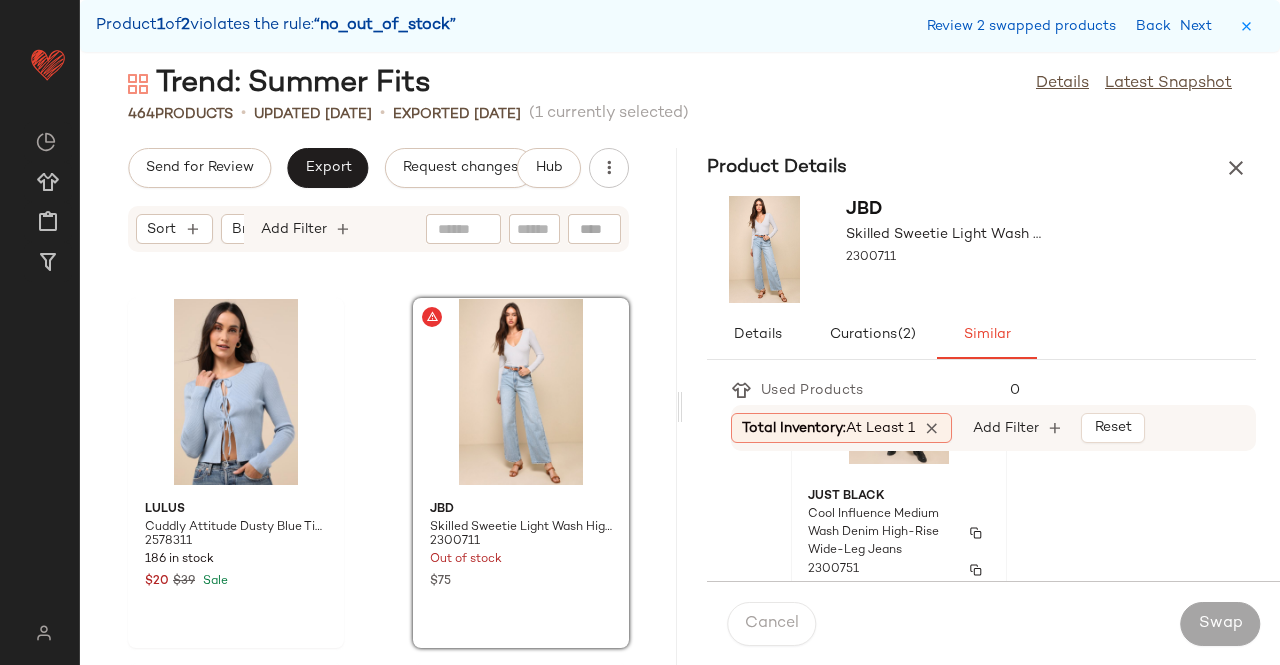 click on "Cool Influence Medium Wash Denim High-Rise Wide-Leg Jeans" at bounding box center (881, 533) 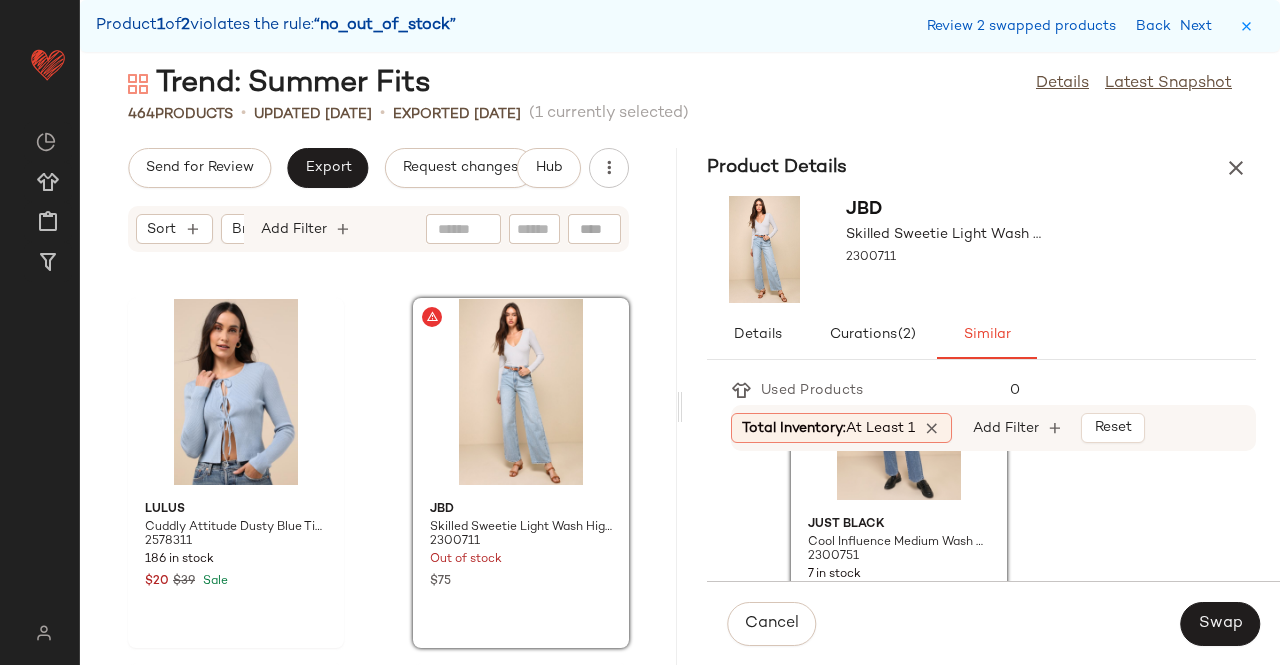 click on "Swap" 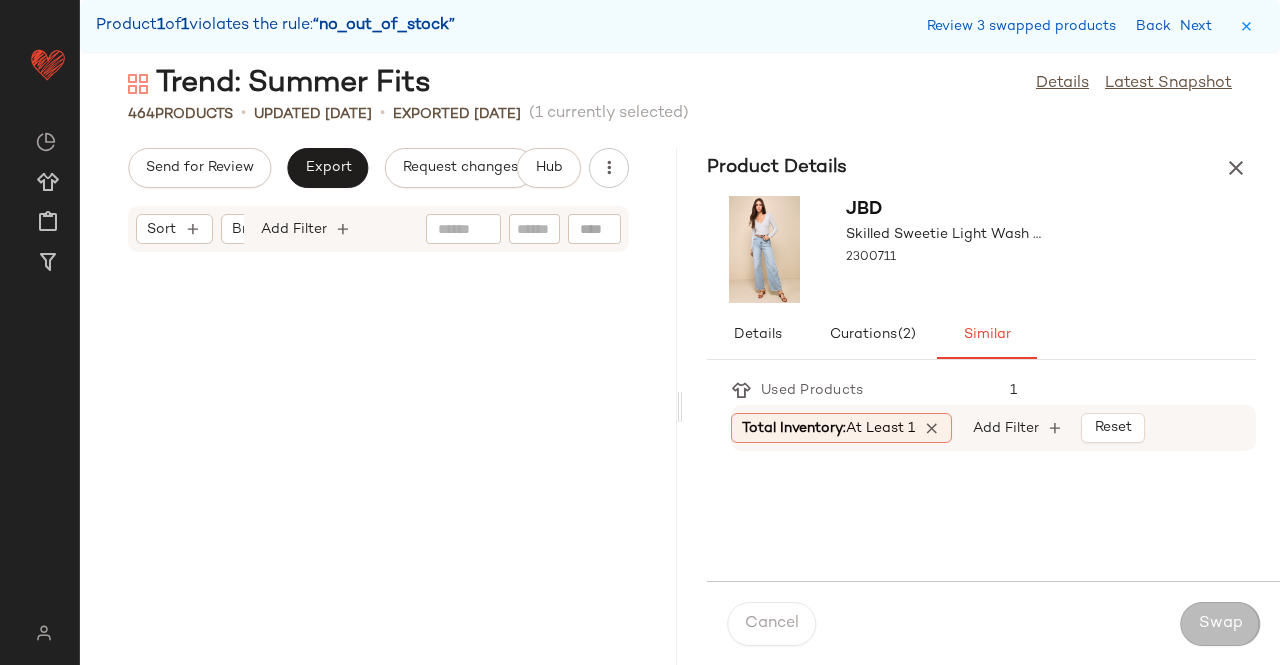 scroll, scrollTop: 66246, scrollLeft: 0, axis: vertical 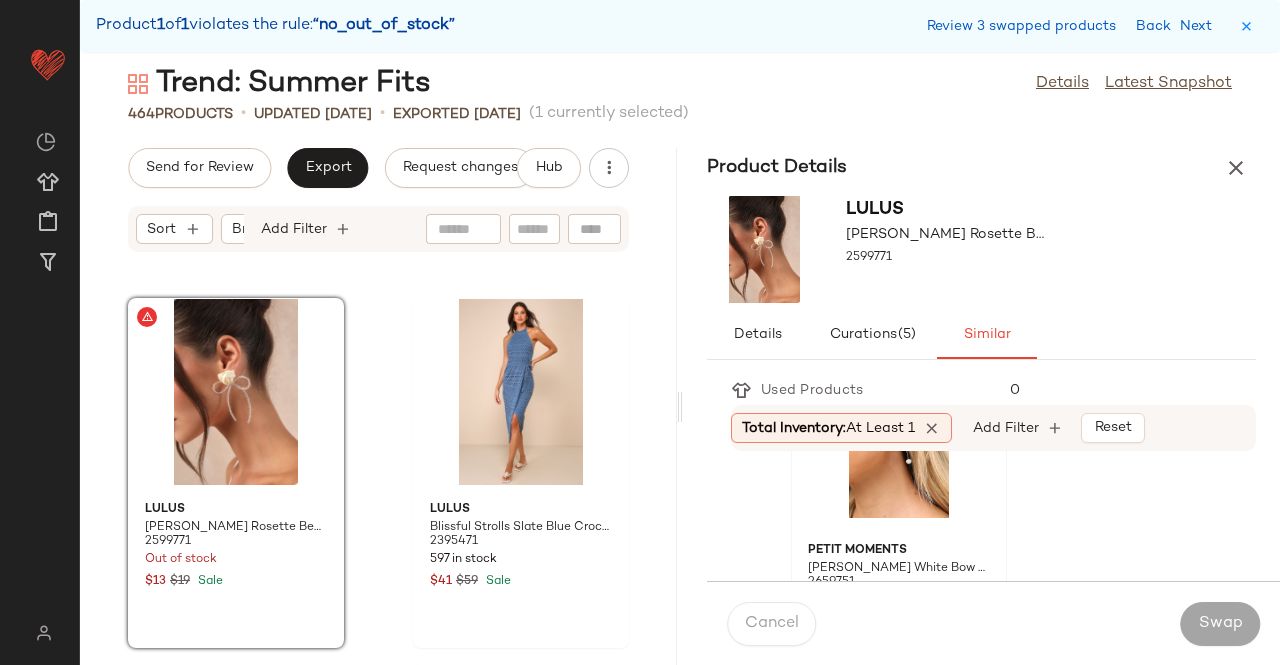 click 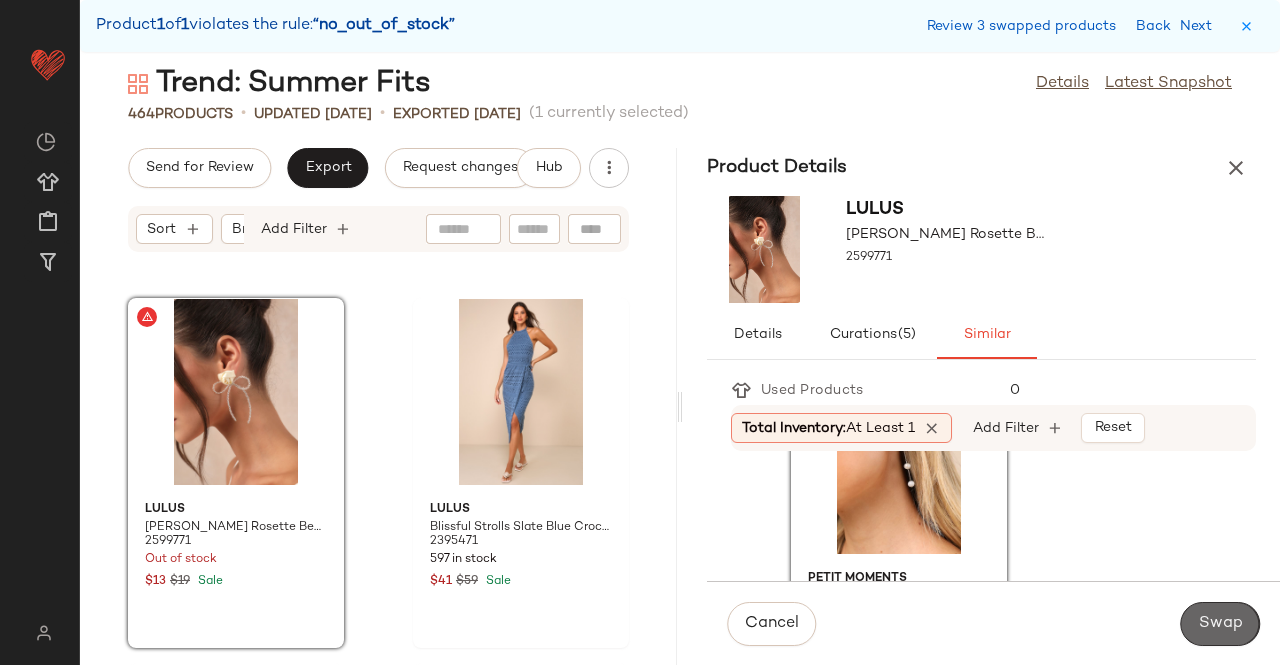 click on "Swap" 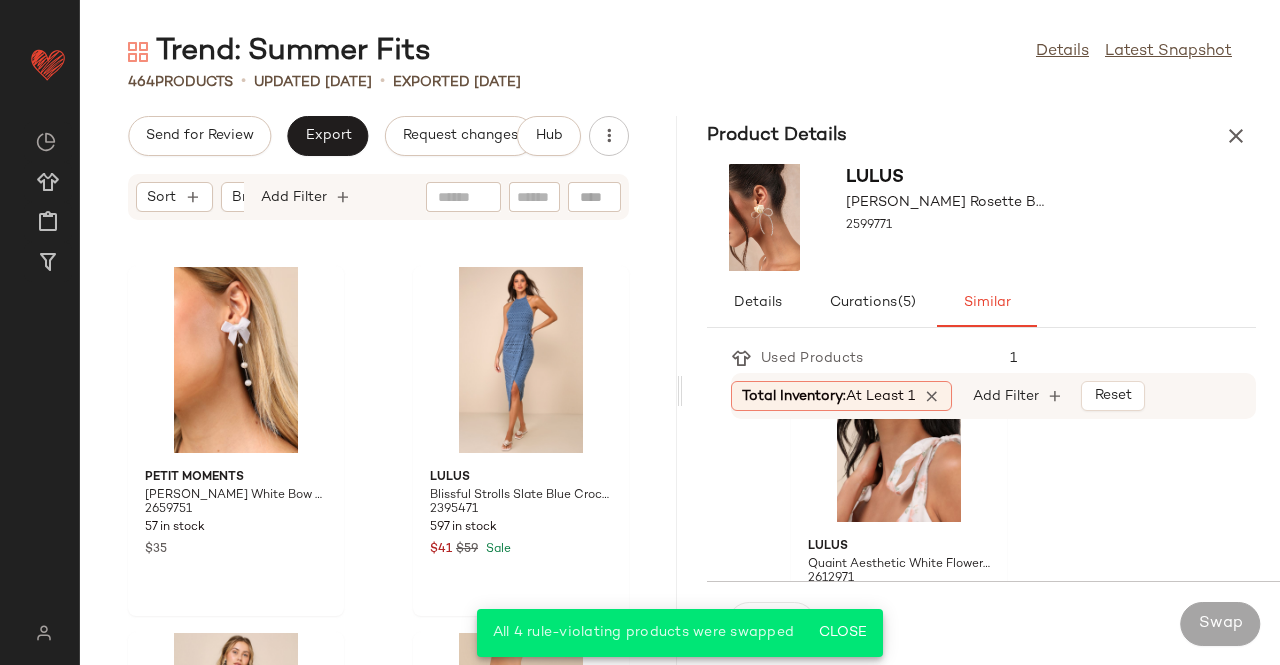 click at bounding box center [1236, 136] 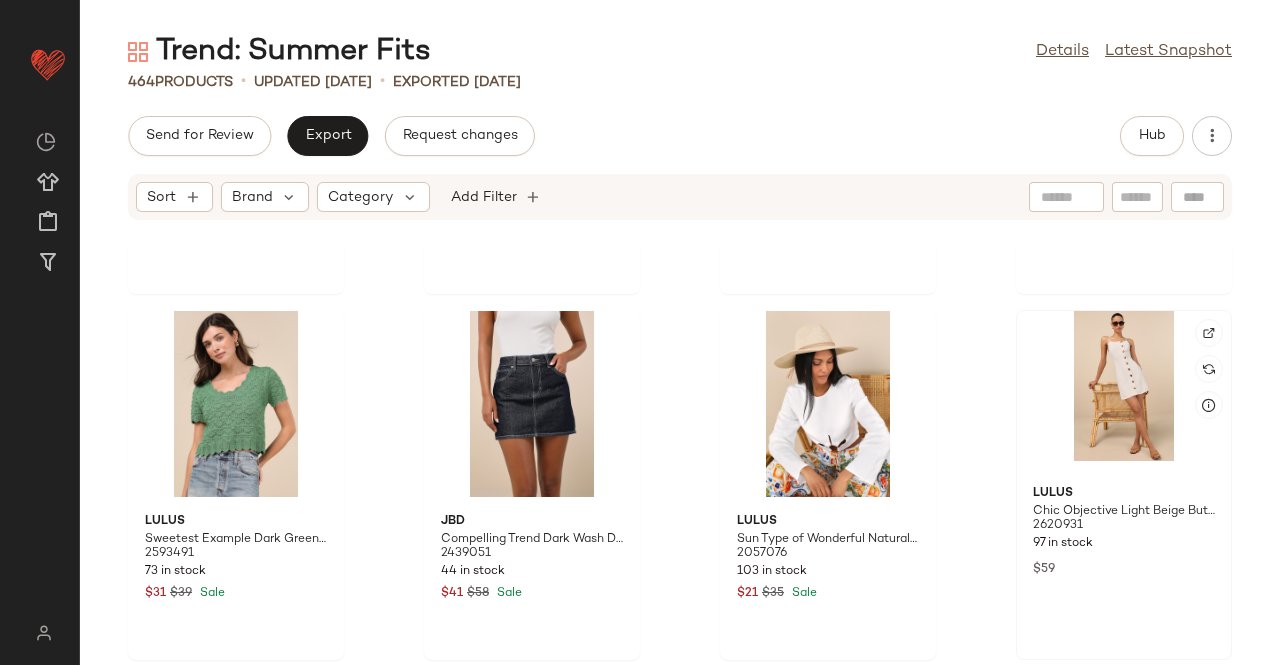 scroll, scrollTop: 40840, scrollLeft: 0, axis: vertical 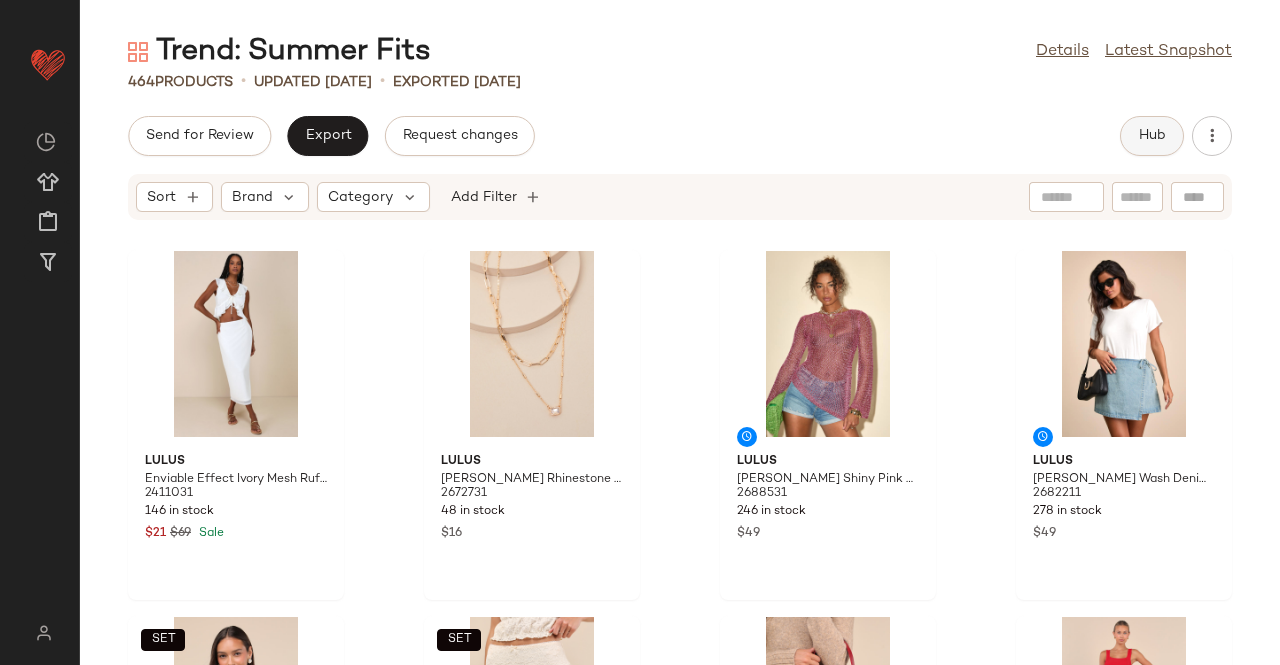 click on "Hub" at bounding box center [1152, 136] 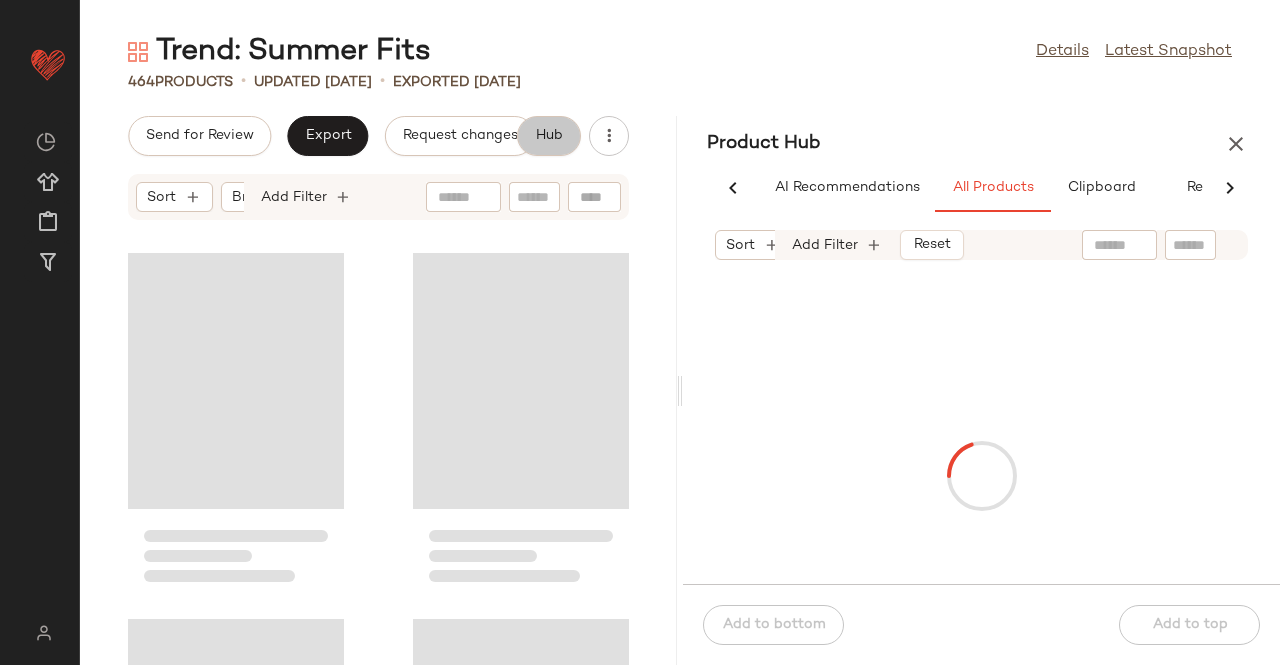 scroll, scrollTop: 0, scrollLeft: 62, axis: horizontal 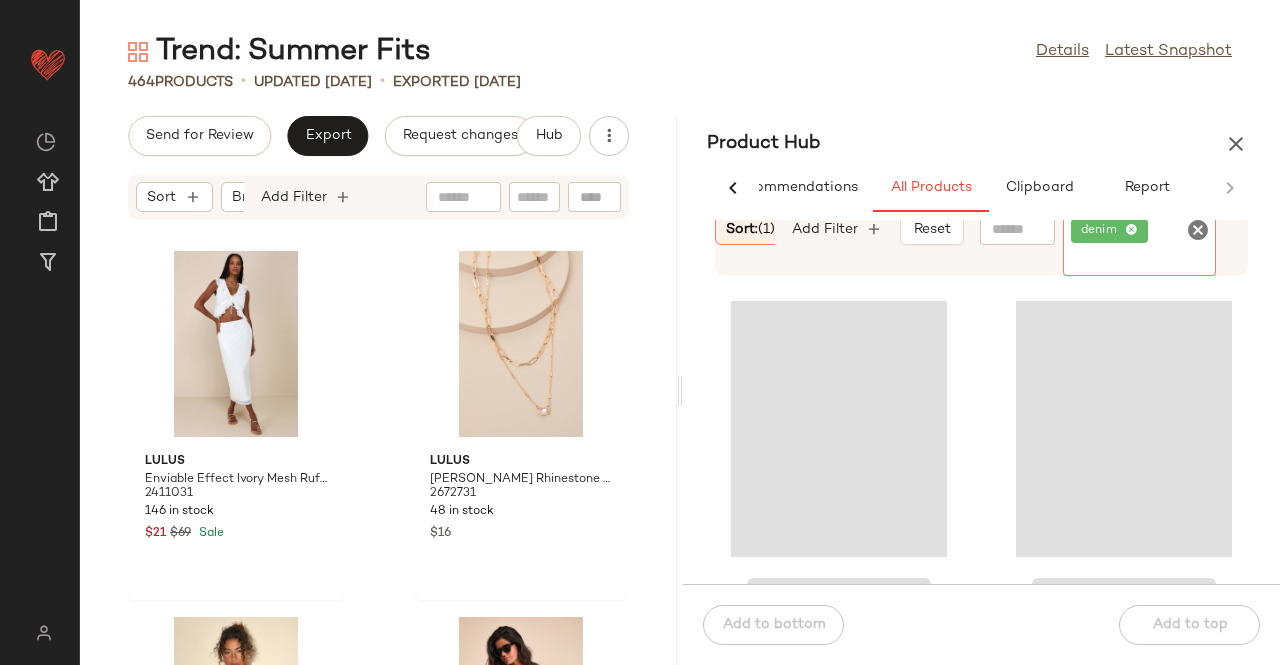 click on "denim" 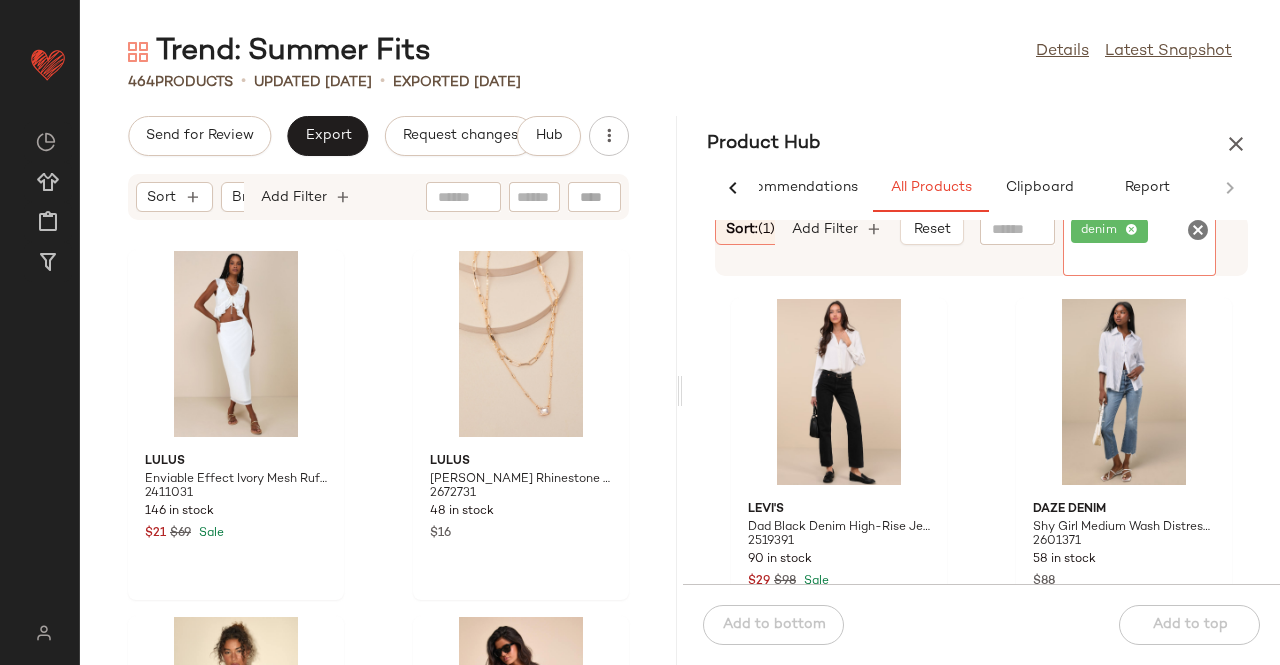 click 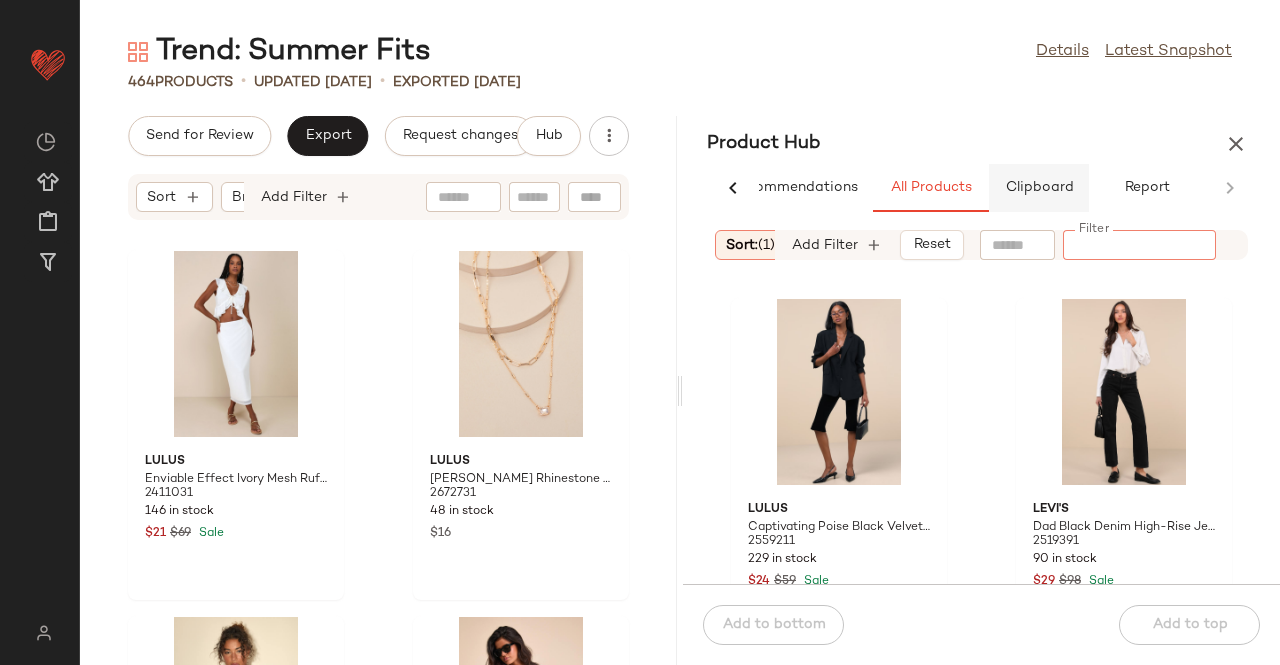 click on "Clipboard" at bounding box center (1039, 188) 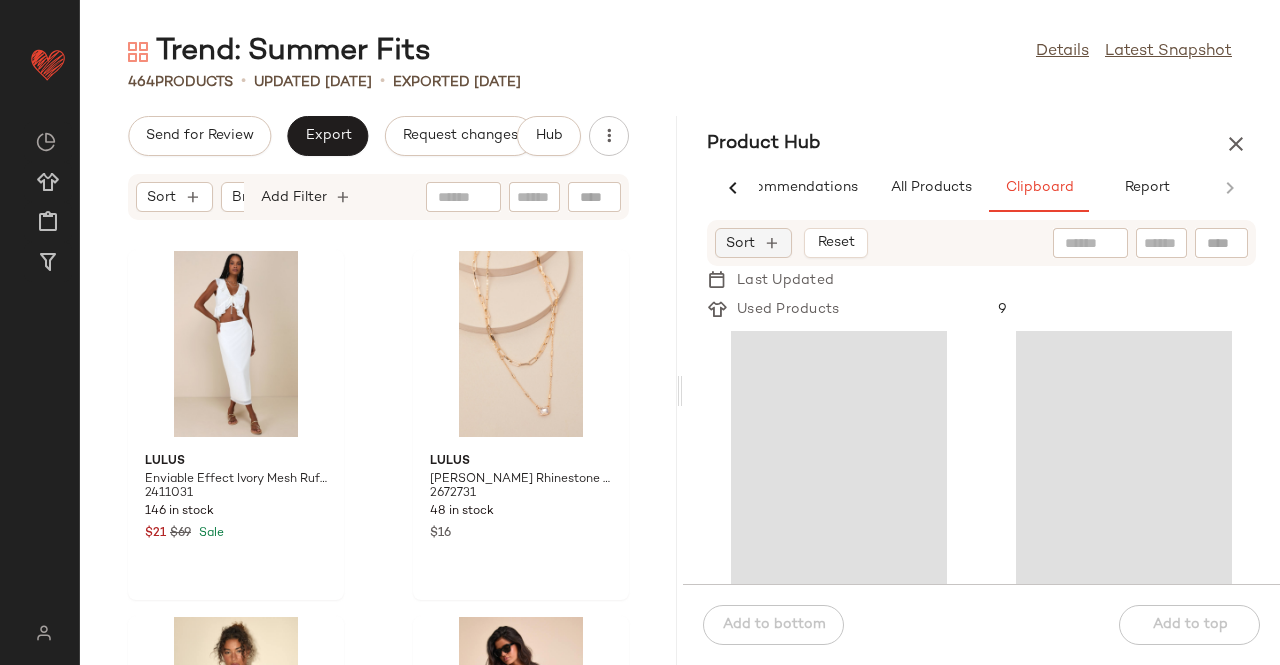 click on "Sort" at bounding box center [740, 243] 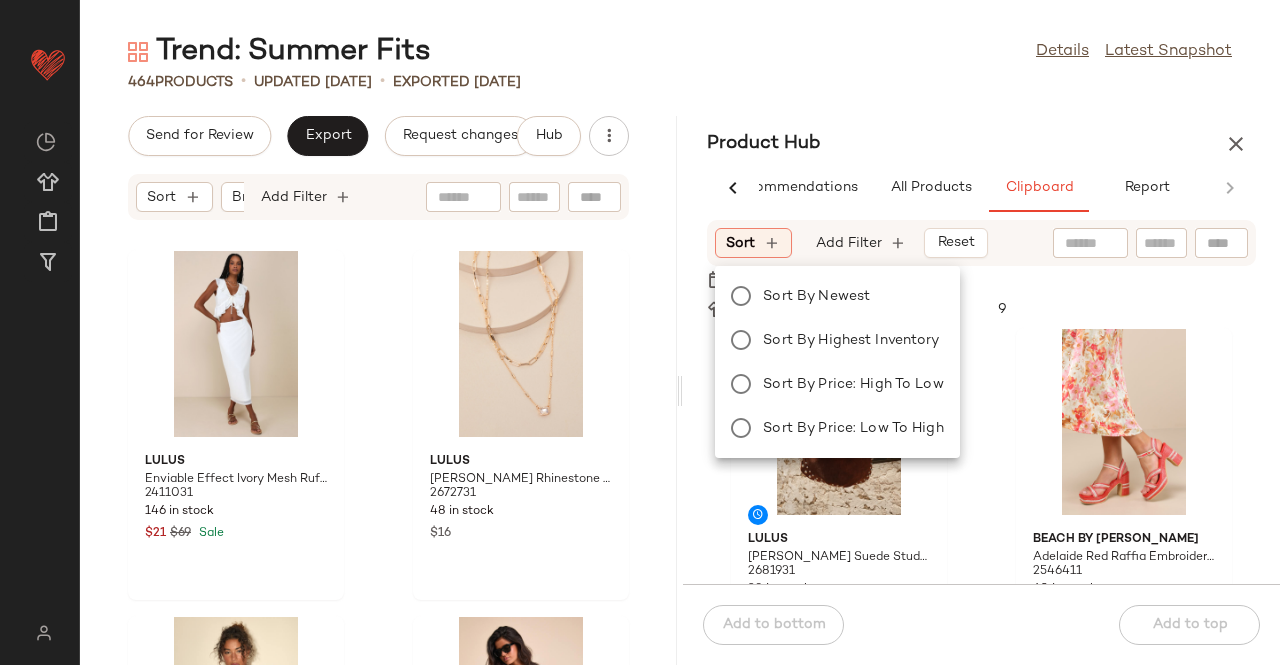 click on "Sort by Newest" 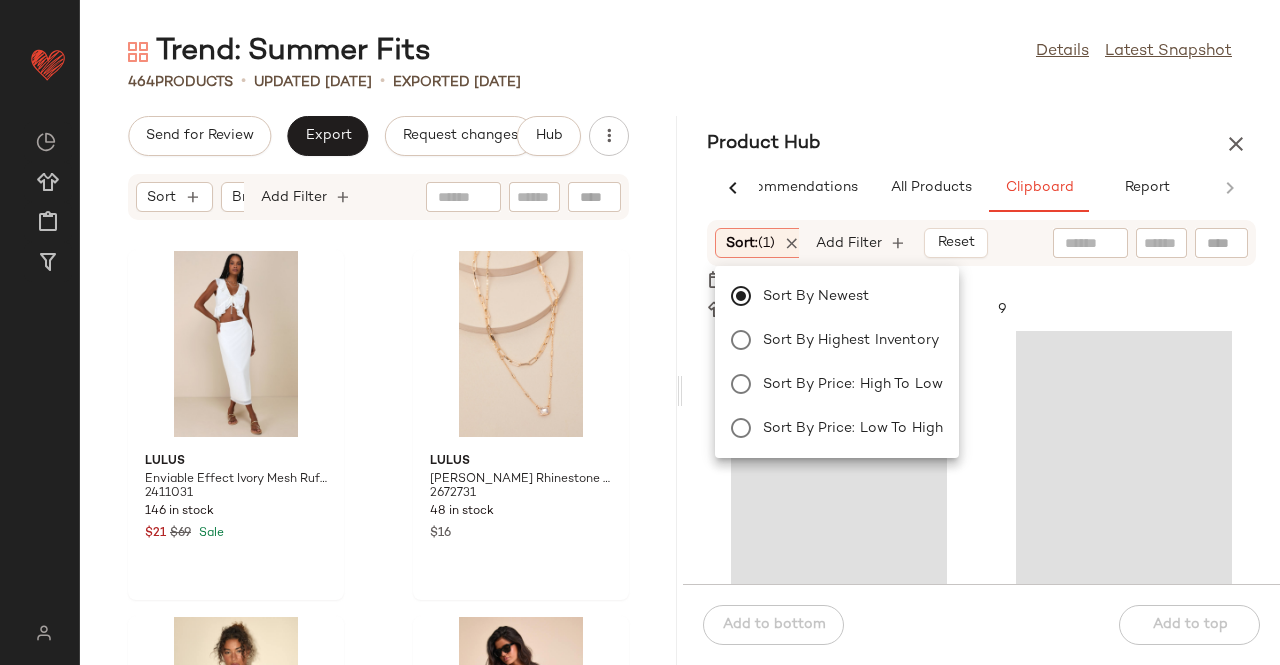 drag, startPoint x: 842, startPoint y: 25, endPoint x: 849, endPoint y: 43, distance: 19.313208 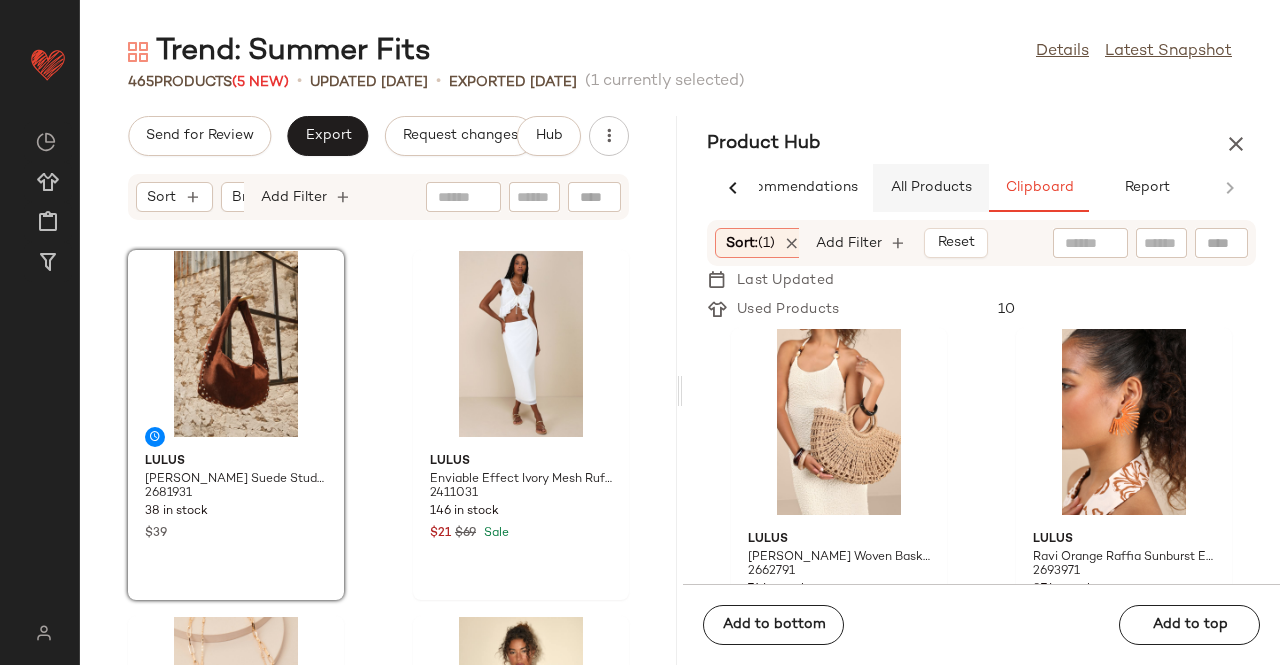 click on "All Products" 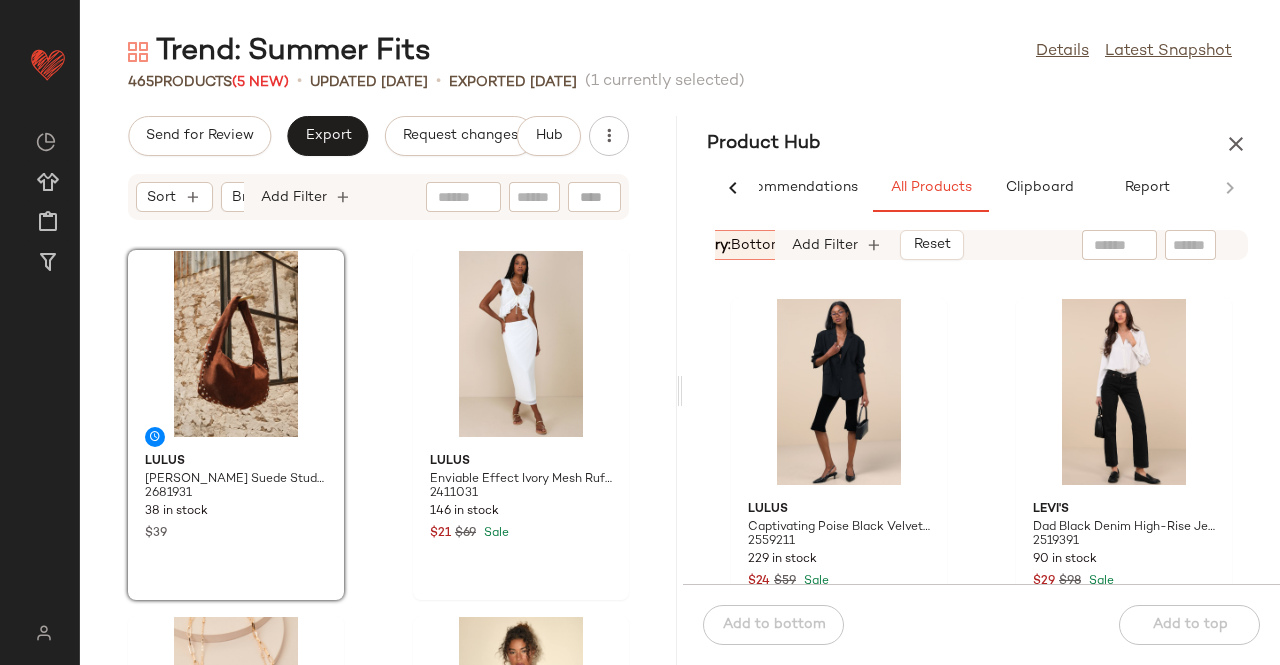 scroll, scrollTop: 0, scrollLeft: 238, axis: horizontal 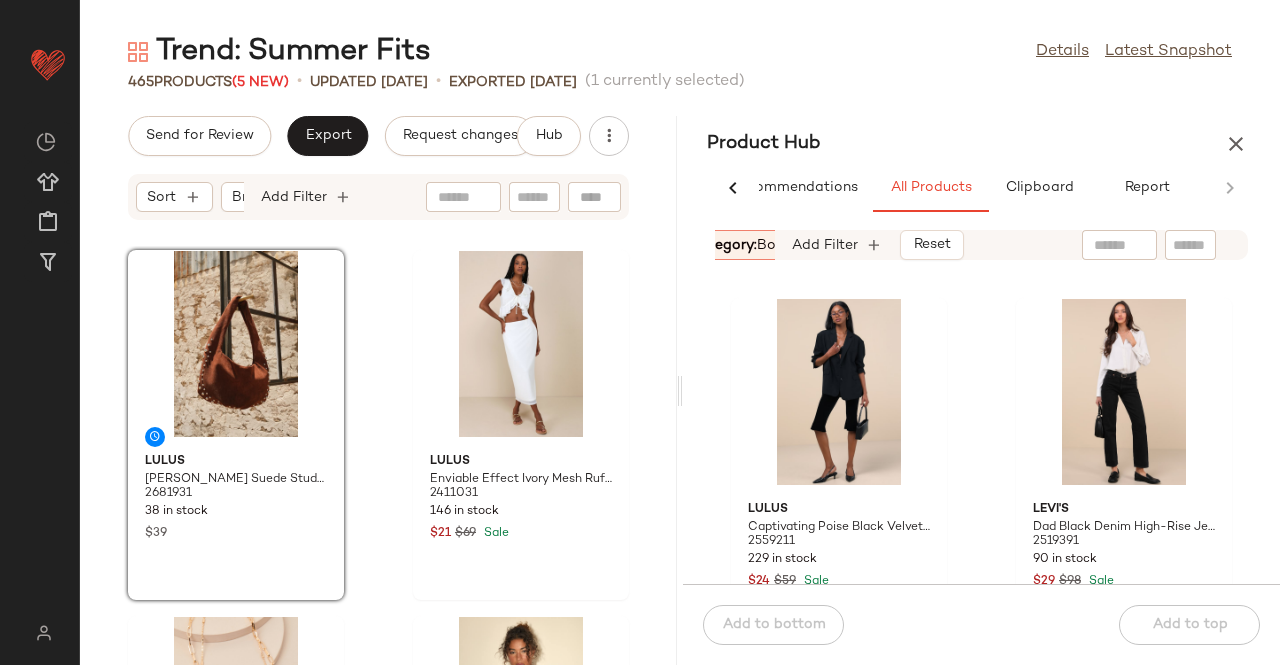 drag, startPoint x: 742, startPoint y: 205, endPoint x: 747, endPoint y: 235, distance: 30.413813 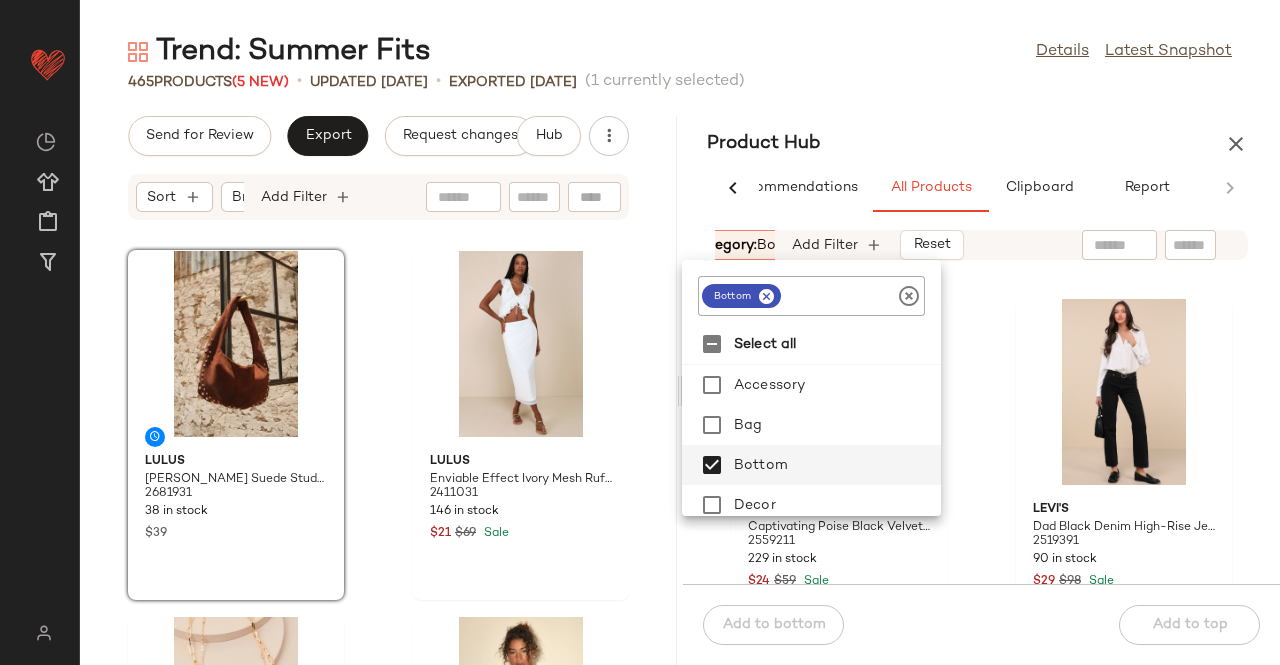 click on "bottom" 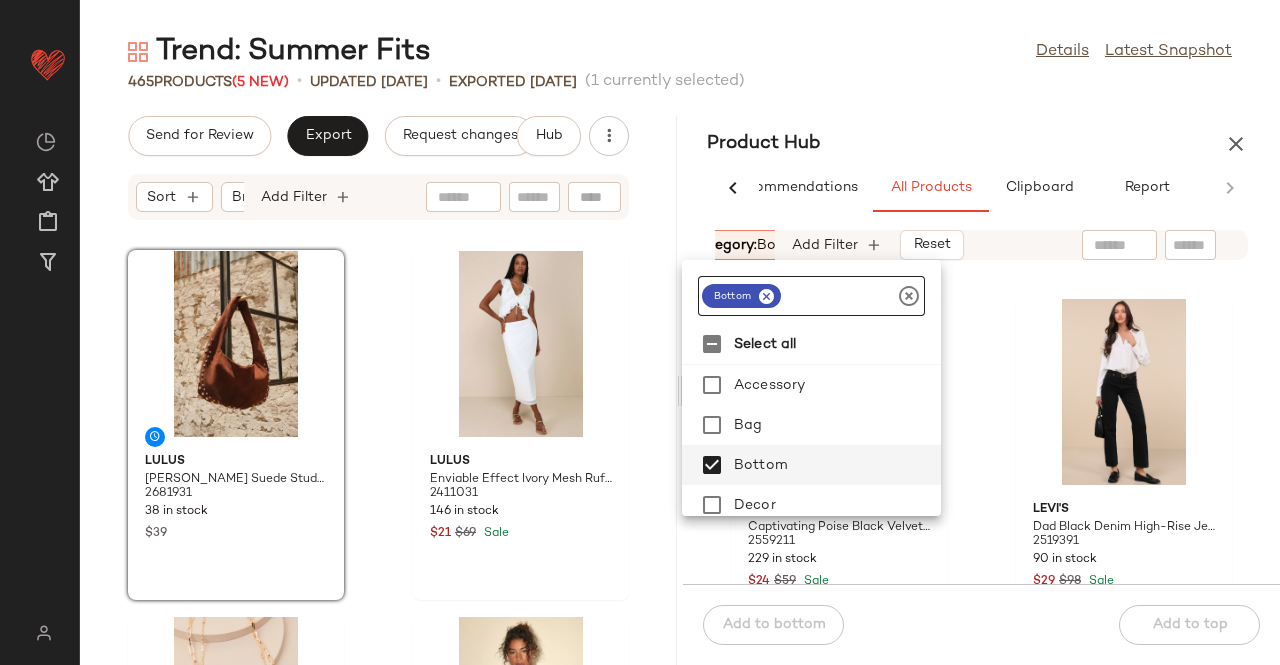 click at bounding box center [766, 296] 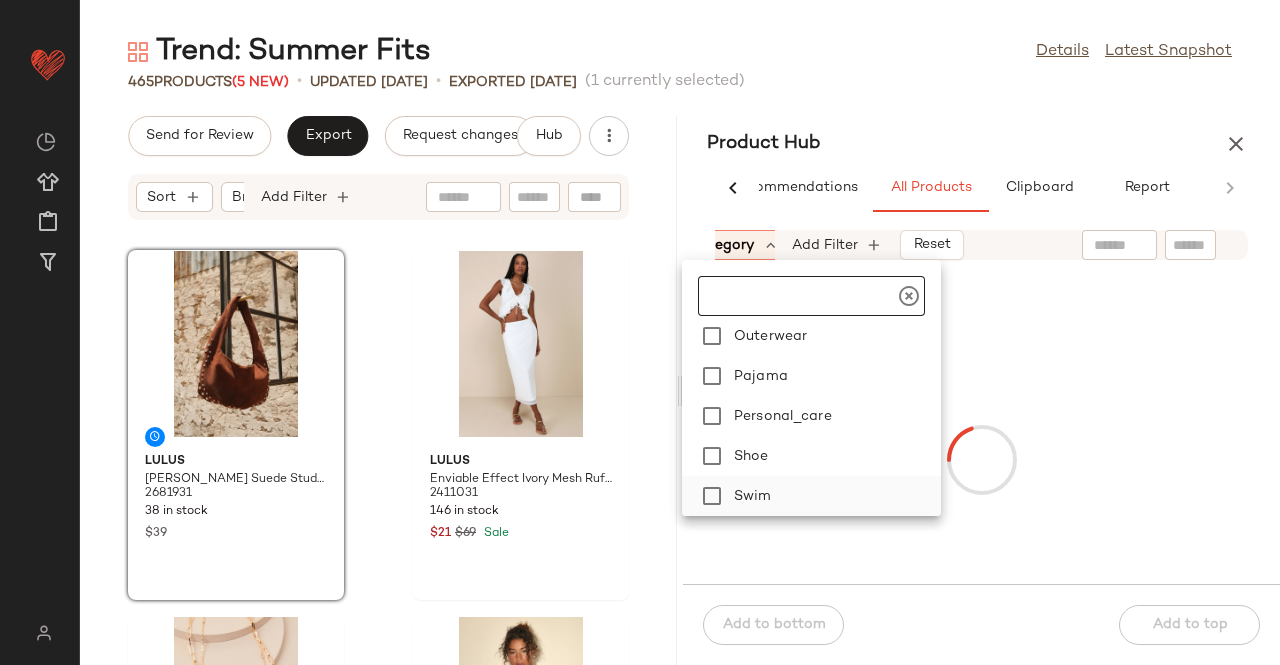 scroll, scrollTop: 480, scrollLeft: 0, axis: vertical 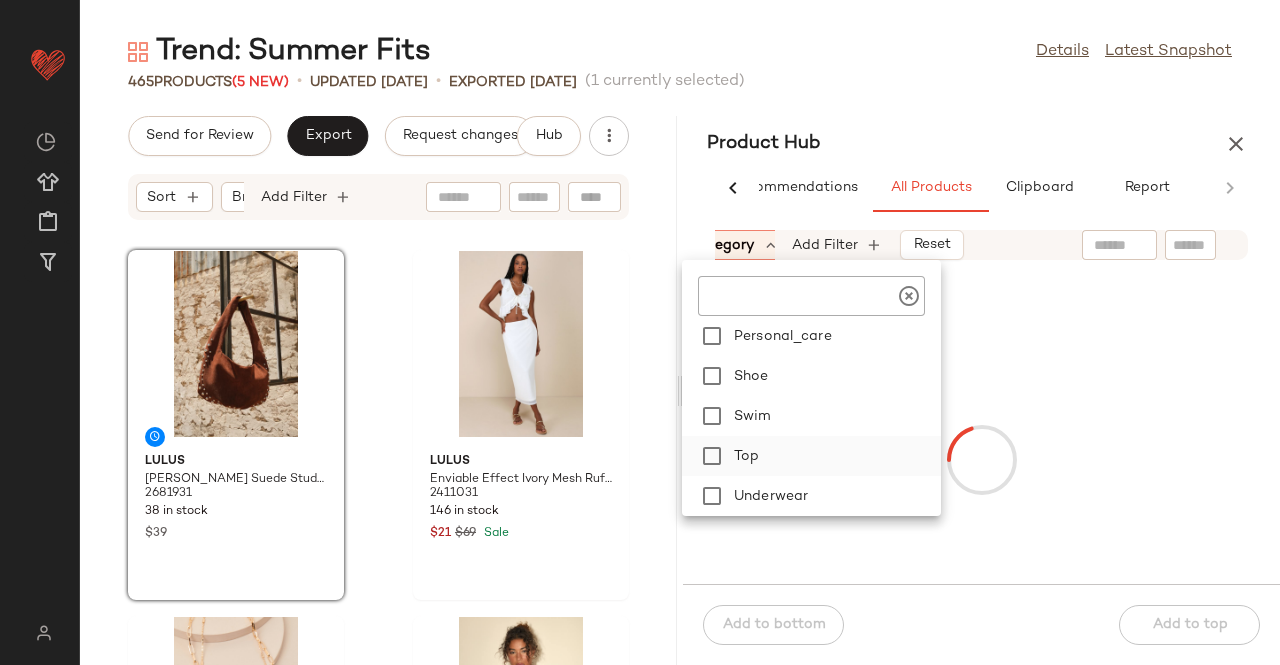 drag, startPoint x: 758, startPoint y: 459, endPoint x: 772, endPoint y: 441, distance: 22.803509 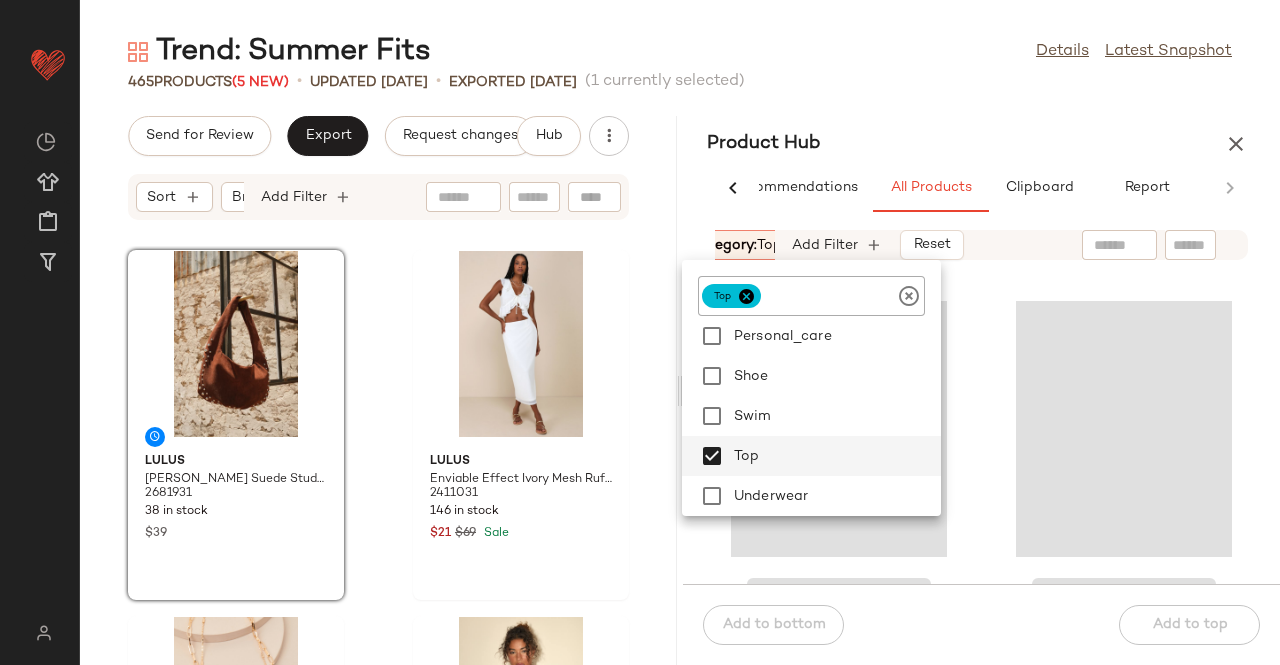 click on "Trend: Summer Fits  Details   Latest Snapshot  465   Products  (5 New)  •   updated Jul 9th  •  Exported Jul 7th   (1 currently selected)   Send for Review   Export   Request changes   Hub  Sort  Brand  Category  Add Filter  Lulus Artea Brown Suede Studded Shoulder Bag 2681931 38 in stock $39 Lulus Enviable Effect Ivory Mesh Ruffled Two-Piece Midi Dress 2411031 146 in stock $21 $69 Sale Lulus Nicky Gold Rhinestone Pendant Layered Necklace 2672731 48 in stock $16 Lulus Kahele Shiny Pink Sheer Open-Knit Long Sleeve Tunic Top 2688531 246 in stock $49 Lulus Eileen Light Wash Denim Faux-Wrap Mini Skirt 2682211 278 in stock $49  SET  Nia Wes Cream Lace Smocked Tank Top 2663191 116 in stock $78  SET  Nia Angel Cream Lace Mini Skort 2663211 118 in stock $78 Lulus Chic and Tasteful Red Shoulder Bag 2427651 56 in stock $55 Product Hub  AI Recommendations   All Products   Clipboard   Report  Sort:   (1) Brand  Category:   top In Curation?:   No Availability:   in_stock Total Inventory:   10-Max Add Filter" at bounding box center [680, 348] 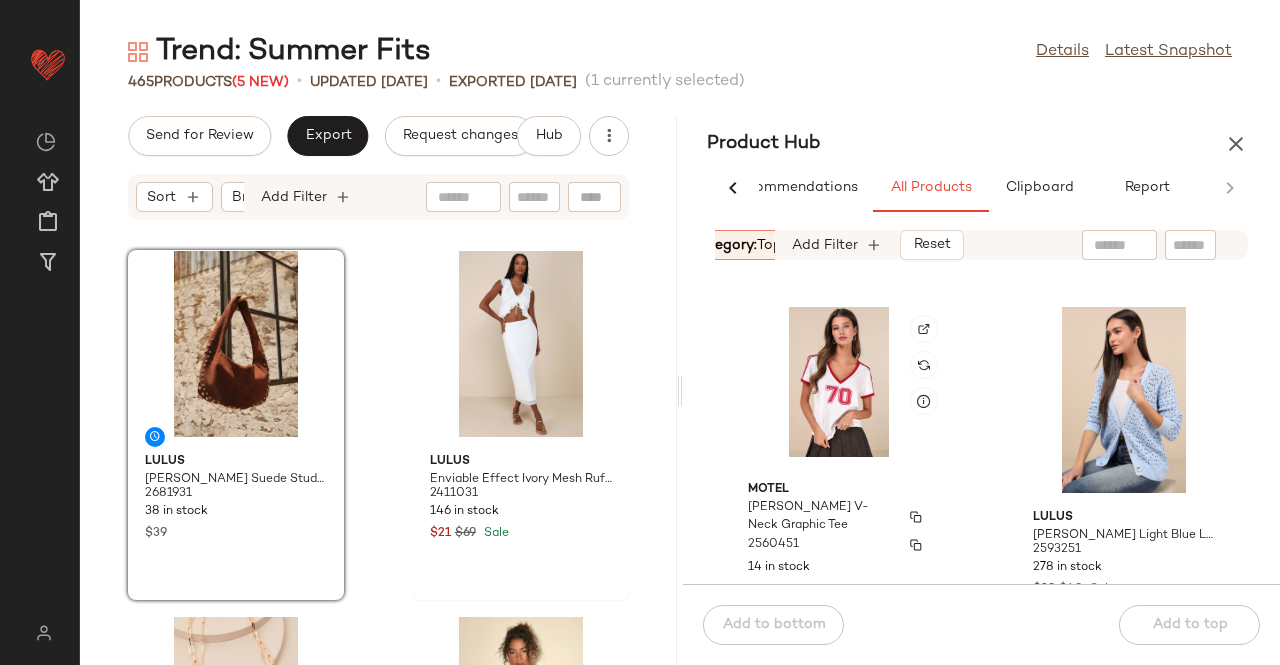 scroll, scrollTop: 1516, scrollLeft: 0, axis: vertical 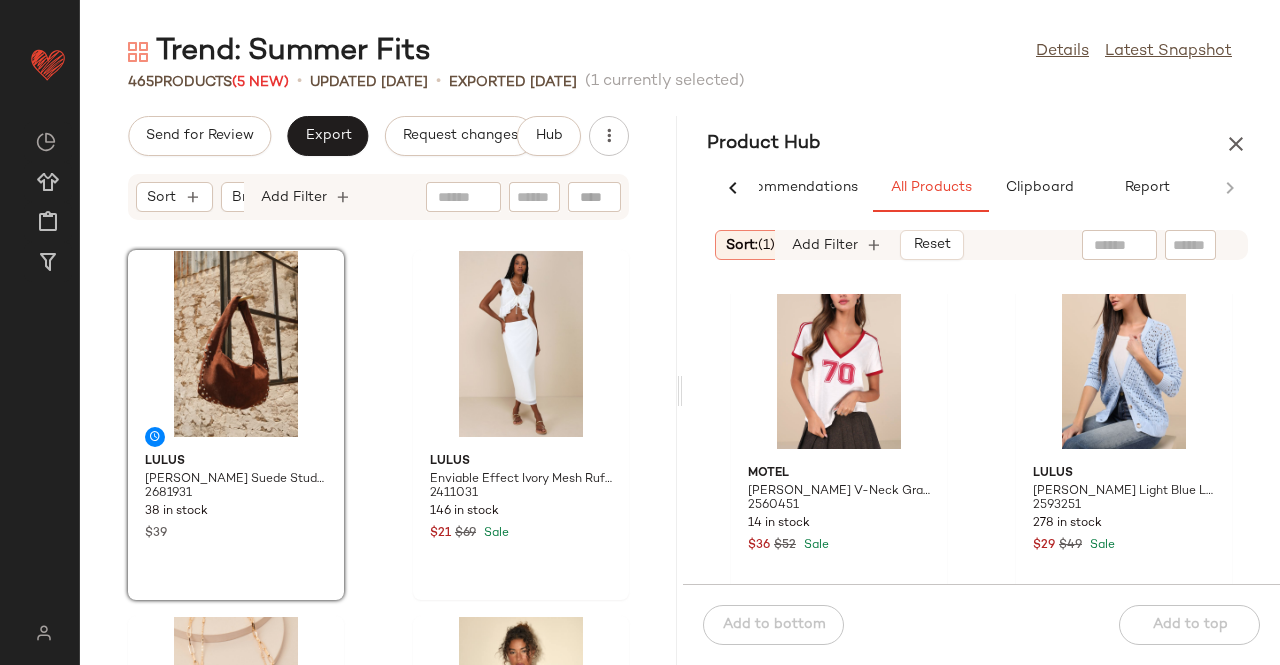 click on "Sort:   (1)" at bounding box center (750, 245) 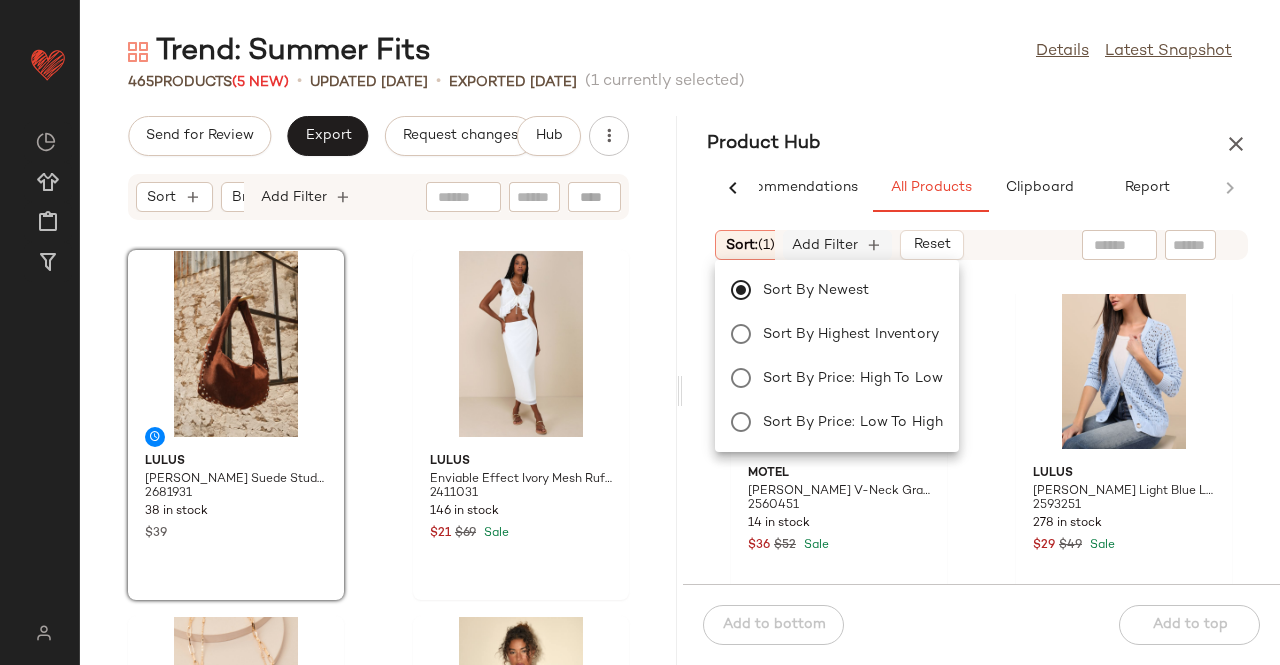 click on "Add Filter" at bounding box center (825, 245) 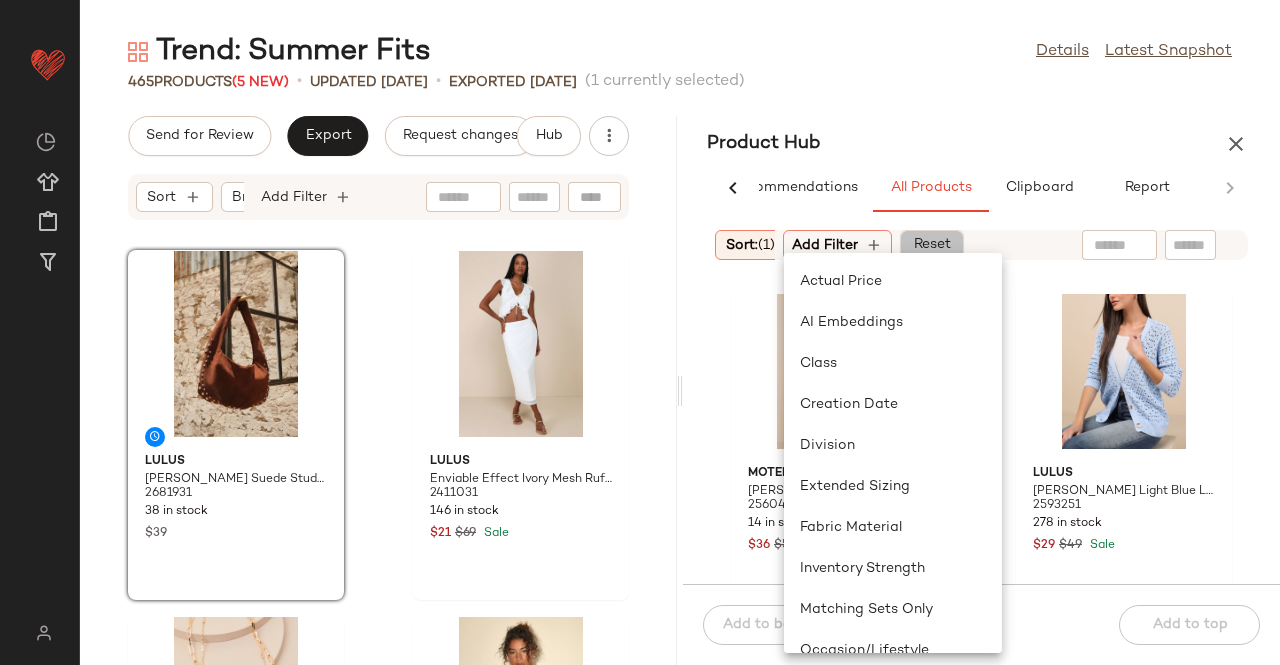 click on "Reset" 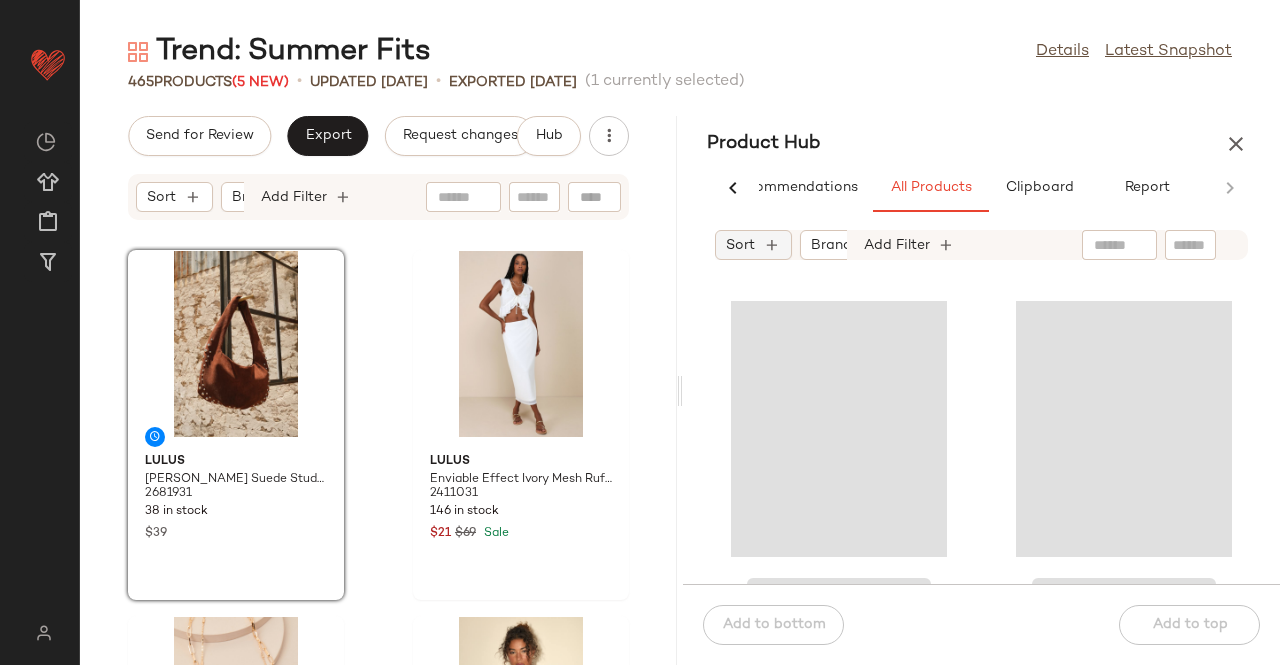 click on "Sort" 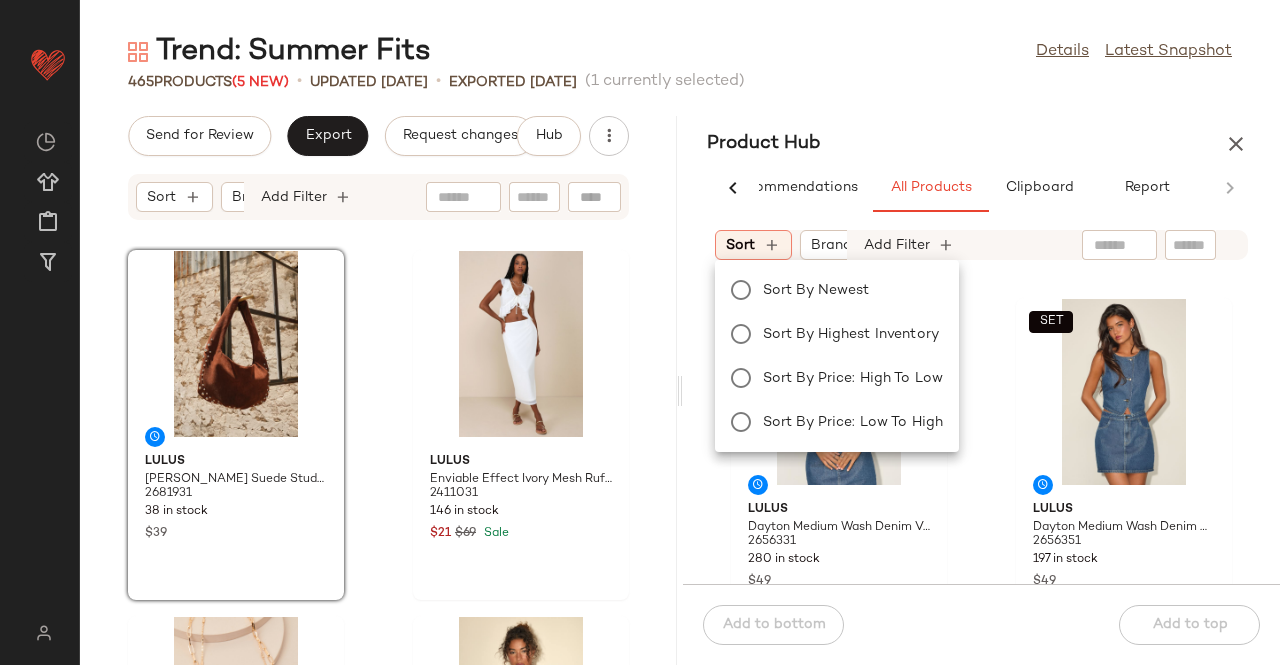 click on "Sort by Newest" at bounding box center (849, 290) 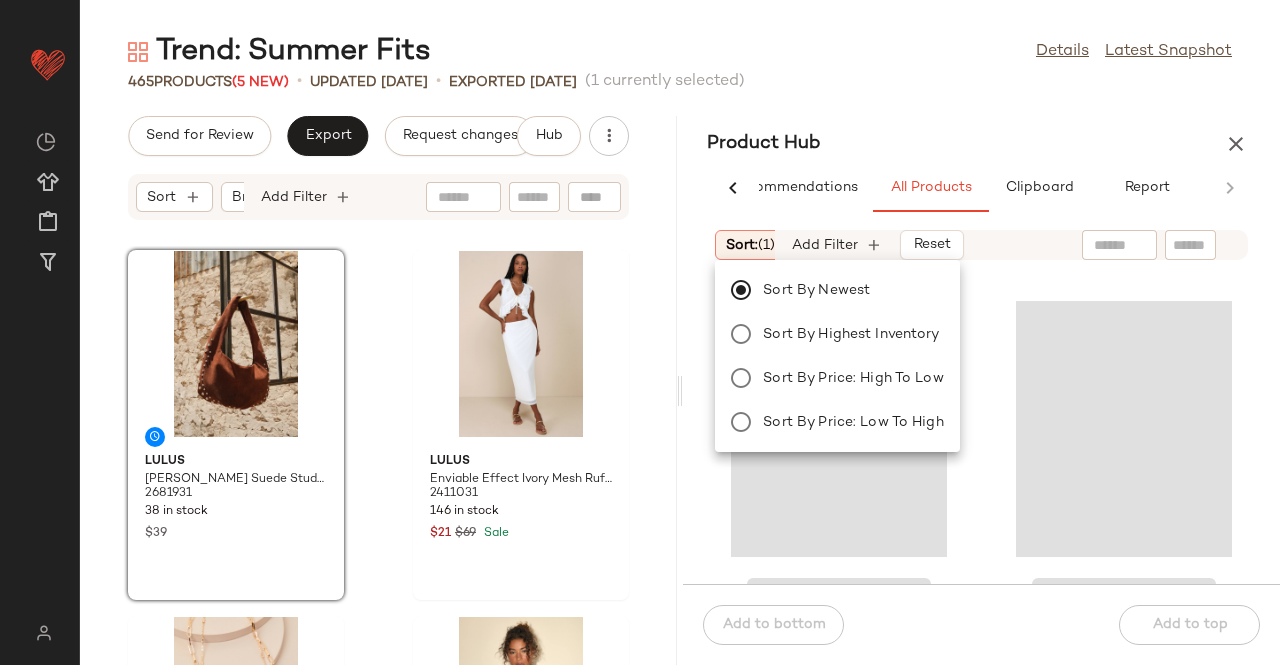 click on "Product Hub" at bounding box center [764, 144] 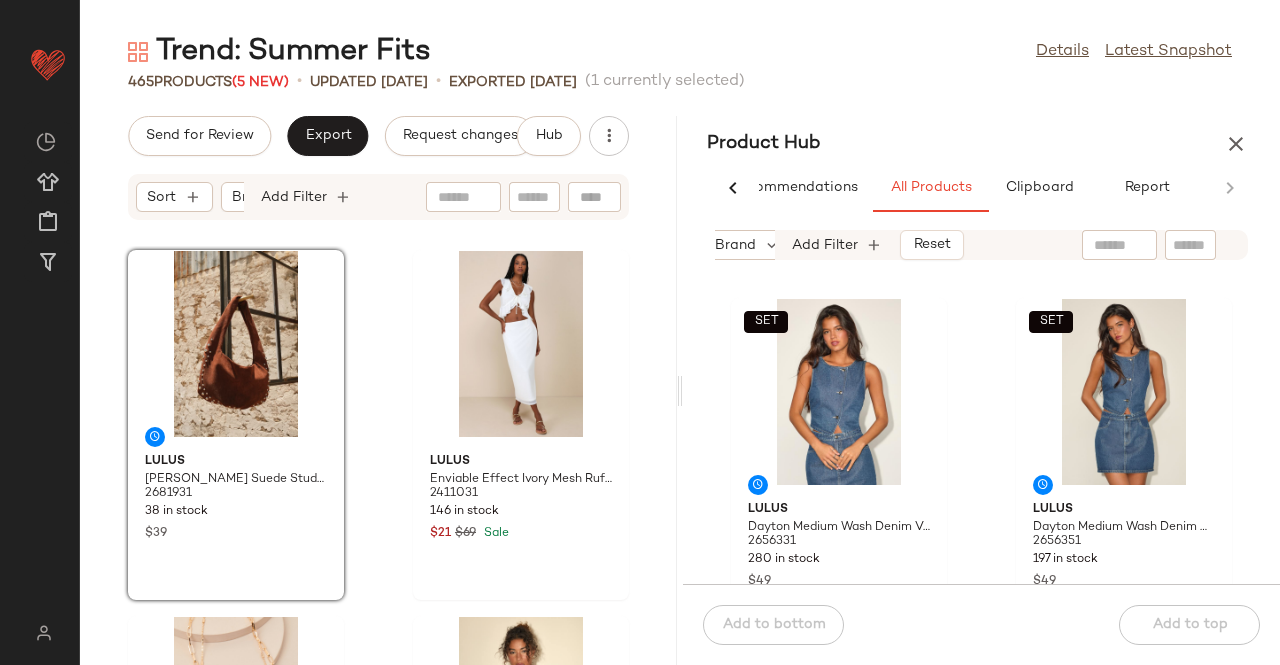 scroll, scrollTop: 0, scrollLeft: 122, axis: horizontal 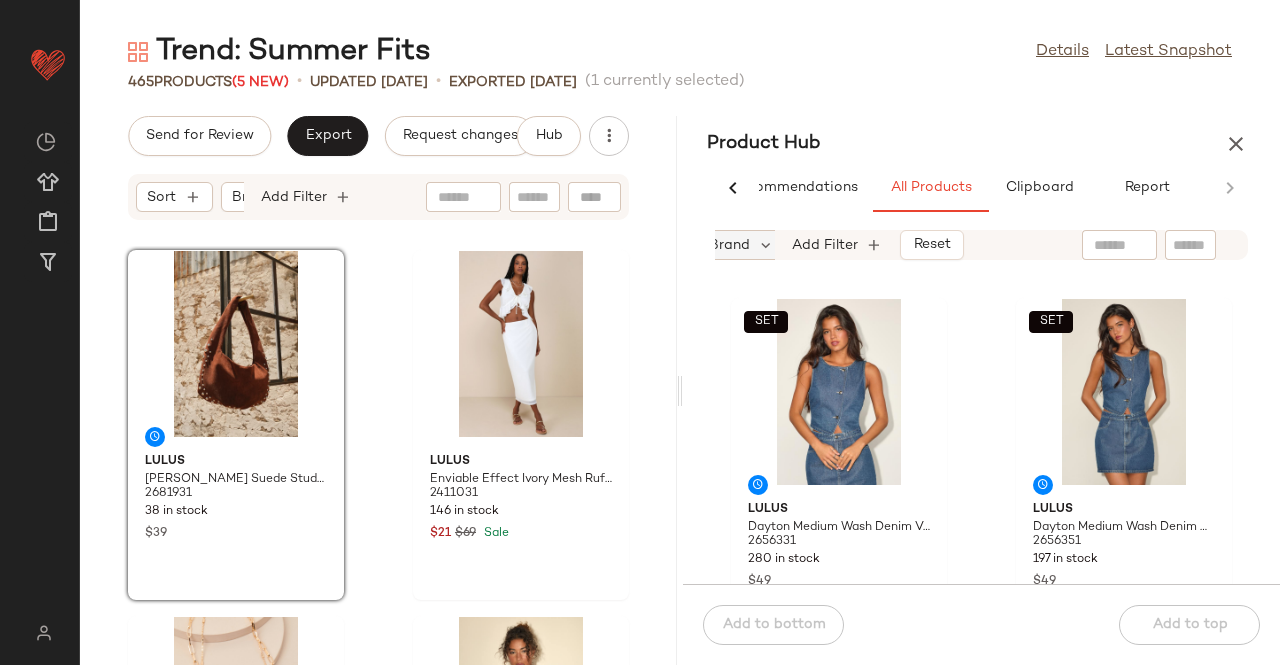 click on "Brand" at bounding box center [729, 245] 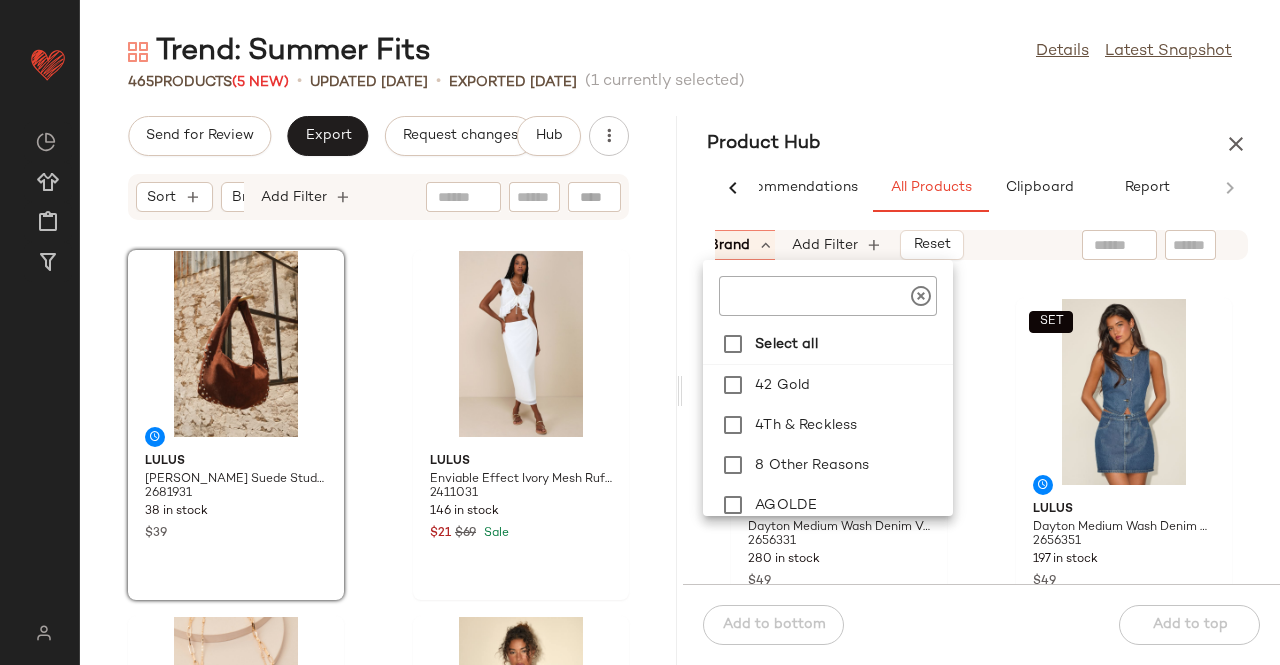 click on "Product Hub" at bounding box center [981, 144] 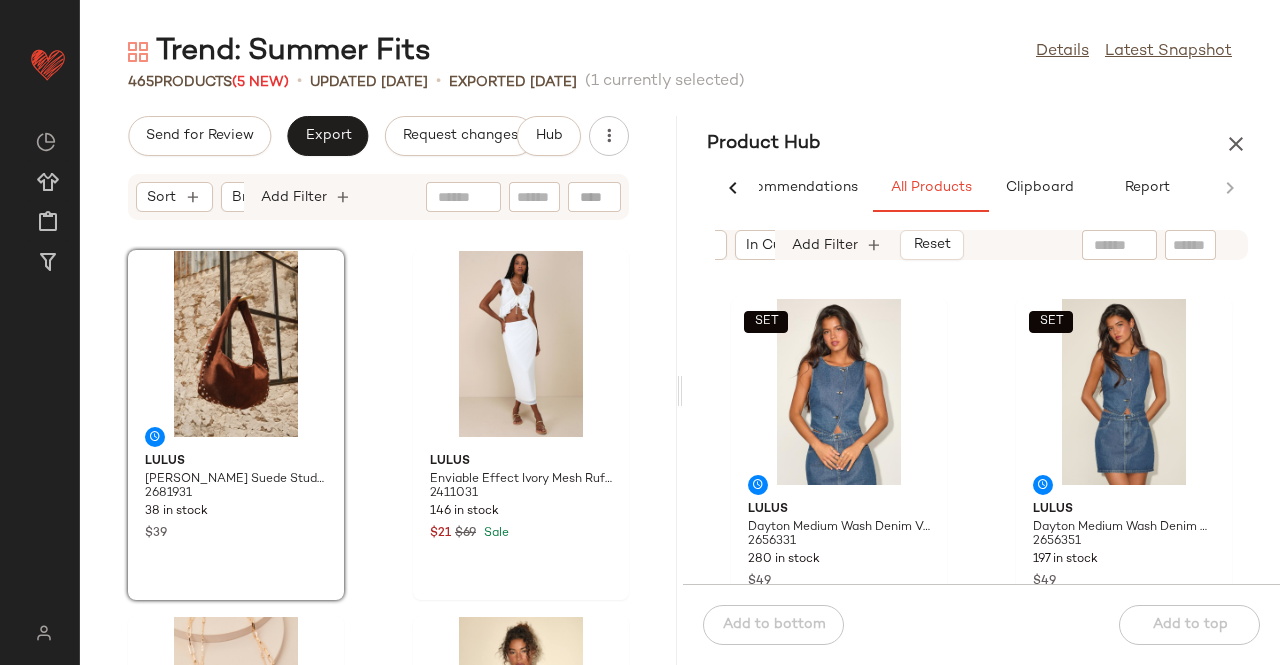 scroll, scrollTop: 0, scrollLeft: 326, axis: horizontal 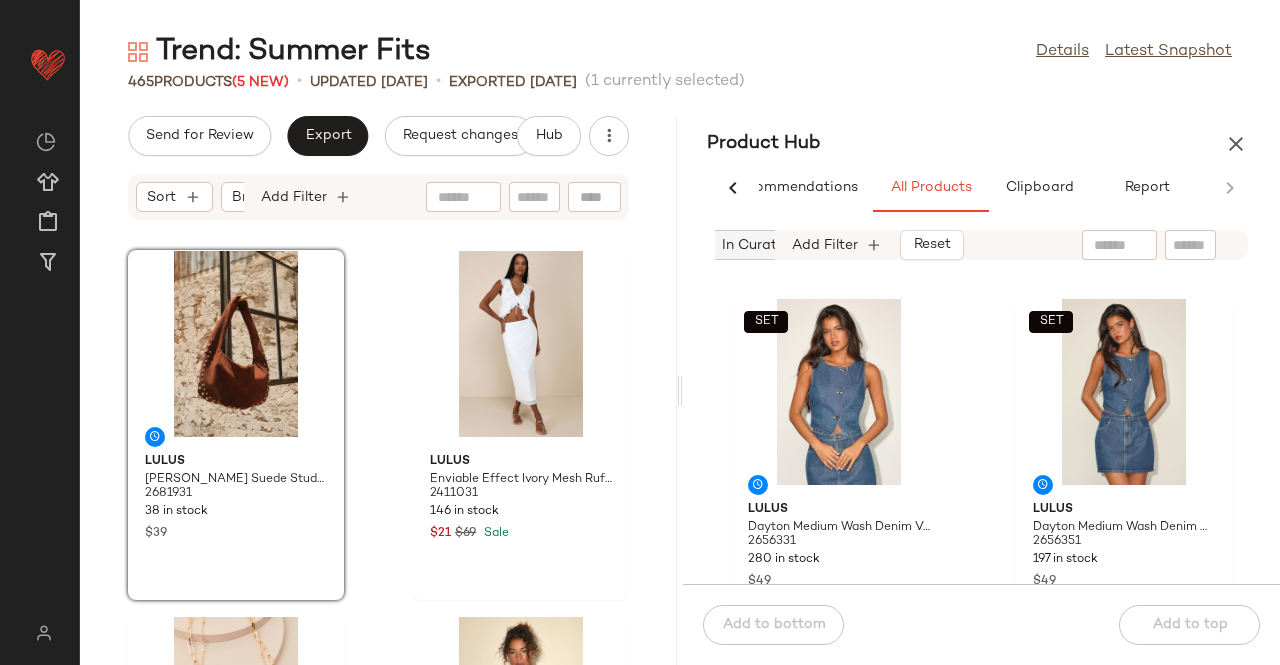 click on "In Curation?" at bounding box center (763, 245) 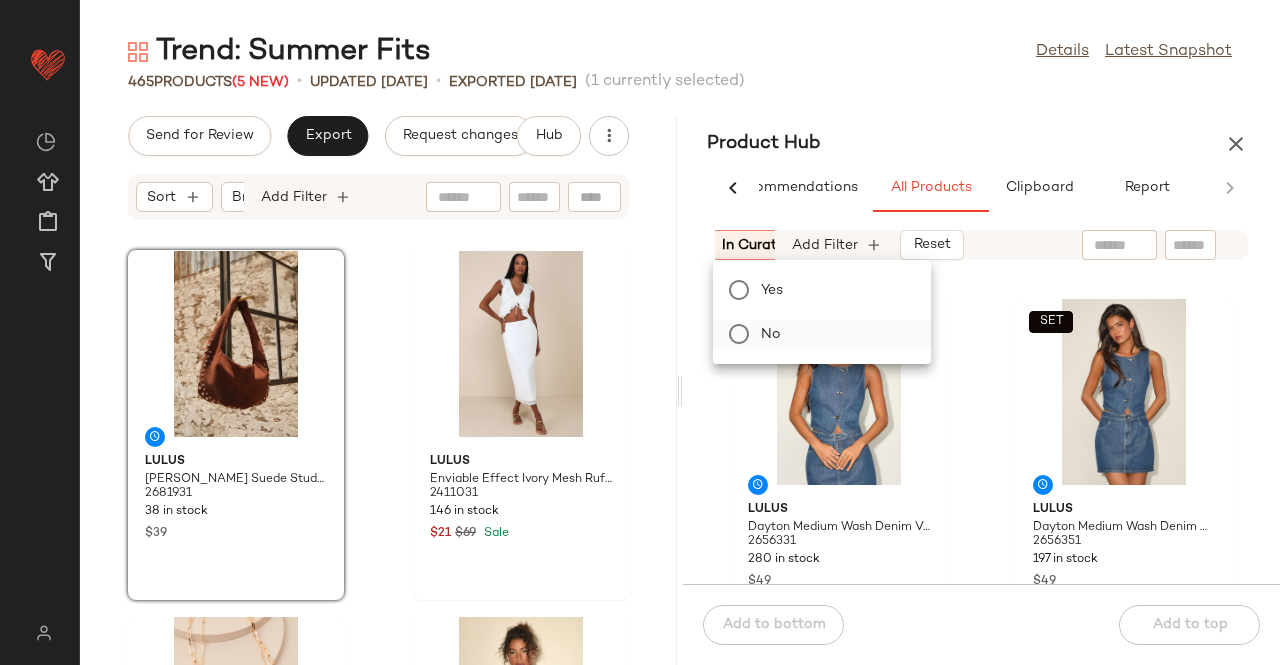 click on "No" 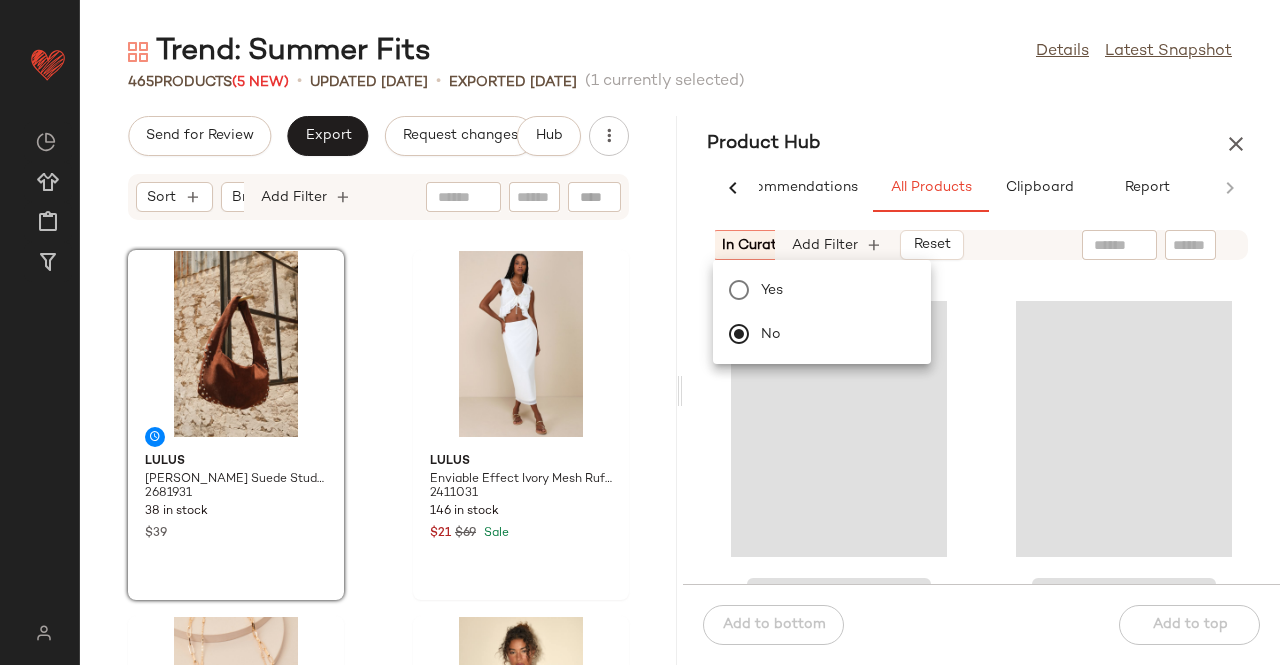 click on "Trend: Summer Fits  Details   Latest Snapshot  465   Products  (5 New)  •   updated Jul 9th  •  Exported Jul 7th   (1 currently selected)   Send for Review   Export   Request changes   Hub  Sort  Brand  Category  Add Filter  Lulus Artea Brown Suede Studded Shoulder Bag 2681931 38 in stock $39 Lulus Enviable Effect Ivory Mesh Ruffled Two-Piece Midi Dress 2411031 146 in stock $21 $69 Sale Lulus Nicky Gold Rhinestone Pendant Layered Necklace 2672731 48 in stock $16 Lulus Kahele Shiny Pink Sheer Open-Knit Long Sleeve Tunic Top 2688531 246 in stock $49 Lulus Eileen Light Wash Denim Faux-Wrap Mini Skirt 2682211 278 in stock $49  SET  Nia Wes Cream Lace Smocked Tank Top 2663191 116 in stock $78  SET  Nia Angel Cream Lace Mini Skort 2663211 118 in stock $78 Lulus Chic and Tasteful Red Shoulder Bag 2427651 56 in stock $55 Product Hub  AI Recommendations   All Products   Clipboard   Report  Sort:   (1) Brand  Category  In Curation?:   No Add Filter   Reset  Sort:   (1) In Curation?:   No Add Filter   Reset" at bounding box center (680, 348) 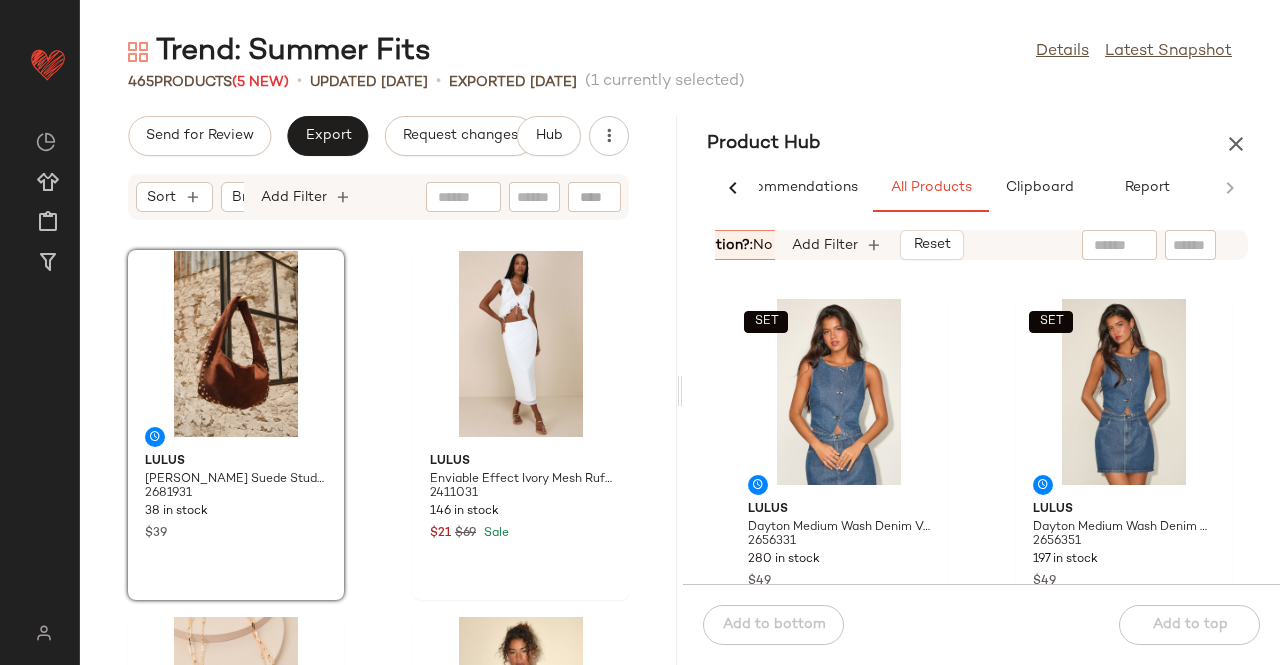 scroll, scrollTop: 0, scrollLeft: 424, axis: horizontal 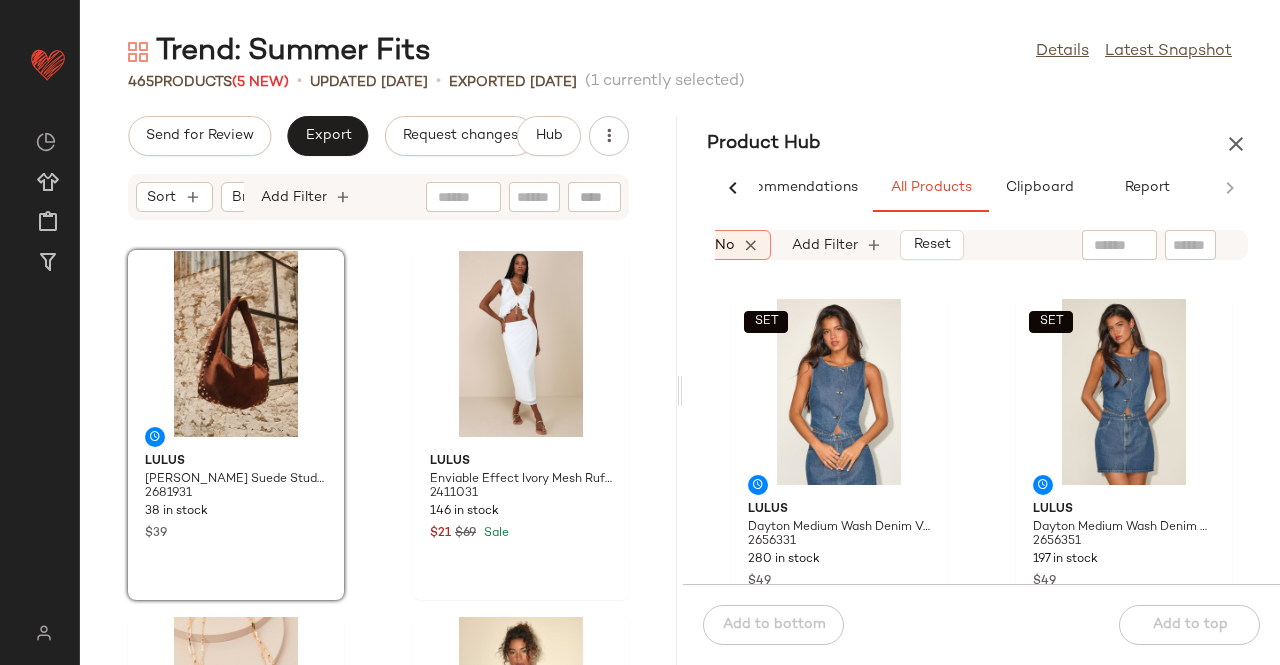 click on "Sort:   (1) Brand  Category  In Curation?:   No Add Filter   Reset" at bounding box center [839, 245] 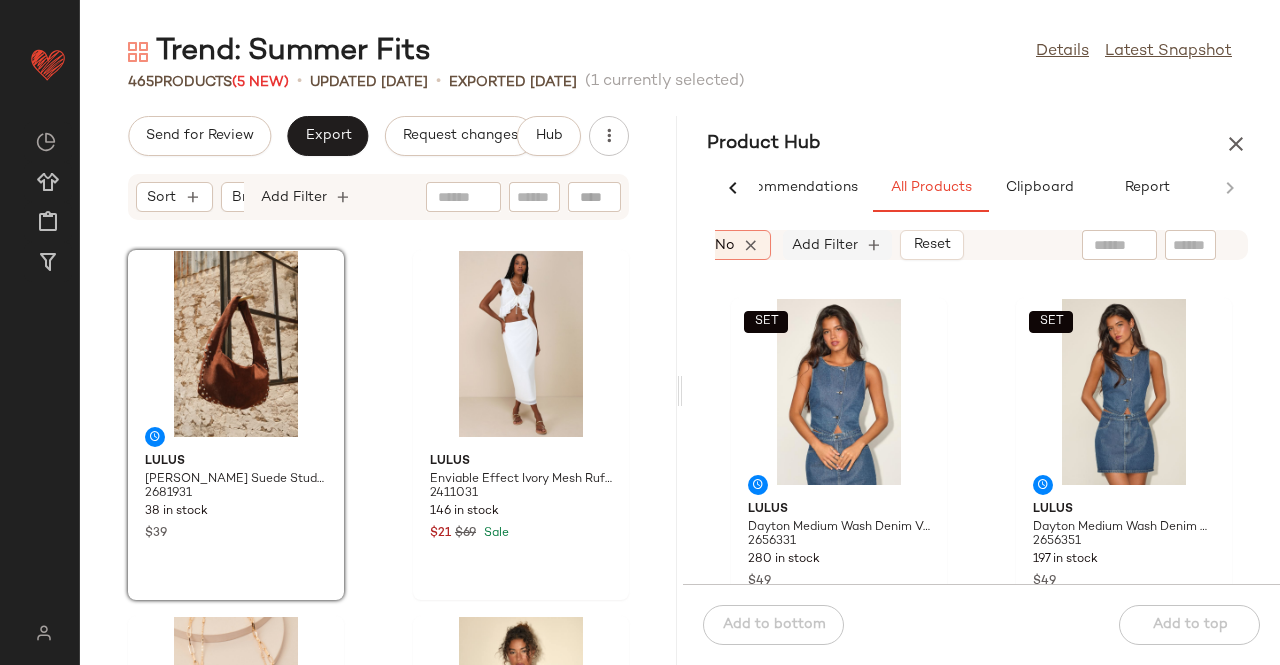 click on "Add Filter" at bounding box center [825, 245] 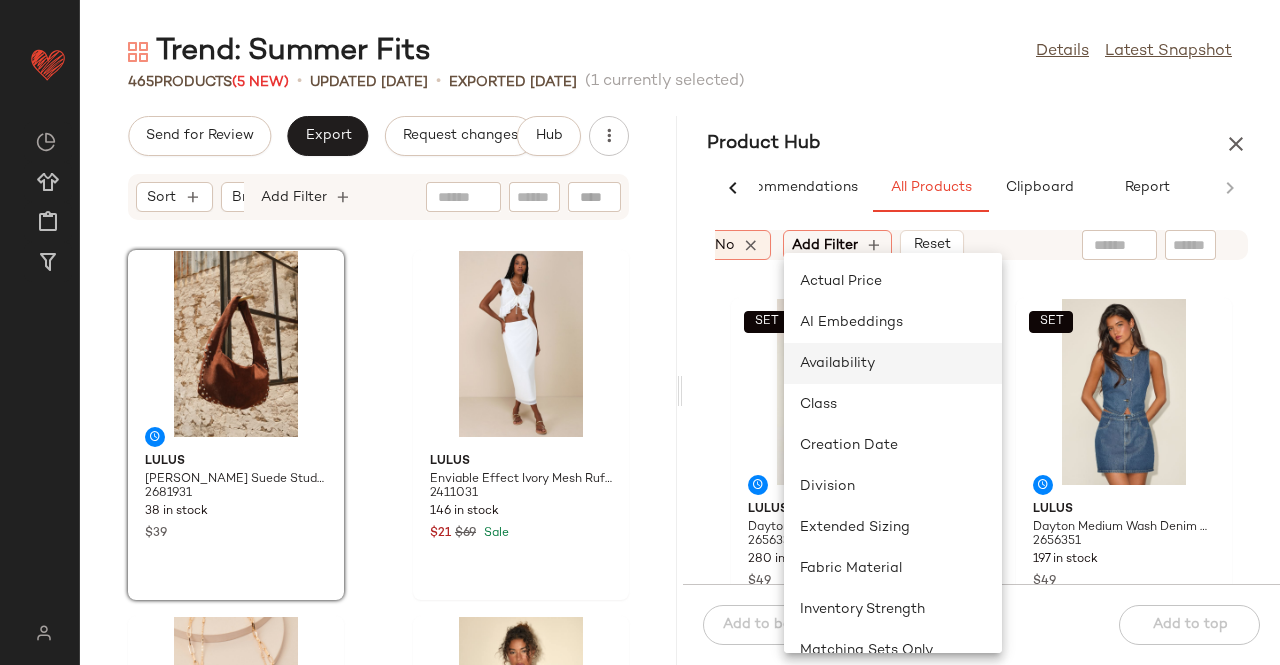 click on "Availability" 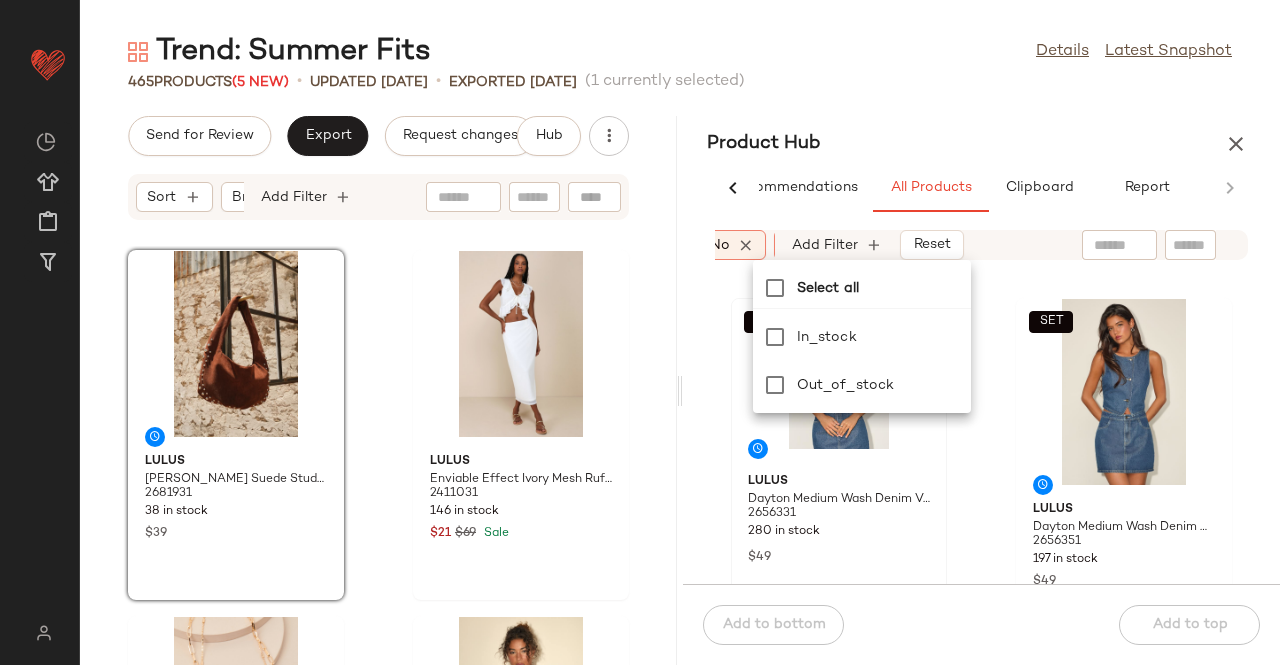 scroll, scrollTop: 0, scrollLeft: 452, axis: horizontal 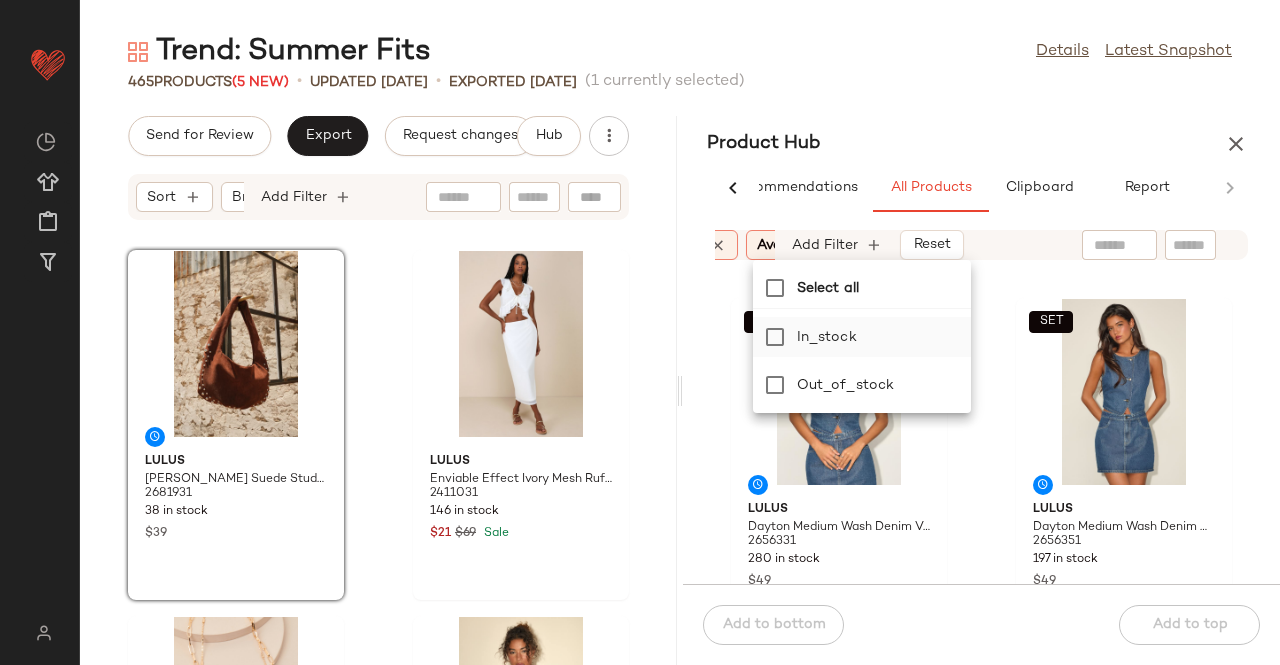click on "in_stock" 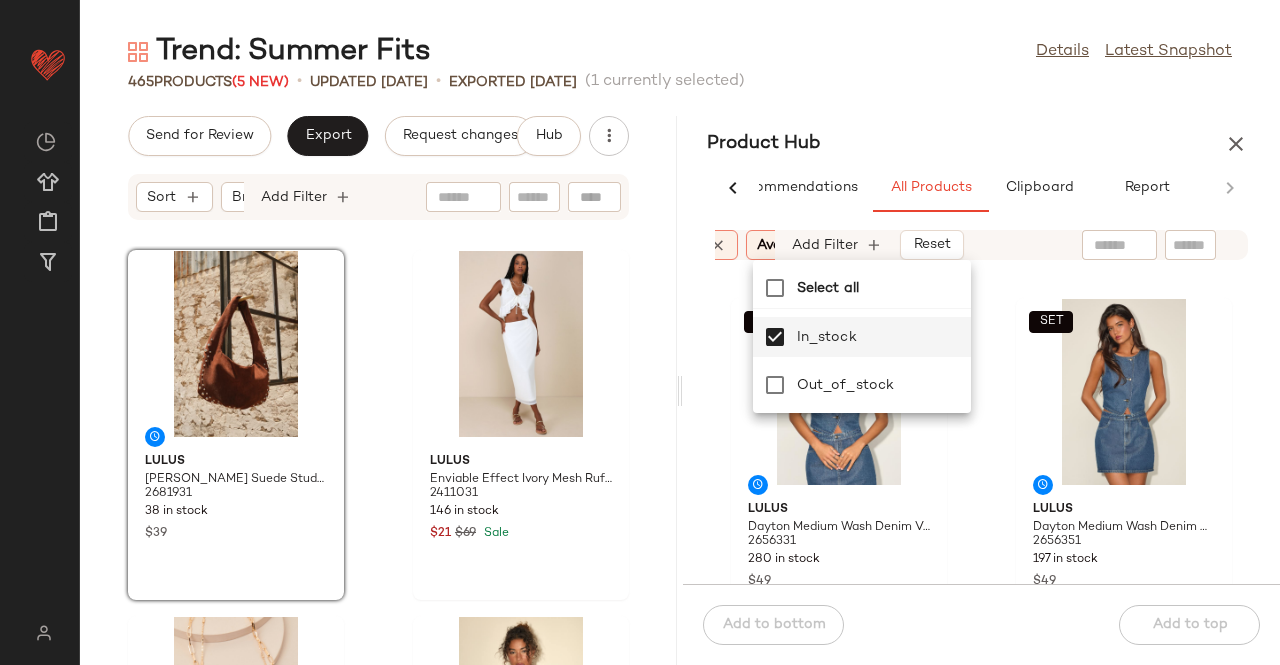 click on "465   Products  (5 New)  •   updated Jul 9th  •  Exported Jul 7th   (1 currently selected)" 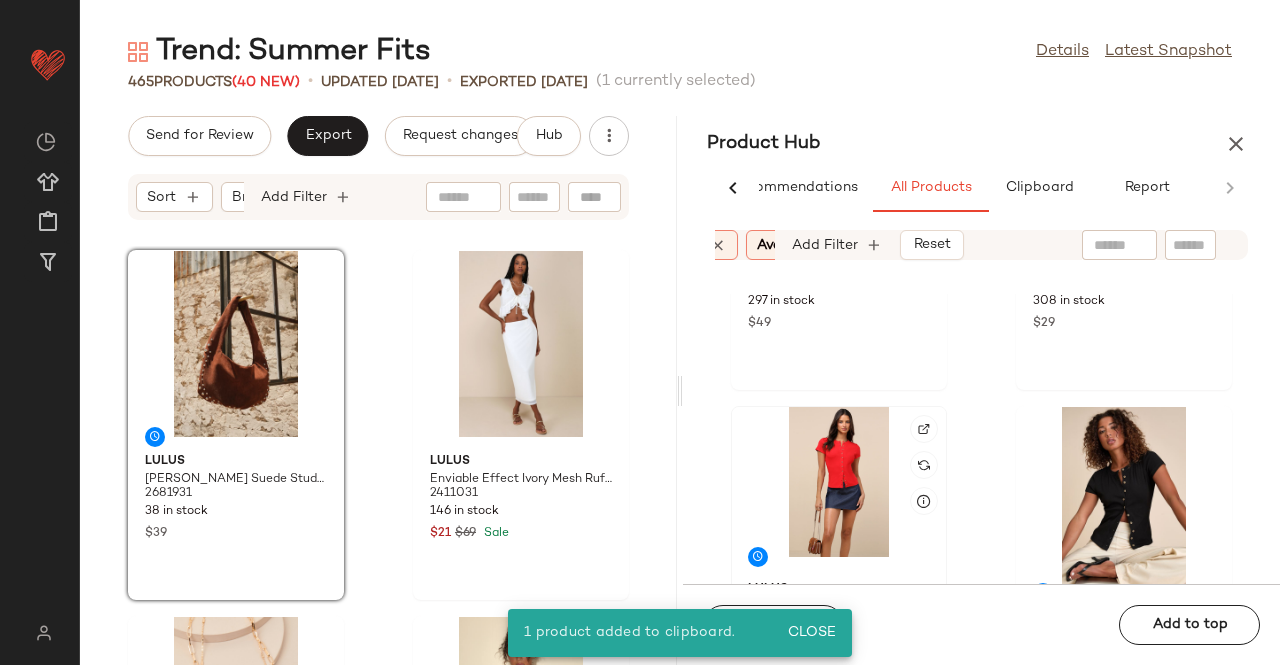 scroll, scrollTop: 1106, scrollLeft: 0, axis: vertical 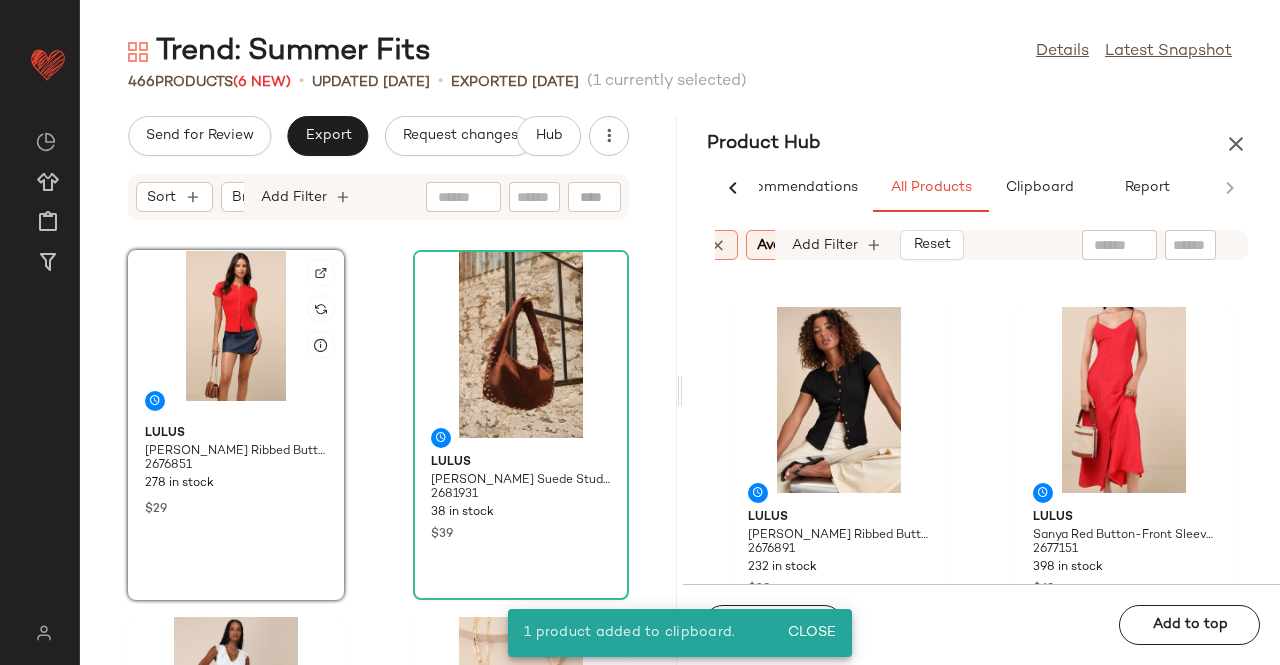 click 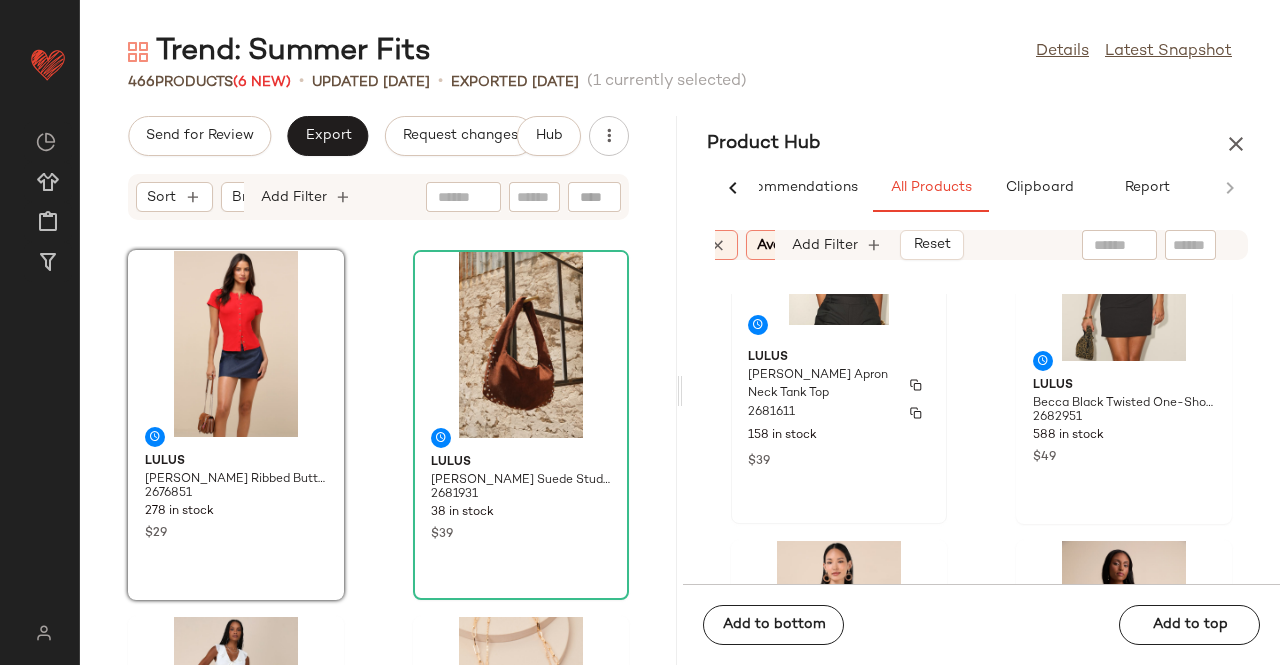 scroll, scrollTop: 3072, scrollLeft: 0, axis: vertical 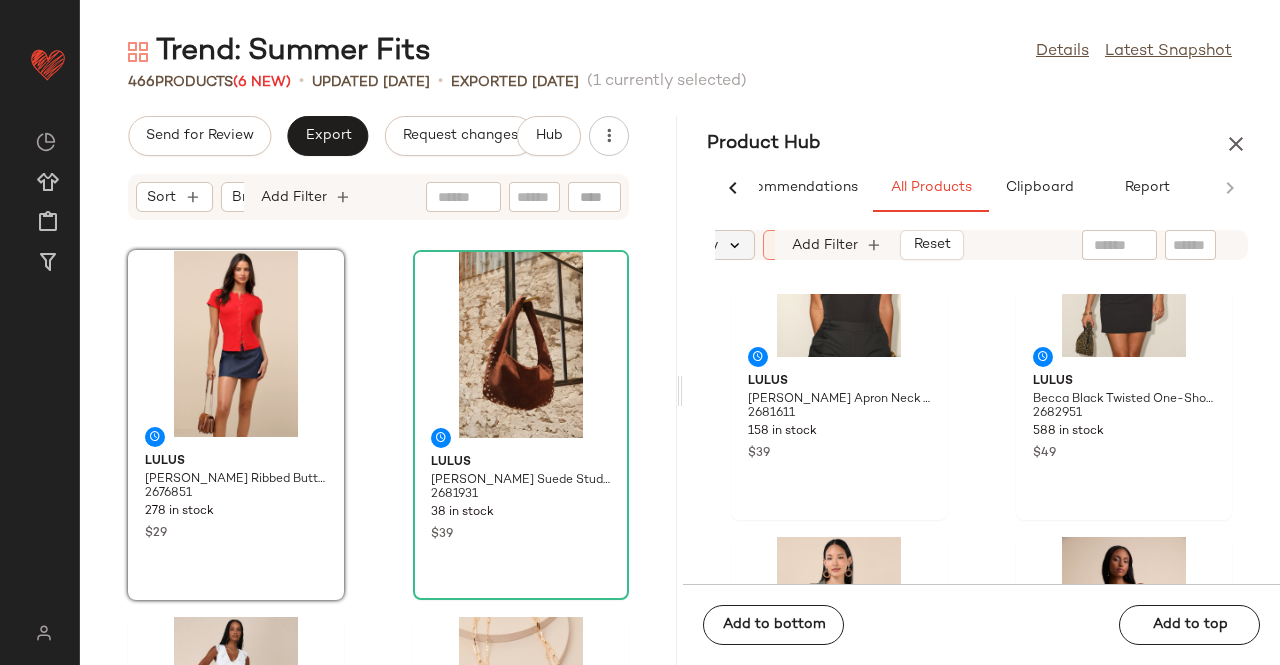 click at bounding box center (735, 245) 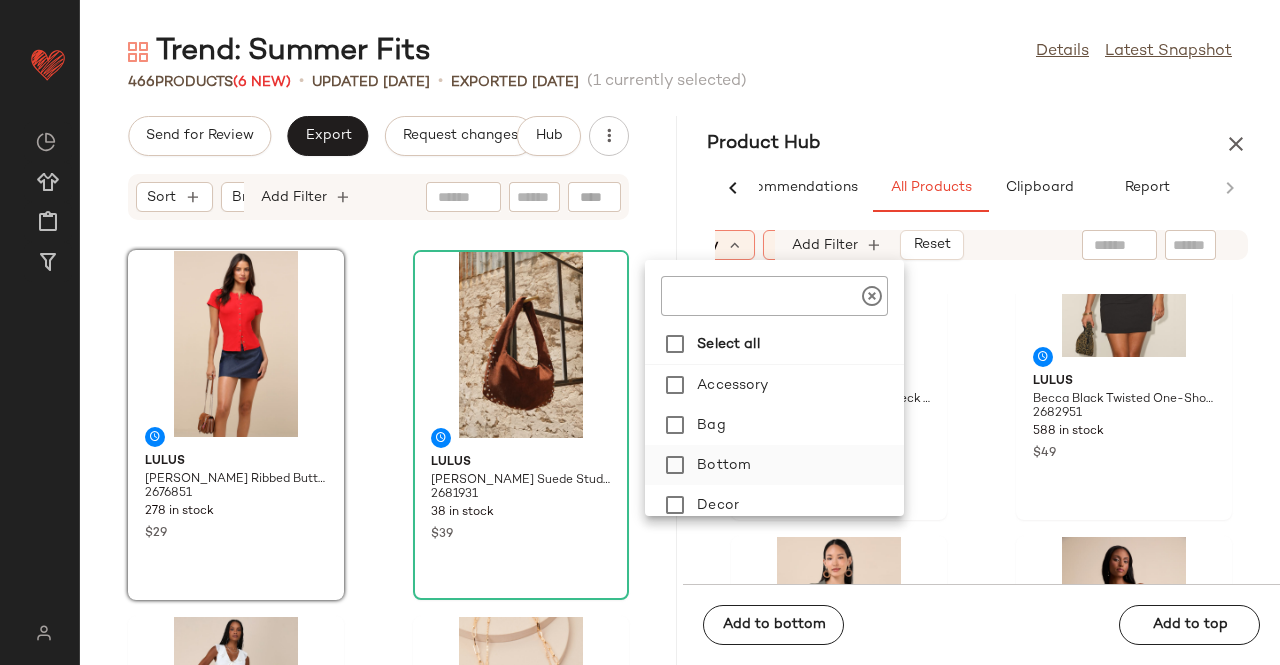 click on "Bottom" at bounding box center (796, 465) 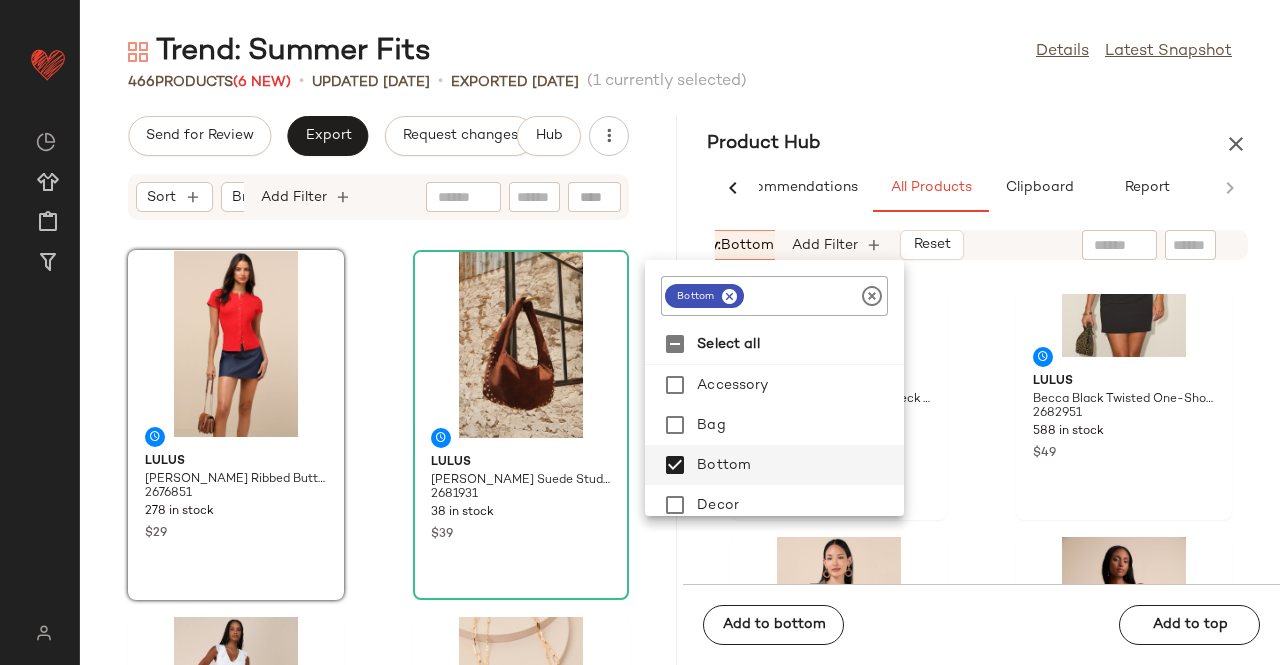 drag, startPoint x: 936, startPoint y: 1, endPoint x: 1043, endPoint y: 130, distance: 167.60072 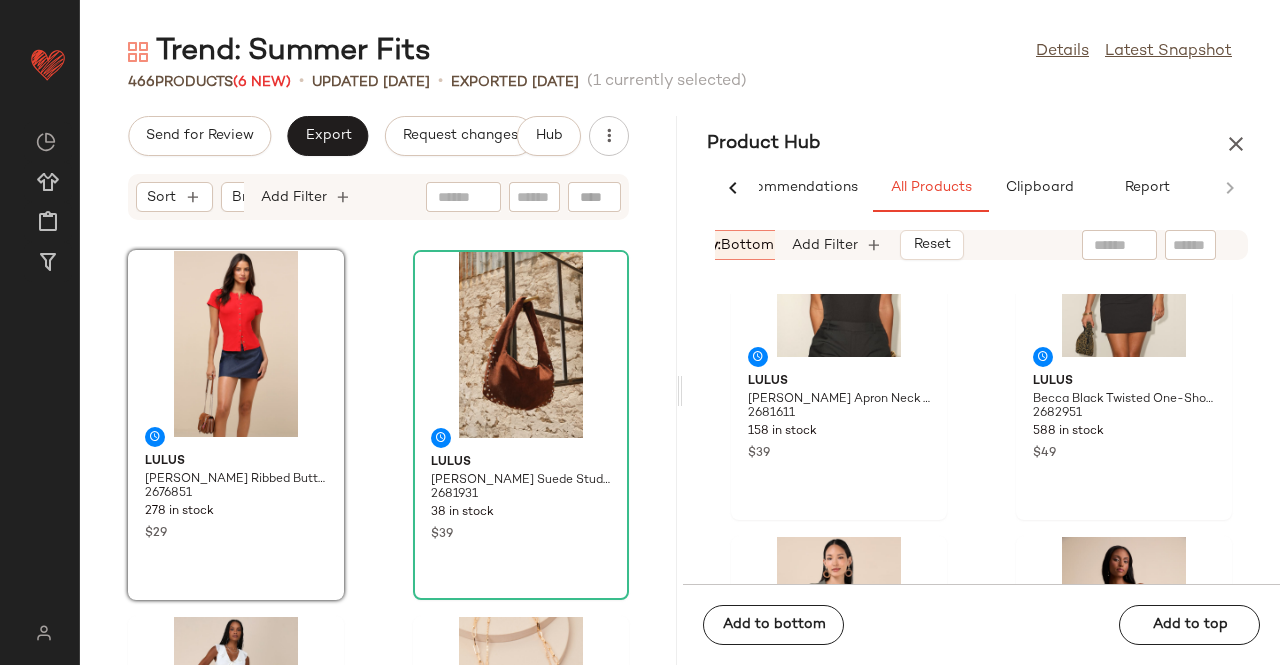 click 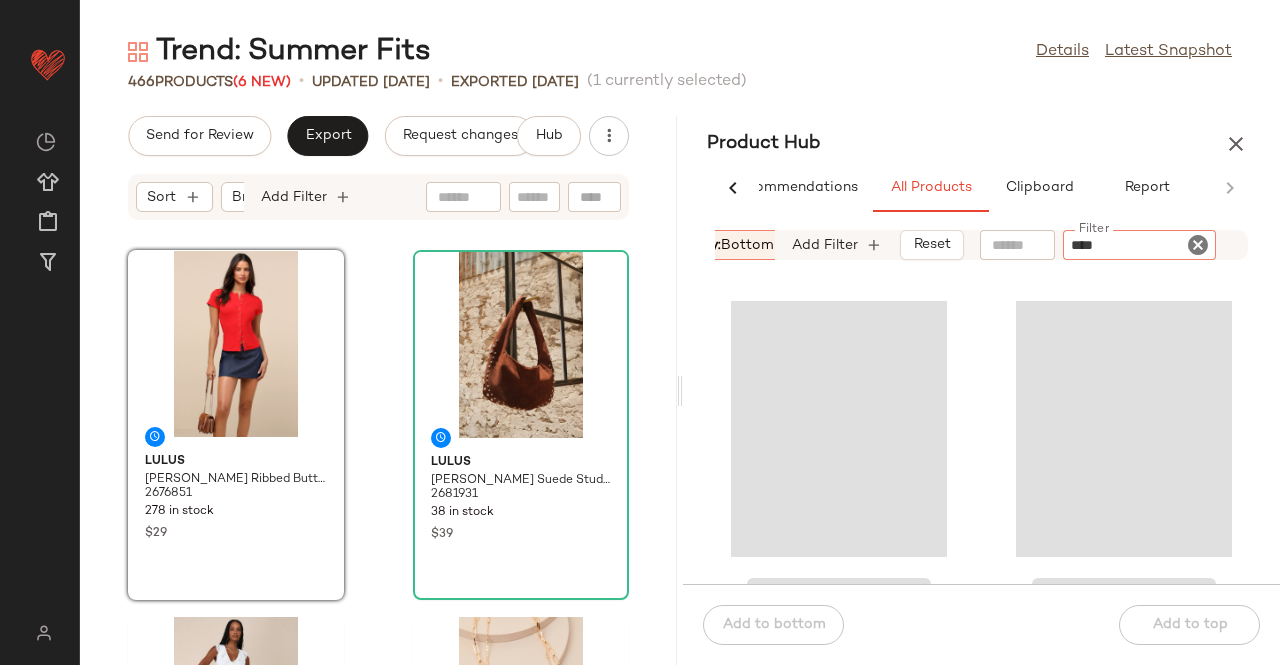 type on "*****" 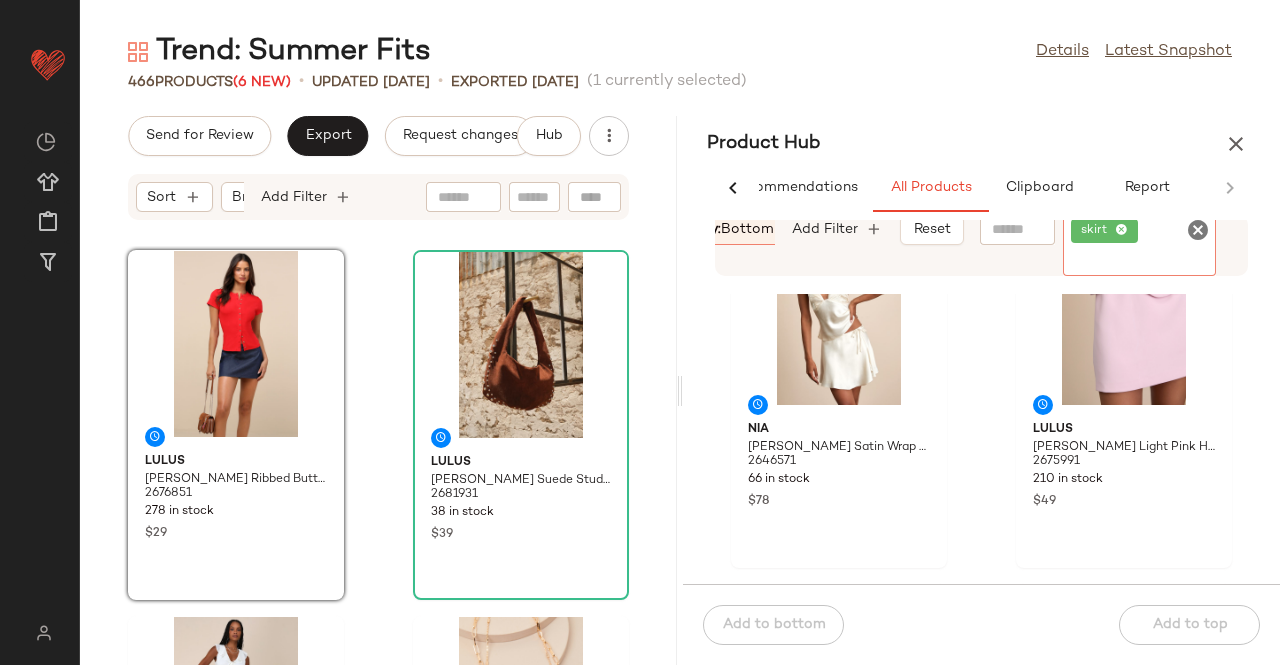 scroll, scrollTop: 716, scrollLeft: 0, axis: vertical 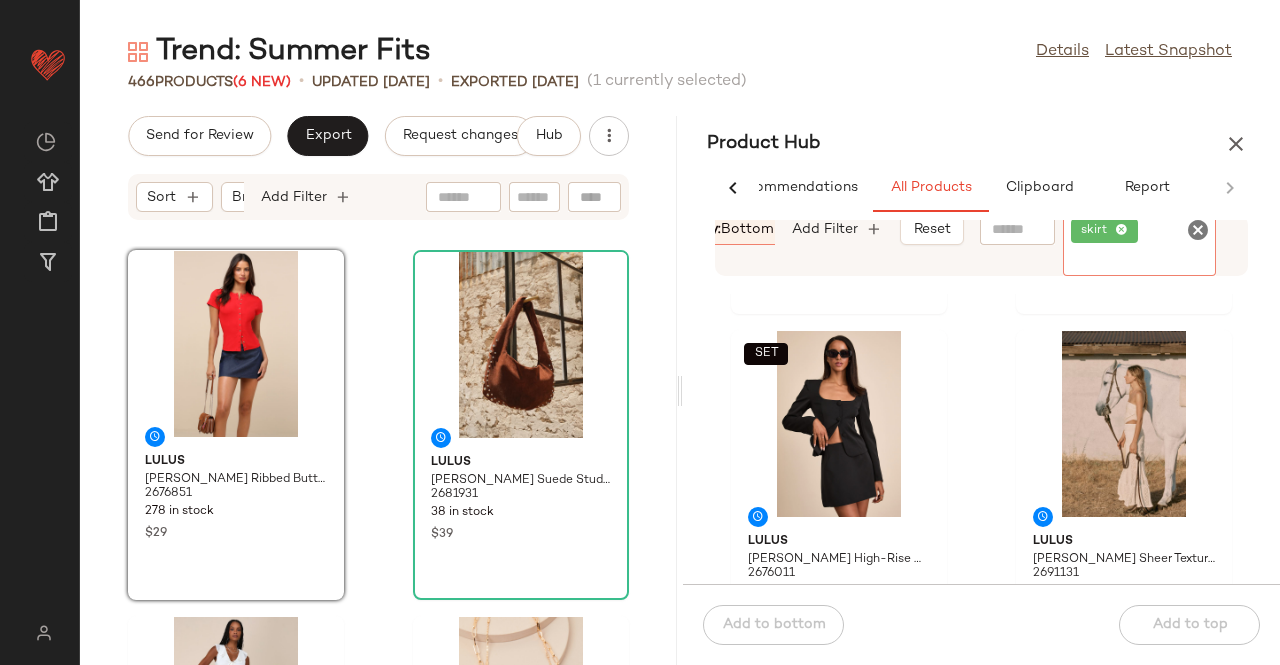 click on "skirt" 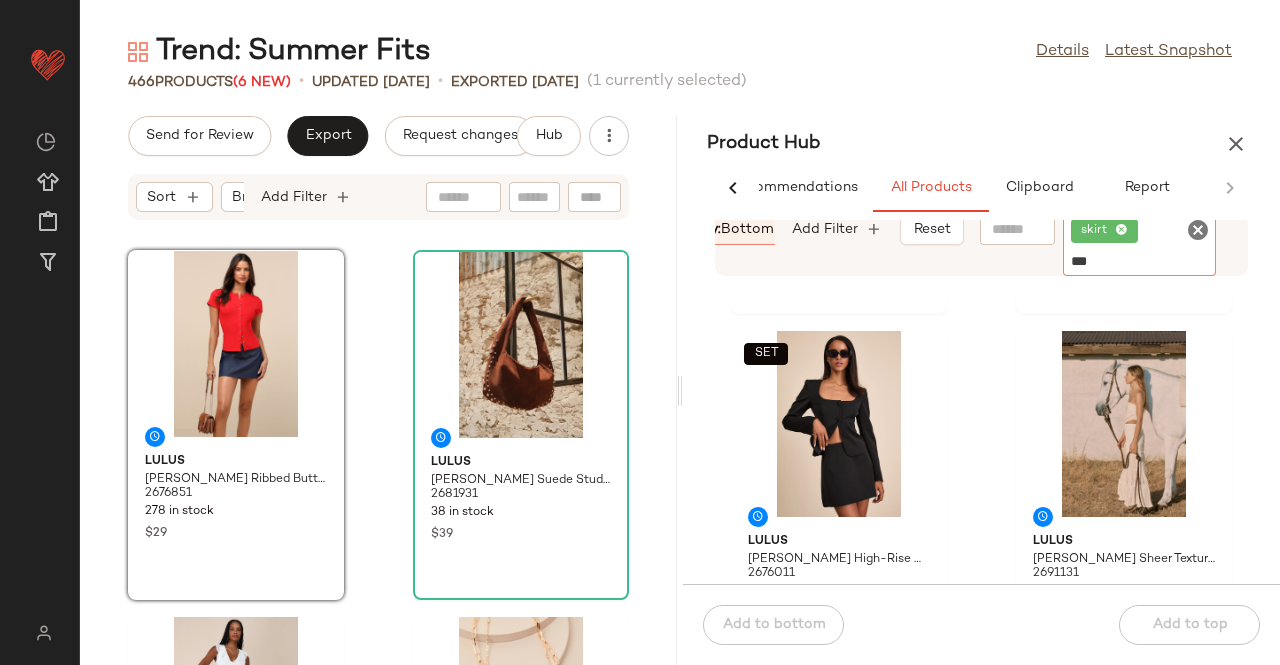 type on "****" 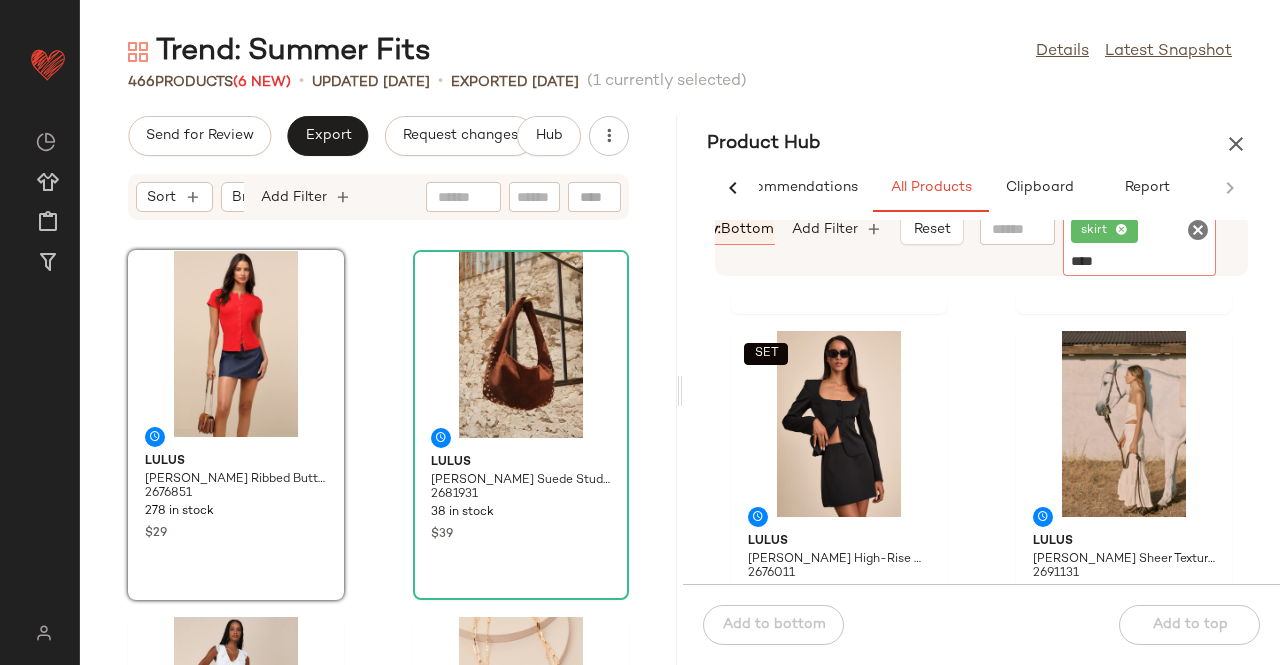 type 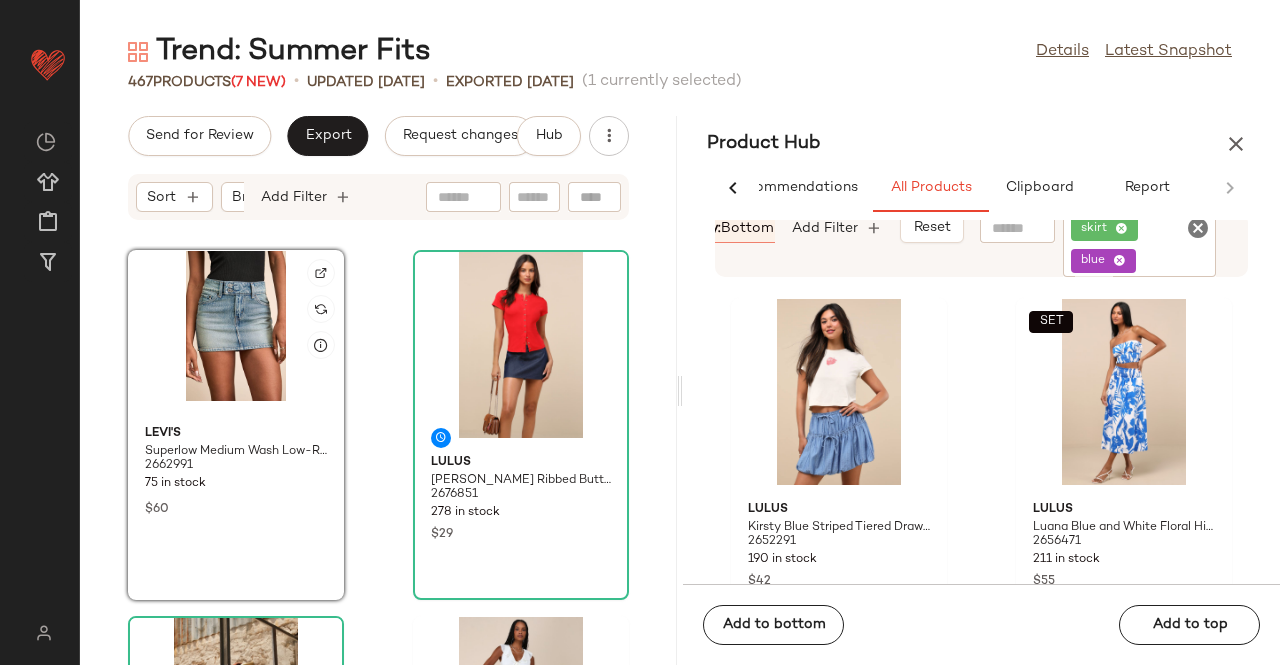 click 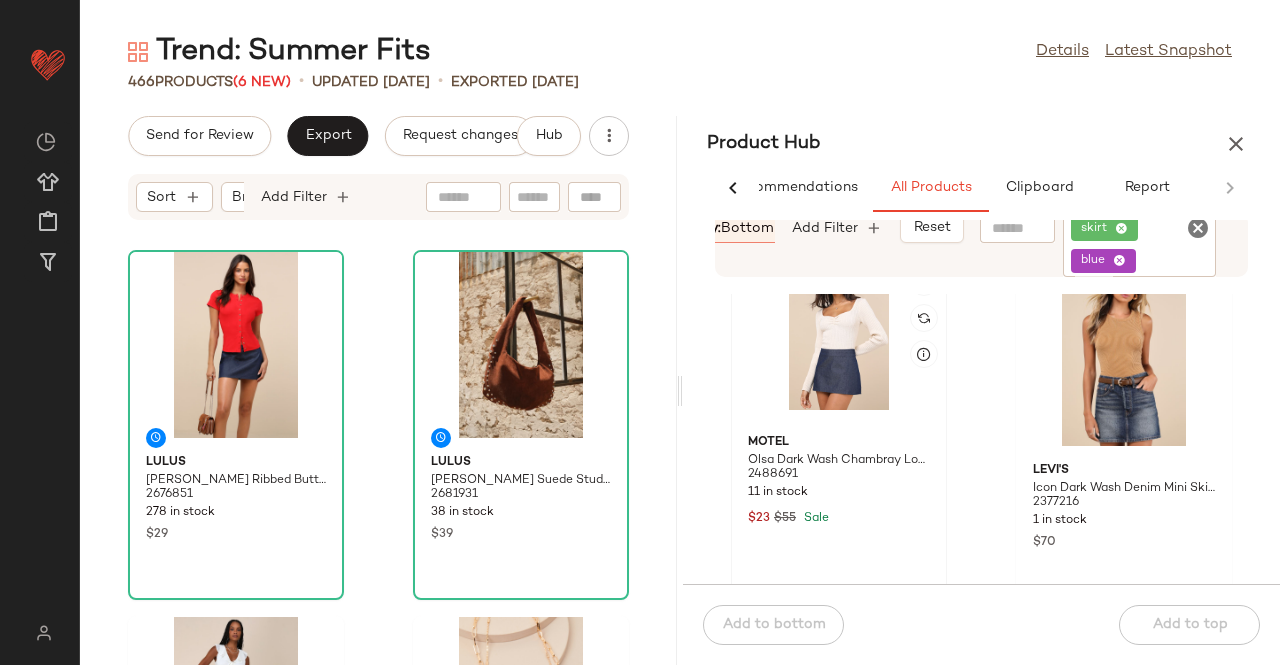 scroll, scrollTop: 4416, scrollLeft: 0, axis: vertical 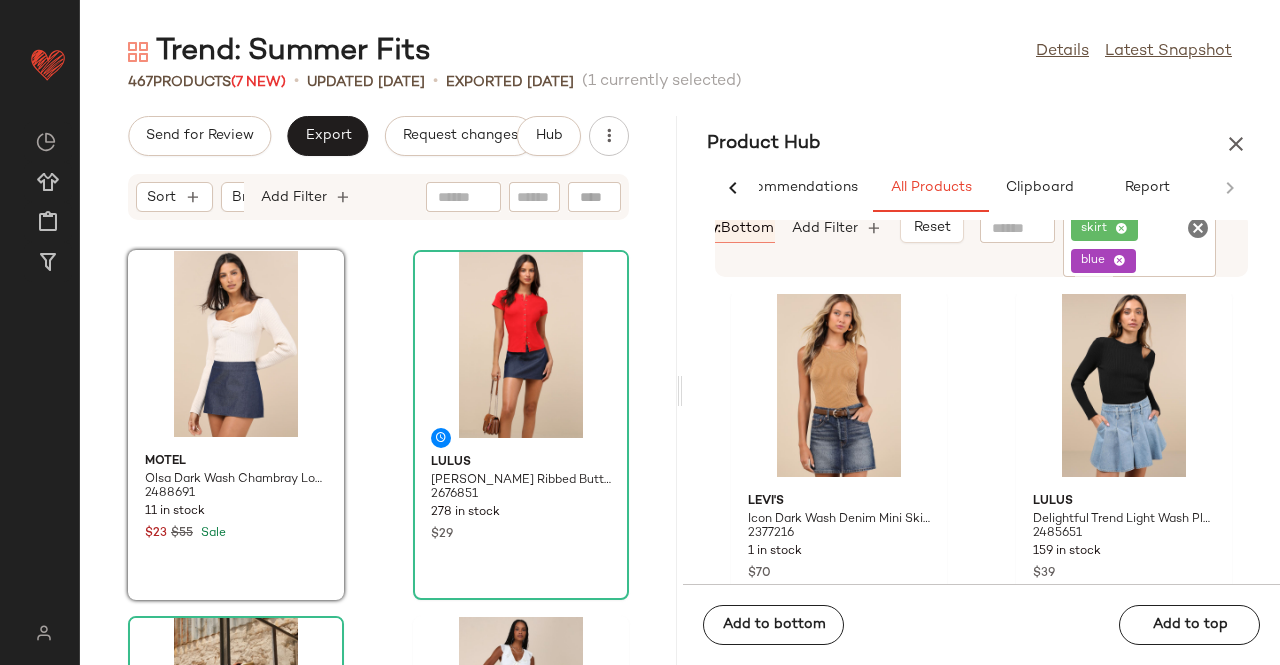 click on "skirt blue" 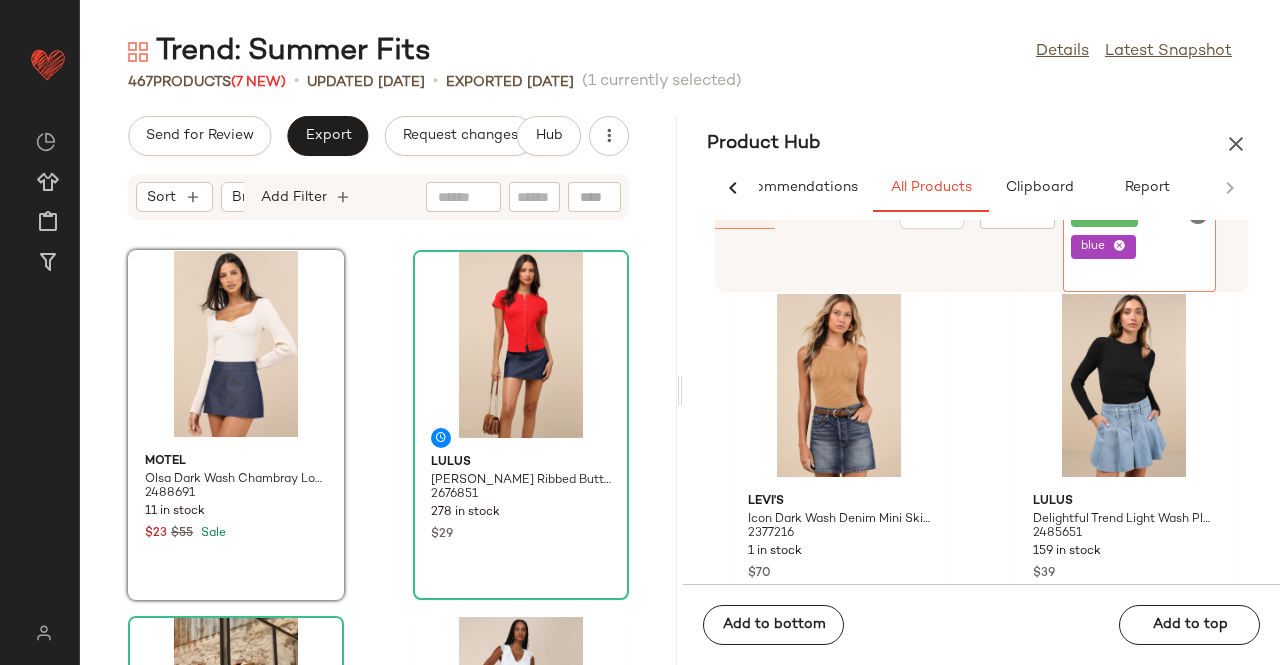click on "blue" 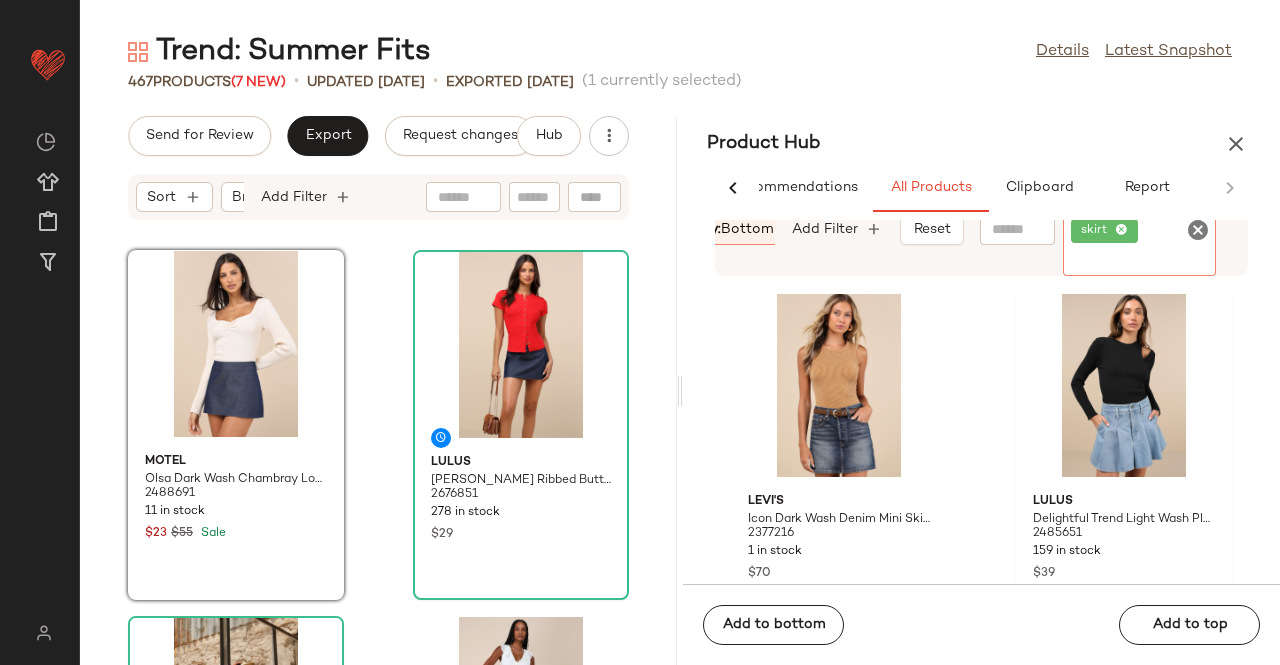 click on "skirt" 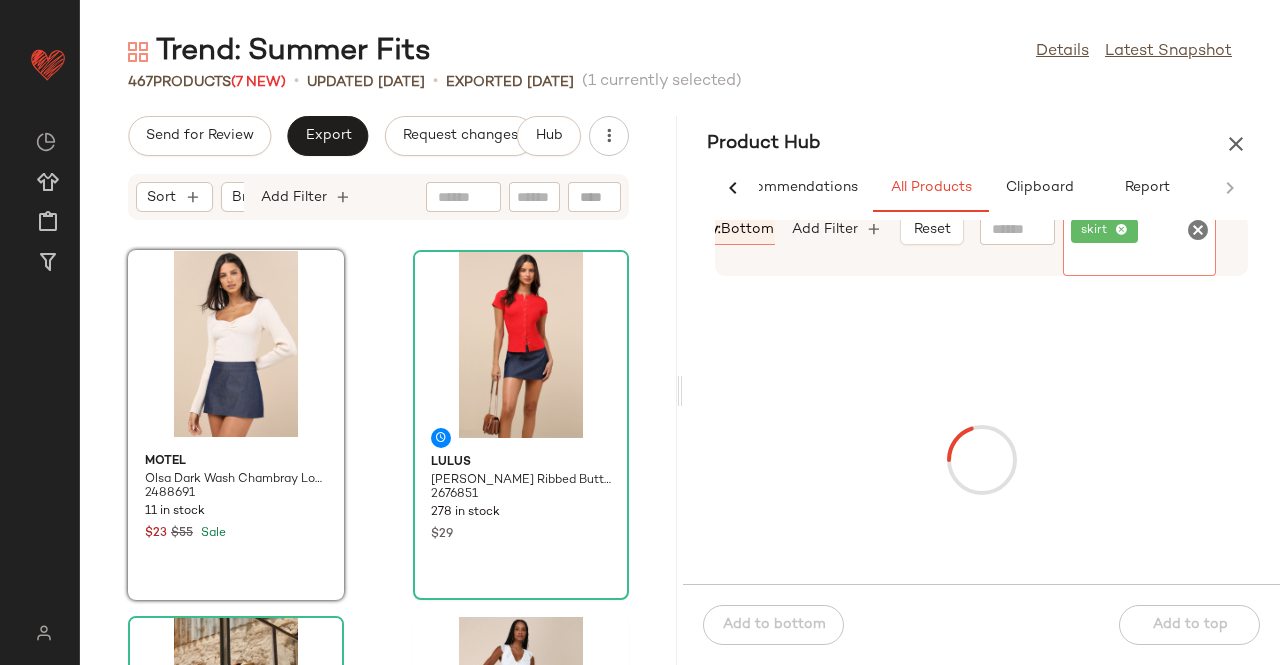 click on "skirt" 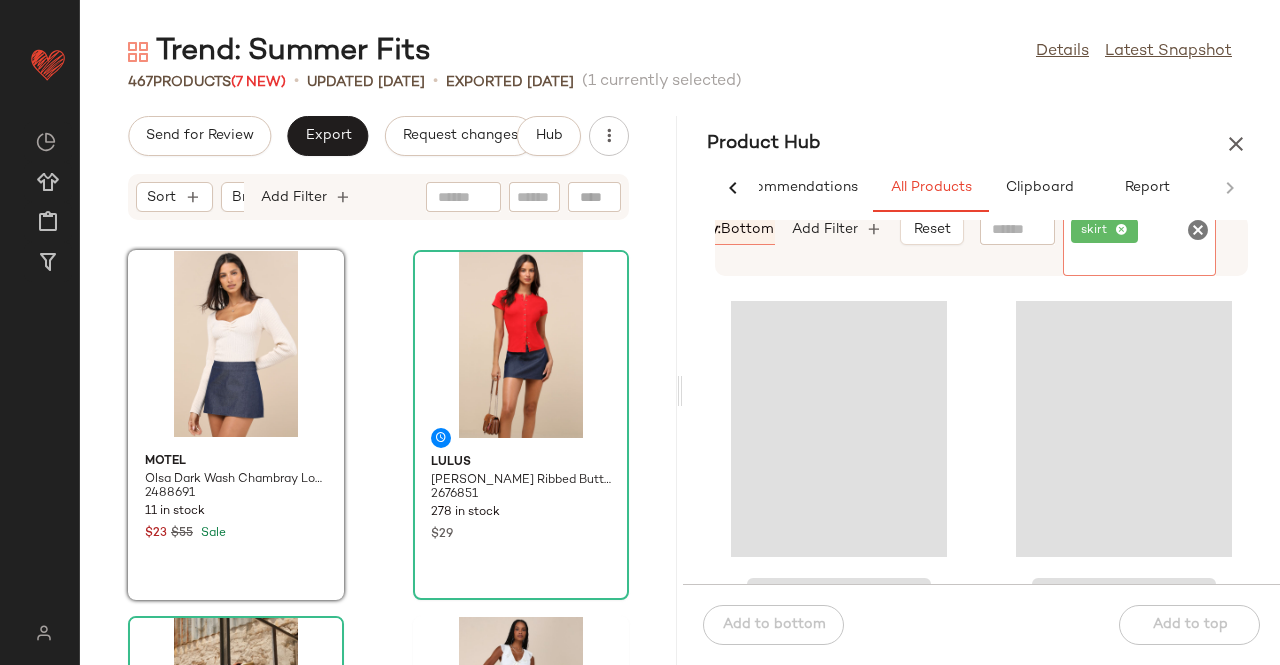 click on "skirt" 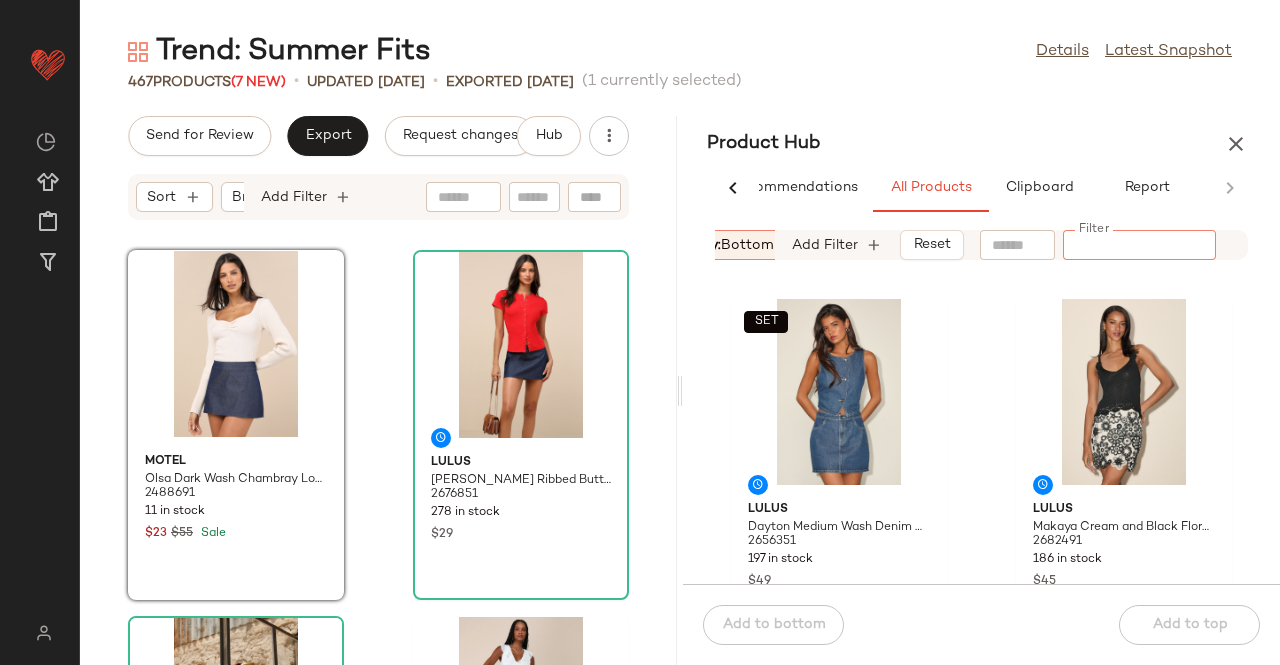 click on "bottom" at bounding box center [747, 245] 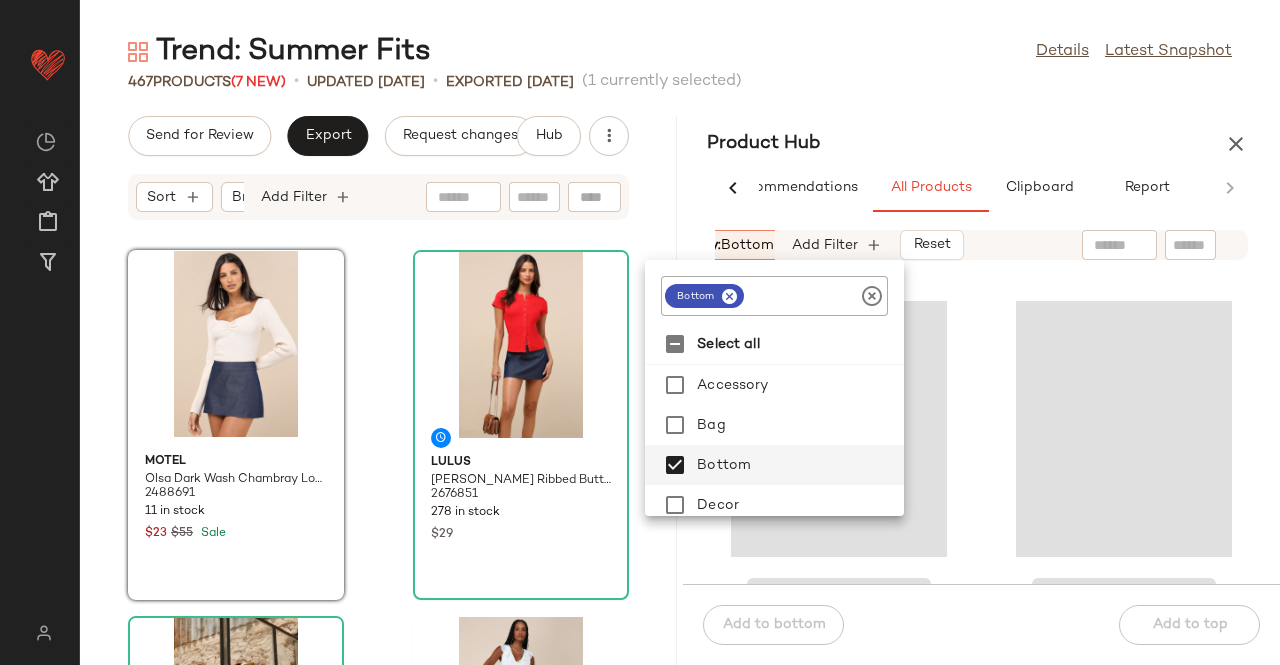 click at bounding box center (729, 296) 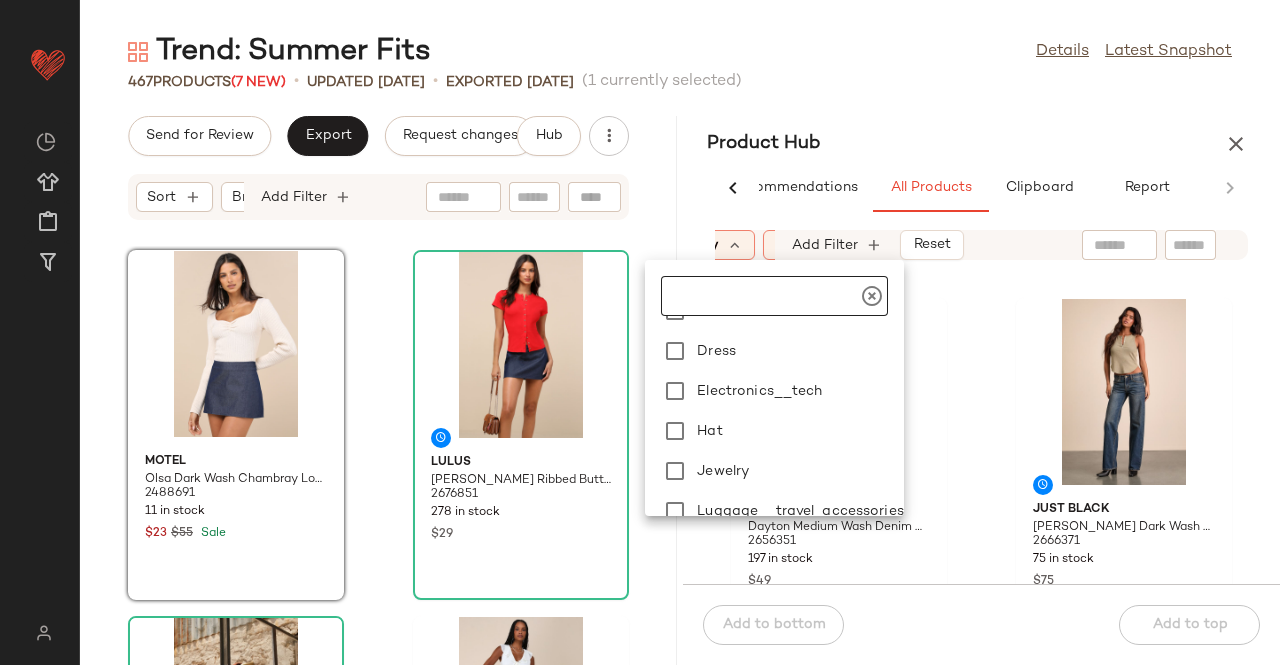 scroll, scrollTop: 200, scrollLeft: 0, axis: vertical 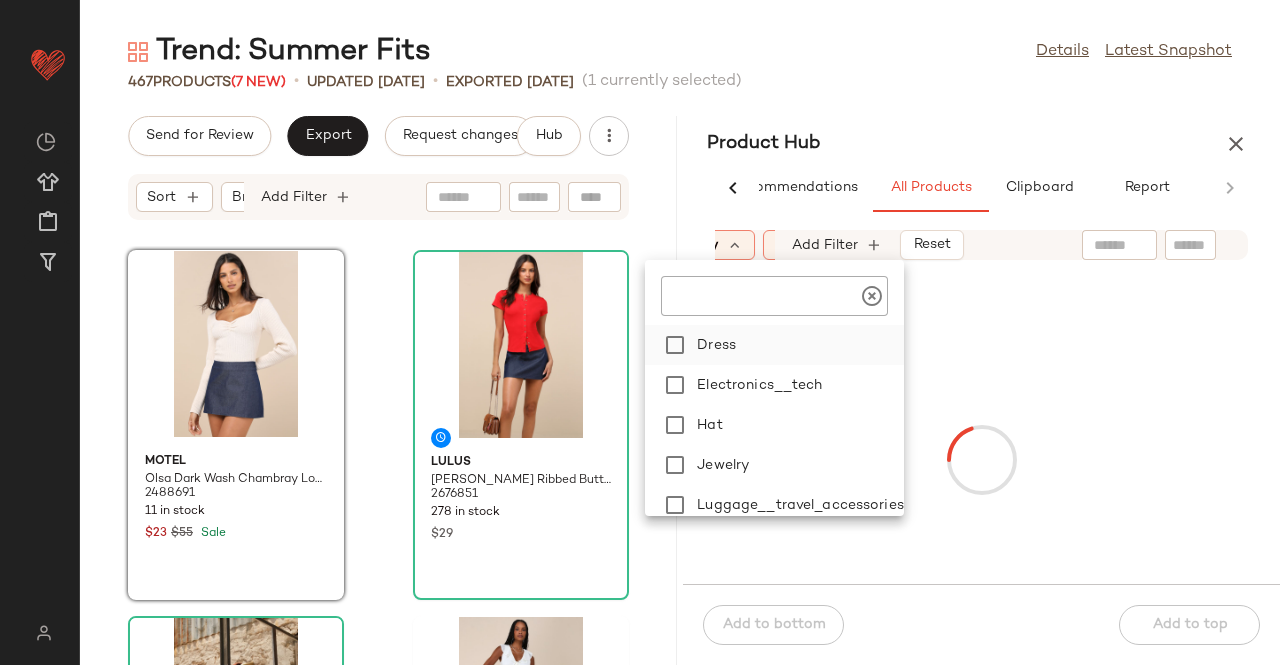 click on "Dress" at bounding box center [796, 345] 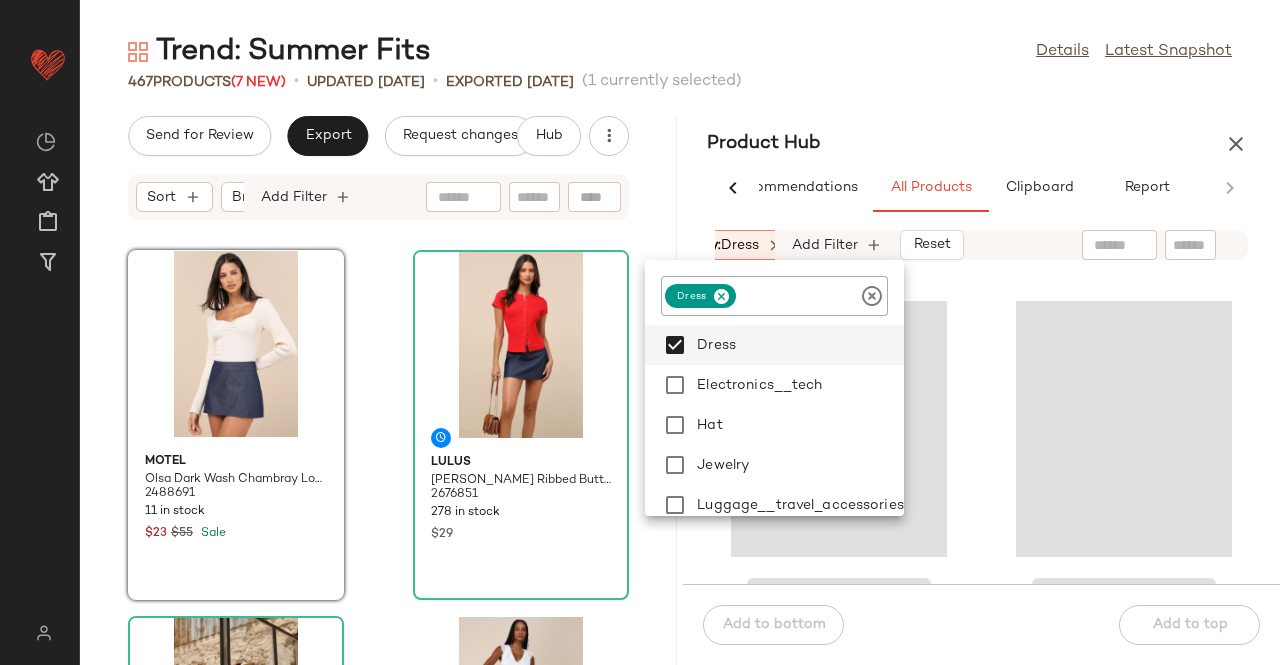 click on "Trend: Summer Fits  Details   Latest Snapshot" 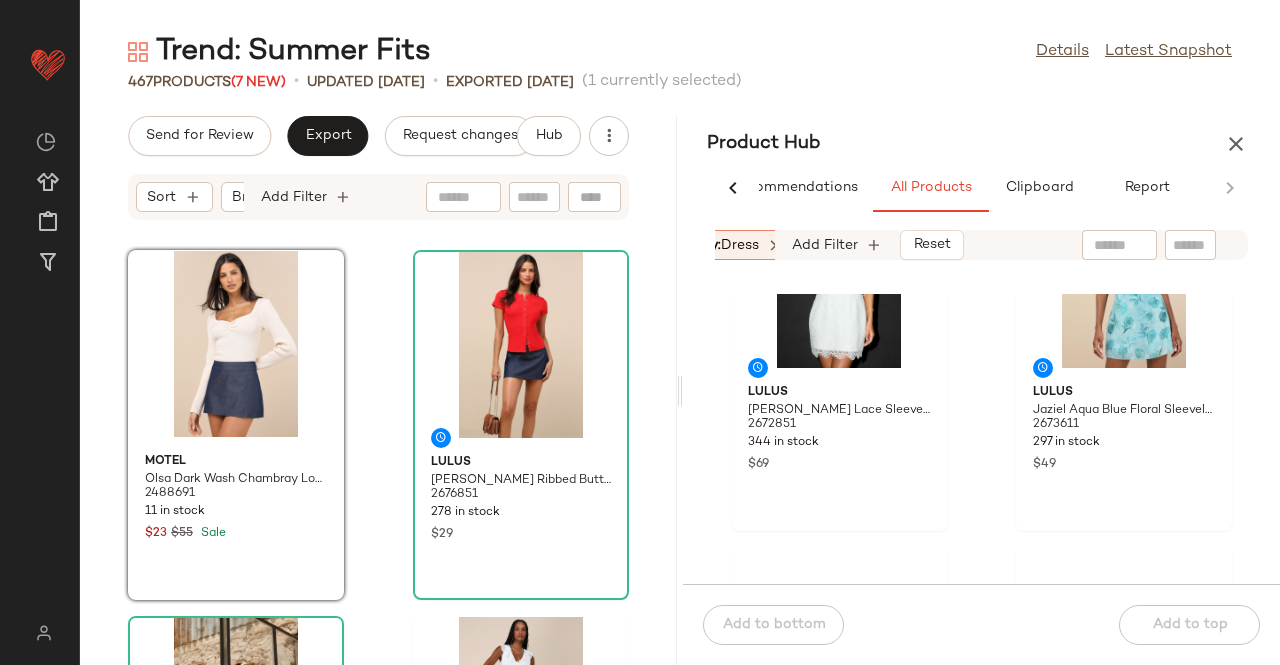 scroll, scrollTop: 400, scrollLeft: 0, axis: vertical 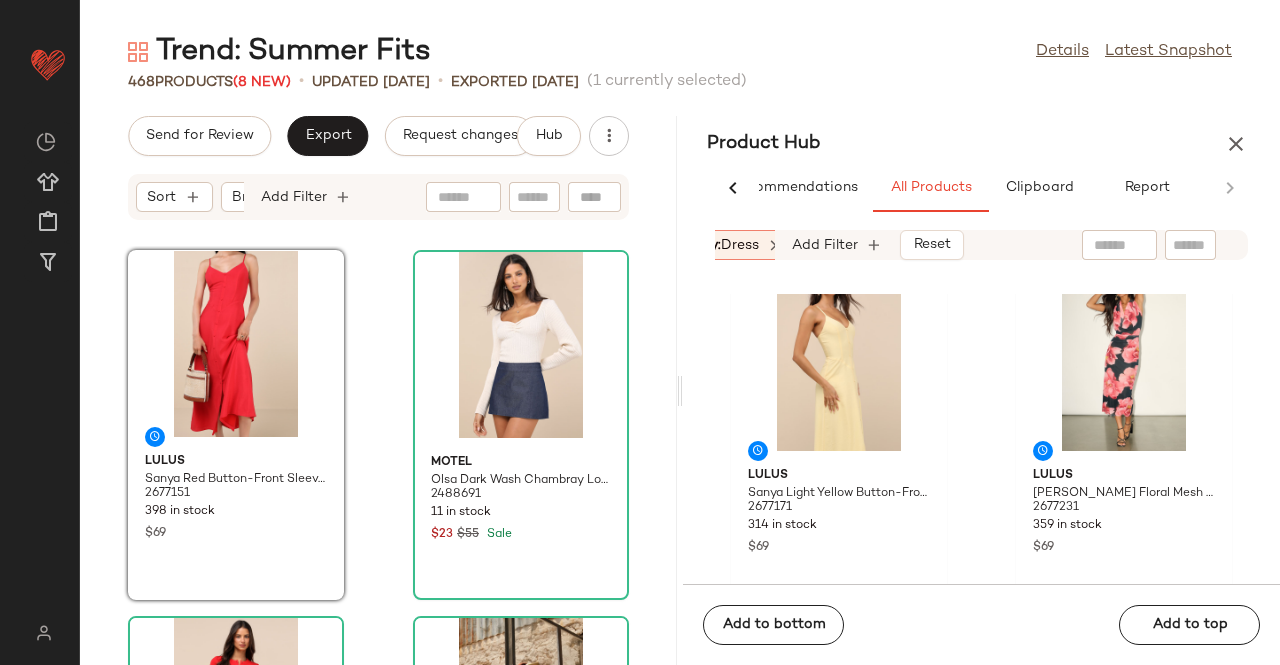 click at bounding box center [1236, 144] 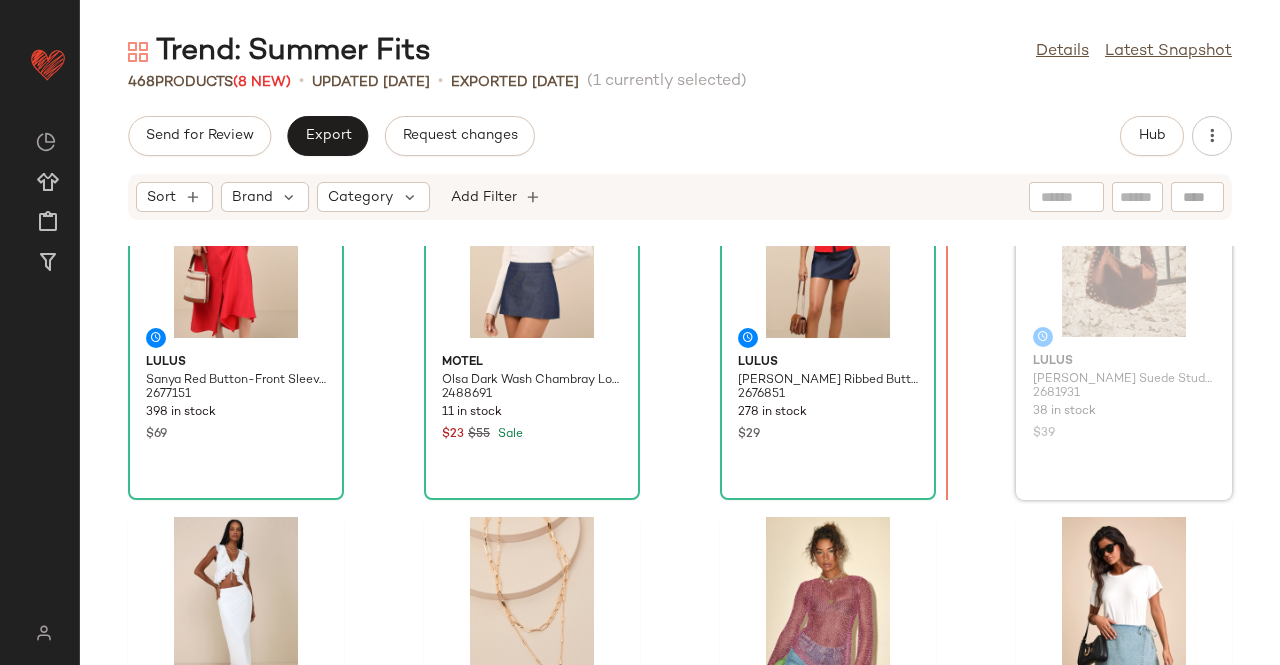 scroll, scrollTop: 101, scrollLeft: 0, axis: vertical 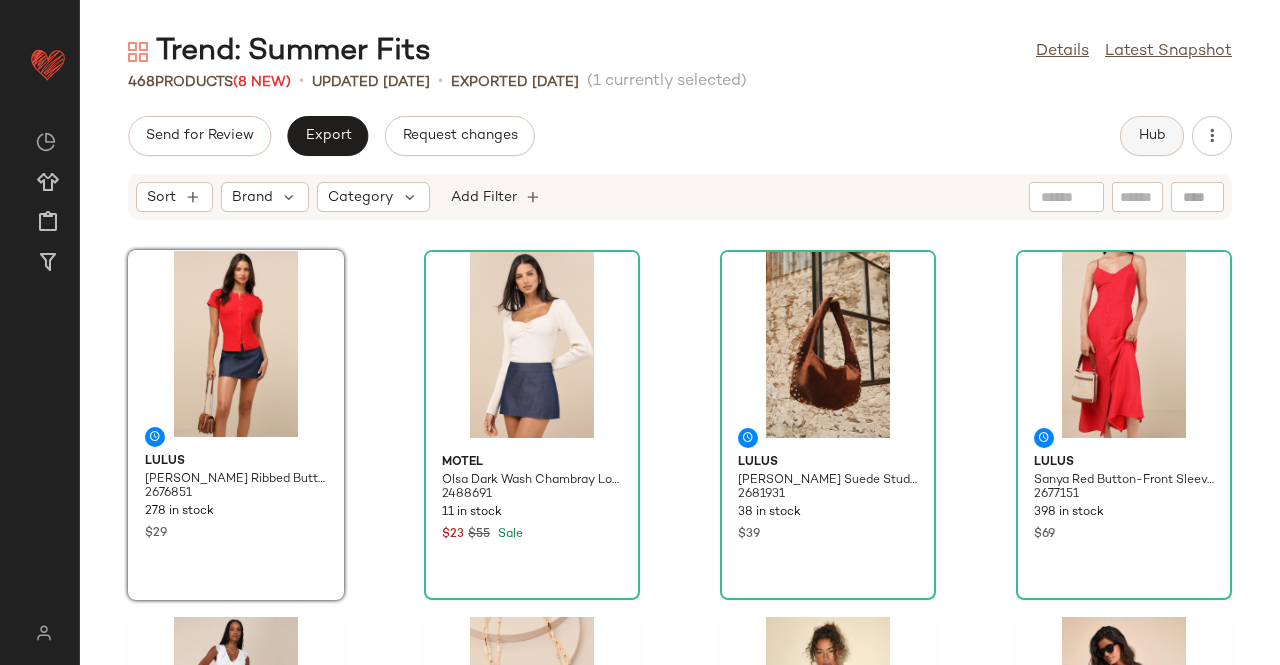 click on "Hub" 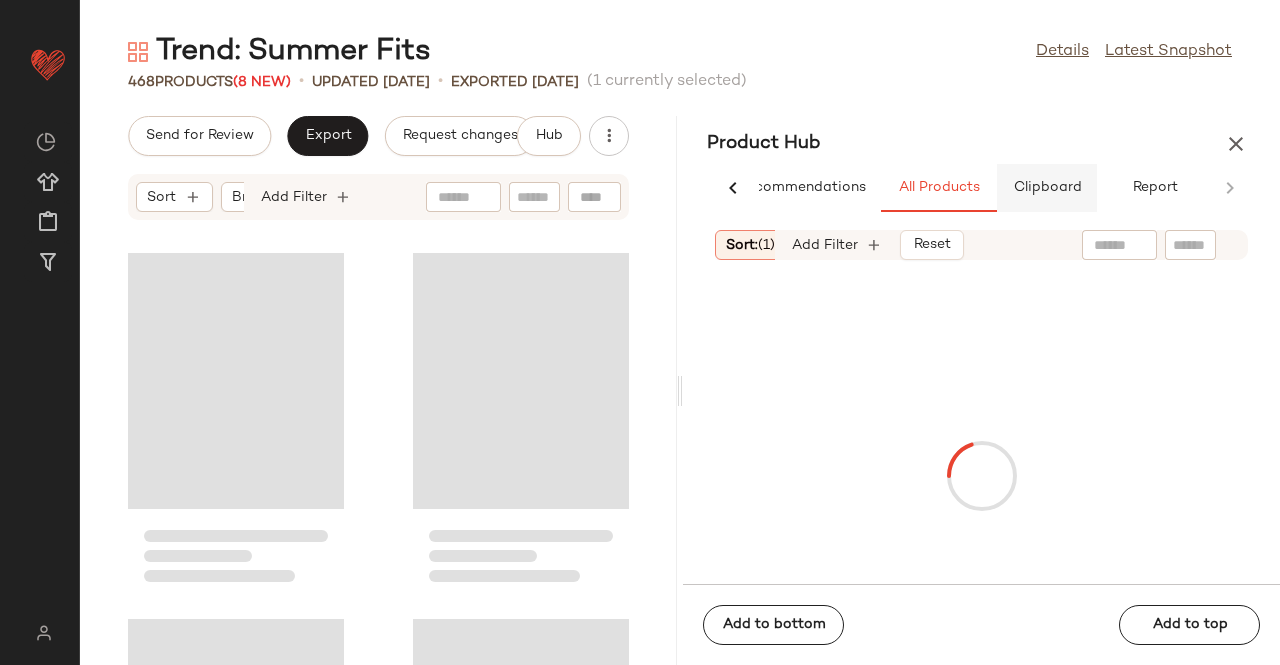 scroll, scrollTop: 0, scrollLeft: 62, axis: horizontal 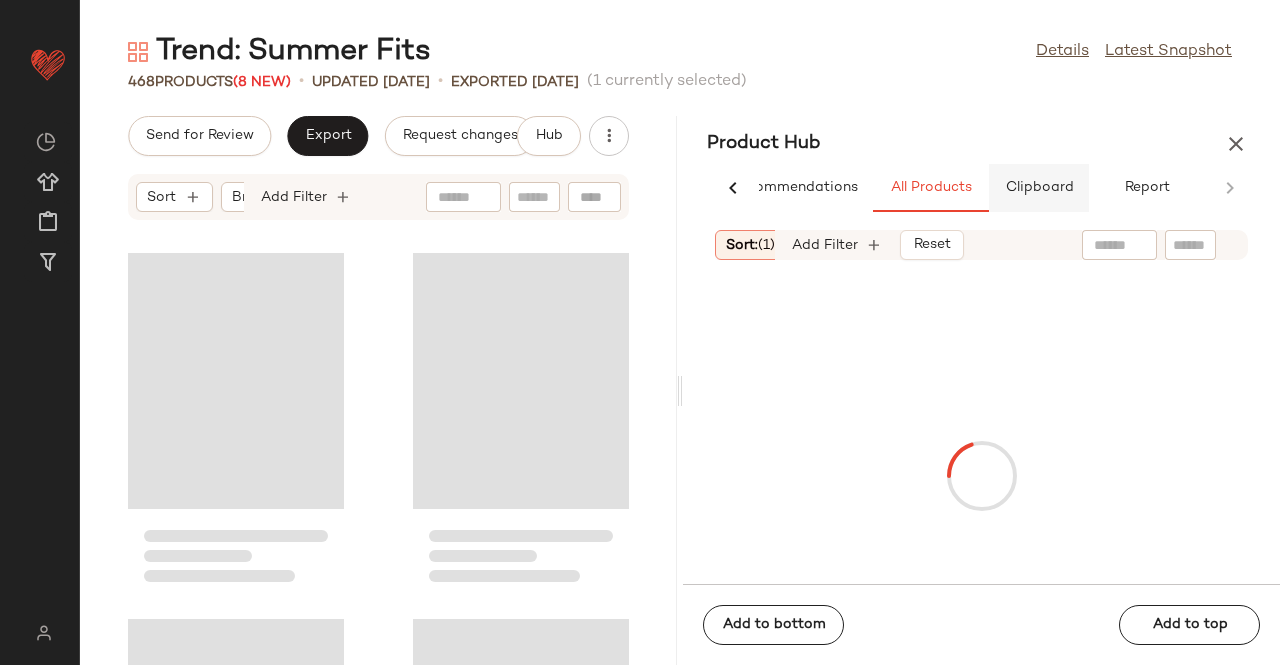 click on "Clipboard" 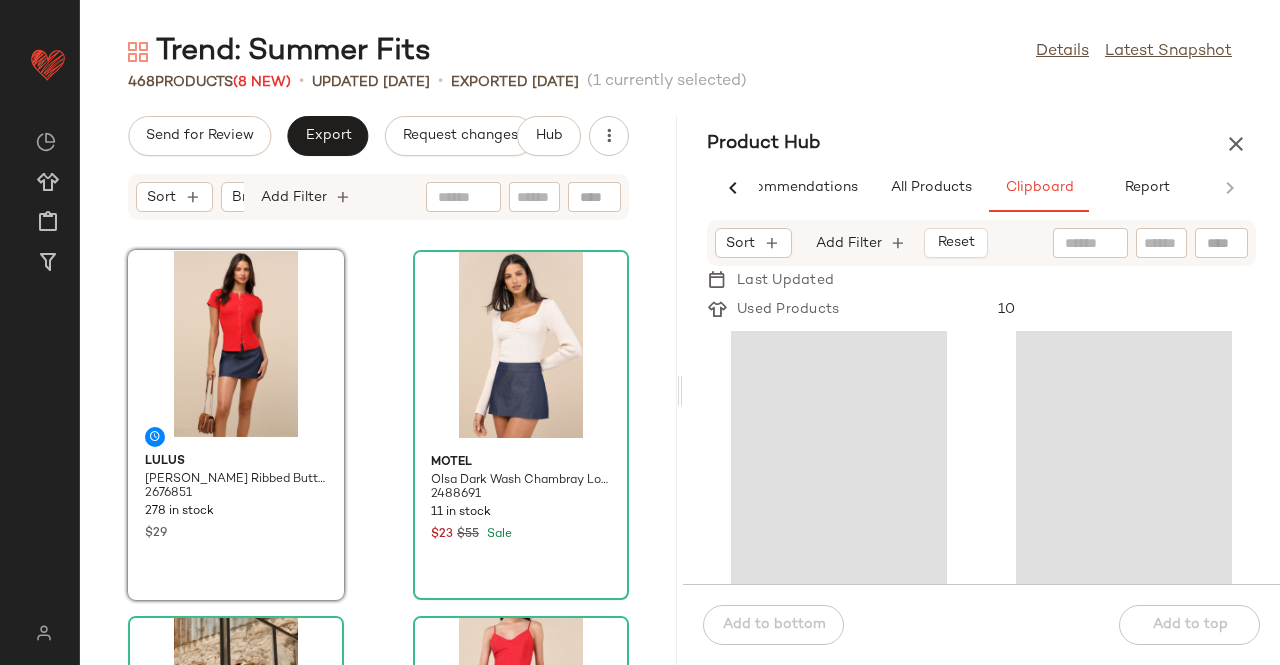 drag, startPoint x: 734, startPoint y: 247, endPoint x: 776, endPoint y: 262, distance: 44.598206 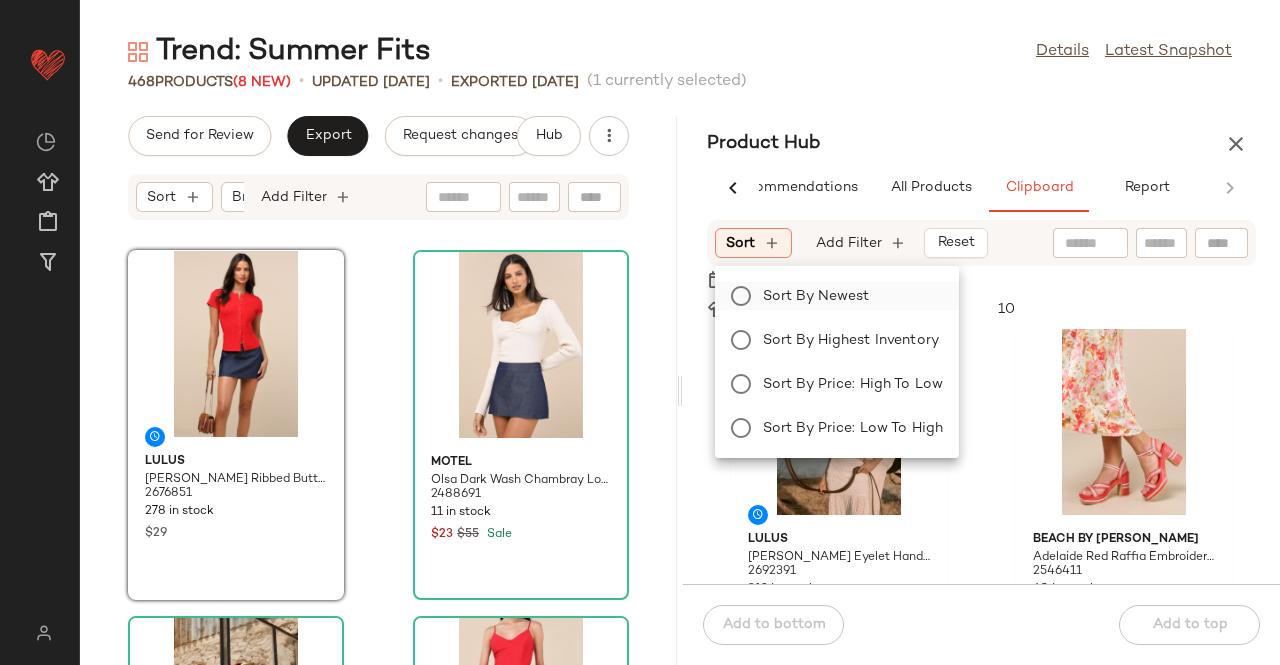 click on "Sort by Newest" 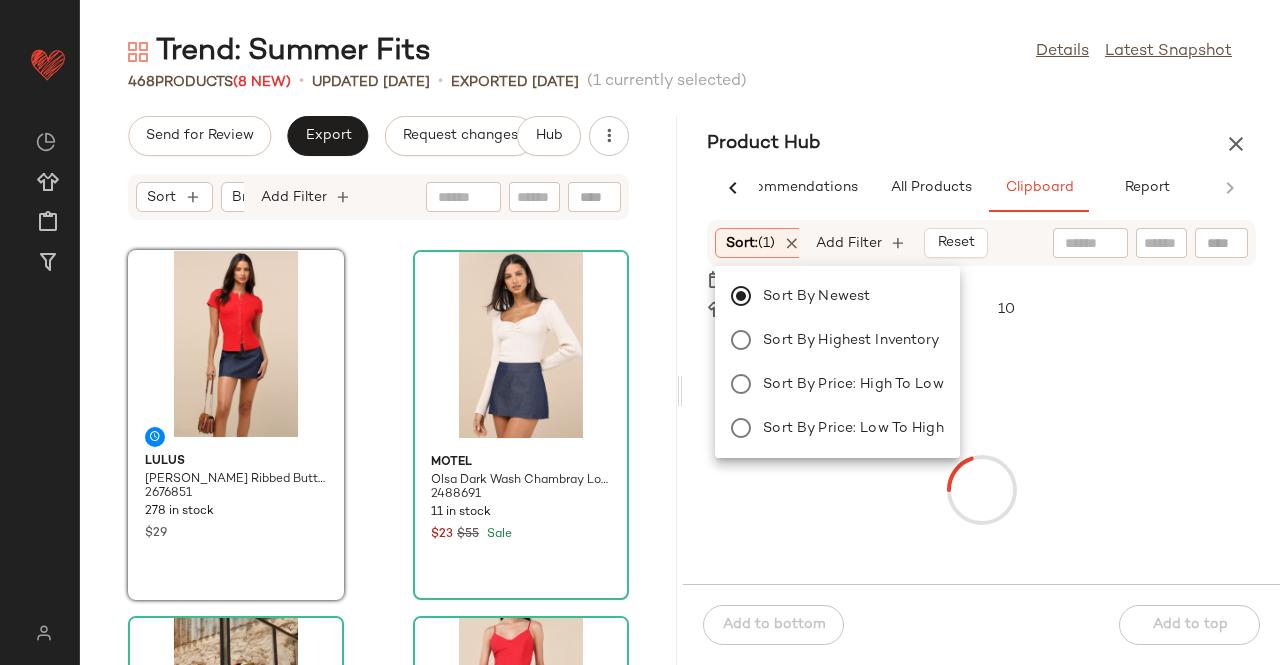 click on "468   Products  (8 New)  •   updated Jul 9th  •  Exported Jul 7th   (1 currently selected)" 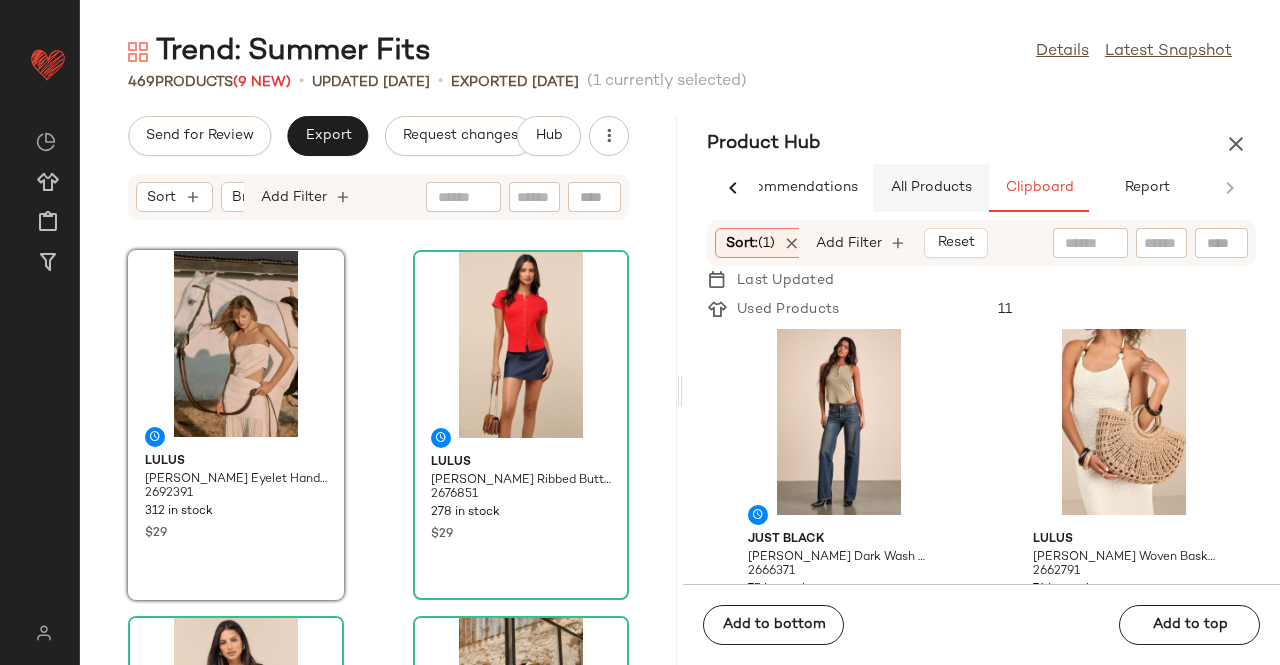 drag, startPoint x: 913, startPoint y: 163, endPoint x: 920, endPoint y: 183, distance: 21.189621 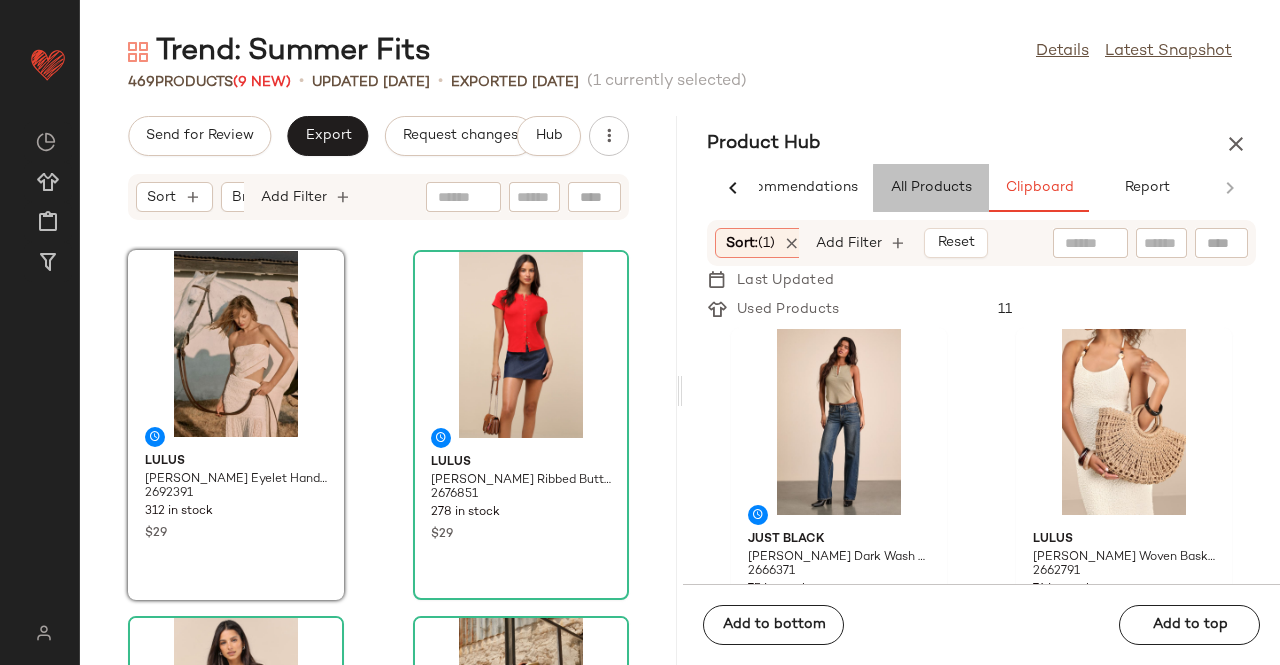 click on "All Products" 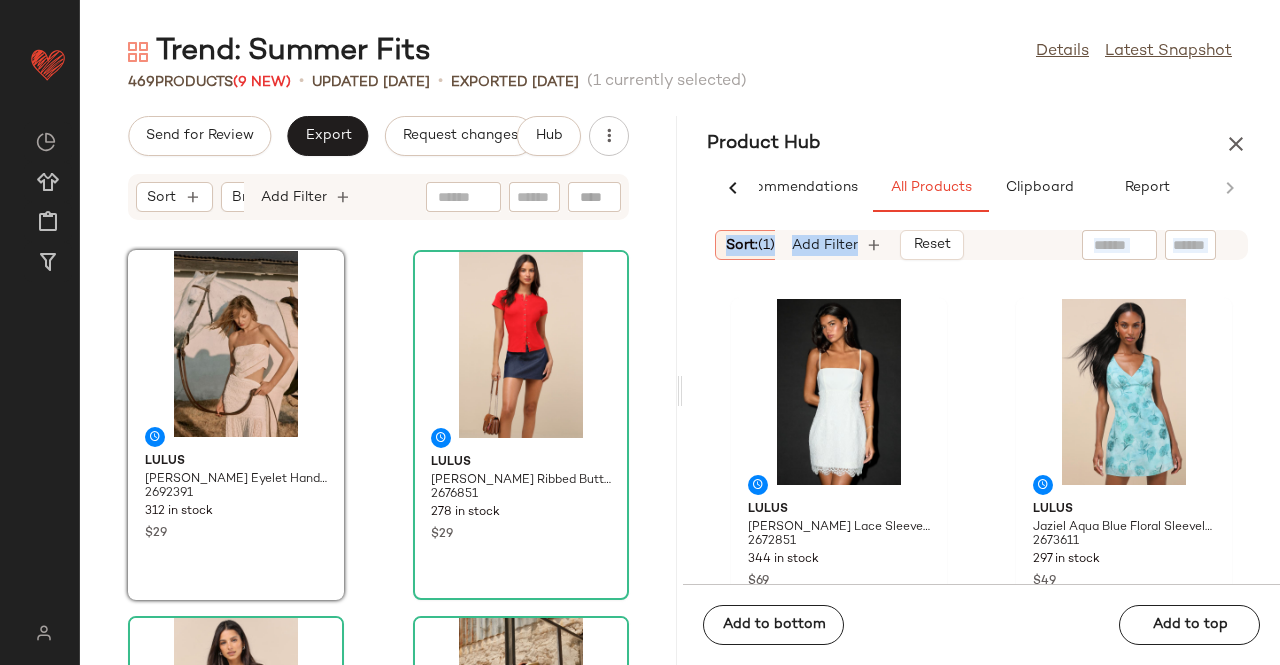 scroll, scrollTop: 0, scrollLeft: 256, axis: horizontal 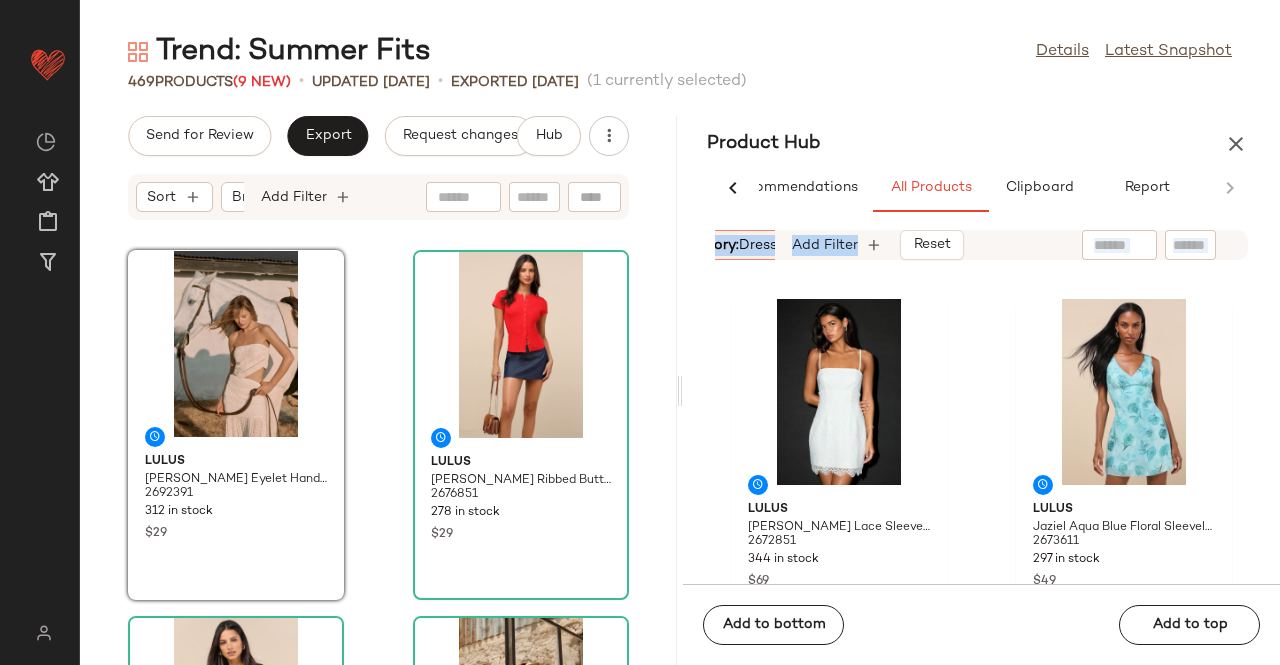 click on "Category:   dress" at bounding box center [724, 245] 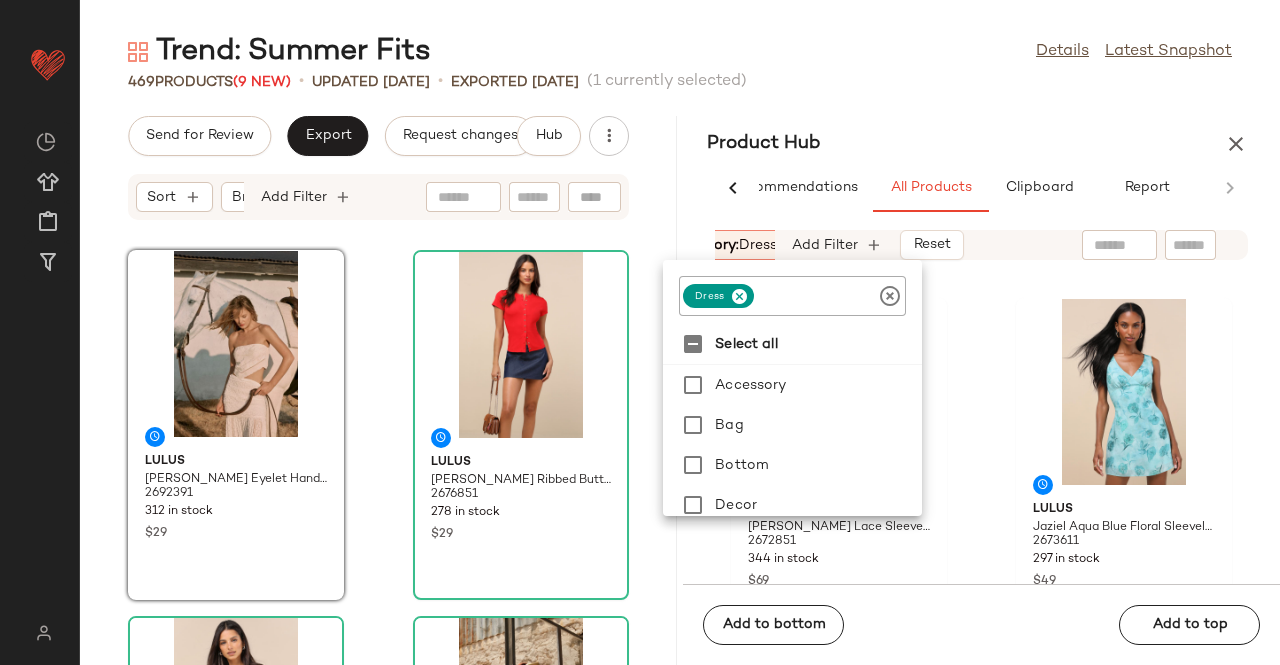 click at bounding box center [739, 296] 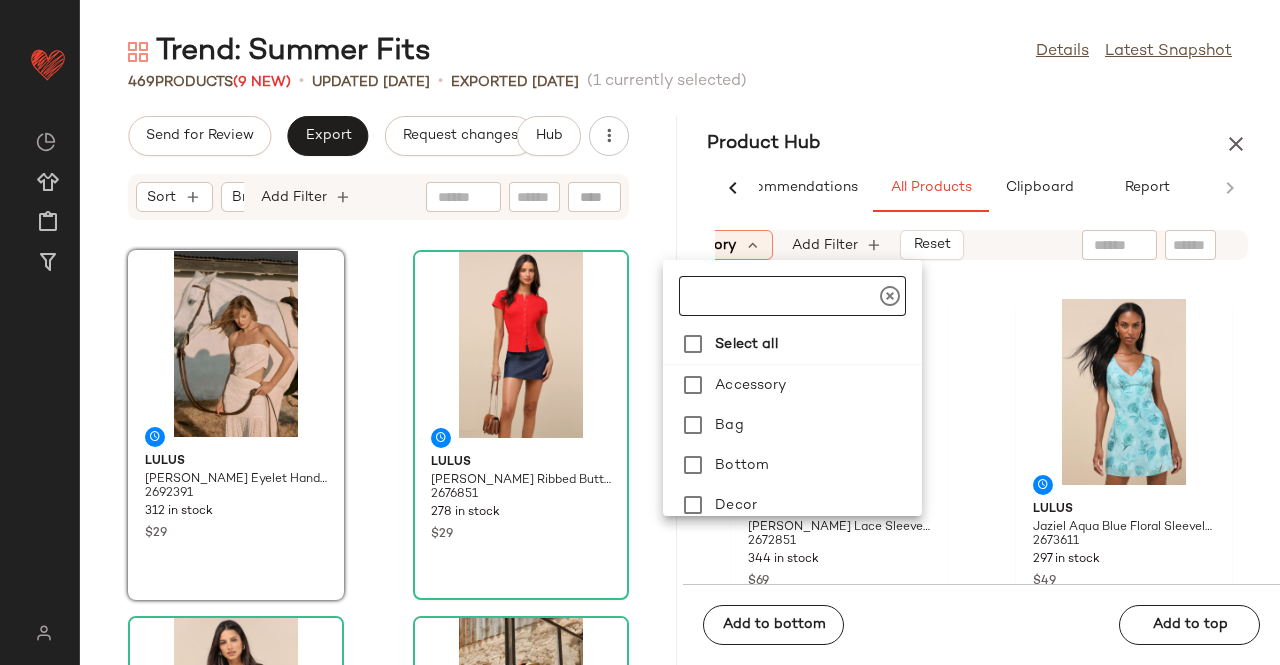 drag, startPoint x: 710, startPoint y: 454, endPoint x: 996, endPoint y: 325, distance: 313.7467 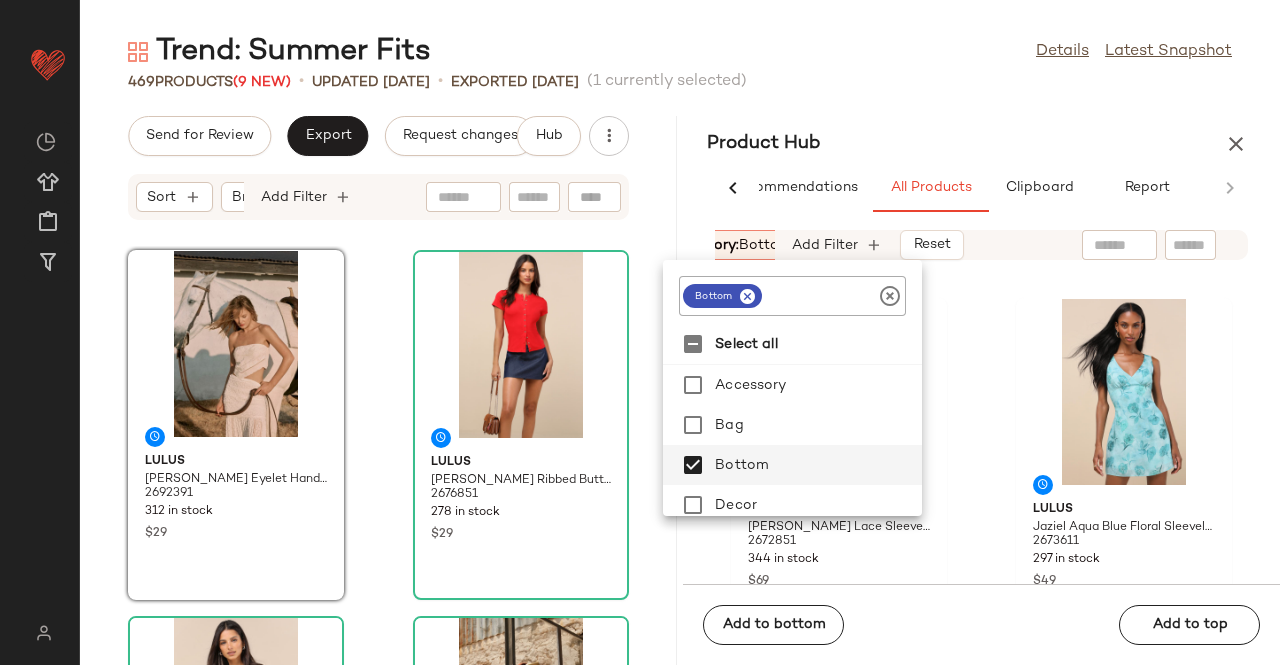click on "Sort:   (1) Brand  Category:   bottom In Curation?:   No Availability:   in_stock Add Filter   Reset" at bounding box center (981, 245) 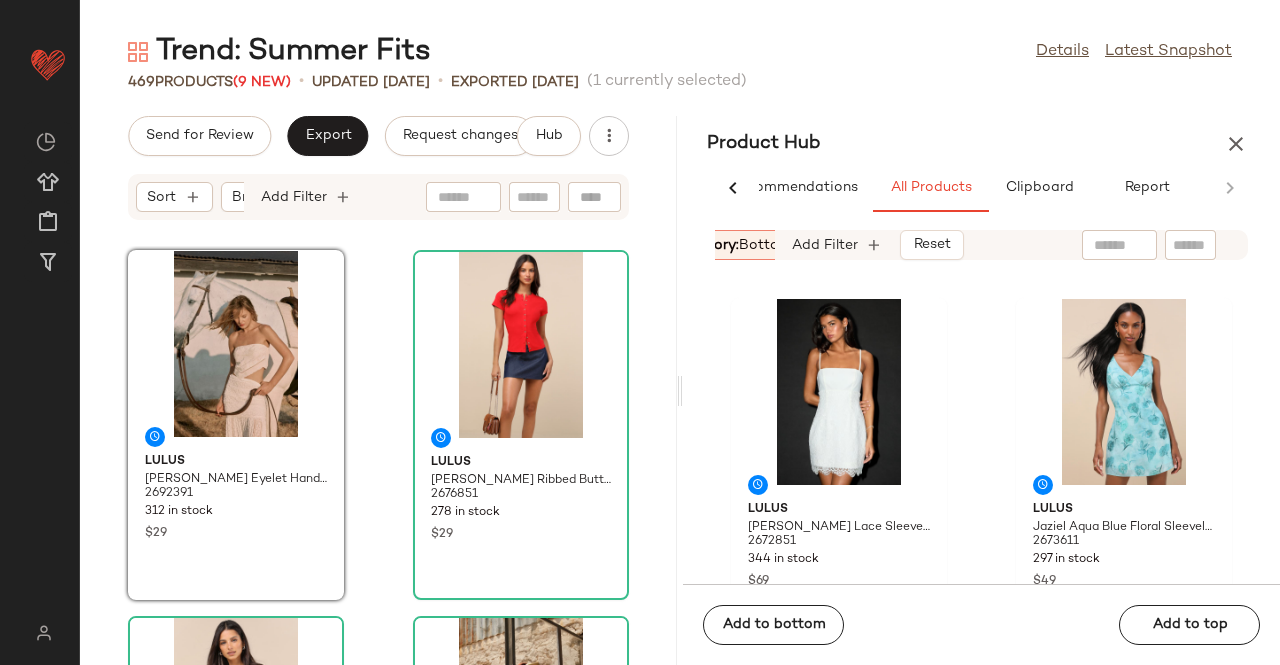 click 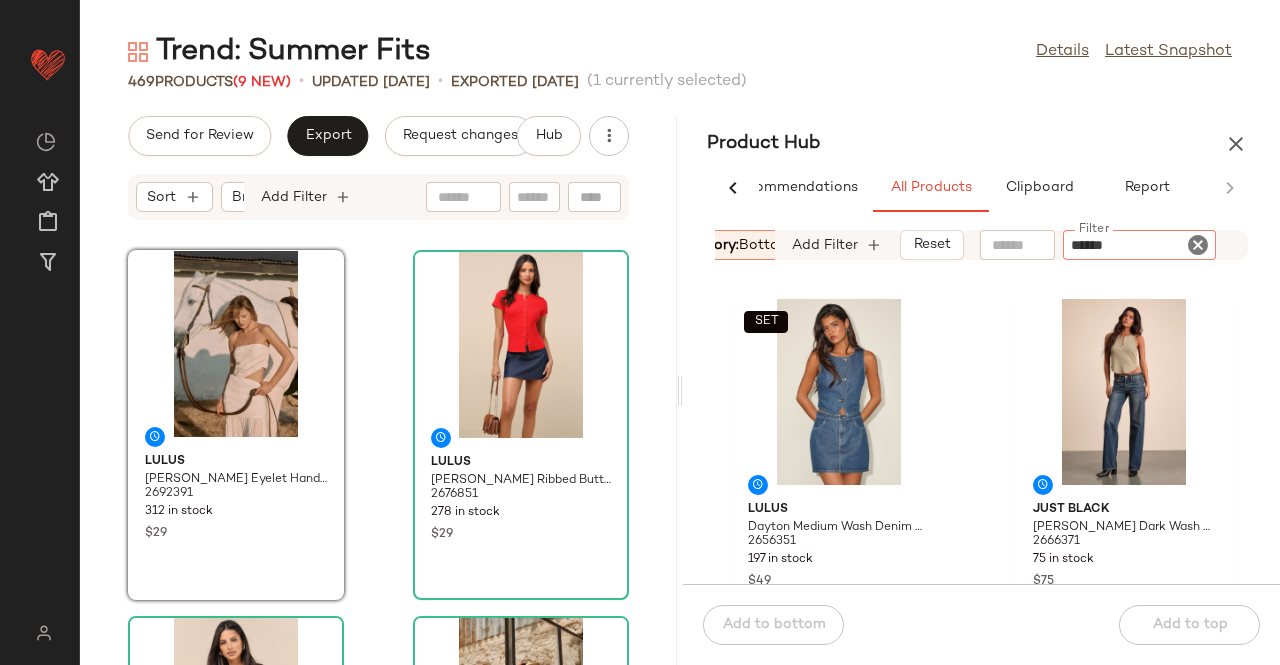 type on "*****" 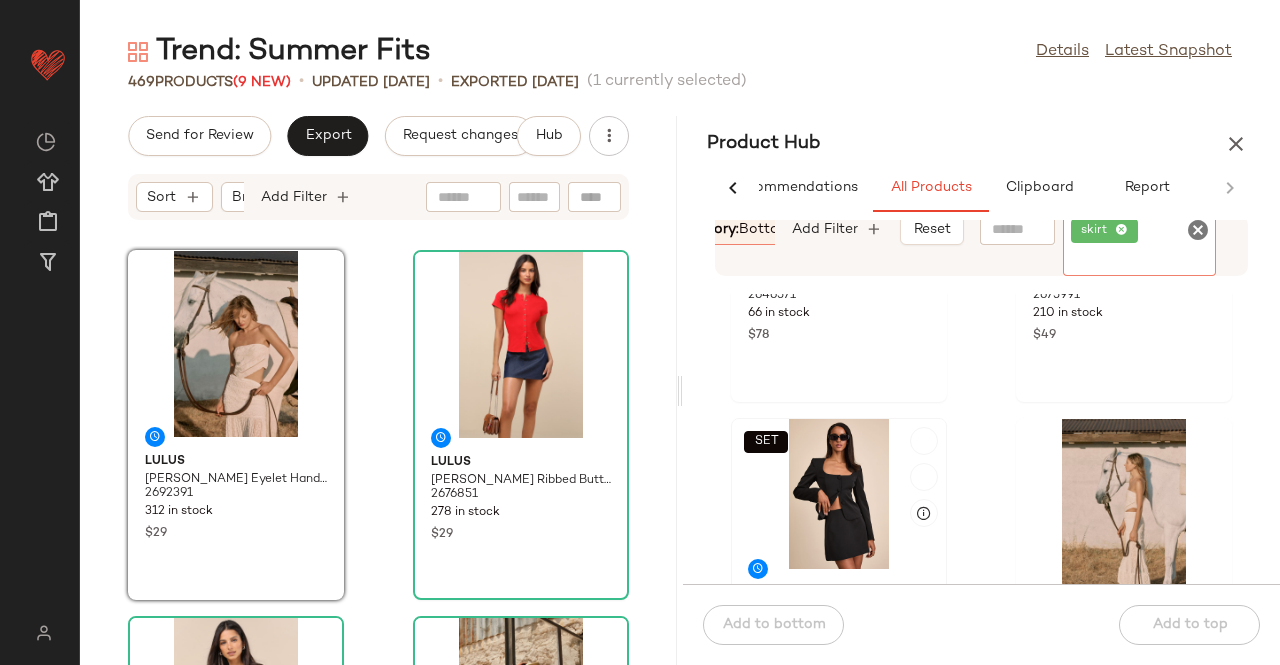 scroll, scrollTop: 716, scrollLeft: 0, axis: vertical 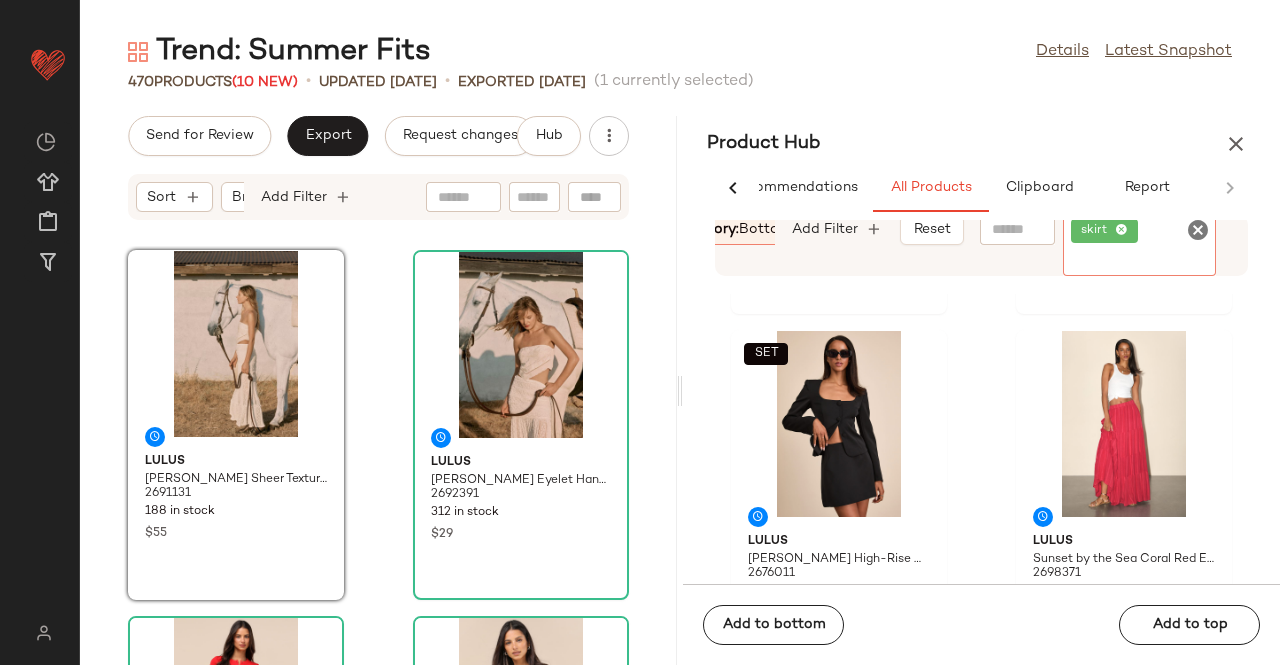click on "skirt" 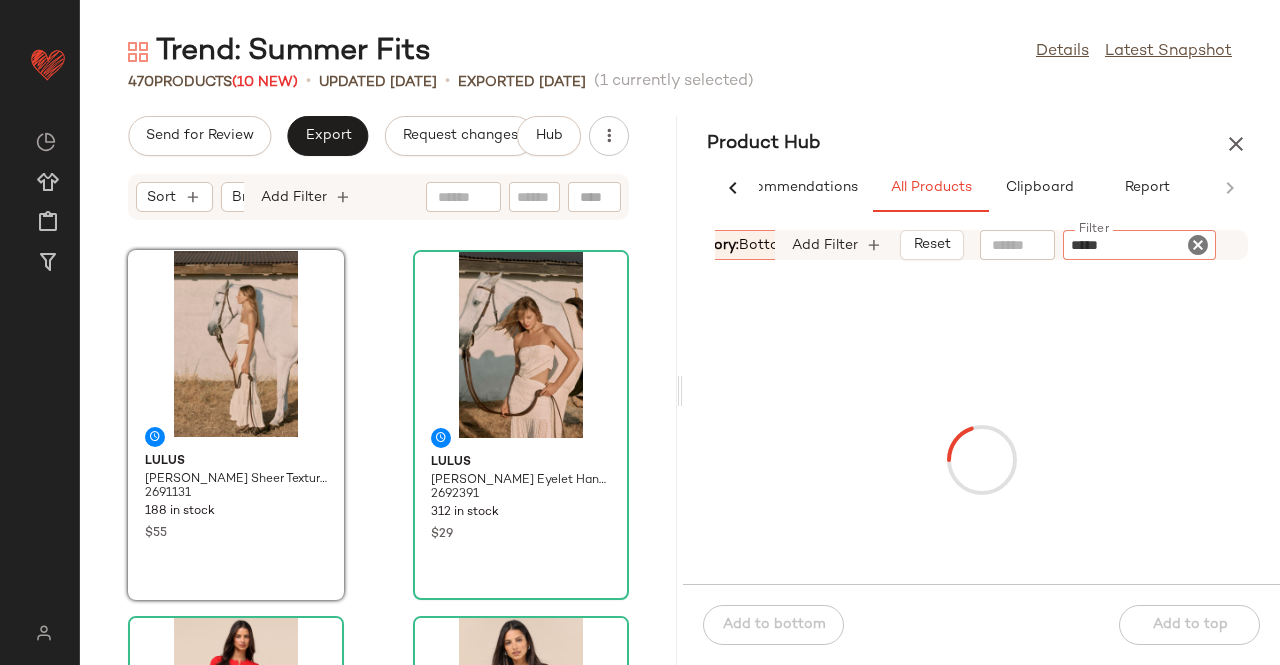 type on "******" 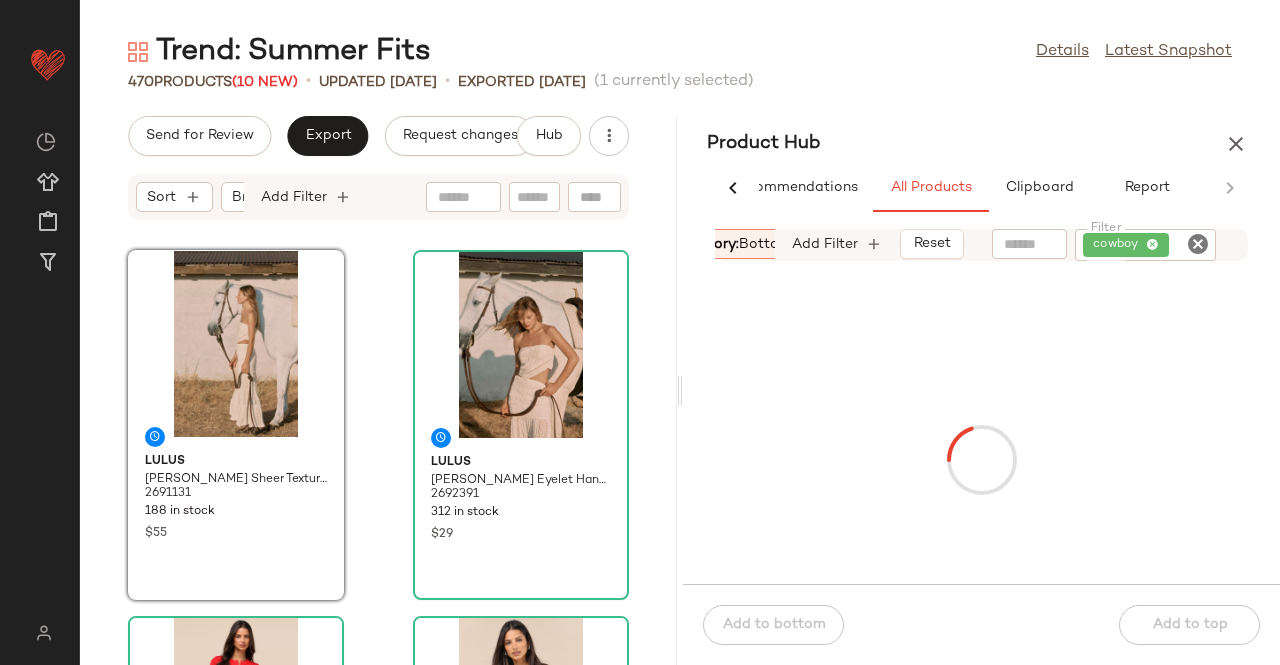 click on "Category:   bottom" at bounding box center [731, 244] 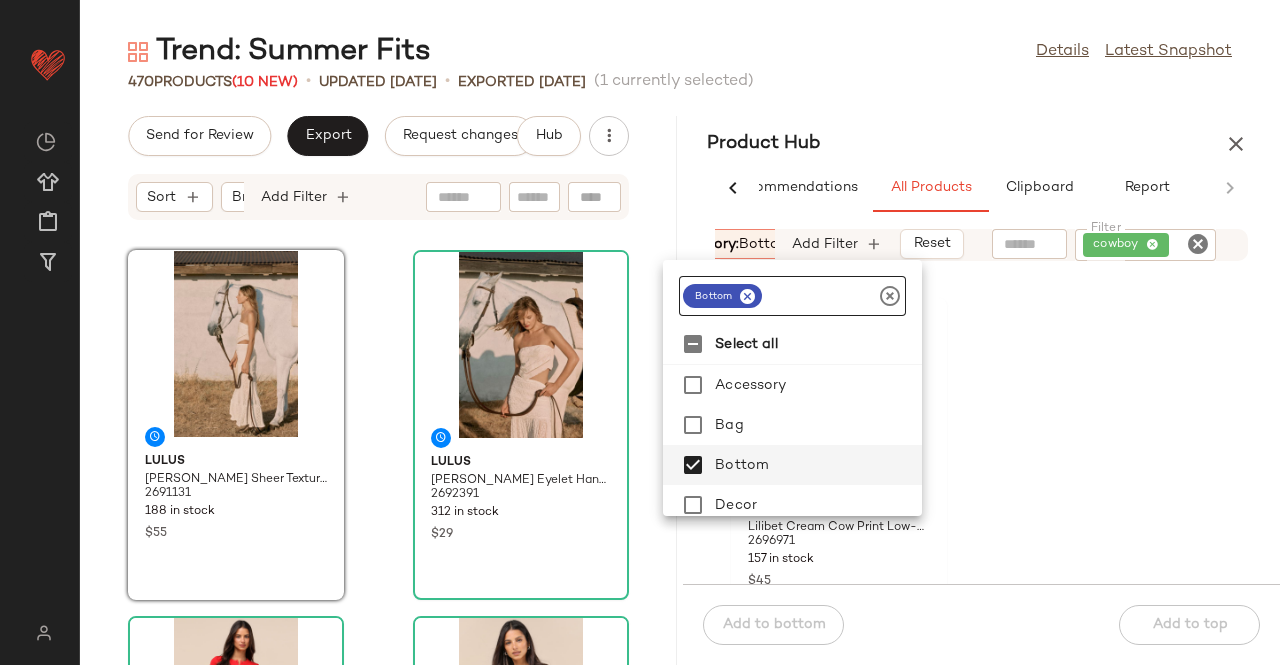 click at bounding box center [747, 296] 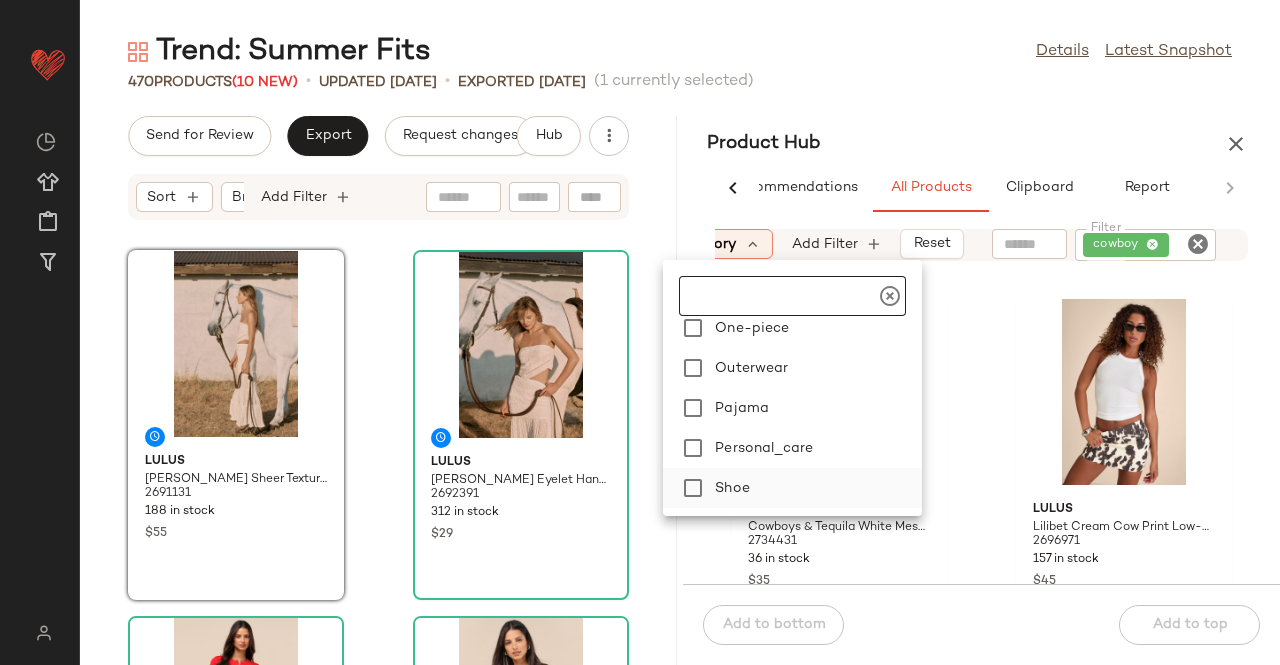 scroll, scrollTop: 400, scrollLeft: 0, axis: vertical 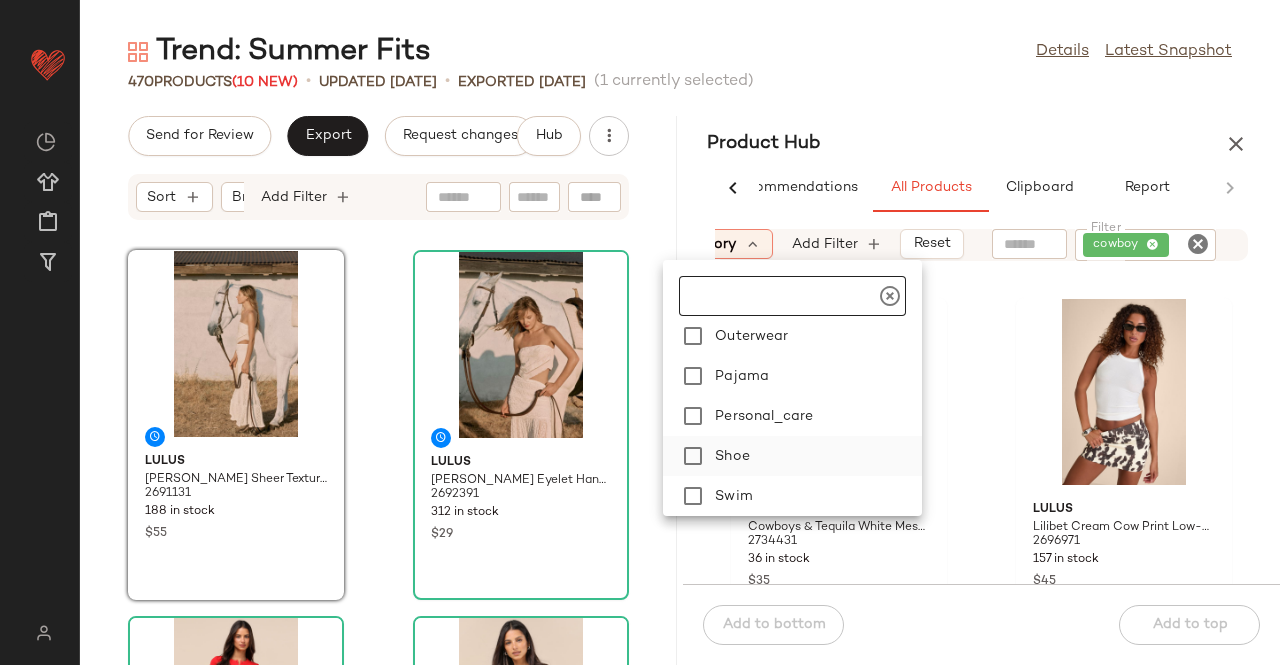 drag, startPoint x: 758, startPoint y: 437, endPoint x: 748, endPoint y: 451, distance: 17.20465 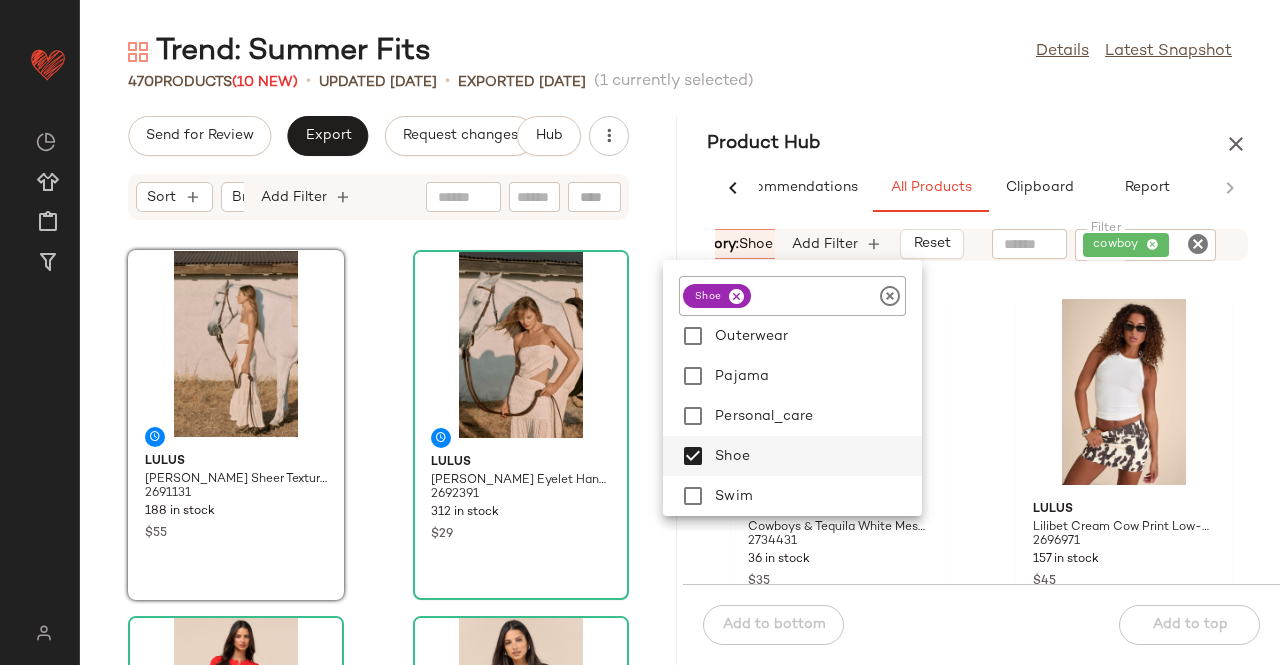 click on "470   Products  (10 New)  •   updated Jul 9th  •  Exported Jul 7th   (1 currently selected)" 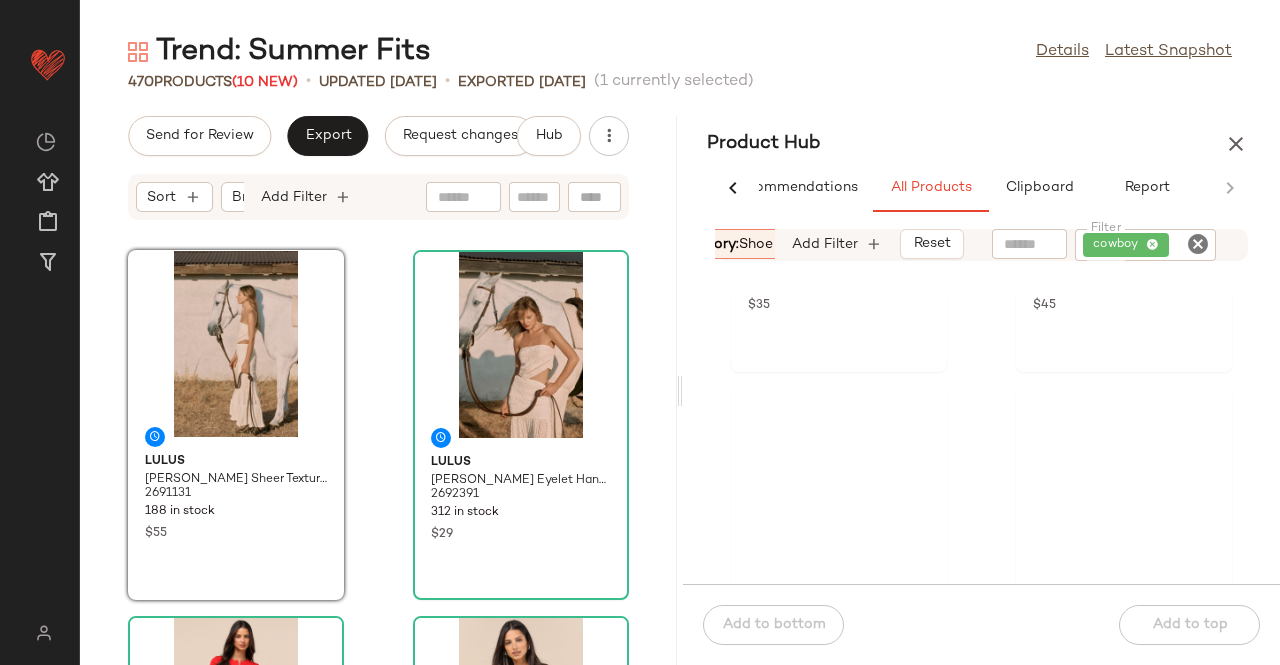 scroll, scrollTop: 416, scrollLeft: 0, axis: vertical 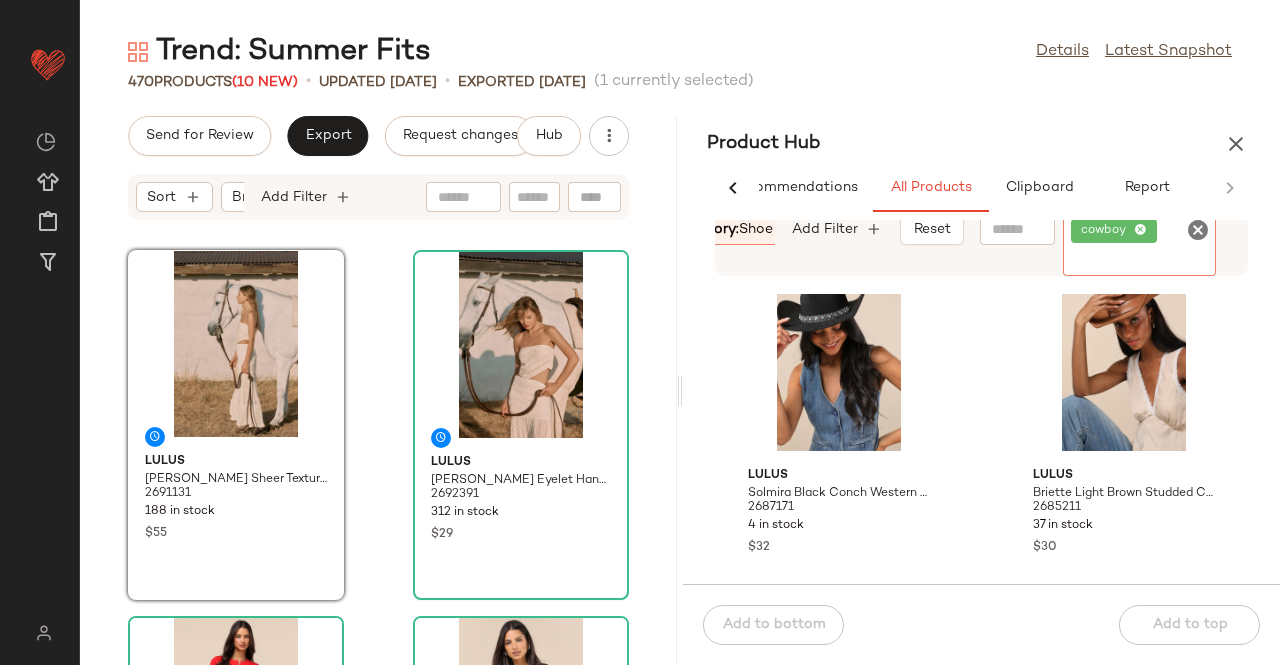 click on "cowboy" 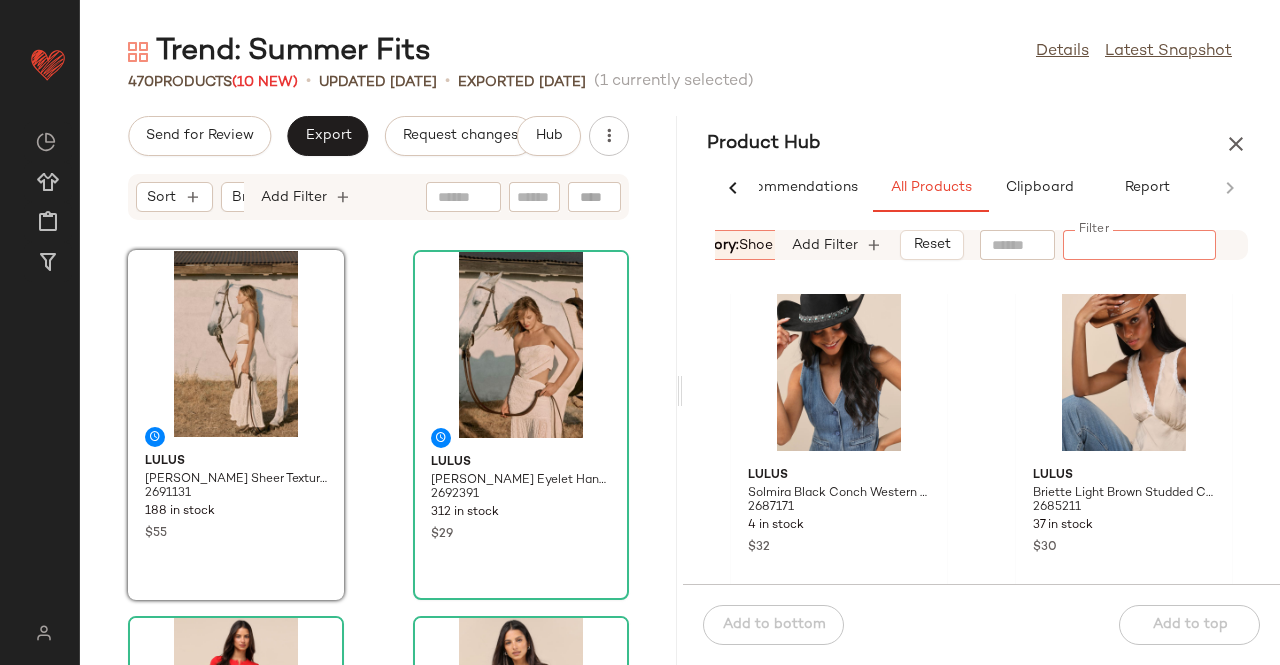 click on "Filter" 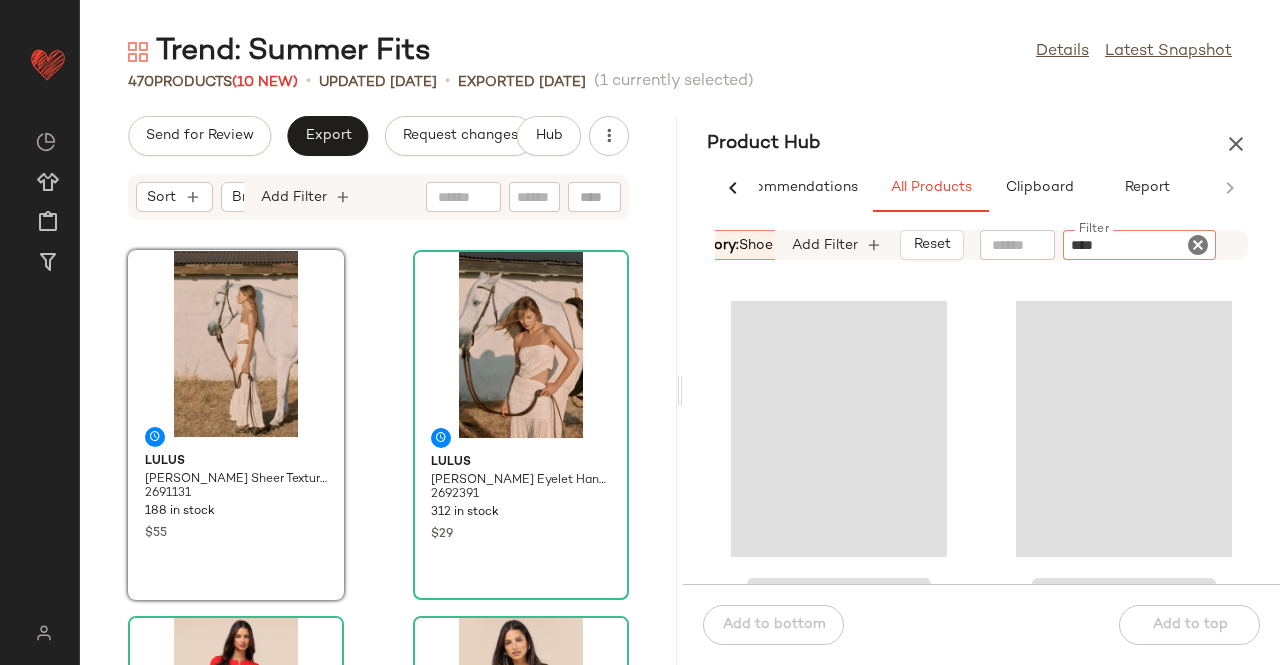 type on "*****" 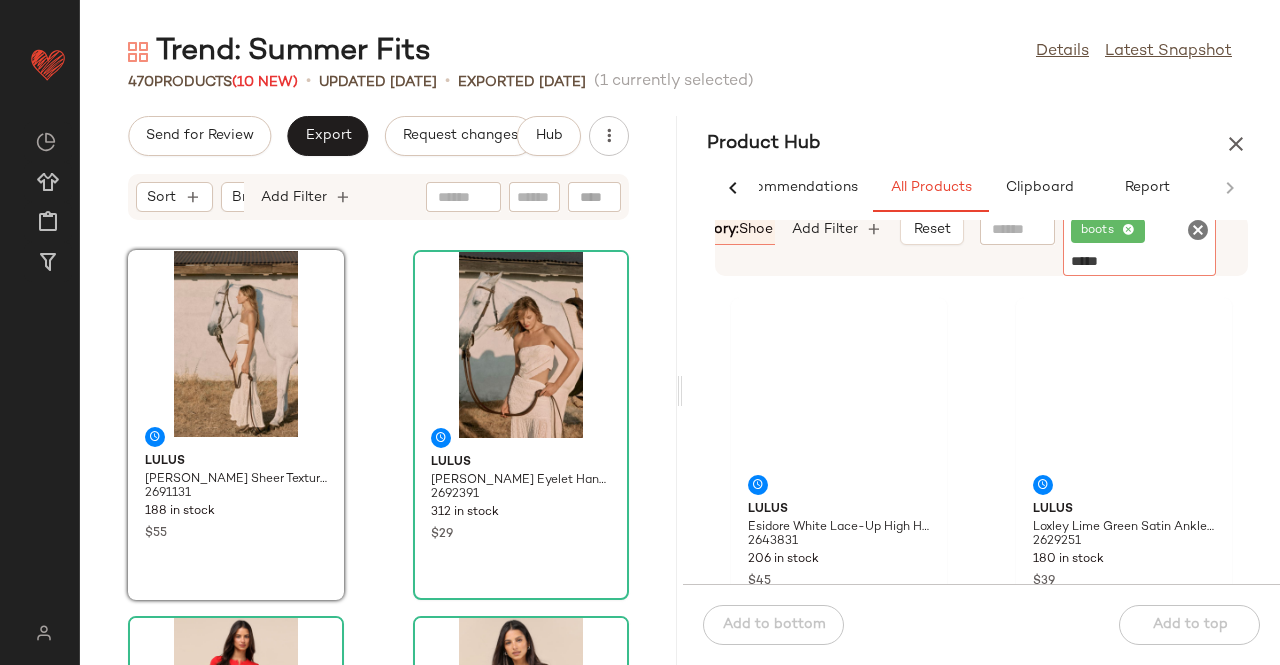 type 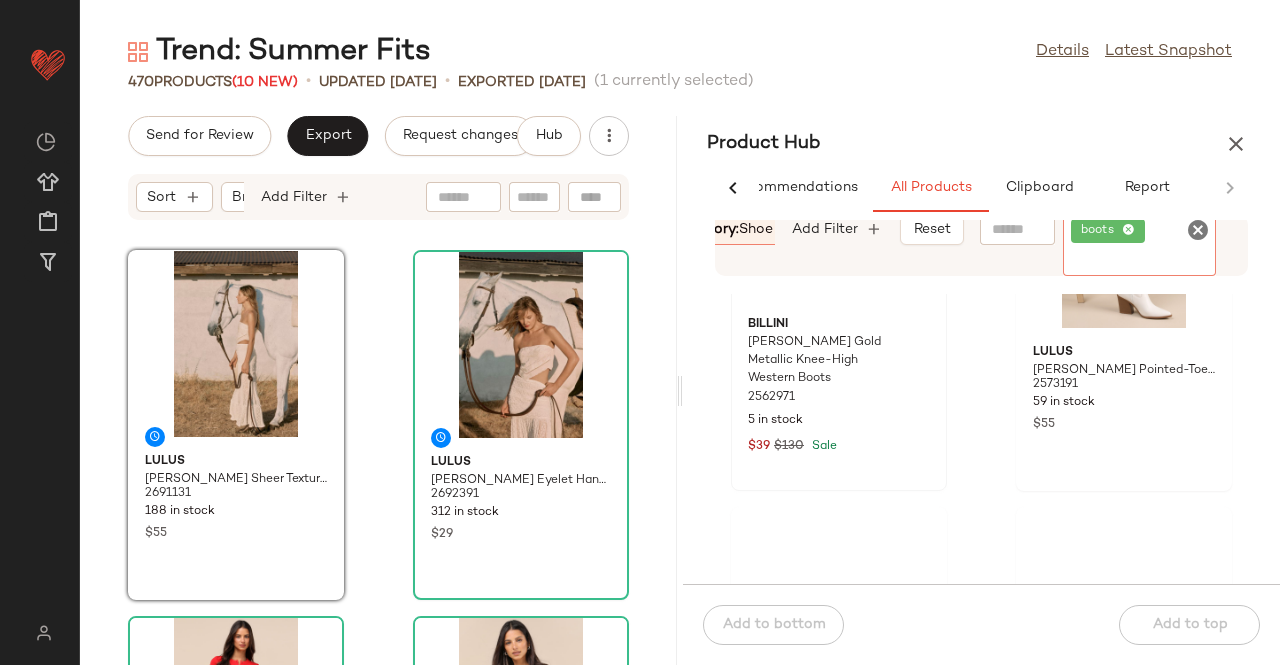 scroll, scrollTop: 3316, scrollLeft: 0, axis: vertical 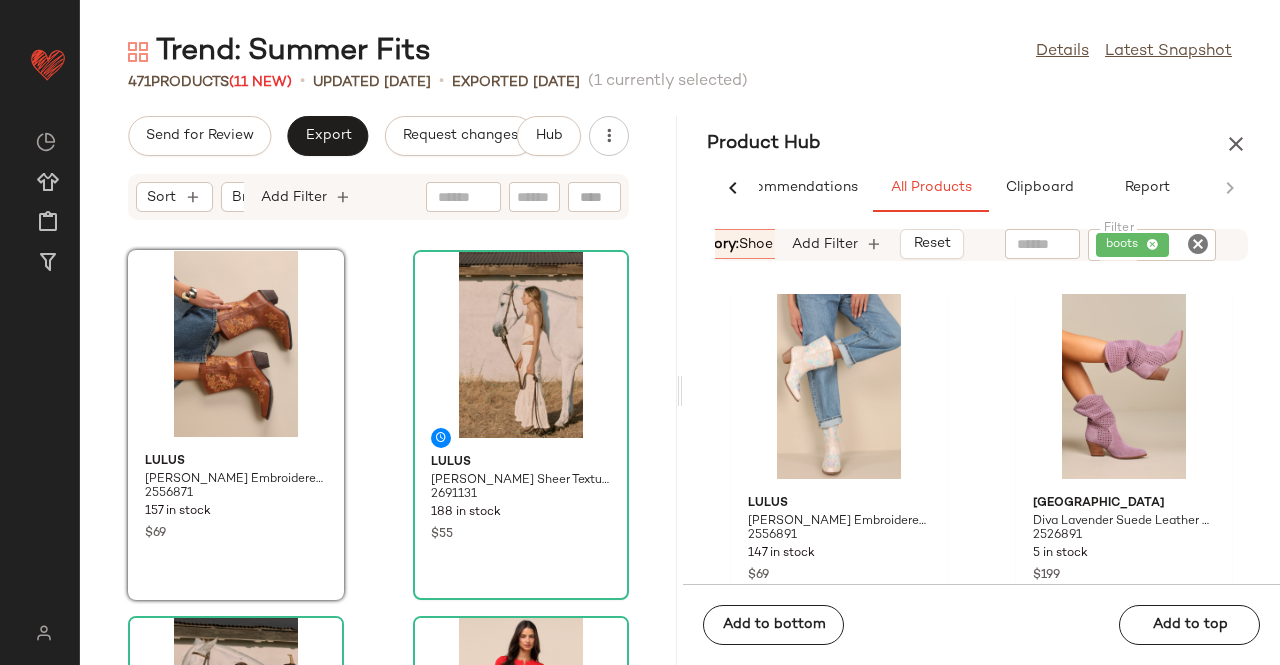 click on "boots" 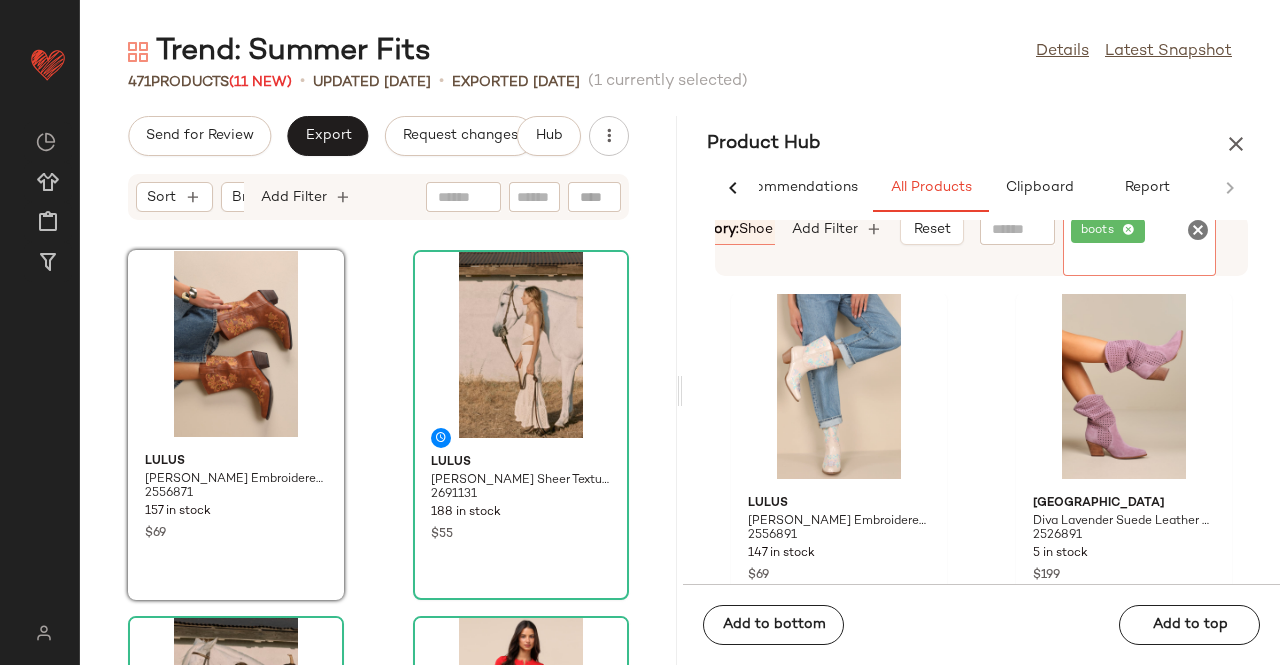 click 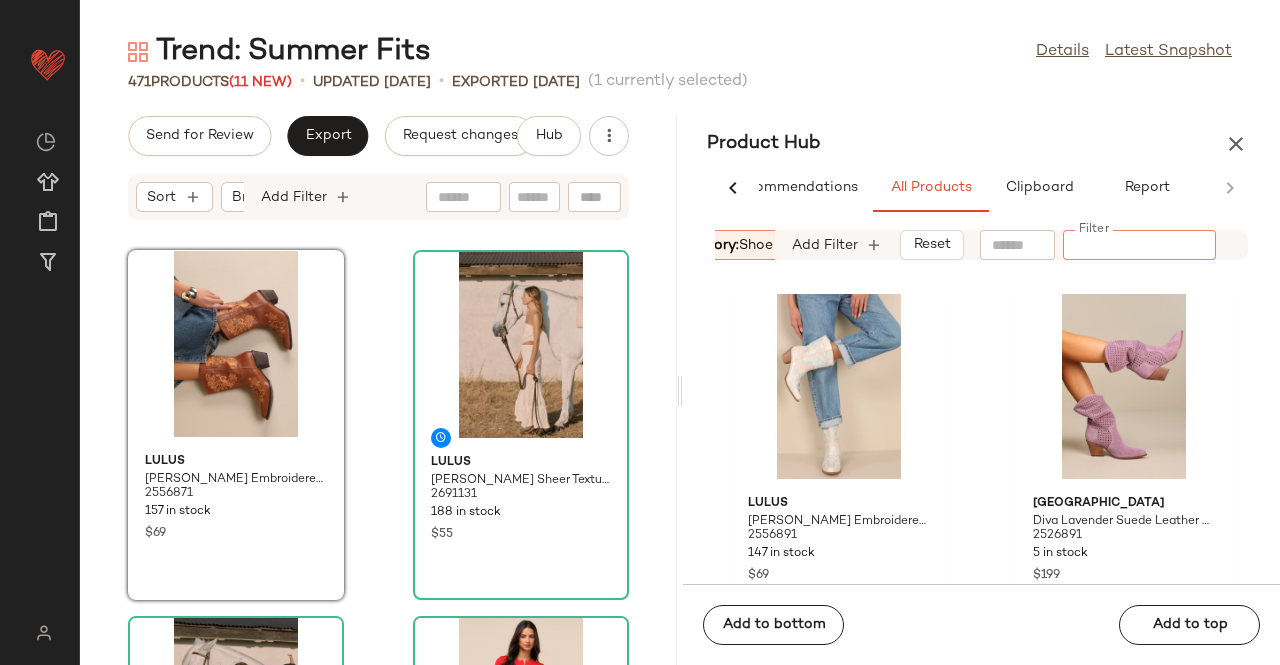 click on "shoe" at bounding box center (756, 245) 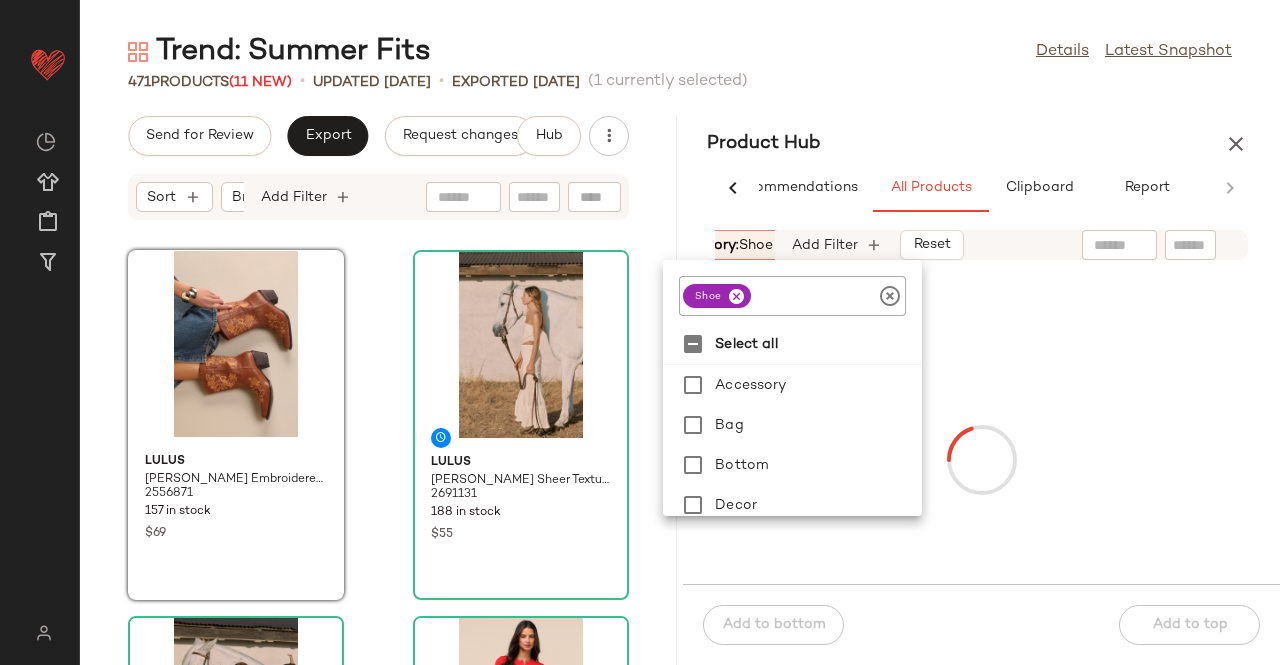 click on "shoe" 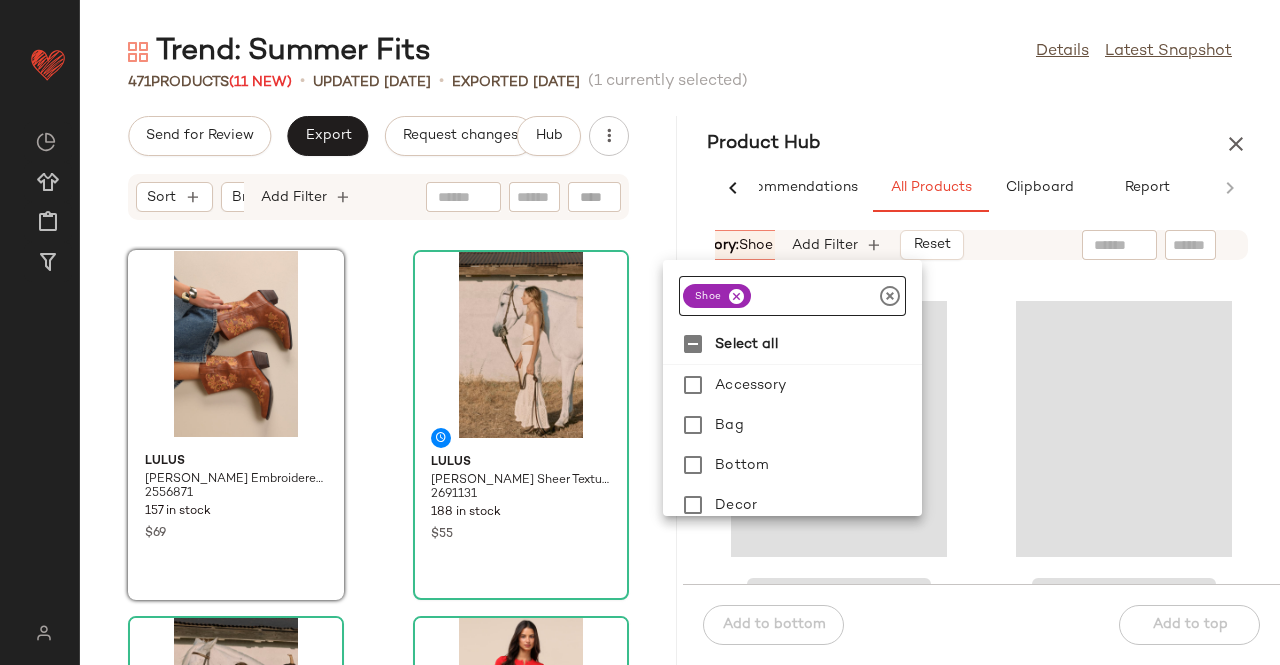 click at bounding box center [736, 296] 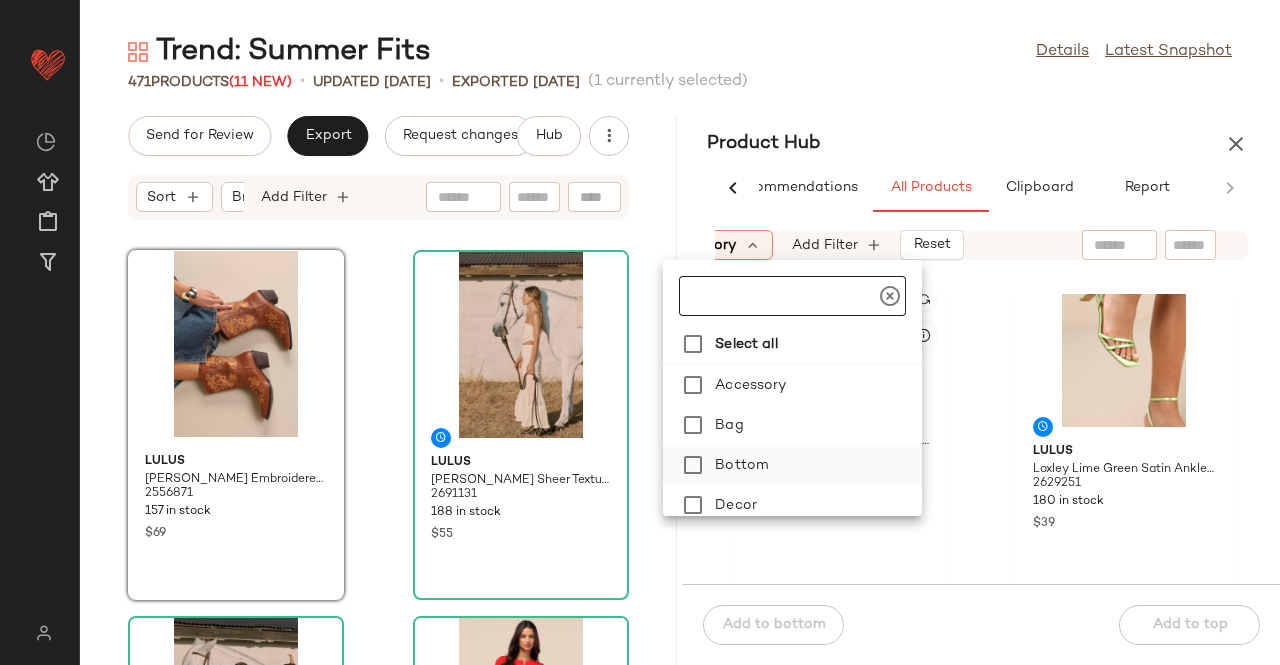 scroll, scrollTop: 100, scrollLeft: 0, axis: vertical 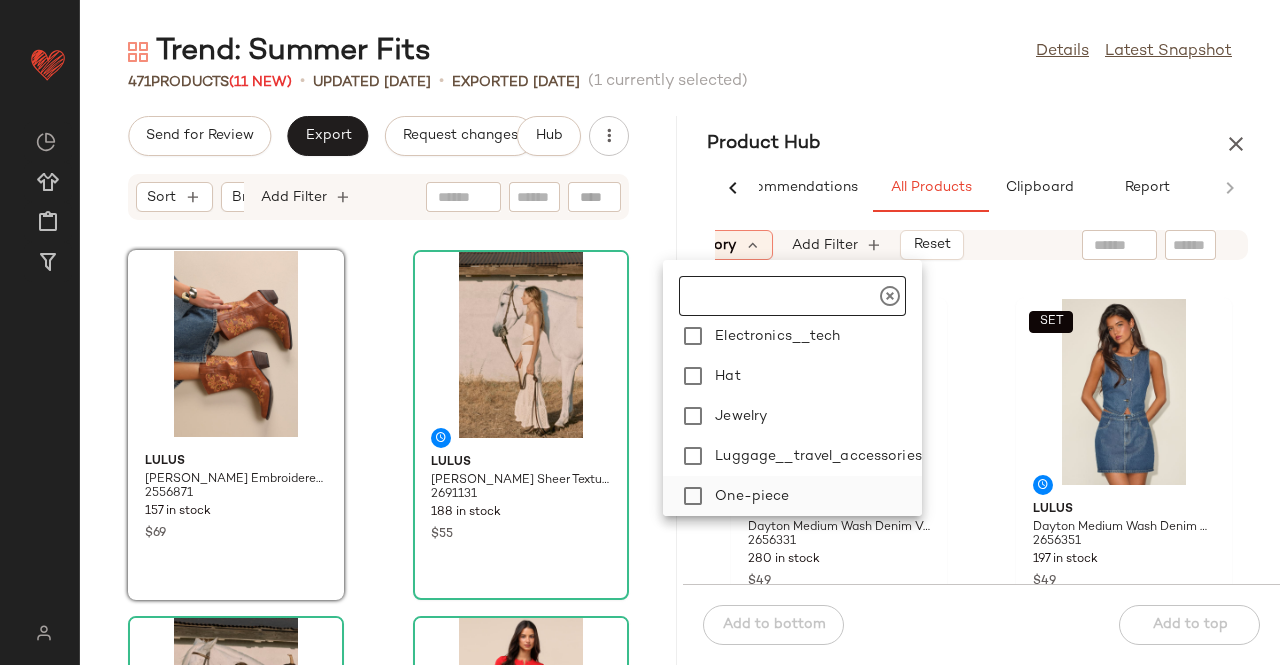 click on "One-piece" 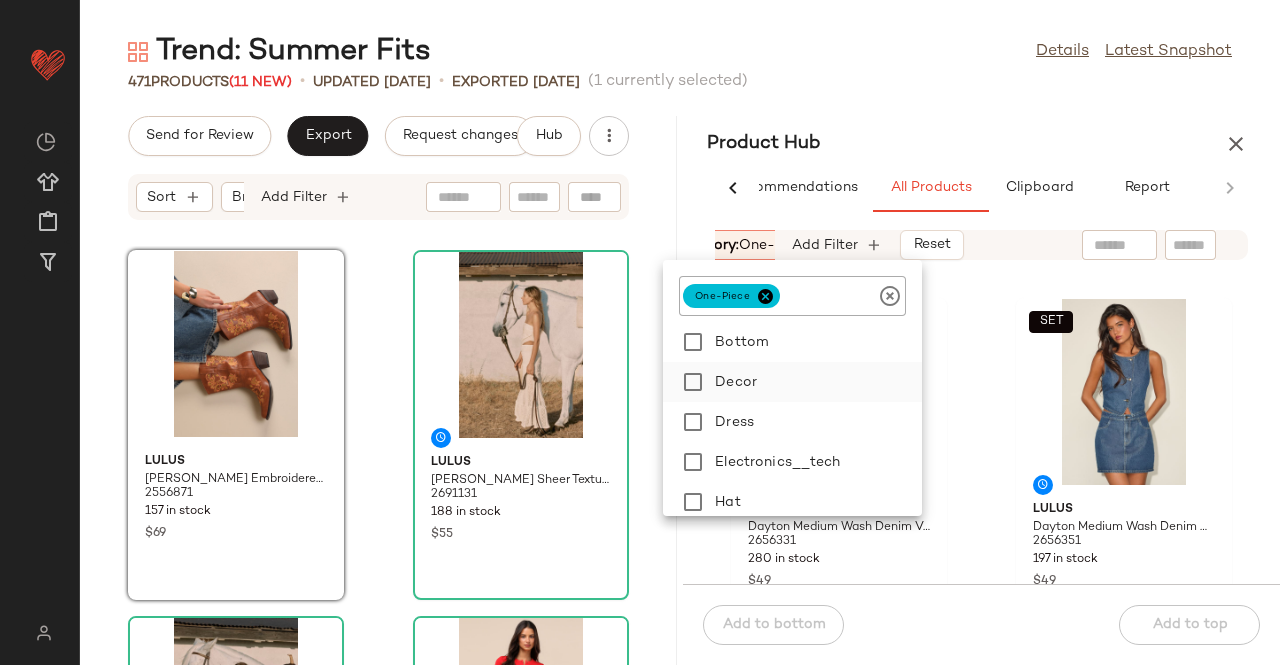scroll, scrollTop: 100, scrollLeft: 0, axis: vertical 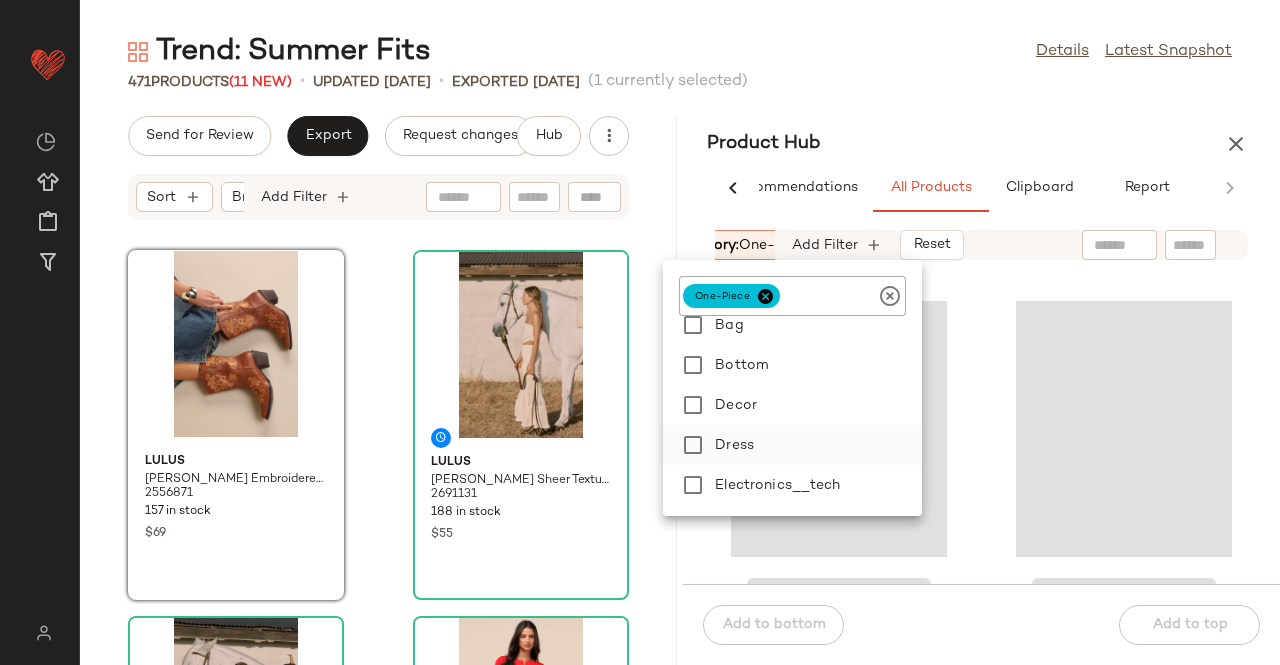 click on "Dress" at bounding box center (814, 445) 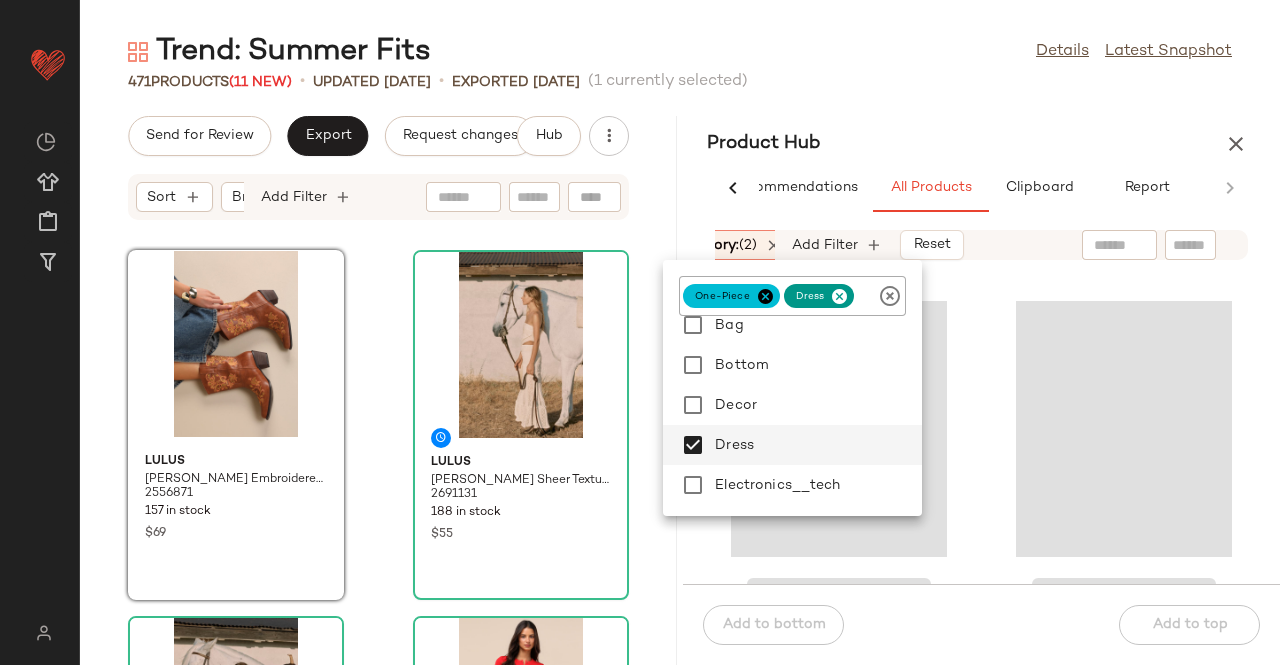 click on "471   Products  (11 New)  •   updated Jul 9th  •  Exported Jul 7th   (1 currently selected)" 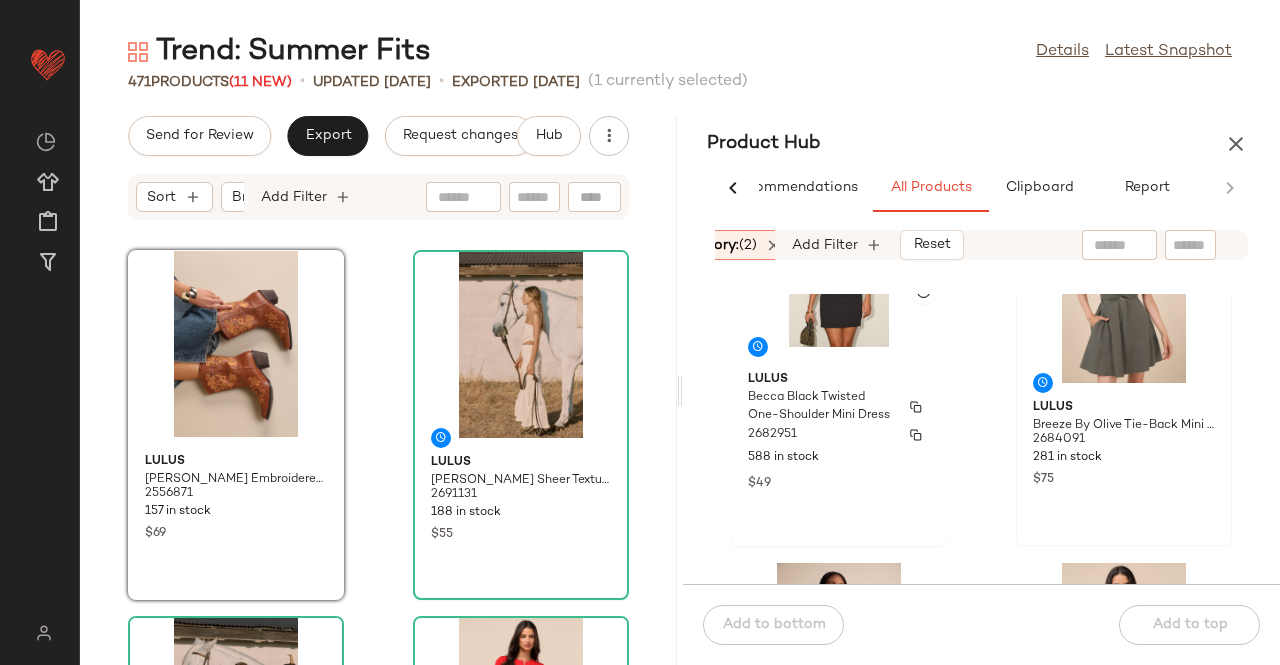 scroll, scrollTop: 1016, scrollLeft: 0, axis: vertical 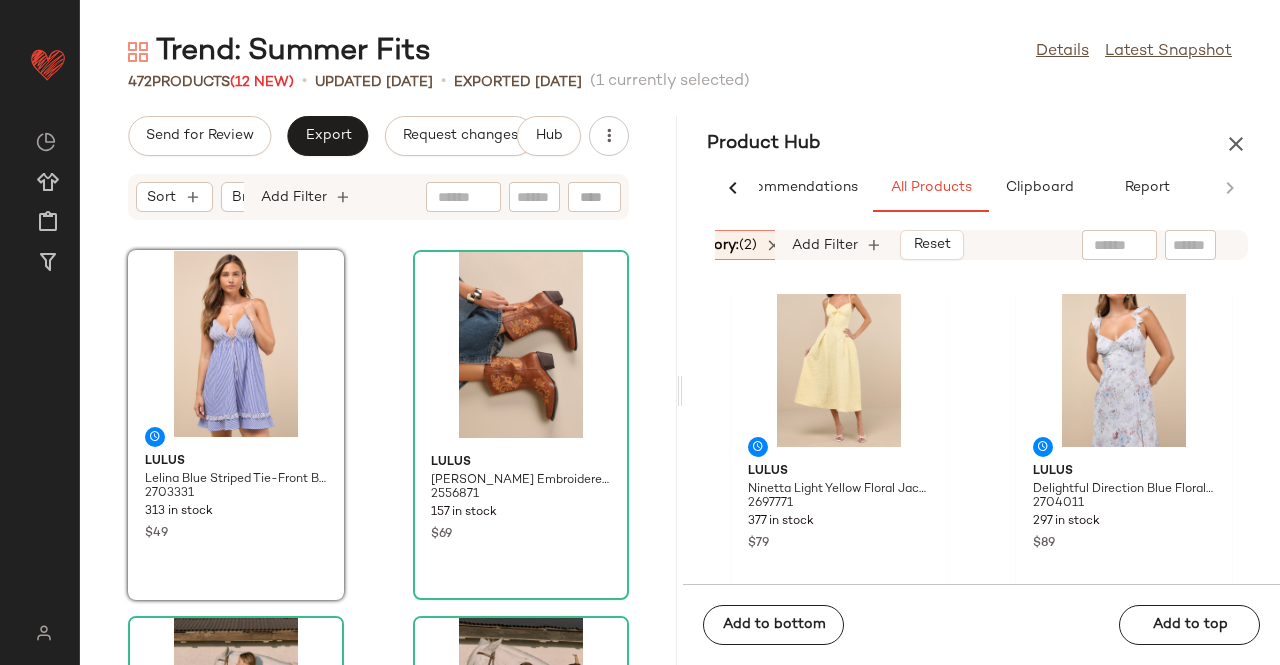 drag, startPoint x: 1236, startPoint y: 140, endPoint x: 1227, endPoint y: 145, distance: 10.29563 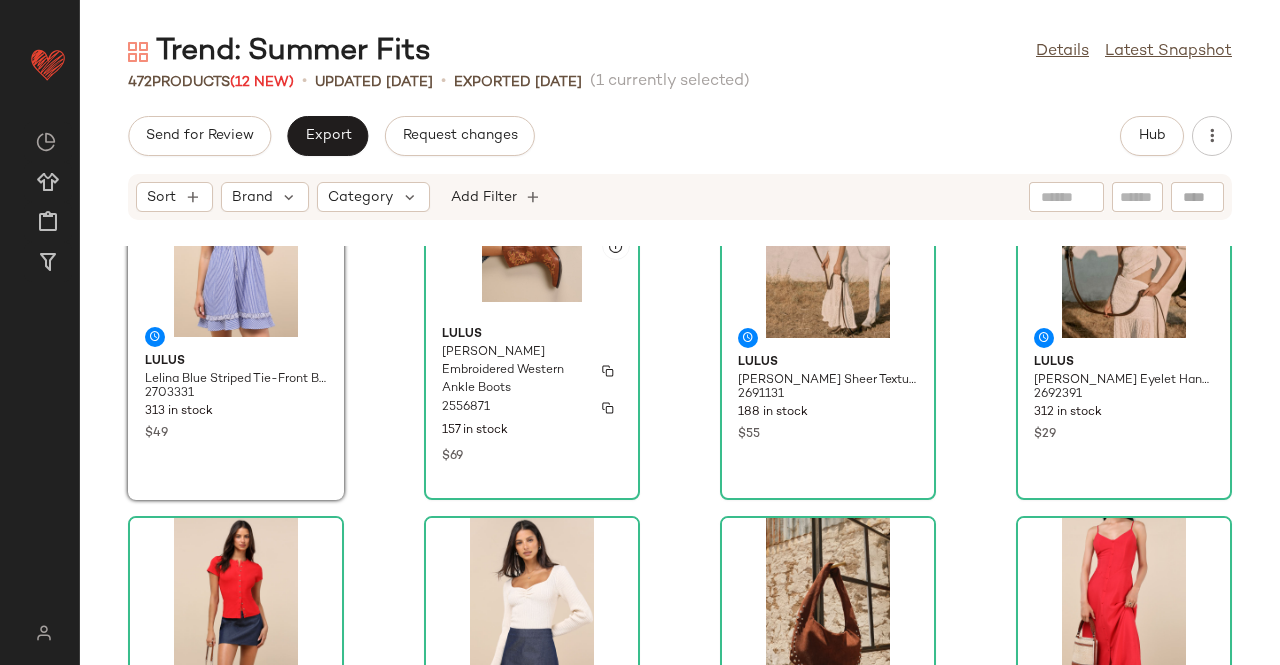 scroll, scrollTop: 0, scrollLeft: 0, axis: both 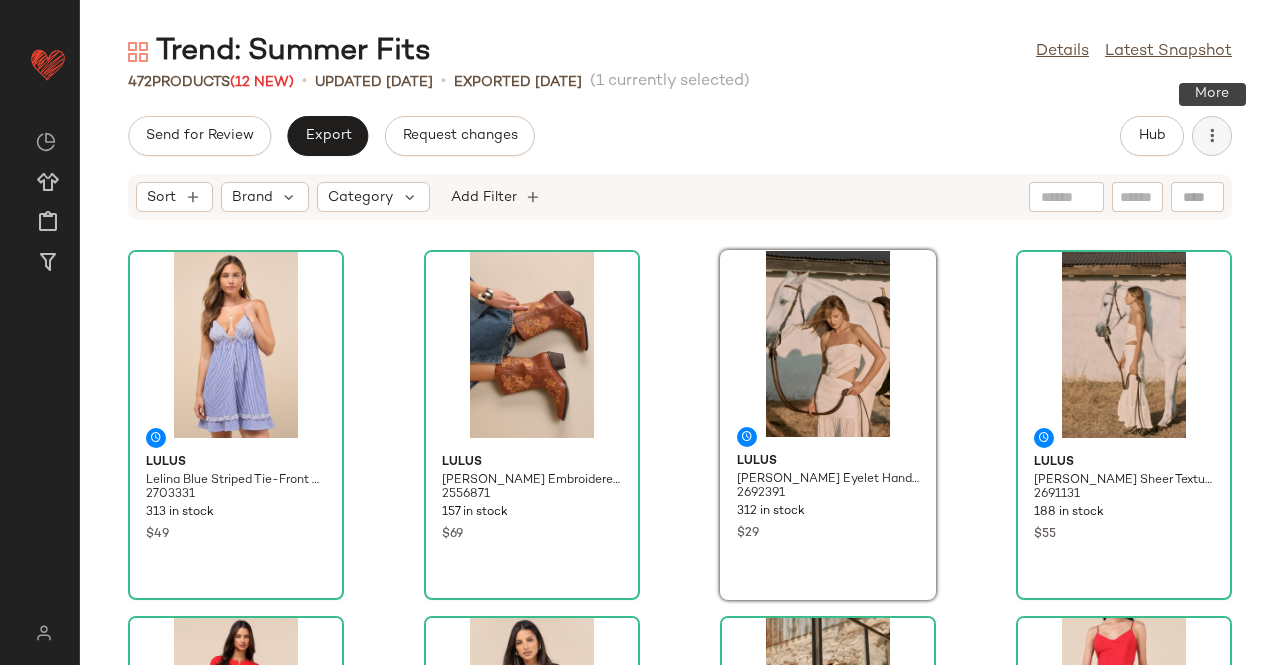 click 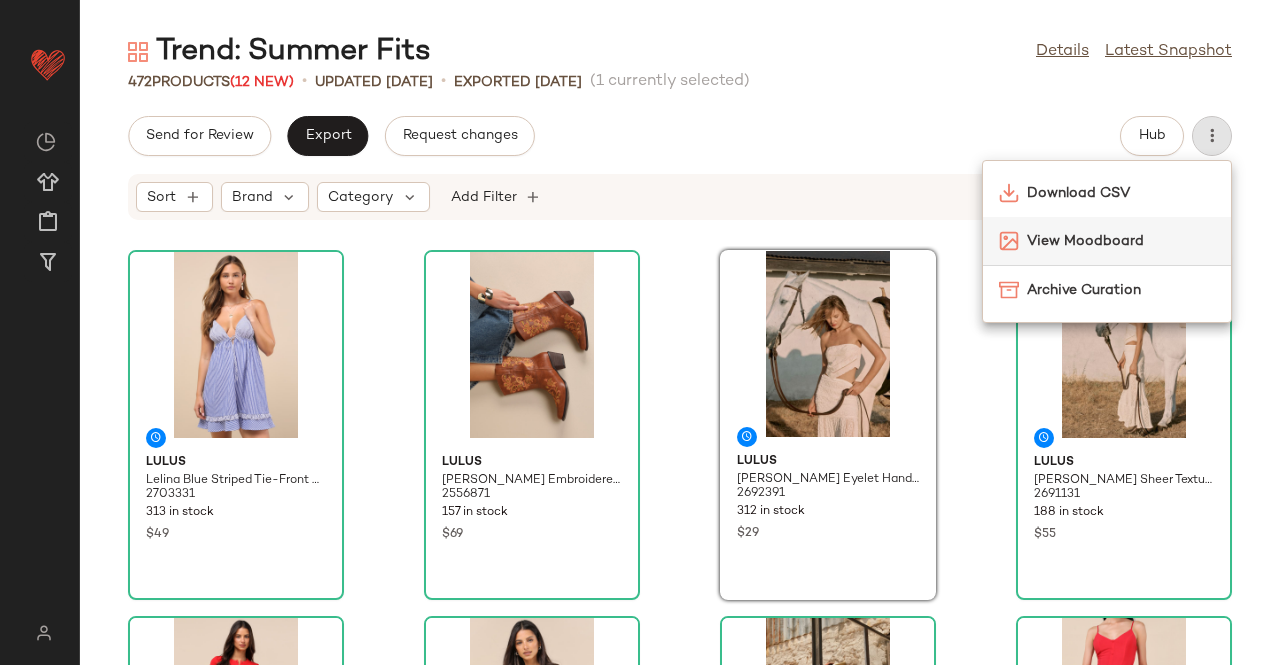 click on "View Moodboard" at bounding box center [1121, 241] 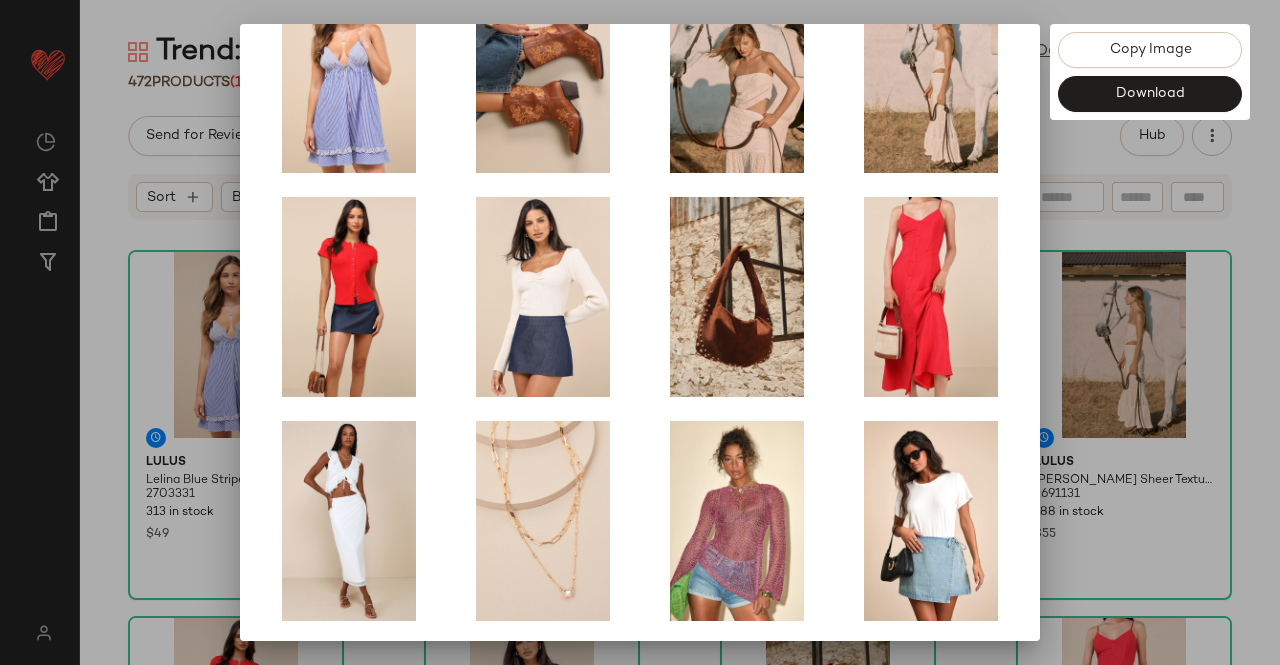 scroll, scrollTop: 414, scrollLeft: 0, axis: vertical 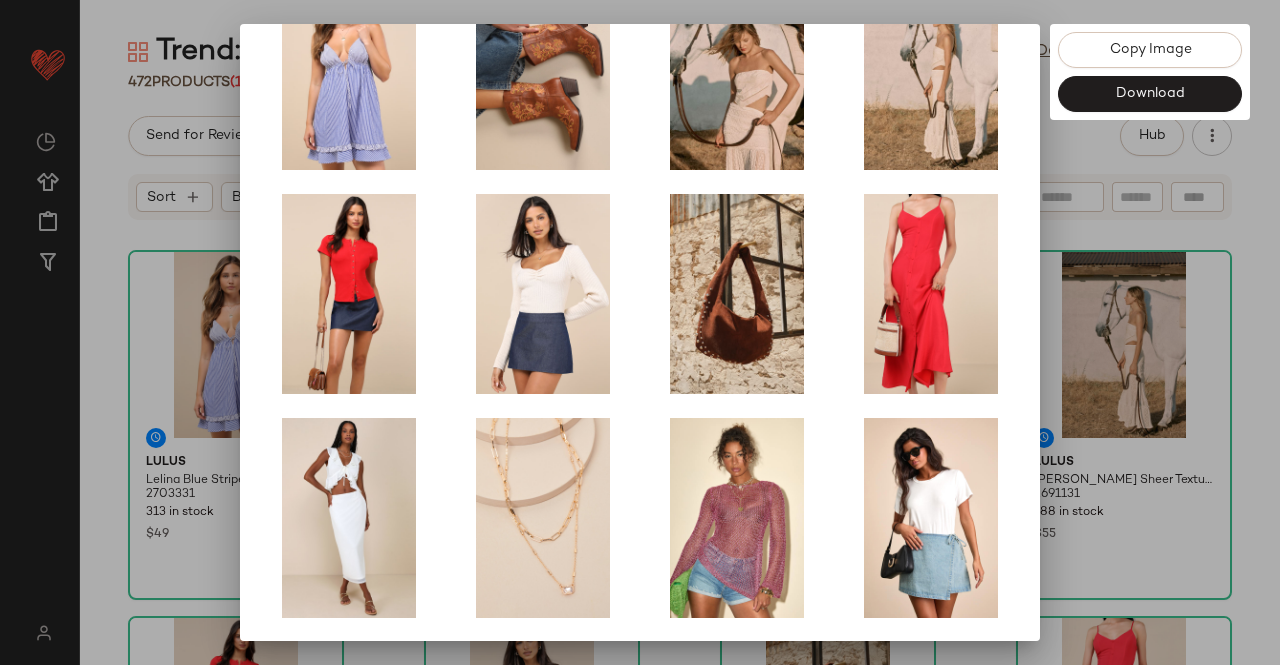 click at bounding box center [640, 332] 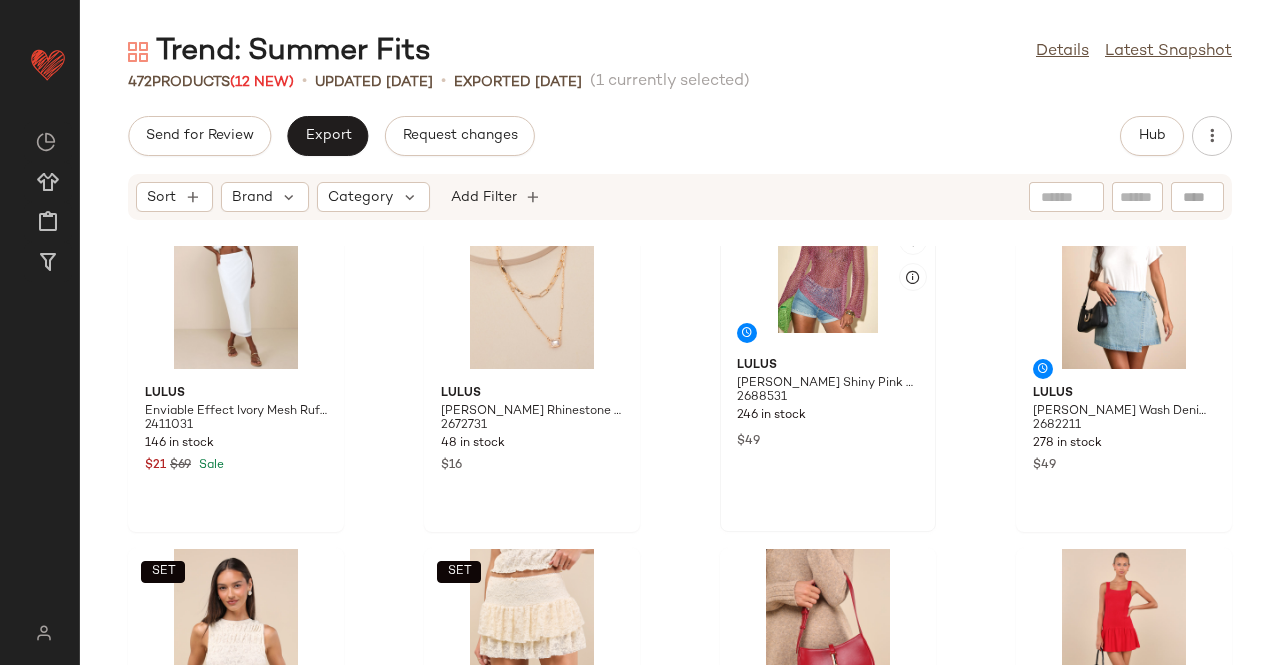 click 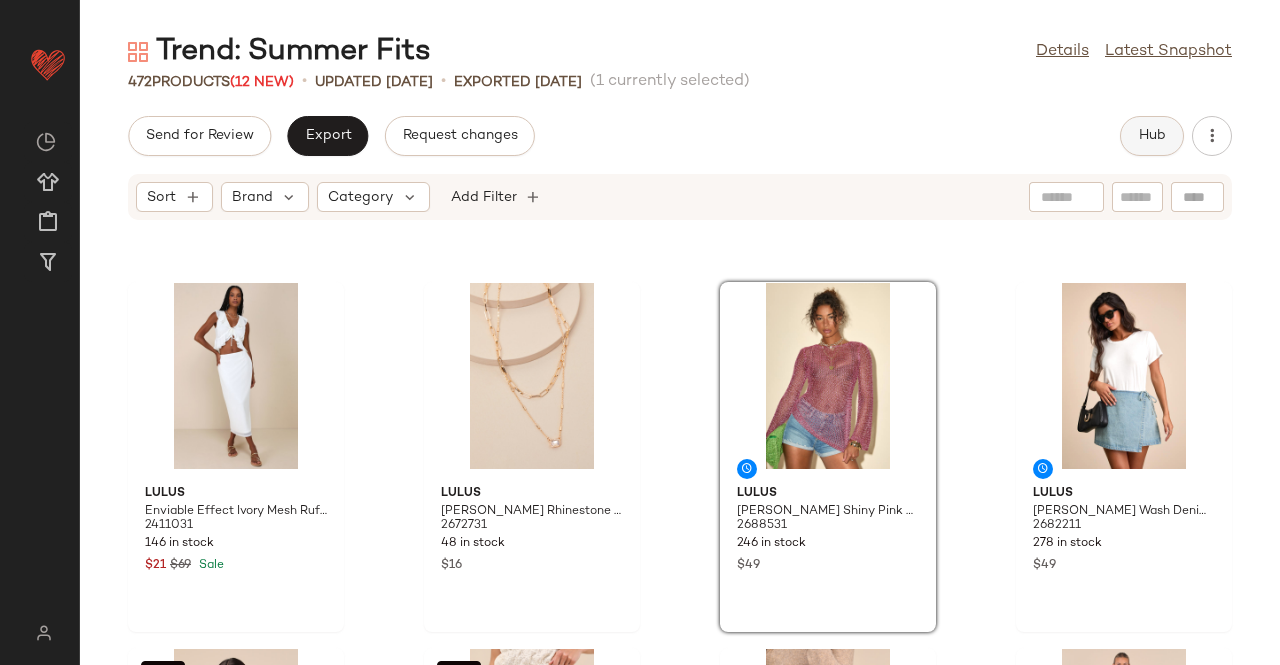 click on "Hub" at bounding box center [1152, 136] 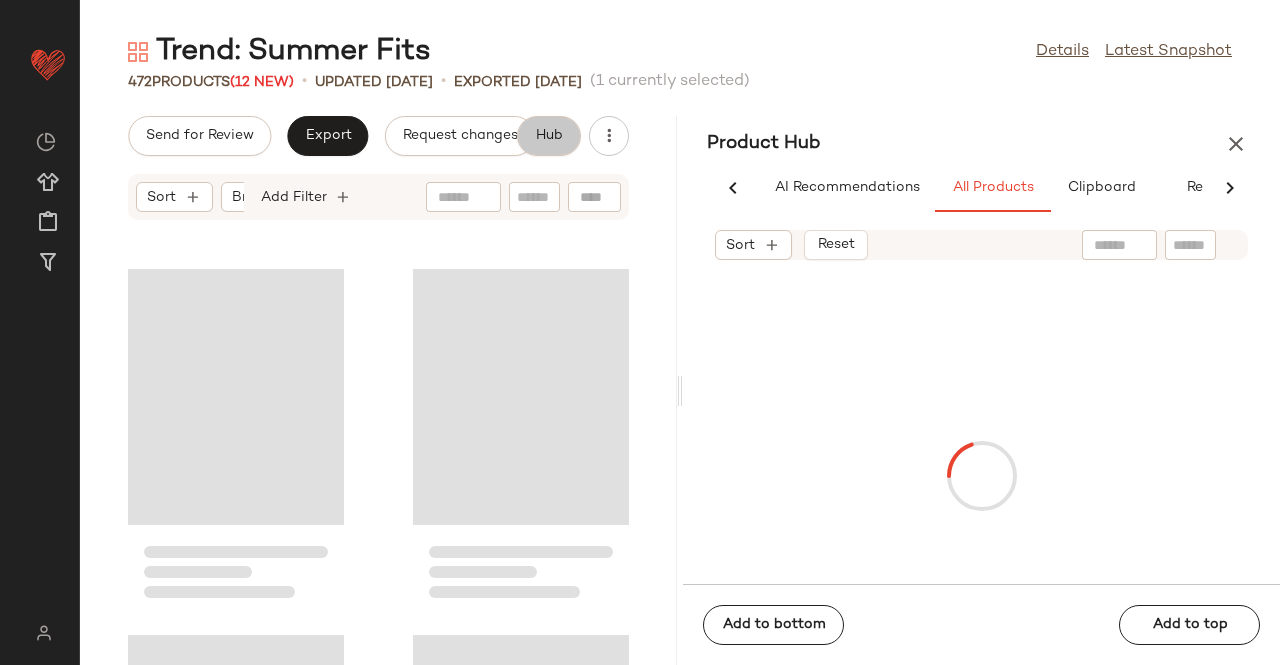 scroll, scrollTop: 1082, scrollLeft: 0, axis: vertical 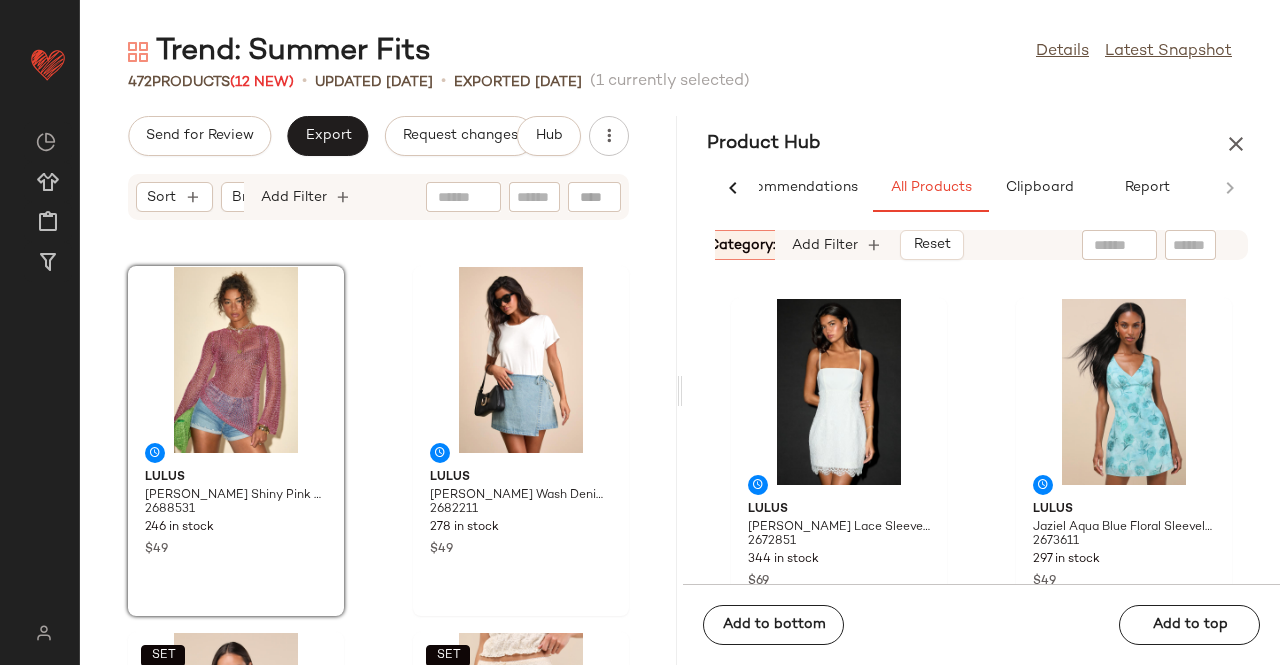 click on "Category:   (2)" 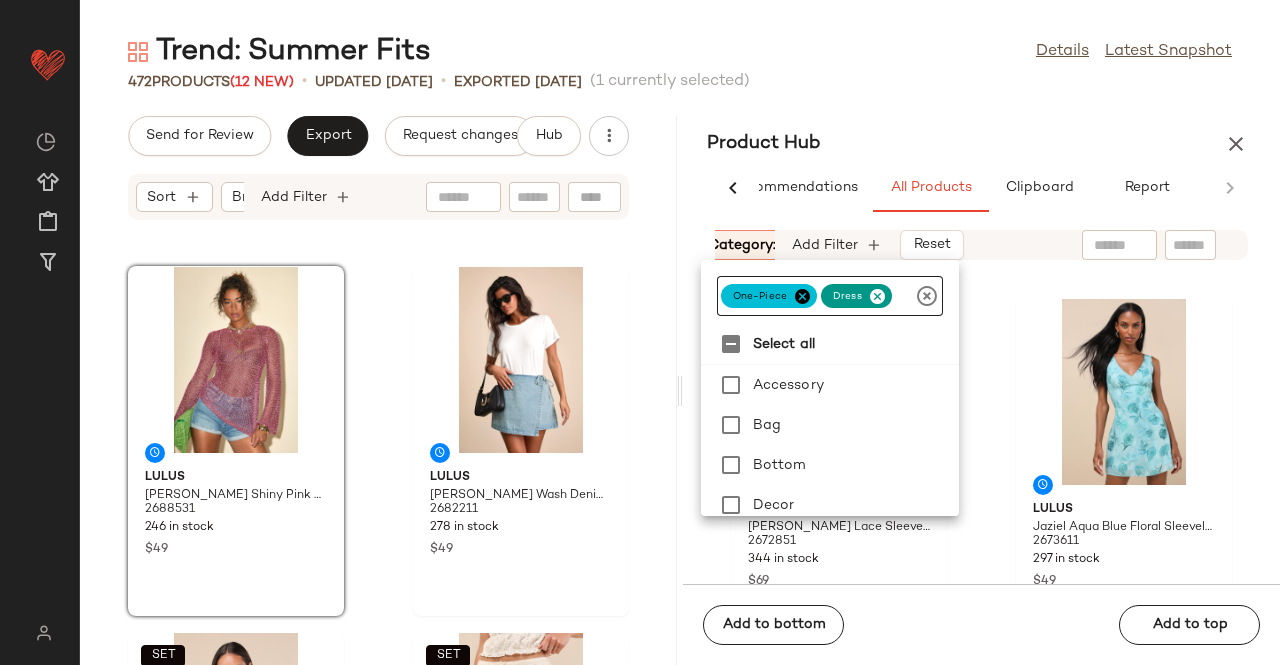 click at bounding box center (802, 296) 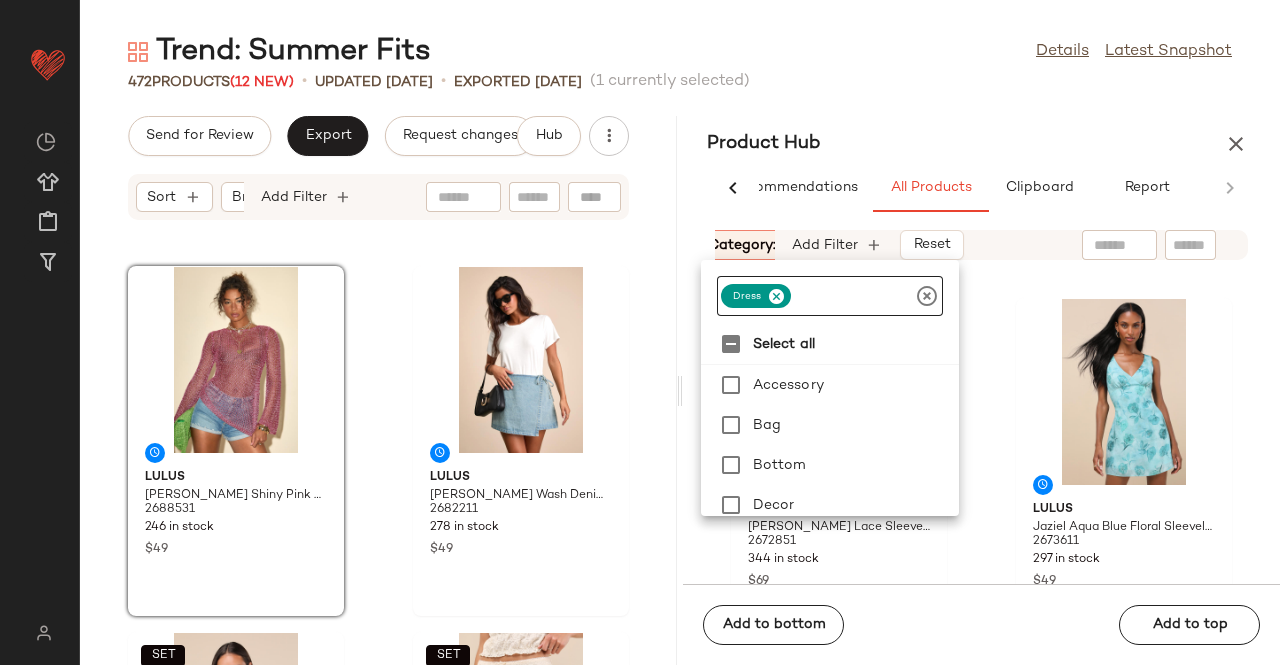 click at bounding box center (776, 296) 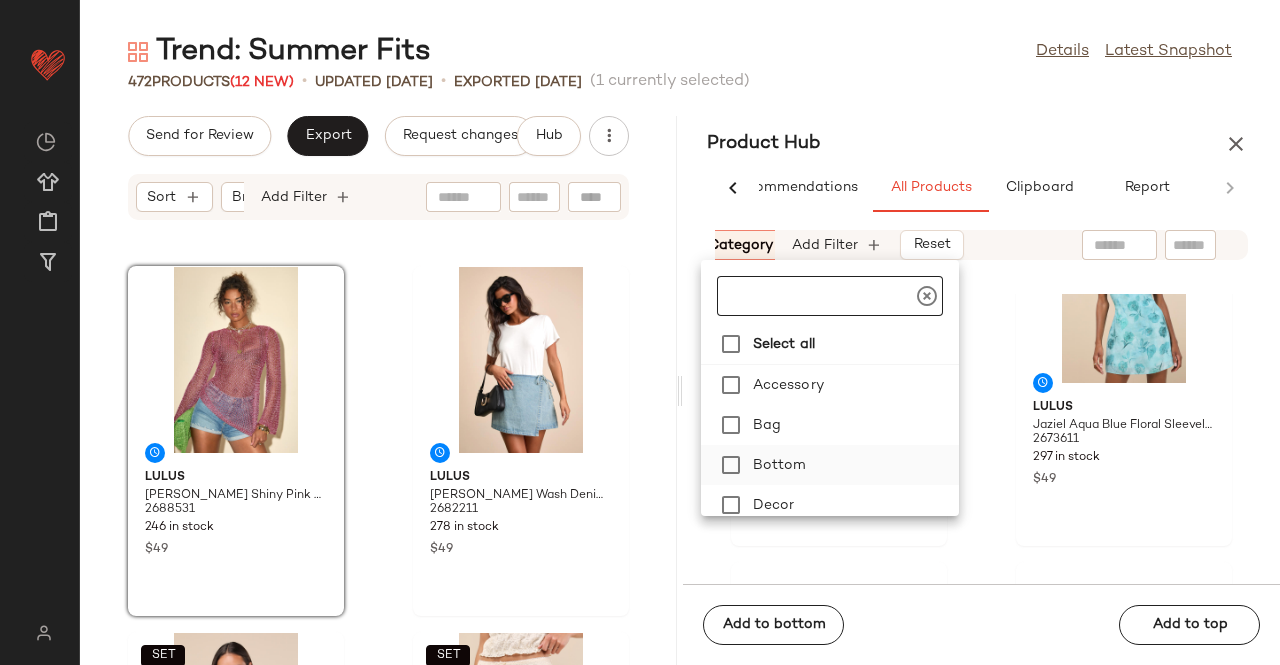 scroll, scrollTop: 200, scrollLeft: 0, axis: vertical 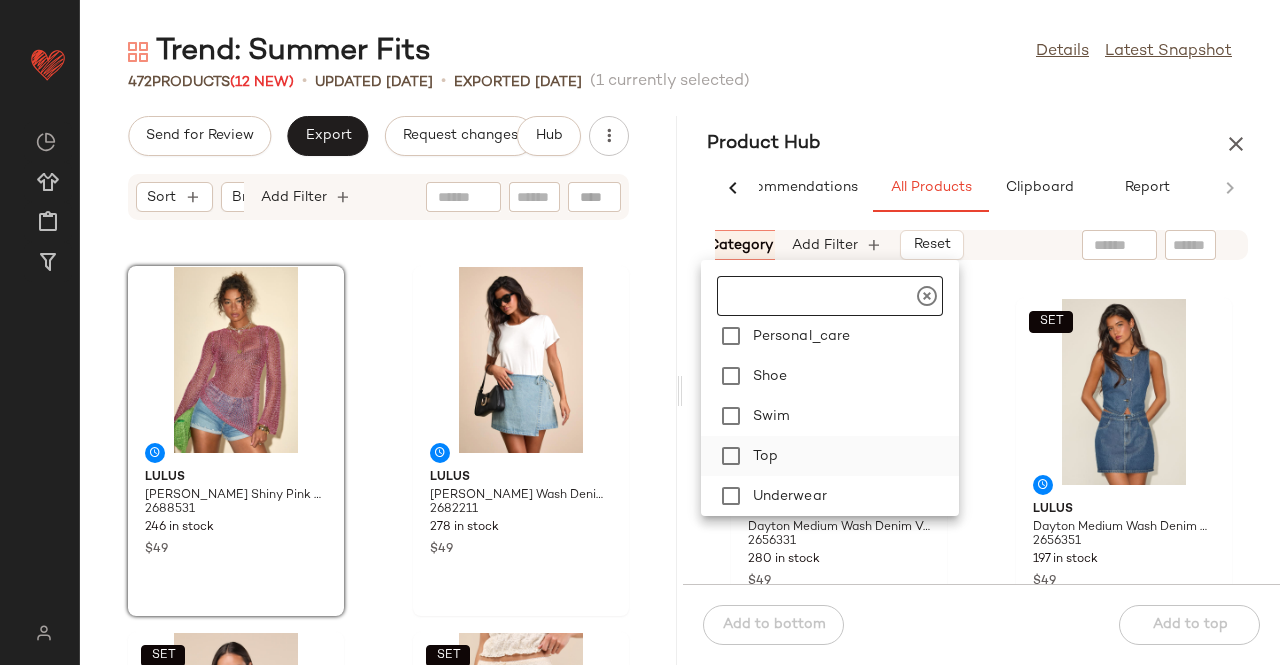 click on "Top" at bounding box center (852, 456) 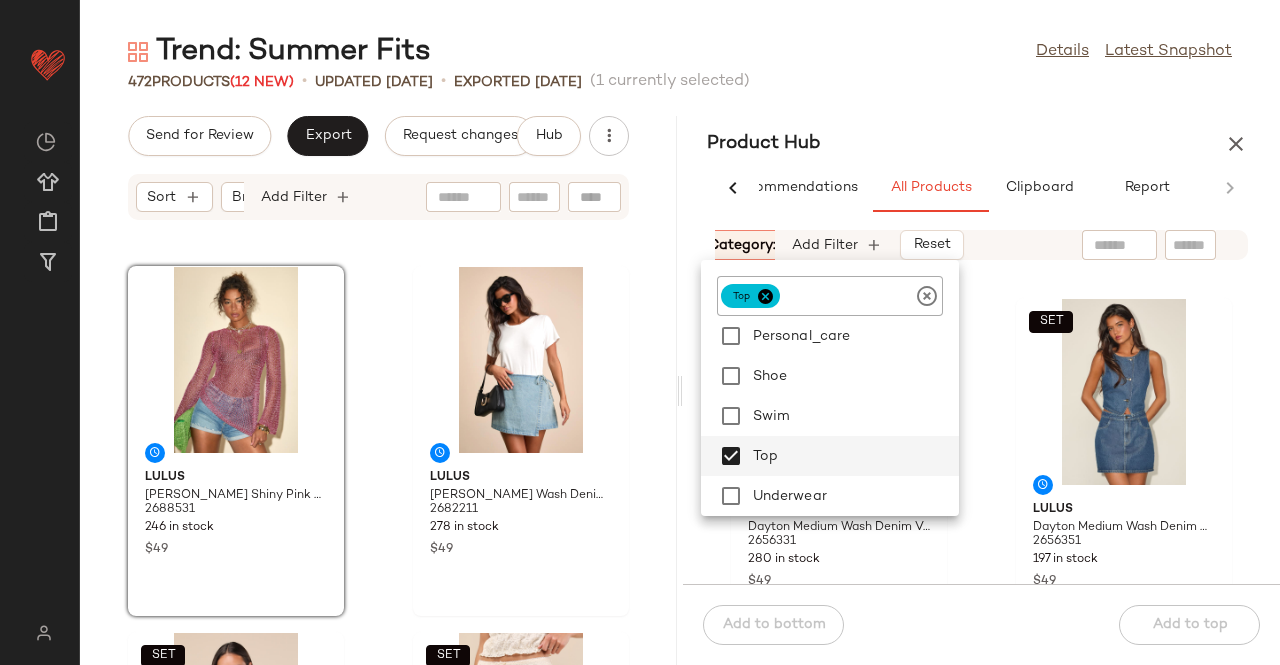 click on "Trend: Summer Fits  Details   Latest Snapshot" 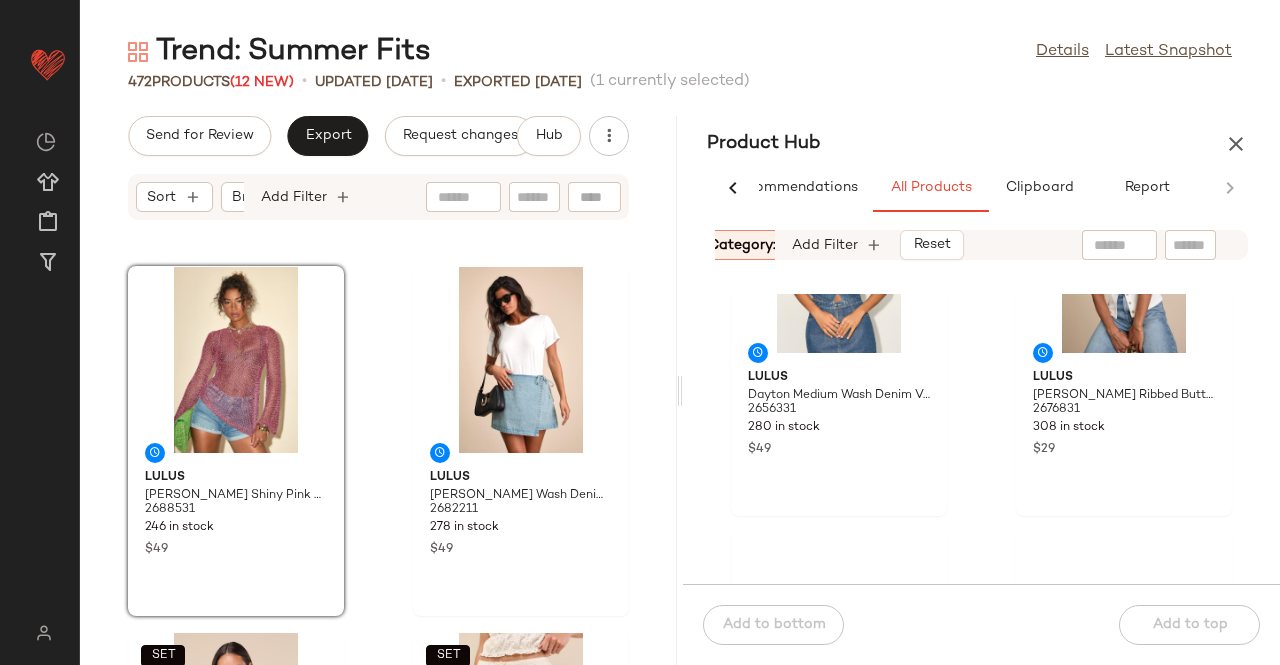 scroll, scrollTop: 200, scrollLeft: 0, axis: vertical 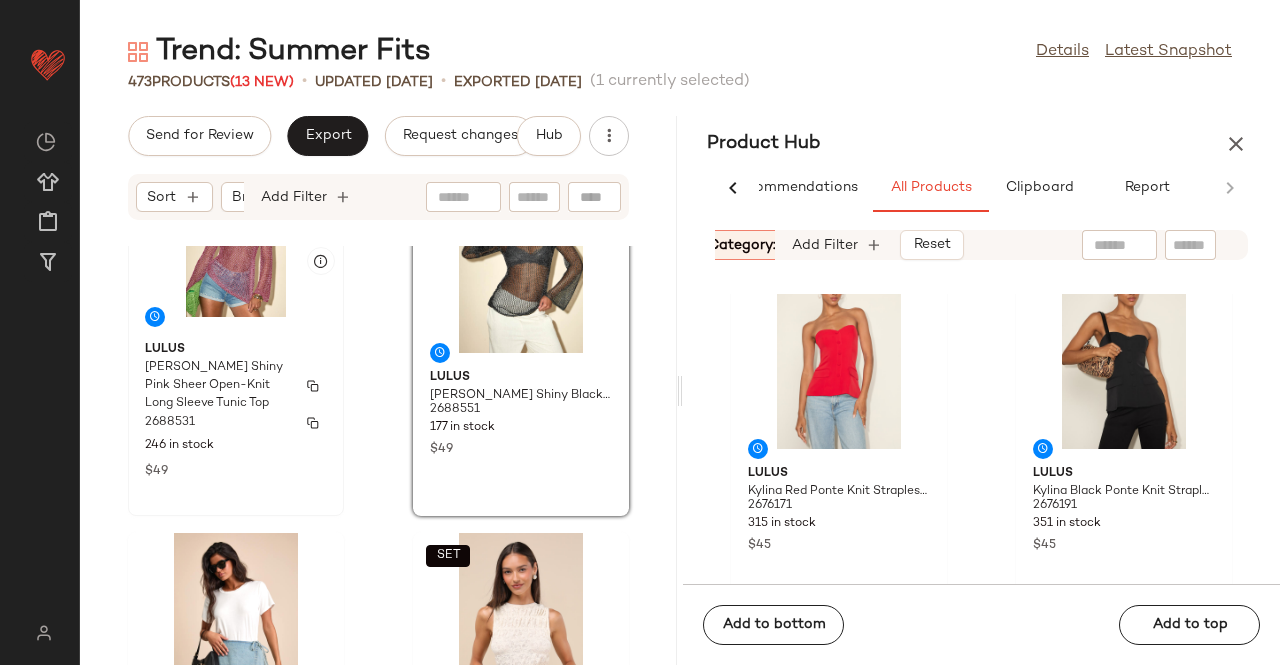 click on "Kahele Shiny Pink Sheer Open-Knit Long Sleeve Tunic Top" at bounding box center [218, 386] 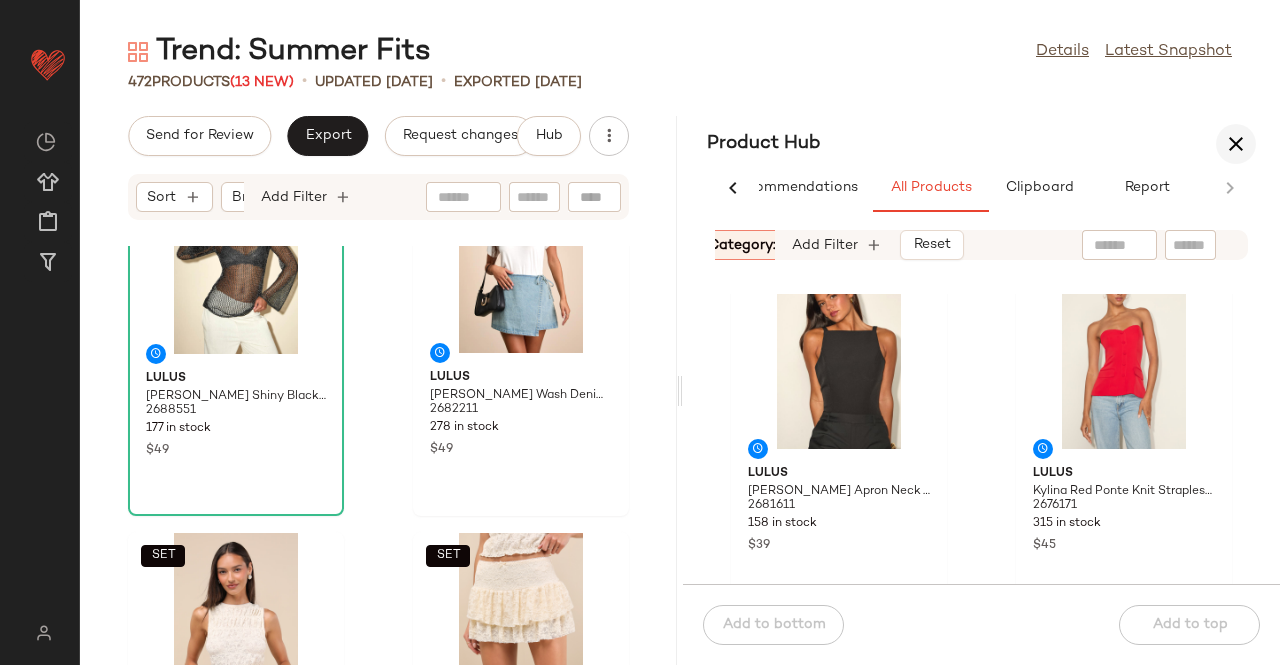 click at bounding box center (1236, 144) 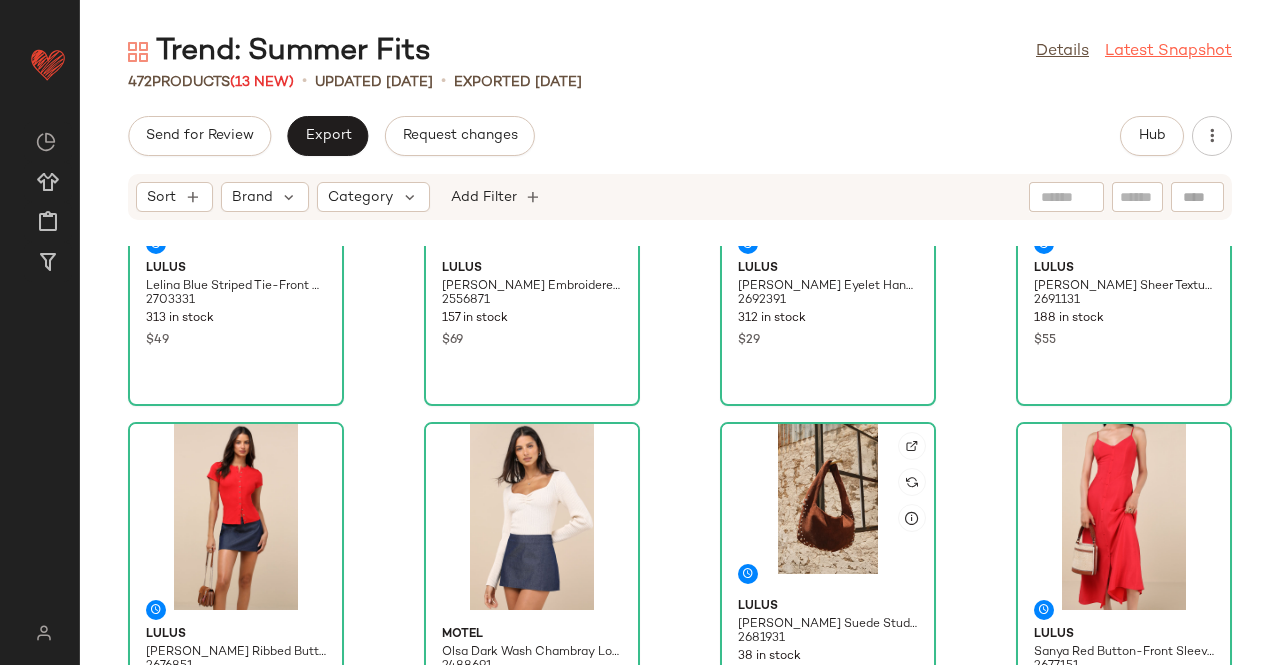 scroll, scrollTop: 0, scrollLeft: 0, axis: both 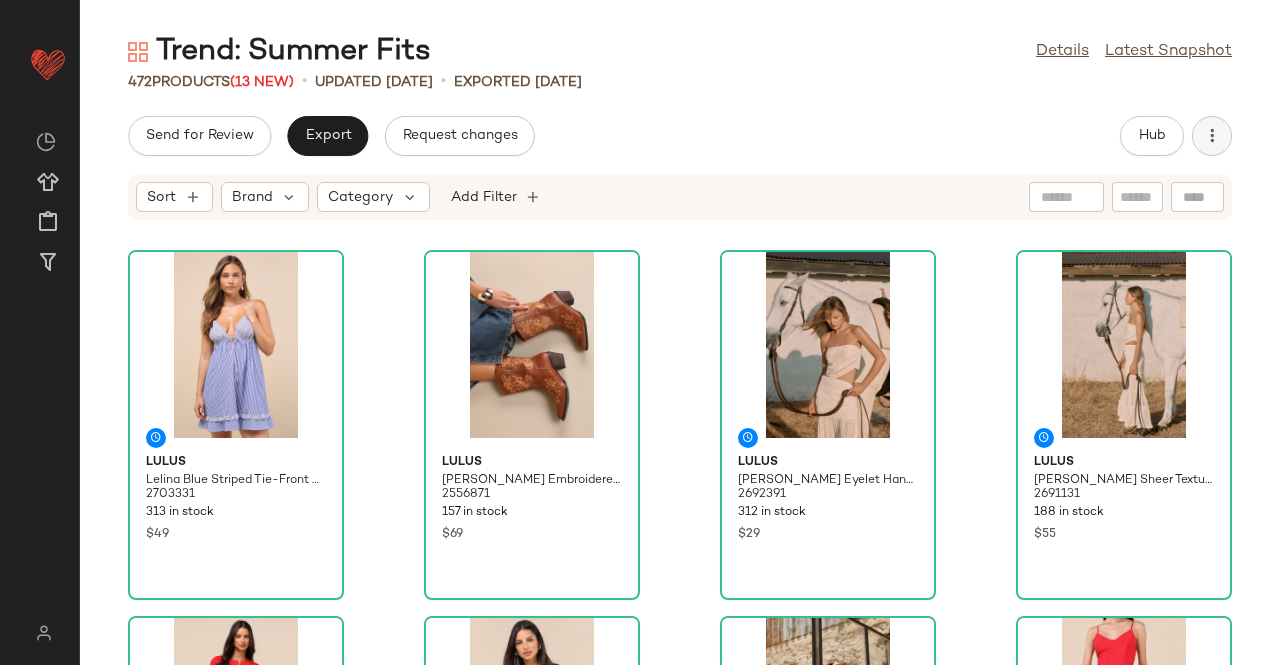 click 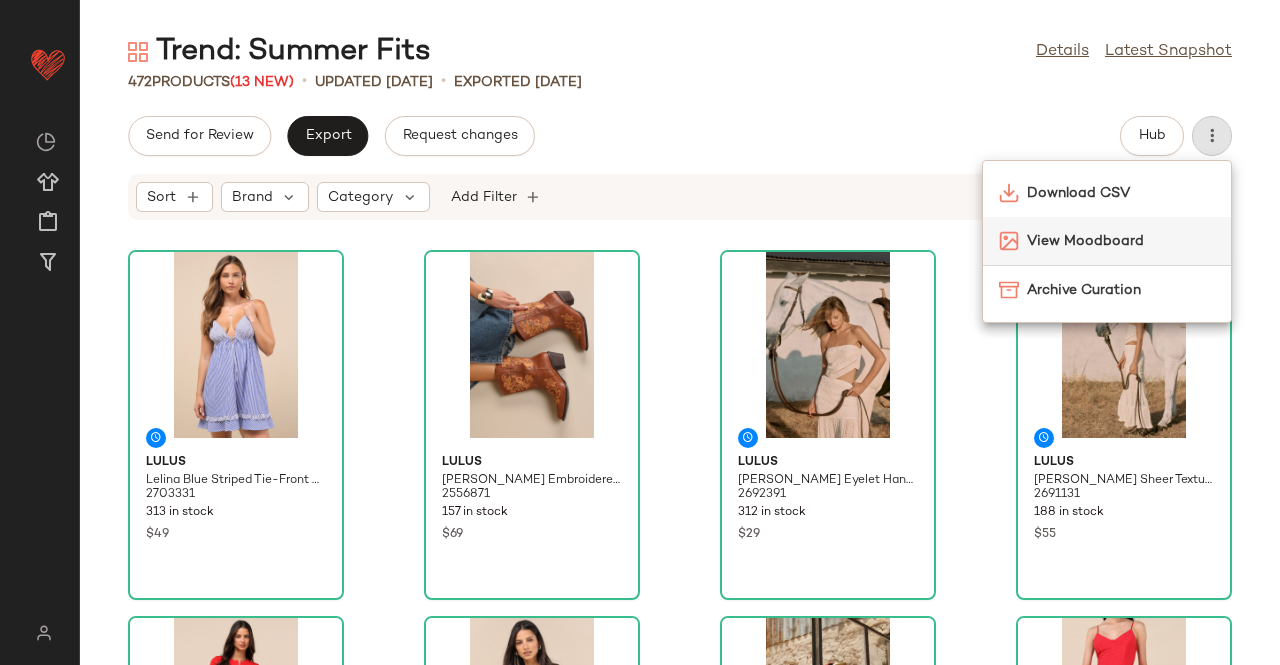 click on "View Moodboard" at bounding box center (1121, 241) 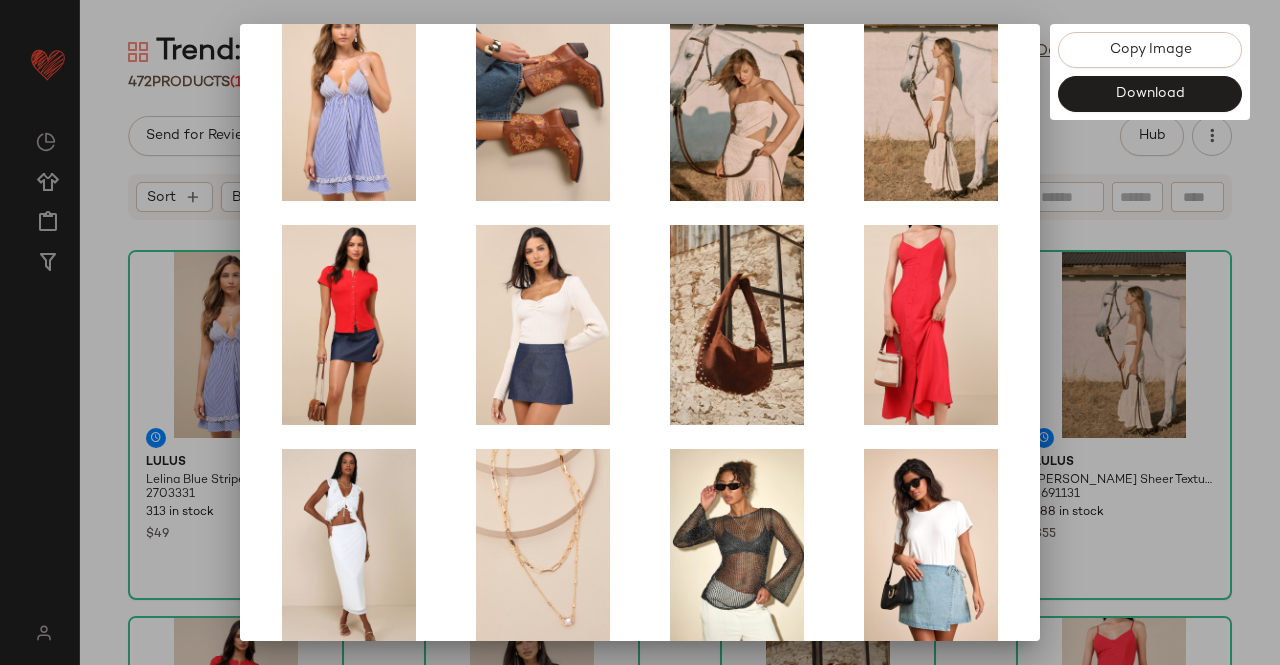 scroll, scrollTop: 414, scrollLeft: 0, axis: vertical 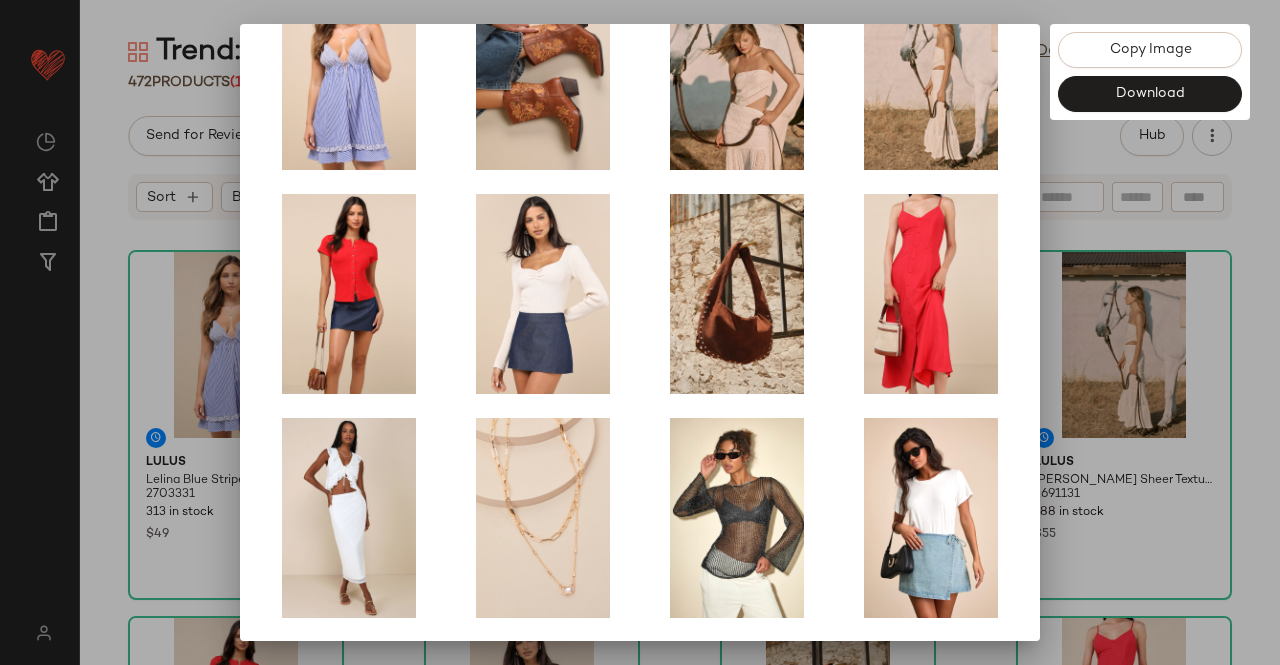 click at bounding box center (640, 332) 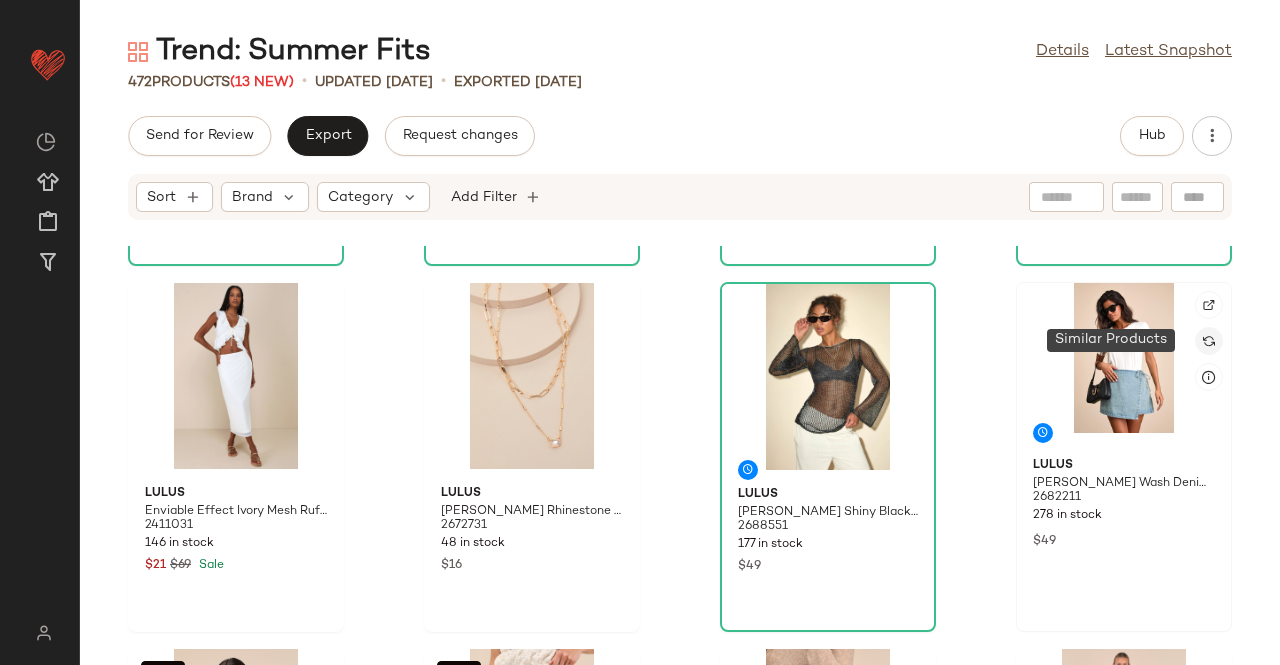 click 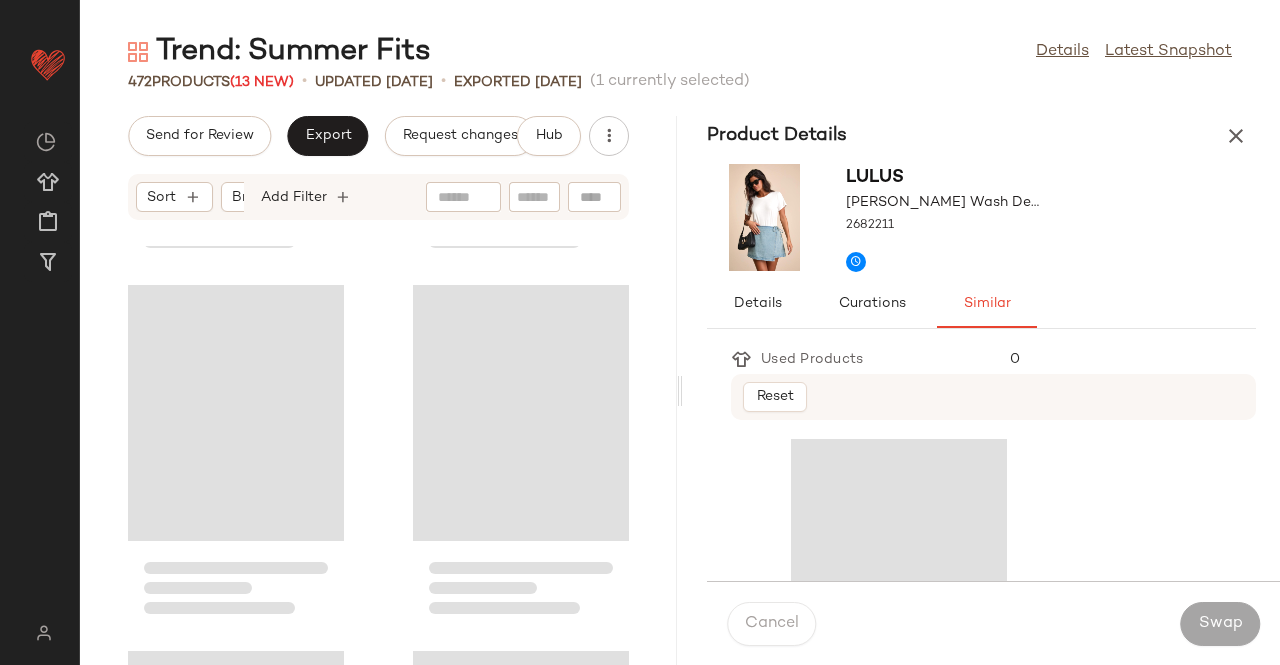 scroll, scrollTop: 1830, scrollLeft: 0, axis: vertical 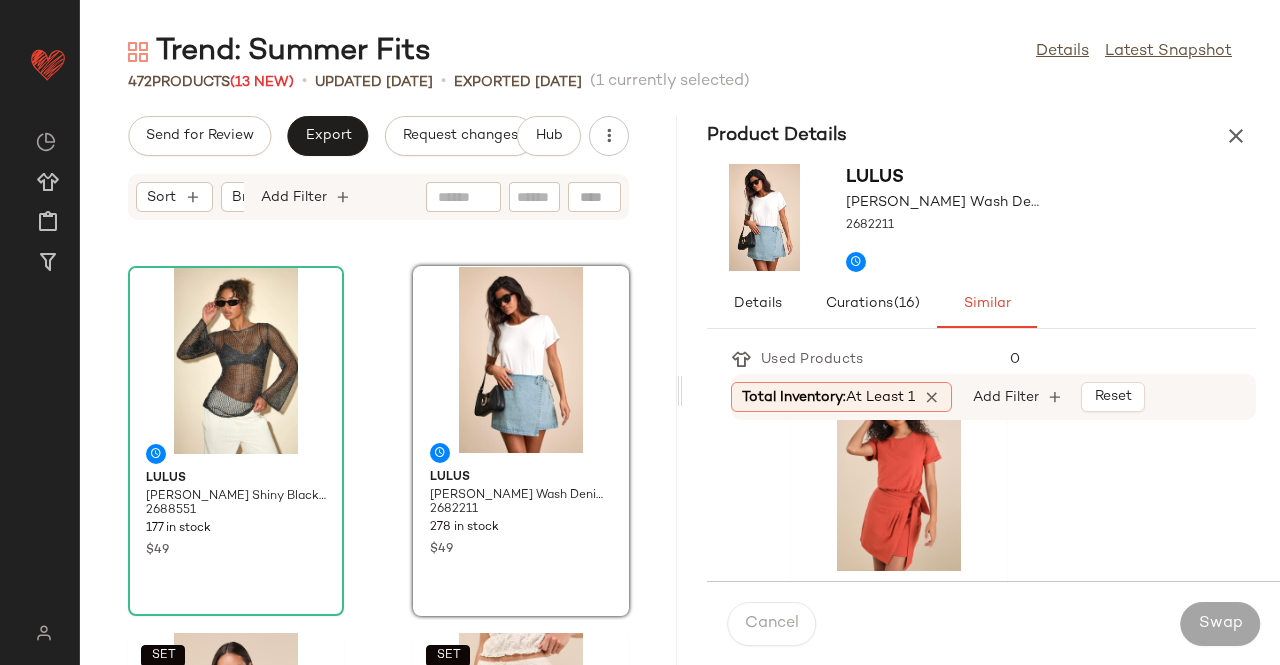 drag, startPoint x: 1223, startPoint y: 150, endPoint x: 1228, endPoint y: 138, distance: 13 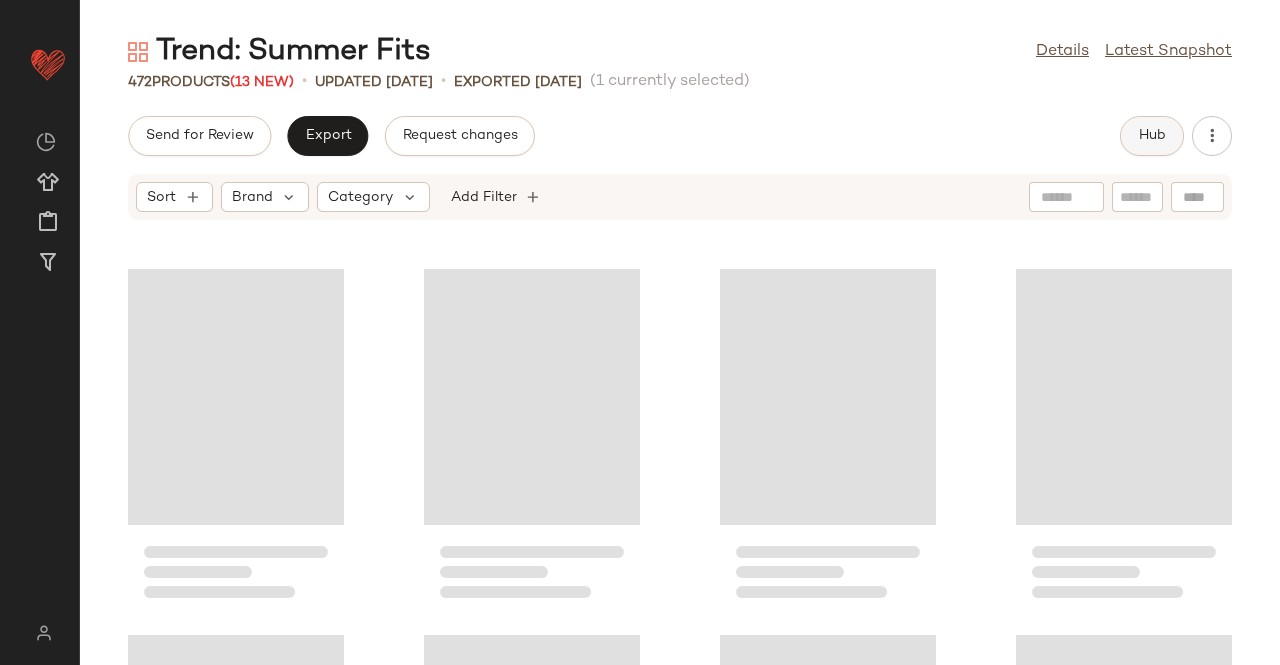 click on "Hub" at bounding box center (1152, 136) 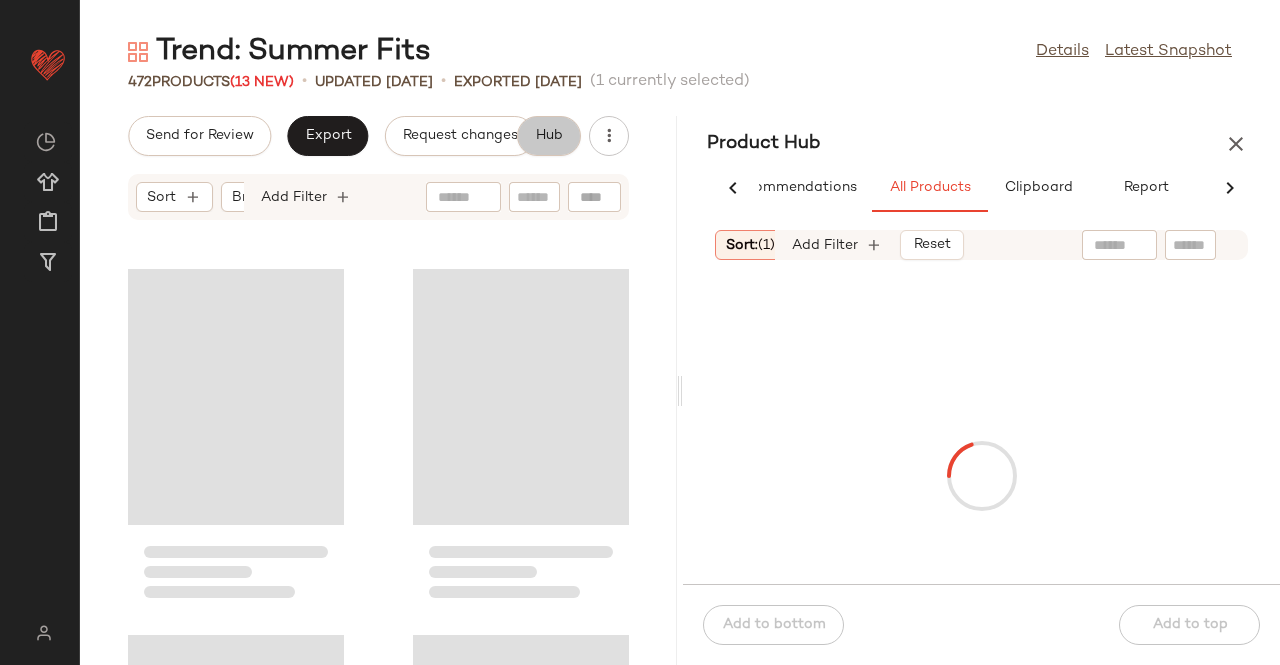 scroll, scrollTop: 0, scrollLeft: 62, axis: horizontal 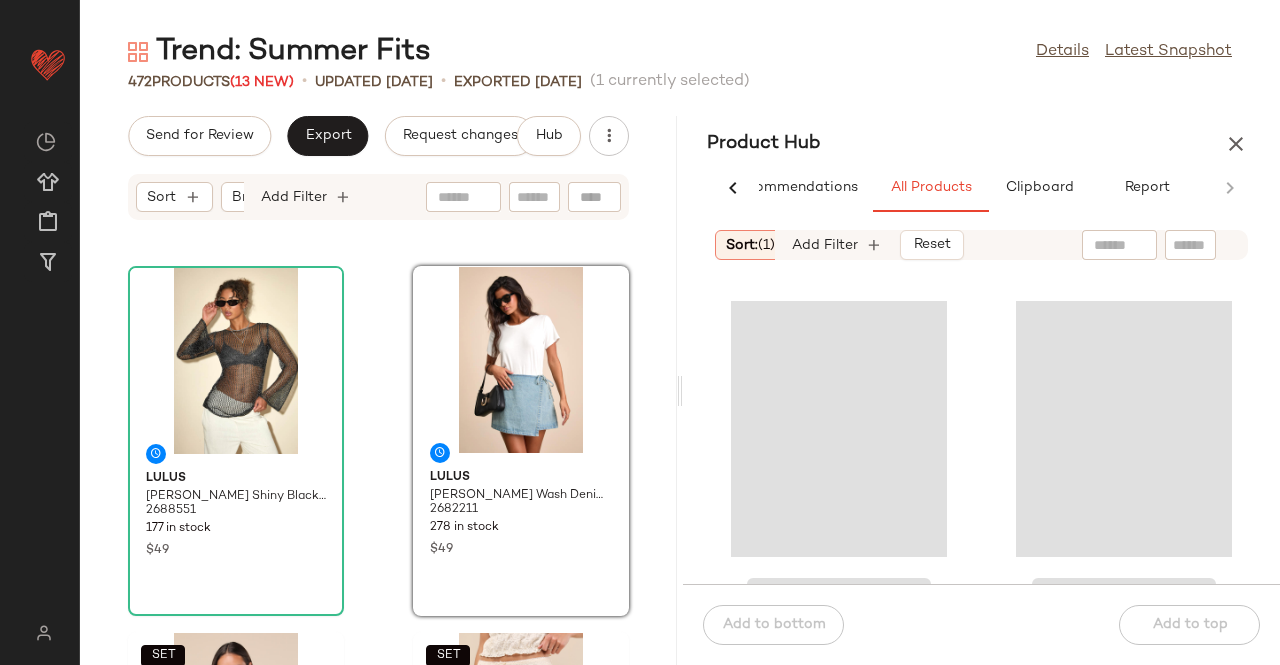 click 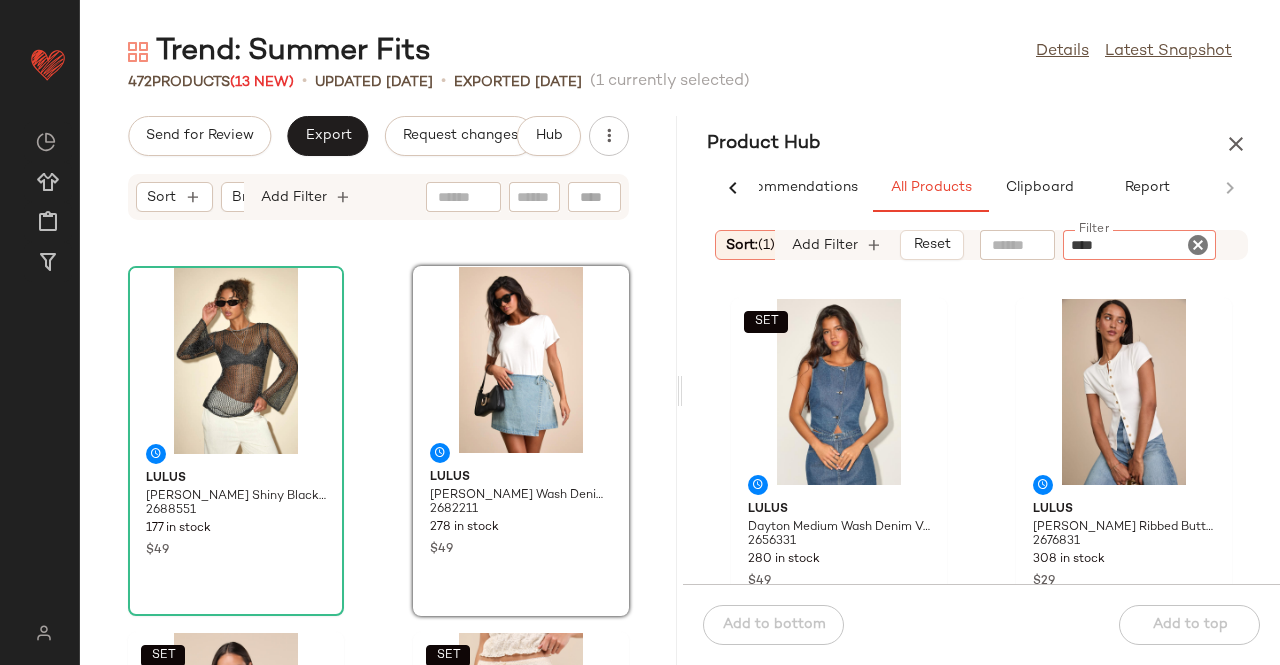 type on "*****" 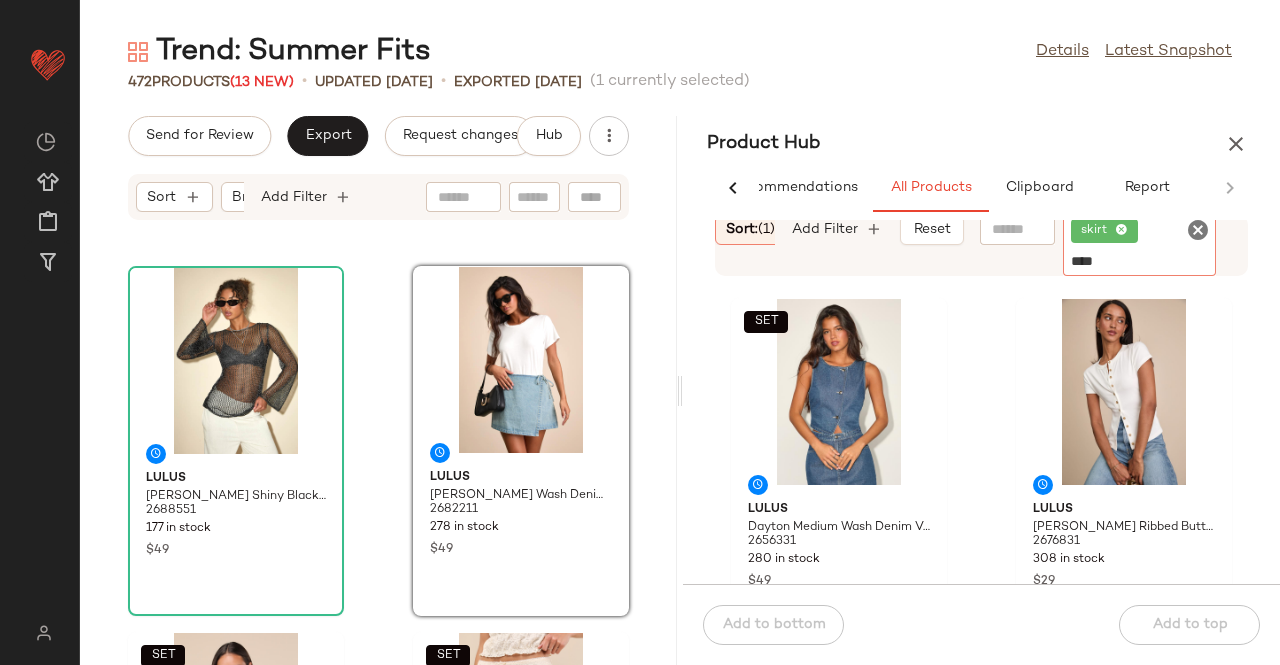 type on "*****" 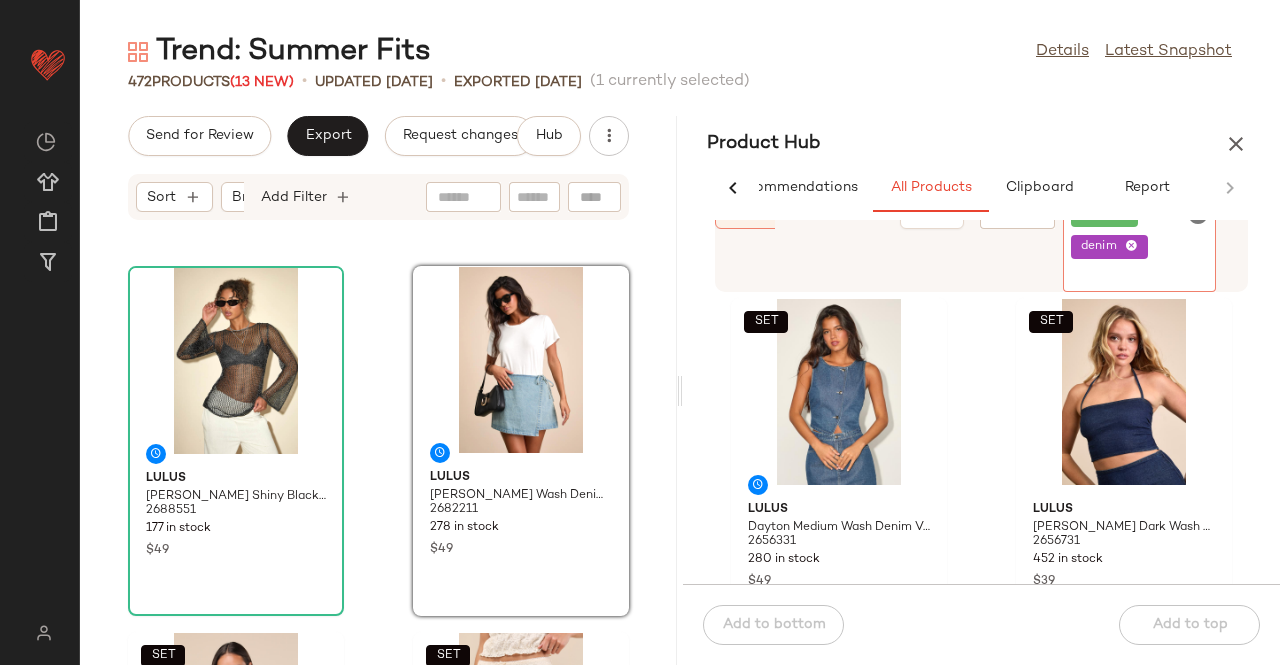 click 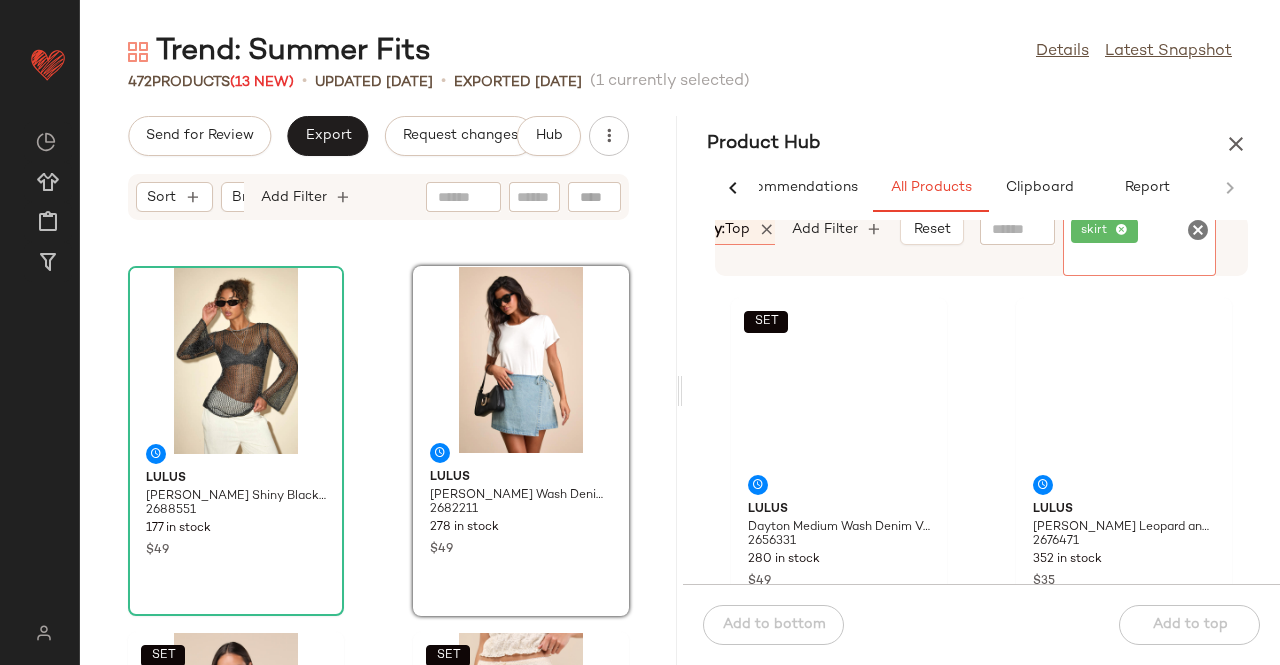 scroll, scrollTop: 0, scrollLeft: 289, axis: horizontal 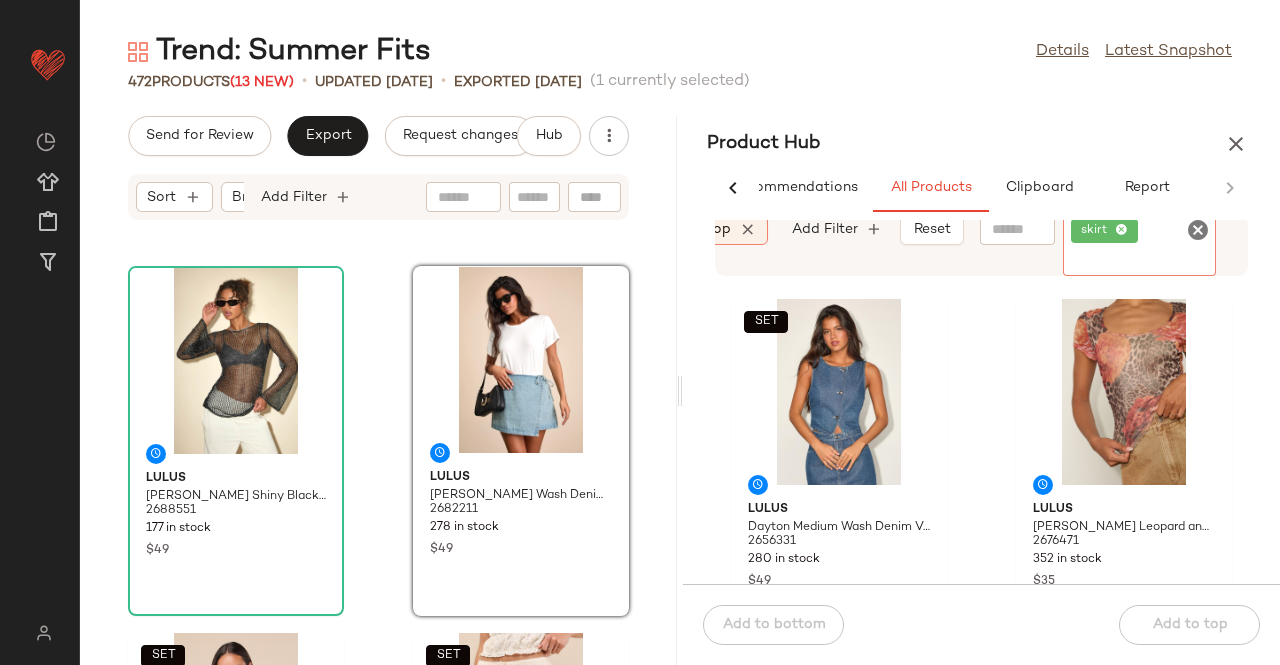 click on "top" at bounding box center (718, 229) 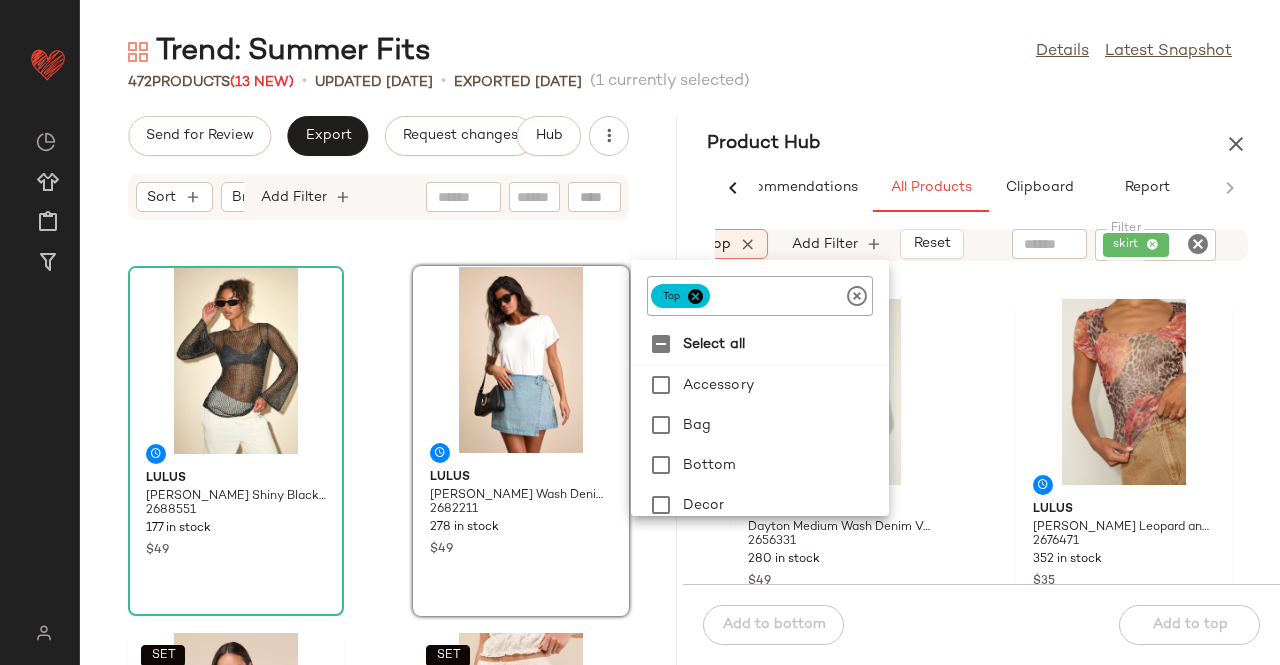 click at bounding box center [695, 296] 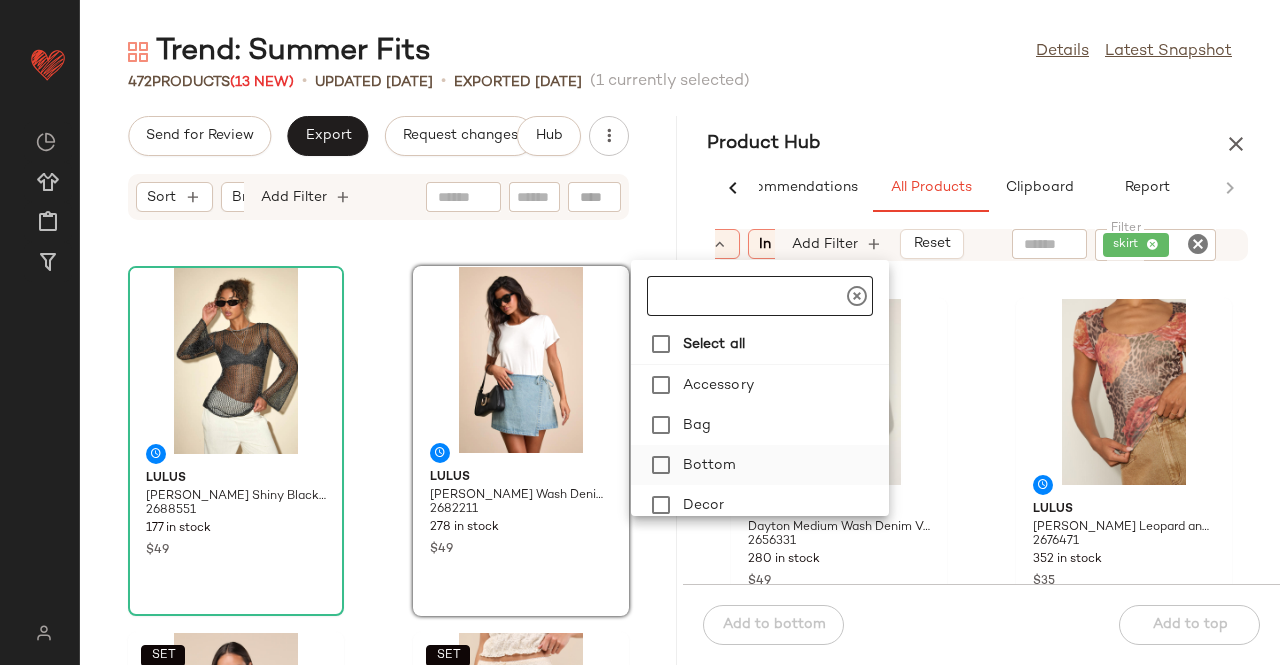 click on "Bottom" 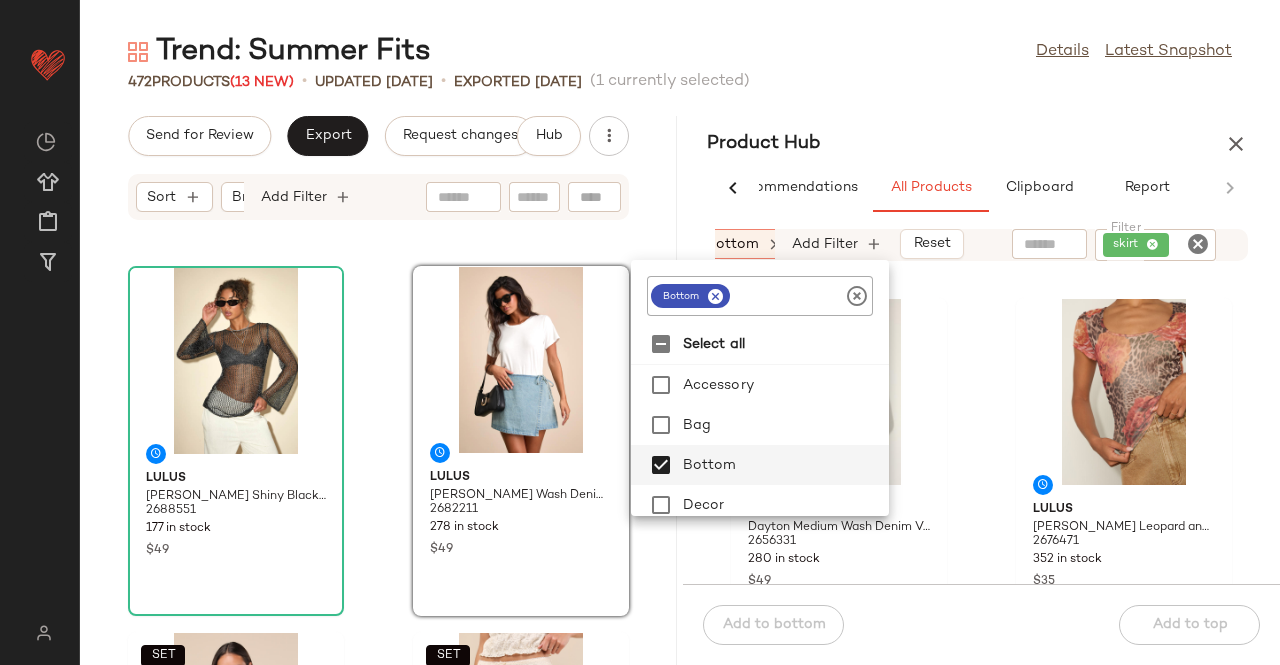 click on "Product Hub" at bounding box center [981, 144] 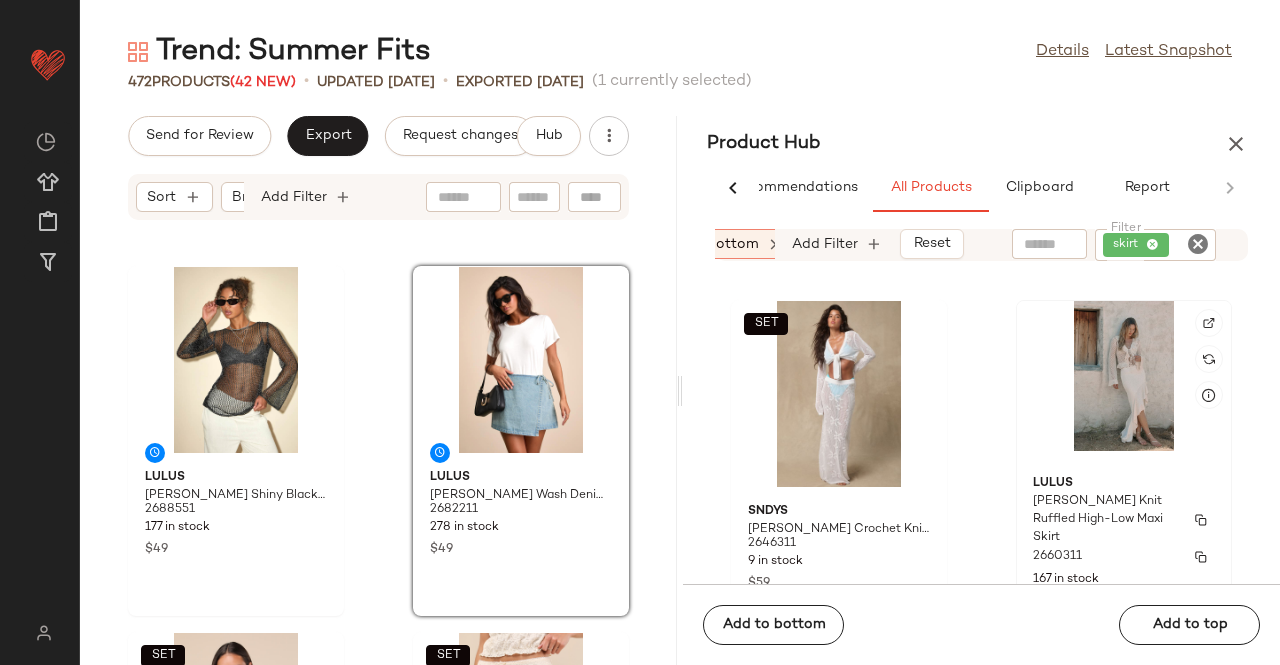 scroll, scrollTop: 5485, scrollLeft: 0, axis: vertical 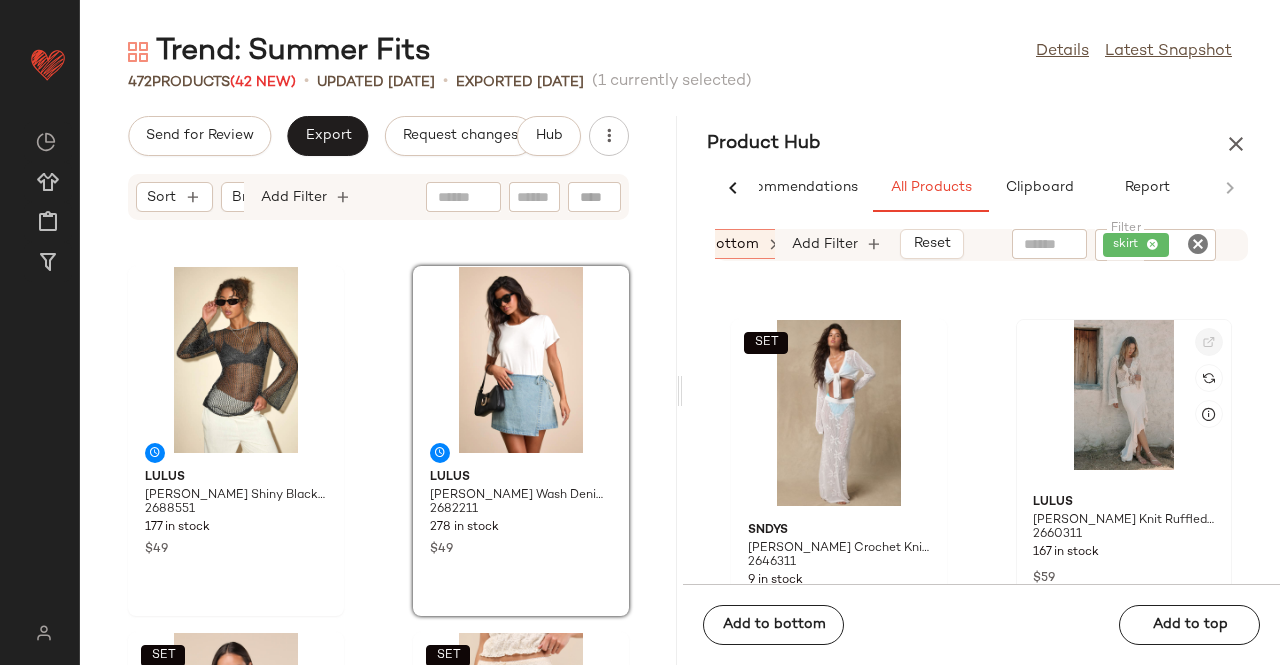 click 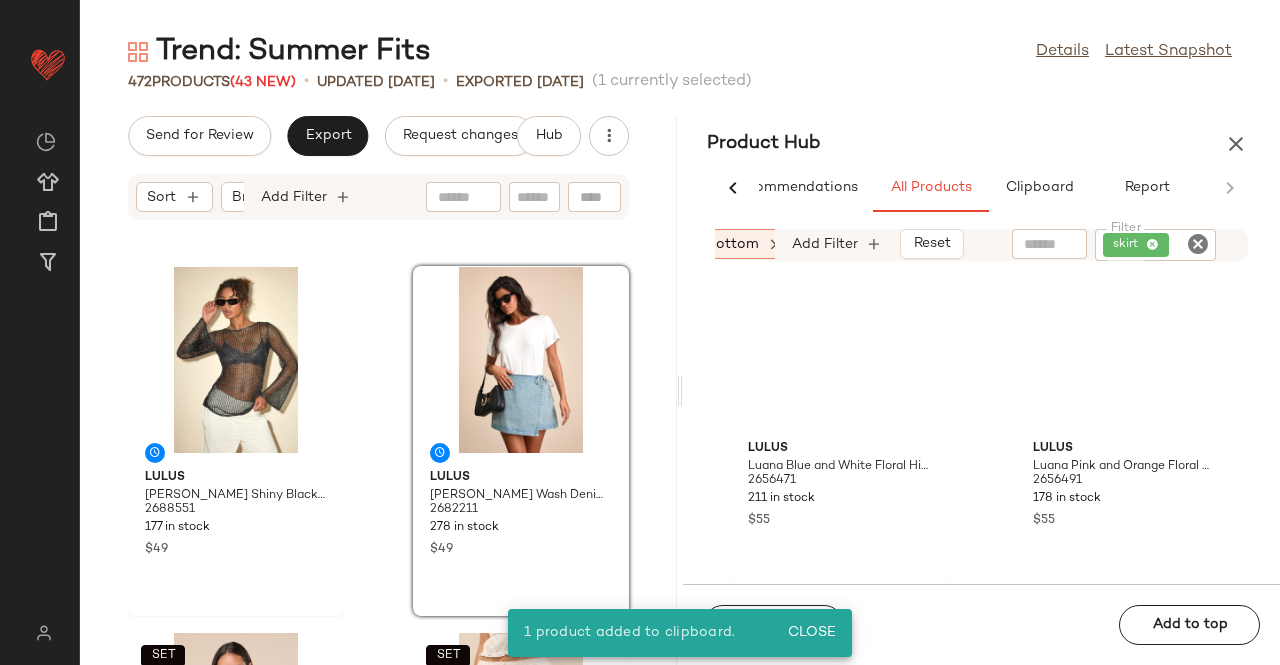 scroll, scrollTop: 6678, scrollLeft: 0, axis: vertical 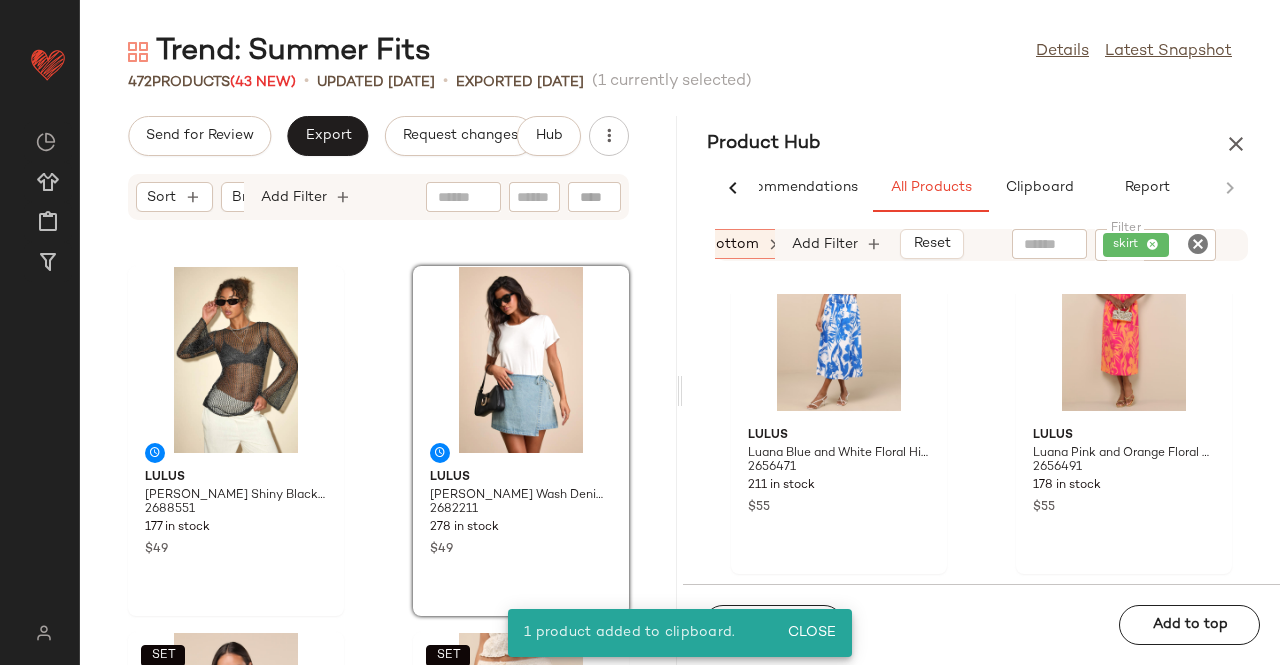 click 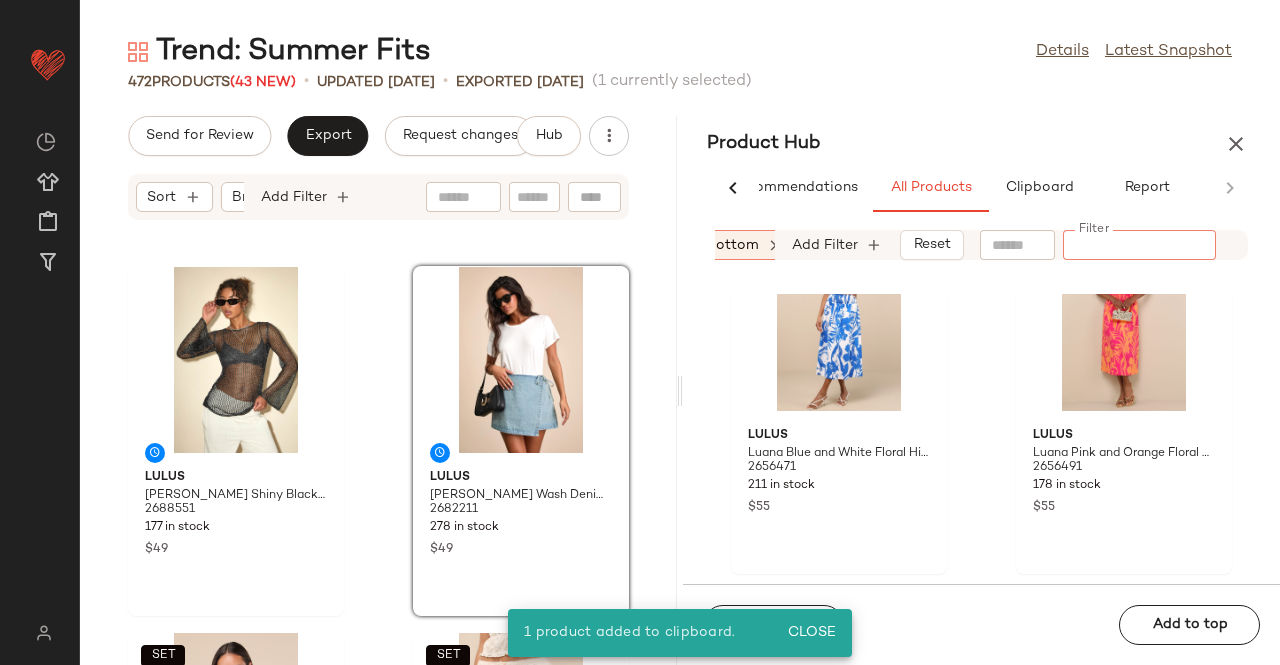 click on "Filter" 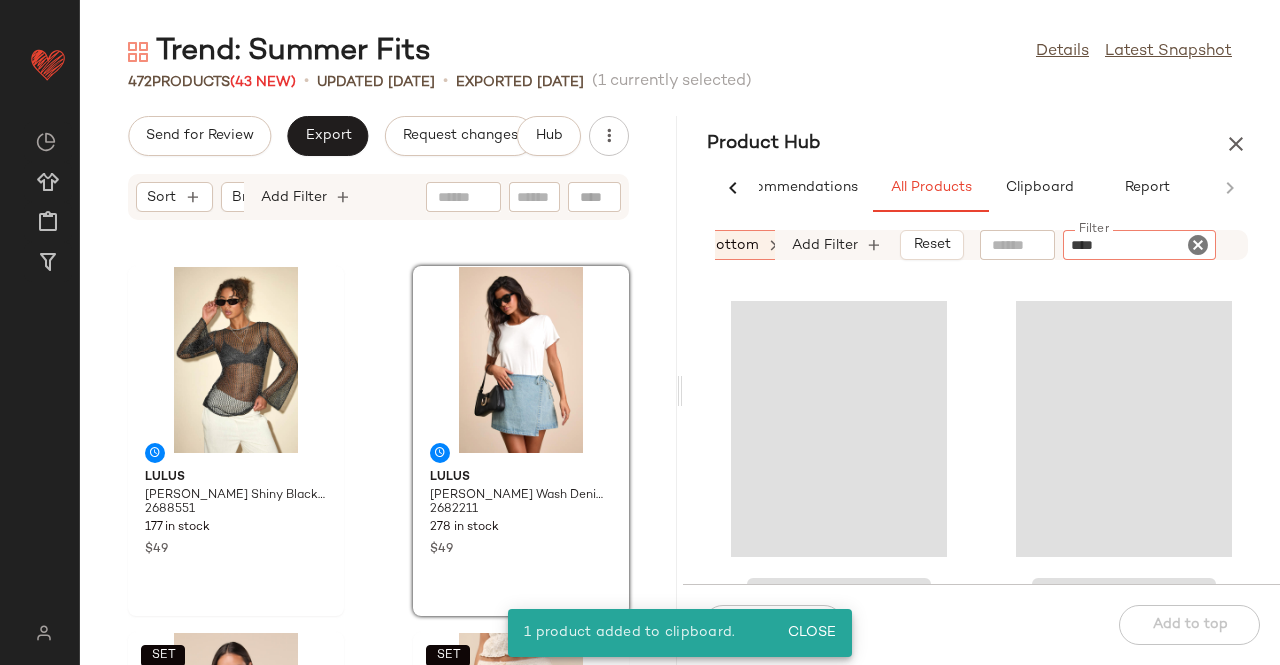 type on "*****" 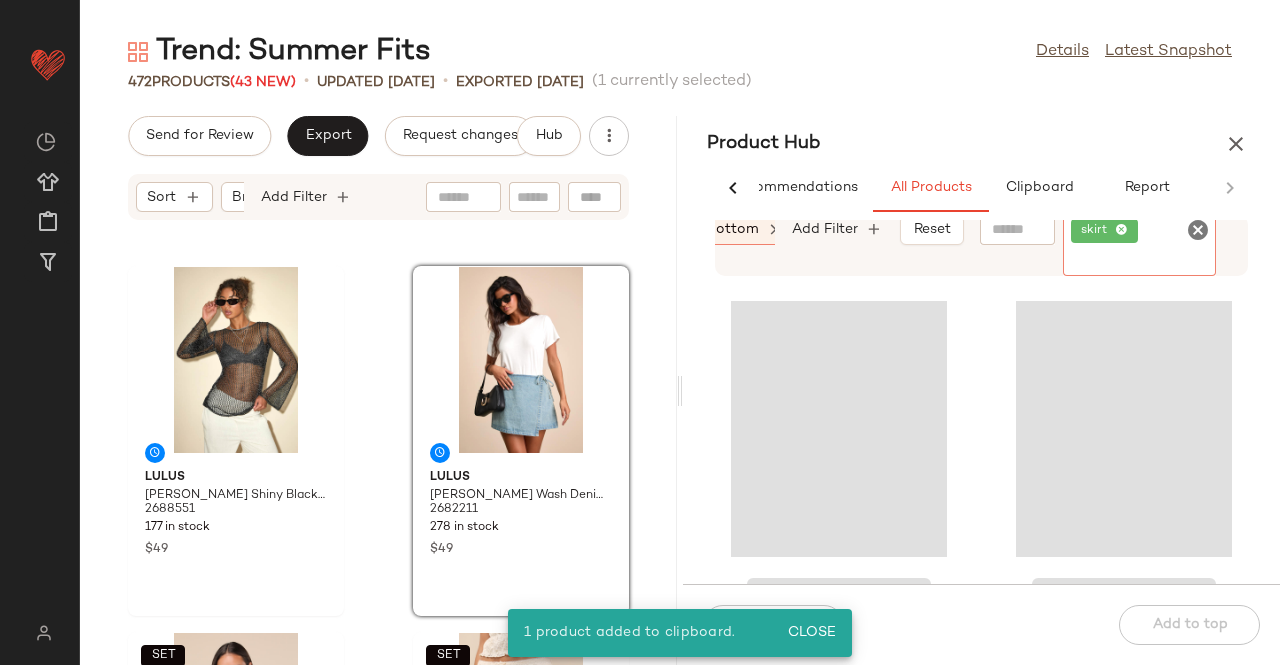type on "*" 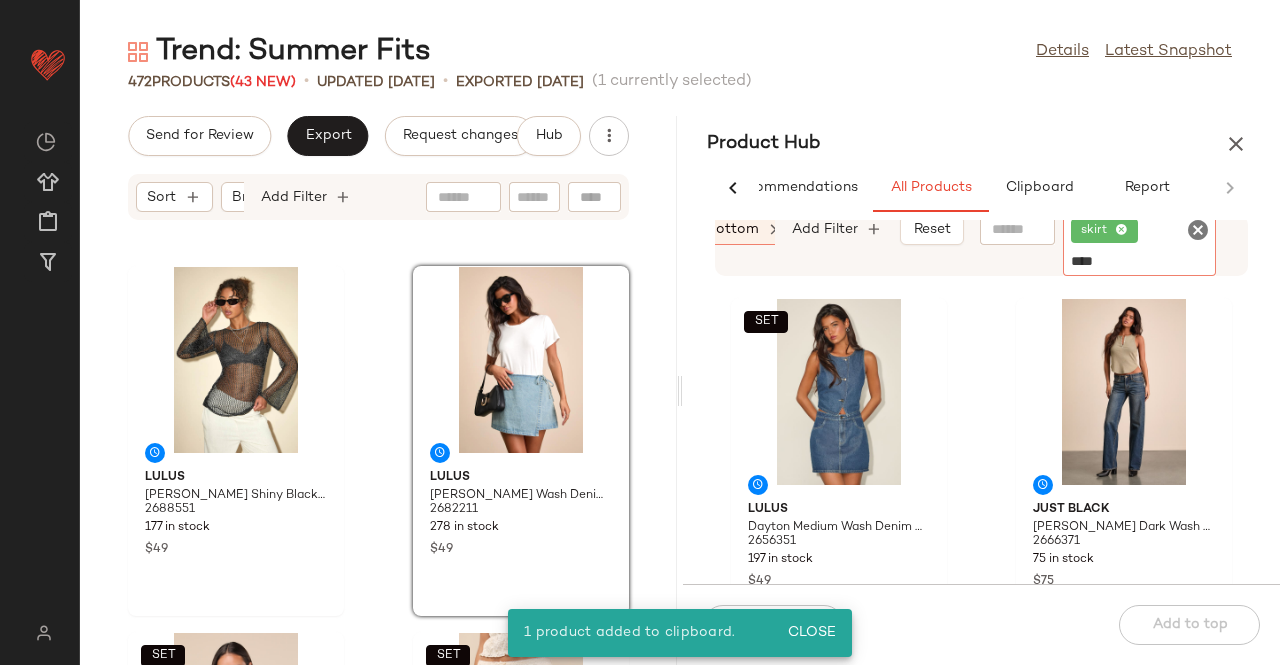 type on "*****" 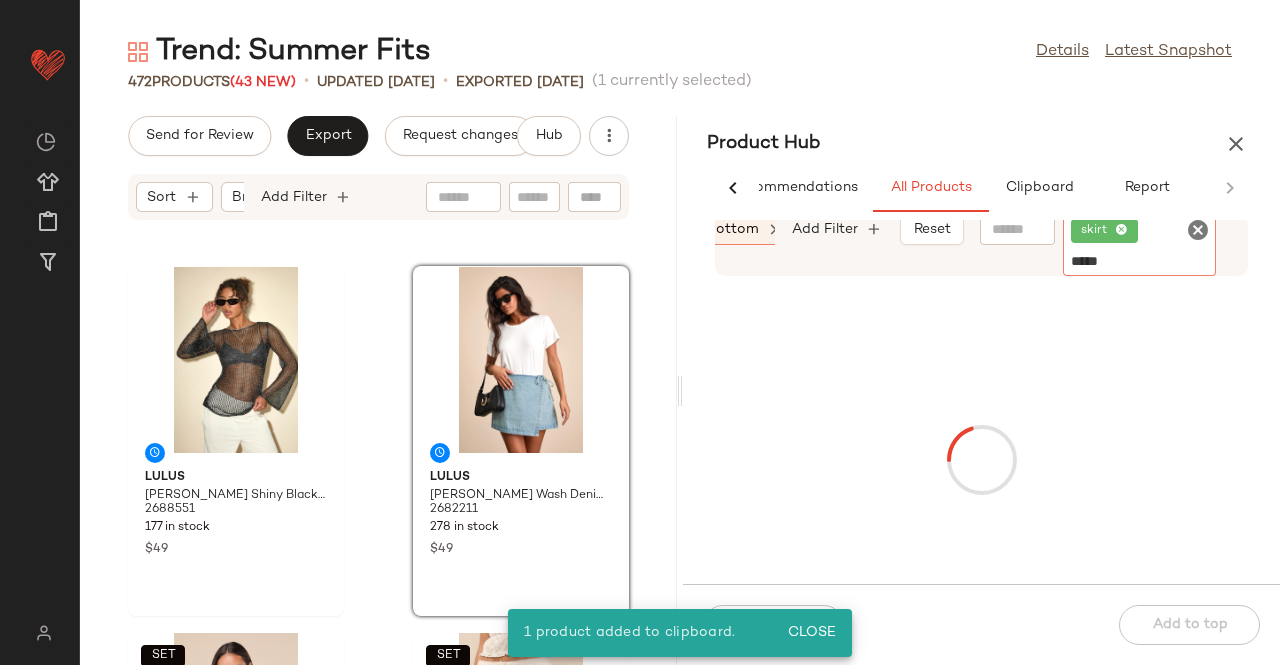 type 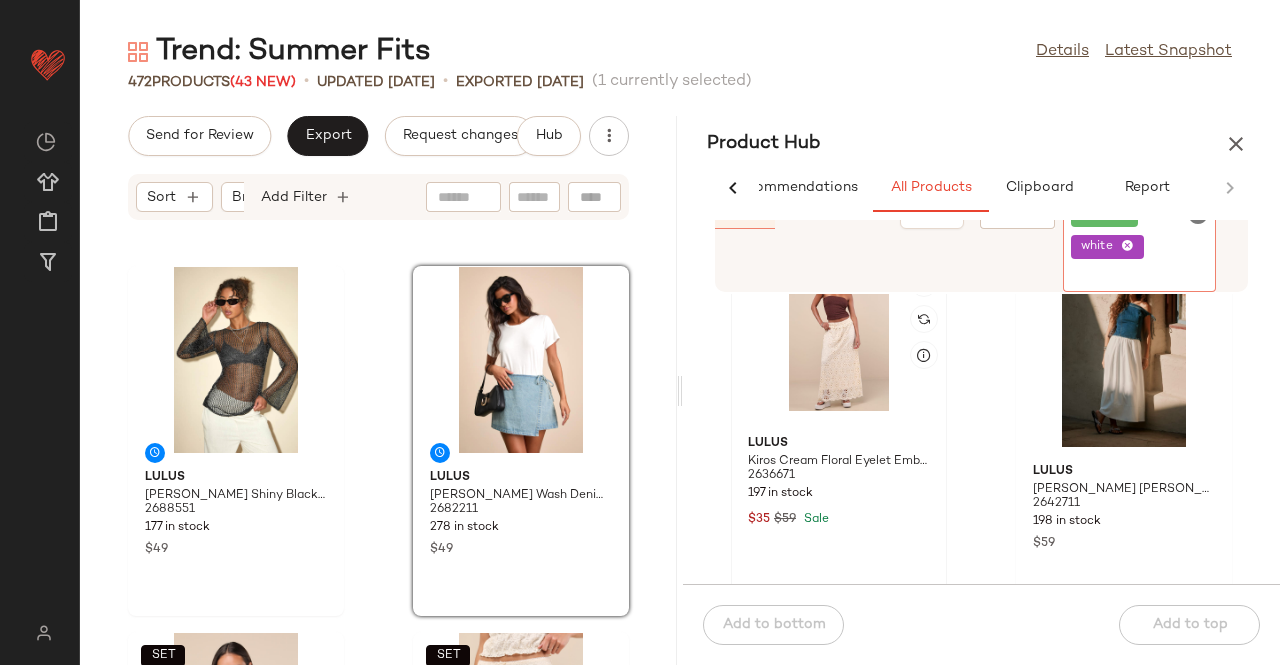 scroll, scrollTop: 2516, scrollLeft: 0, axis: vertical 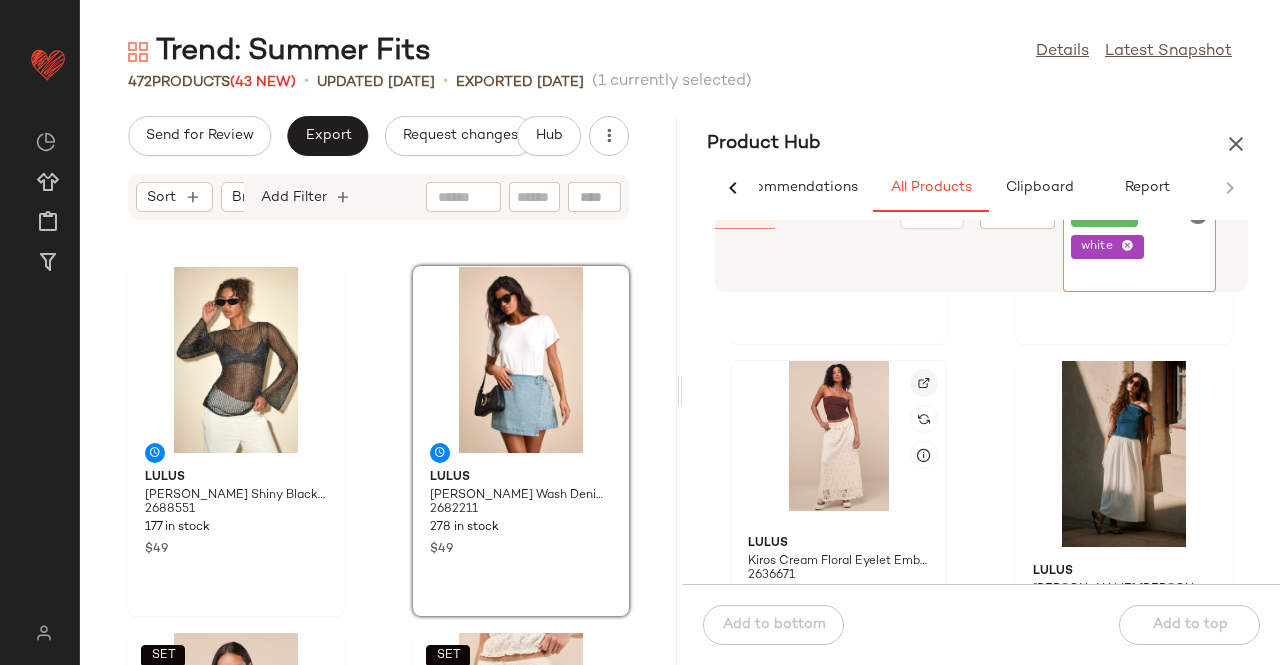 click at bounding box center (924, 383) 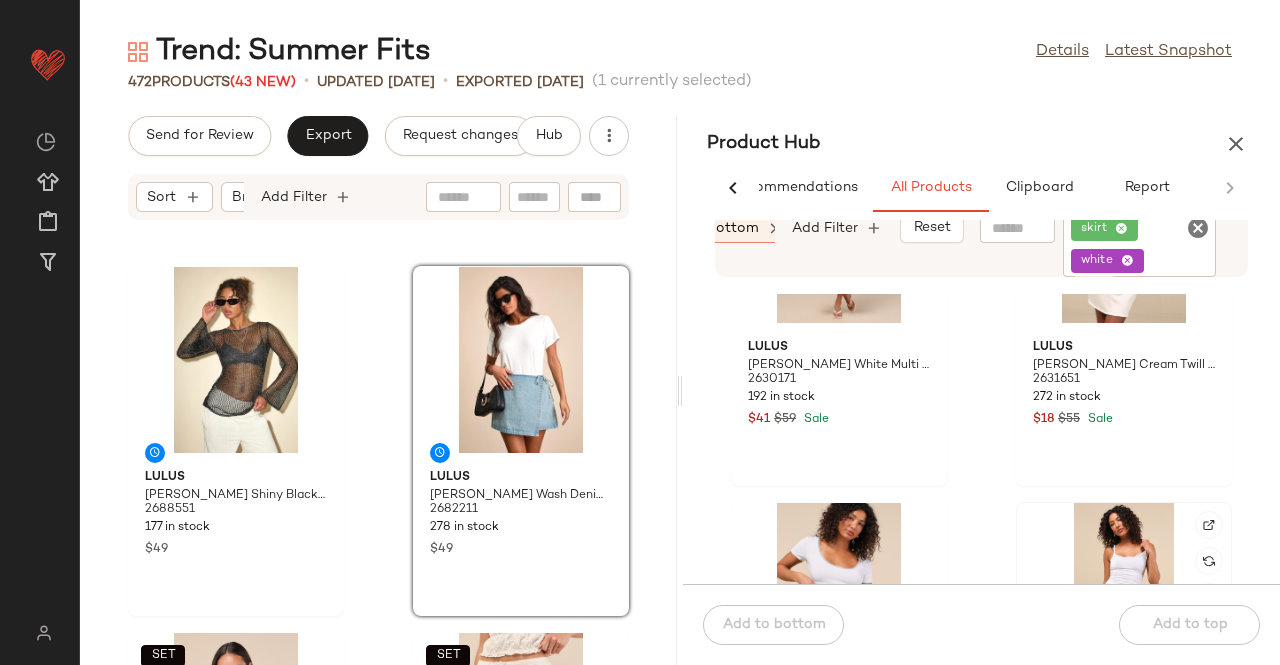 scroll, scrollTop: 3616, scrollLeft: 0, axis: vertical 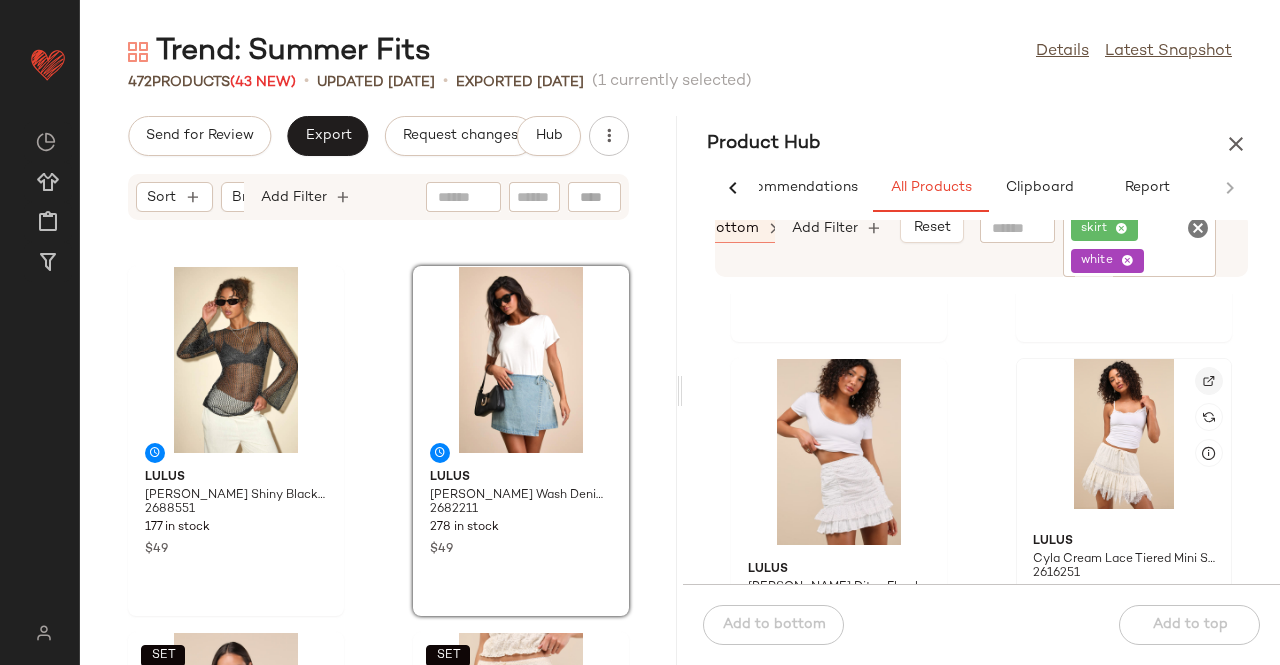 click at bounding box center [1209, 381] 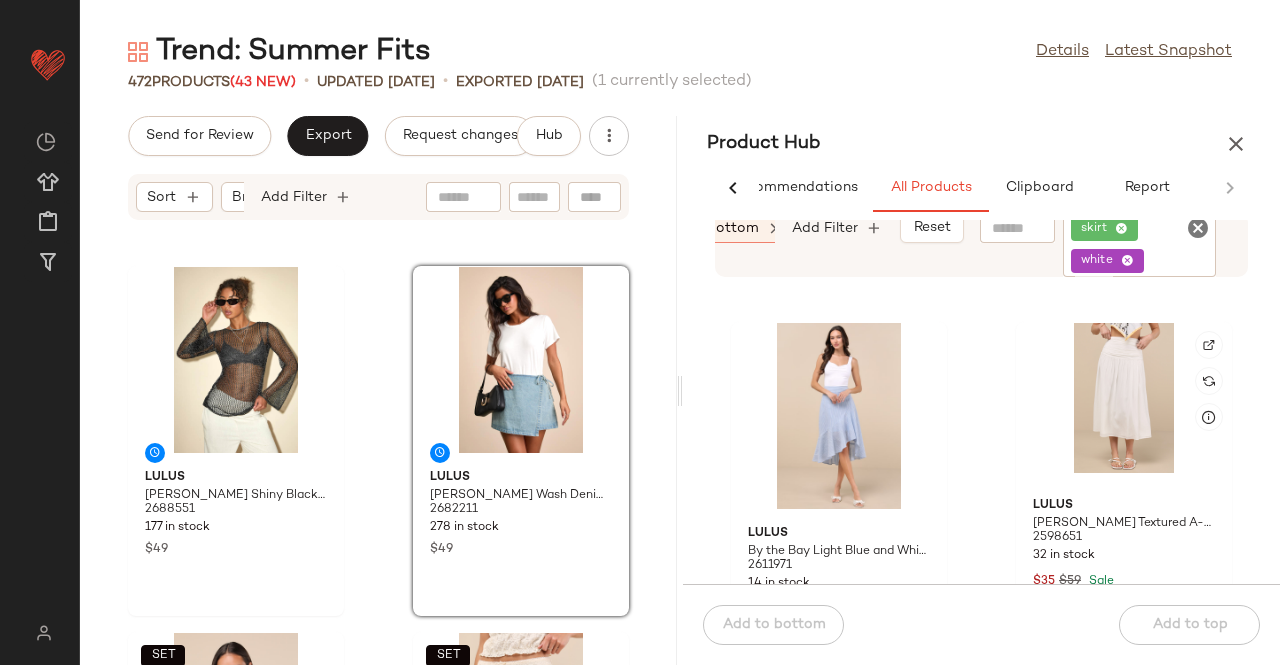scroll, scrollTop: 4992, scrollLeft: 0, axis: vertical 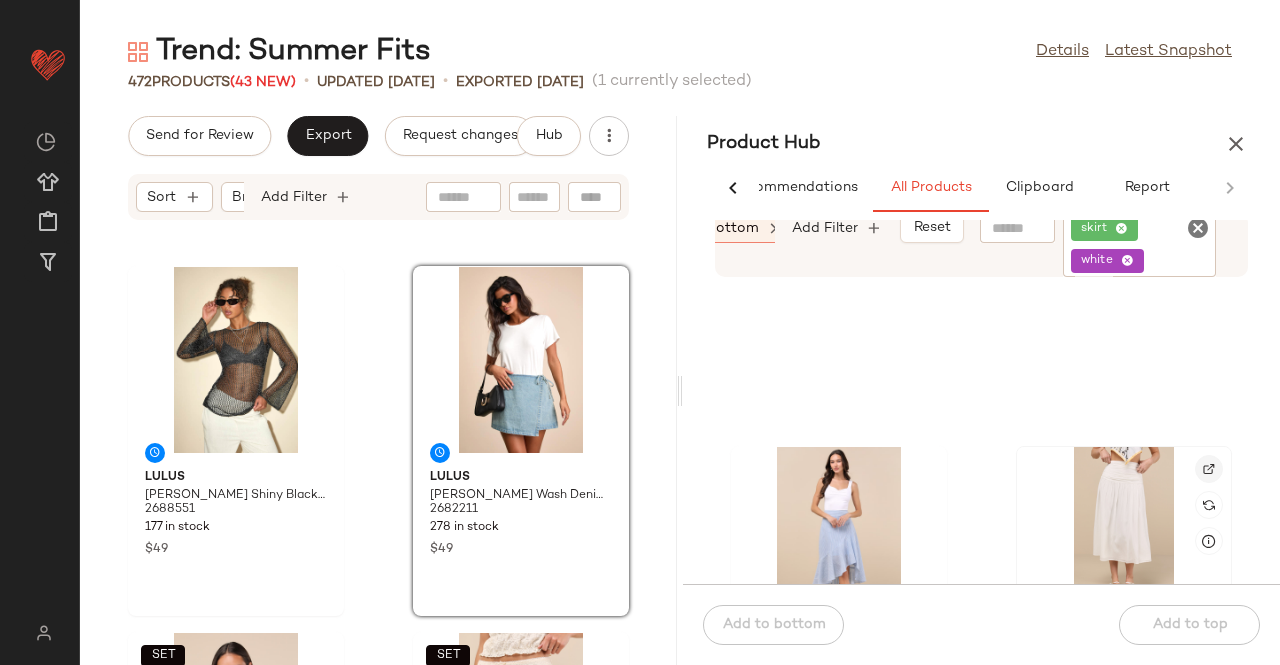 click 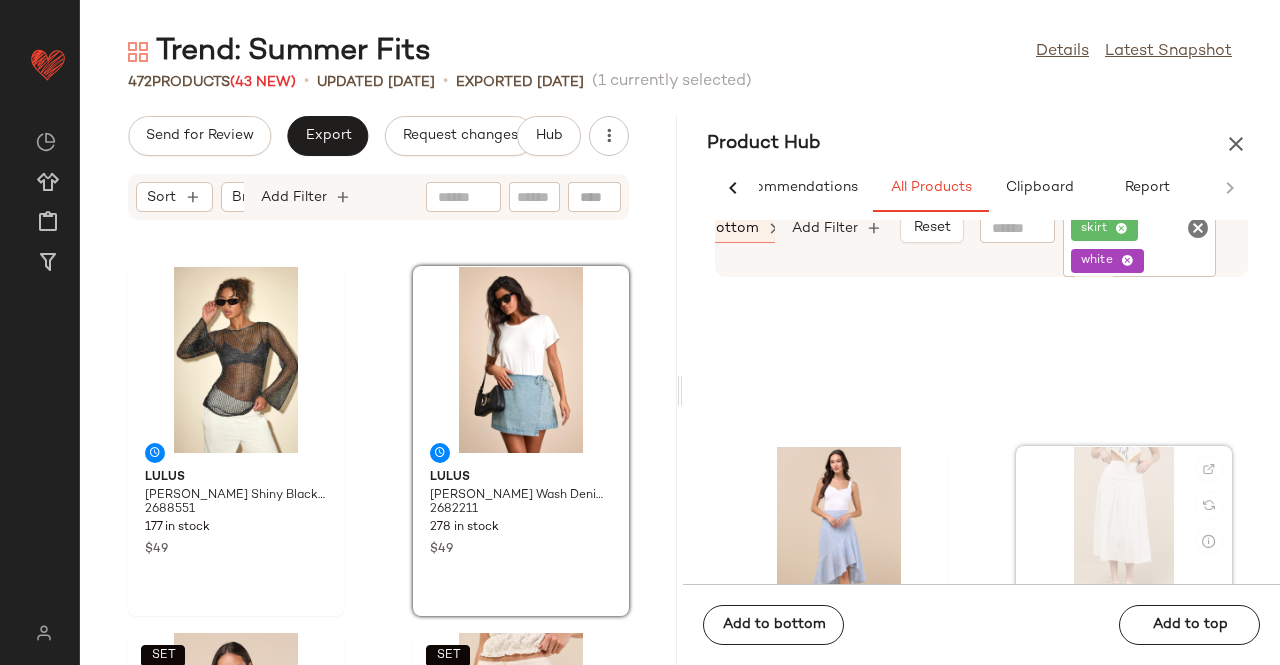 scroll, scrollTop: 4994, scrollLeft: 0, axis: vertical 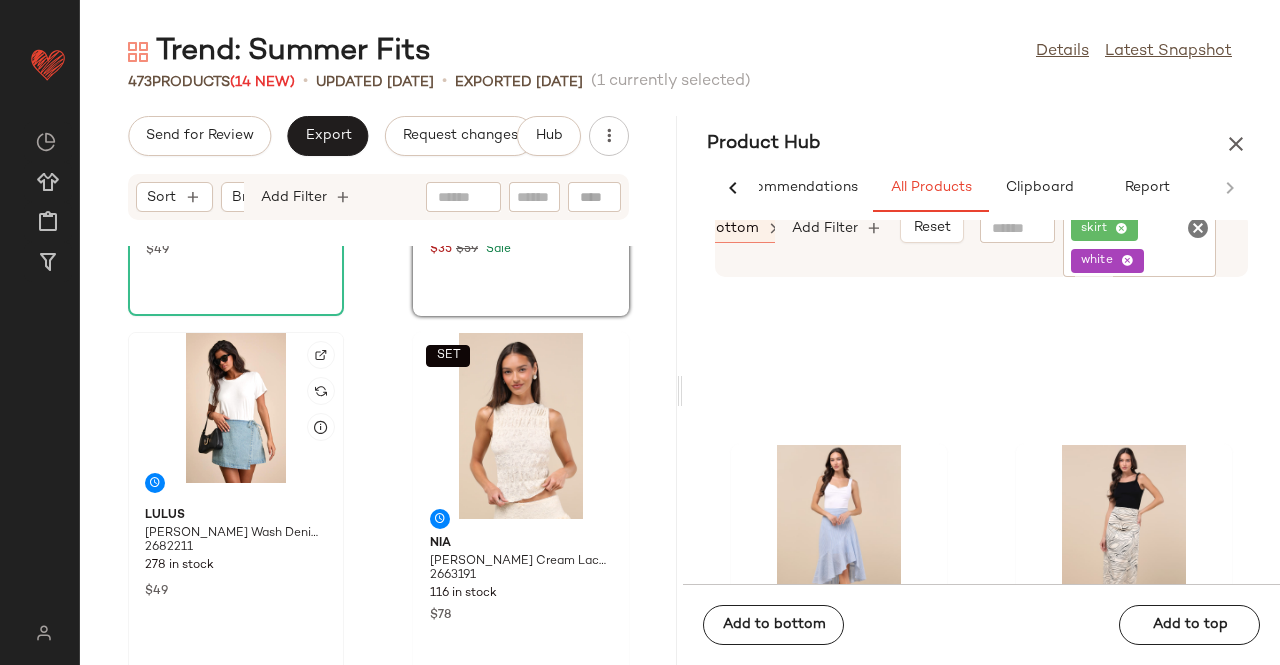 click 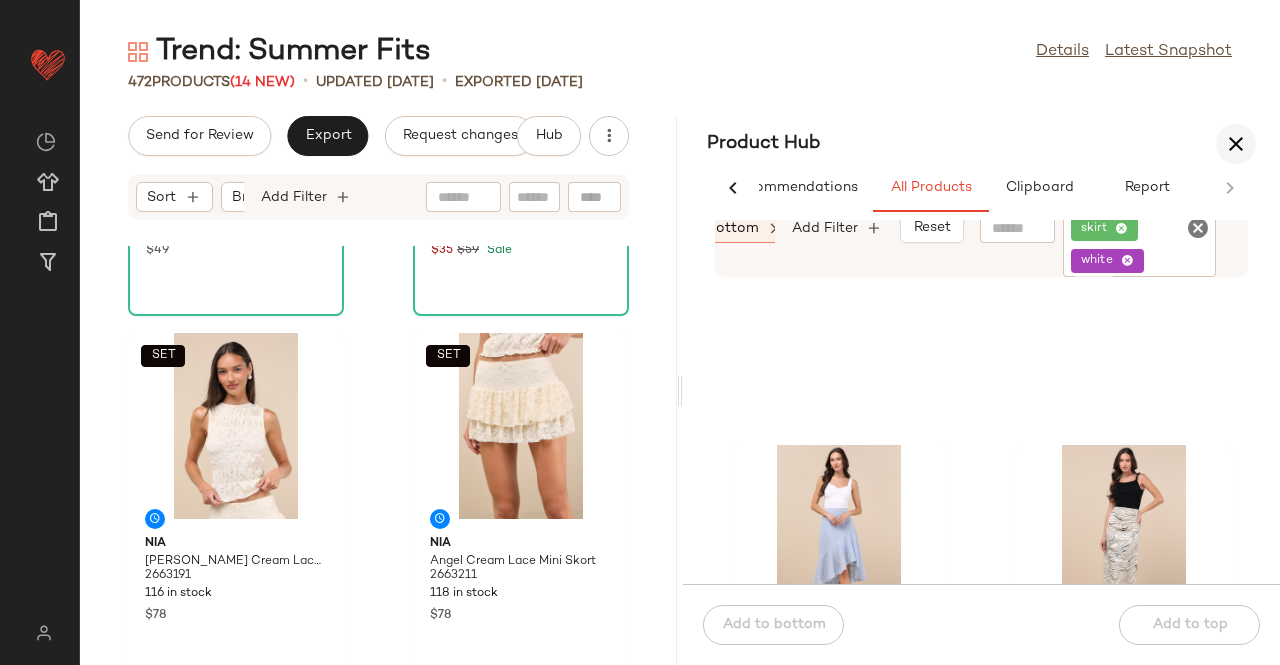 click at bounding box center (1236, 144) 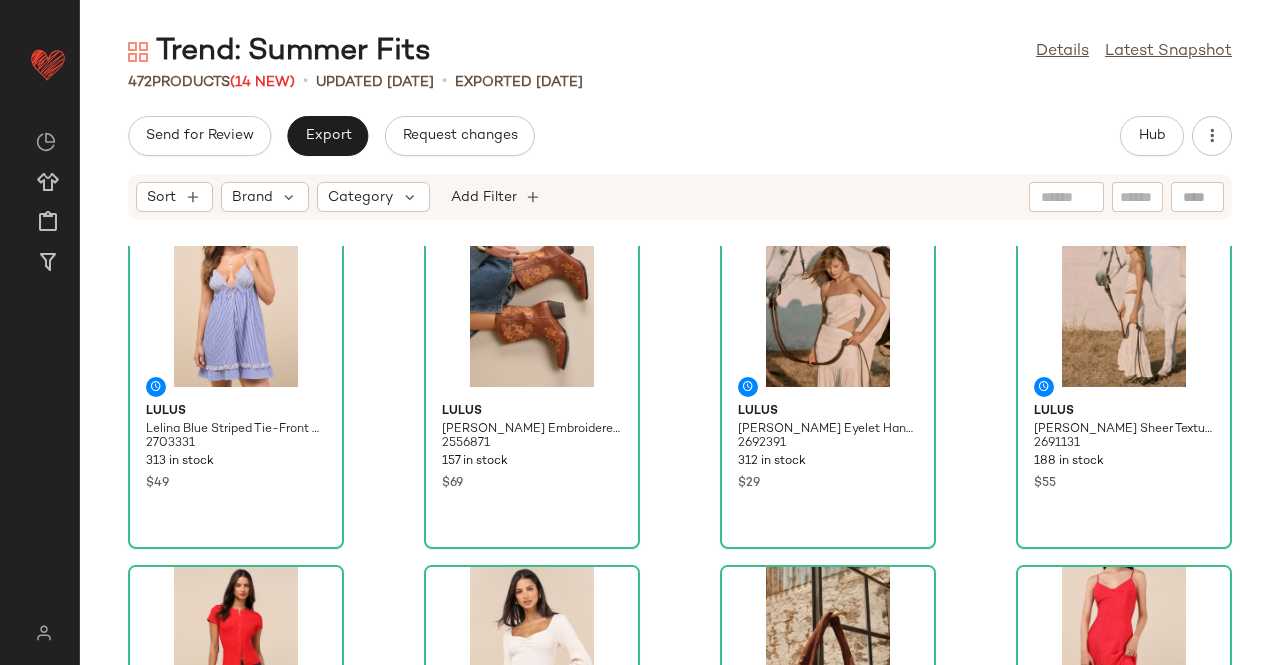 scroll, scrollTop: 0, scrollLeft: 0, axis: both 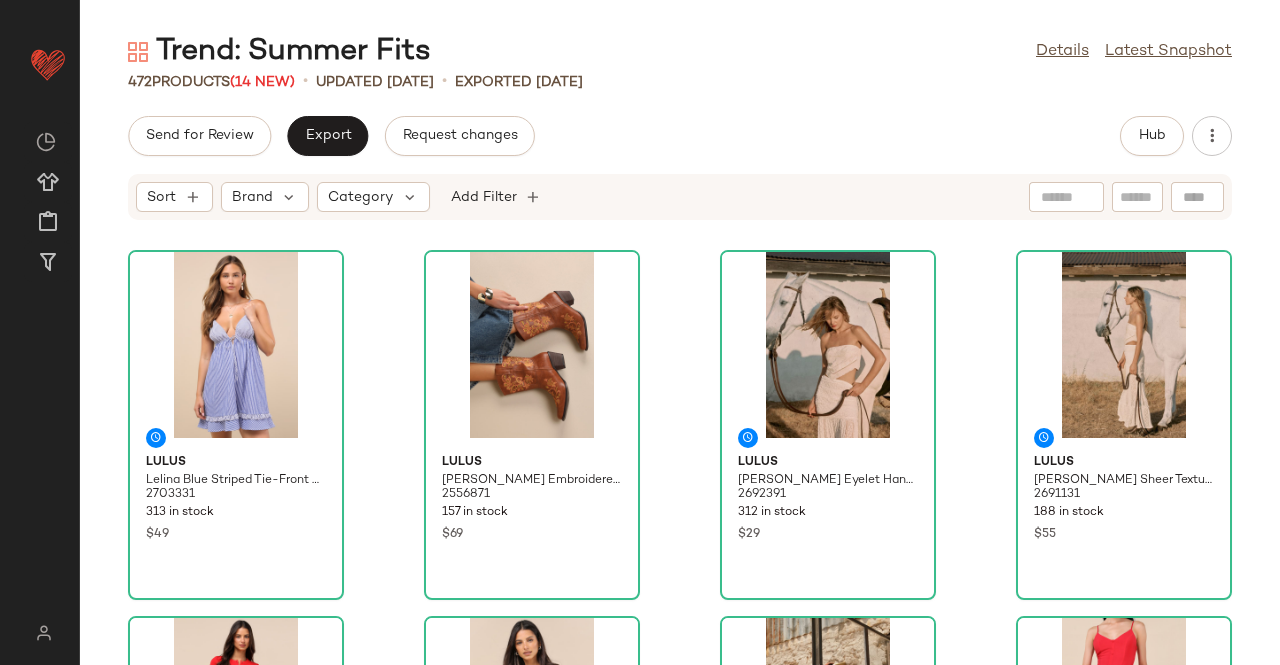 click on "Hub" at bounding box center [1176, 136] 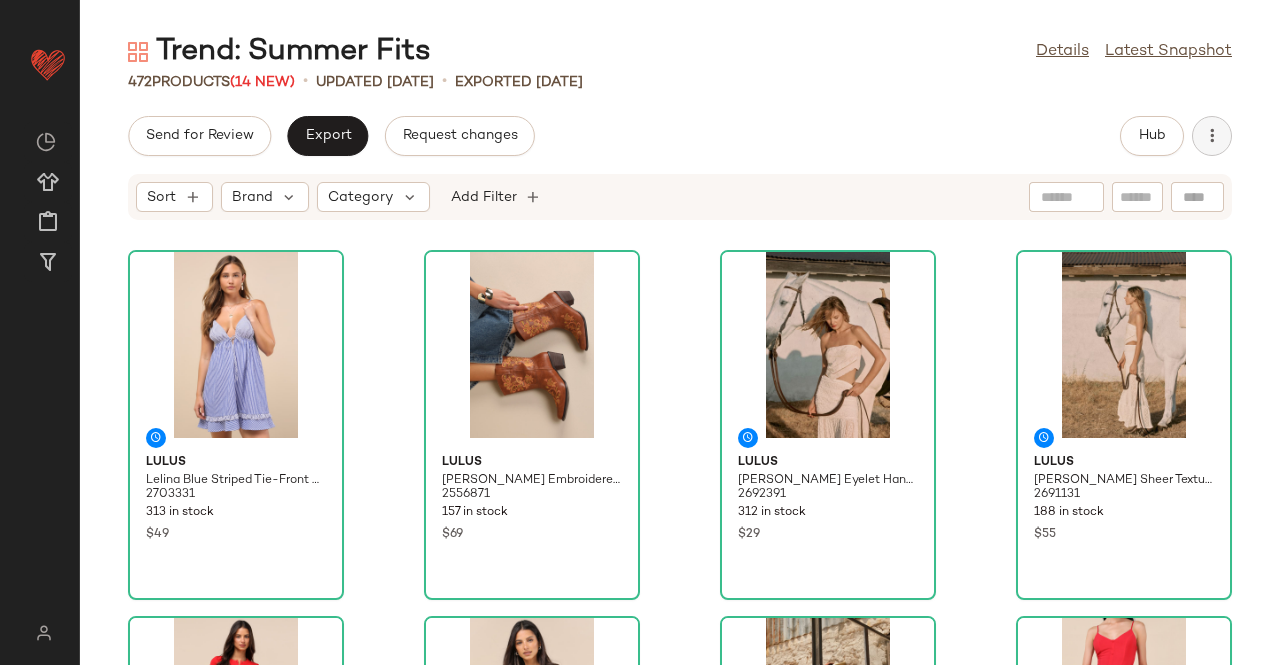 click 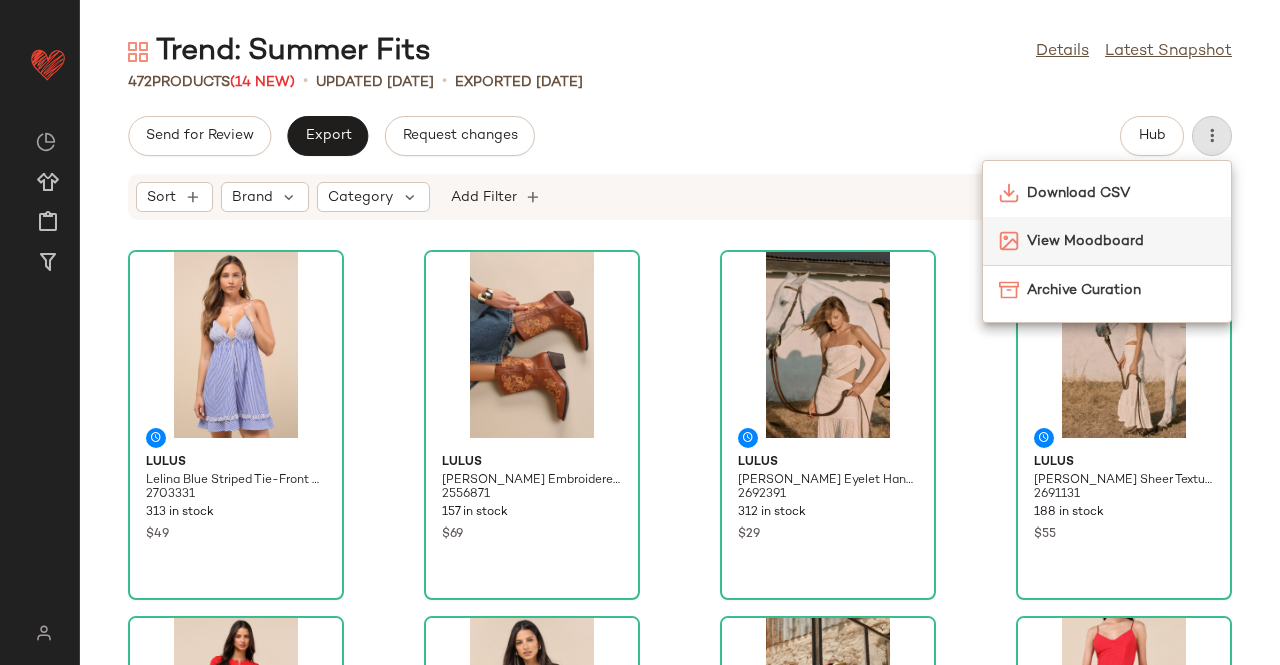click on "View Moodboard" at bounding box center [1121, 241] 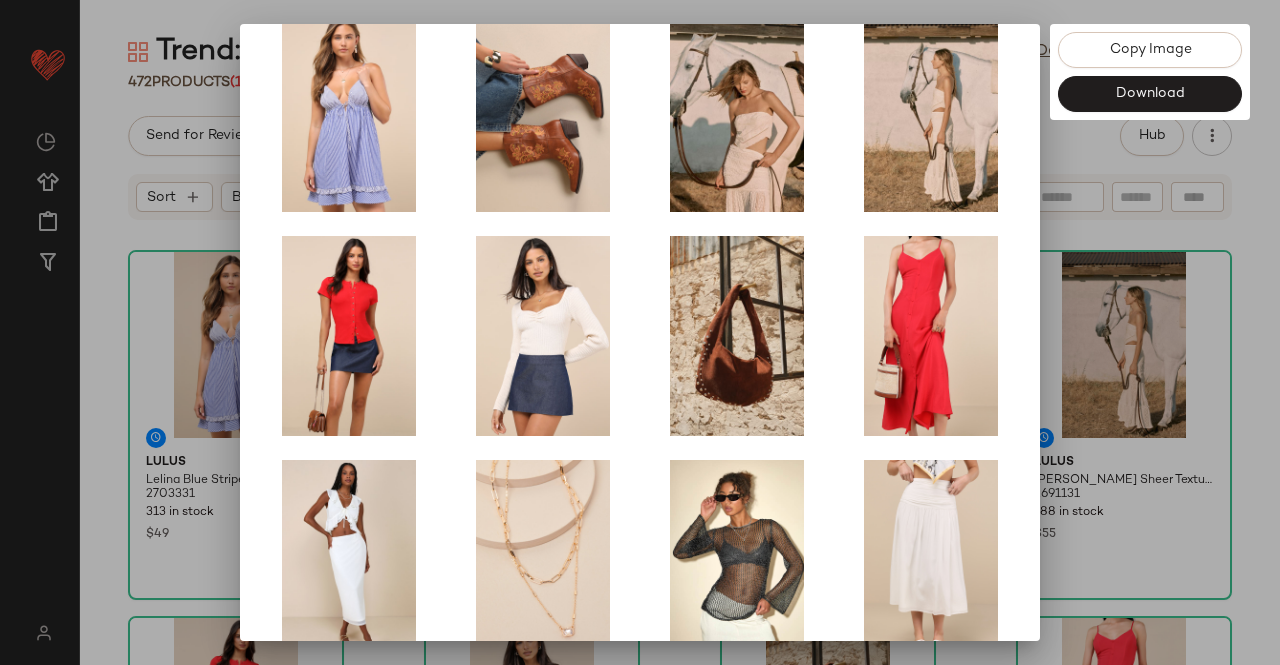 scroll, scrollTop: 400, scrollLeft: 0, axis: vertical 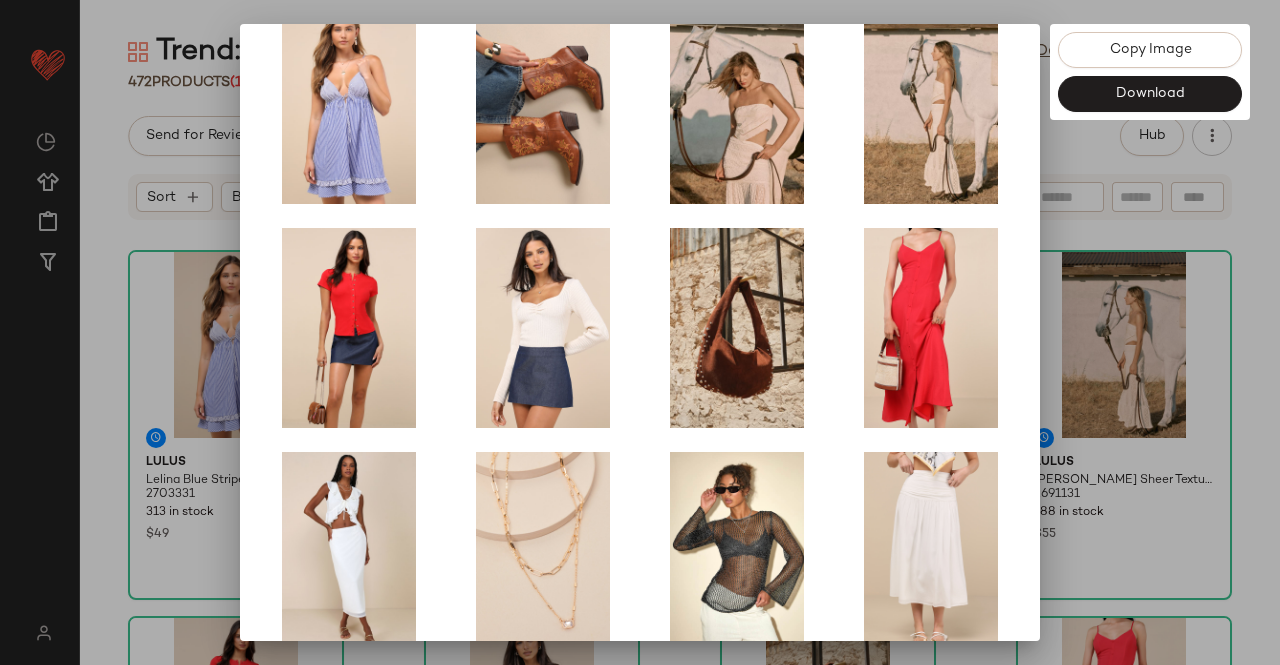 click at bounding box center [640, 332] 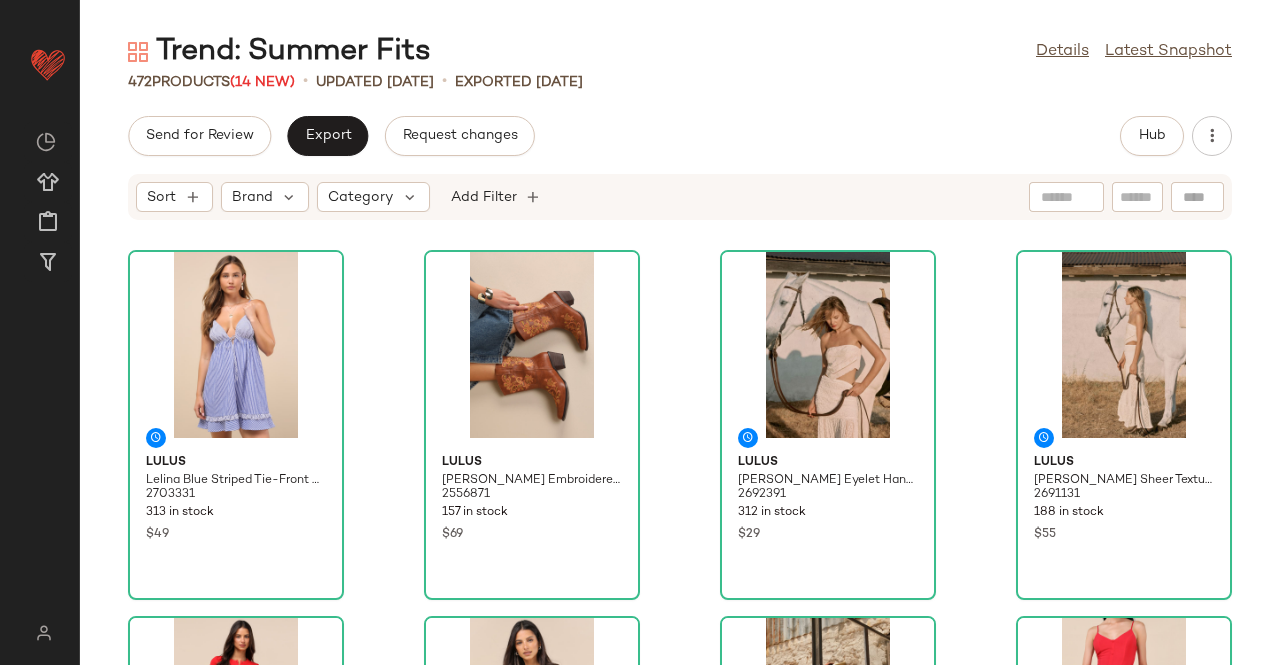 drag, startPoint x: 799, startPoint y: 125, endPoint x: 660, endPoint y: 116, distance: 139.29106 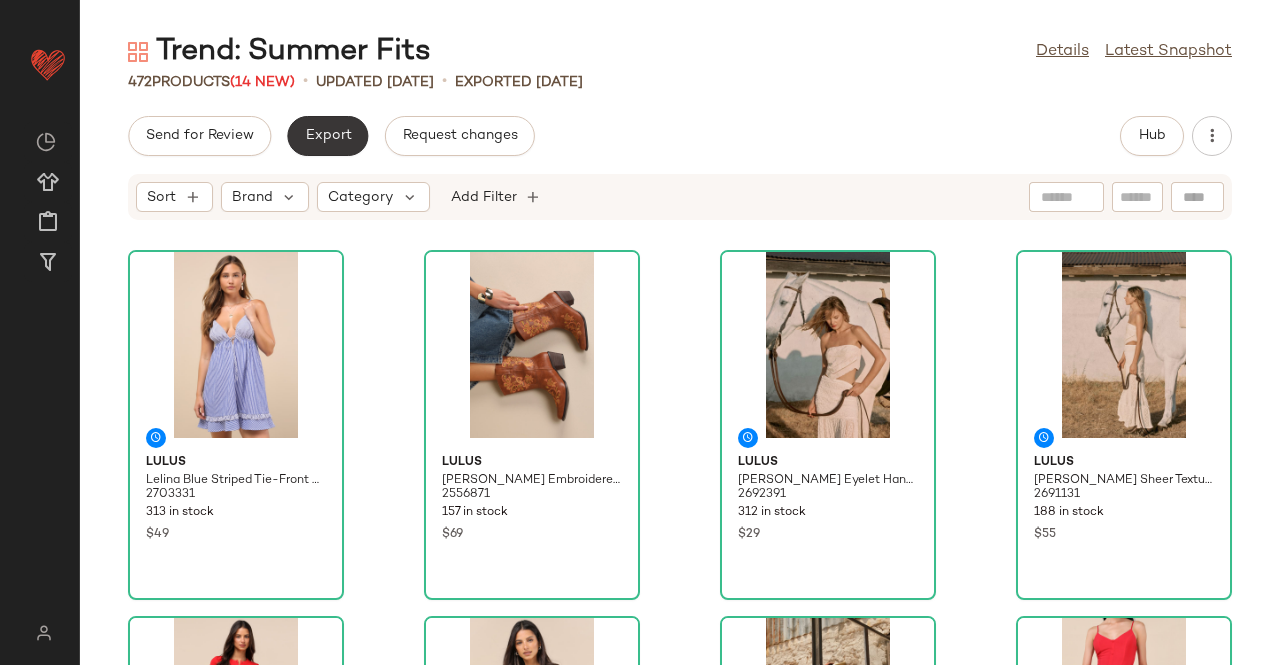 click on "Export" at bounding box center (327, 136) 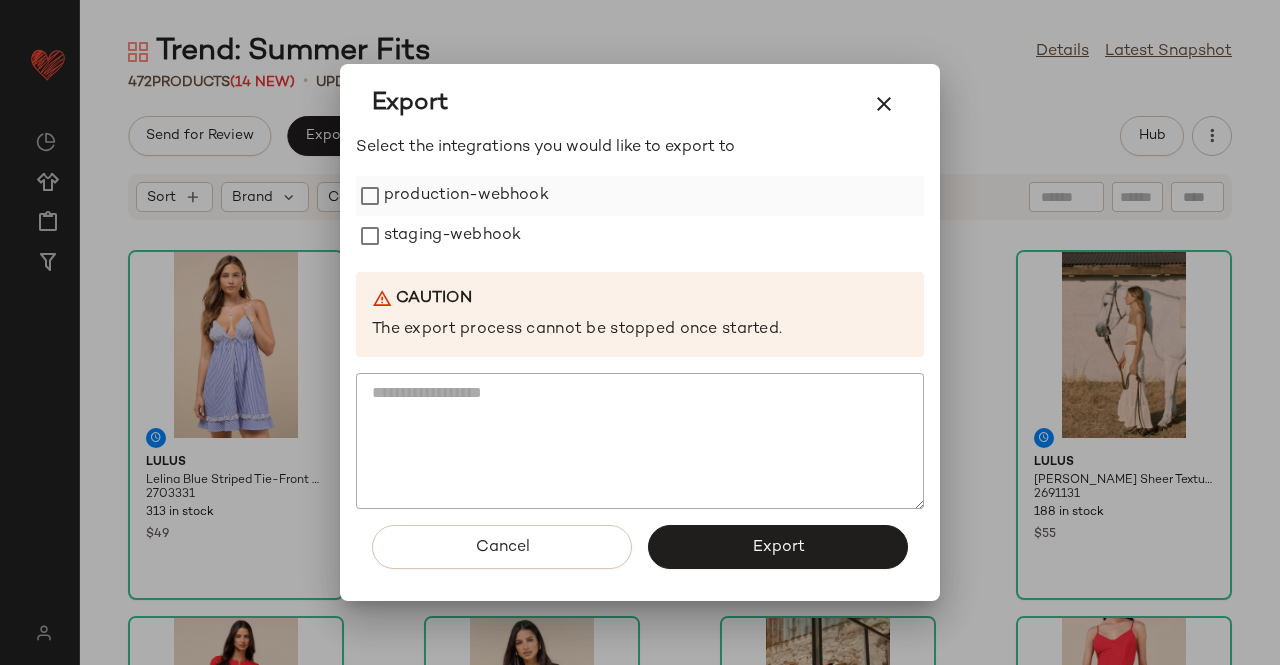 drag, startPoint x: 458, startPoint y: 235, endPoint x: 475, endPoint y: 181, distance: 56.61272 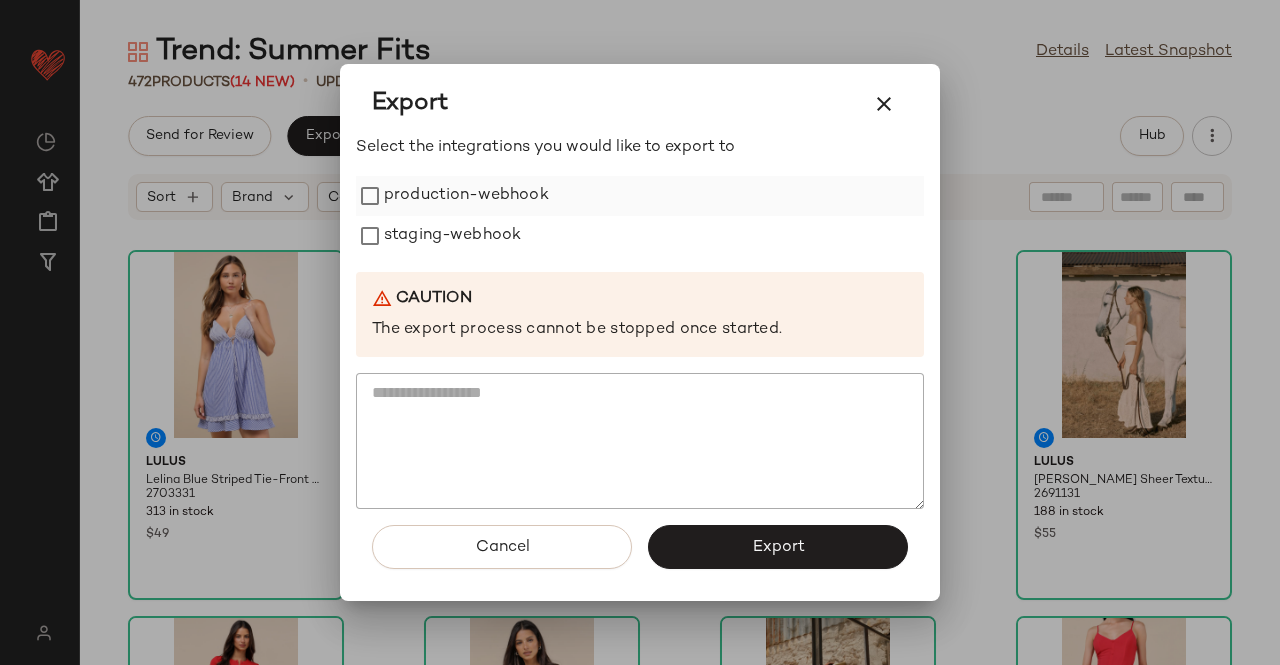 click on "staging-webhook" at bounding box center (452, 236) 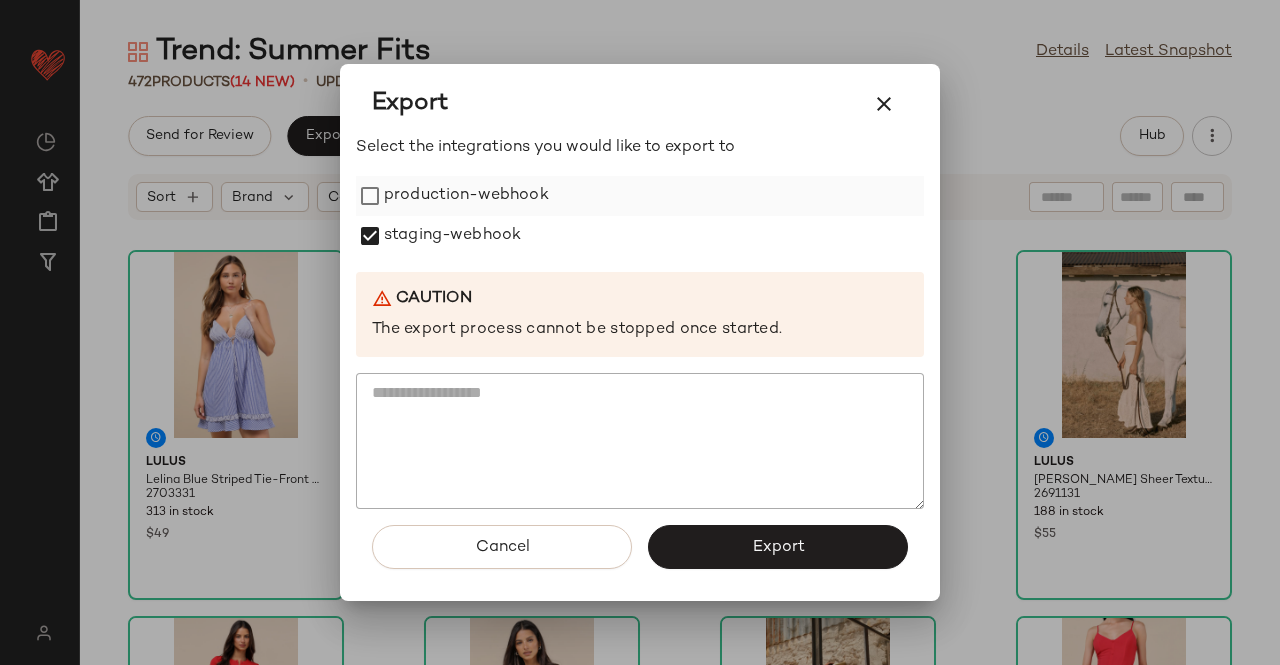 drag, startPoint x: 475, startPoint y: 181, endPoint x: 487, endPoint y: 207, distance: 28.635643 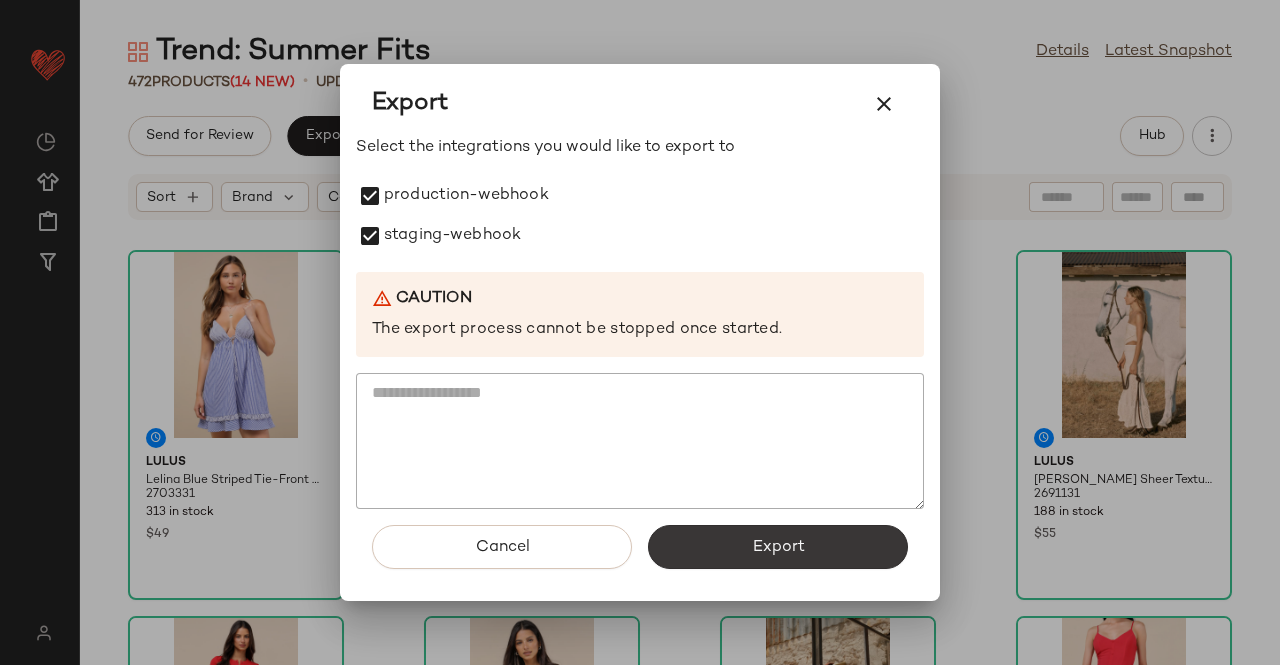 click on "Export" at bounding box center (778, 547) 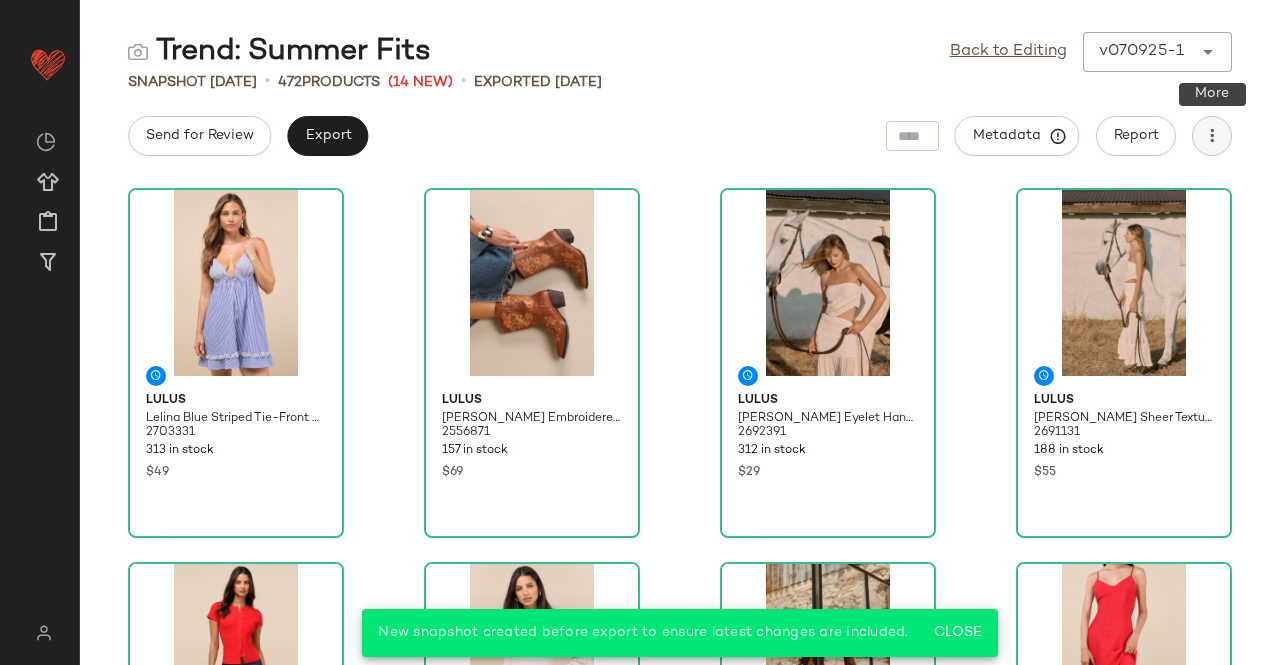 click 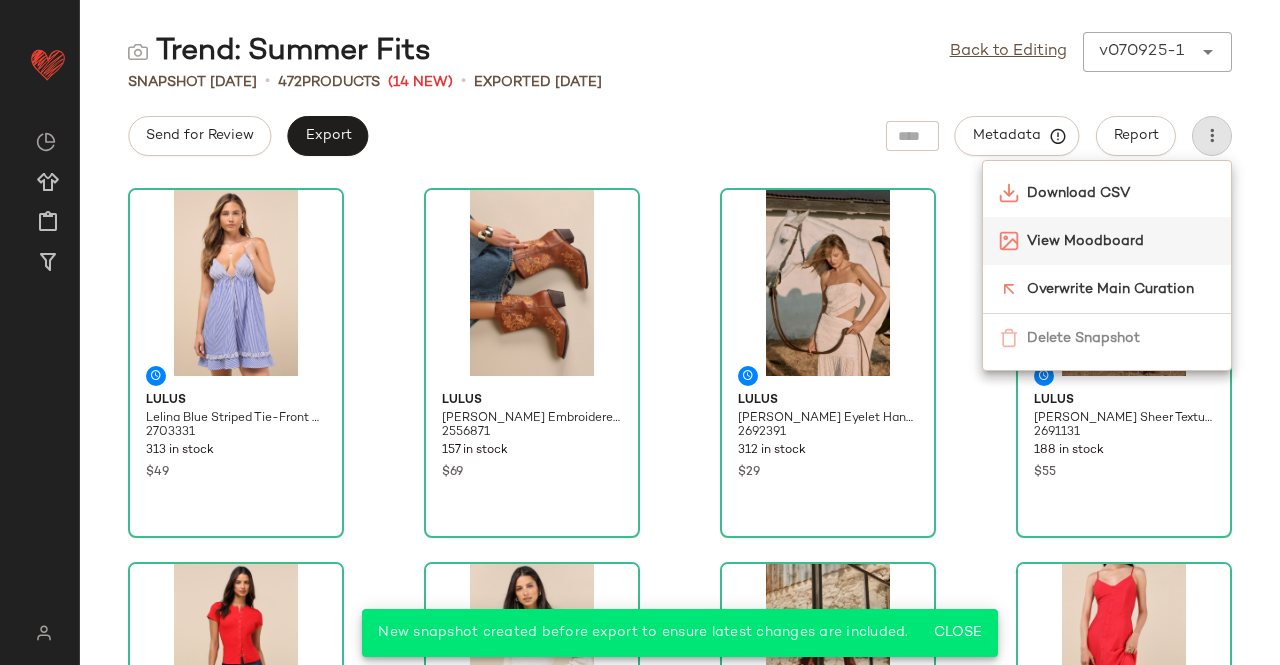 click on "View Moodboard" at bounding box center (1121, 241) 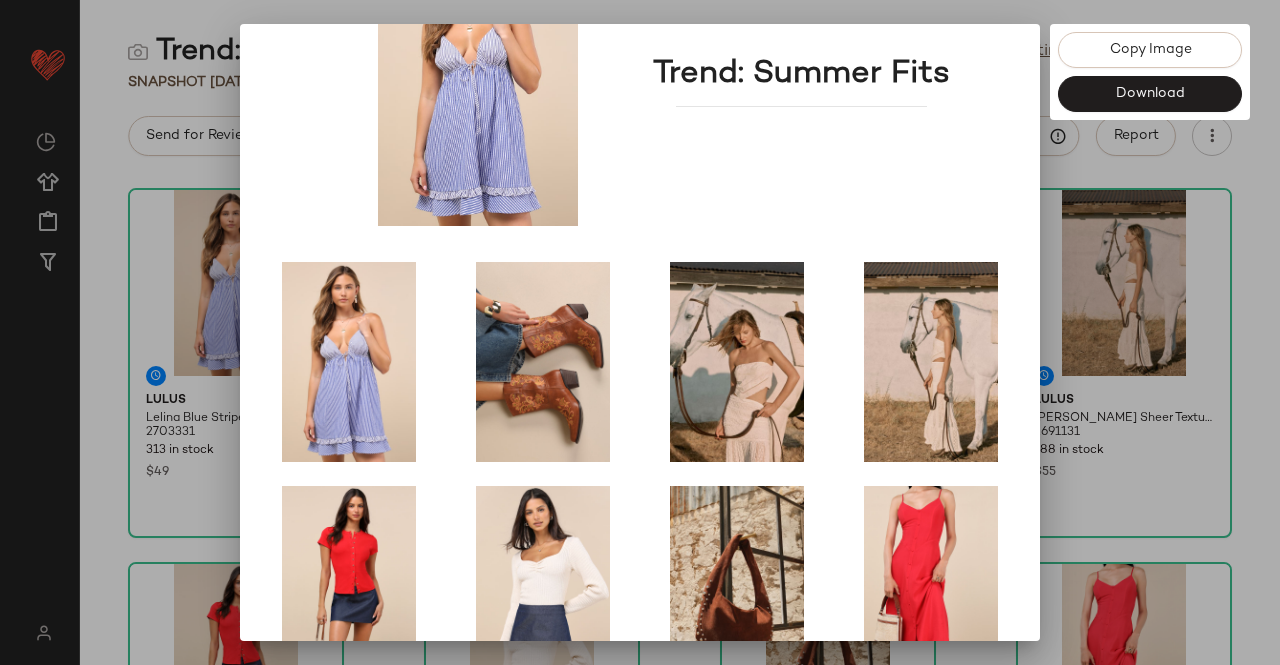scroll, scrollTop: 114, scrollLeft: 0, axis: vertical 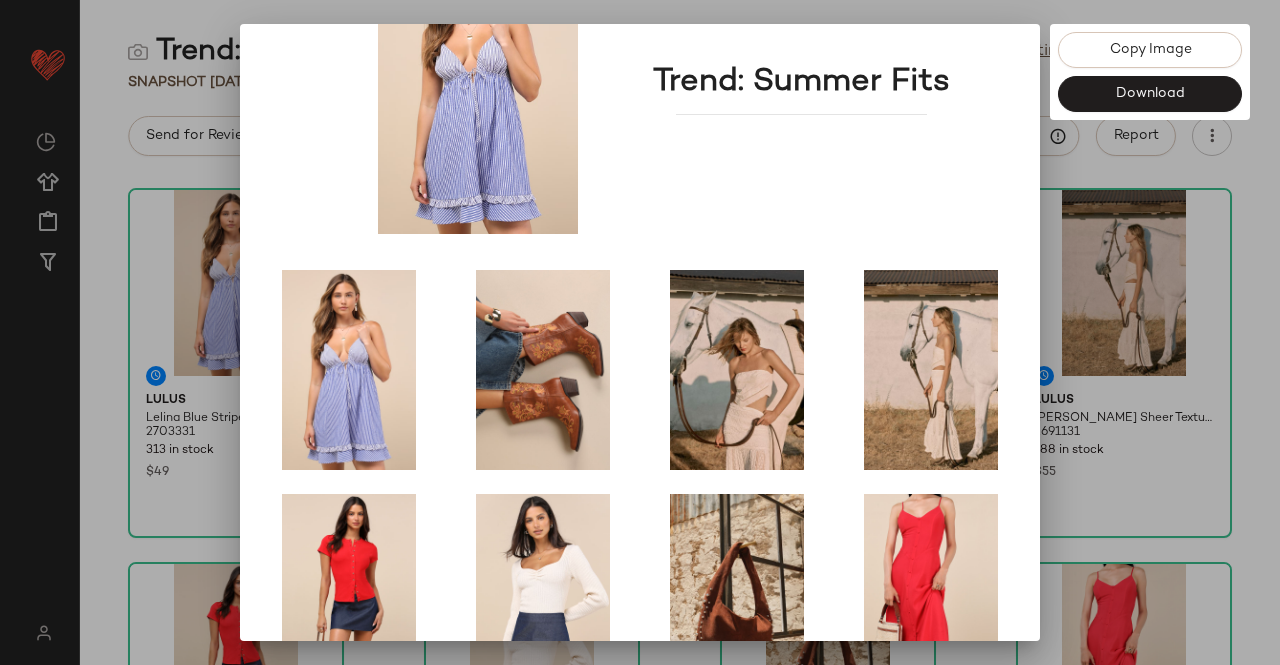 click at bounding box center (640, 332) 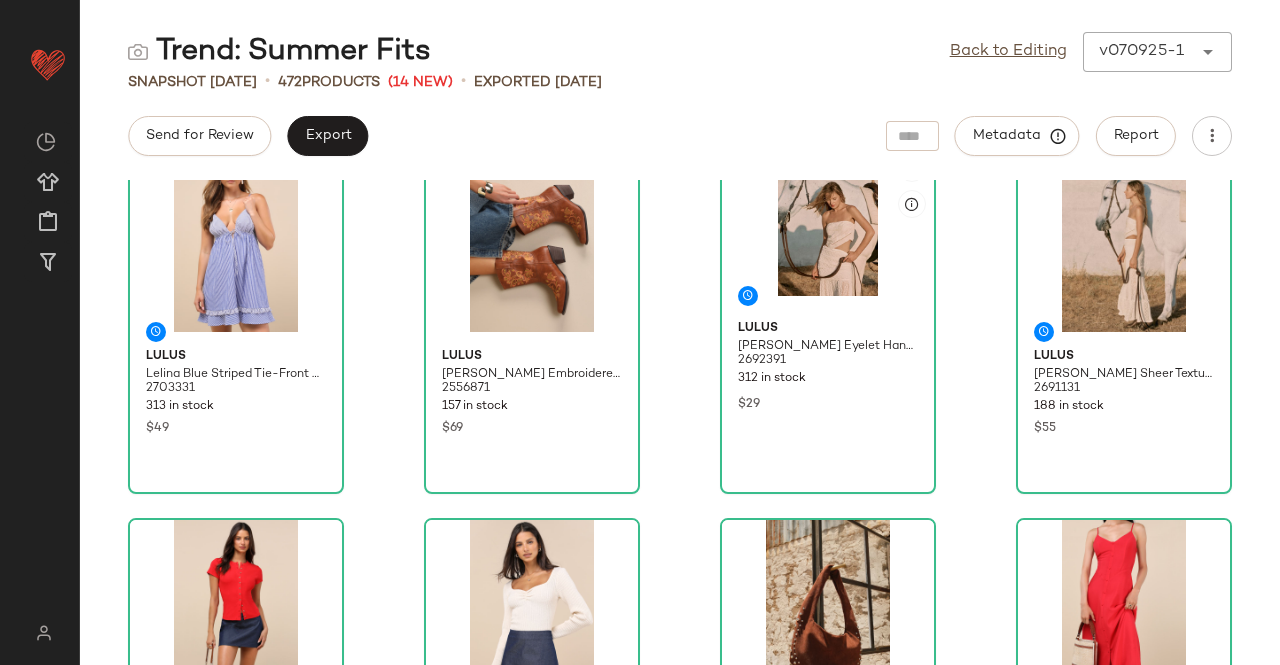 scroll, scrollTop: 0, scrollLeft: 0, axis: both 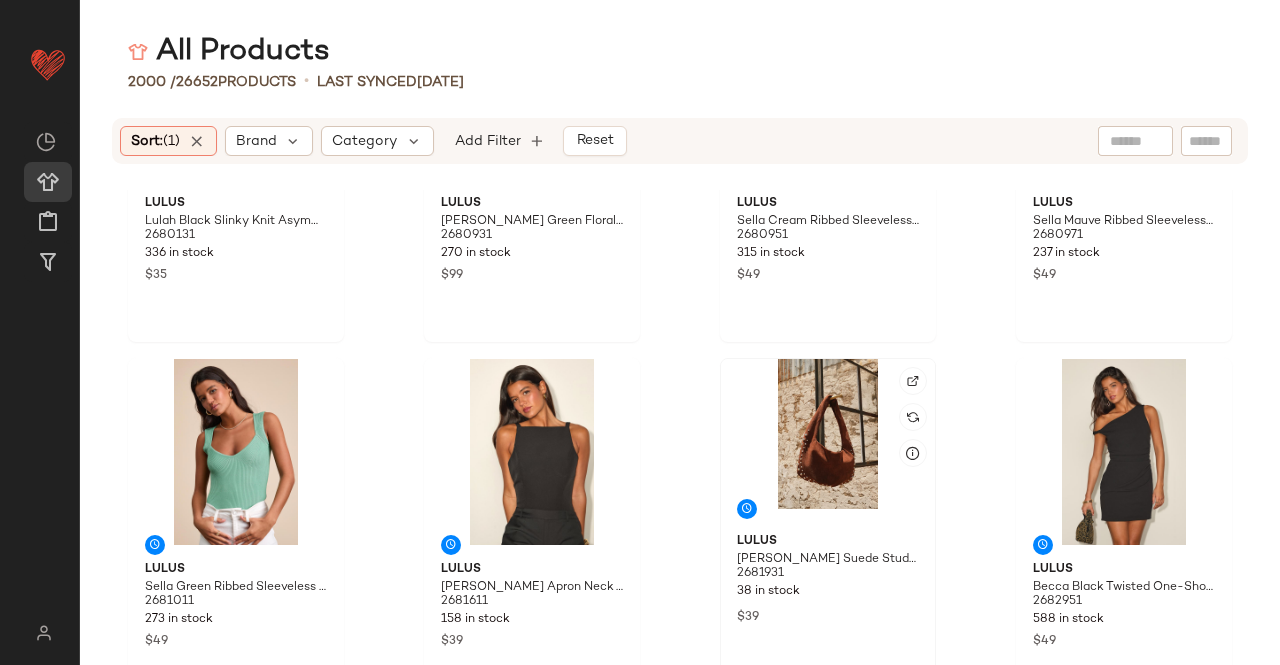 click 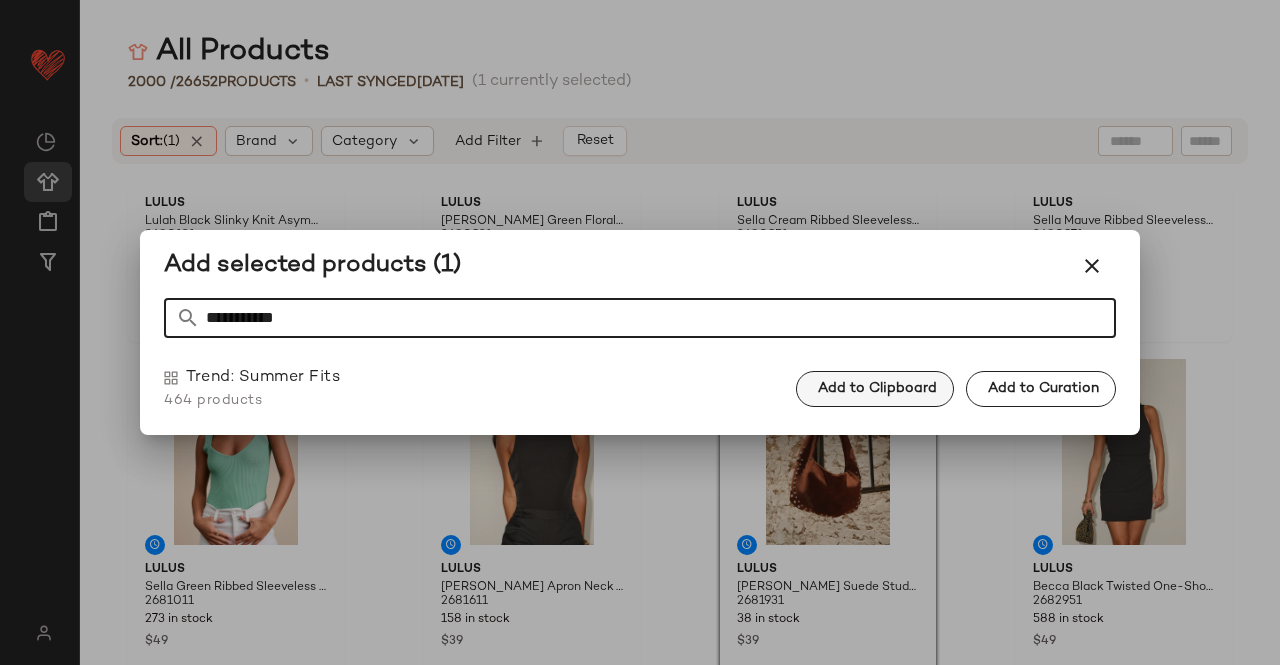 type on "**********" 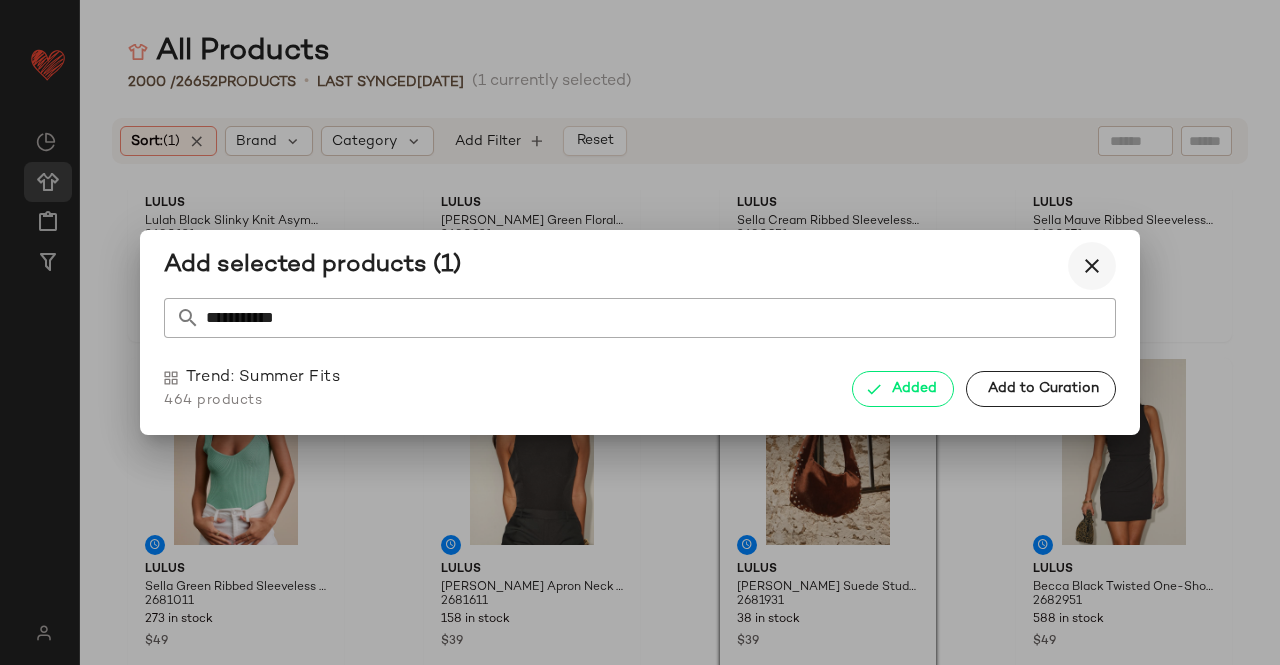 click at bounding box center (1092, 266) 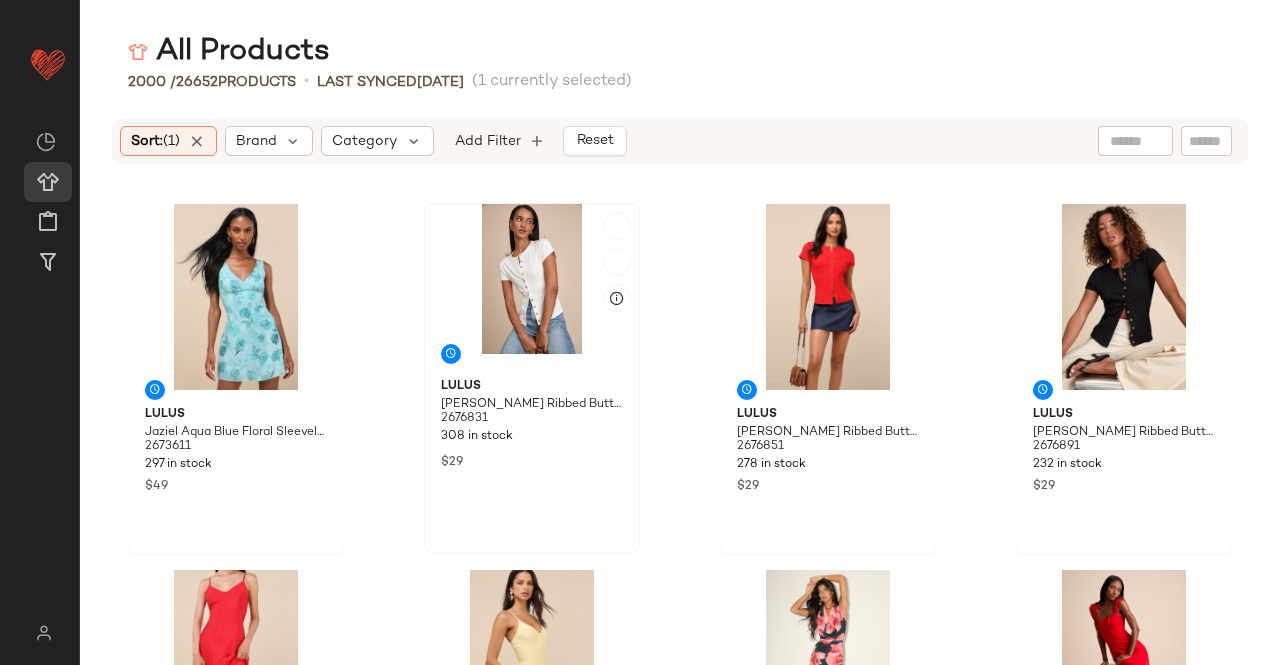 scroll, scrollTop: 316, scrollLeft: 0, axis: vertical 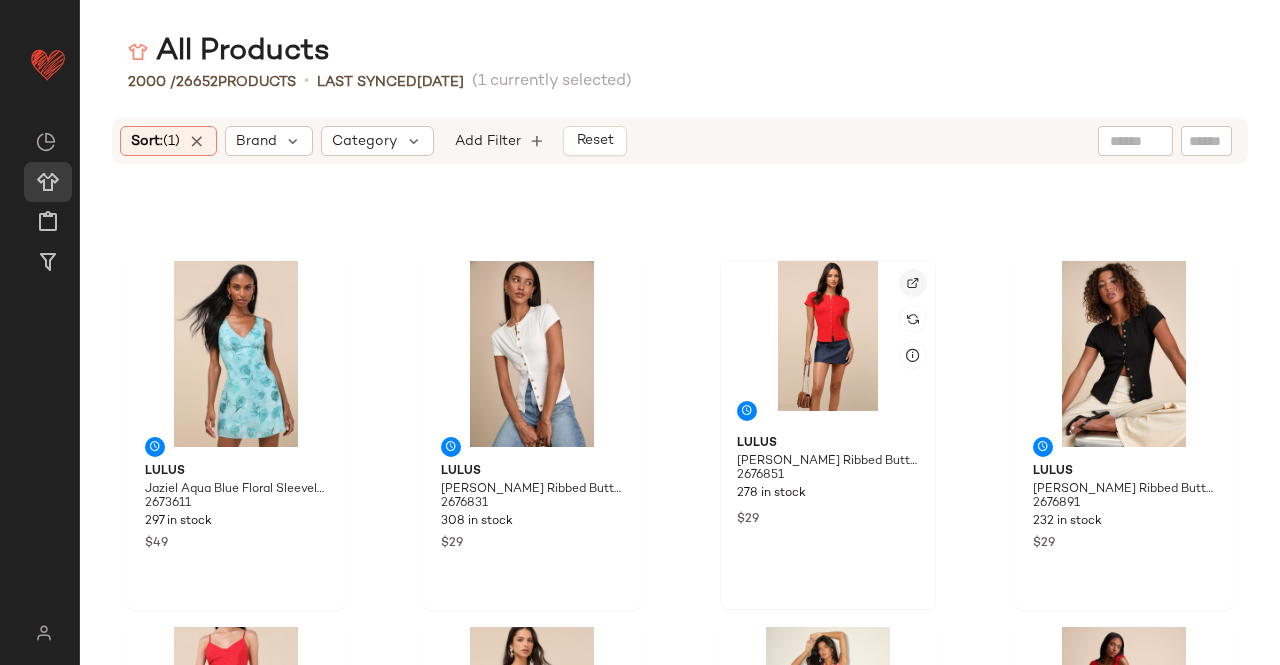 click 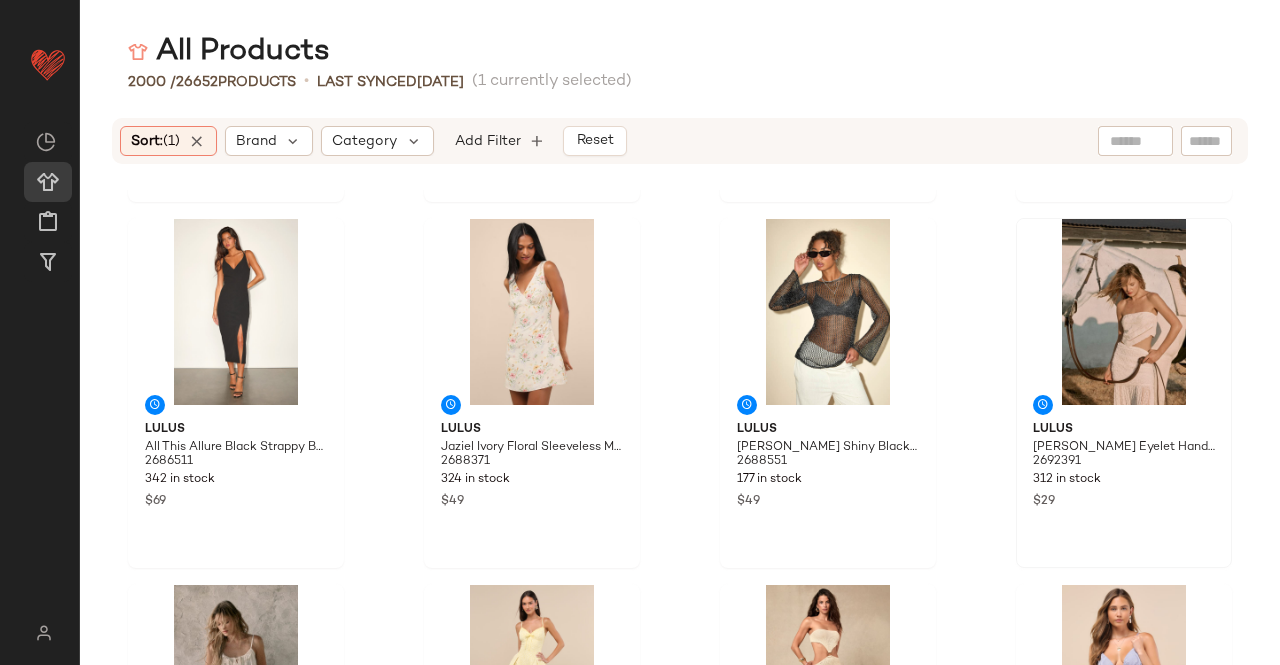 scroll, scrollTop: 2116, scrollLeft: 0, axis: vertical 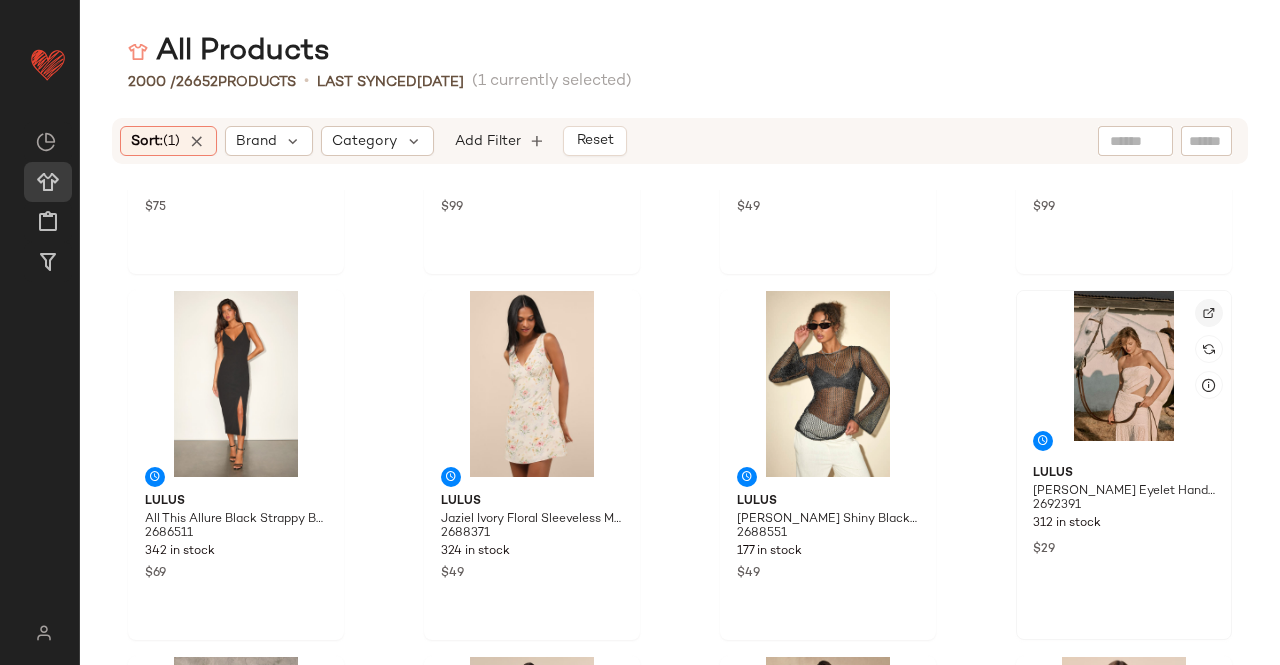 click 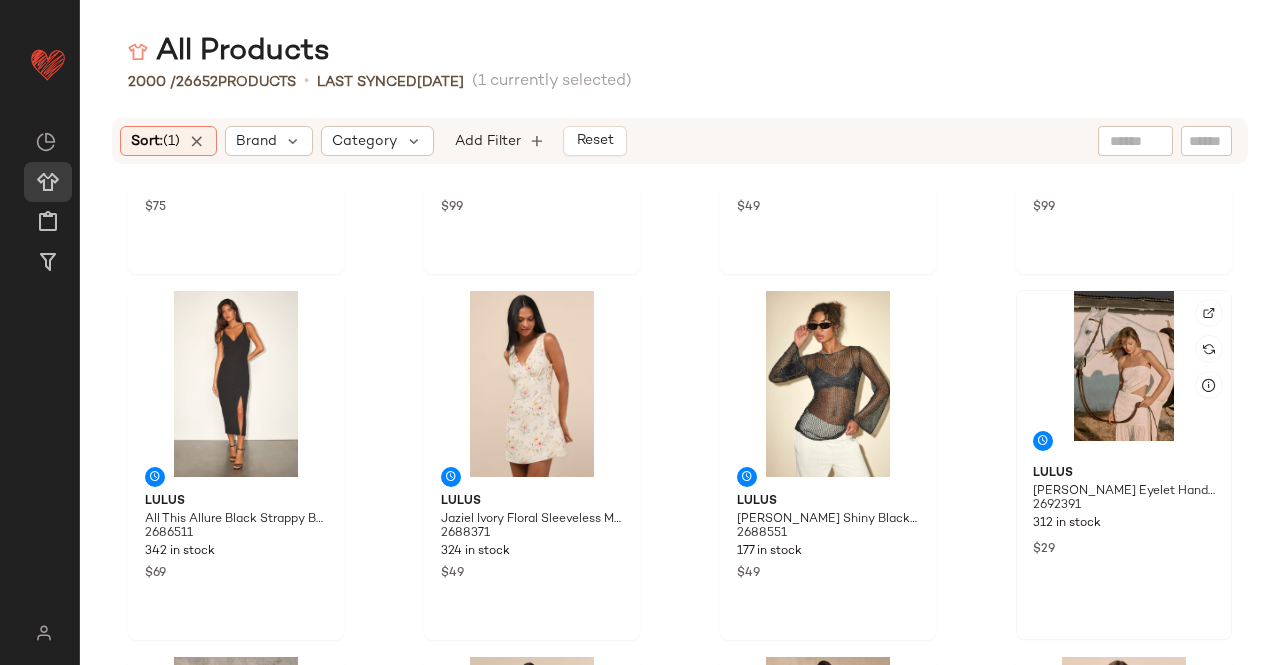 click 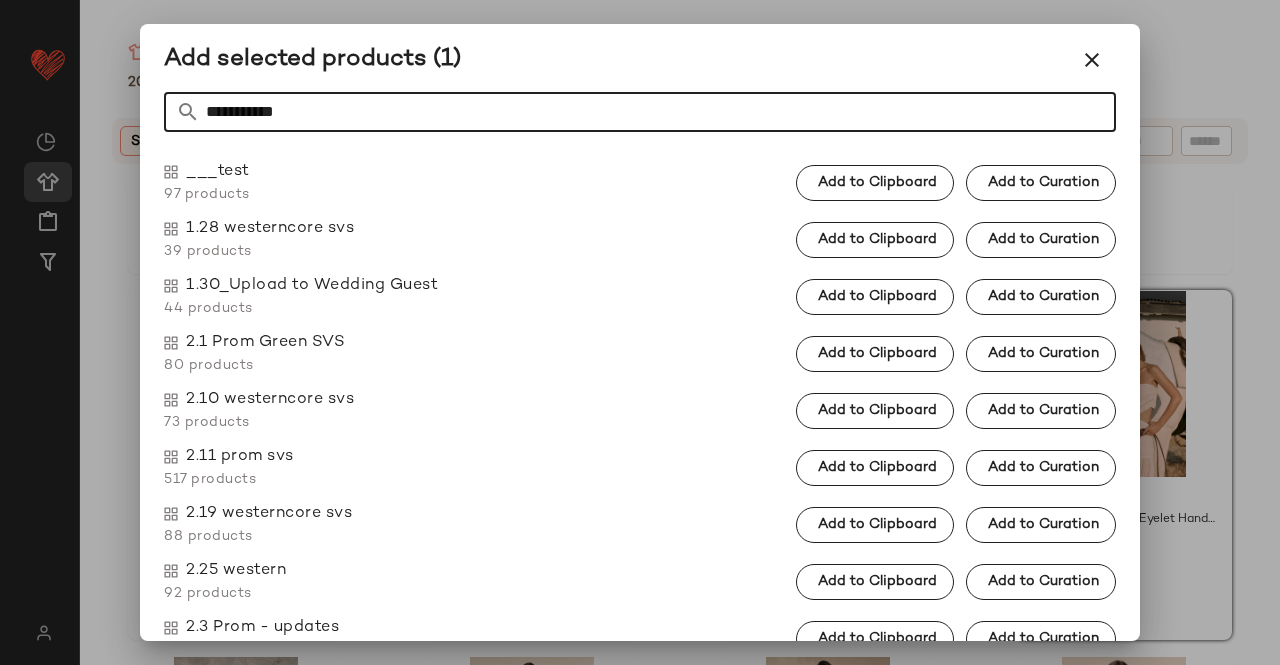 type on "**********" 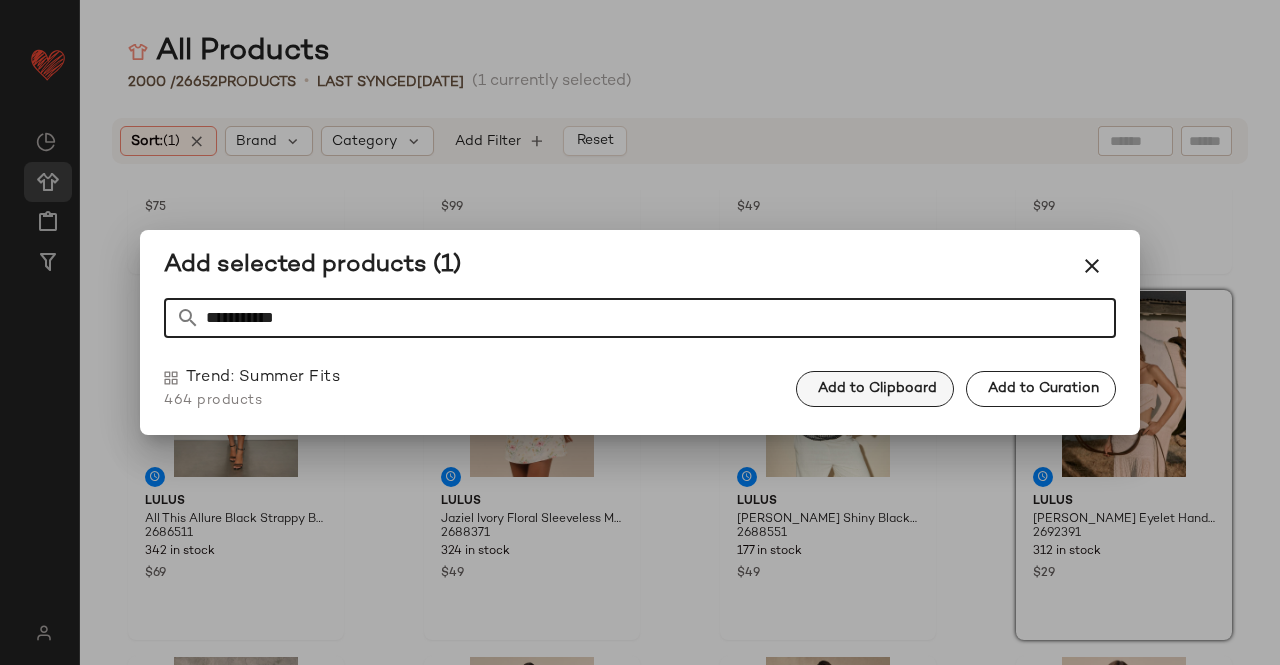 click on "Add to Clipboard" 